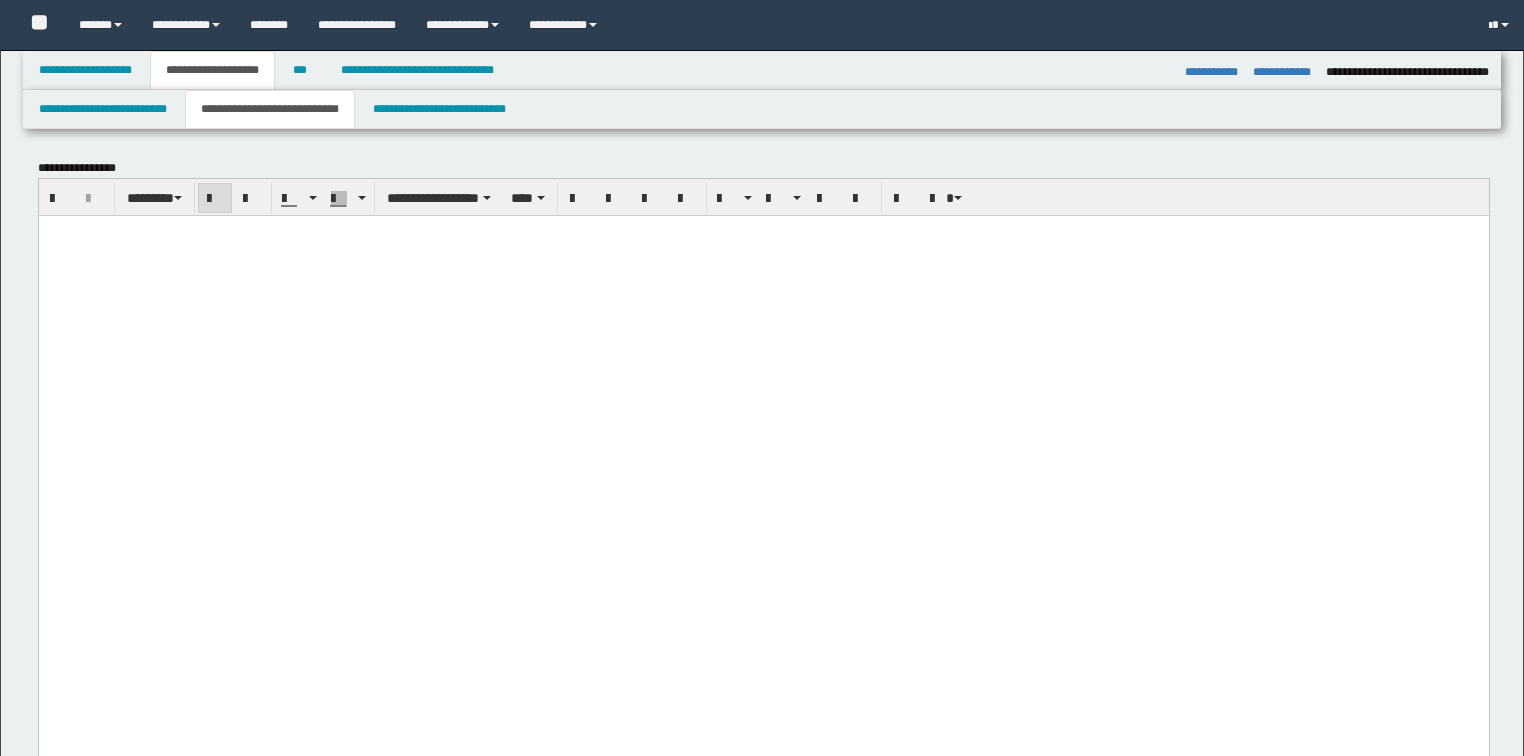 select on "*" 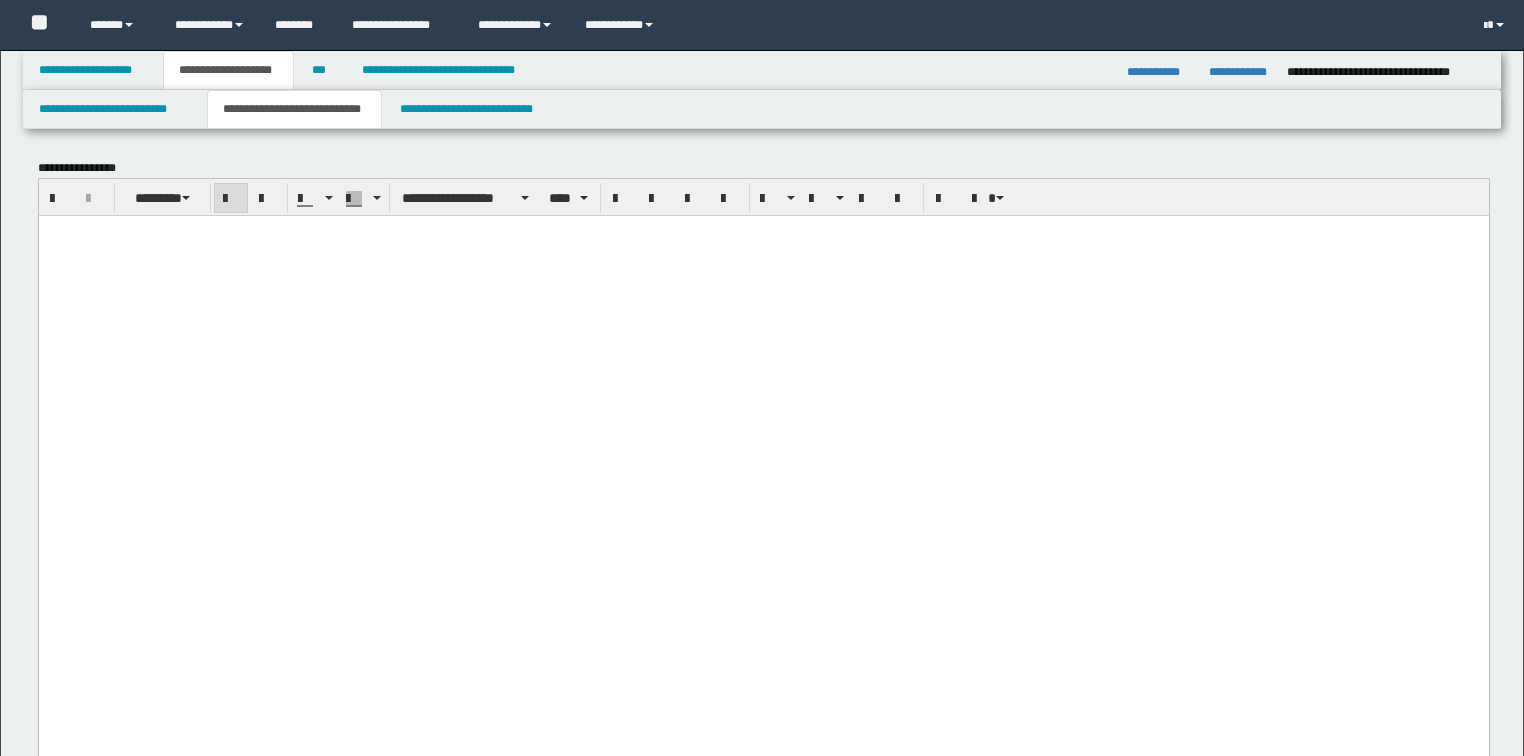 scroll, scrollTop: 2000, scrollLeft: 0, axis: vertical 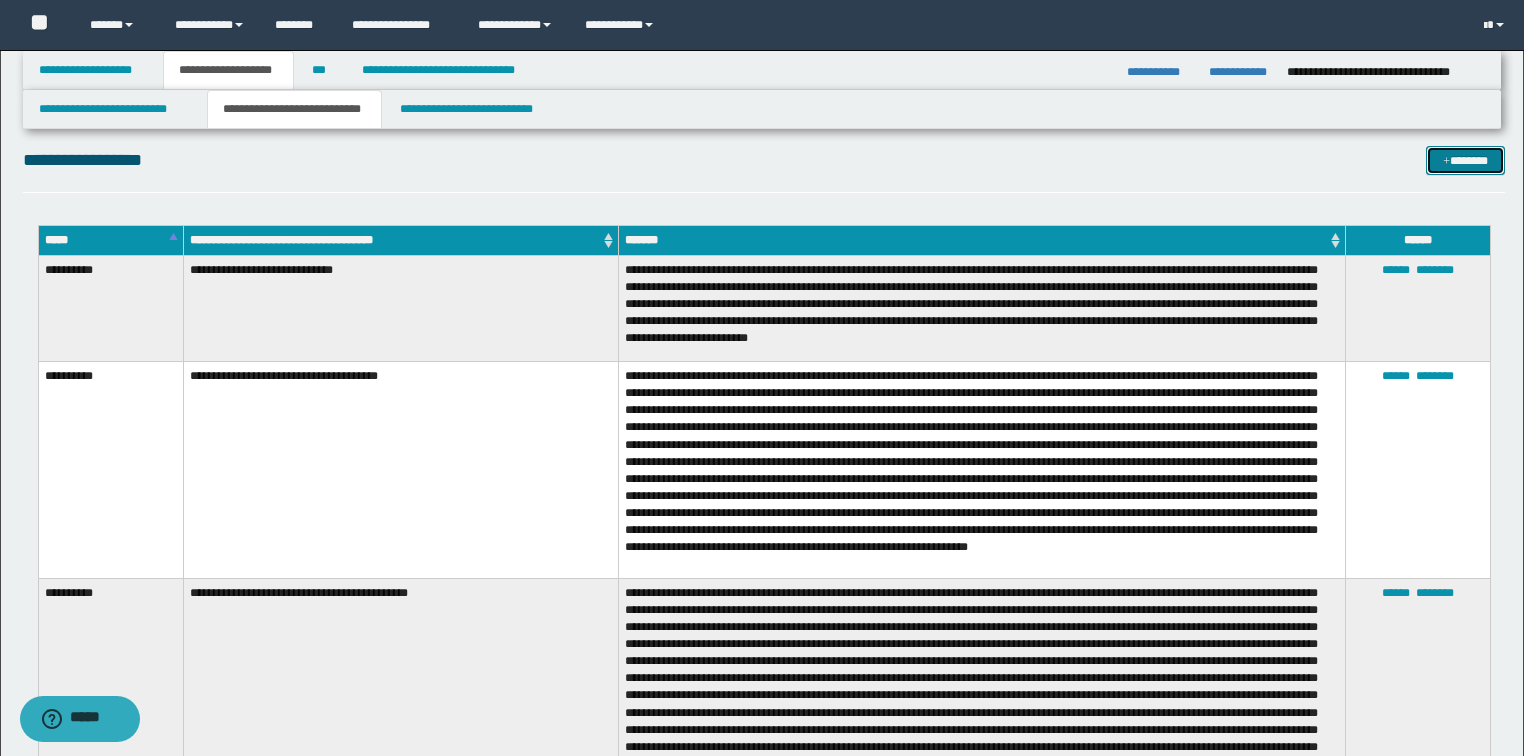 click on "*******" at bounding box center (1465, 161) 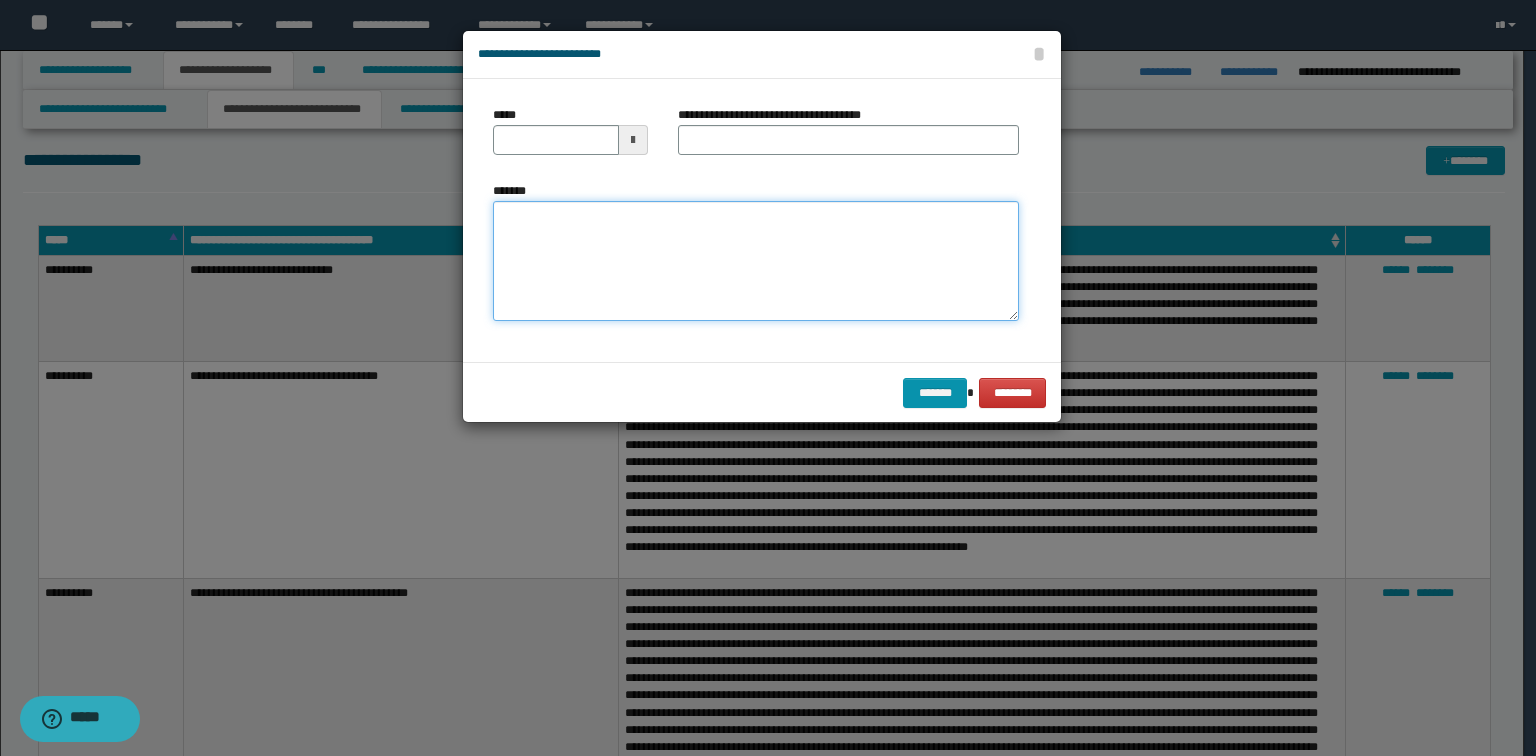 click on "*******" at bounding box center [756, 261] 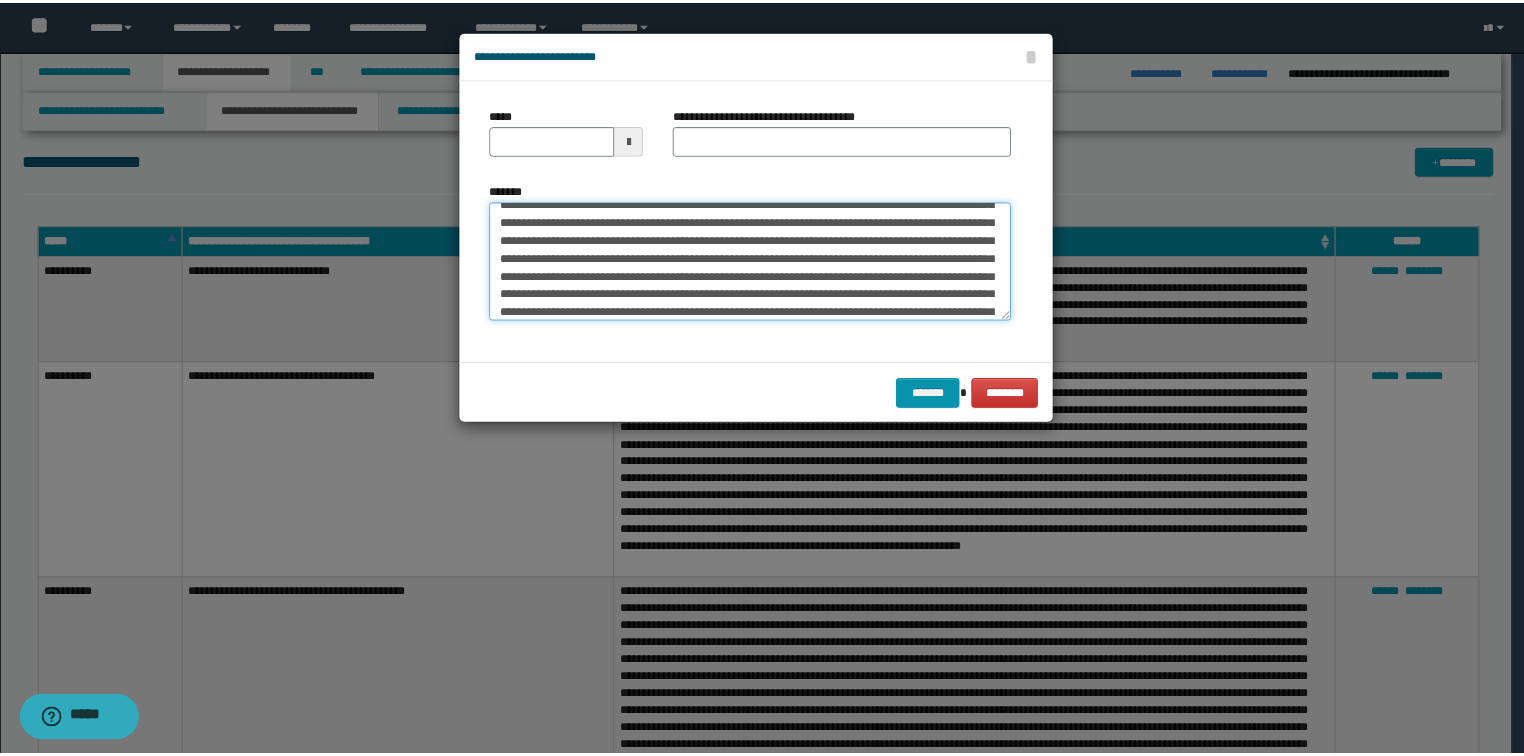 scroll, scrollTop: 0, scrollLeft: 0, axis: both 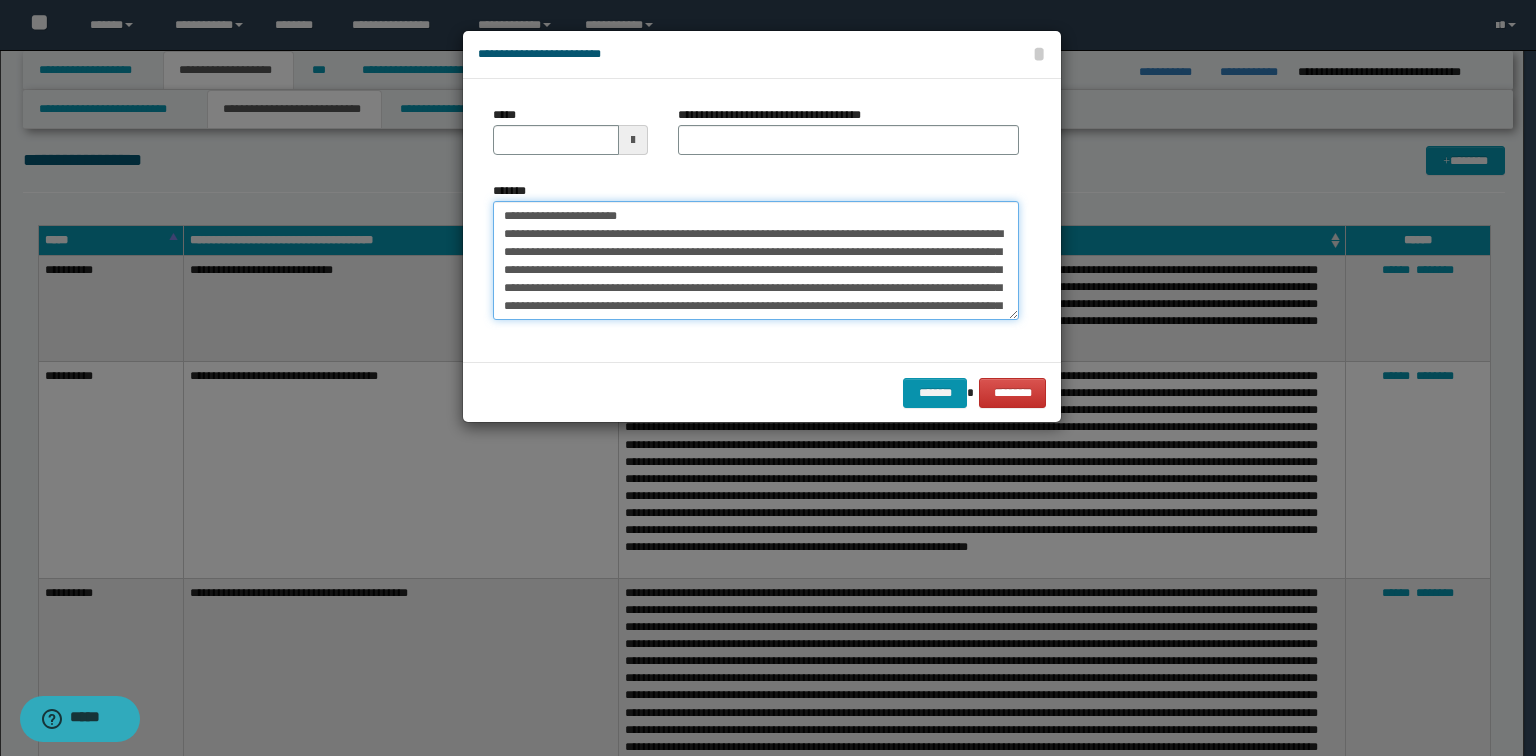drag, startPoint x: 784, startPoint y: 210, endPoint x: 571, endPoint y: 210, distance: 213 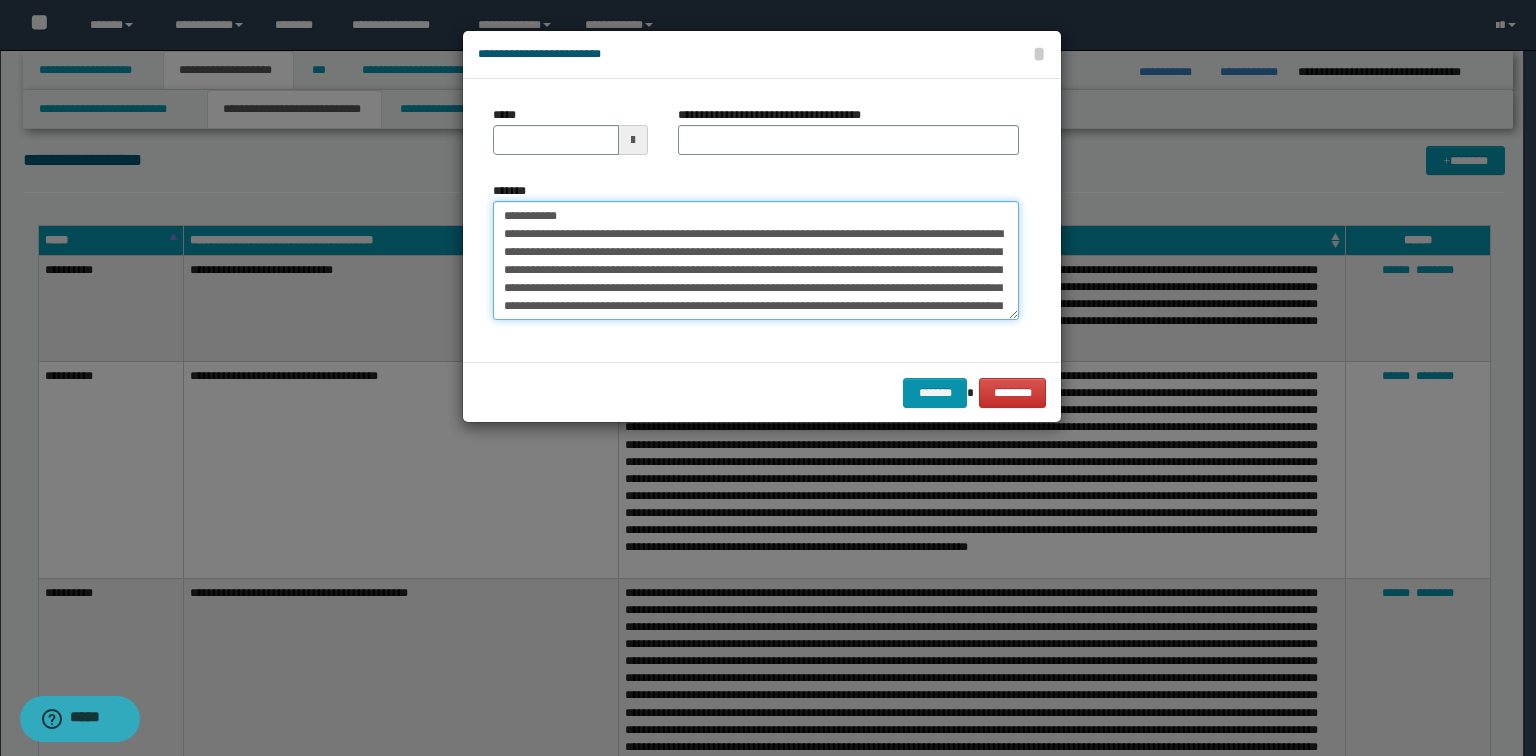 type on "**********" 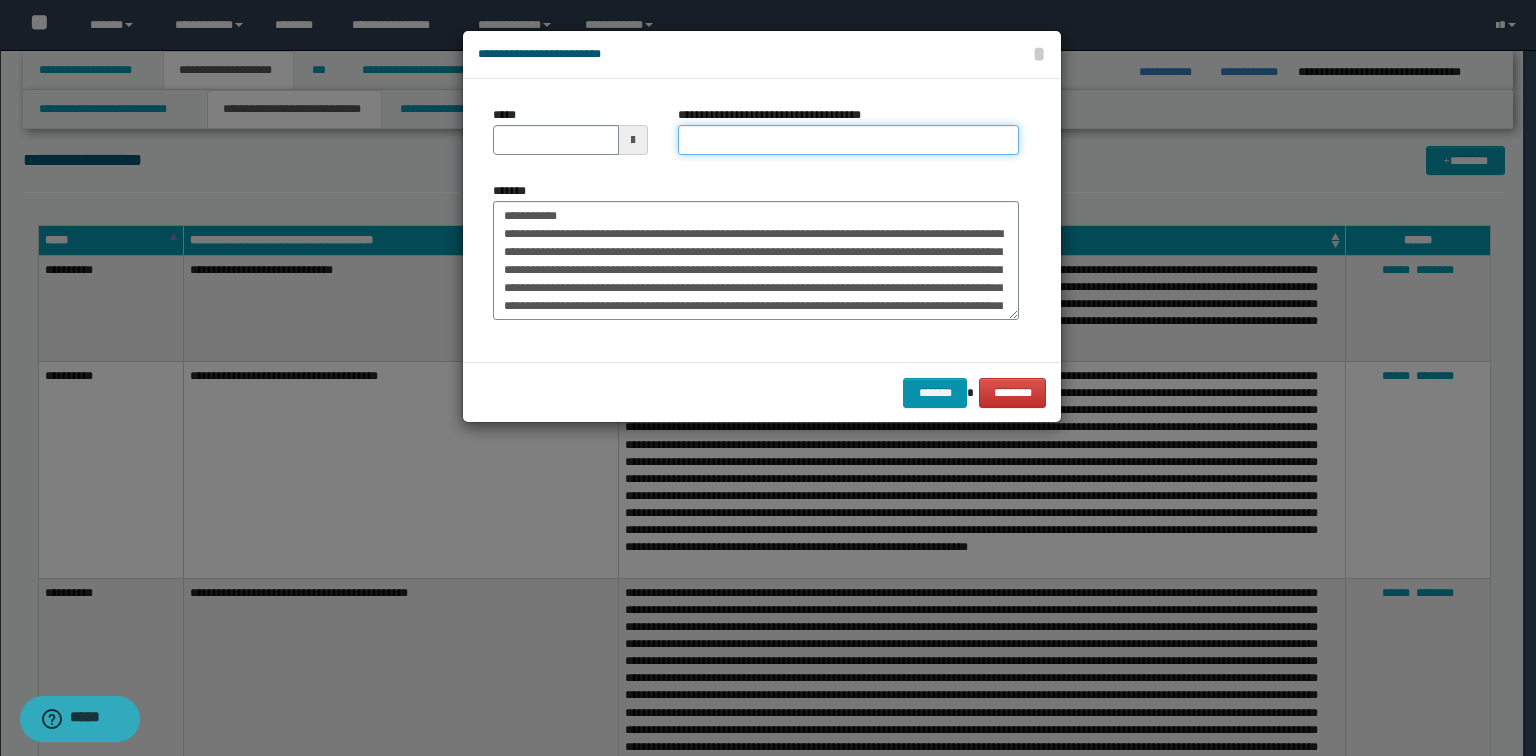 drag, startPoint x: 704, startPoint y: 143, endPoint x: 546, endPoint y: 213, distance: 172.81204 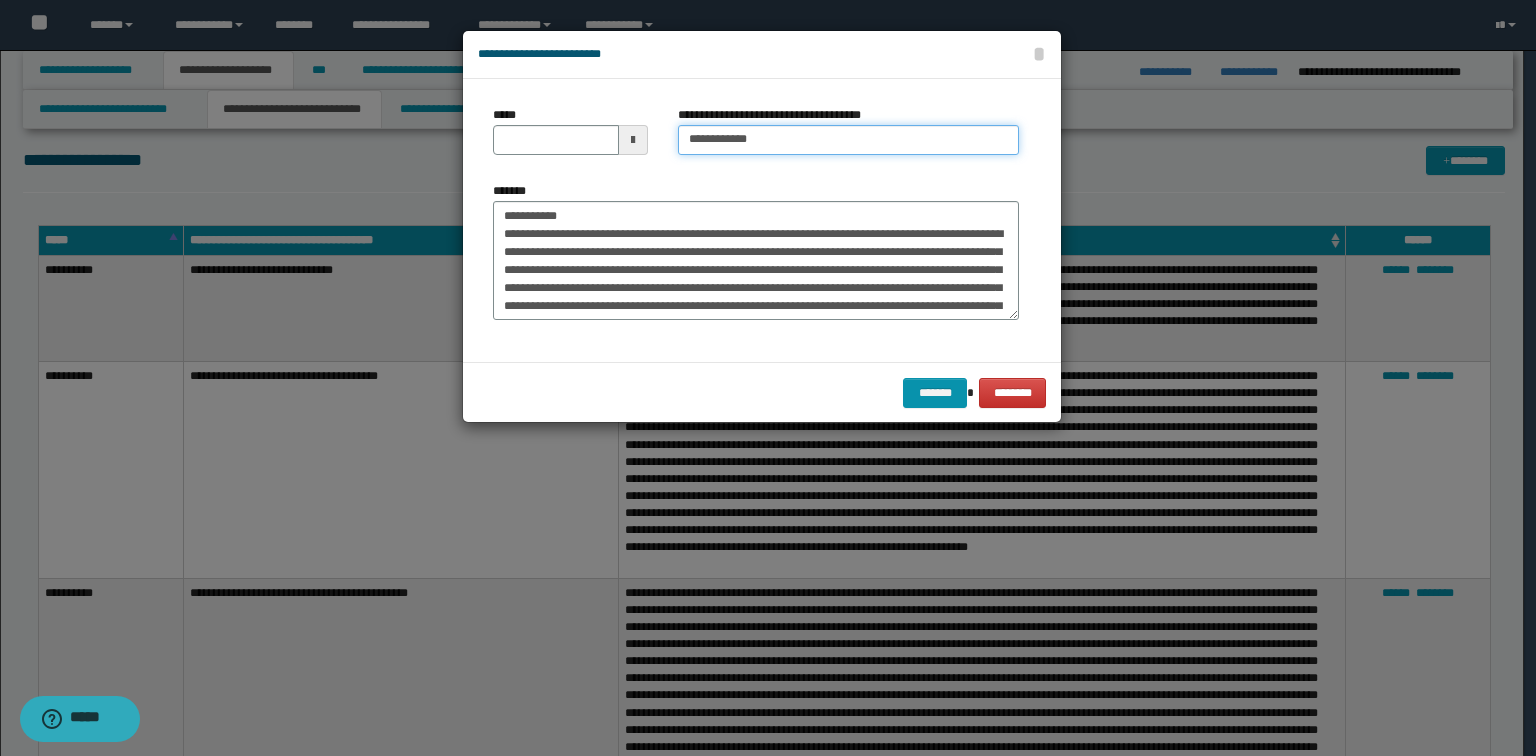type on "**********" 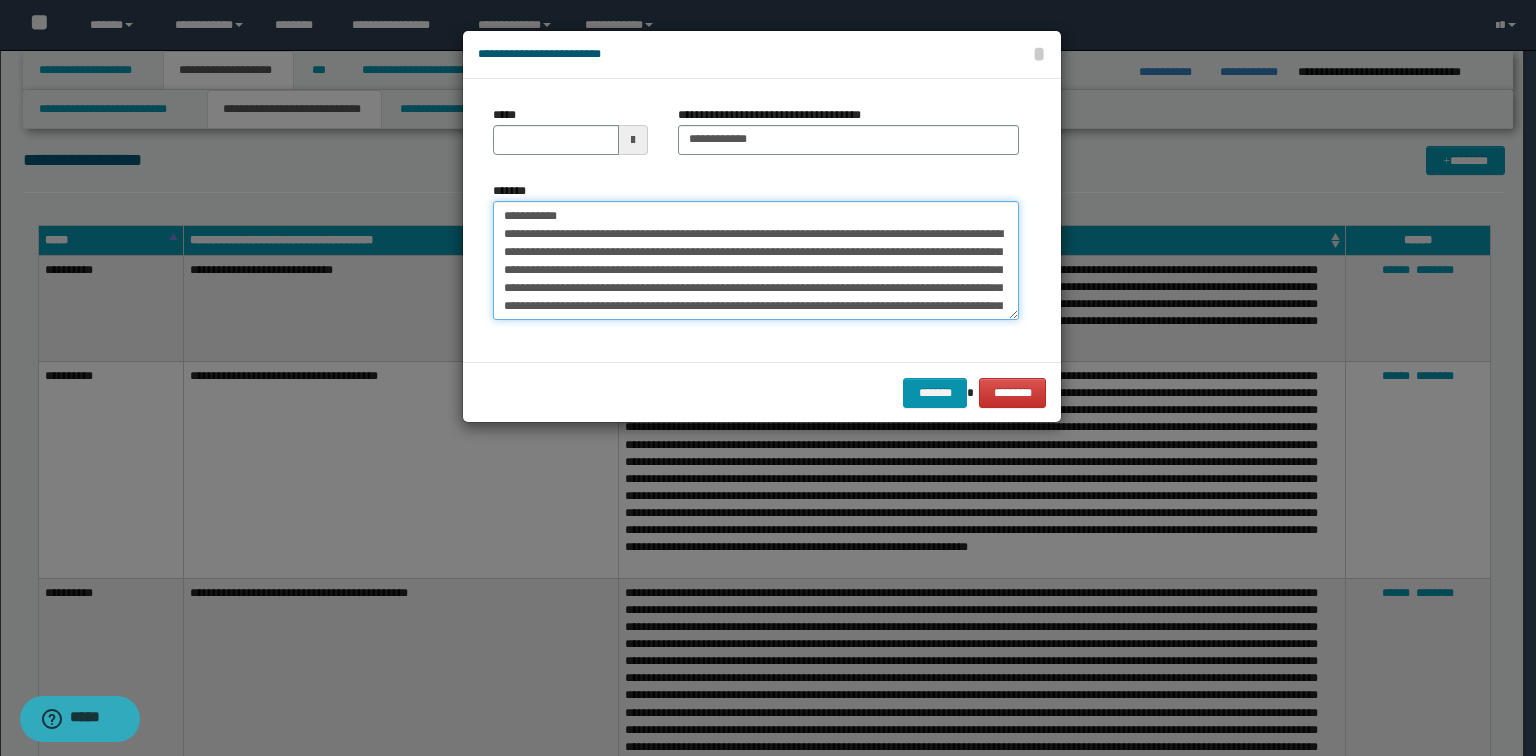 drag, startPoint x: 501, startPoint y: 207, endPoint x: 71, endPoint y: 199, distance: 430.0744 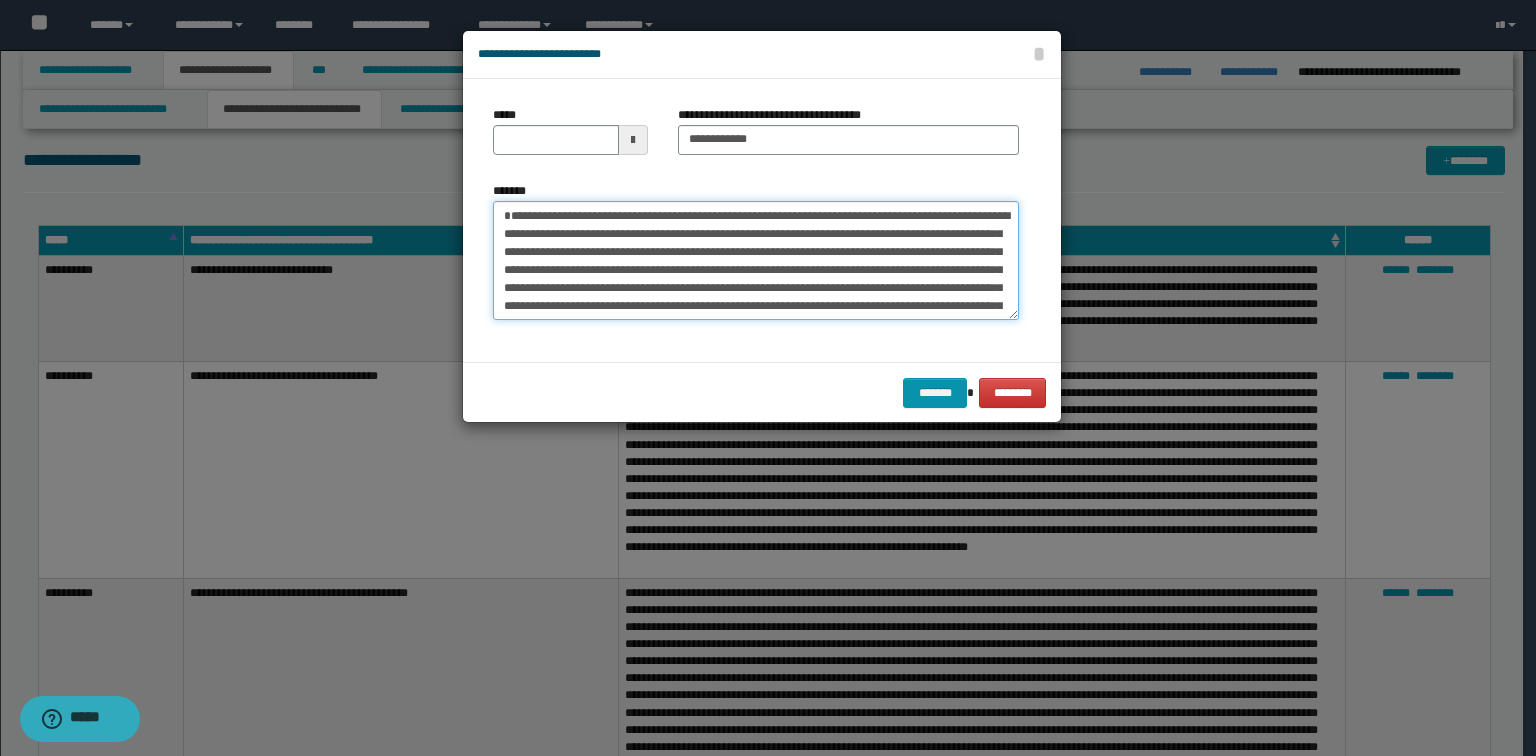 type on "**********" 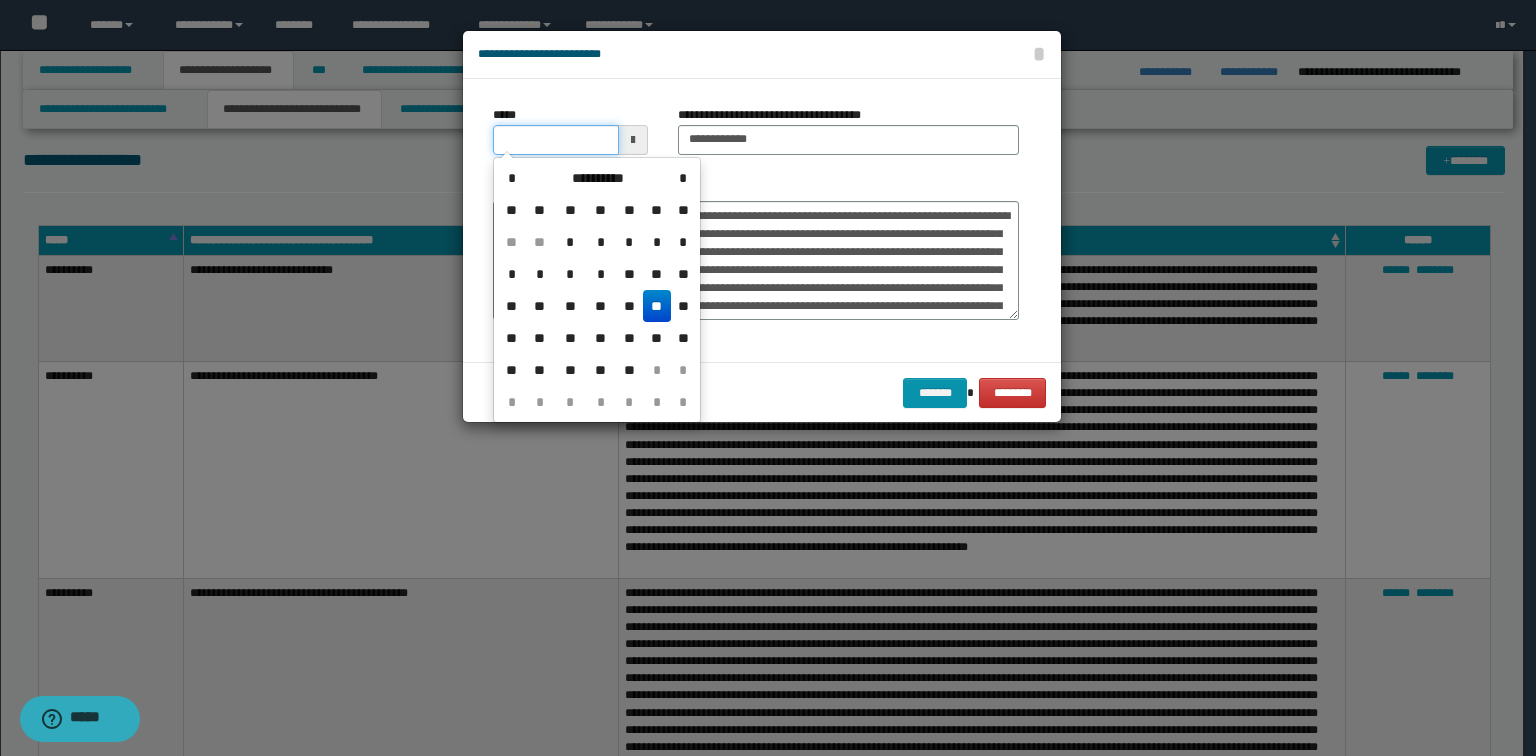 click on "*****" at bounding box center (556, 140) 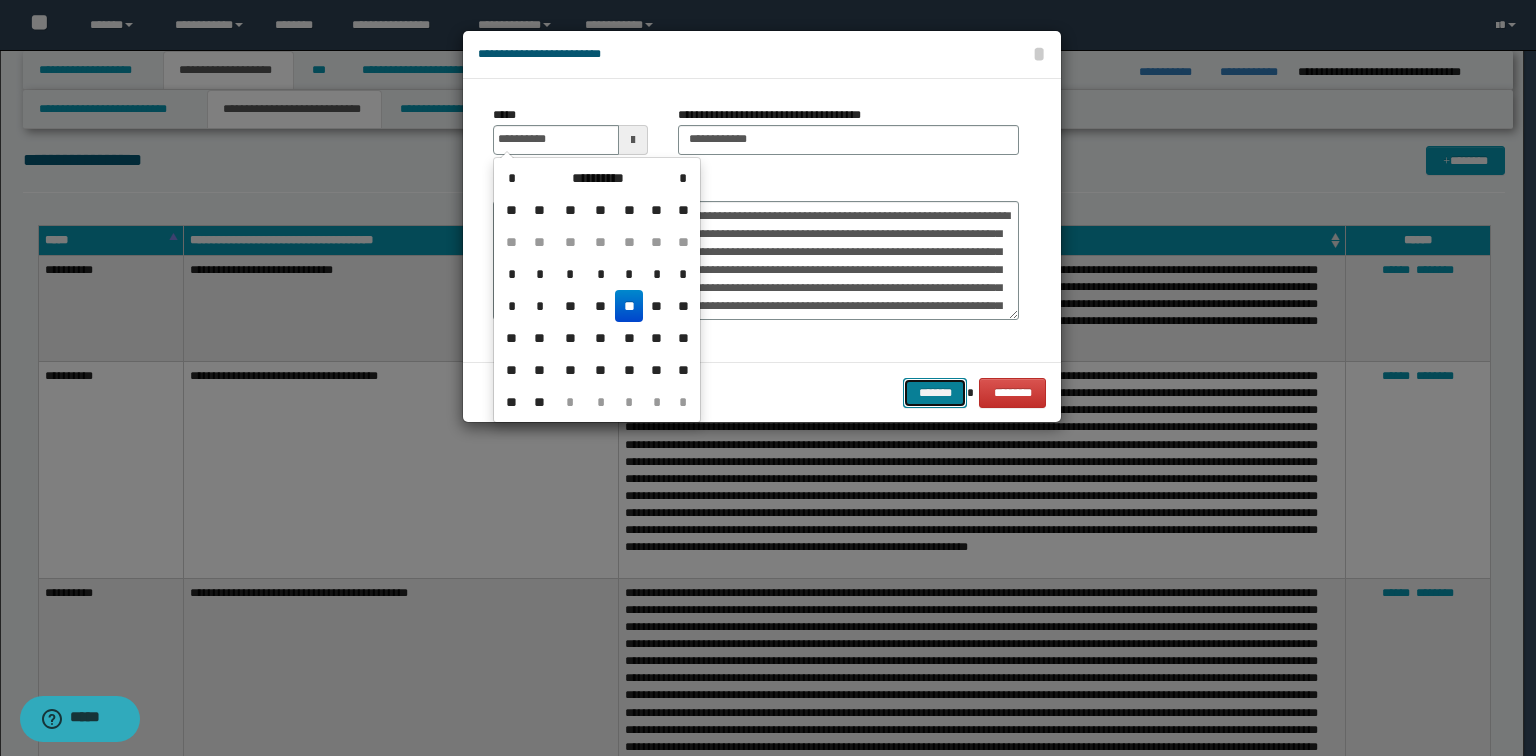 click on "*******" at bounding box center [935, 393] 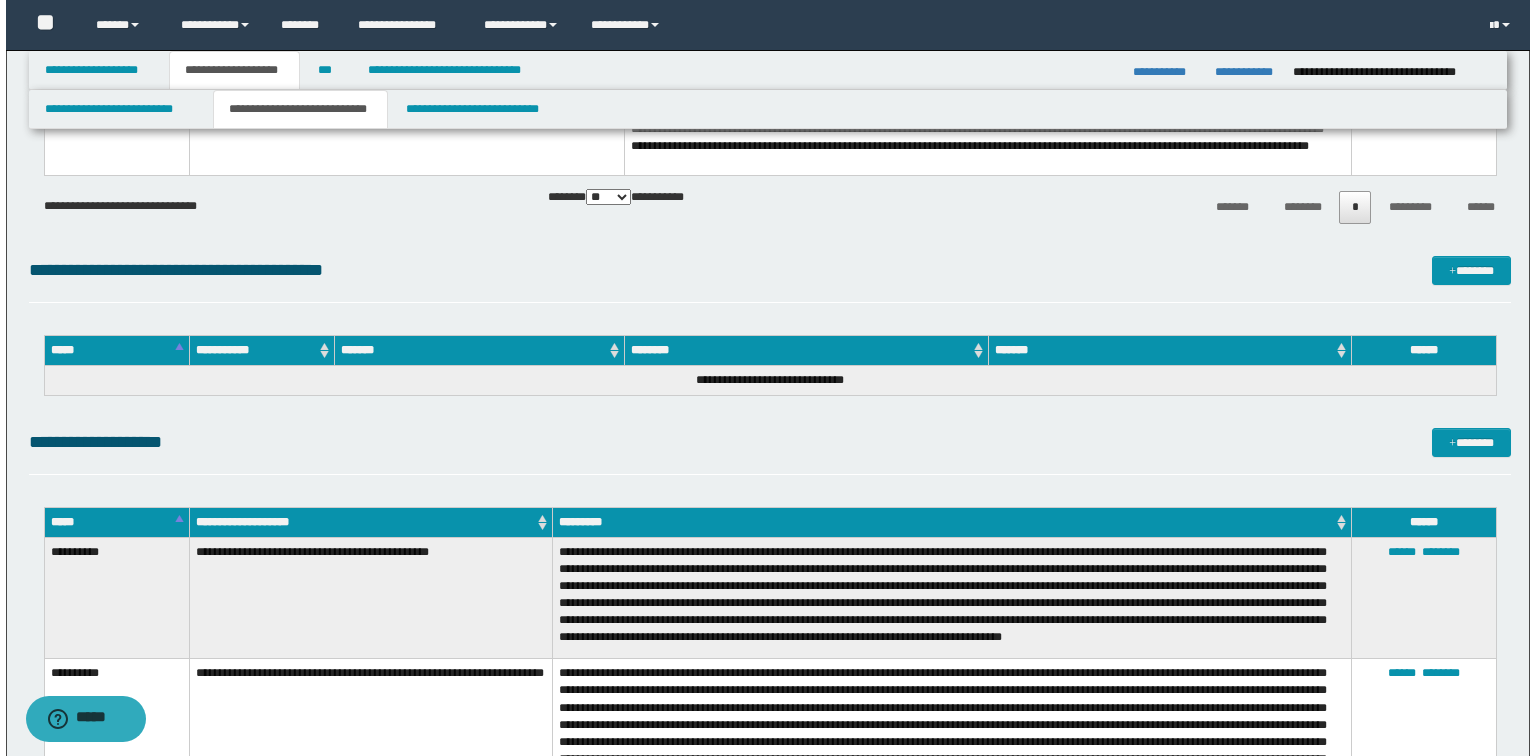 scroll, scrollTop: 4480, scrollLeft: 0, axis: vertical 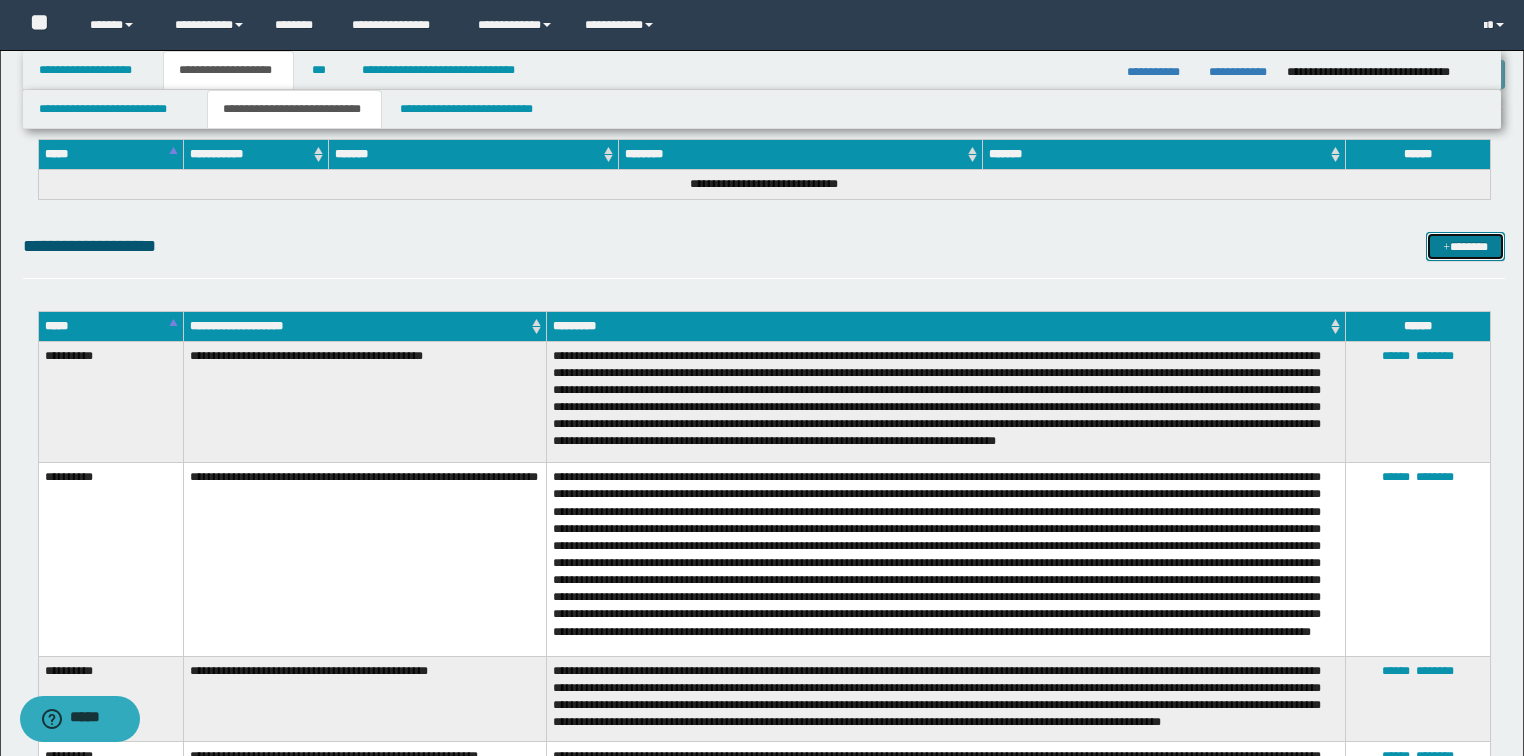click on "*******" at bounding box center [1465, 247] 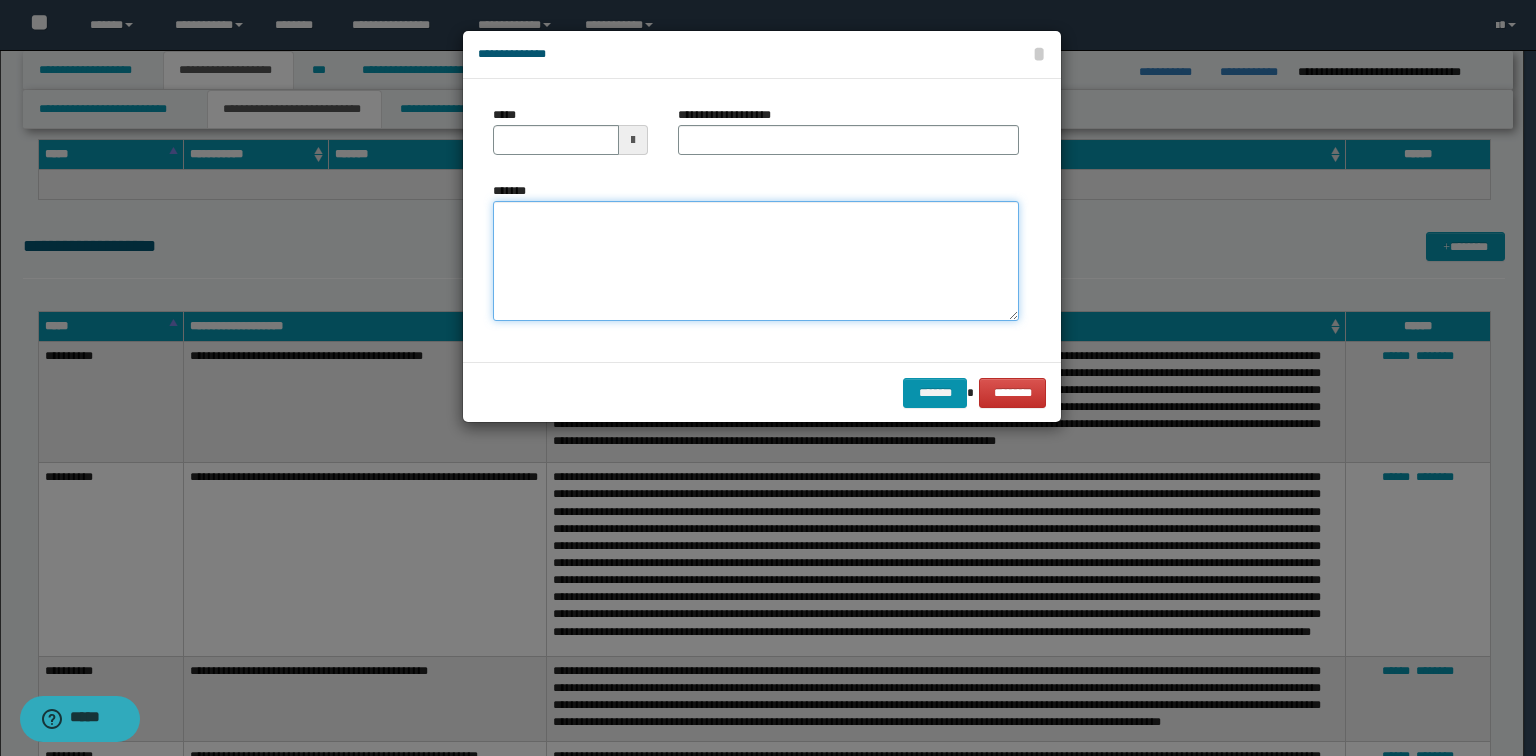 click on "*******" at bounding box center (756, 261) 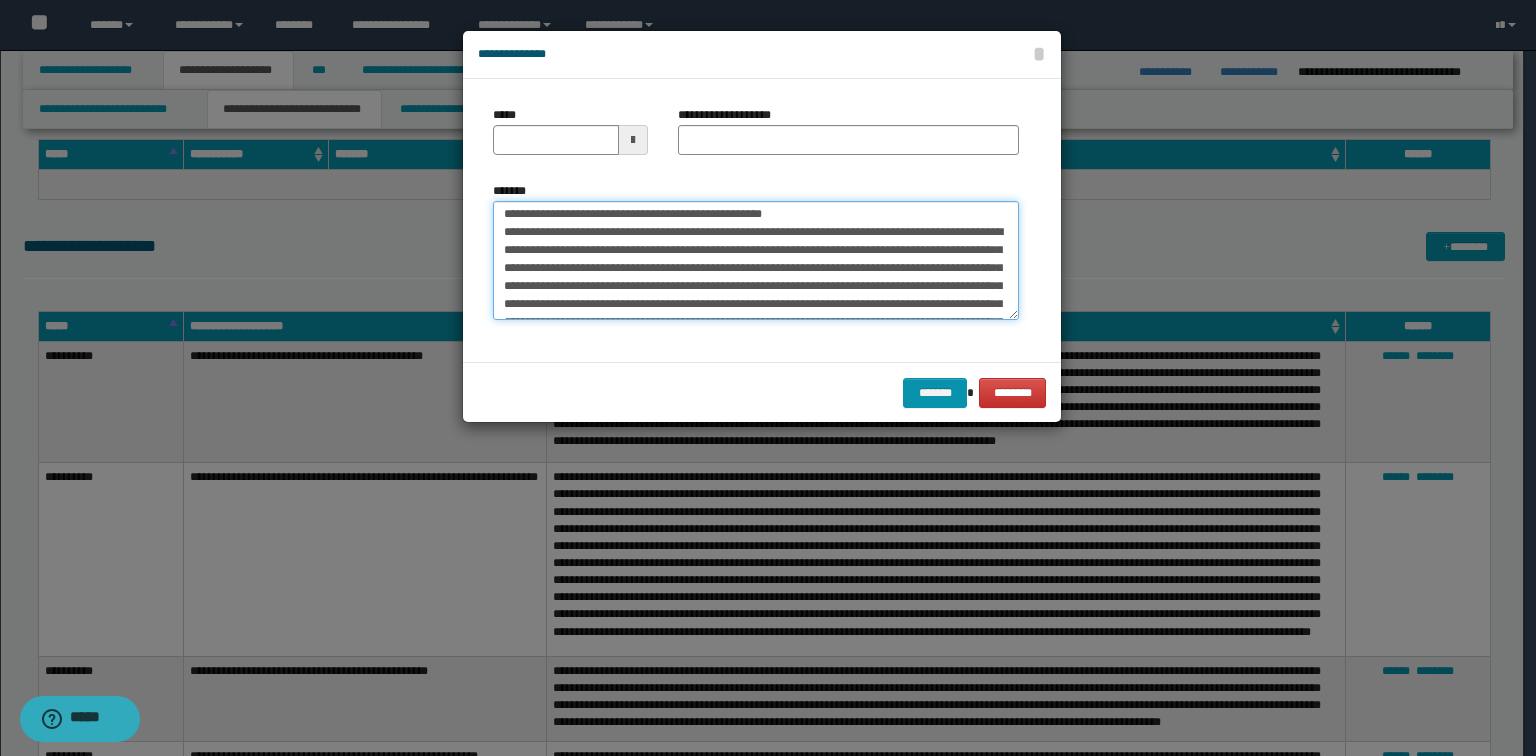 scroll, scrollTop: 0, scrollLeft: 0, axis: both 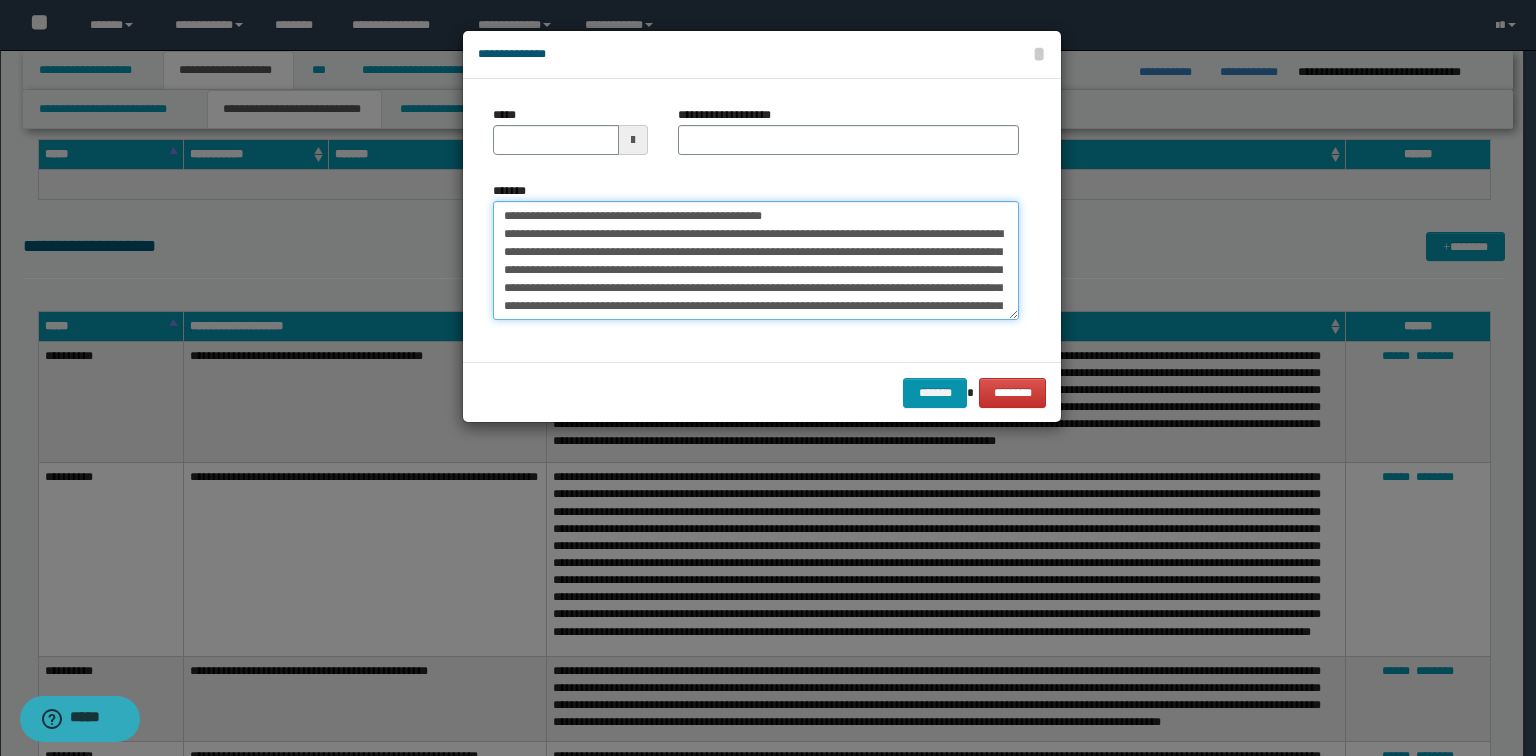 drag, startPoint x: 809, startPoint y: 210, endPoint x: 570, endPoint y: 215, distance: 239.05229 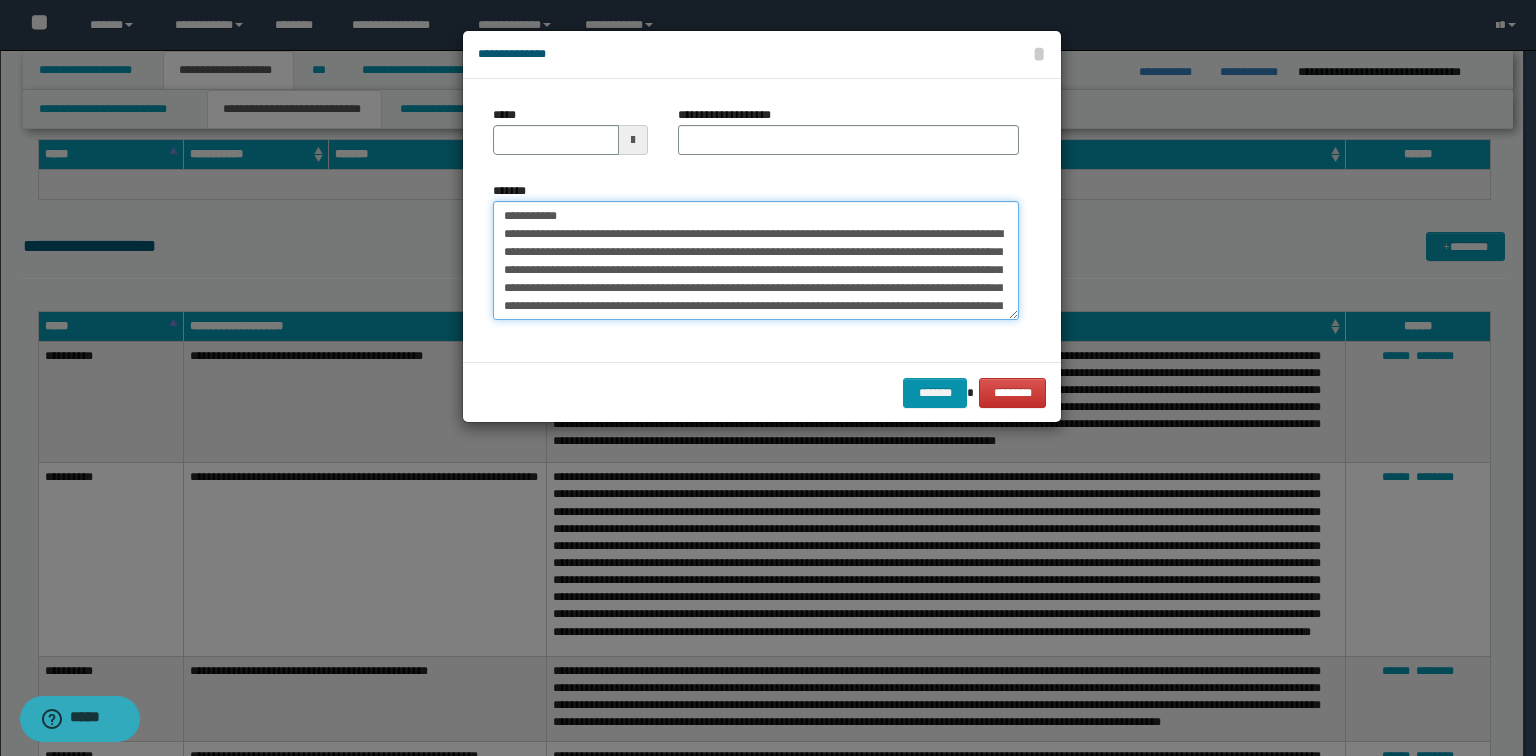 type on "**********" 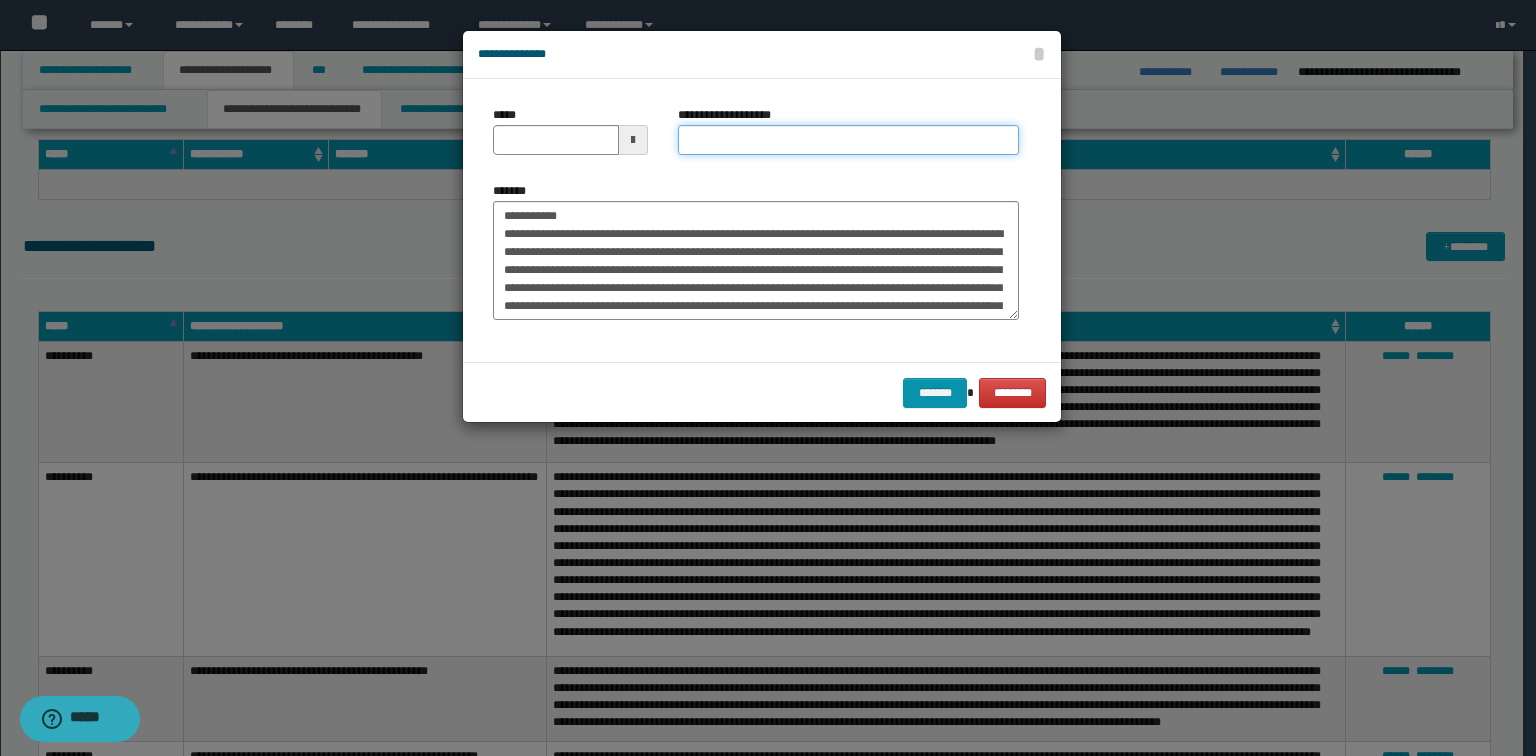 drag, startPoint x: 759, startPoint y: 148, endPoint x: 724, endPoint y: 156, distance: 35.902645 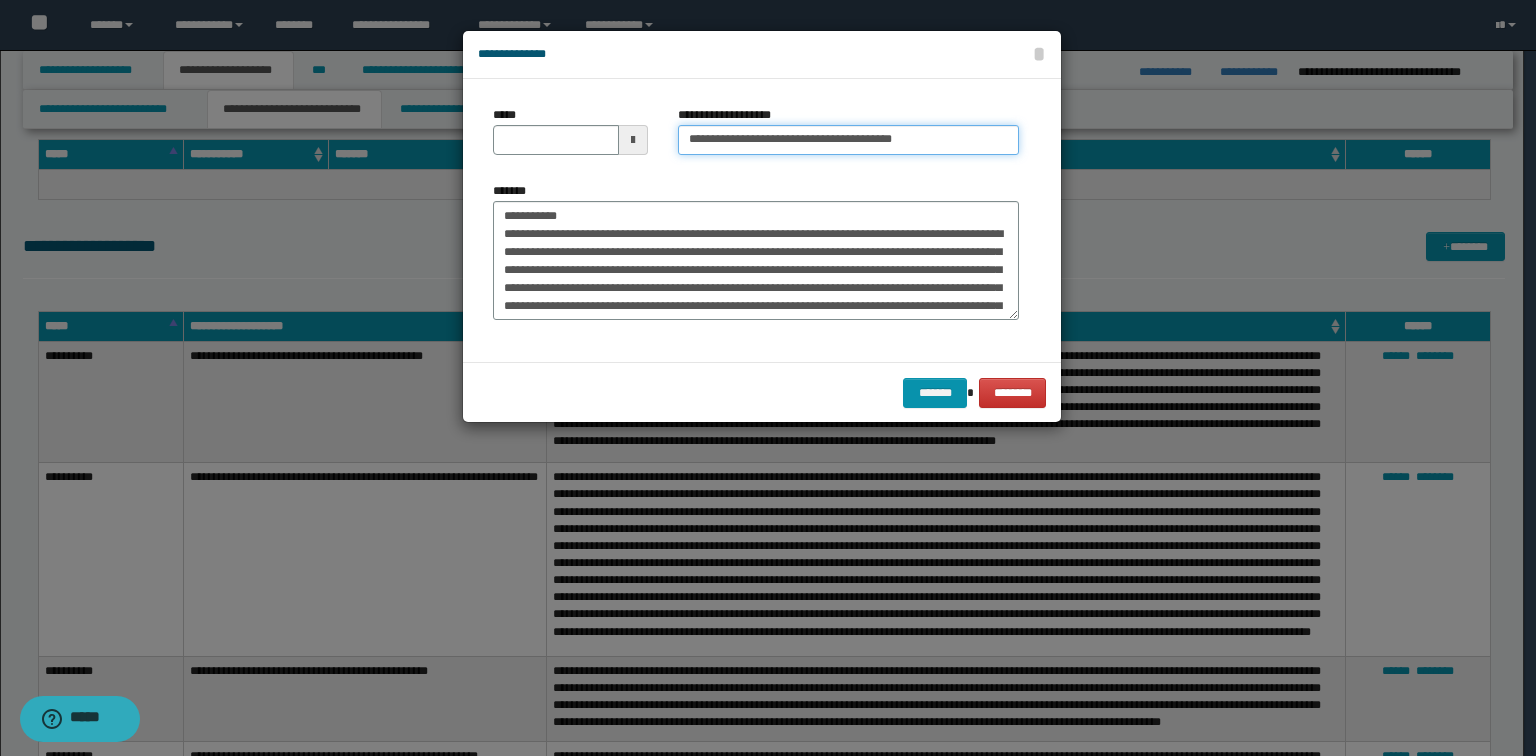 type on "**********" 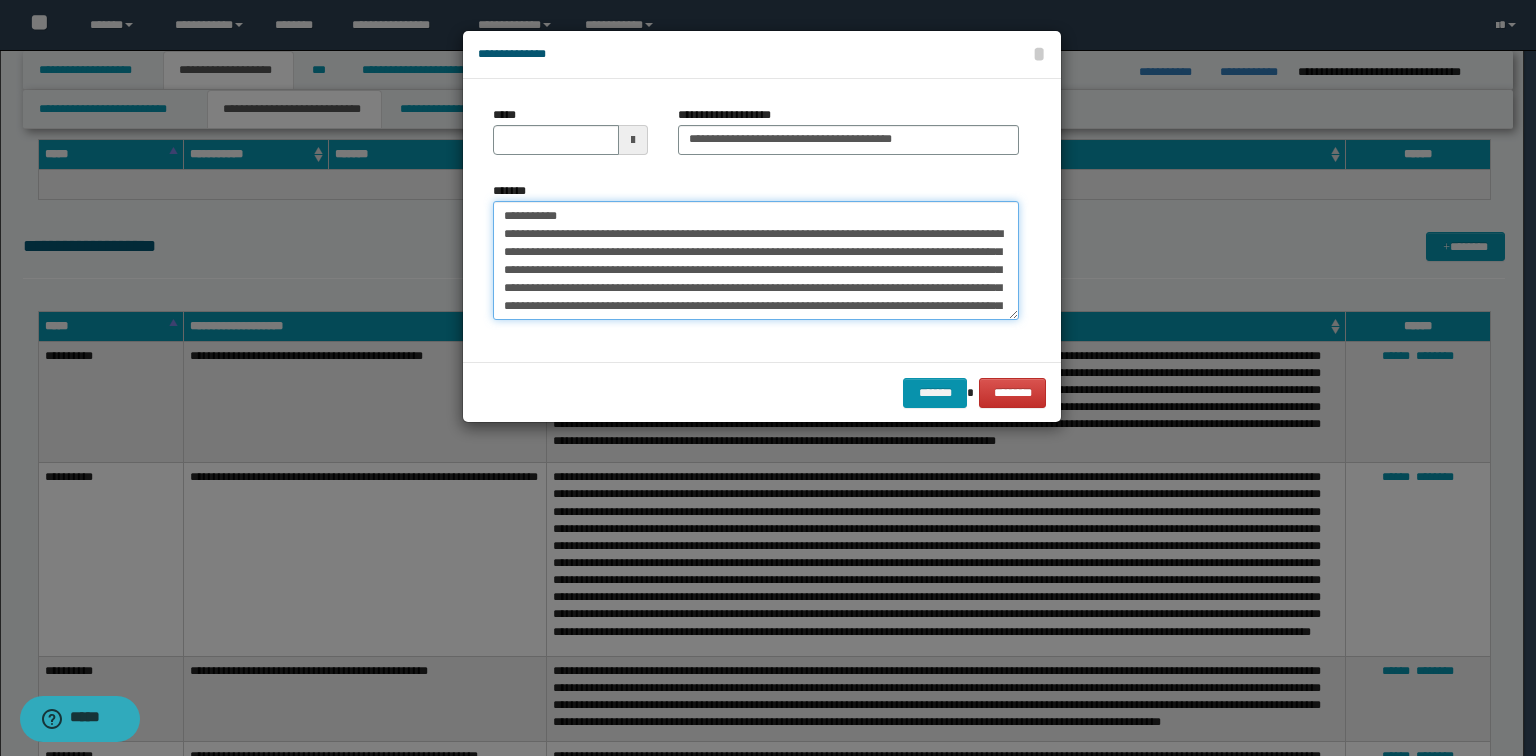 drag, startPoint x: 534, startPoint y: 203, endPoint x: 0, endPoint y: 156, distance: 536.0644 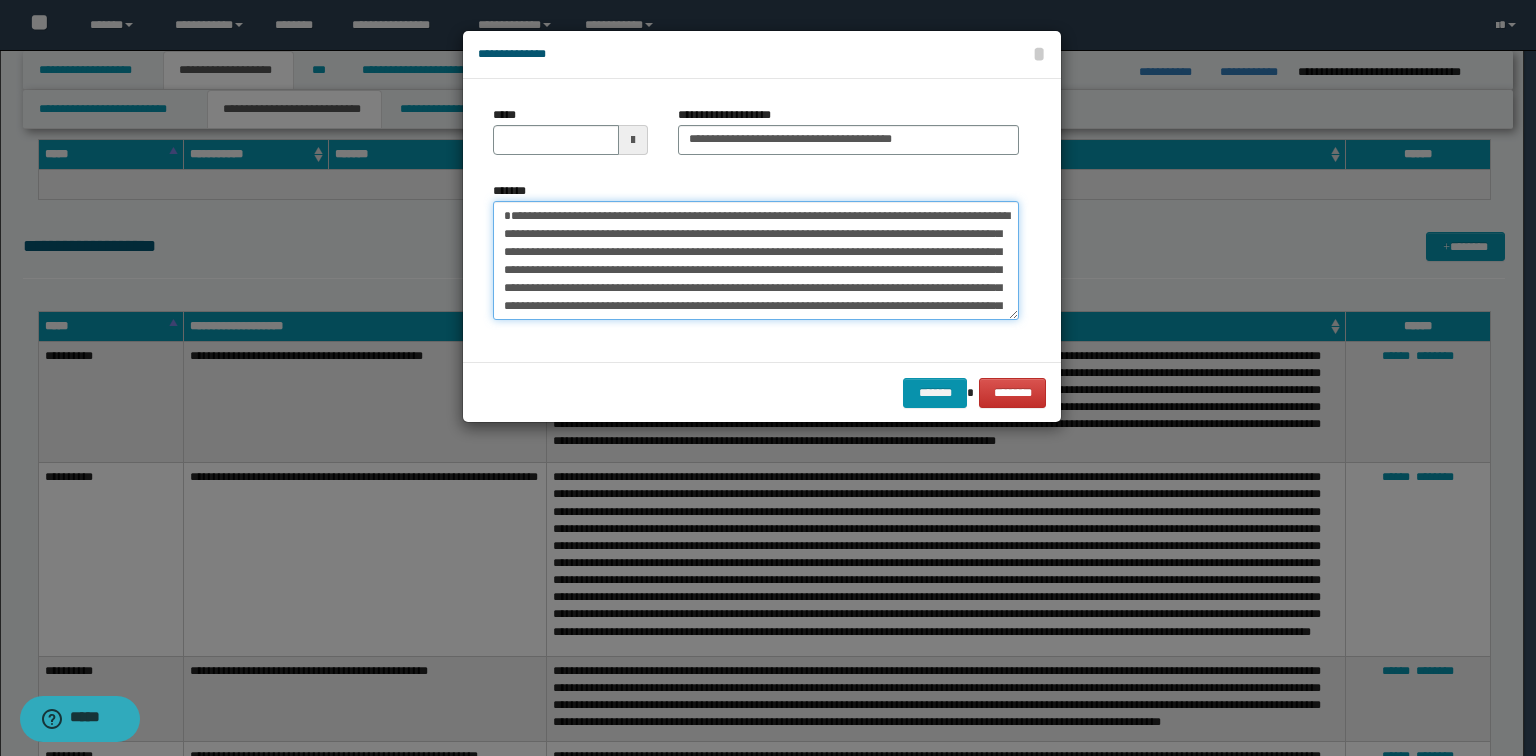 type on "**********" 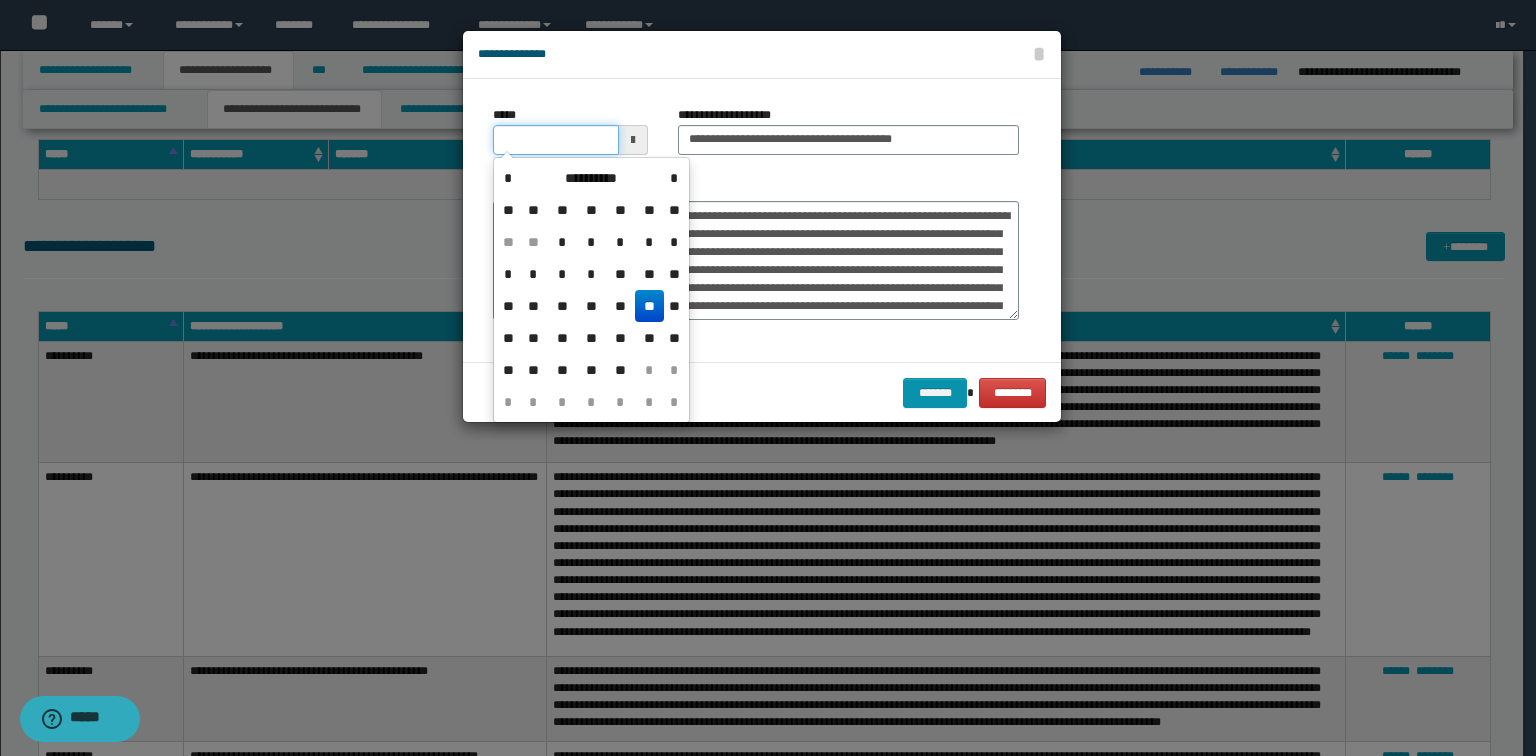 click on "*****" at bounding box center (556, 140) 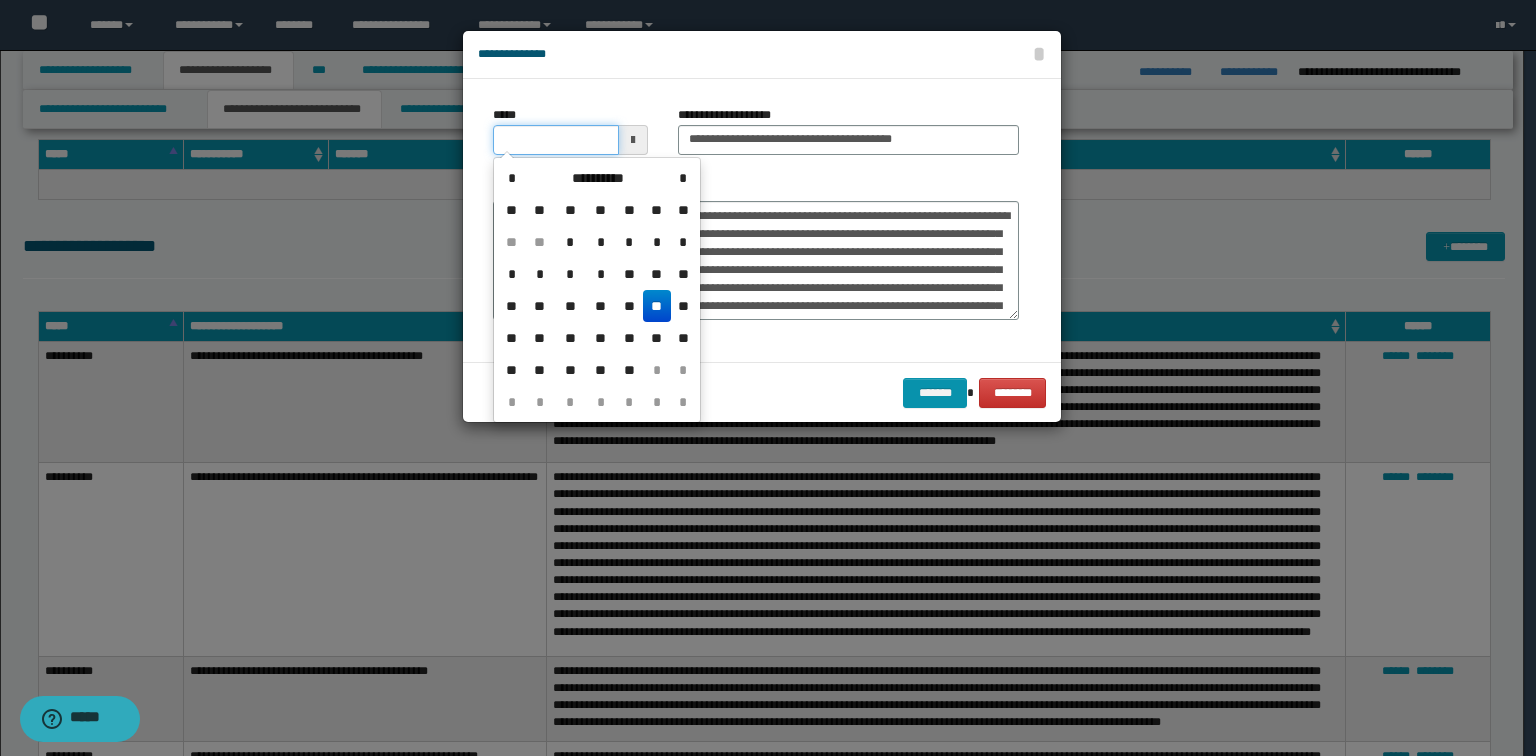 type on "**********" 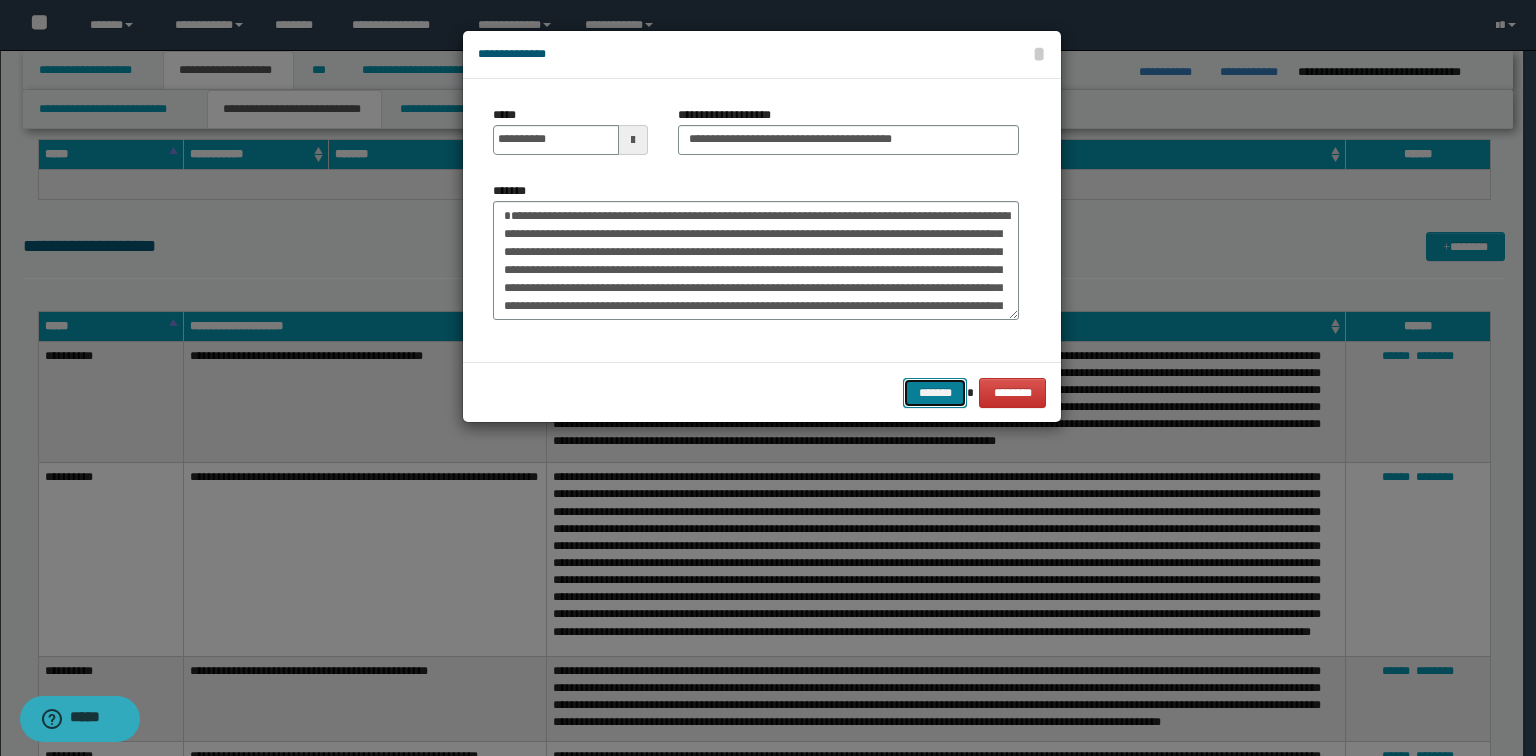 click on "*******" at bounding box center (935, 393) 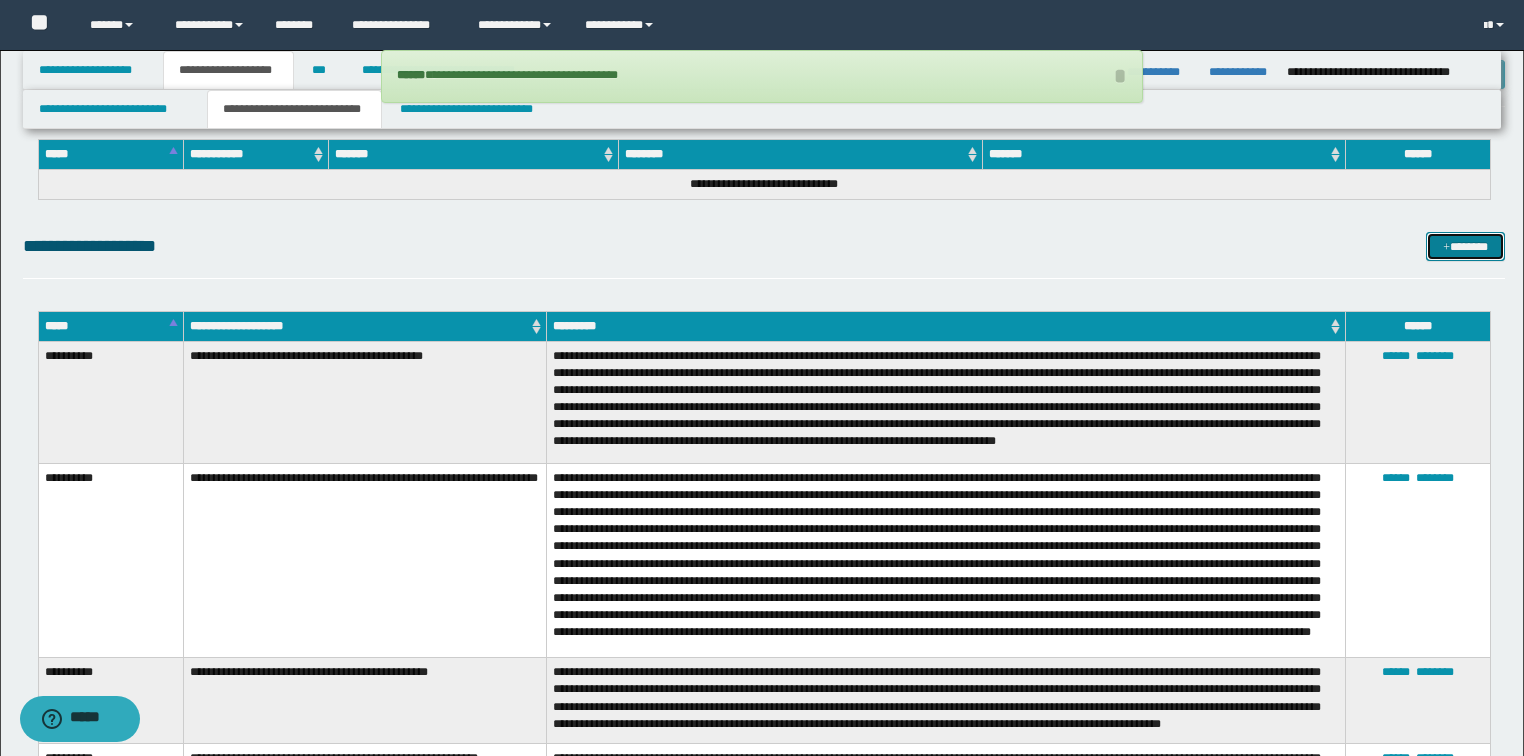 click at bounding box center [1446, 248] 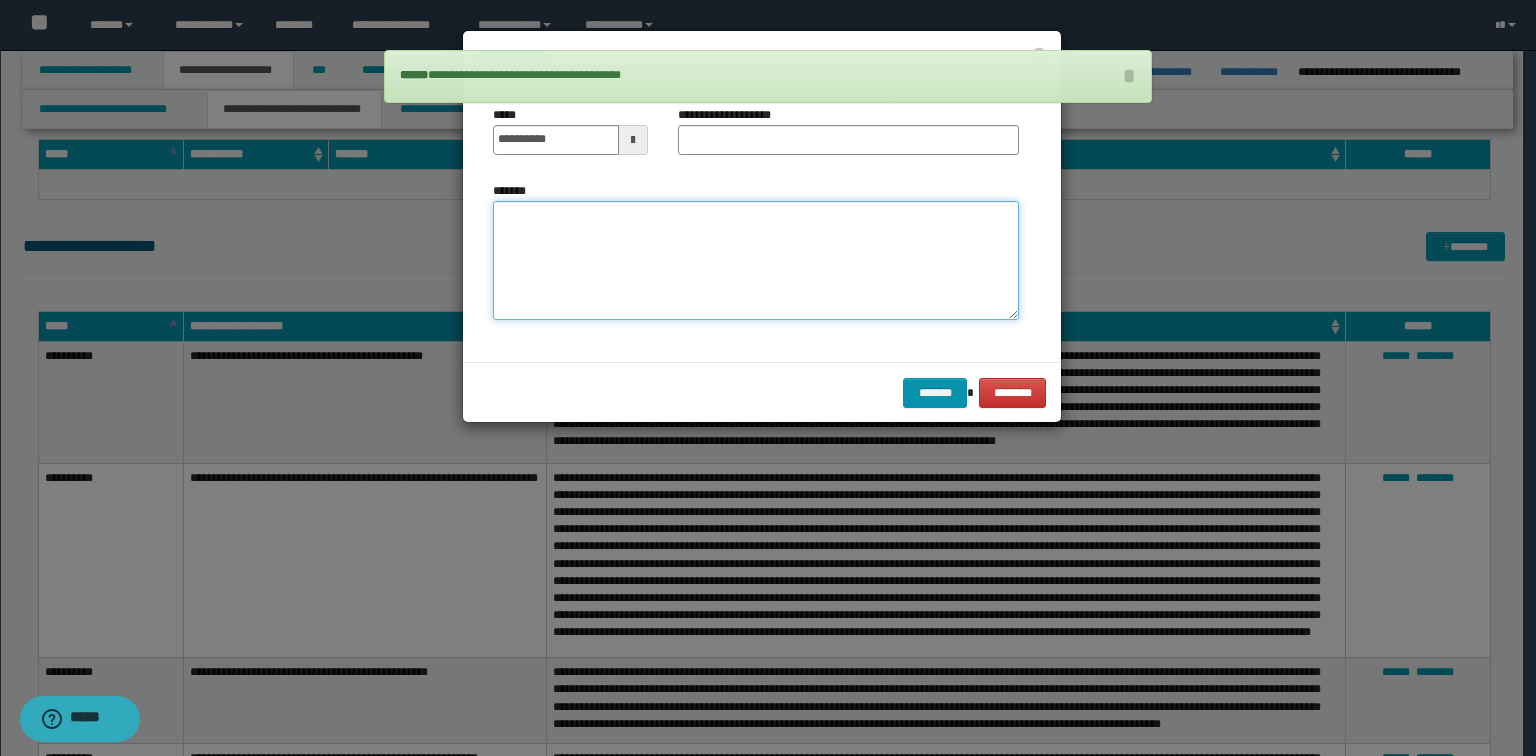 click on "*******" at bounding box center (756, 261) 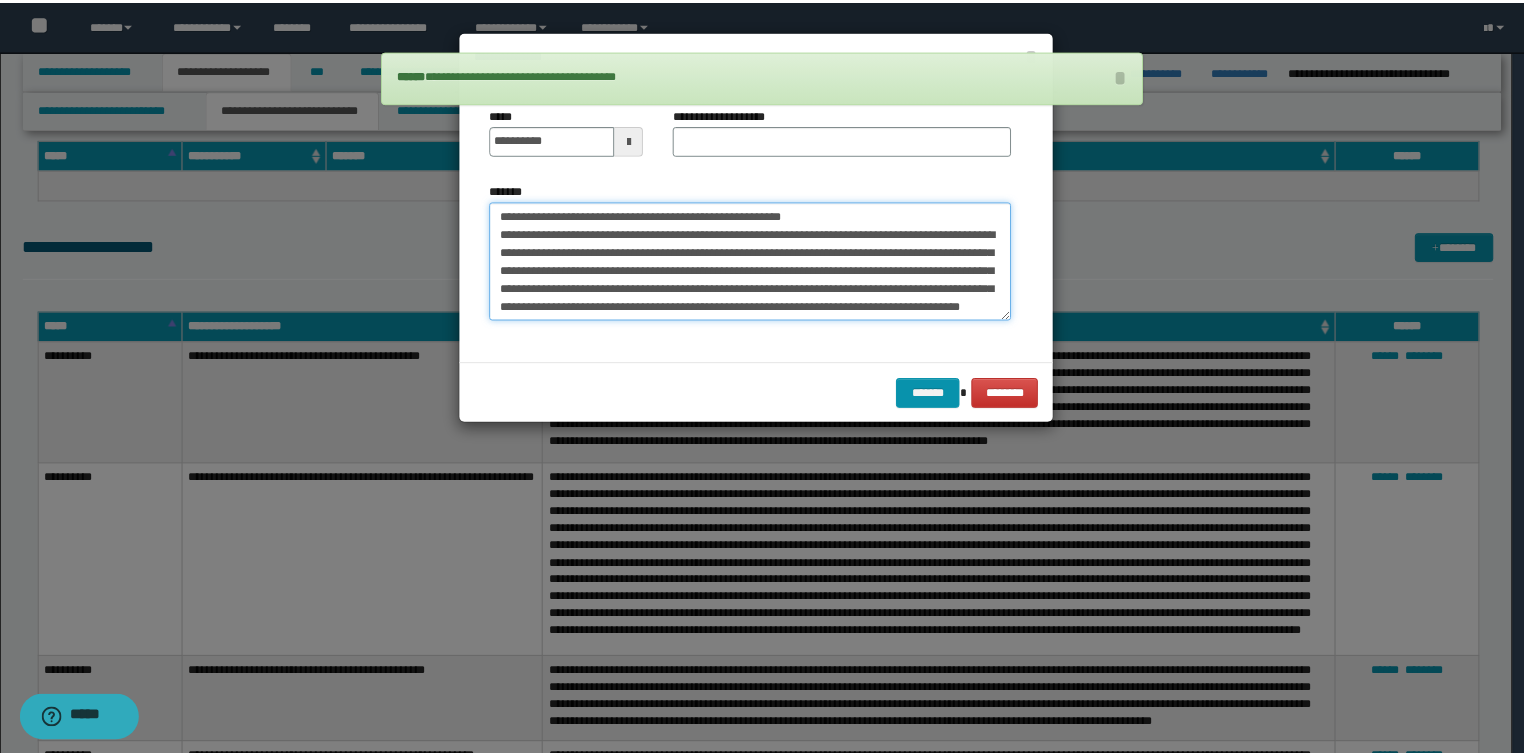 scroll, scrollTop: 0, scrollLeft: 0, axis: both 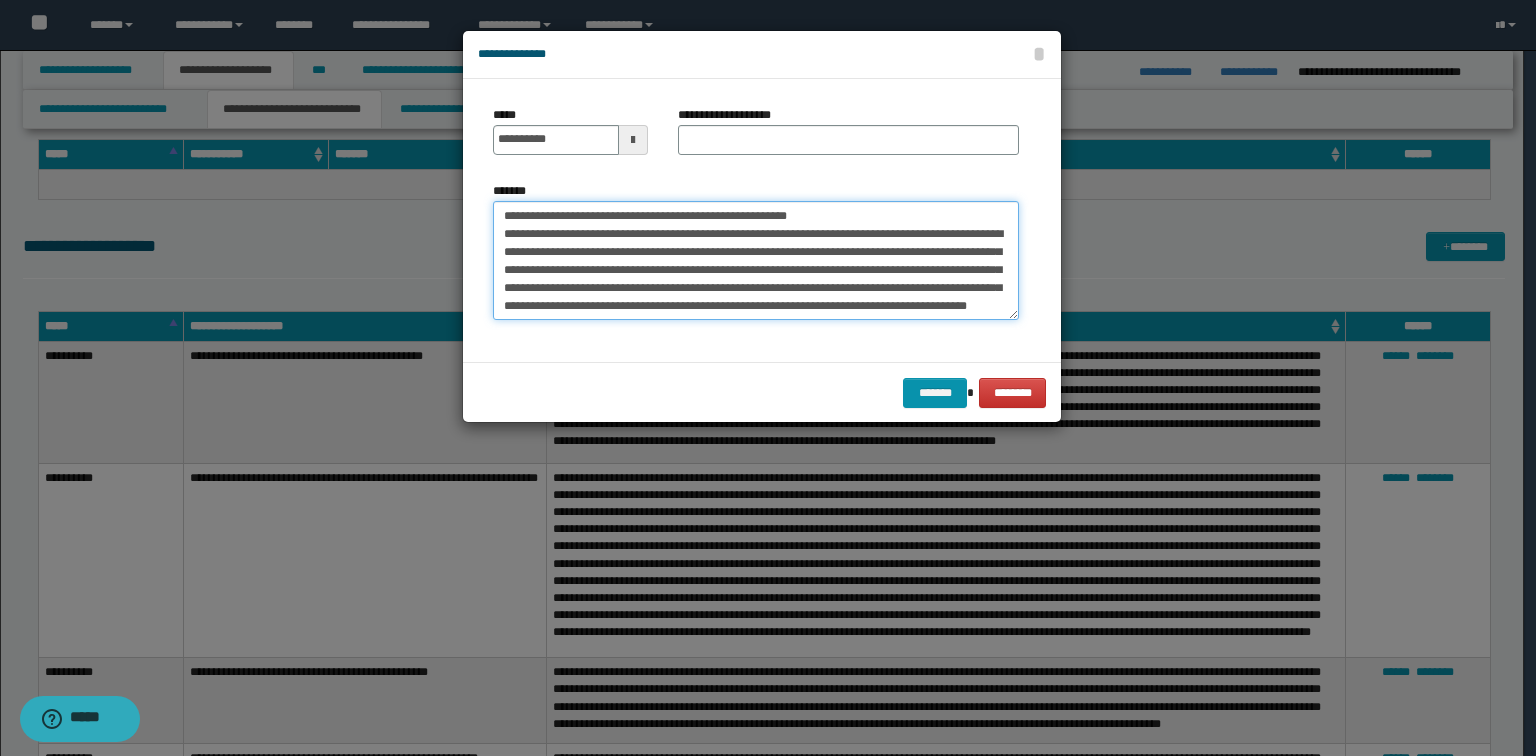 drag, startPoint x: 824, startPoint y: 208, endPoint x: 570, endPoint y: 204, distance: 254.0315 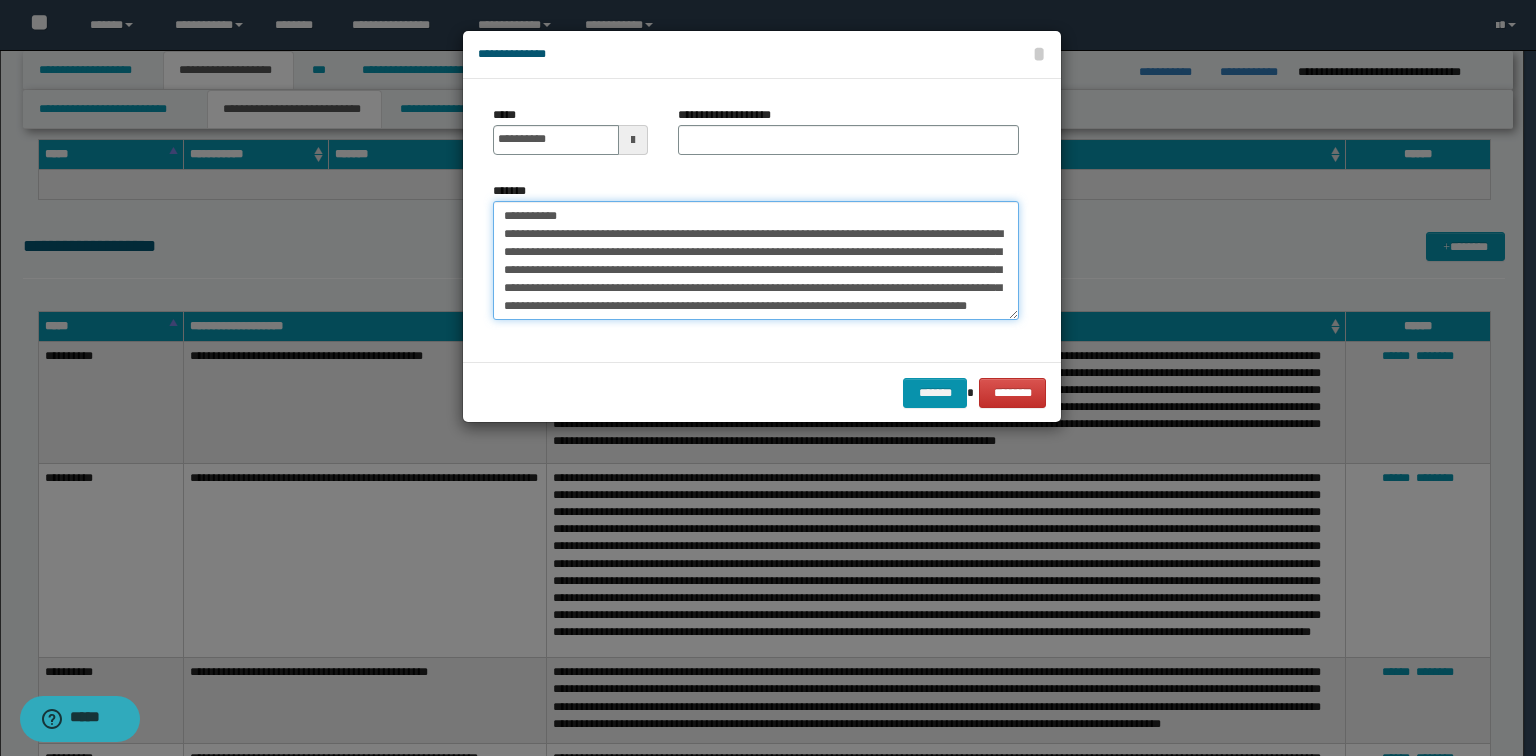 type on "**********" 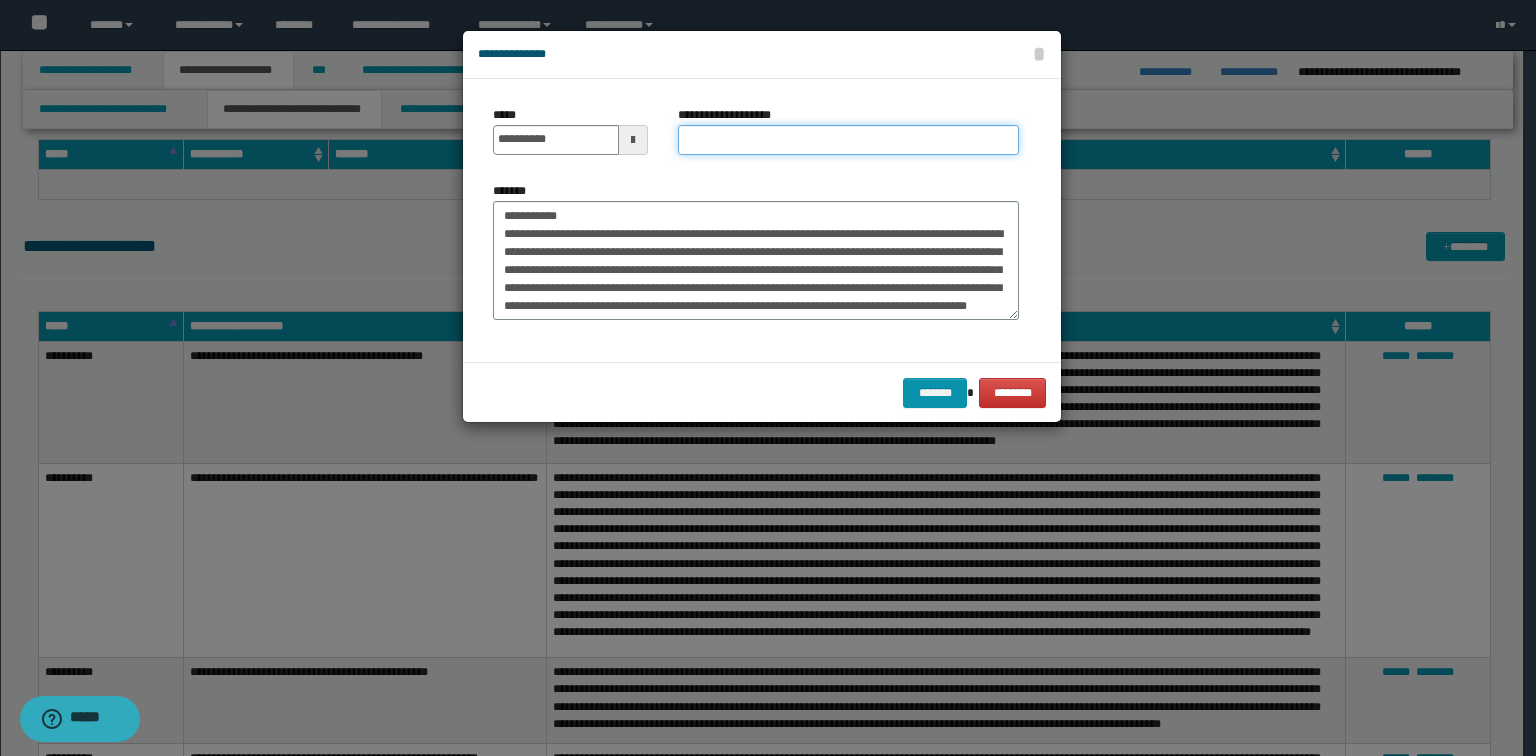 drag, startPoint x: 776, startPoint y: 140, endPoint x: 712, endPoint y: 158, distance: 66.48308 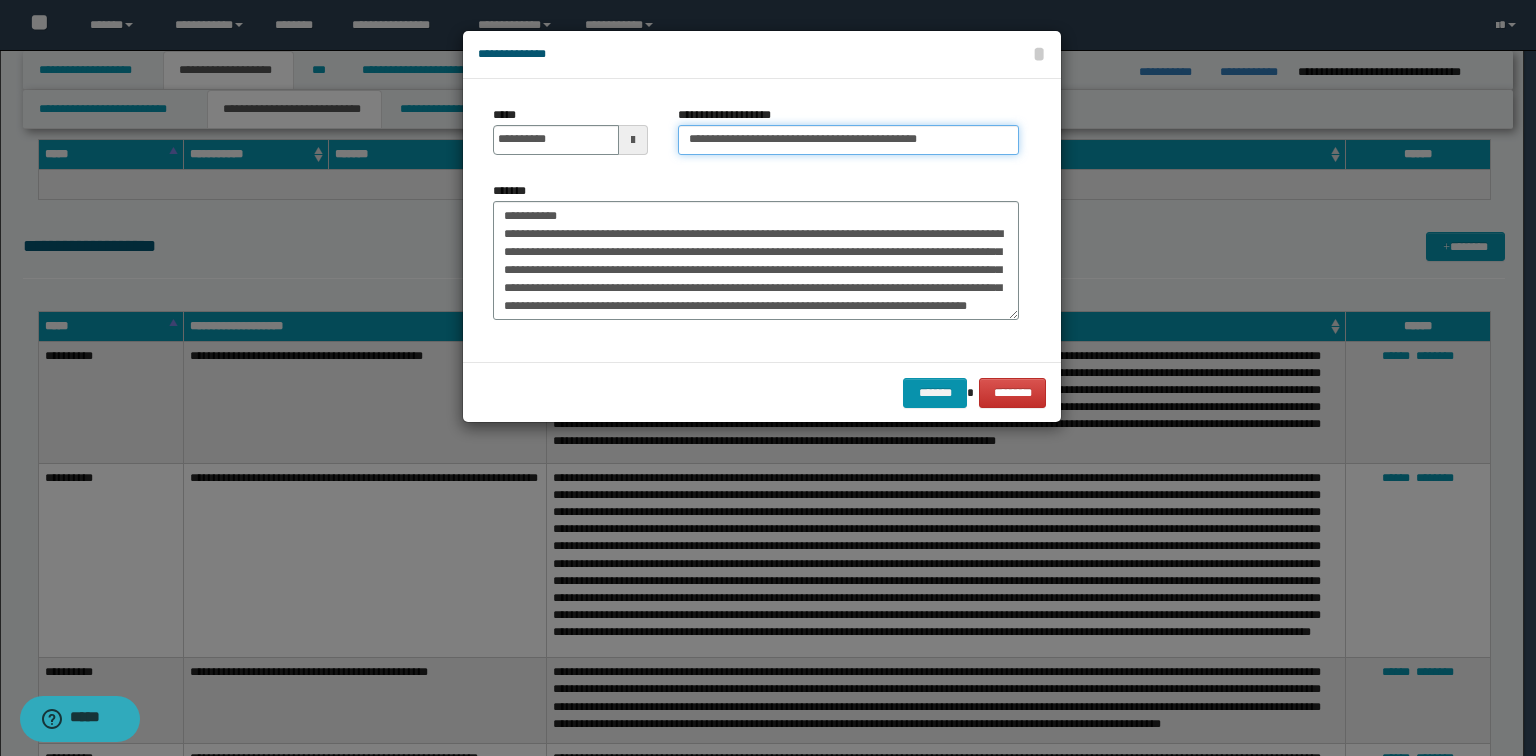 type on "**********" 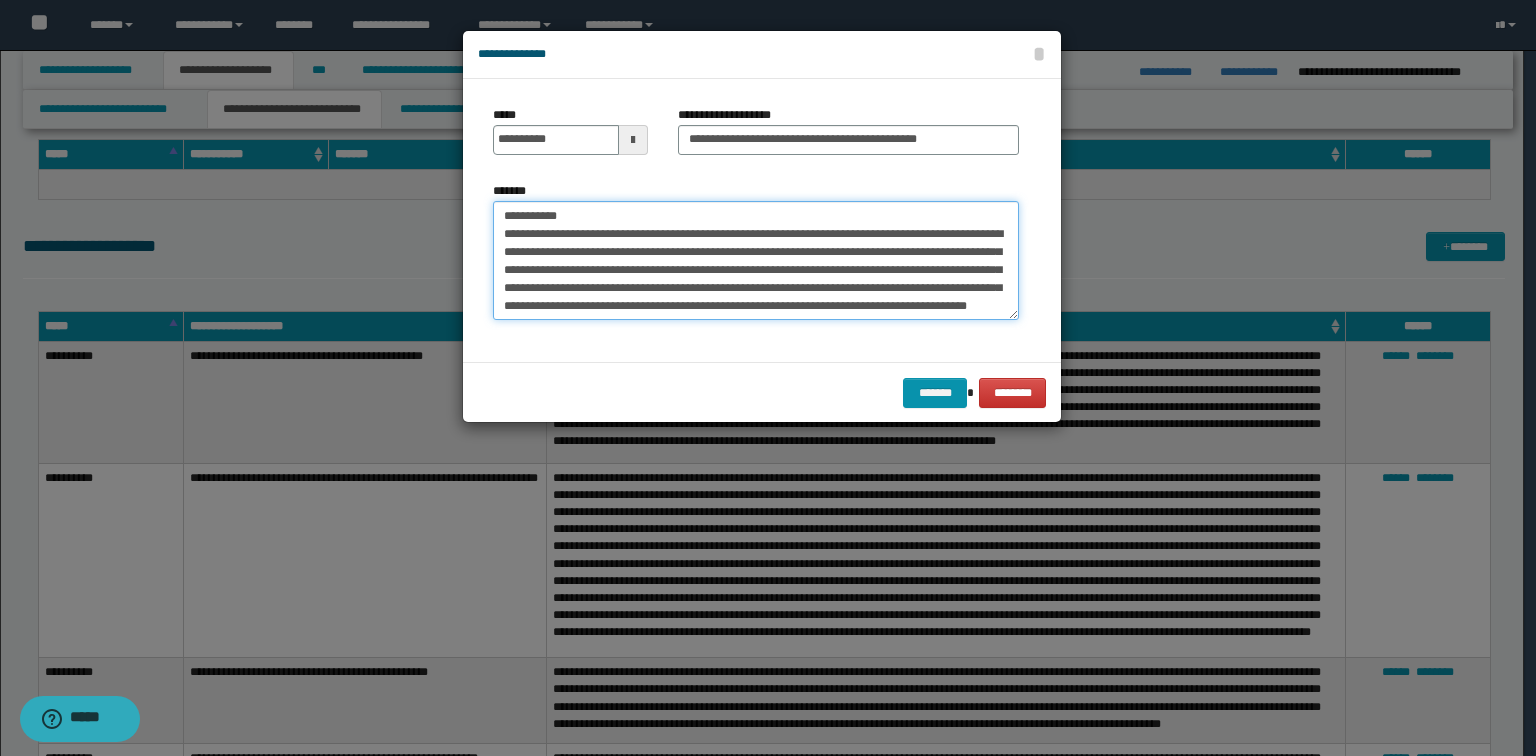 drag, startPoint x: 614, startPoint y: 215, endPoint x: 0, endPoint y: 177, distance: 615.17474 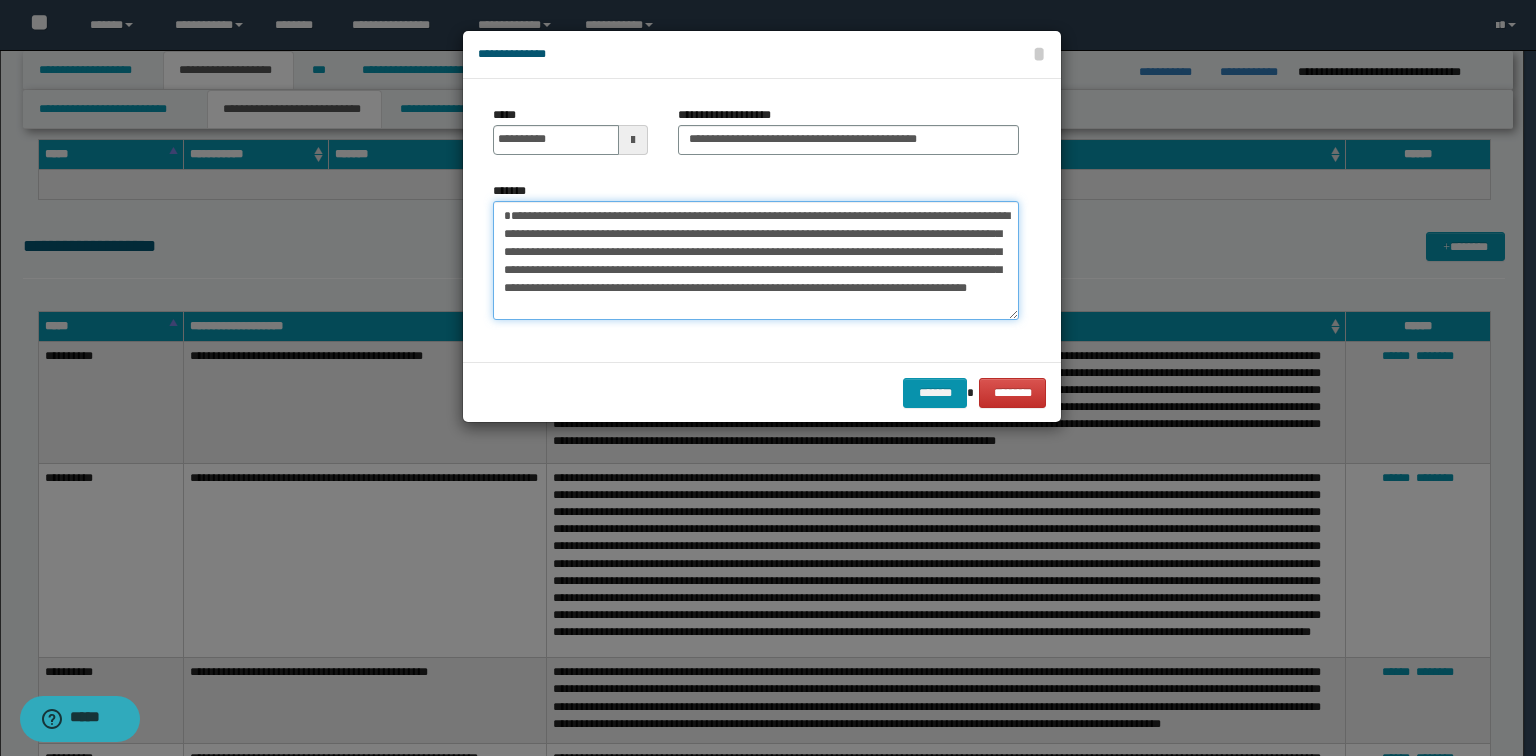 type on "**********" 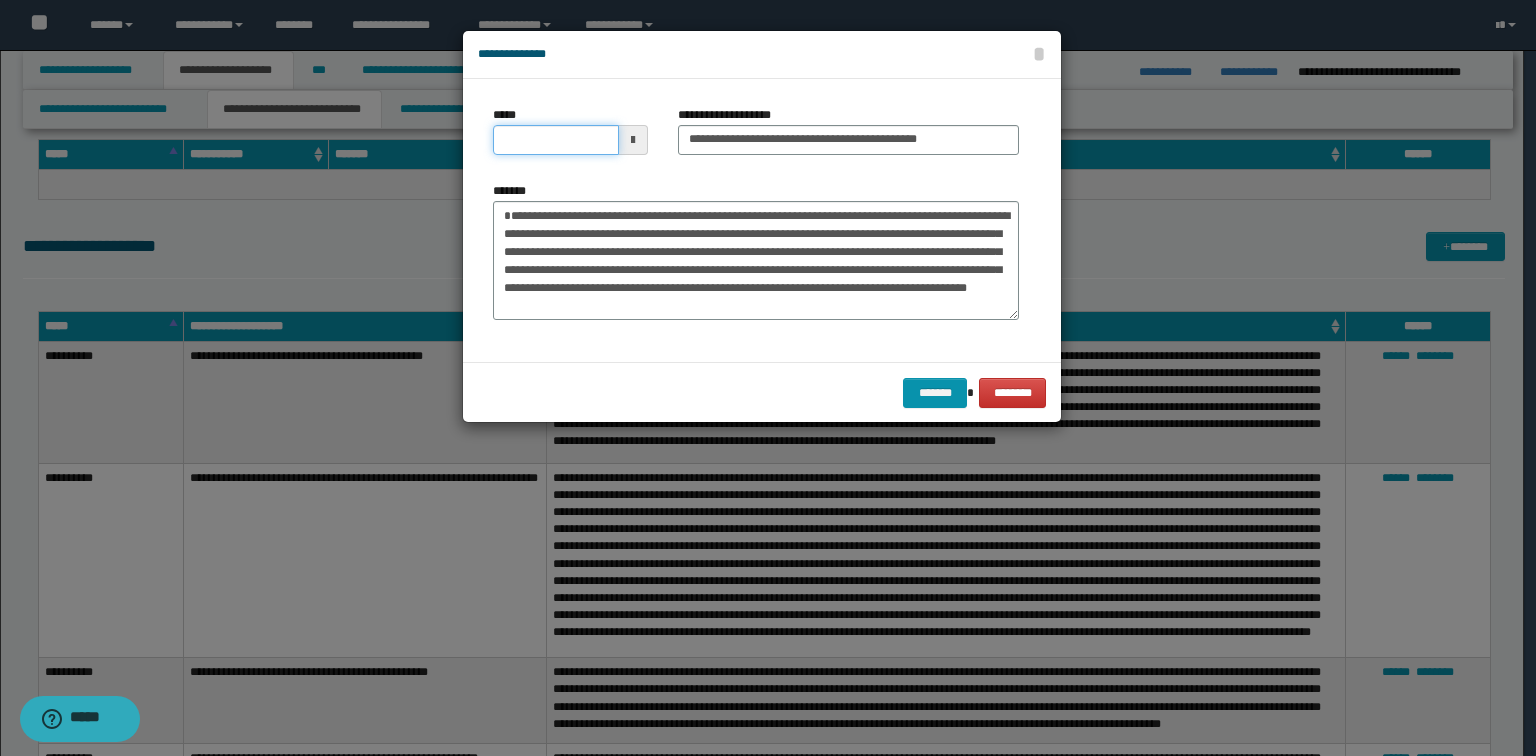 click on "*****" at bounding box center [556, 140] 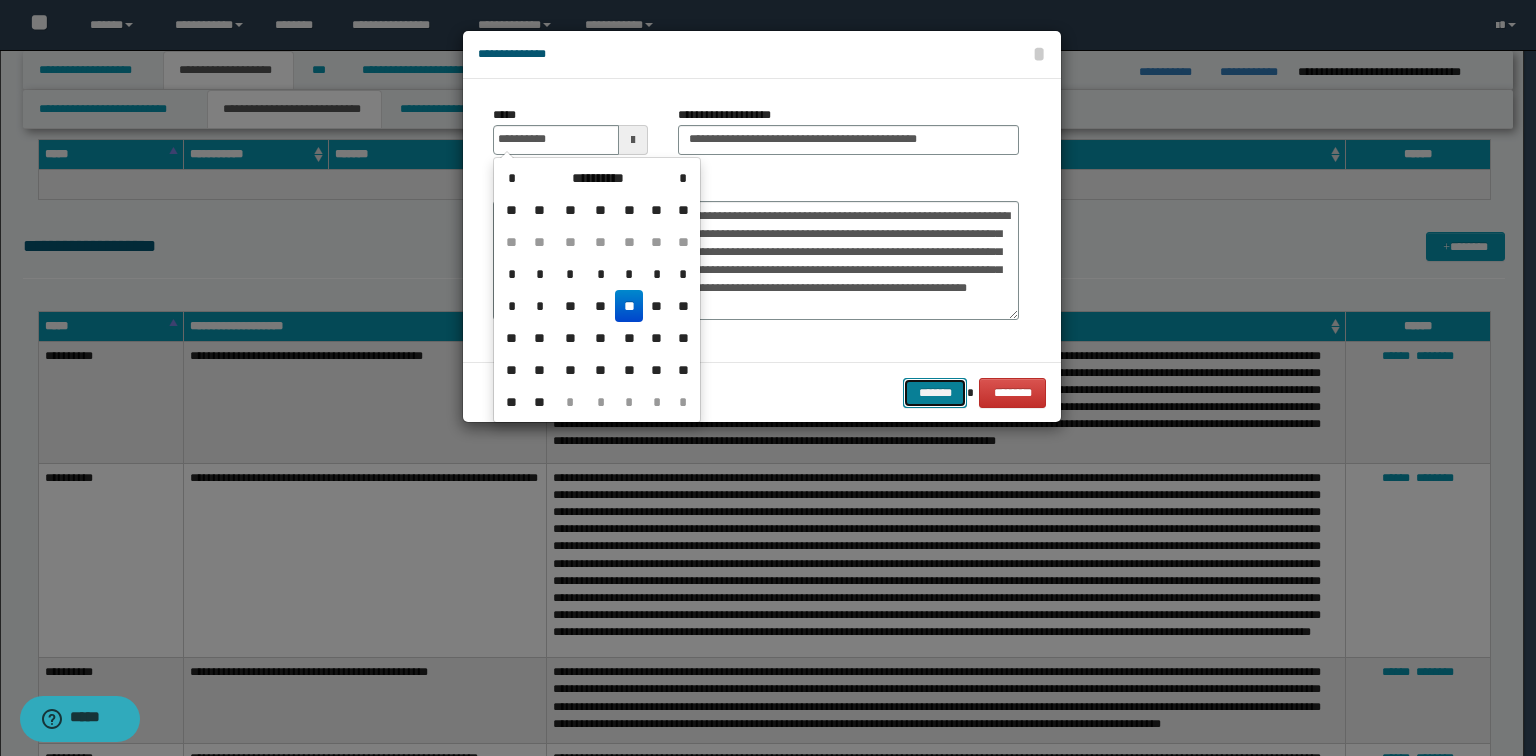 click on "*******" at bounding box center [935, 393] 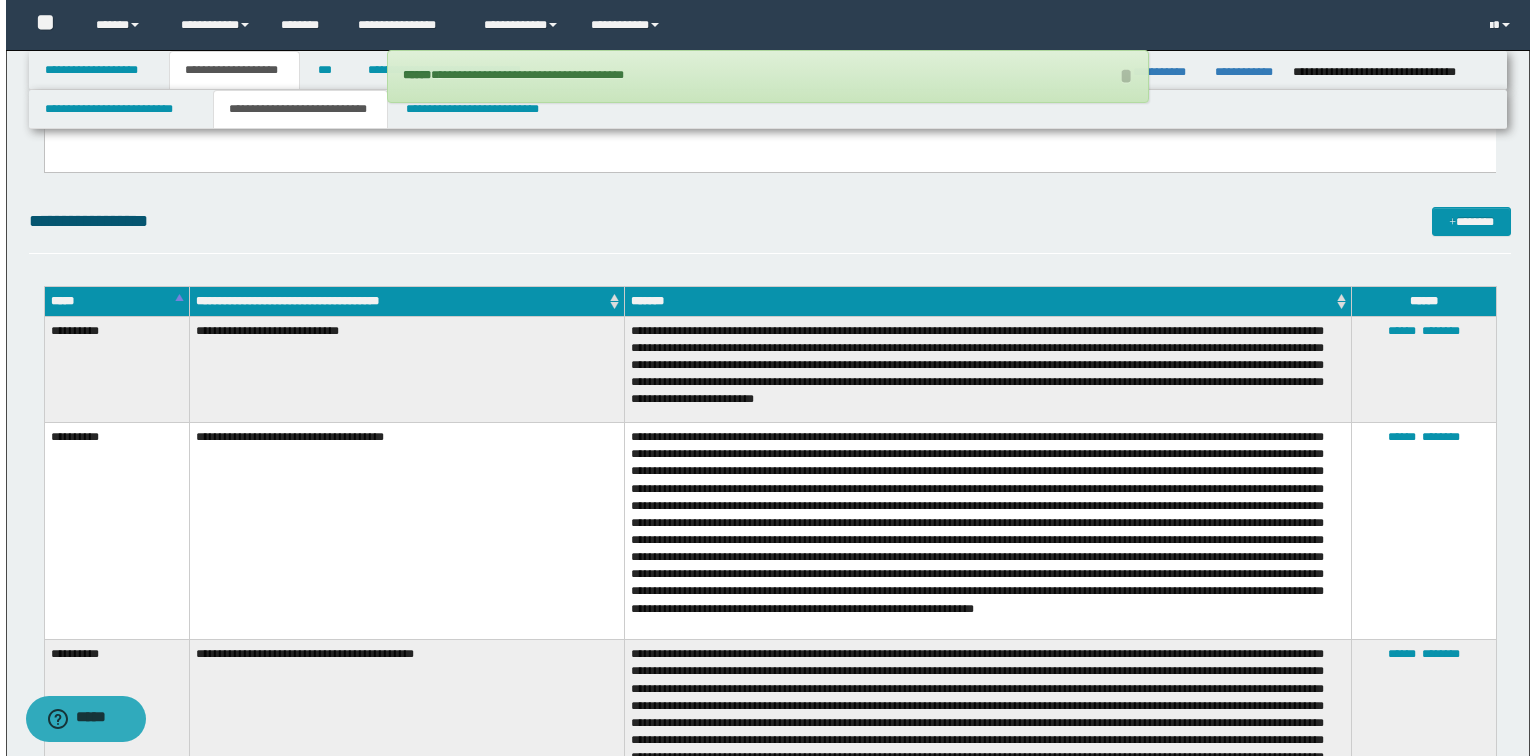 scroll, scrollTop: 2639, scrollLeft: 0, axis: vertical 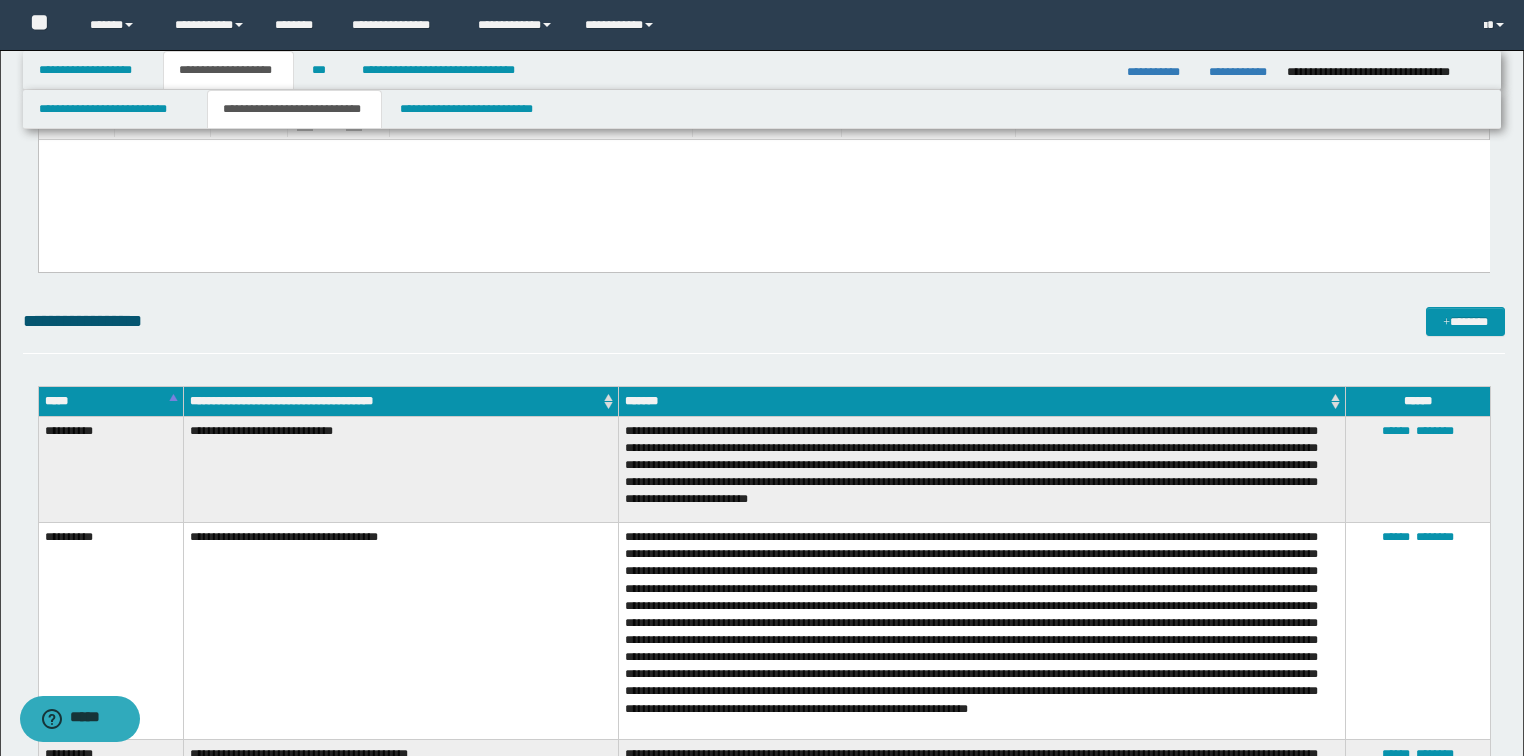 click on "**********" at bounding box center (764, 330) 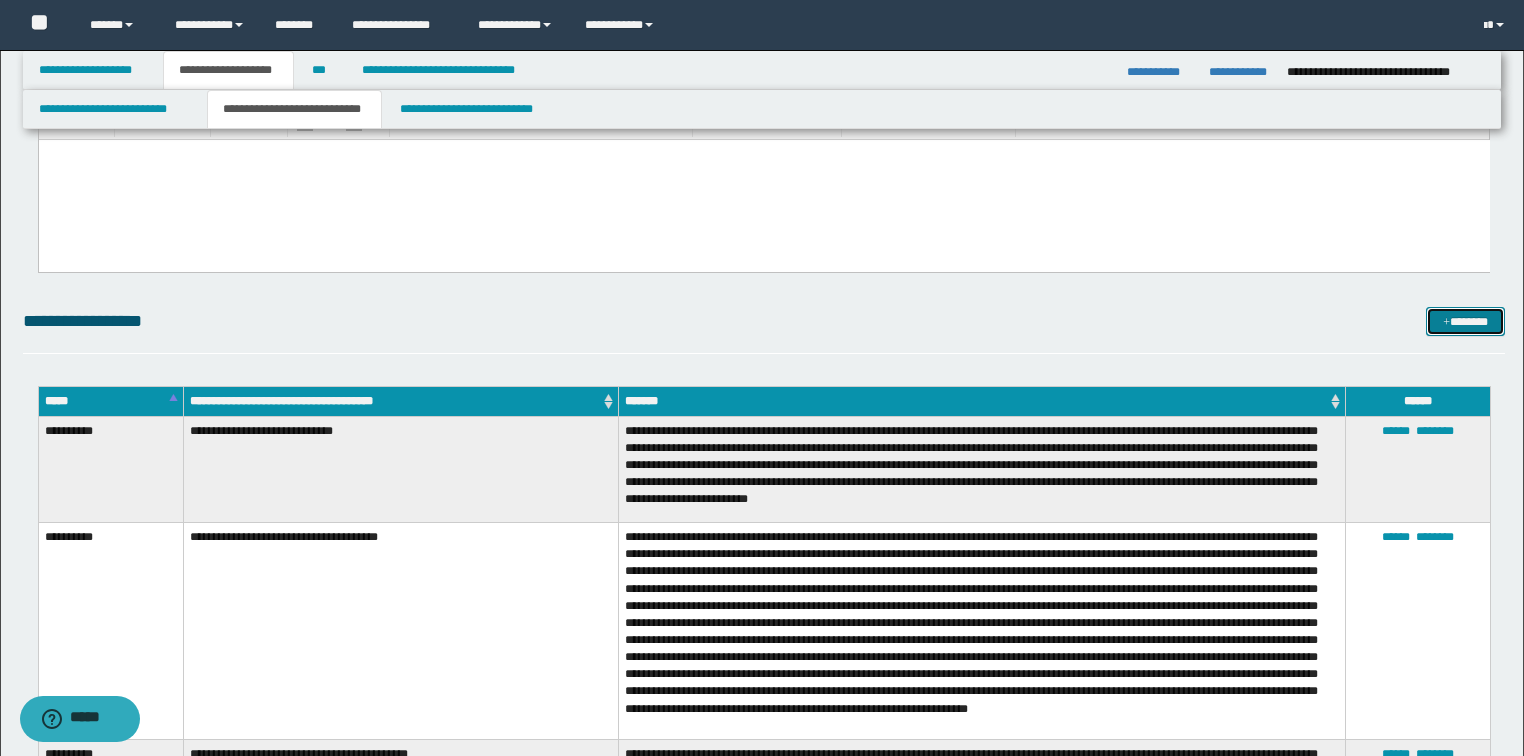 click on "*******" at bounding box center [1465, 322] 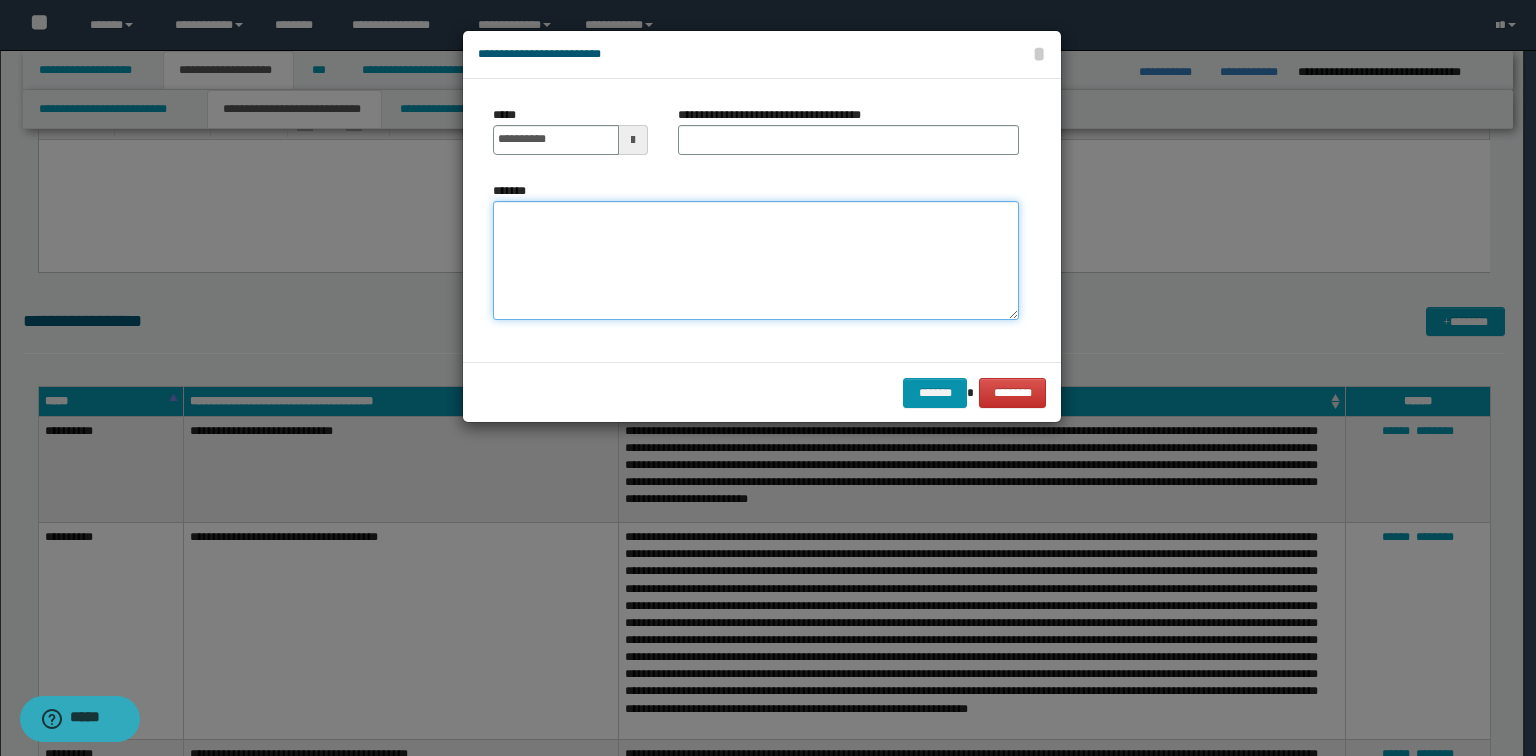 click on "*******" at bounding box center [756, 261] 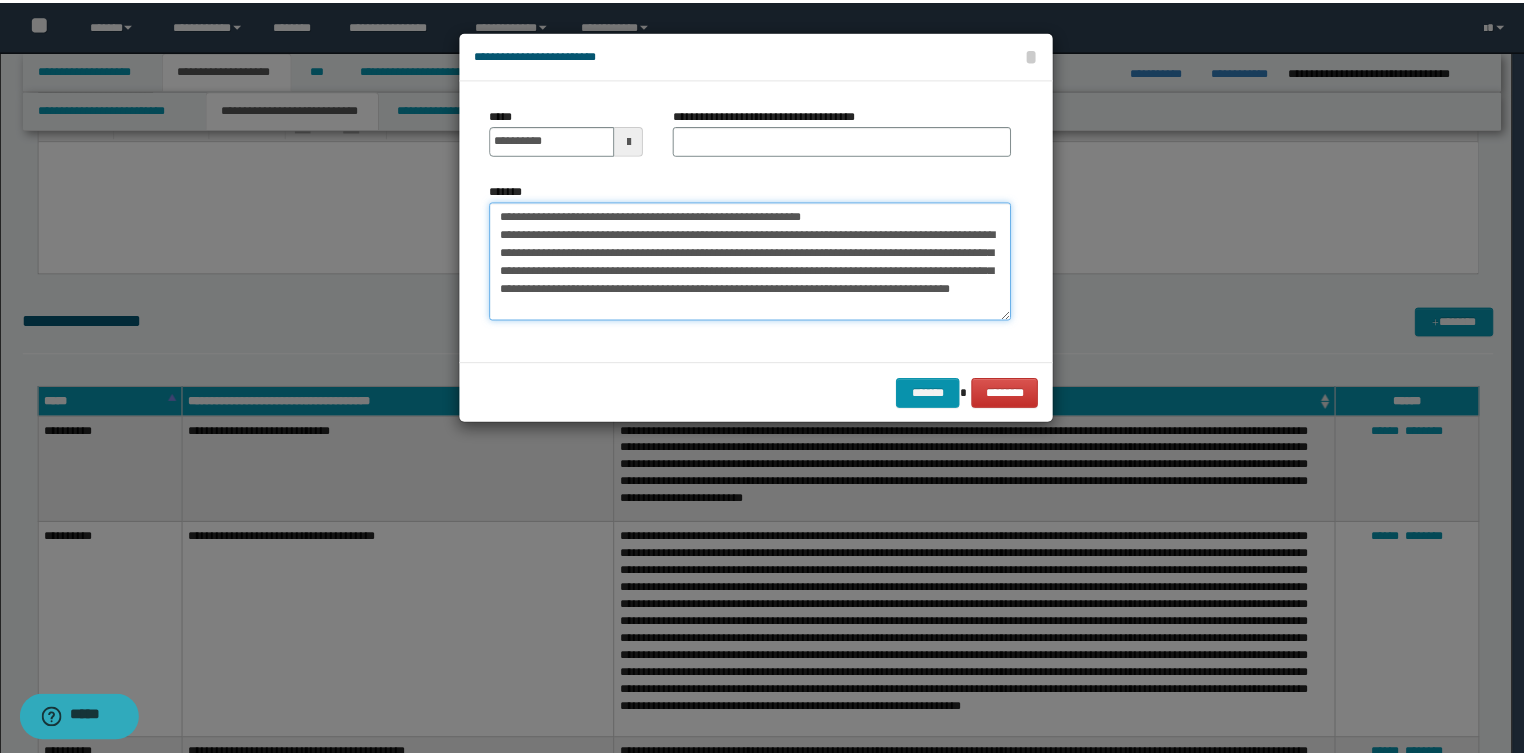scroll, scrollTop: 0, scrollLeft: 0, axis: both 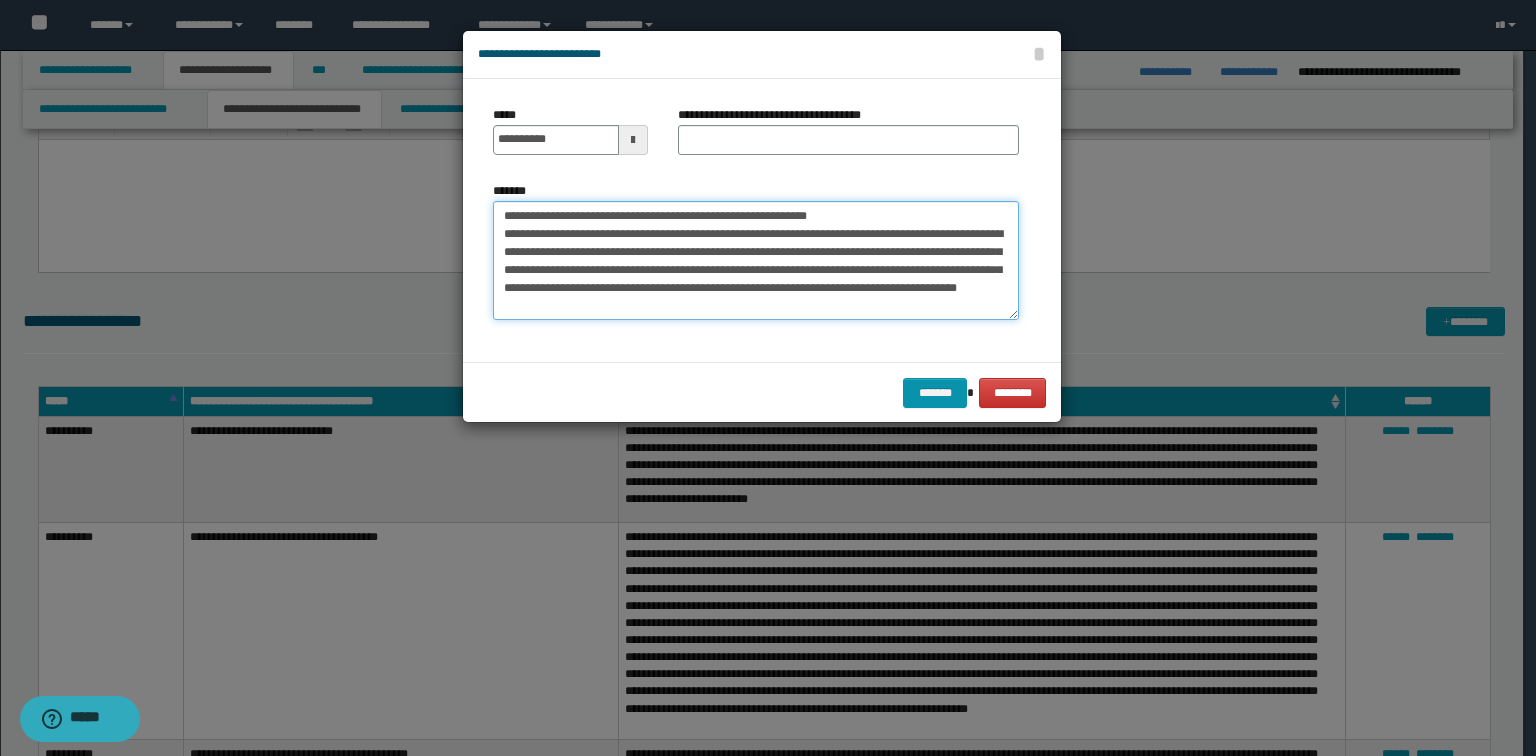drag, startPoint x: 809, startPoint y: 212, endPoint x: 568, endPoint y: 208, distance: 241.03319 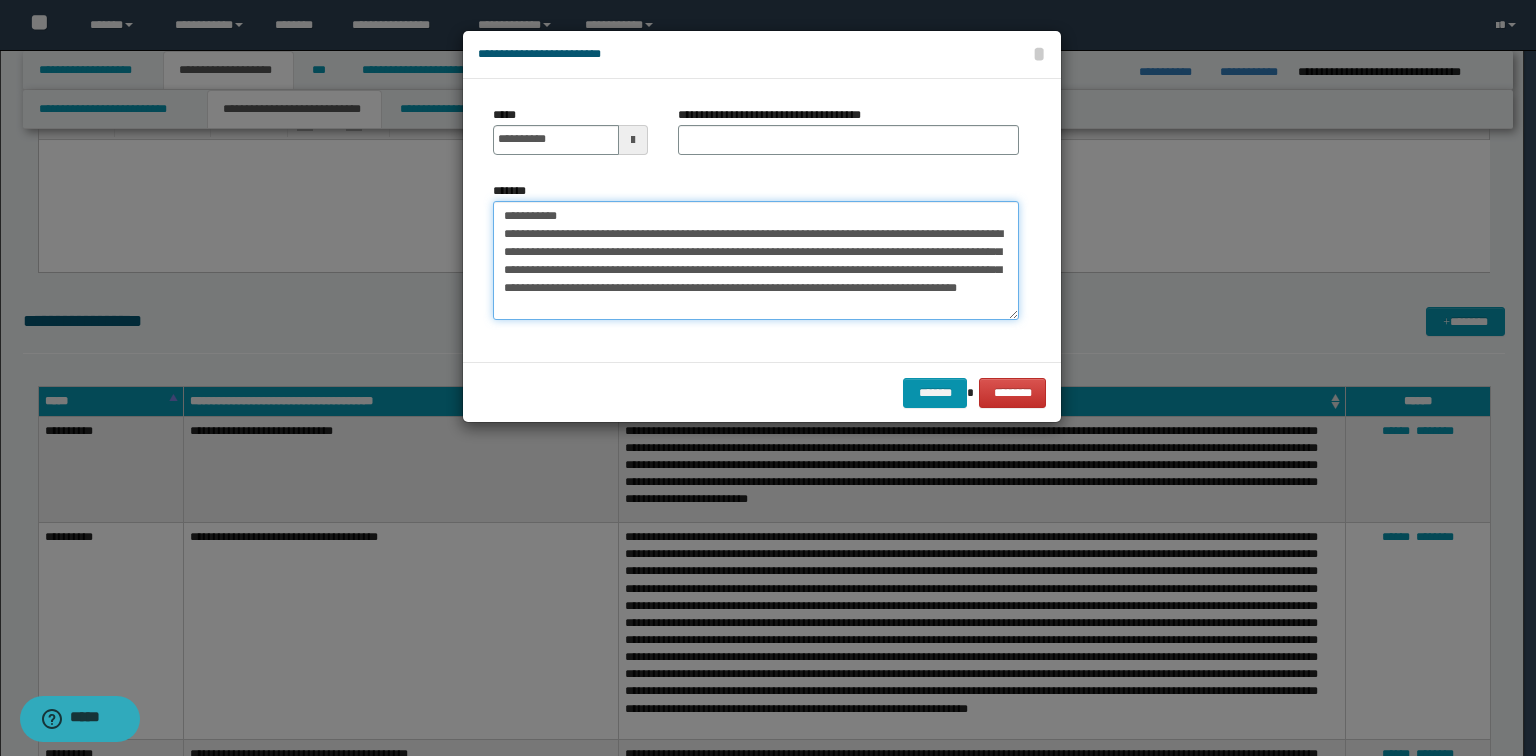 type on "**********" 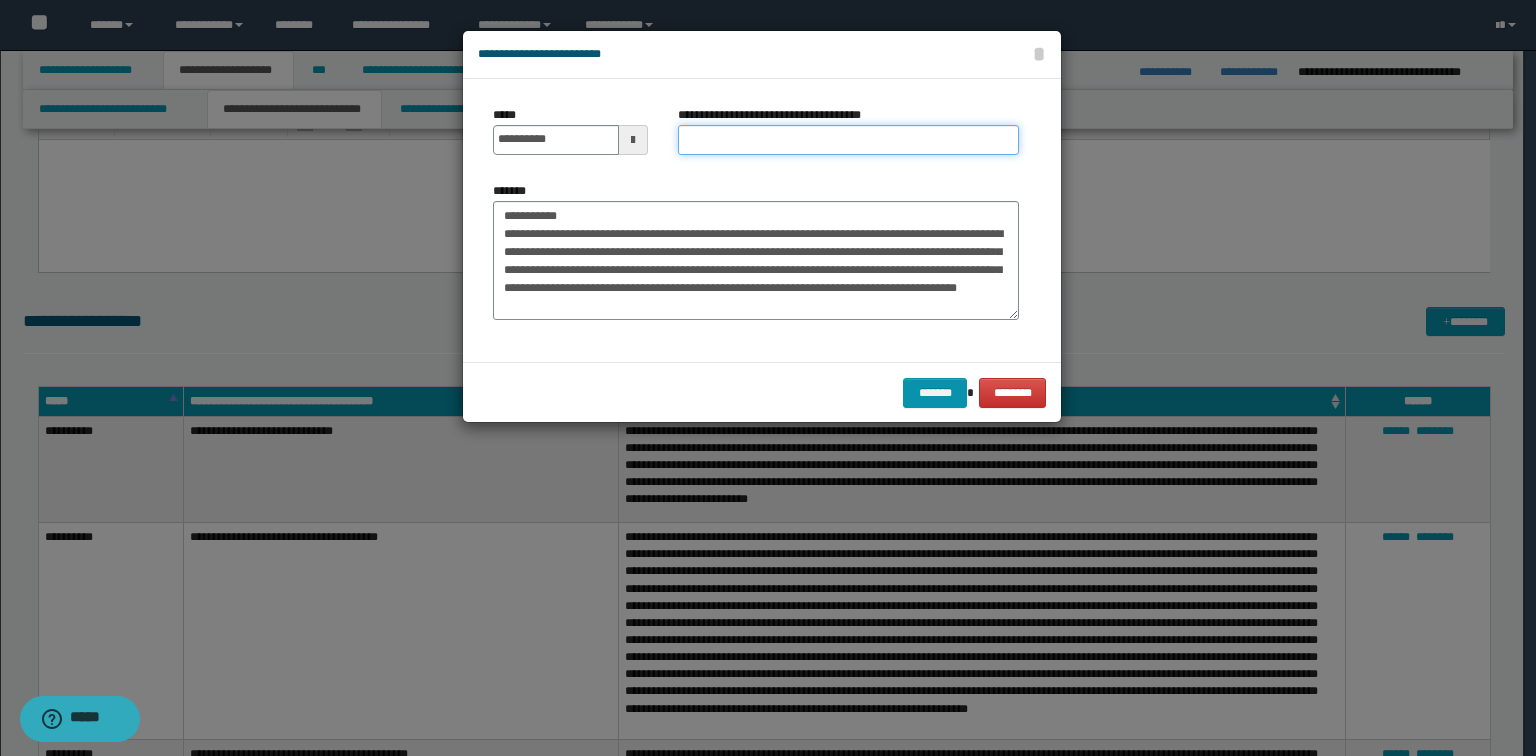 click on "**********" at bounding box center [848, 140] 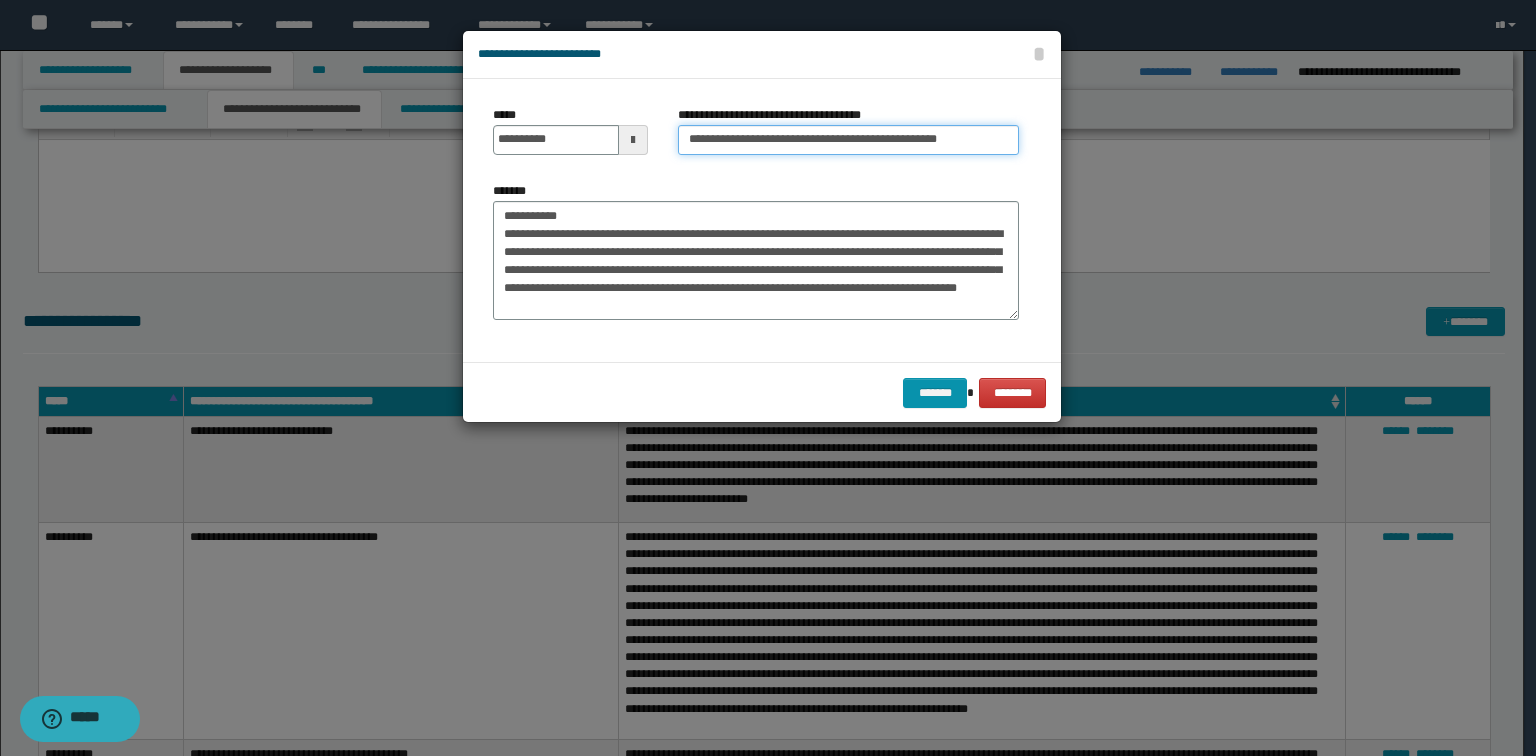 type on "**********" 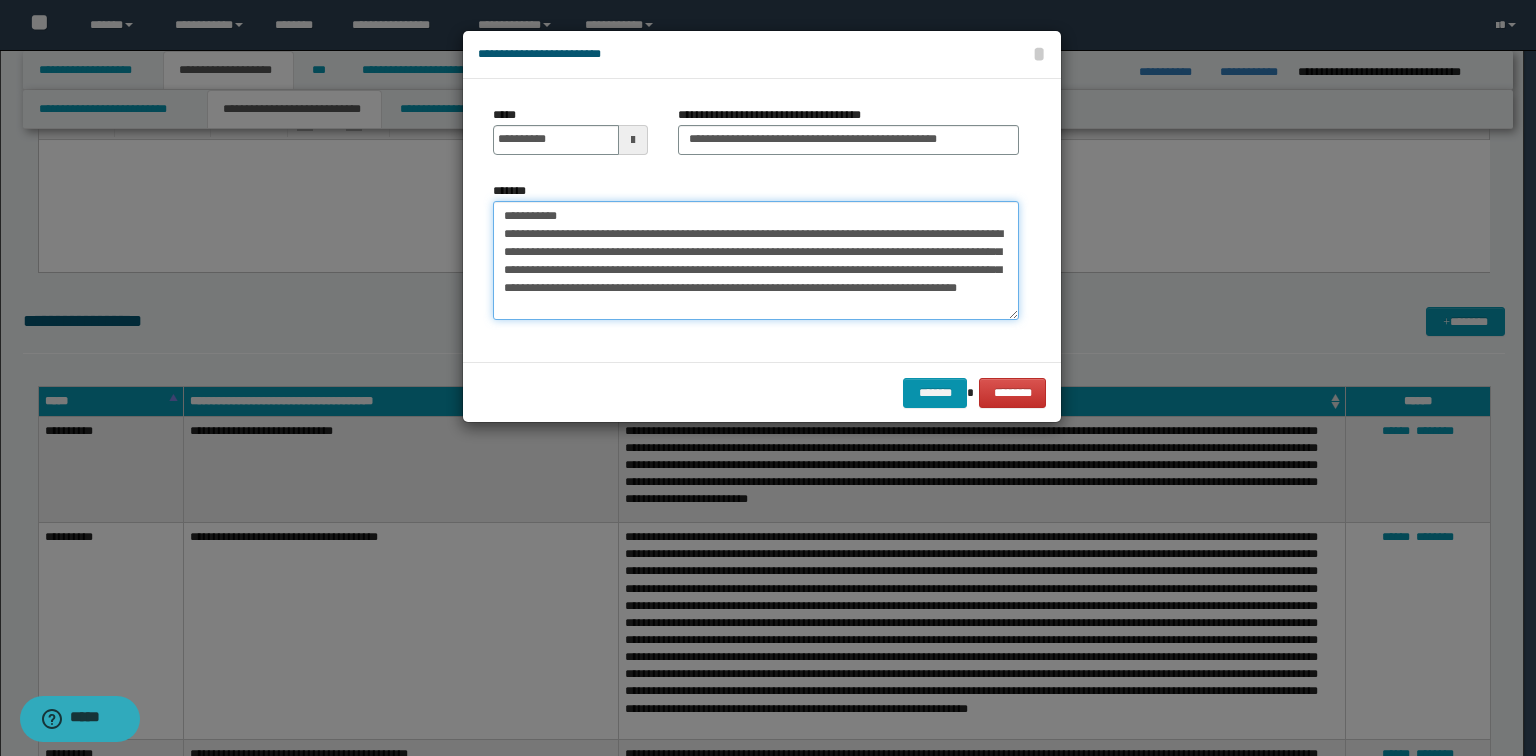 drag, startPoint x: 466, startPoint y: 216, endPoint x: 21, endPoint y: 185, distance: 446.07846 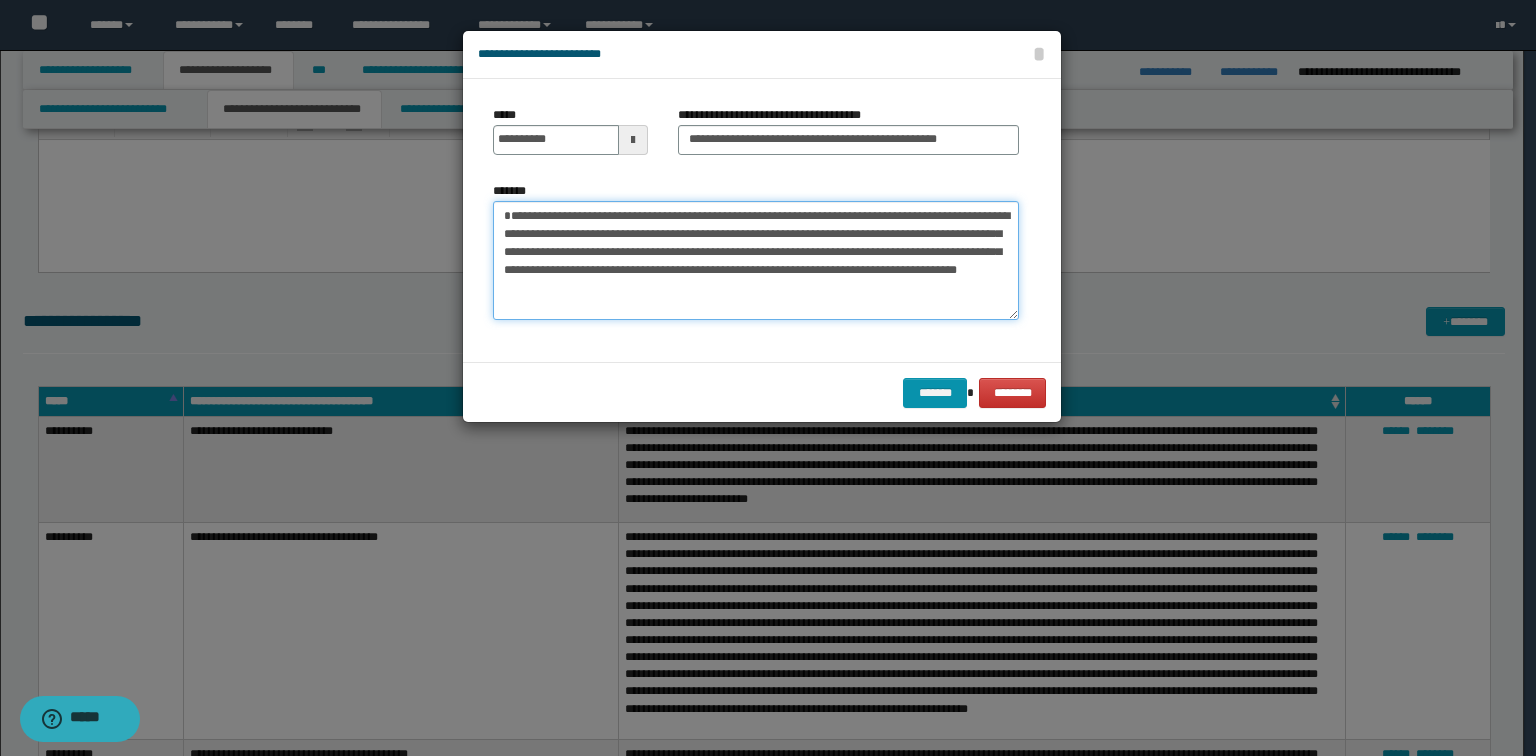 type on "**********" 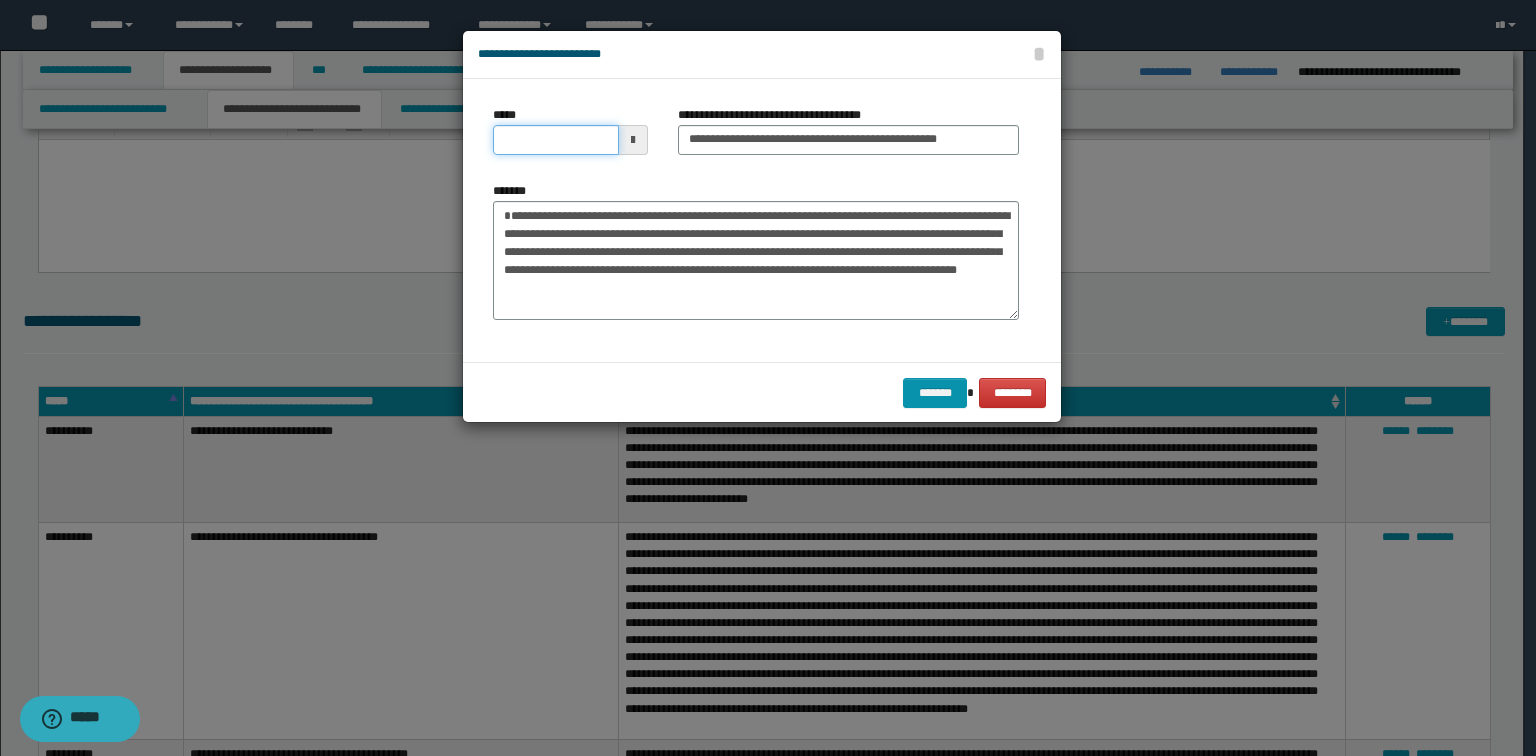 click on "*****" at bounding box center [556, 140] 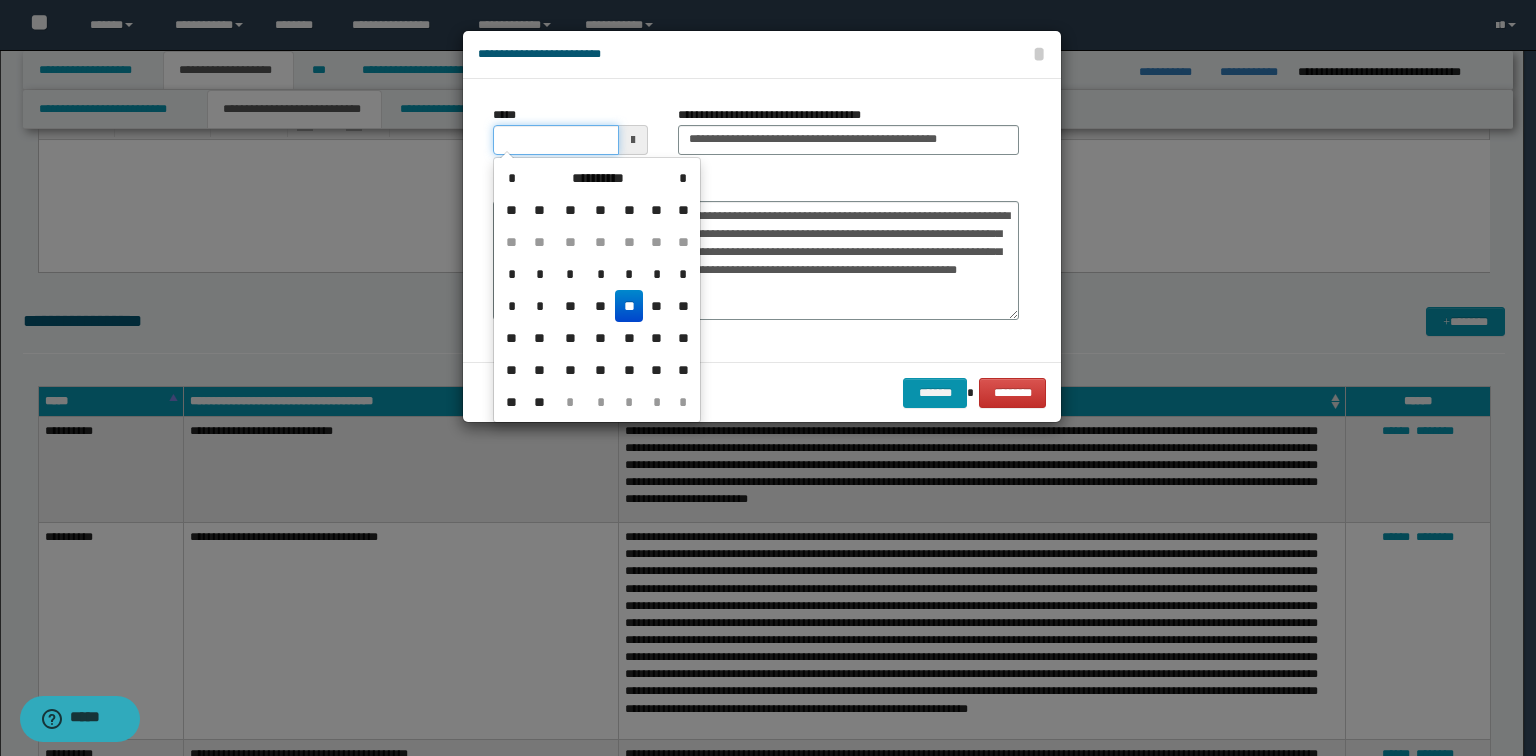 type on "**********" 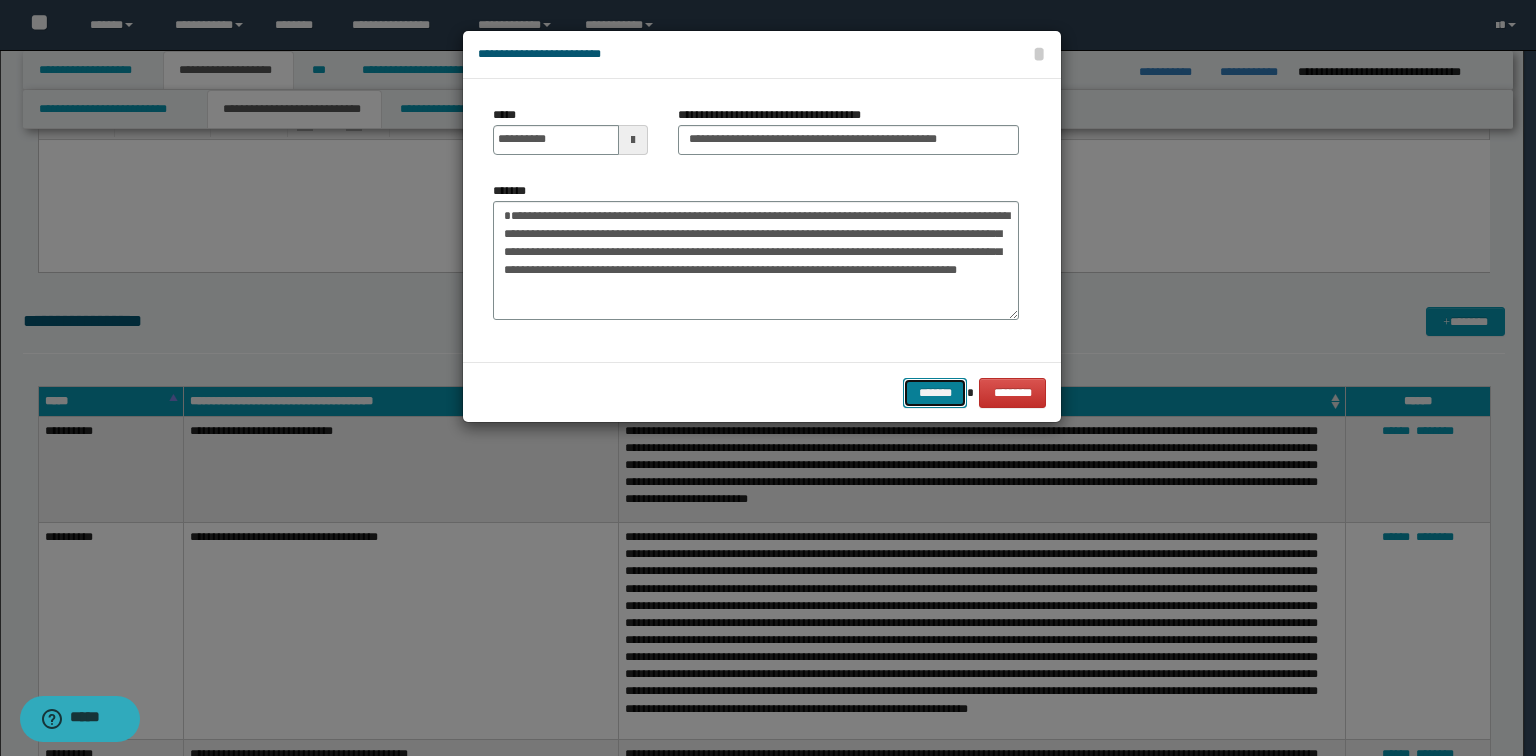 click on "*******" at bounding box center (935, 393) 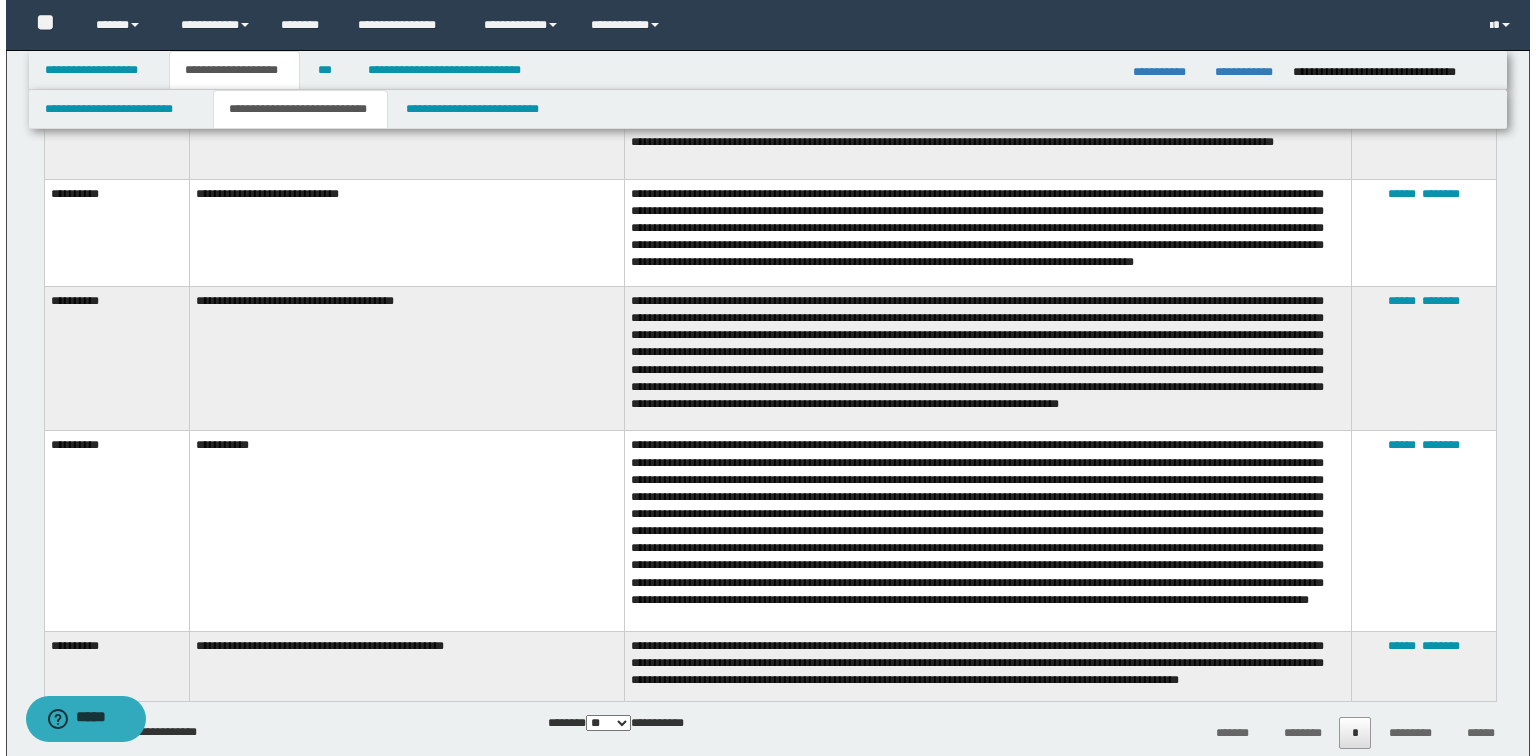 scroll, scrollTop: 4319, scrollLeft: 0, axis: vertical 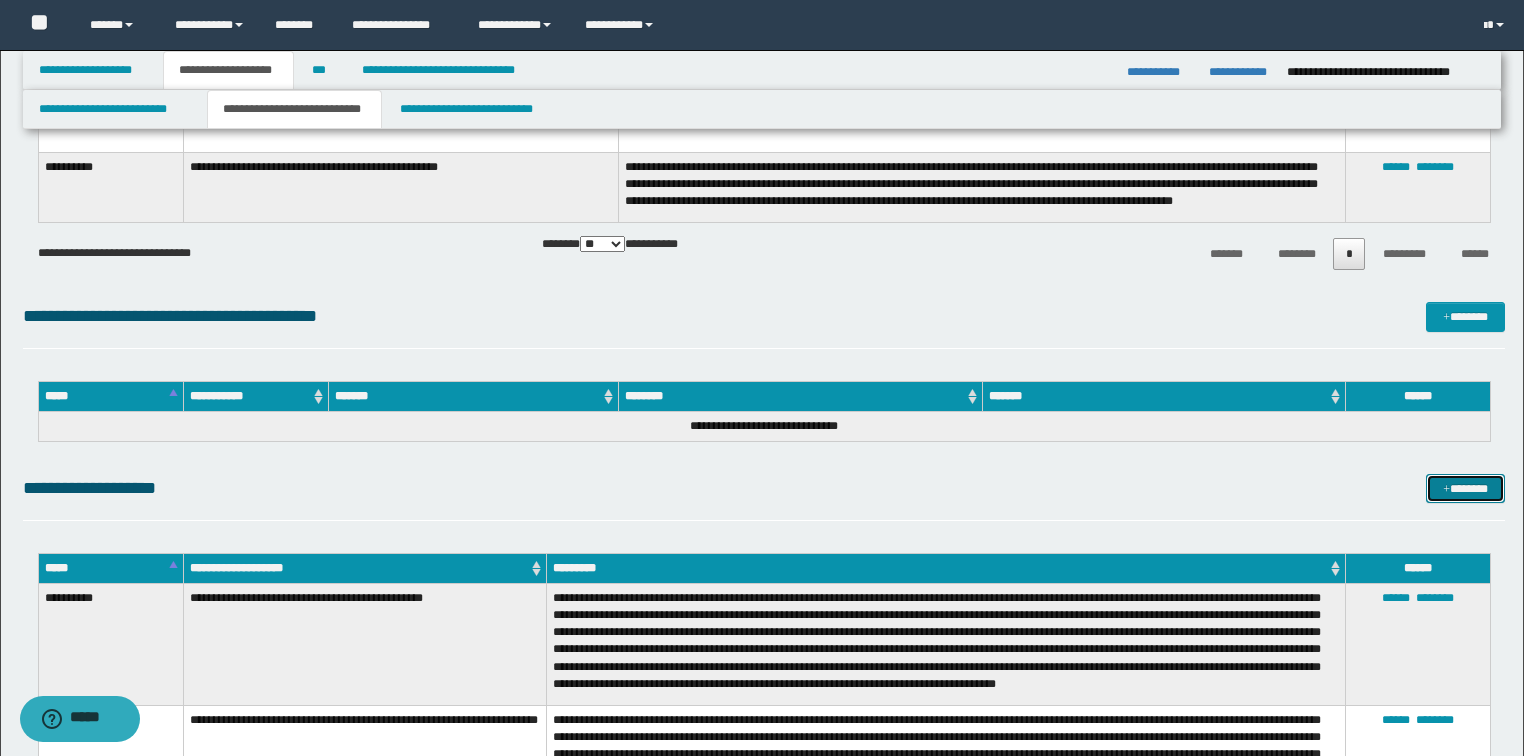 click on "*******" at bounding box center [1465, 489] 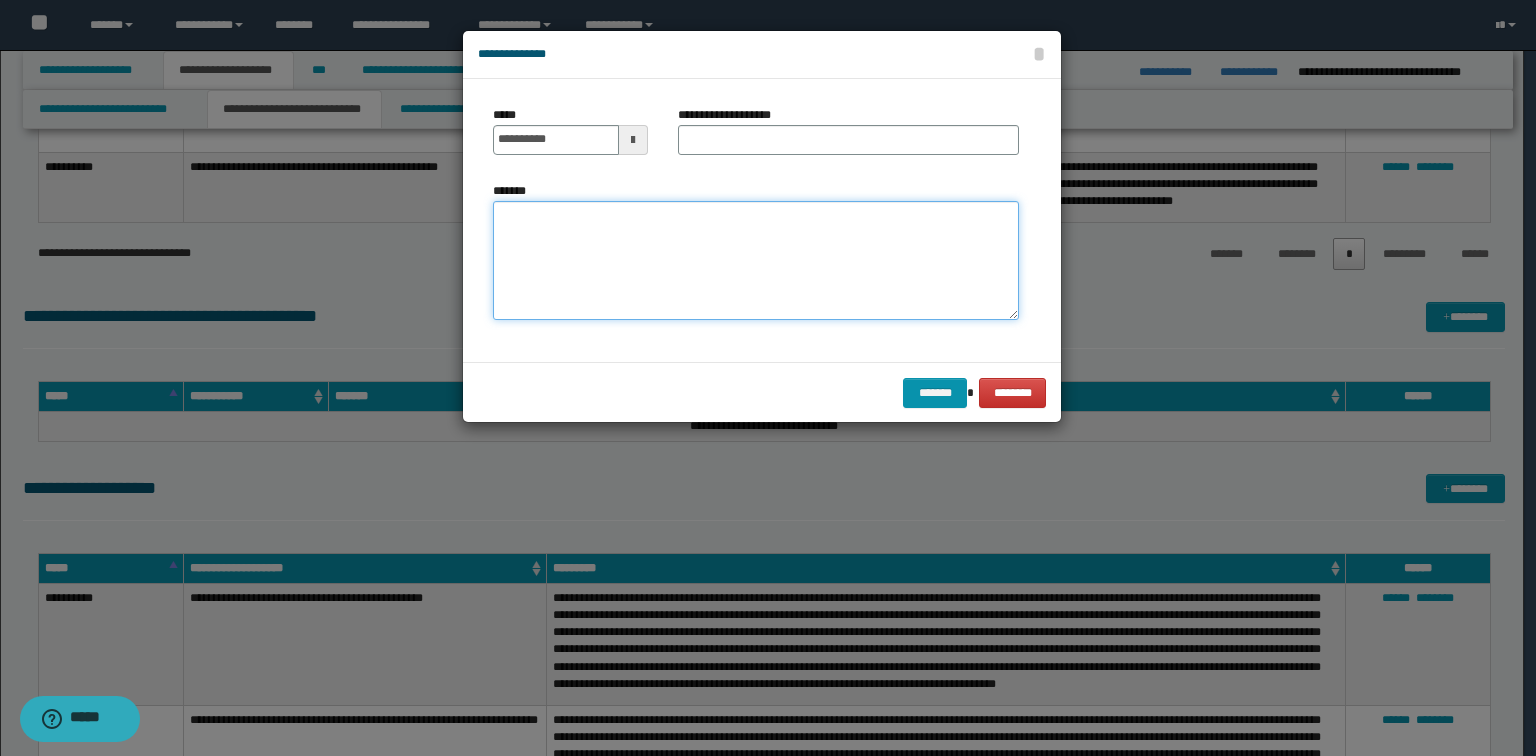click on "*******" at bounding box center (756, 261) 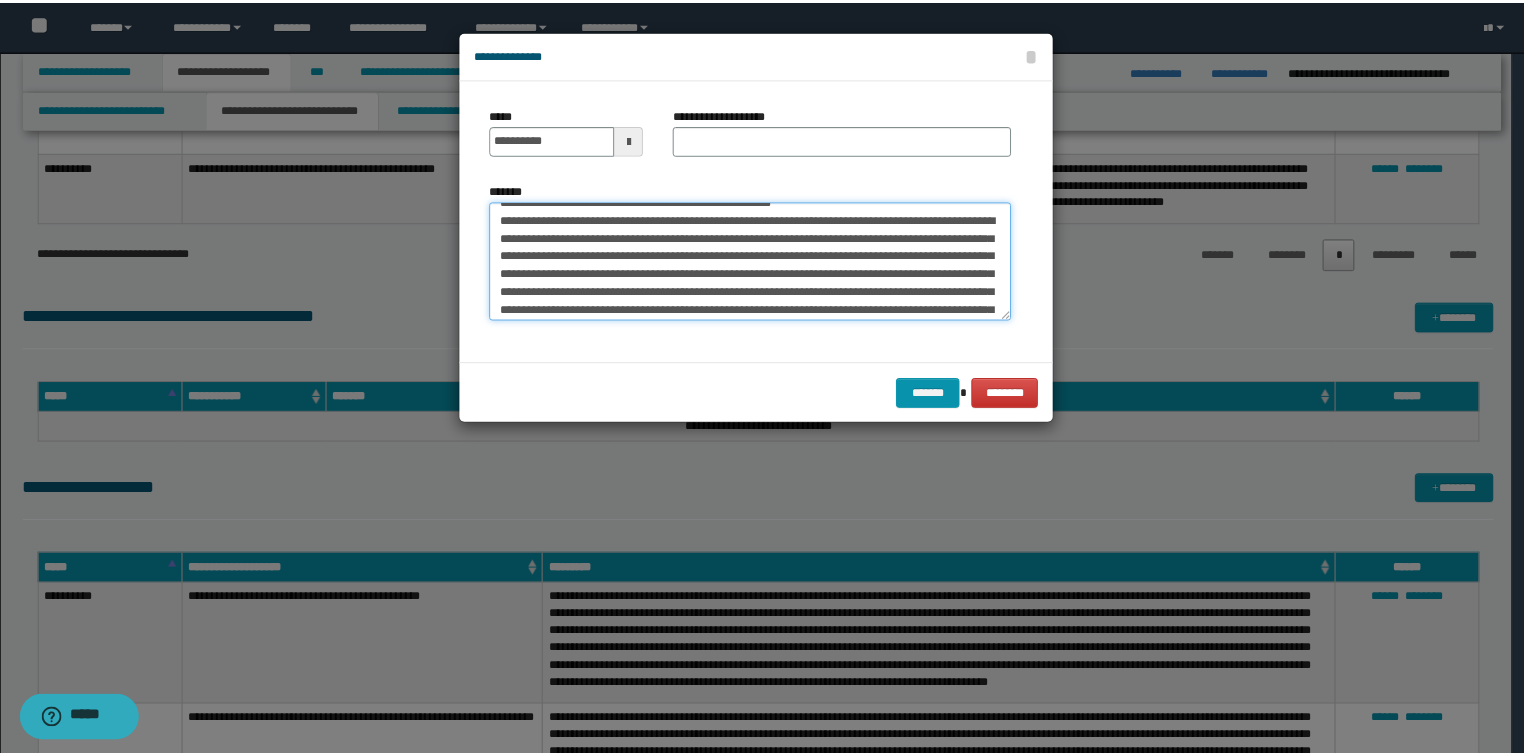 scroll, scrollTop: 0, scrollLeft: 0, axis: both 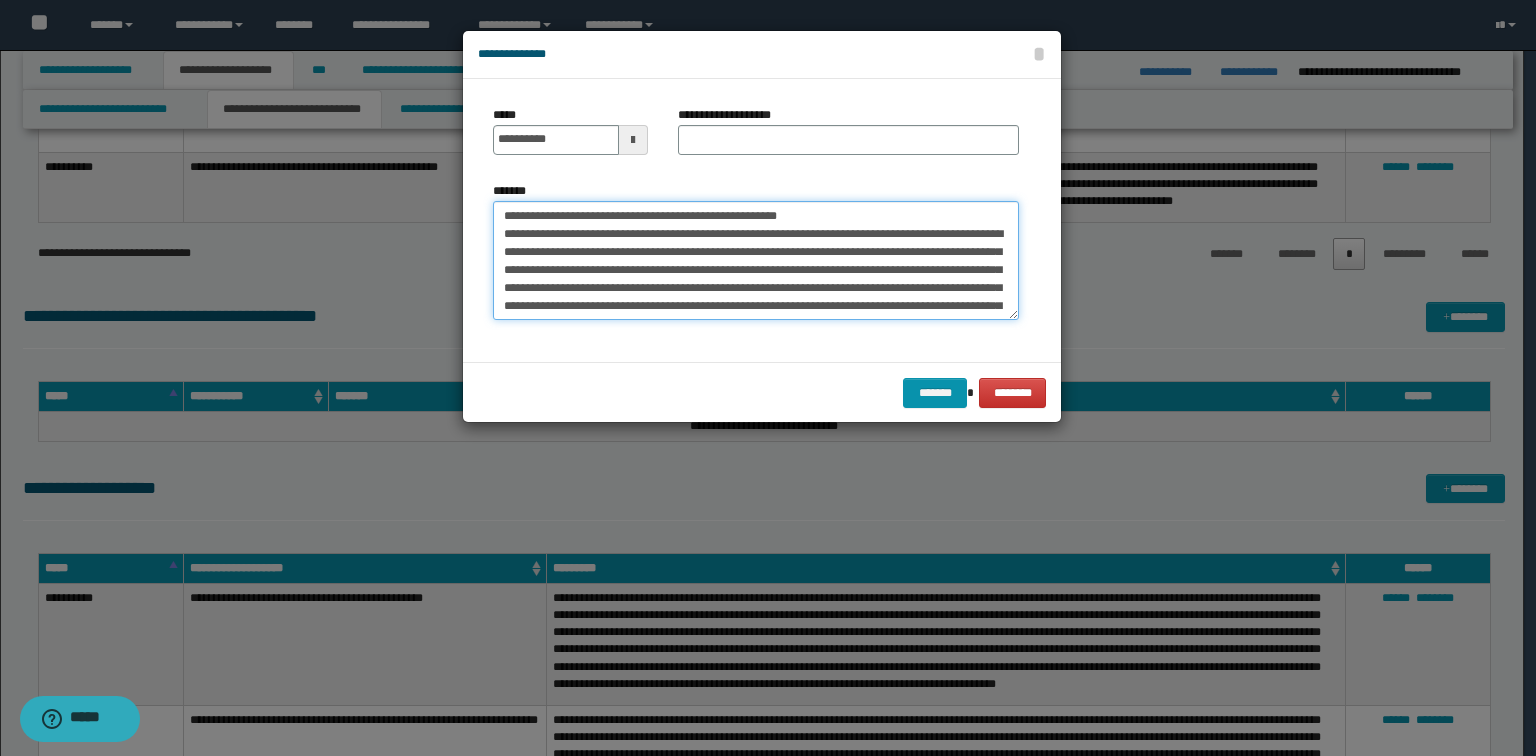 drag, startPoint x: 768, startPoint y: 208, endPoint x: 567, endPoint y: 197, distance: 201.30077 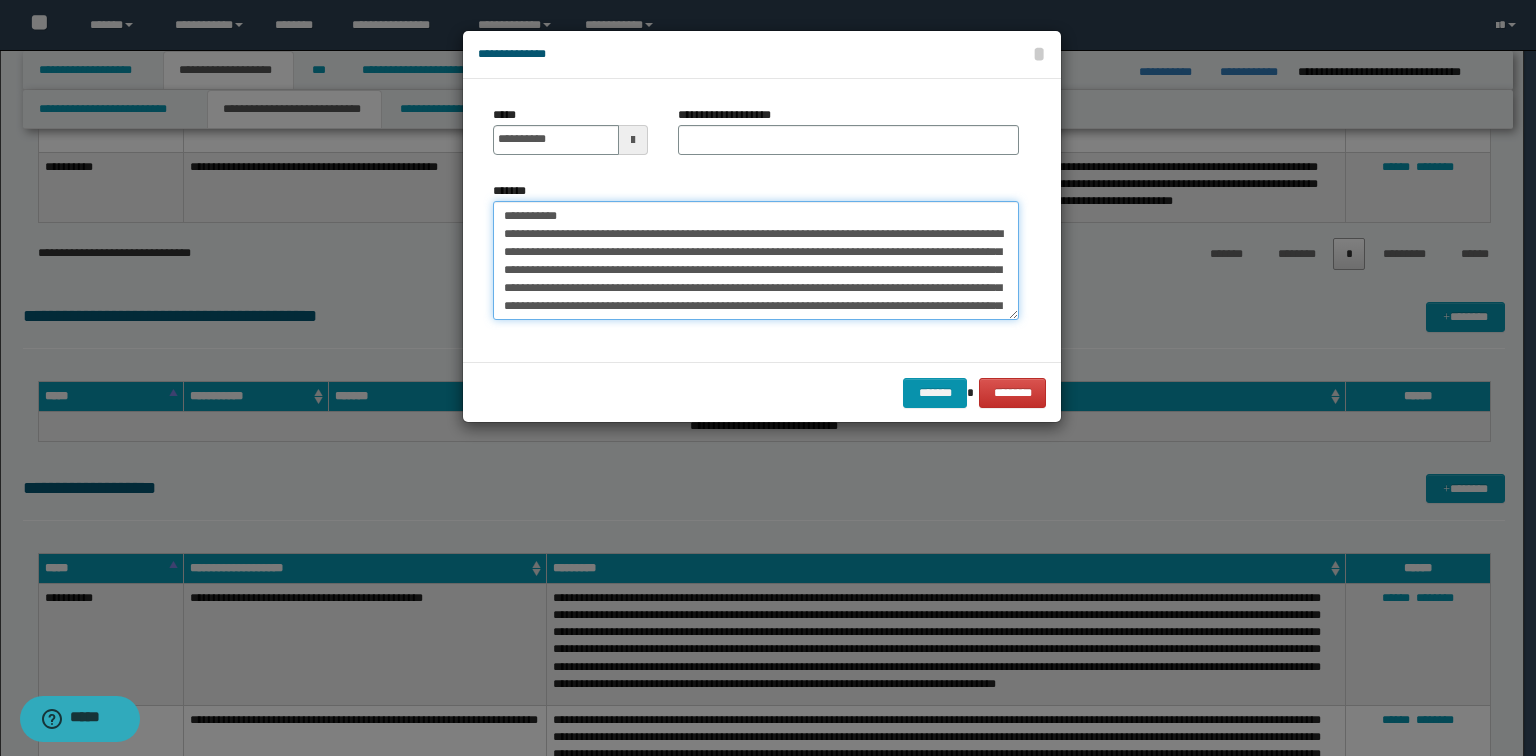 type on "**********" 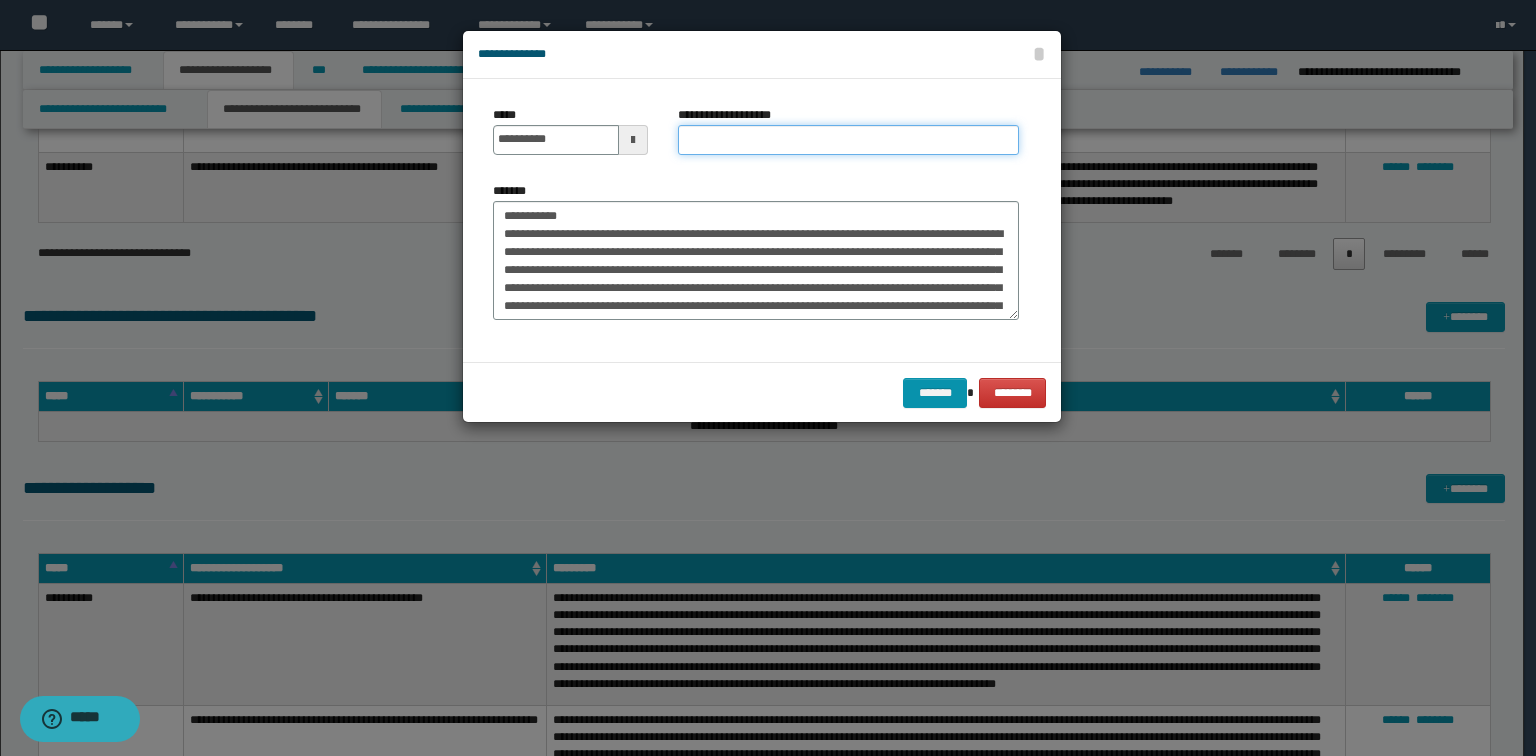 drag, startPoint x: 776, startPoint y: 144, endPoint x: 574, endPoint y: 197, distance: 208.83725 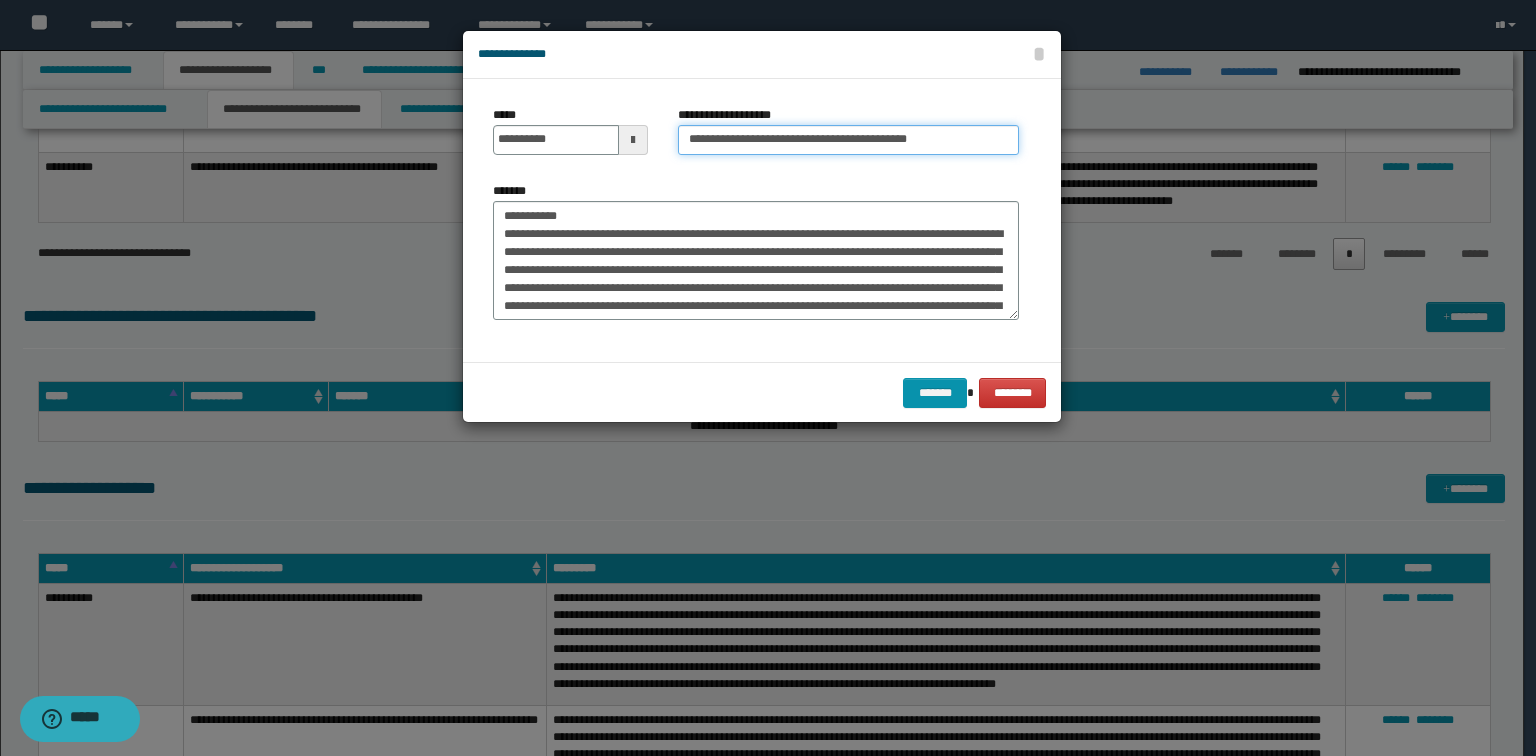 type on "**********" 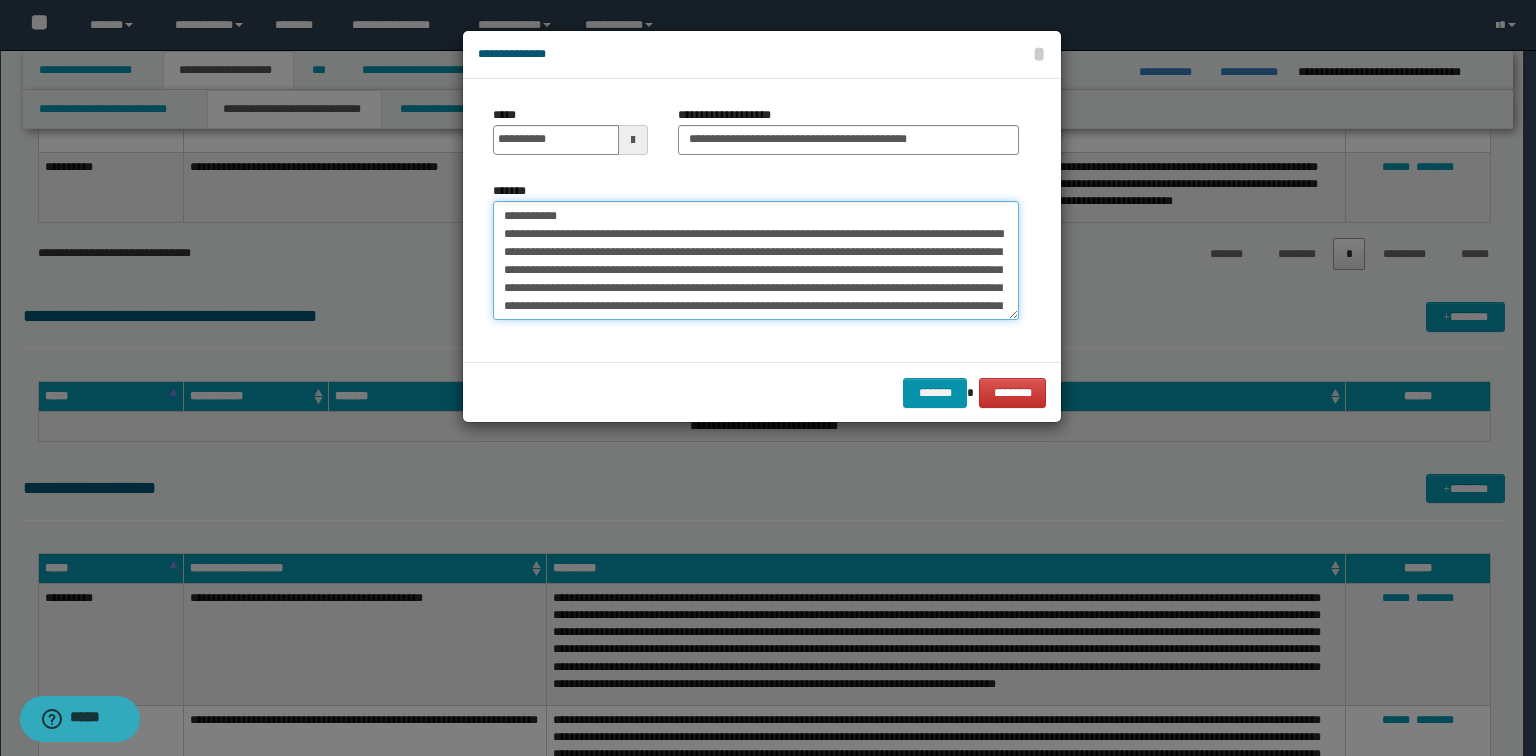 drag, startPoint x: 583, startPoint y: 212, endPoint x: 48, endPoint y: 194, distance: 535.30273 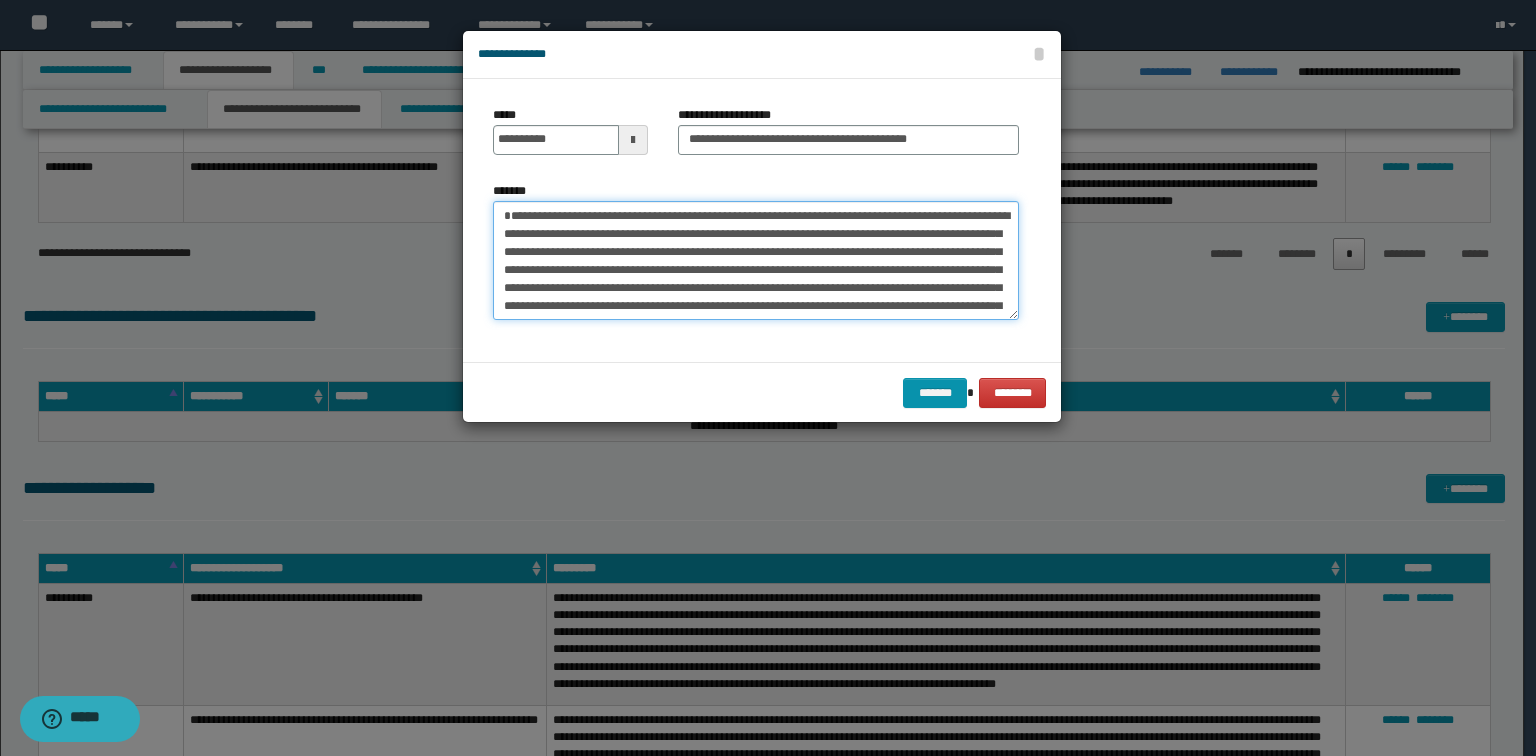 type on "**********" 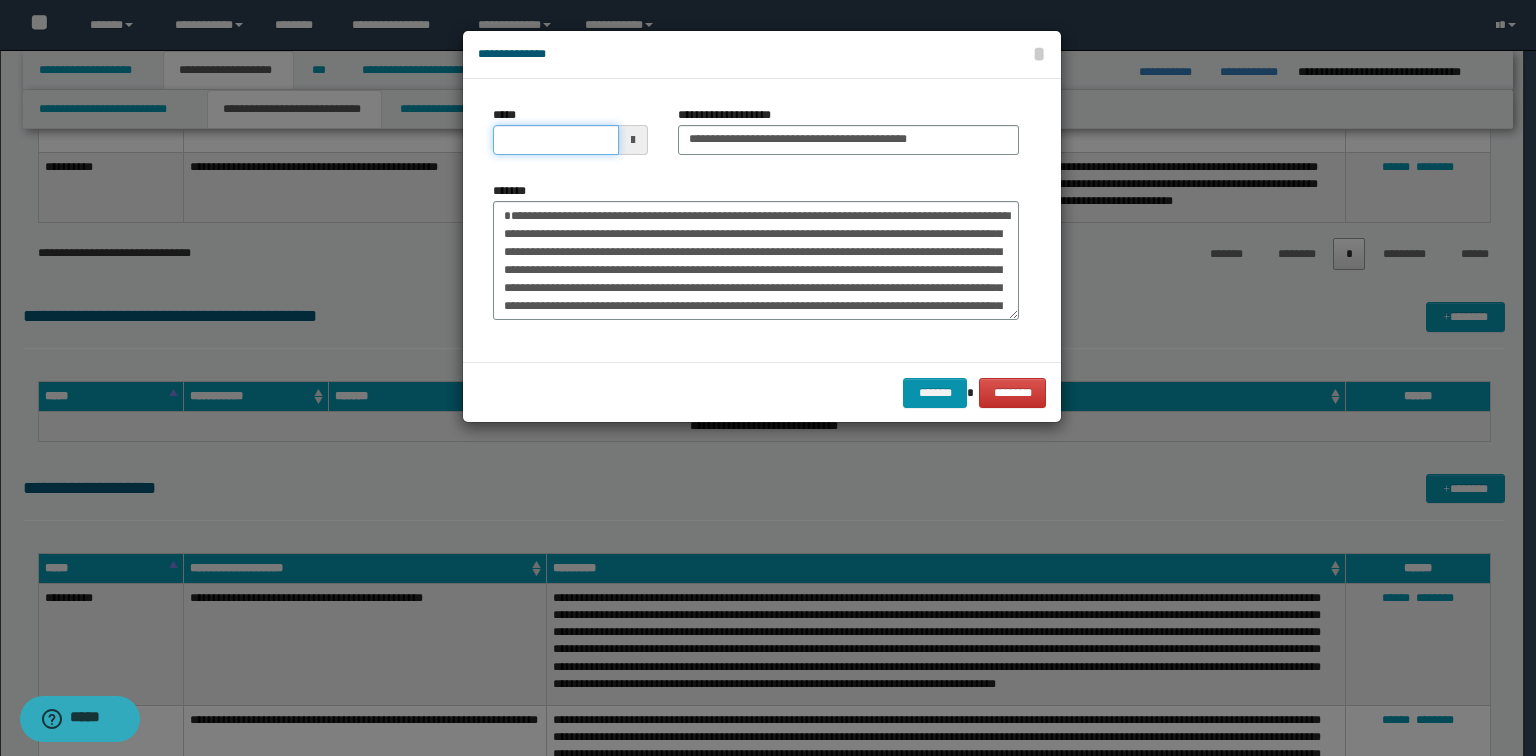 click on "*****" at bounding box center (556, 140) 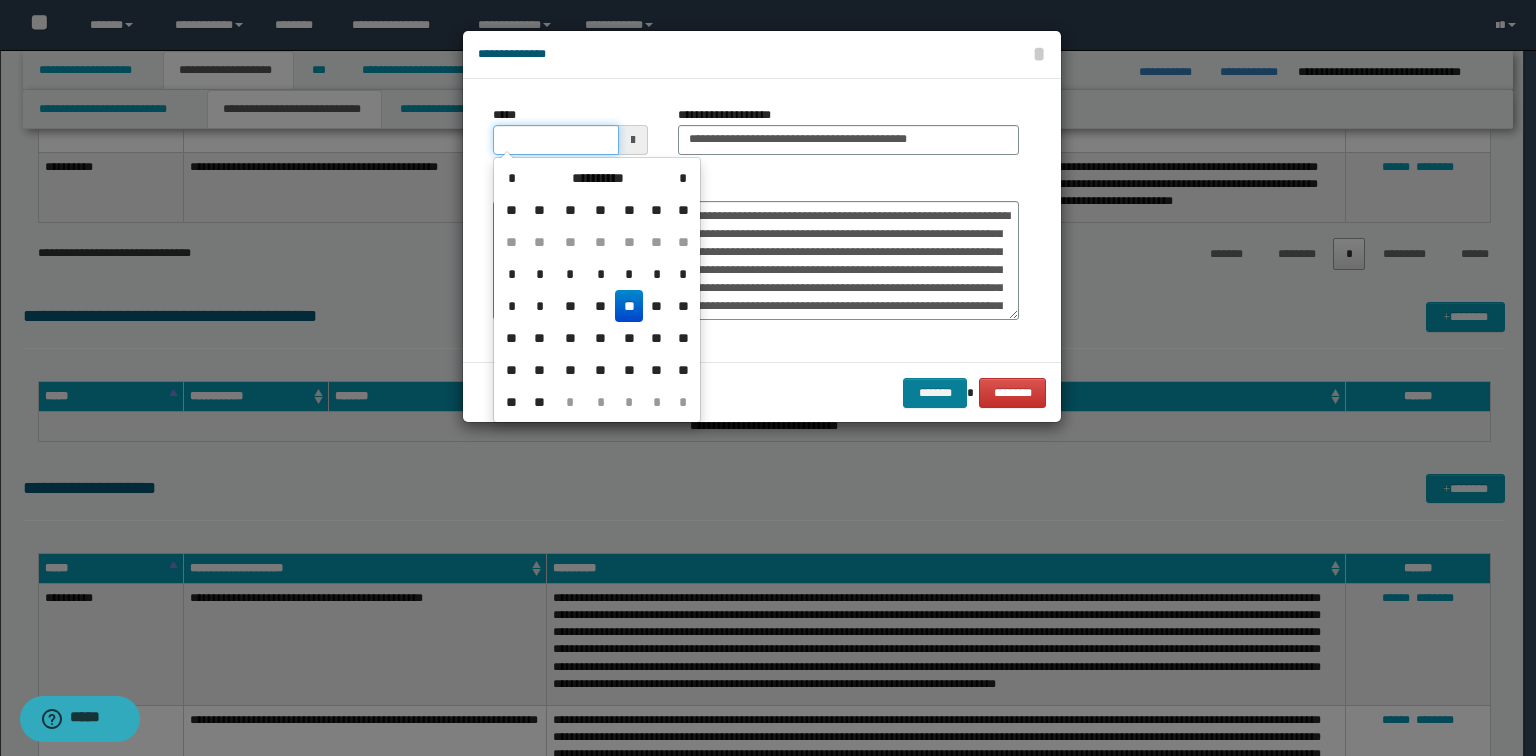 type on "**********" 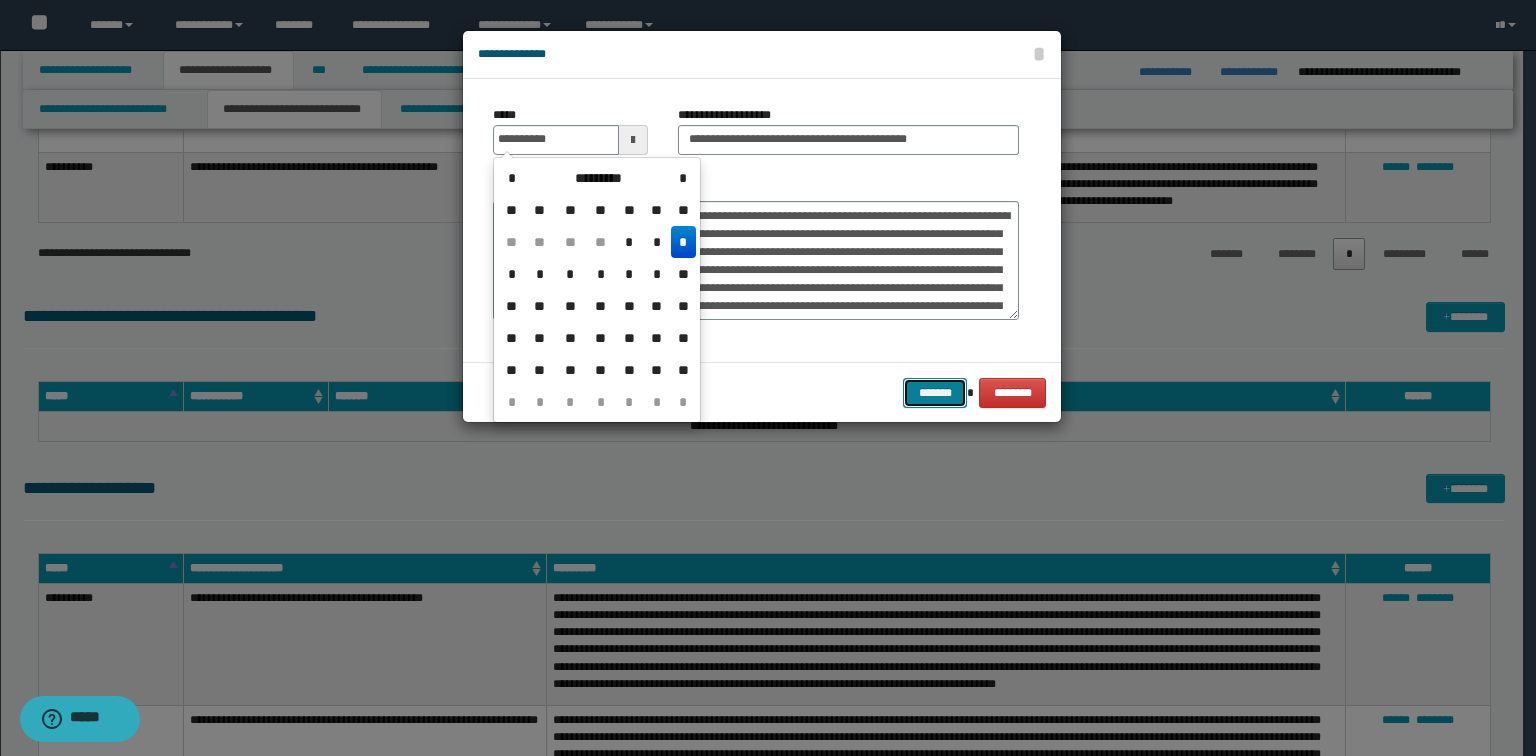 click on "*******" at bounding box center [935, 393] 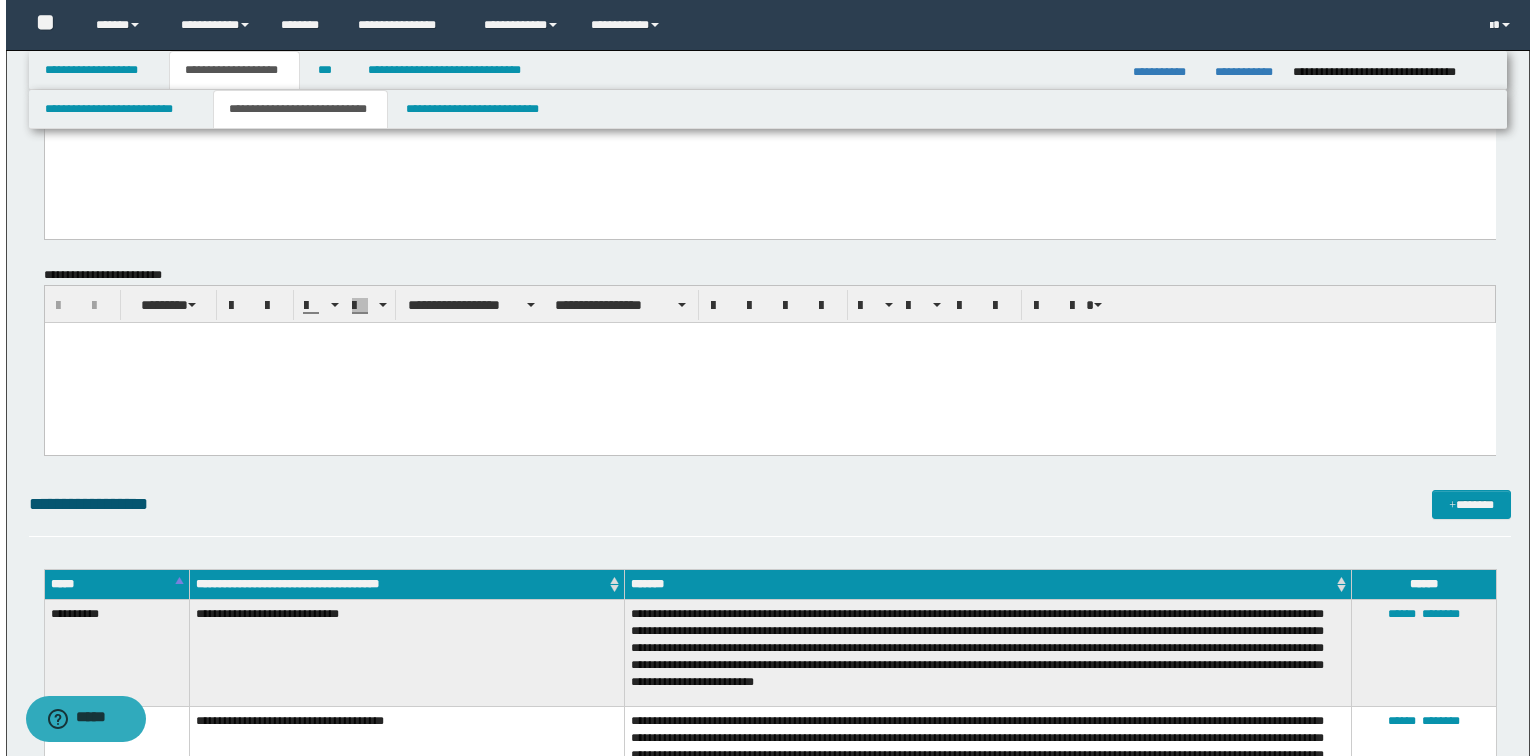 scroll, scrollTop: 2319, scrollLeft: 0, axis: vertical 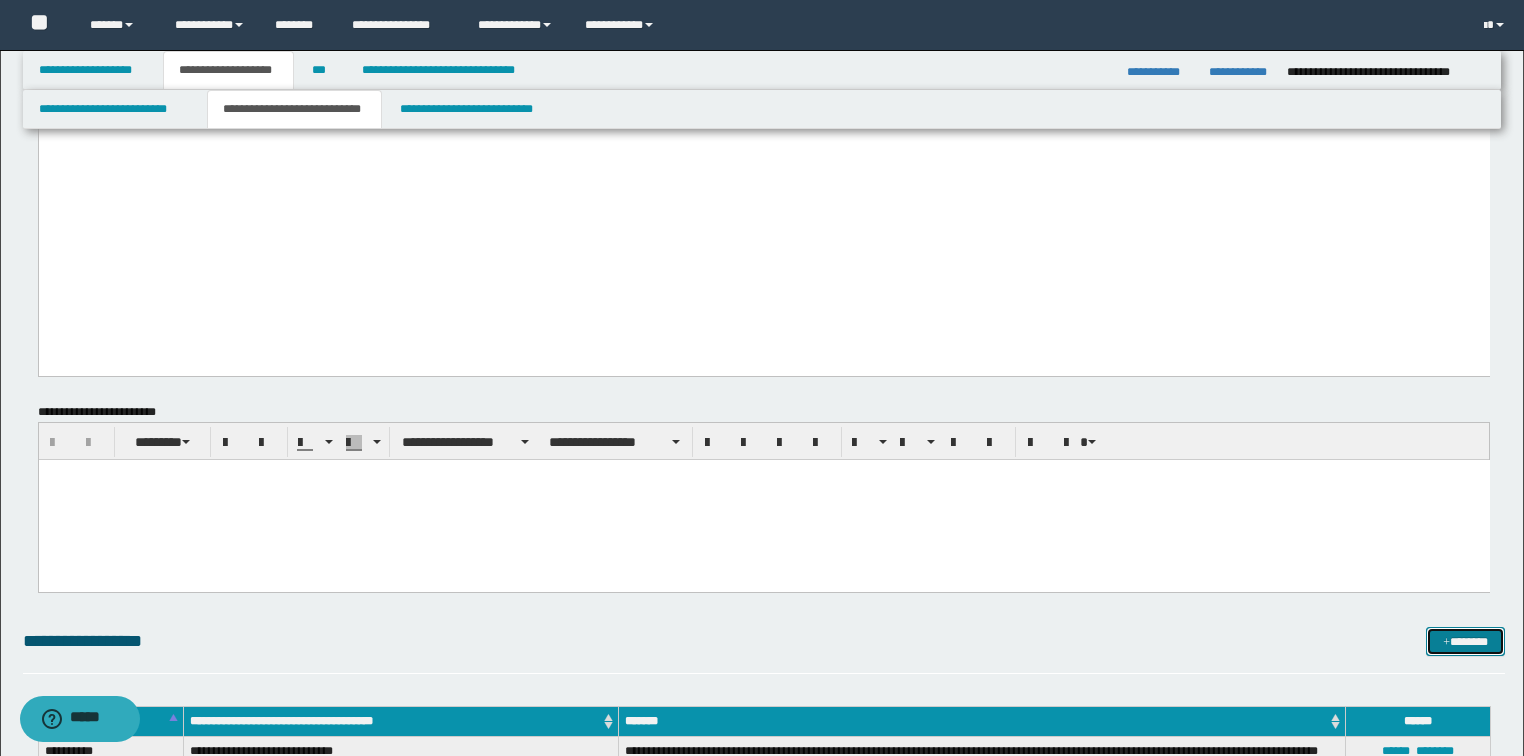 click on "*******" at bounding box center (1465, 642) 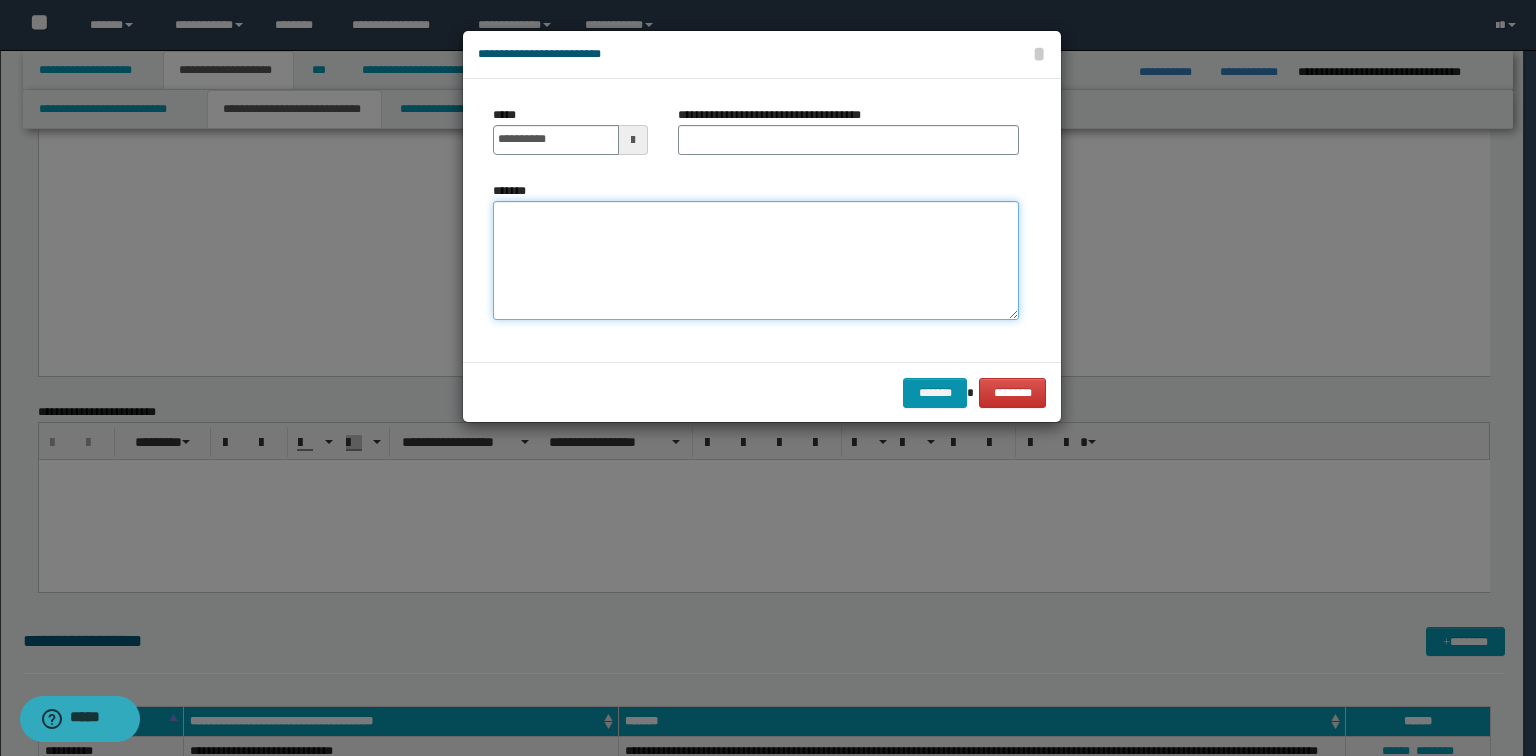 click on "*******" at bounding box center [756, 261] 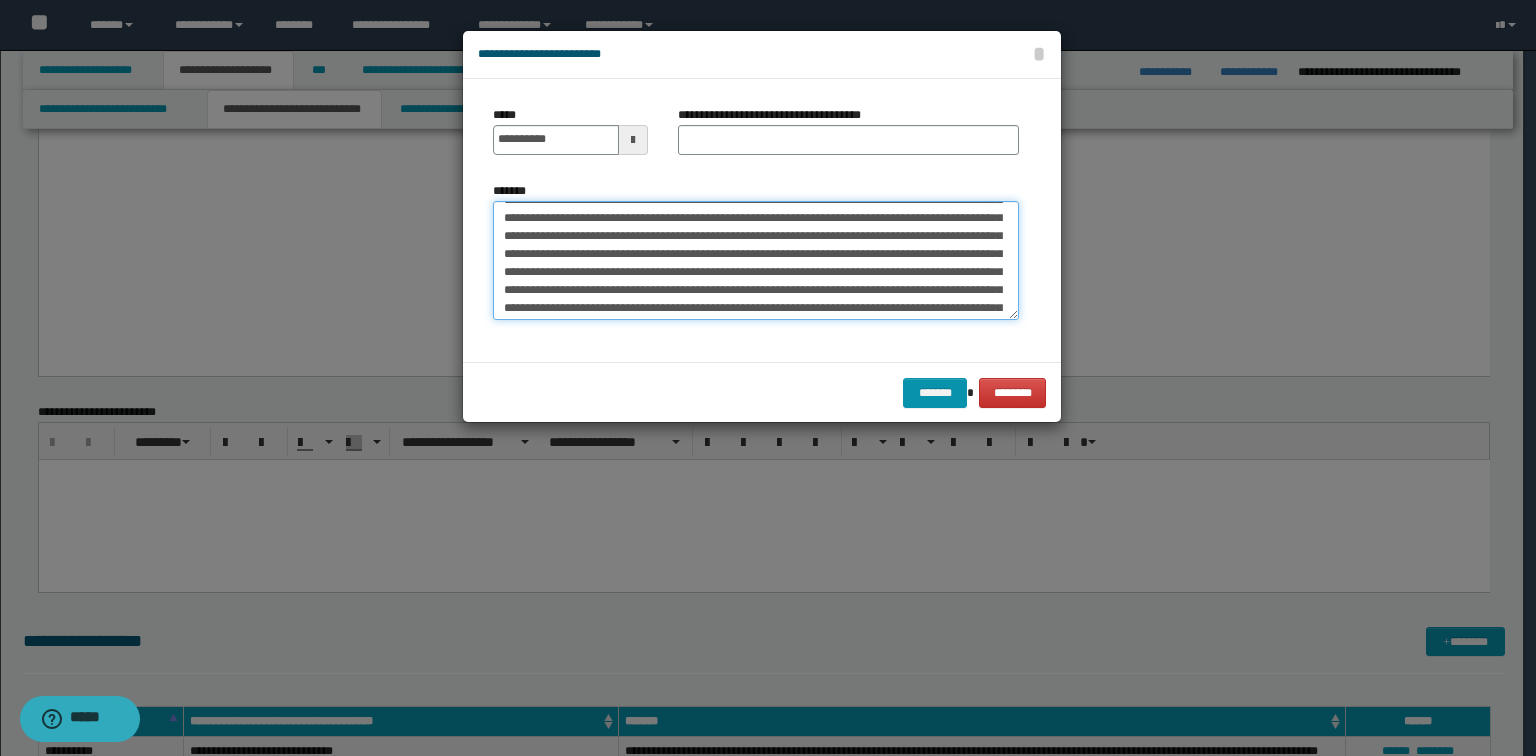 scroll, scrollTop: 0, scrollLeft: 0, axis: both 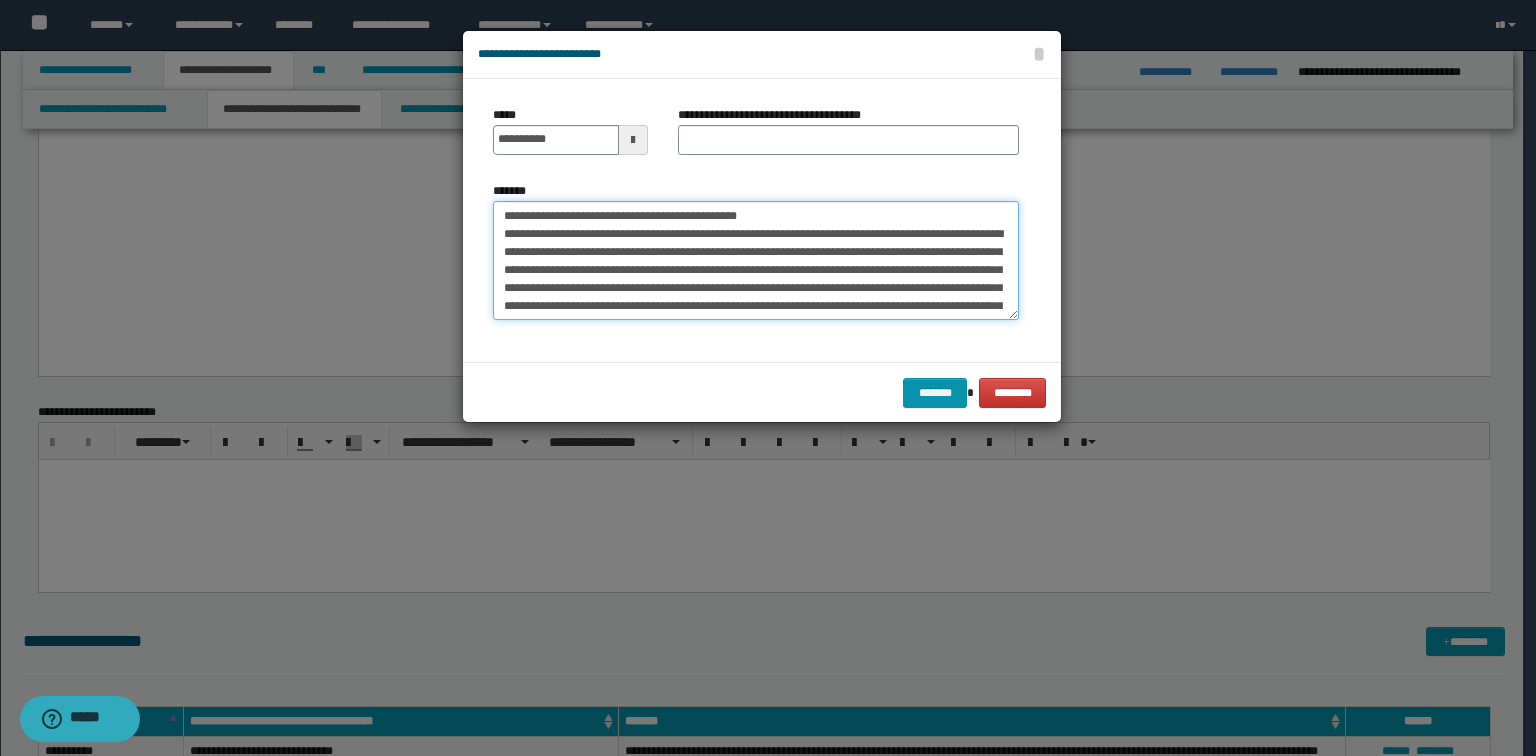 drag, startPoint x: 792, startPoint y: 216, endPoint x: 568, endPoint y: 207, distance: 224.18073 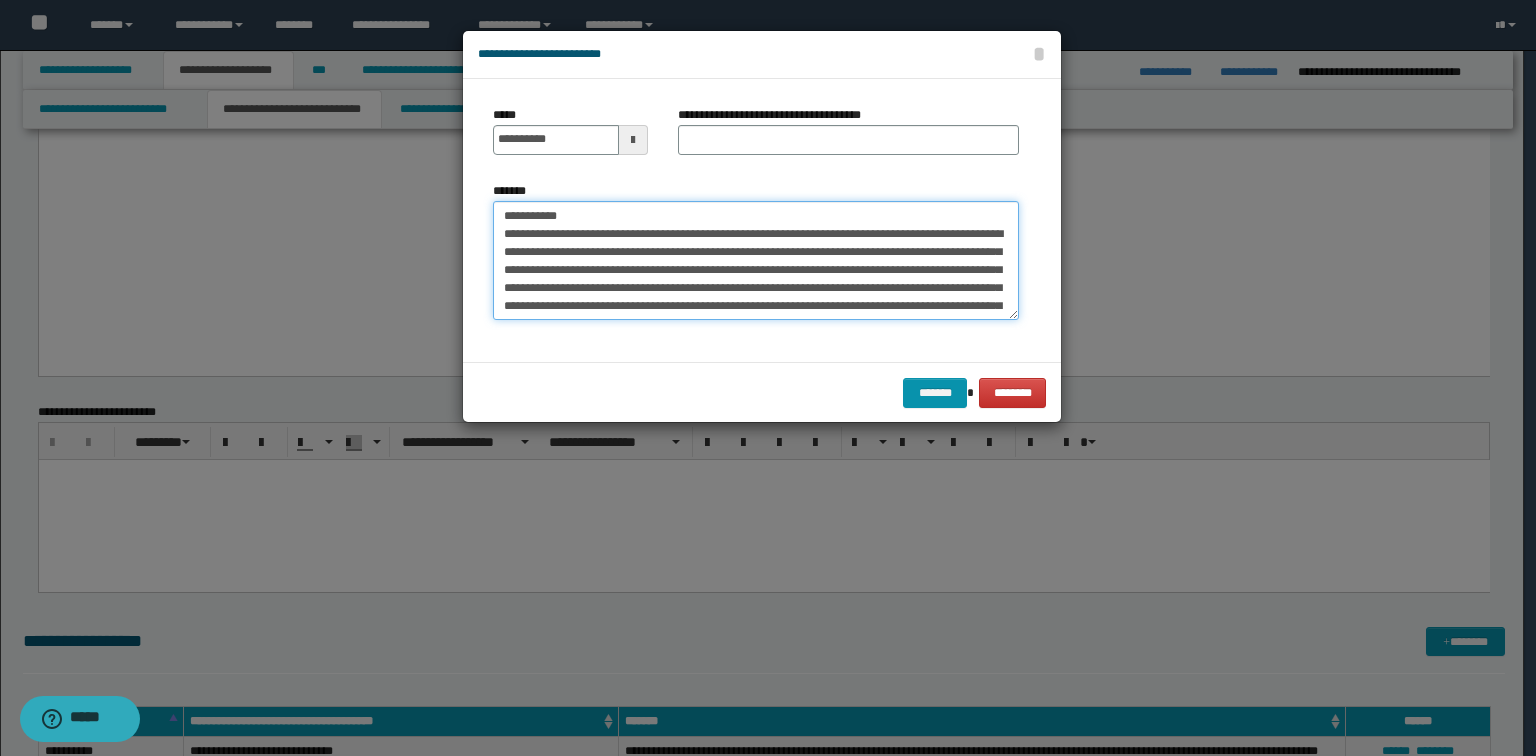 type on "**********" 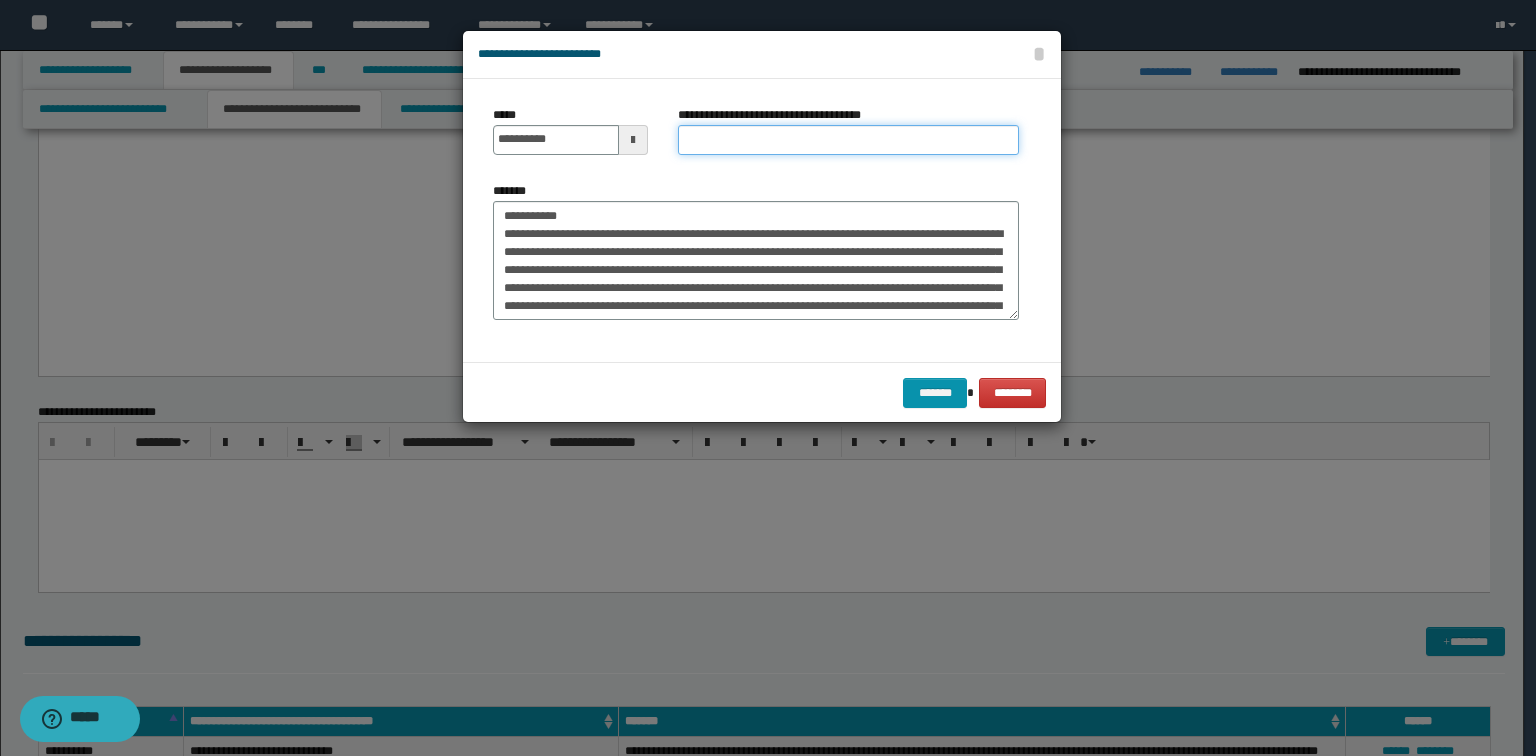 drag, startPoint x: 734, startPoint y: 132, endPoint x: 691, endPoint y: 148, distance: 45.88028 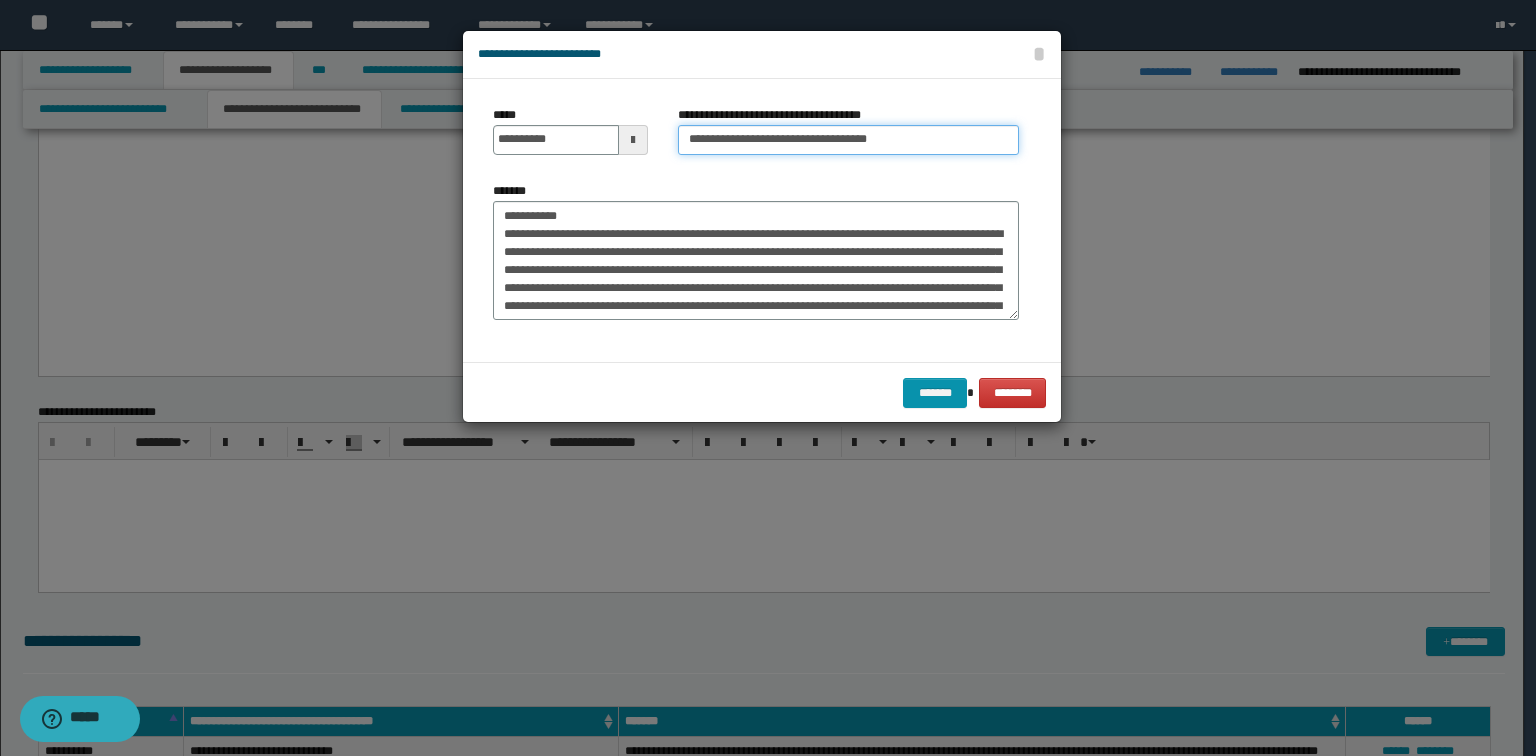 type on "**********" 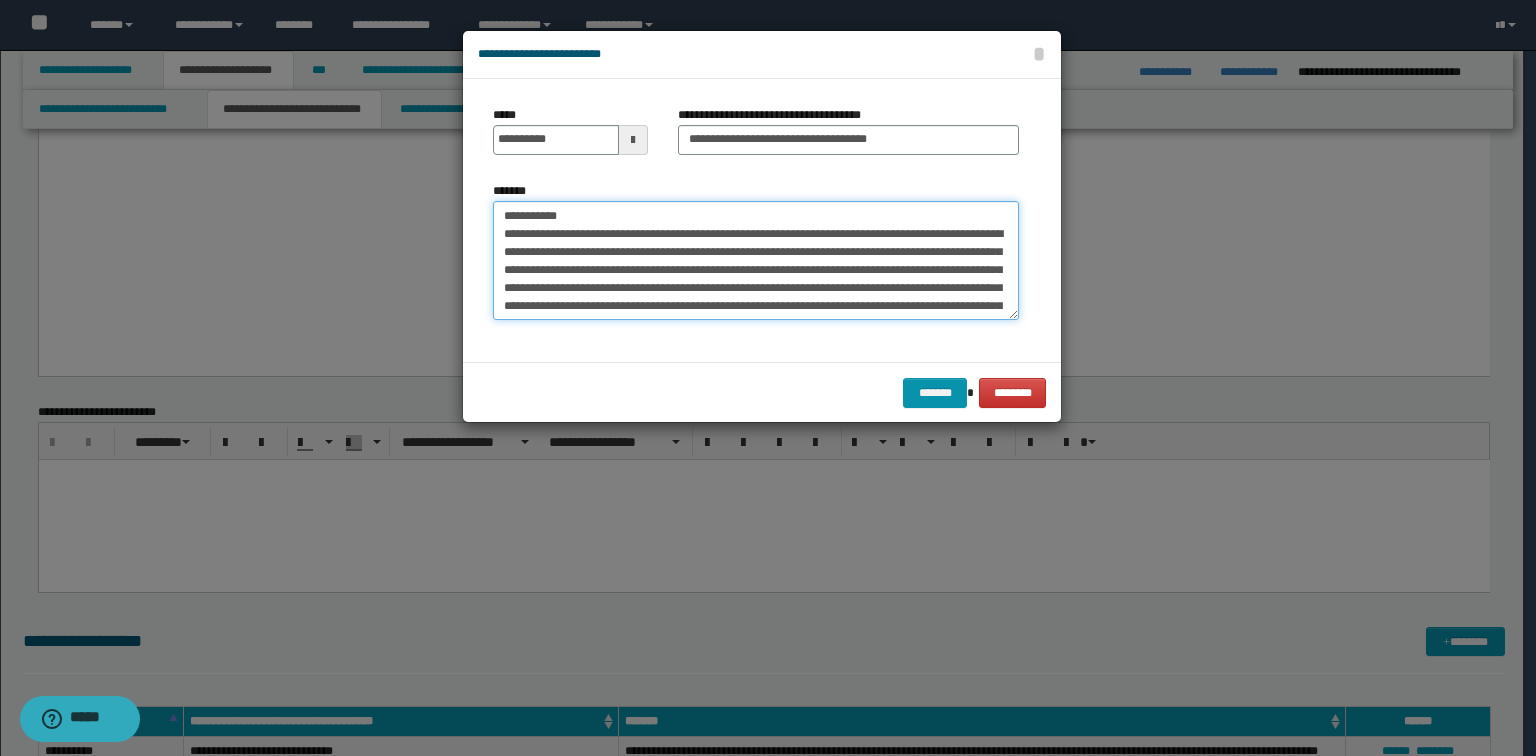 drag, startPoint x: 597, startPoint y: 212, endPoint x: 36, endPoint y: 198, distance: 561.1747 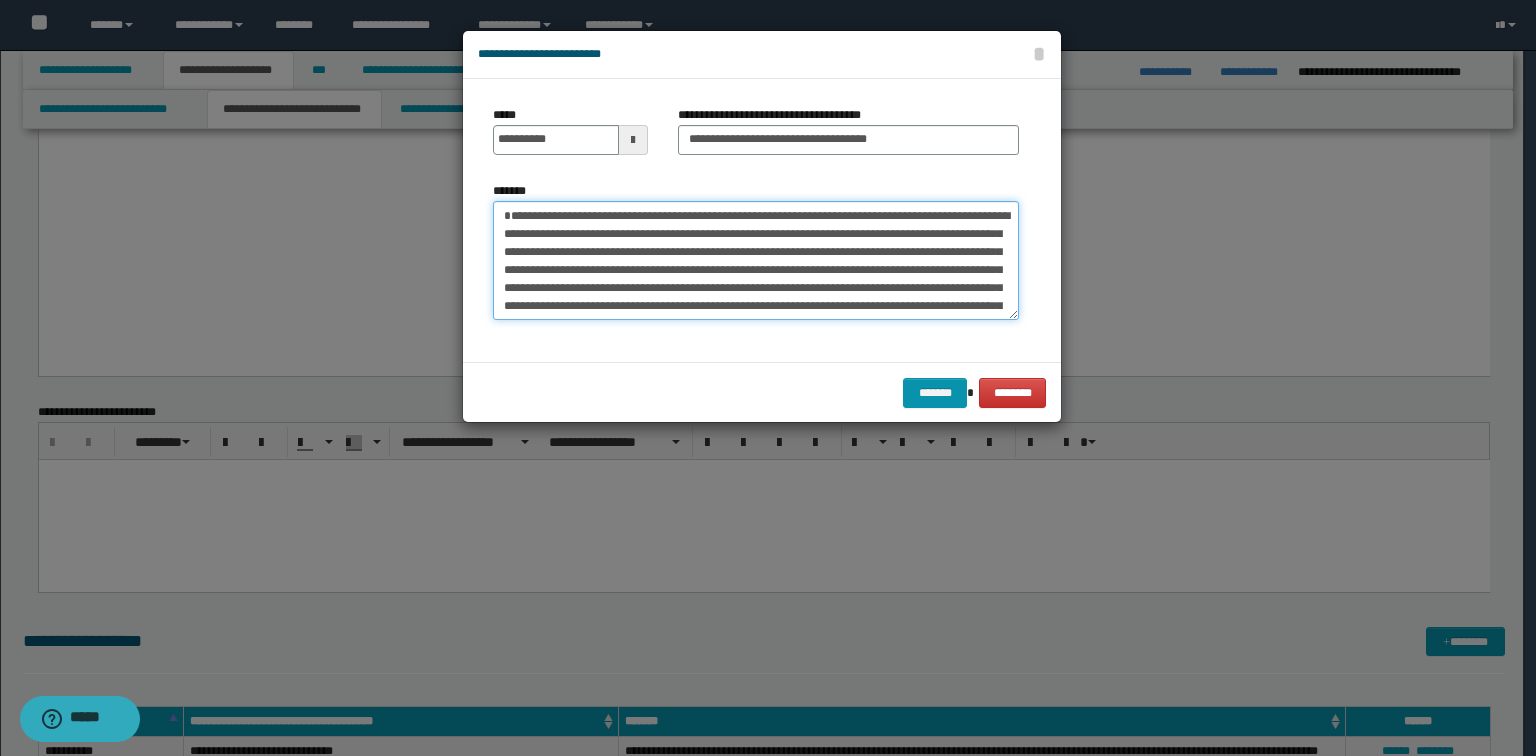 type on "**********" 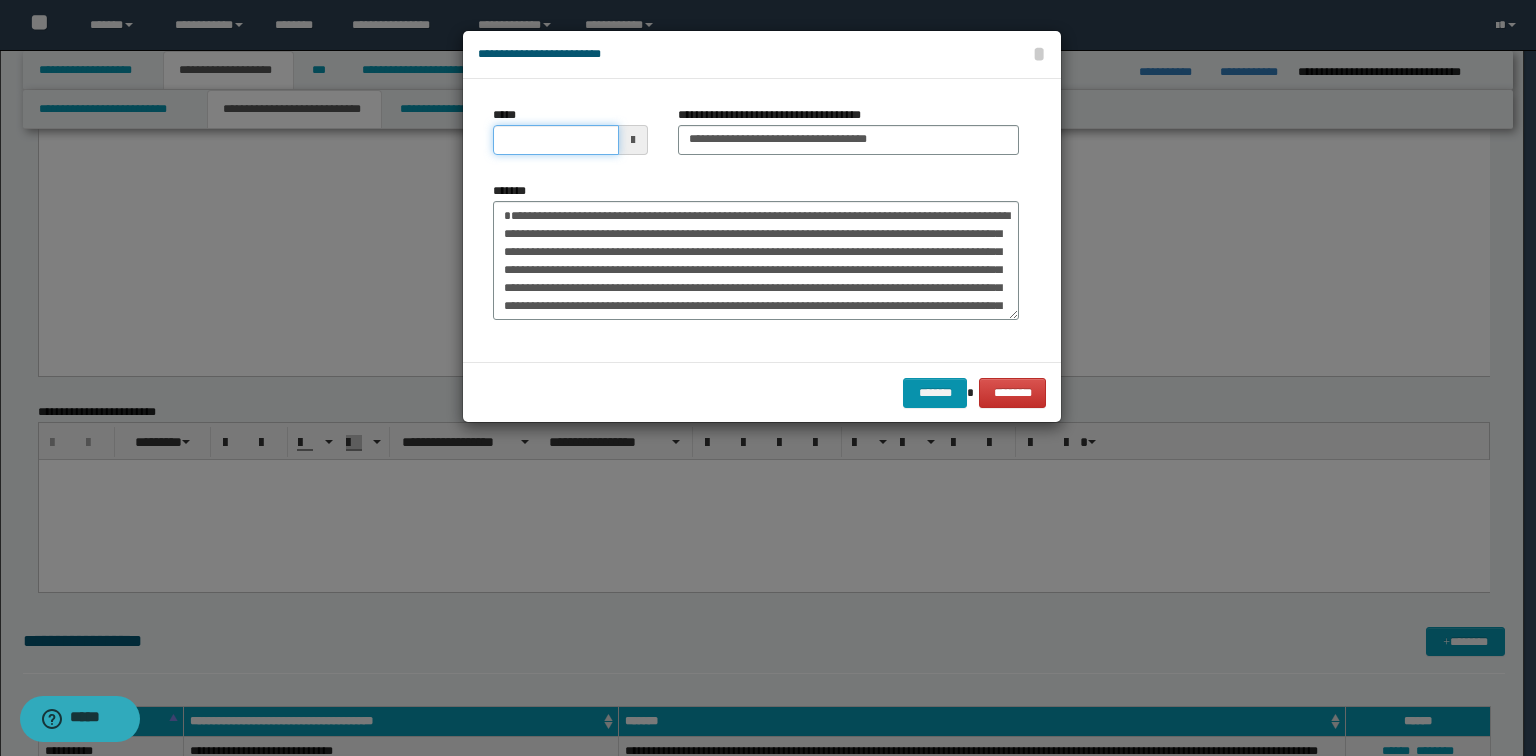 click on "*****" at bounding box center [556, 140] 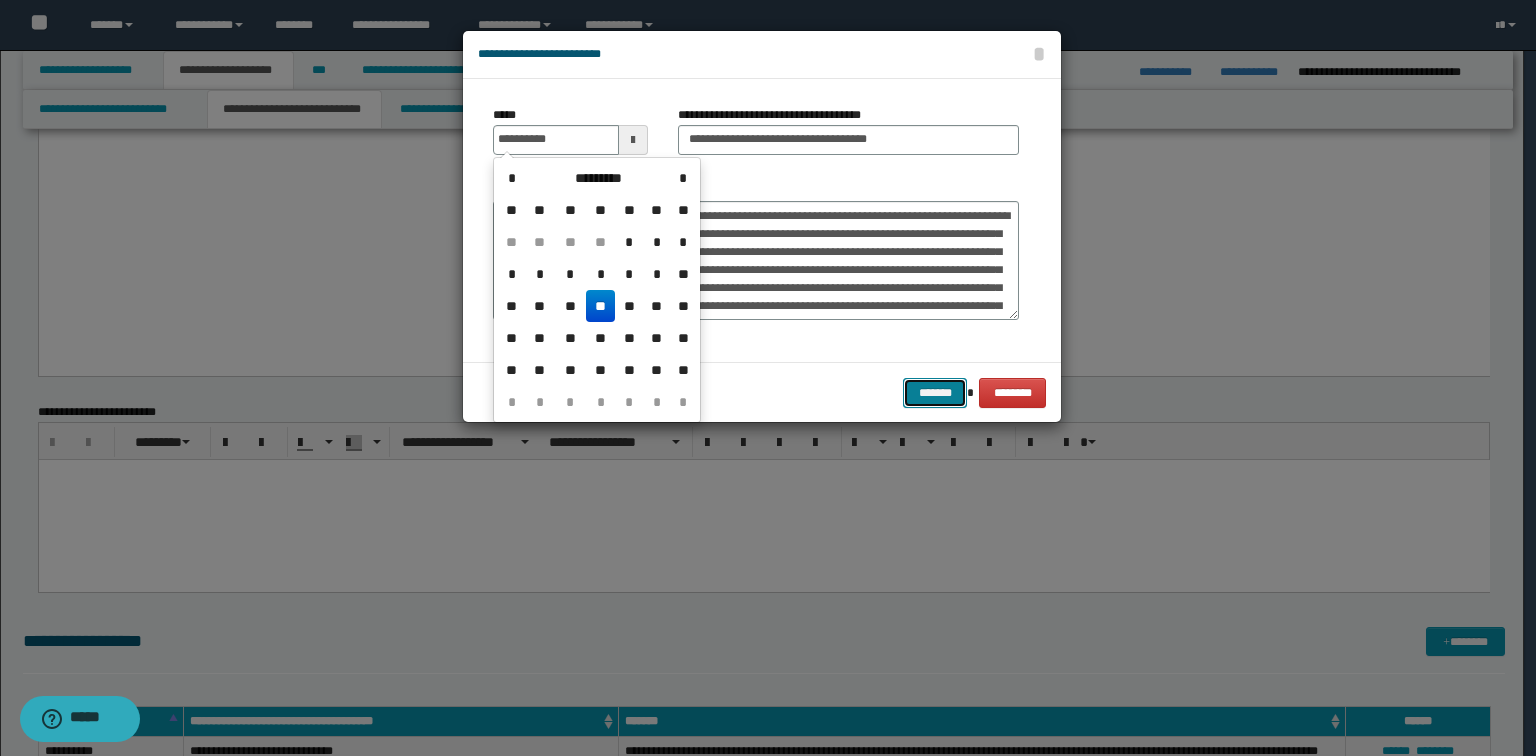 click on "*******" at bounding box center [935, 393] 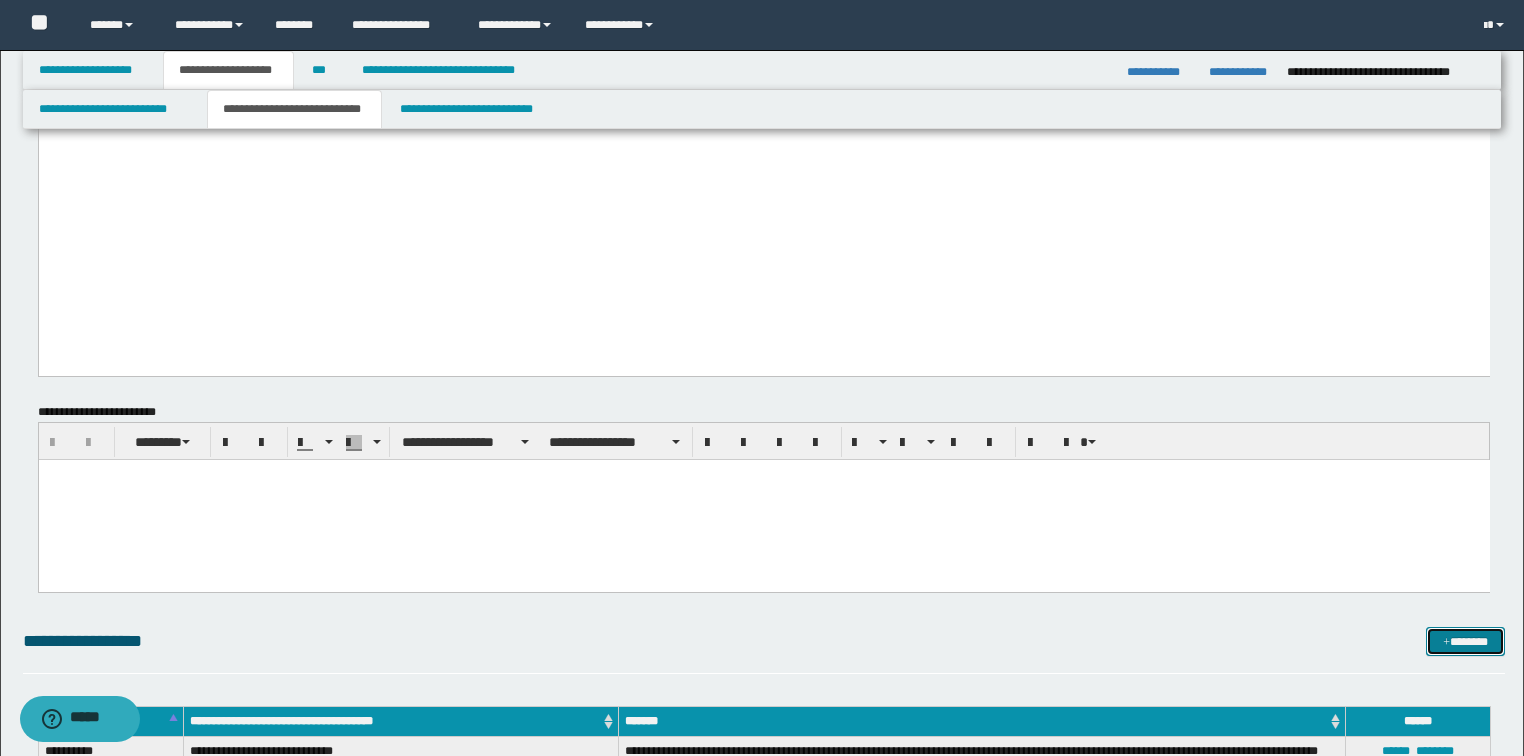 click on "*******" at bounding box center [1465, 642] 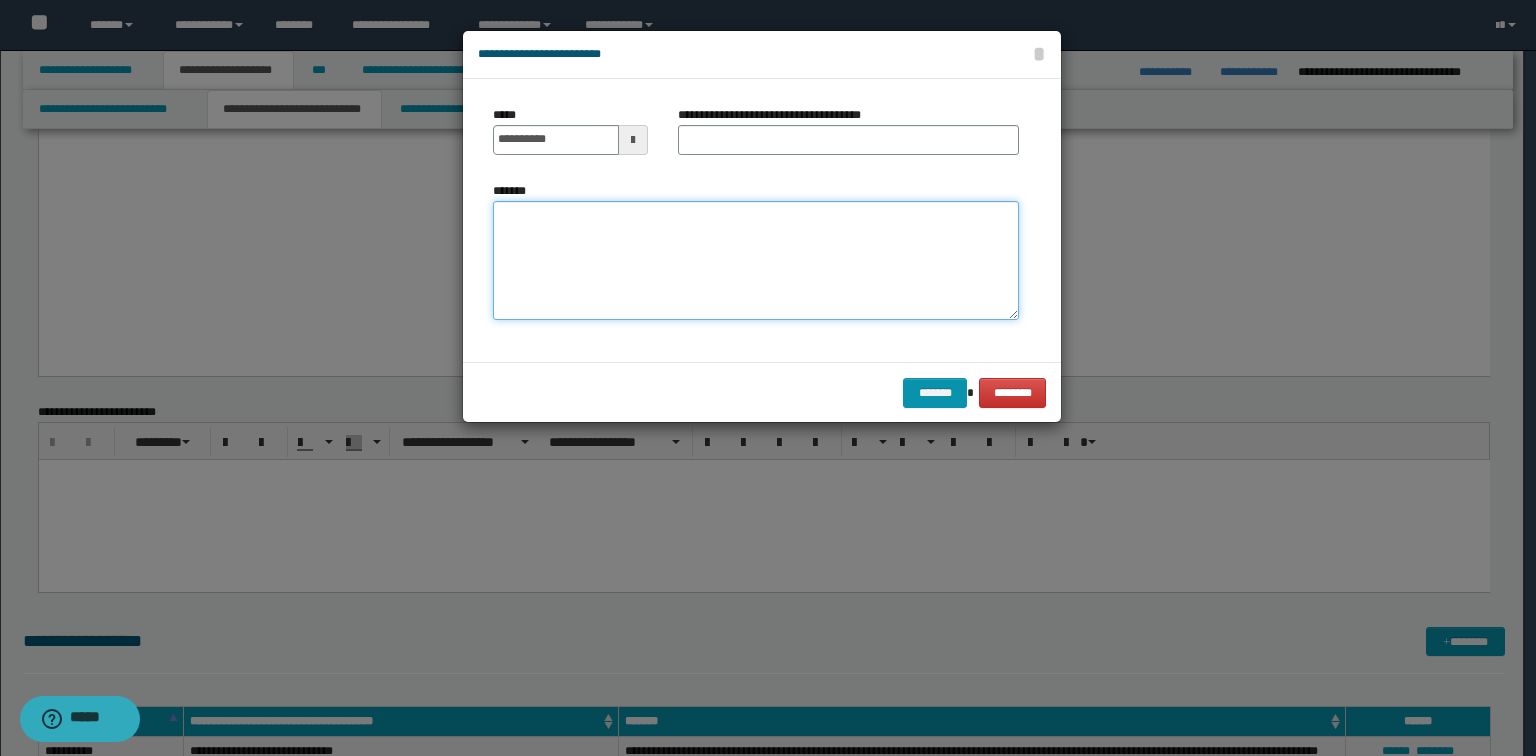 paste on "**********" 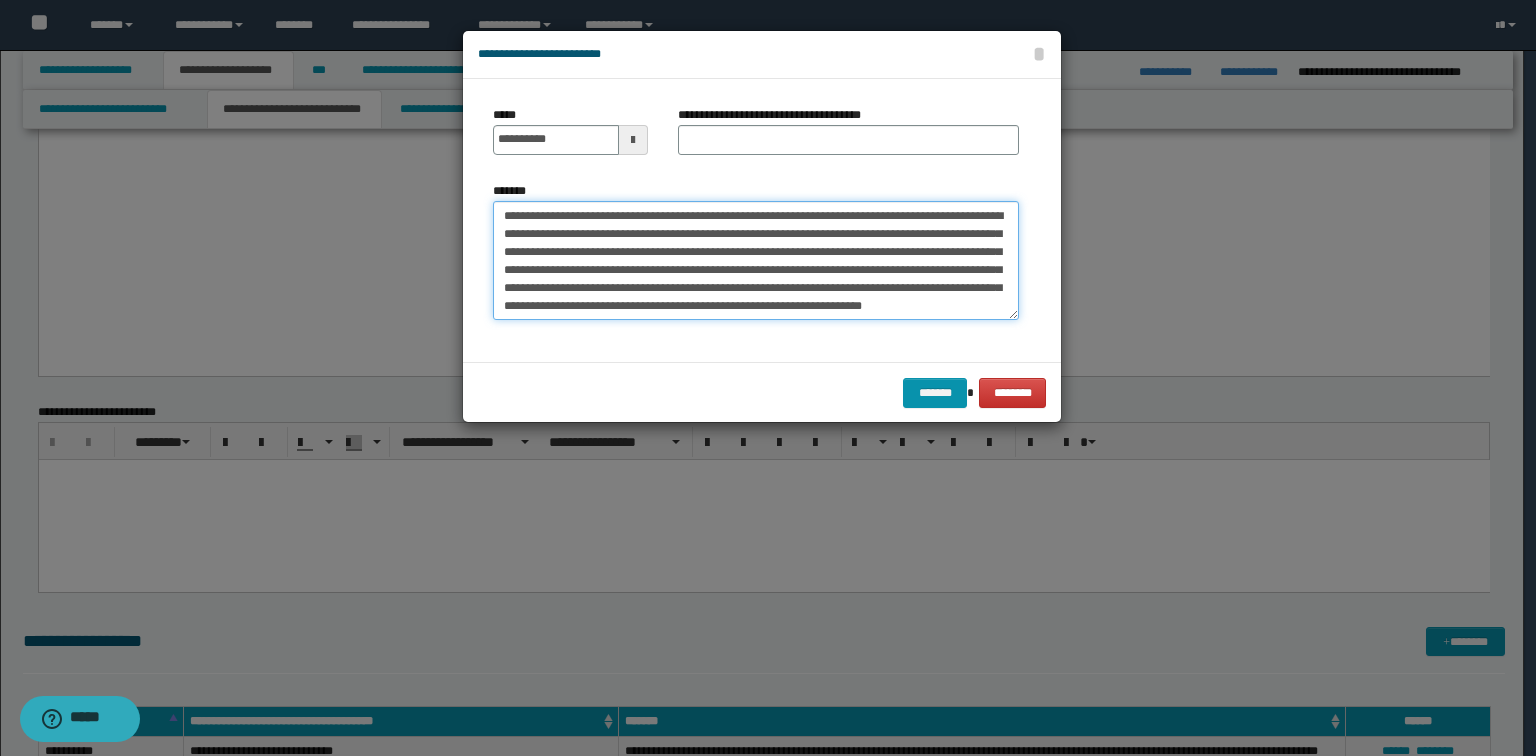 scroll, scrollTop: 0, scrollLeft: 0, axis: both 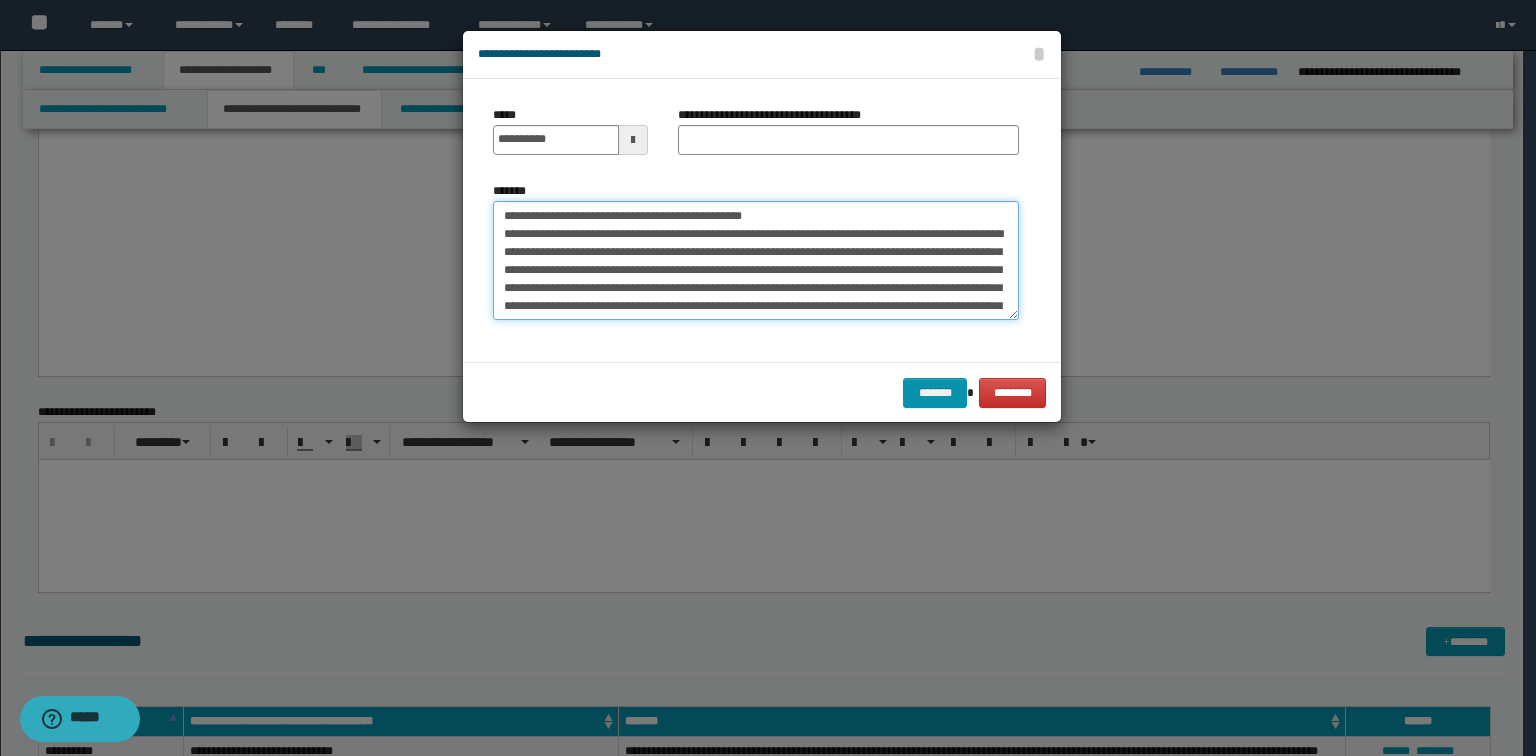 drag, startPoint x: 787, startPoint y: 213, endPoint x: 562, endPoint y: 210, distance: 225.02 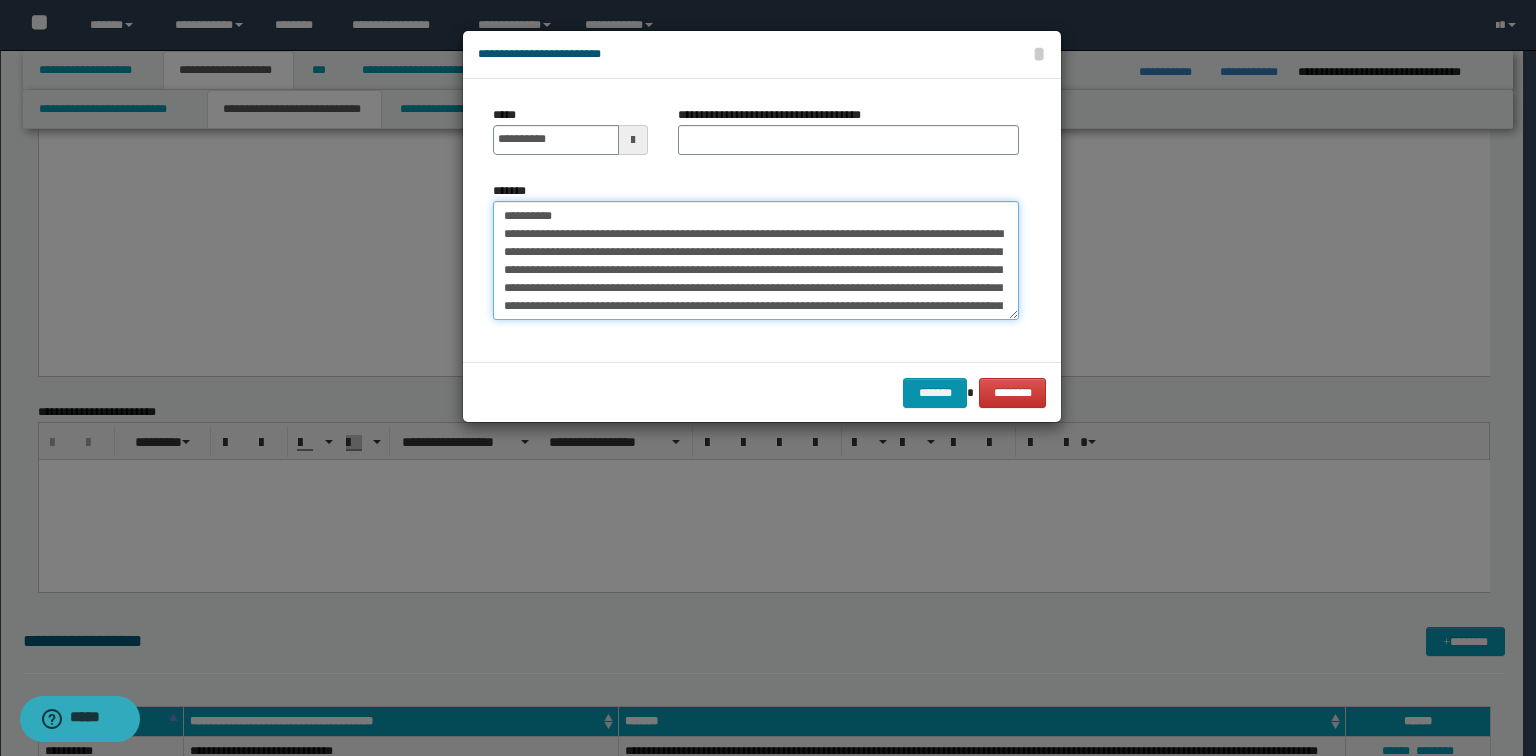 type on "**********" 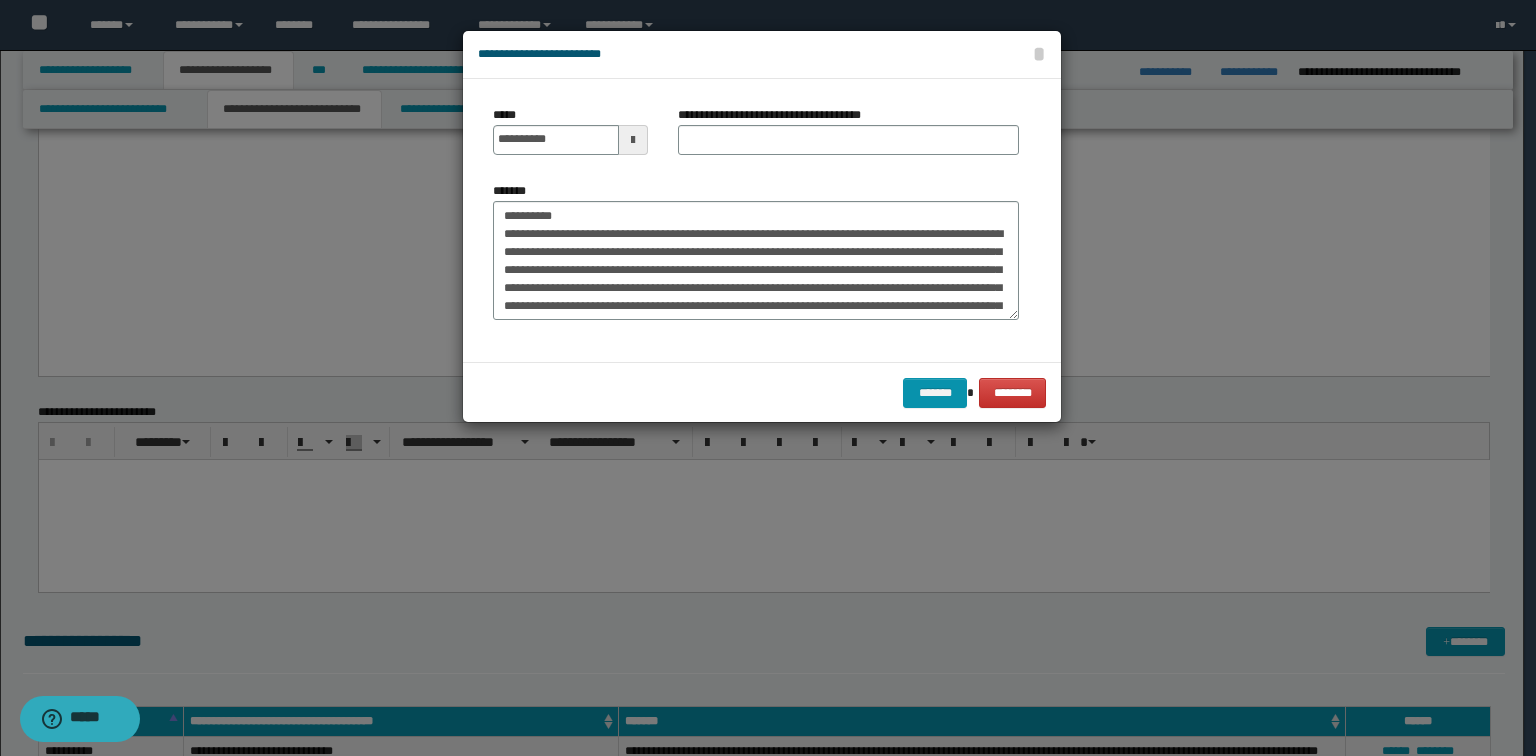 click on "**********" at bounding box center (848, 138) 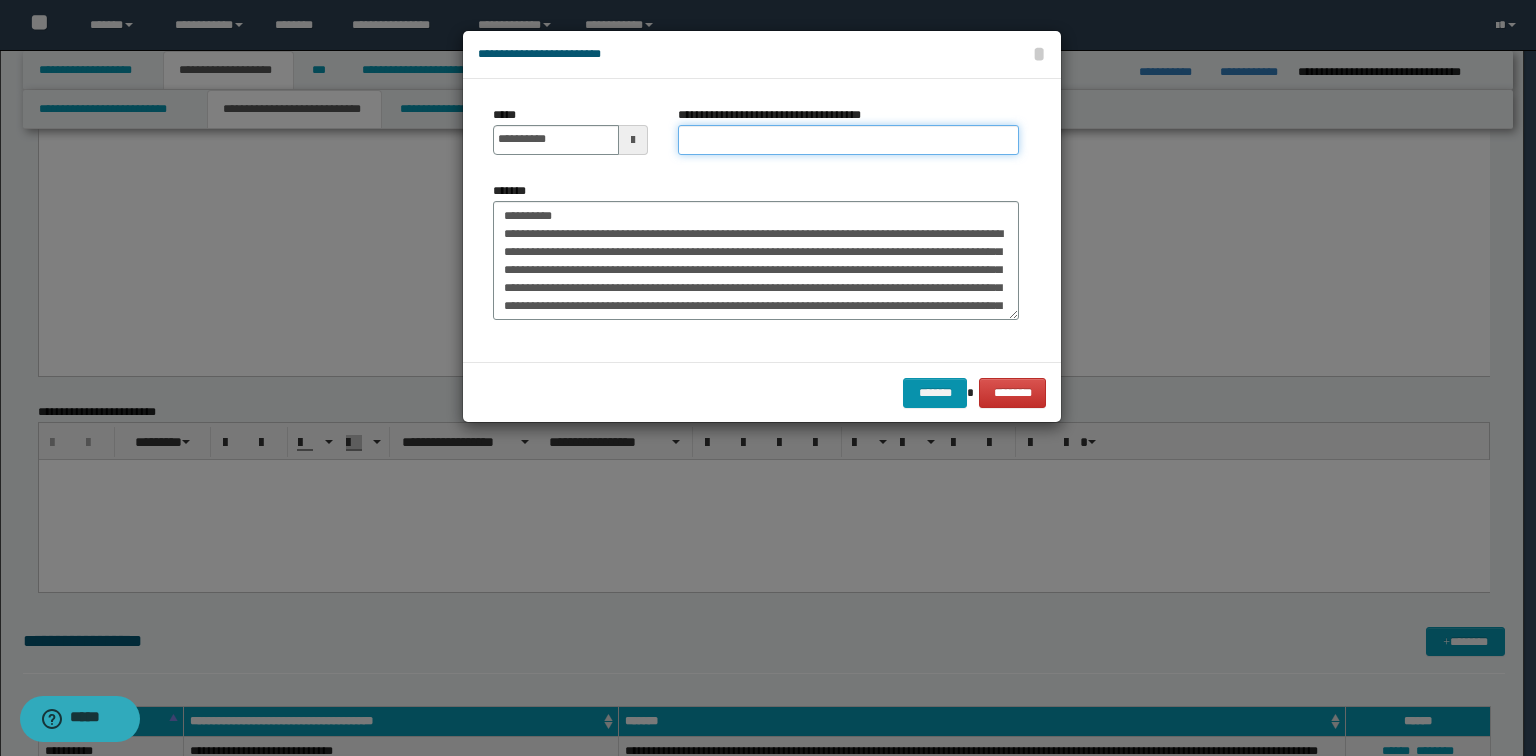 click on "**********" at bounding box center [848, 140] 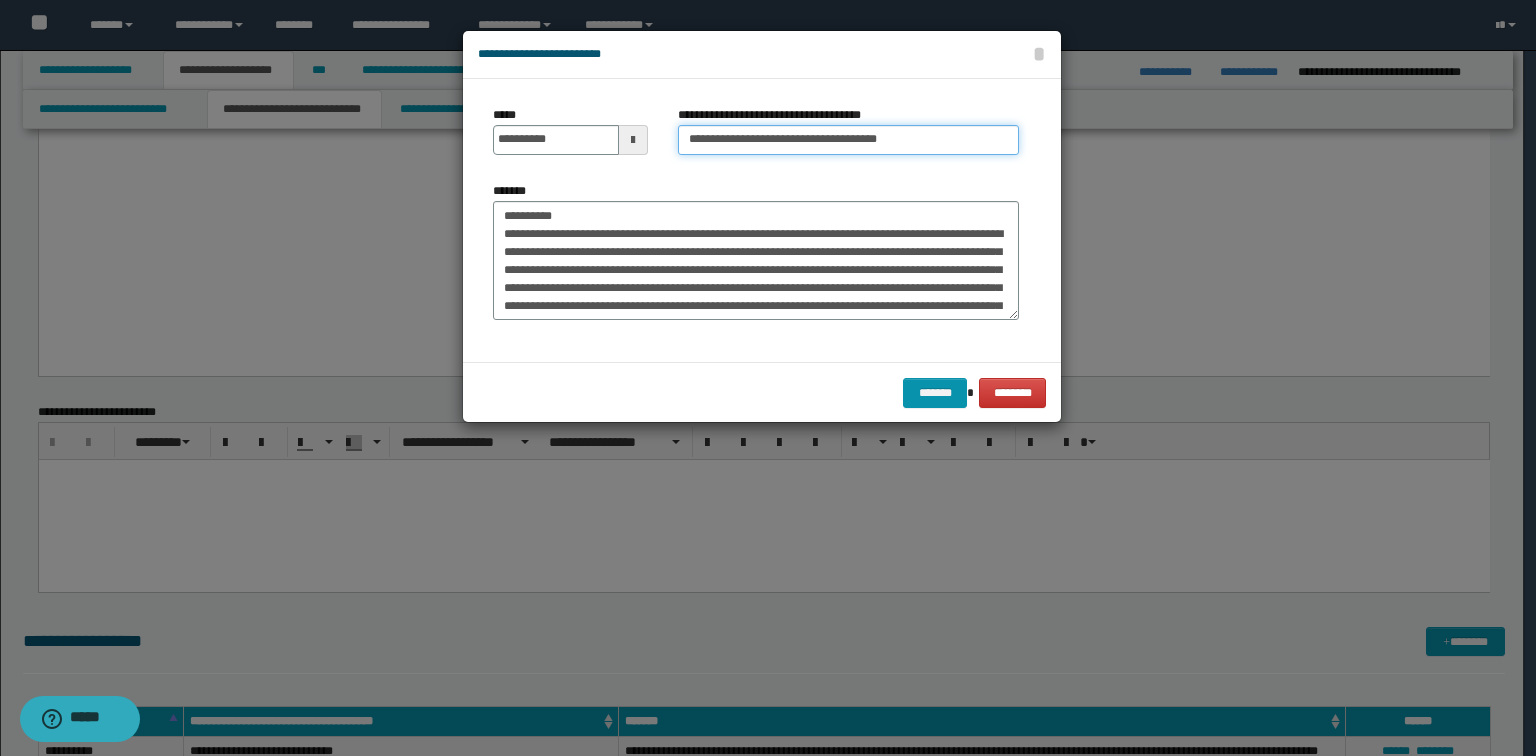 type on "**********" 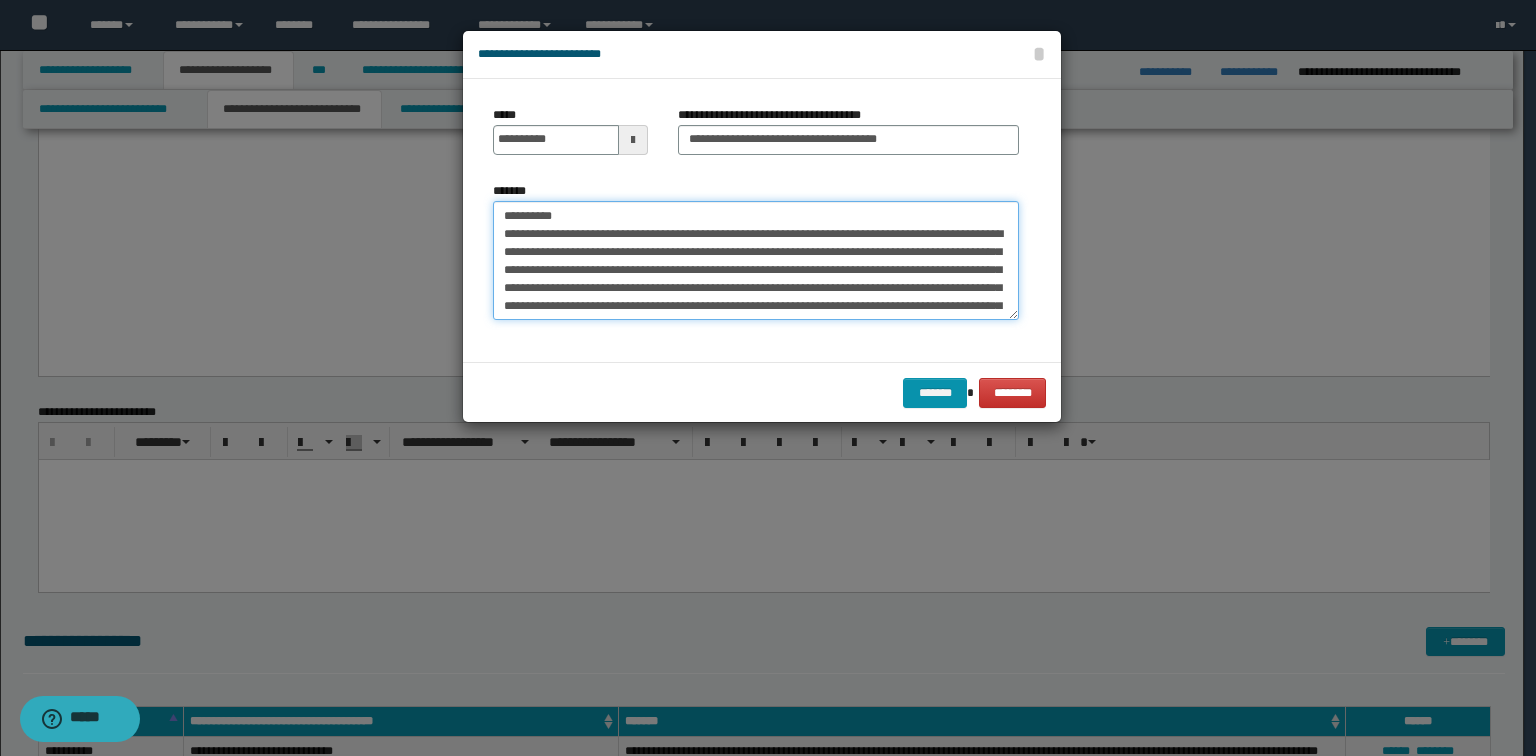 drag, startPoint x: 615, startPoint y: 210, endPoint x: 27, endPoint y: 161, distance: 590.03815 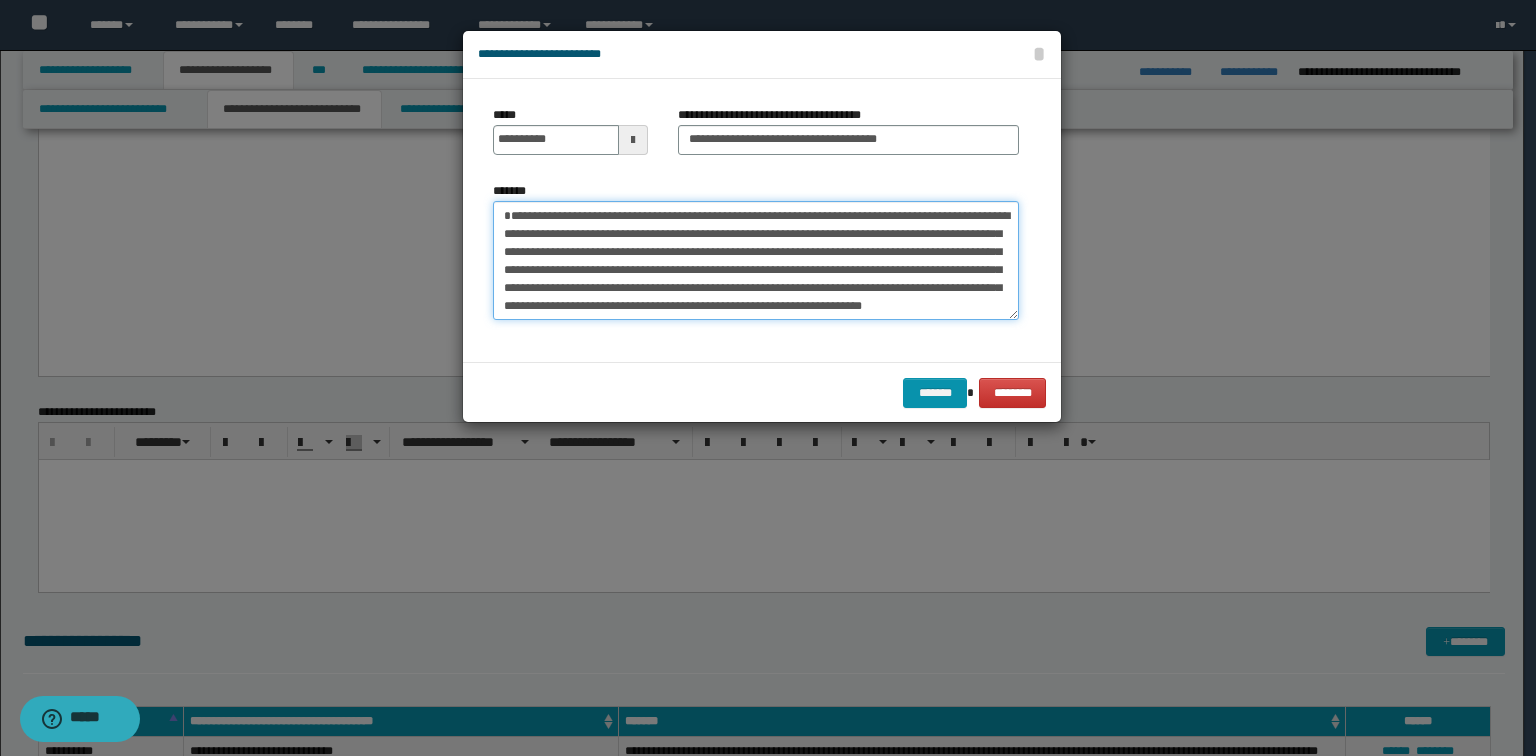 type on "**********" 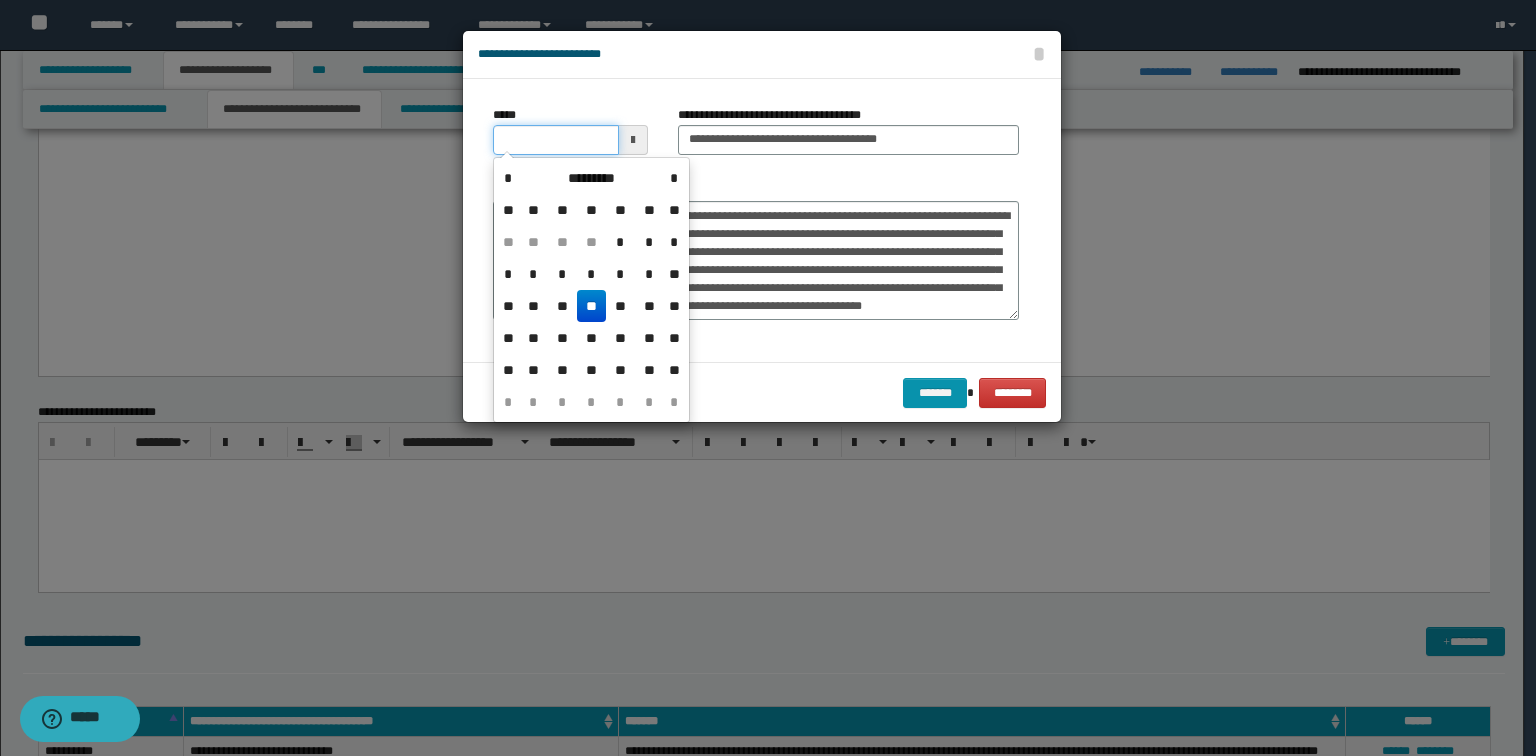 click on "*****" at bounding box center (556, 140) 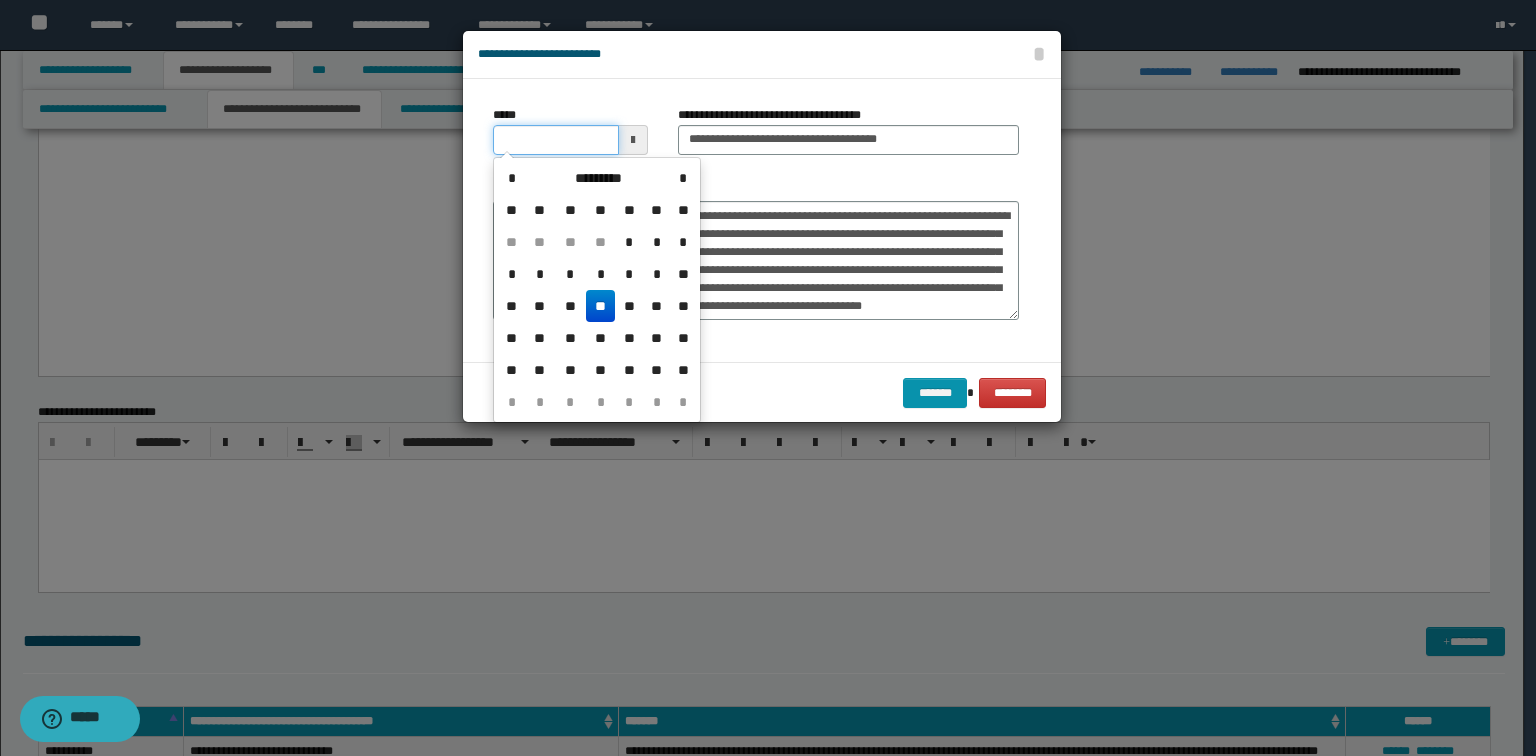 type on "**********" 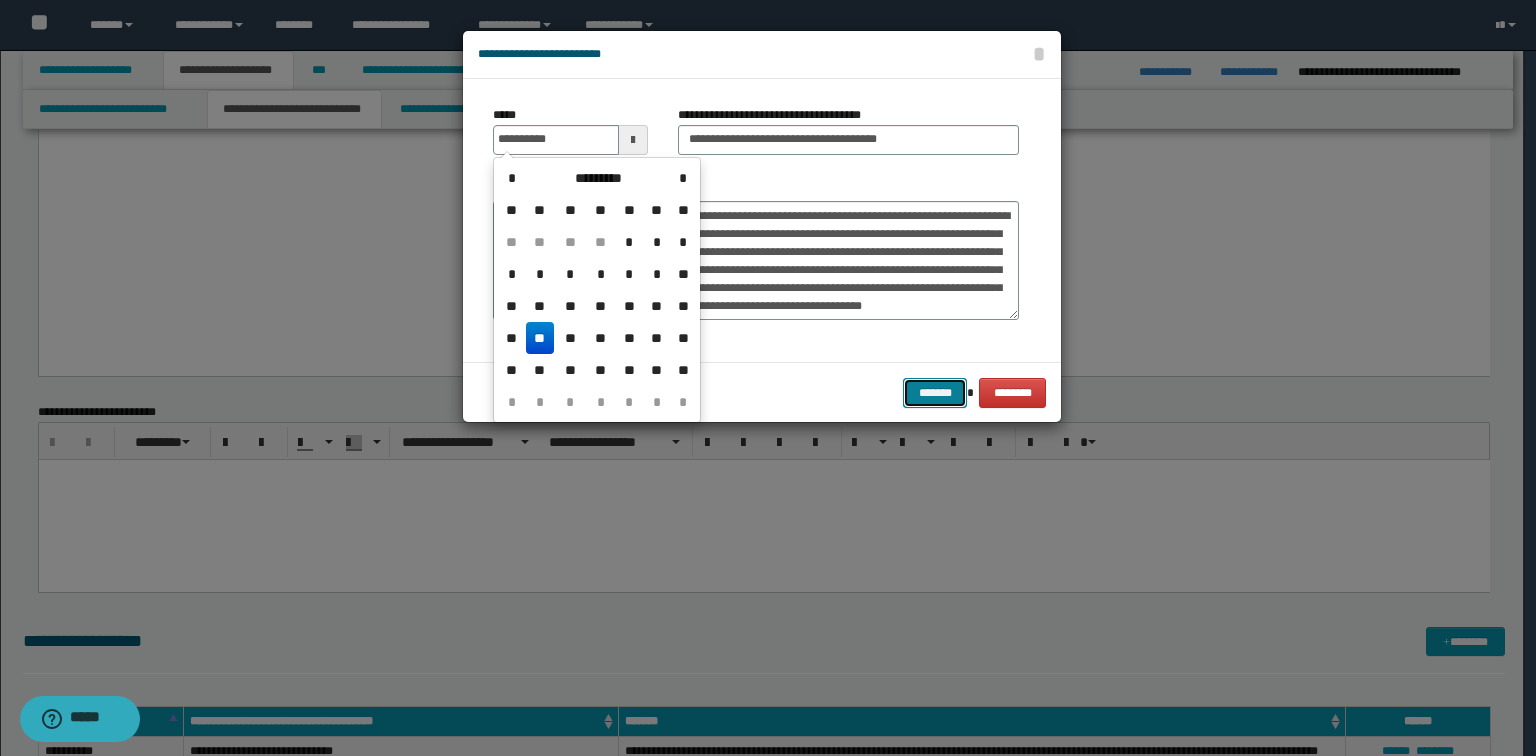 click on "*******" at bounding box center (935, 393) 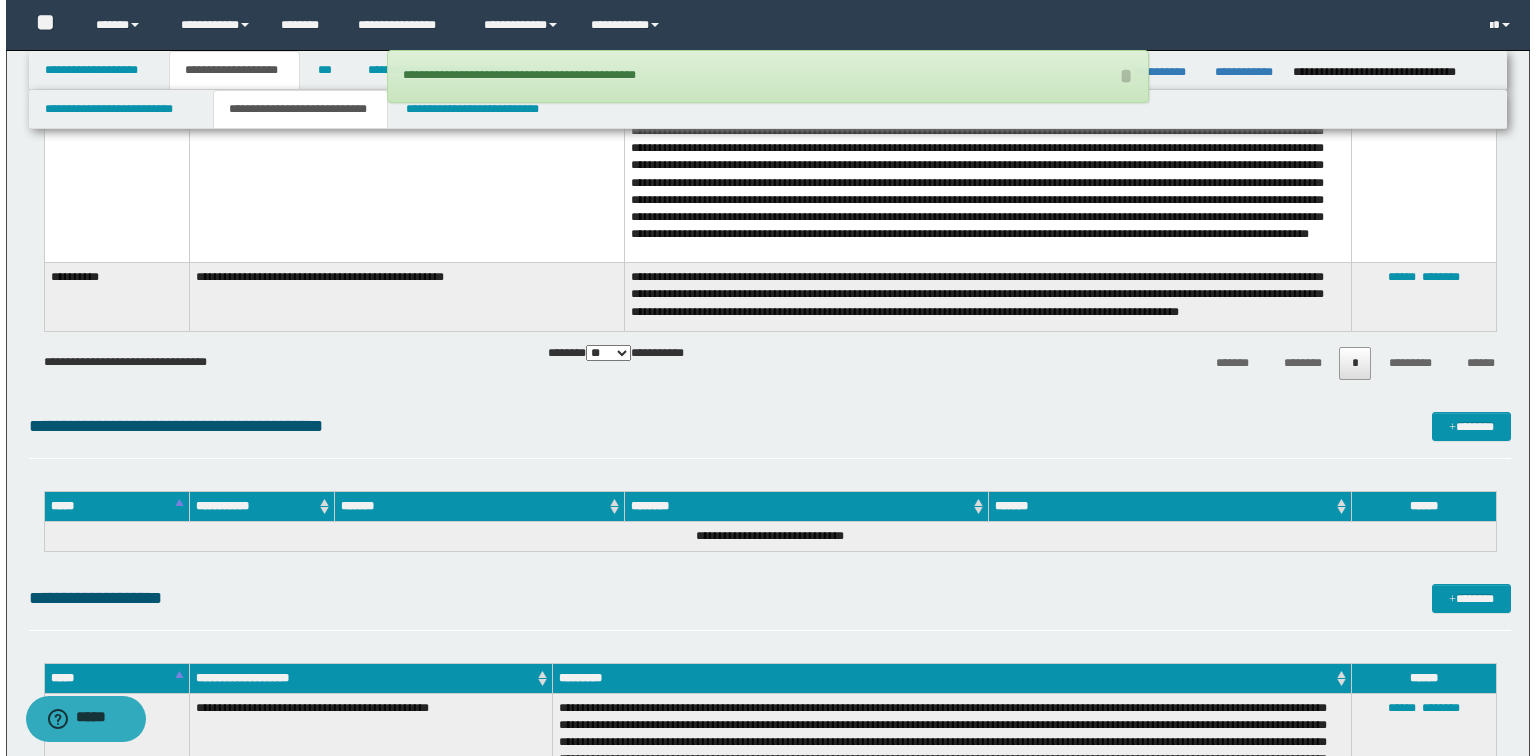 scroll, scrollTop: 4639, scrollLeft: 0, axis: vertical 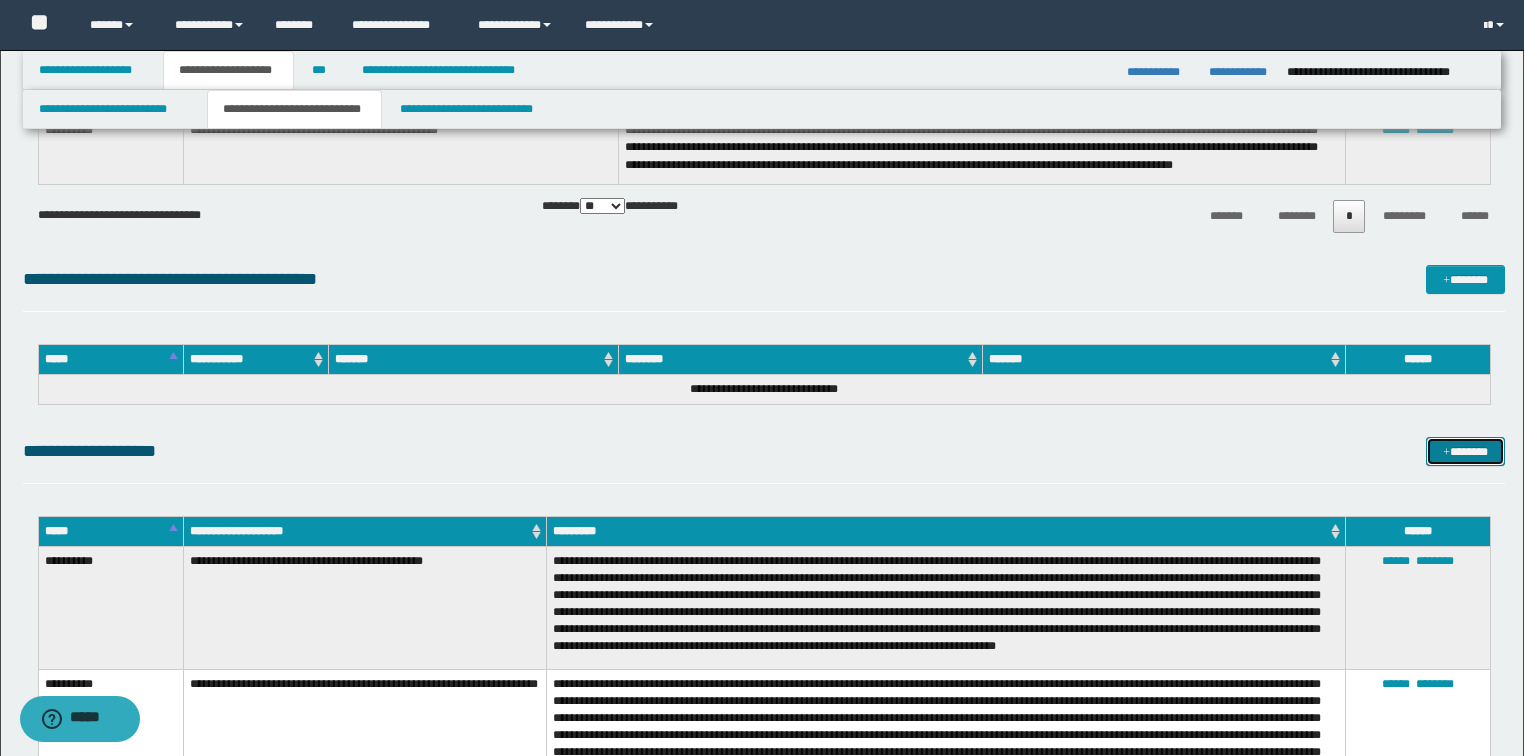 click on "*******" at bounding box center (1465, 452) 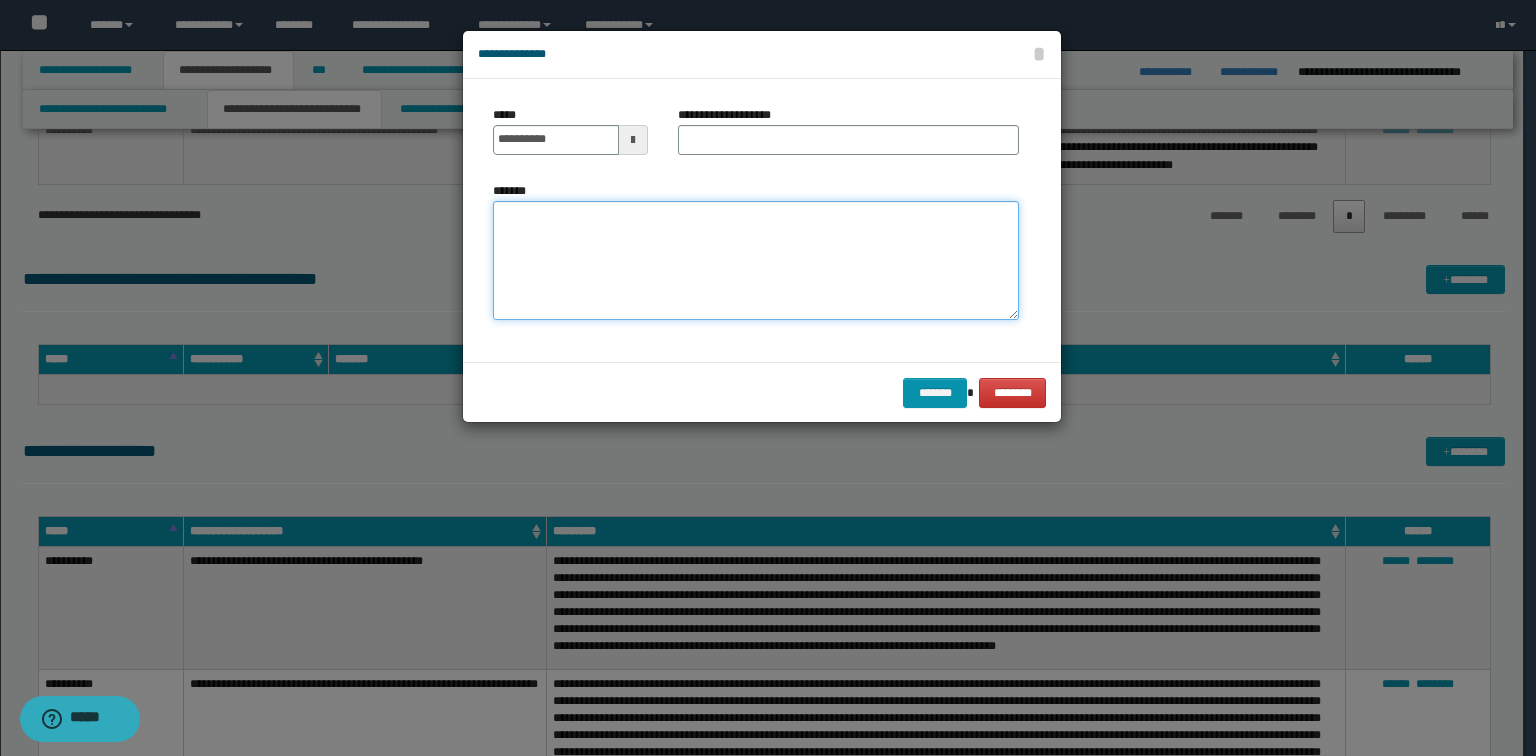 click on "*******" at bounding box center (756, 261) 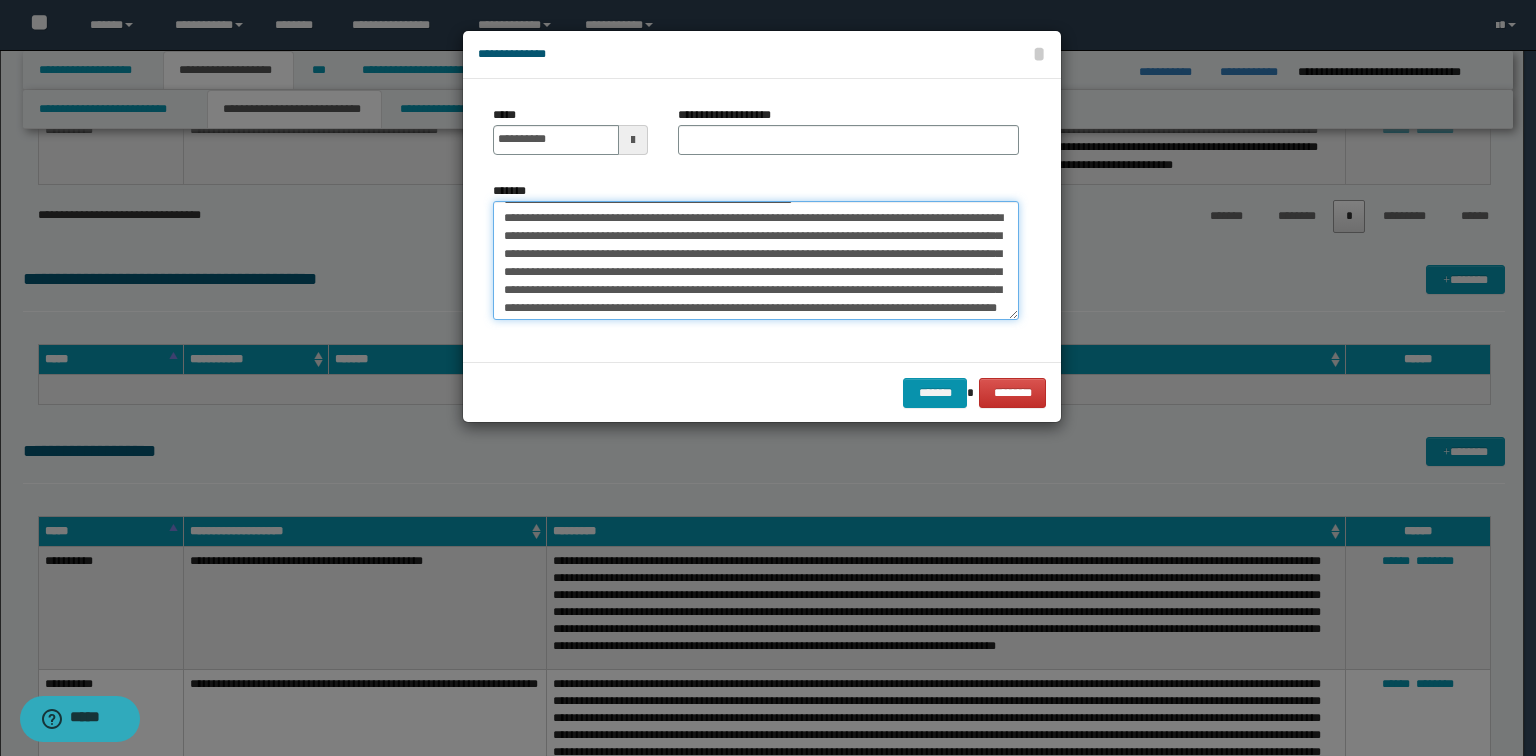 scroll, scrollTop: 0, scrollLeft: 0, axis: both 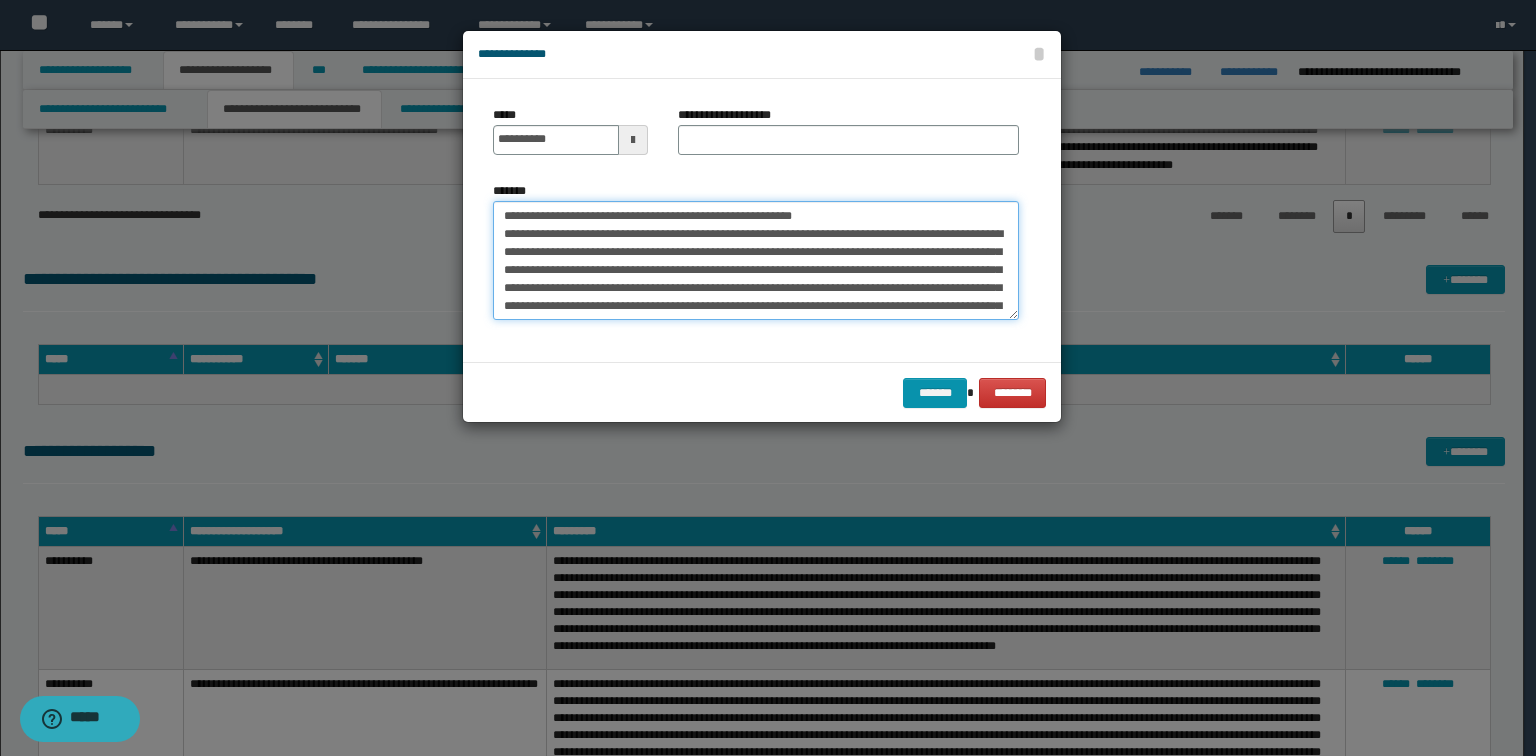 drag, startPoint x: 817, startPoint y: 212, endPoint x: 569, endPoint y: 199, distance: 248.34048 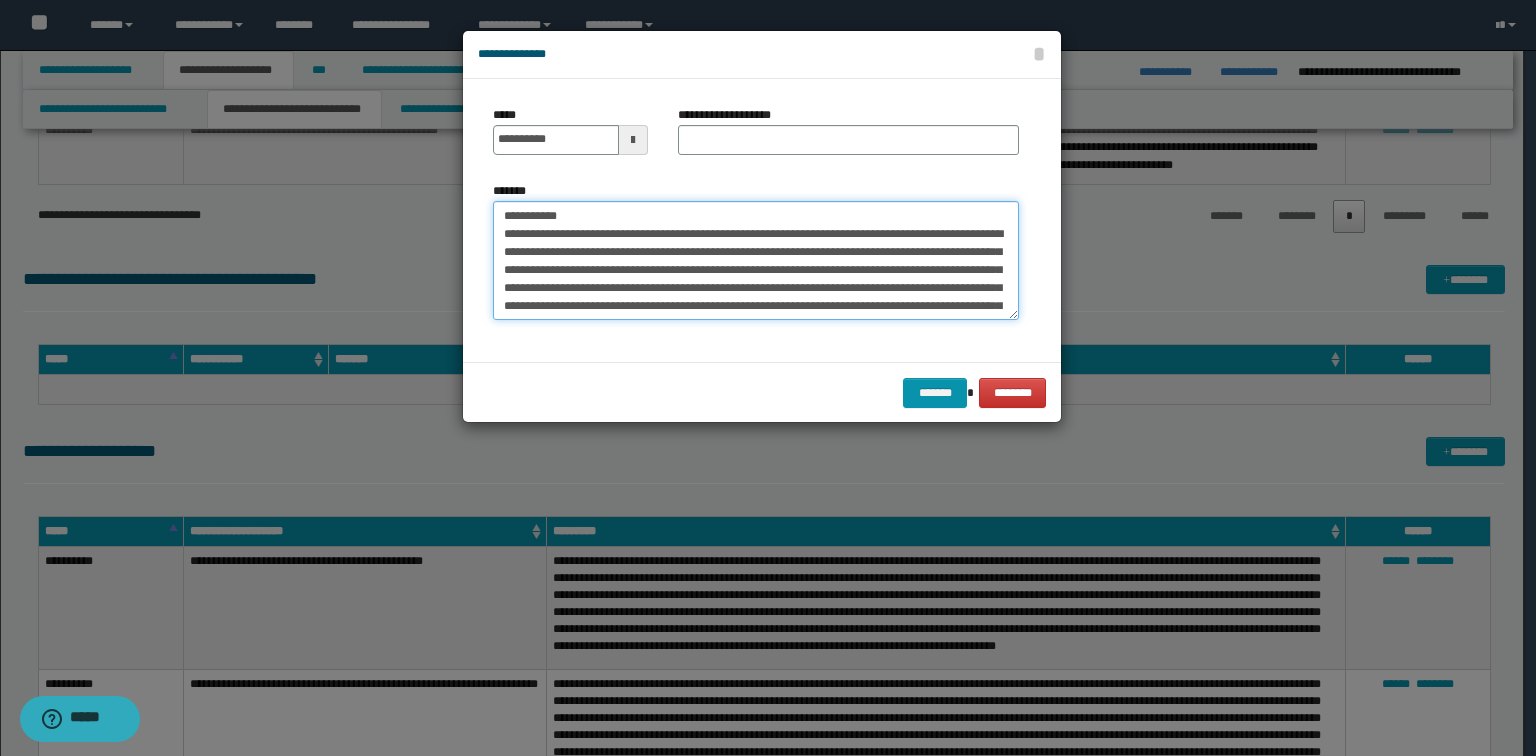 type on "**********" 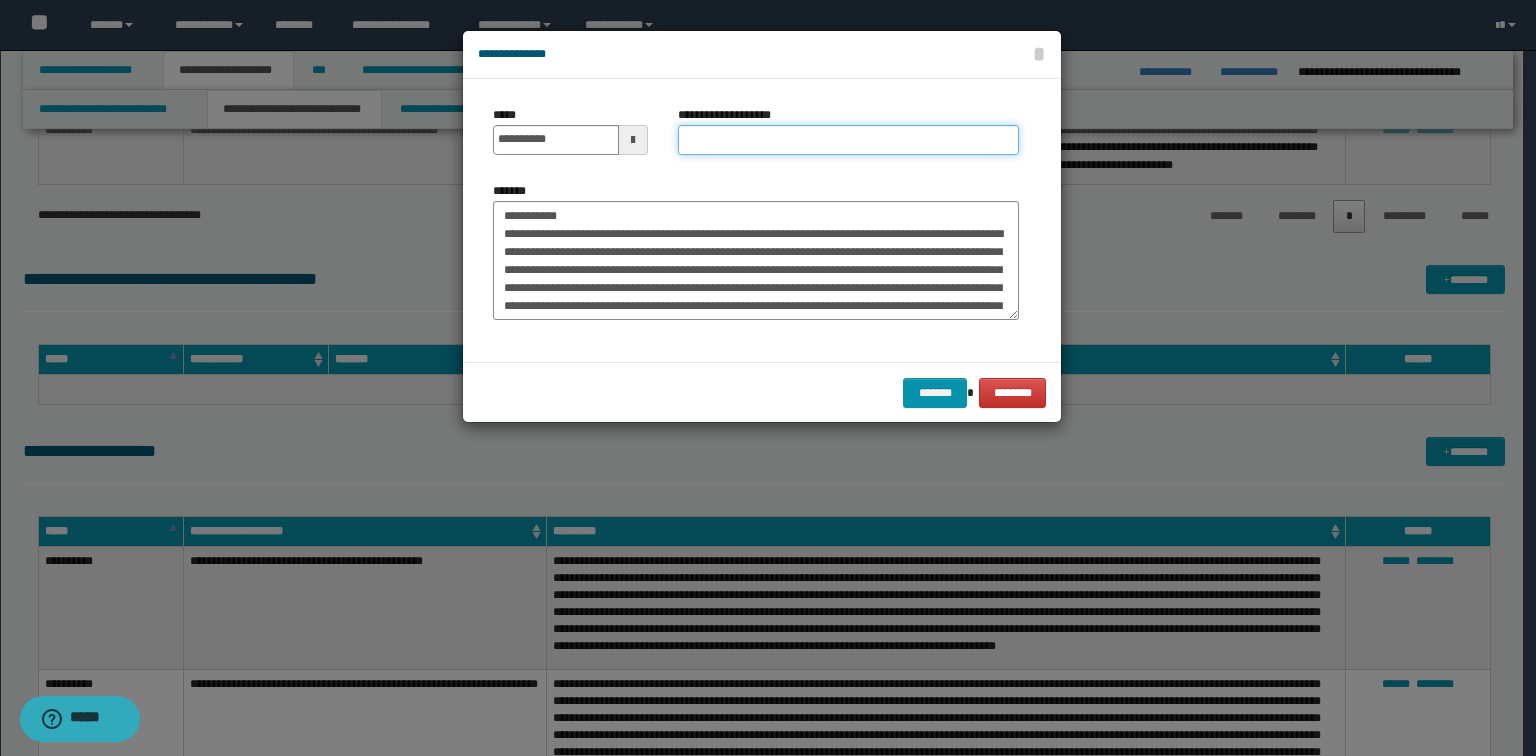 drag, startPoint x: 746, startPoint y: 138, endPoint x: 612, endPoint y: 188, distance: 143.02448 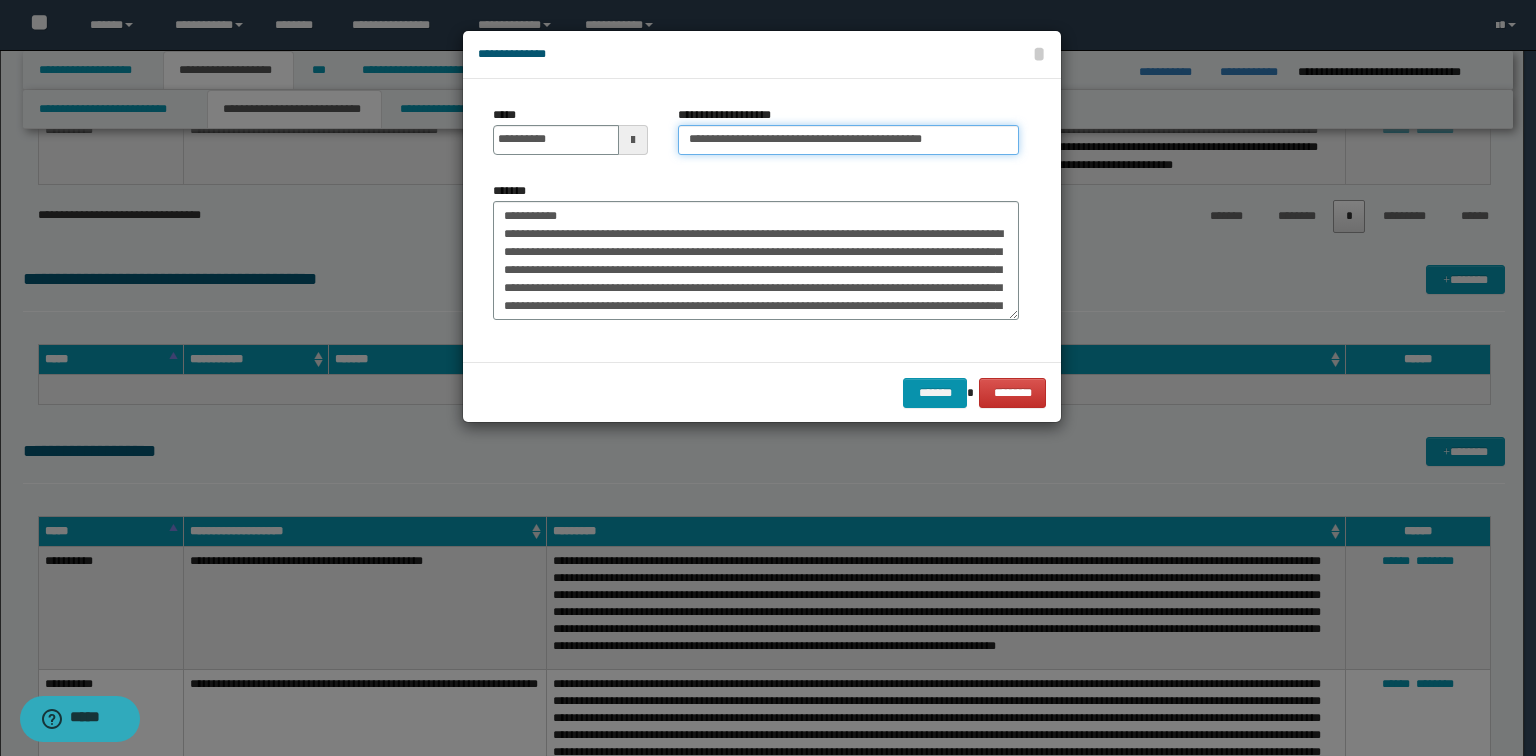 type on "**********" 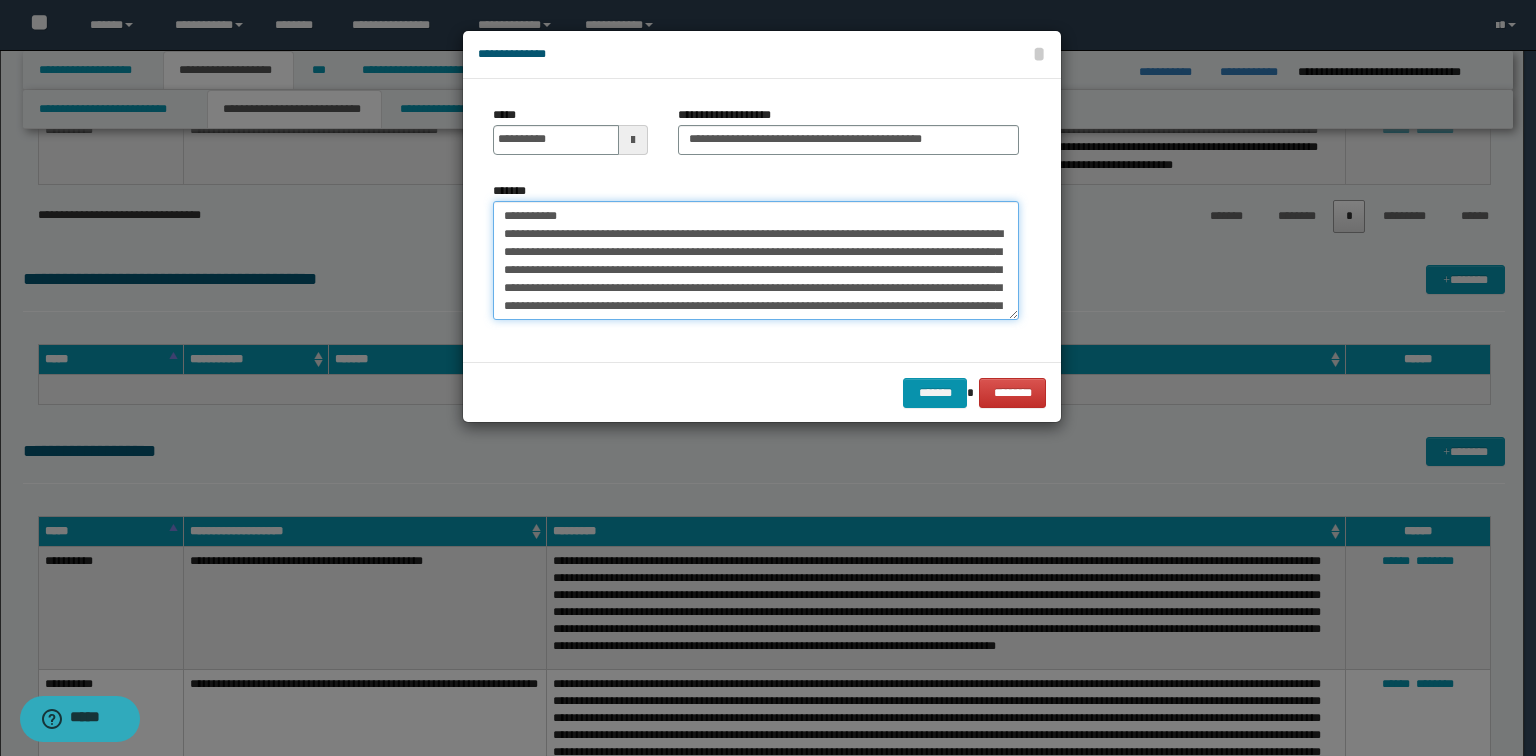 drag, startPoint x: 586, startPoint y: 214, endPoint x: 11, endPoint y: 187, distance: 575.63354 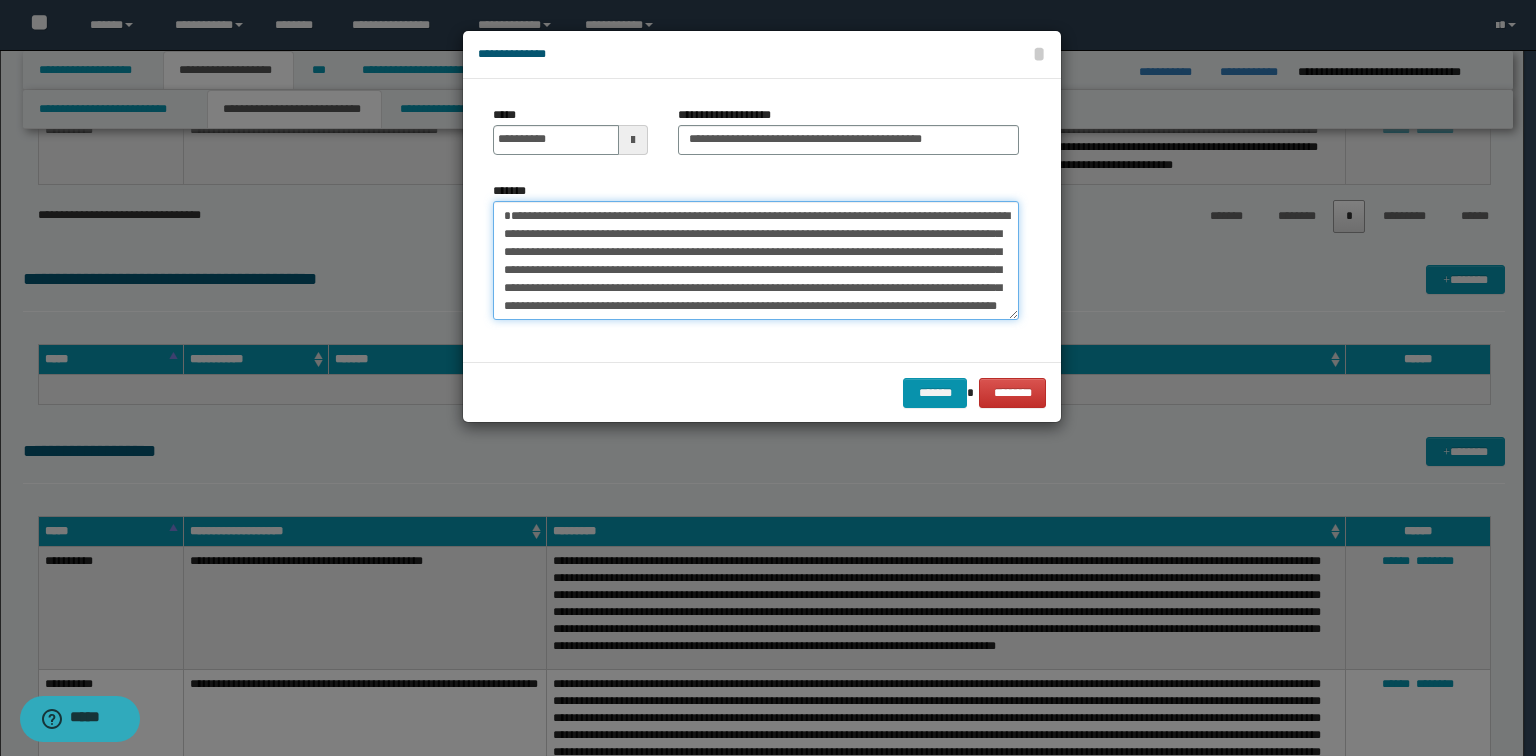 type on "**********" 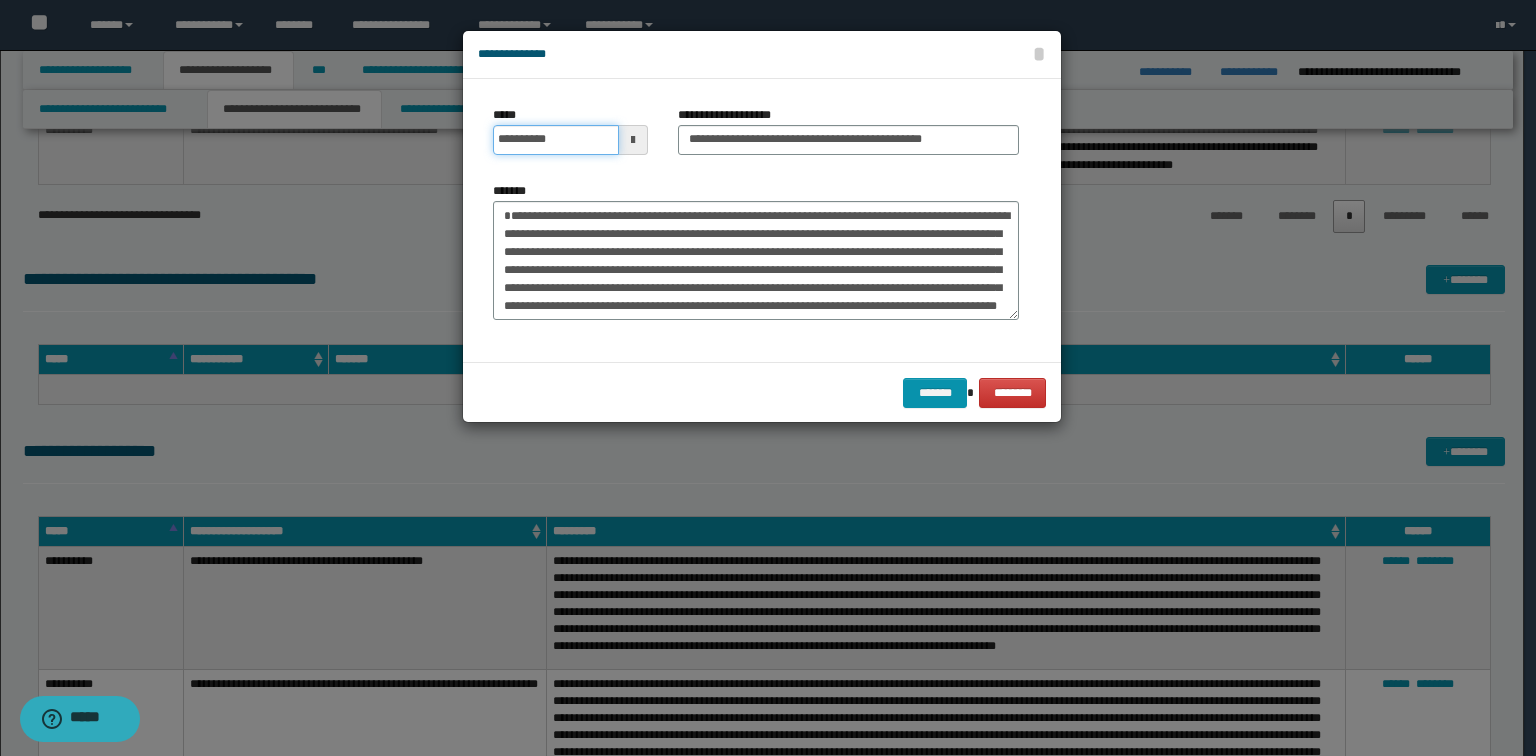 click on "**********" at bounding box center (556, 140) 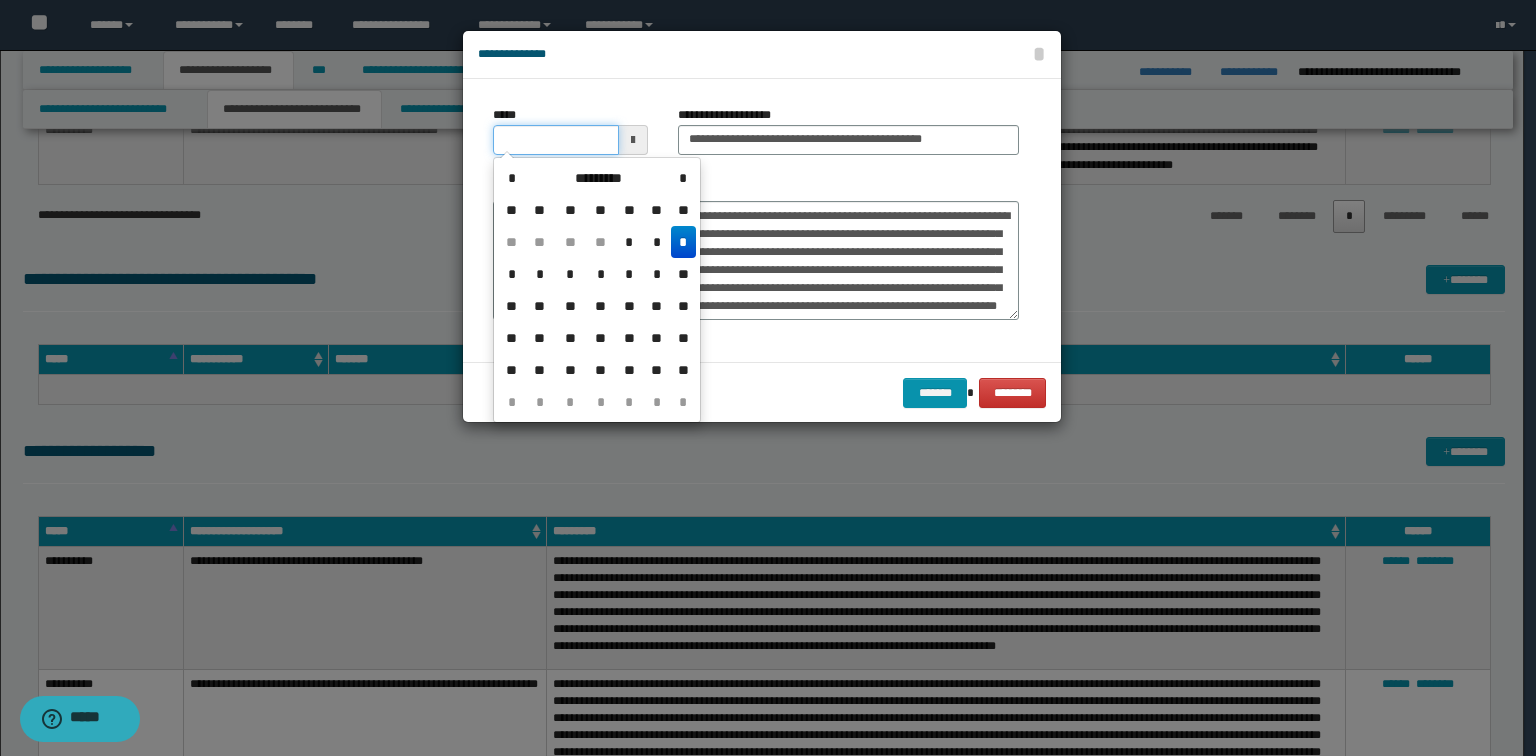 type on "**********" 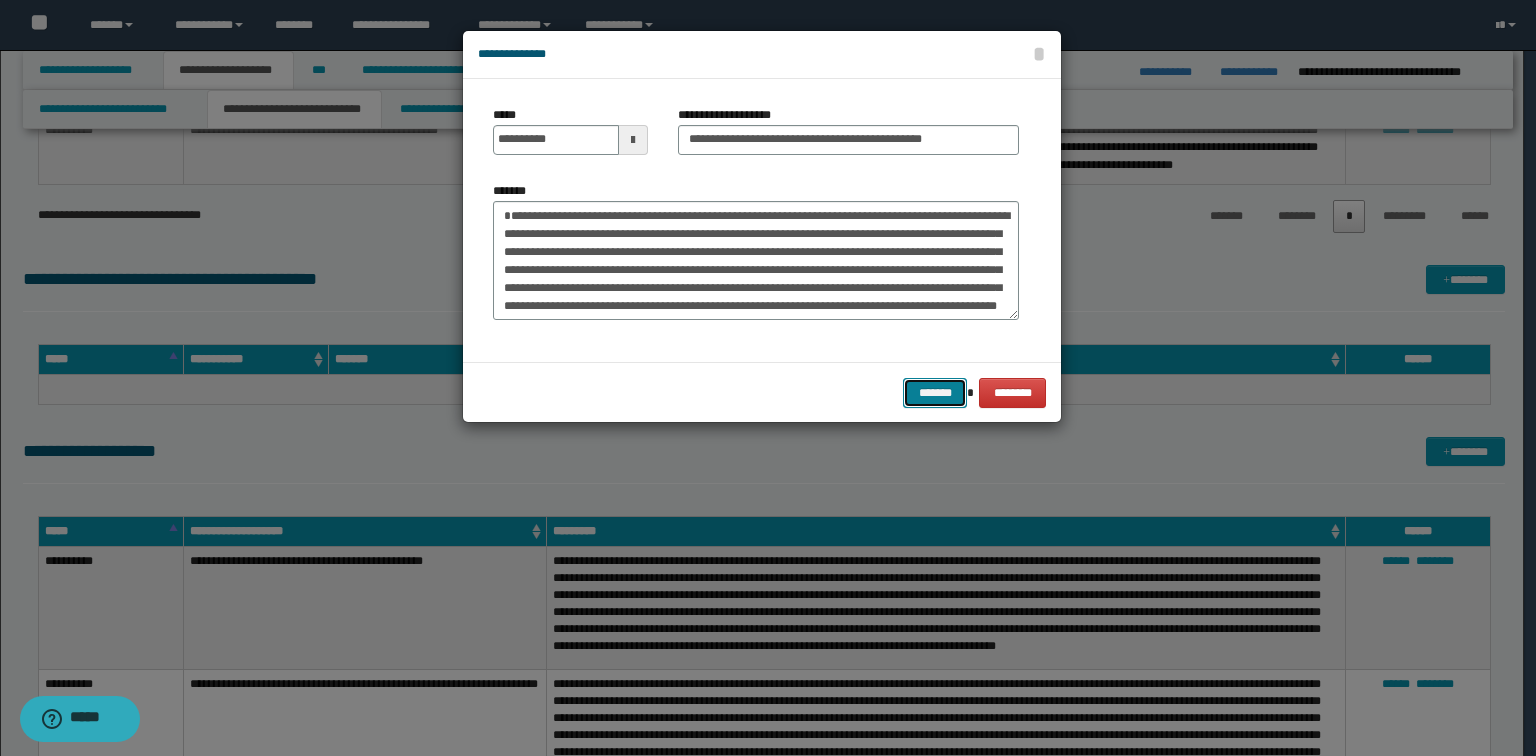 click on "*******" at bounding box center [935, 393] 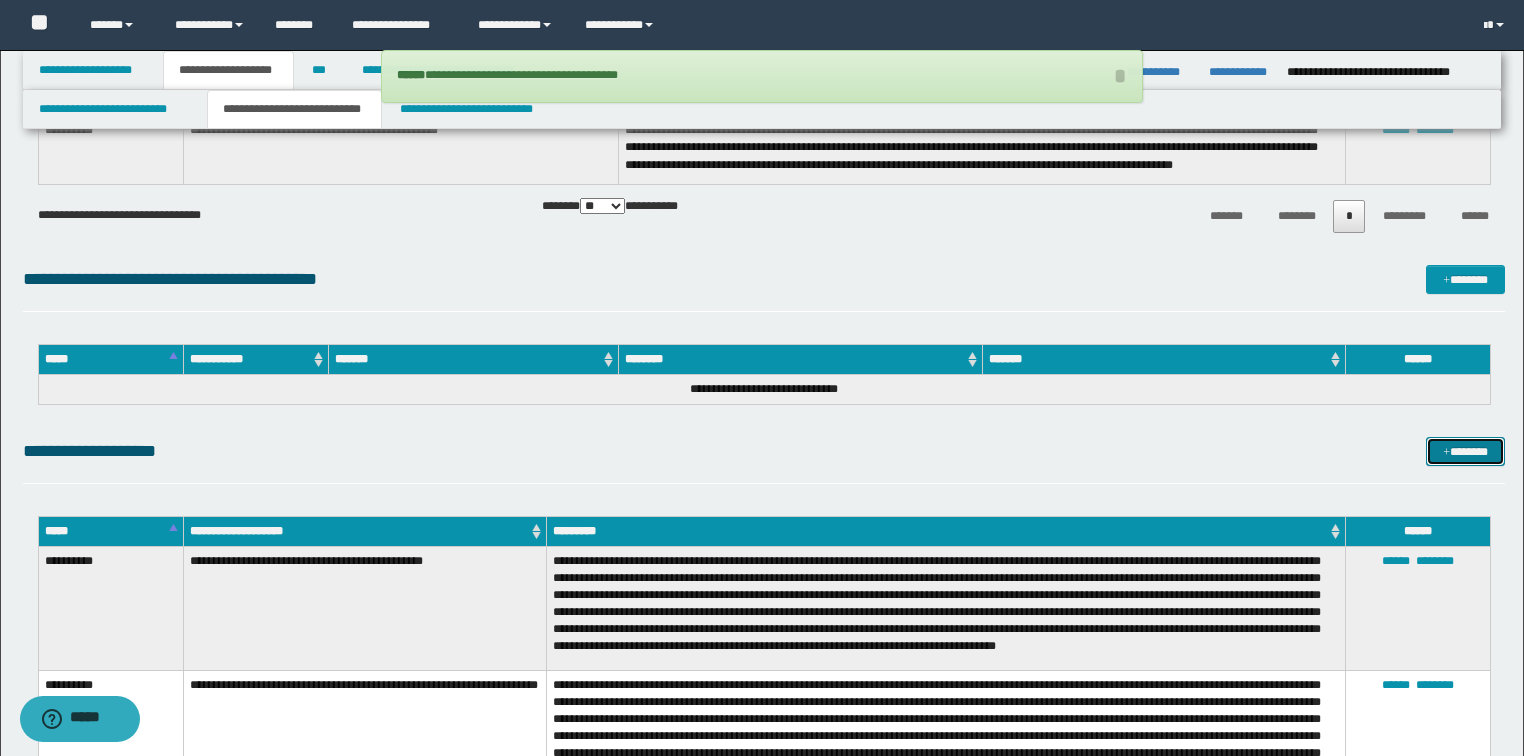 click on "*******" at bounding box center [1465, 452] 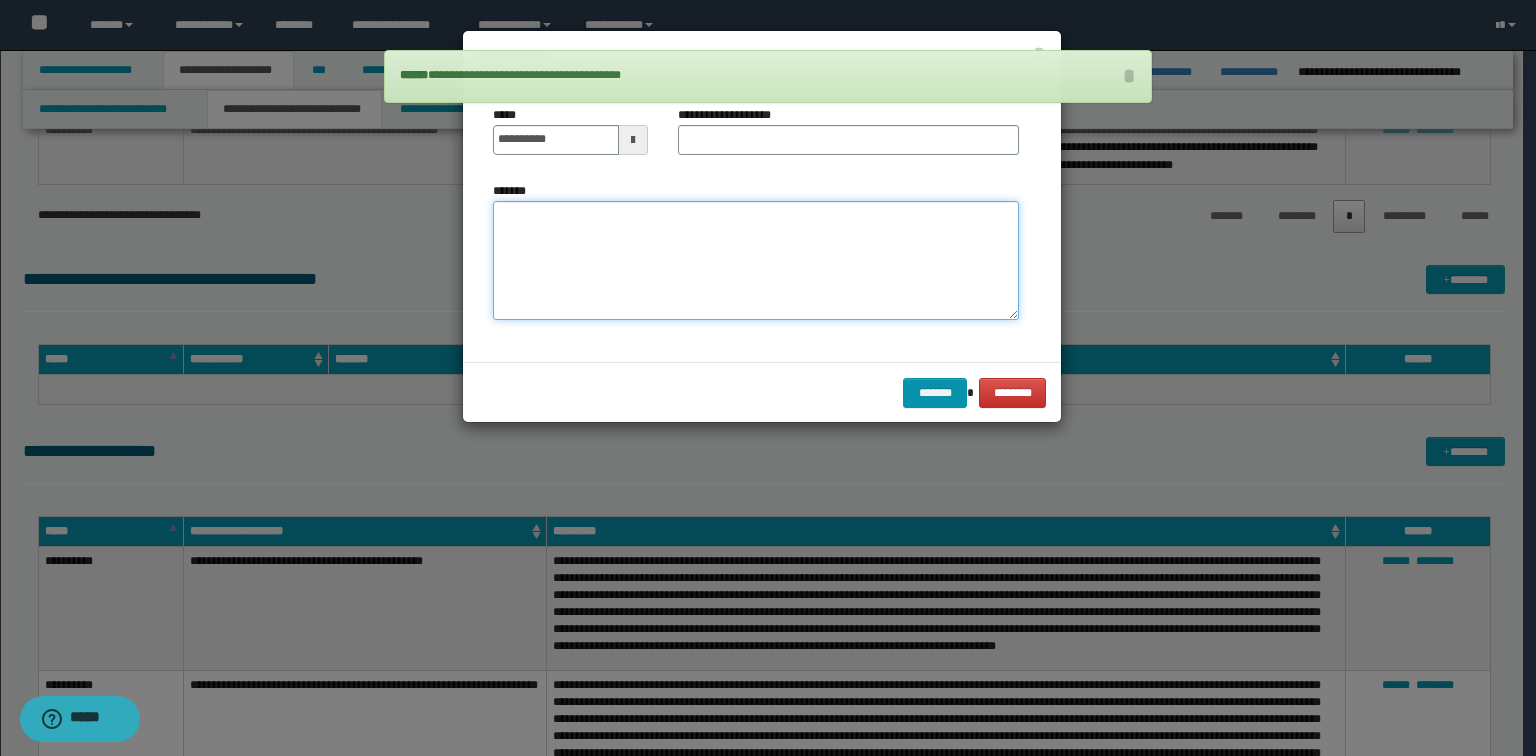 click on "*******" at bounding box center [756, 261] 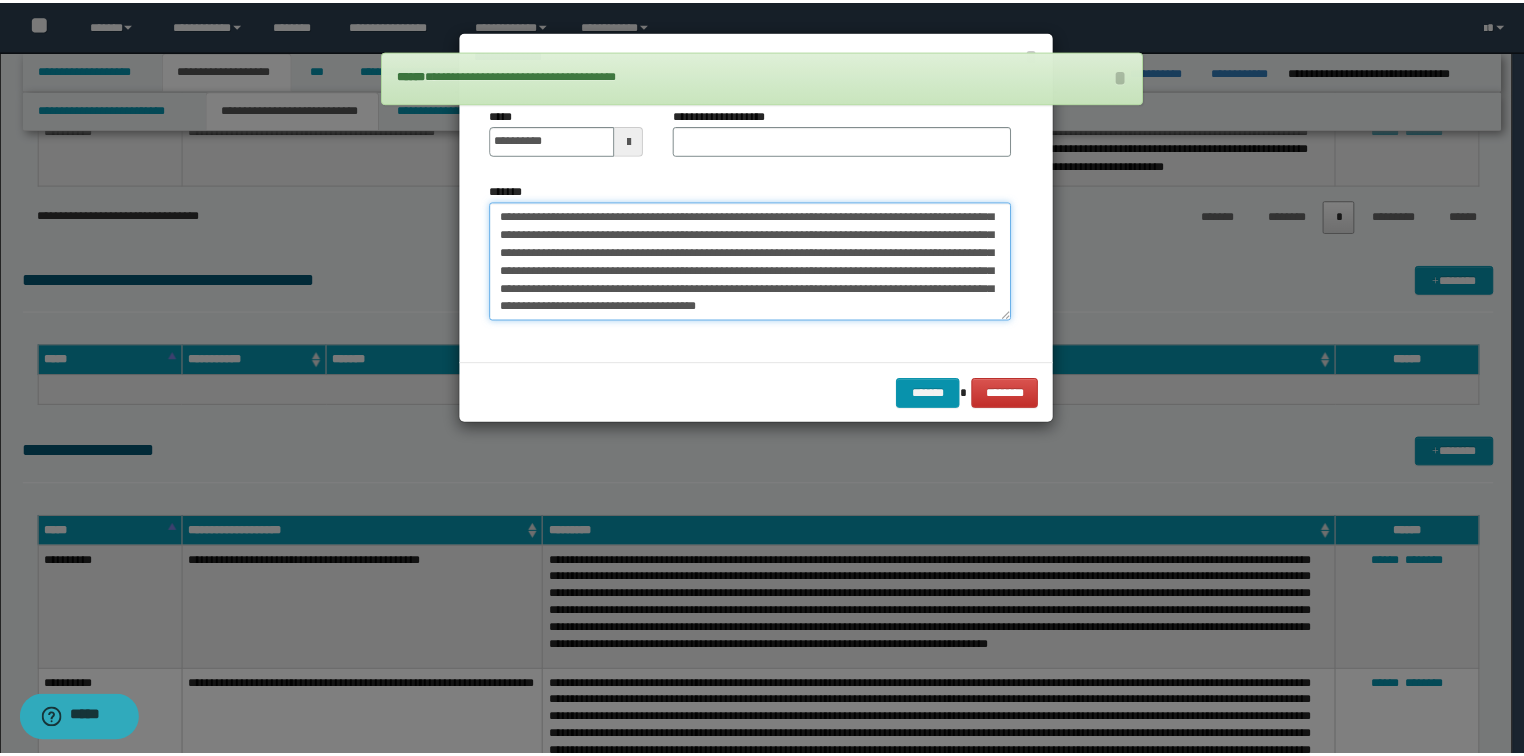 scroll, scrollTop: 0, scrollLeft: 0, axis: both 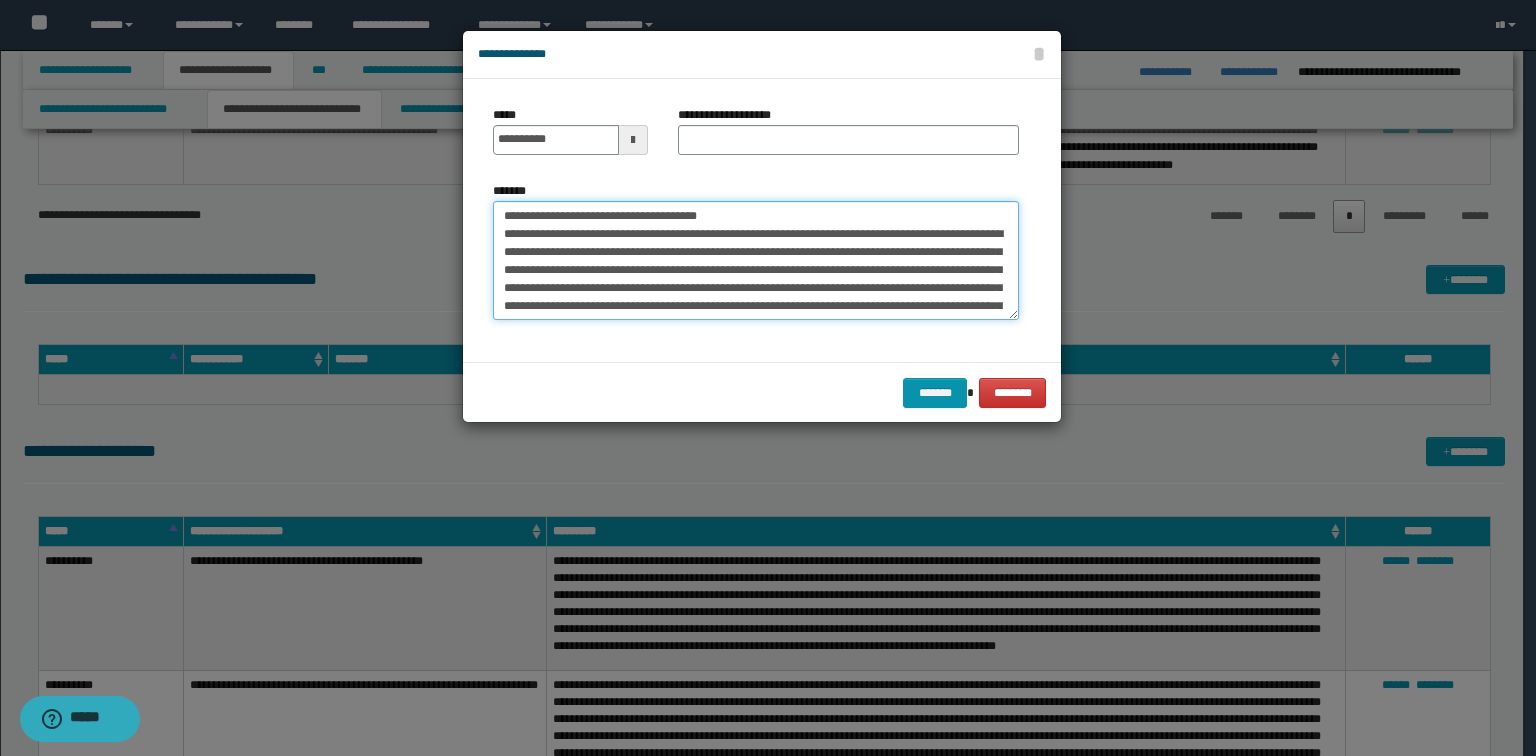 drag, startPoint x: 719, startPoint y: 208, endPoint x: 563, endPoint y: 203, distance: 156.08011 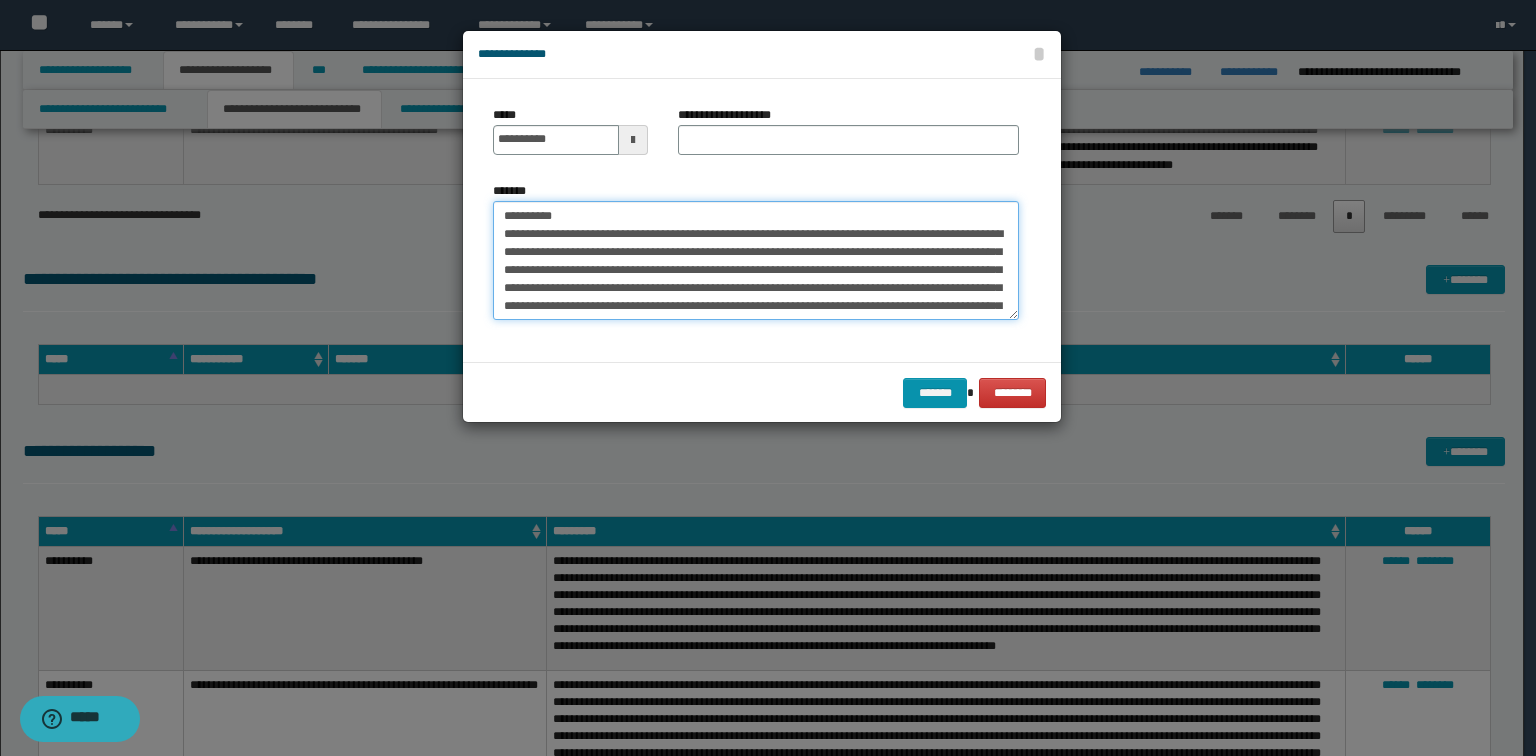 type on "**********" 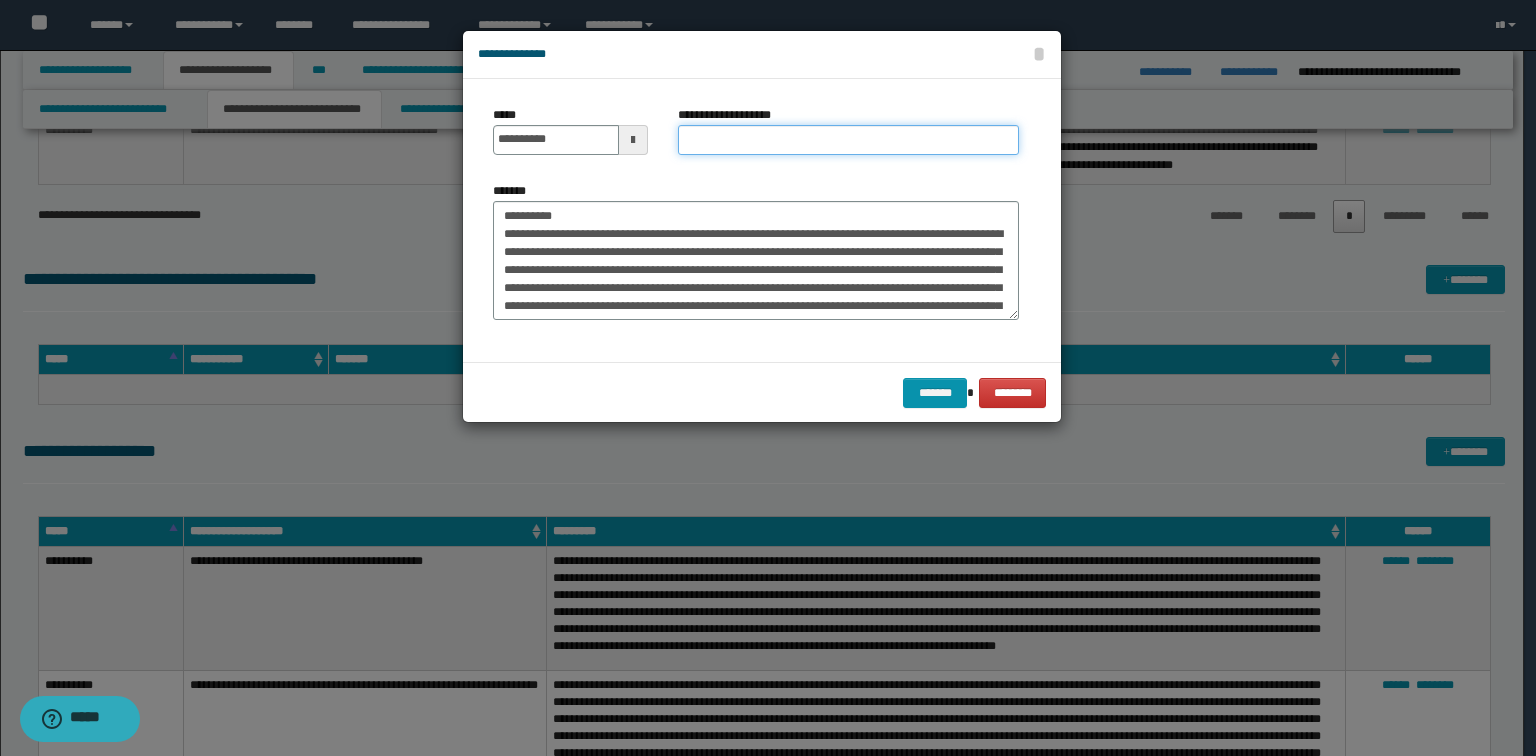 click on "**********" at bounding box center [848, 140] 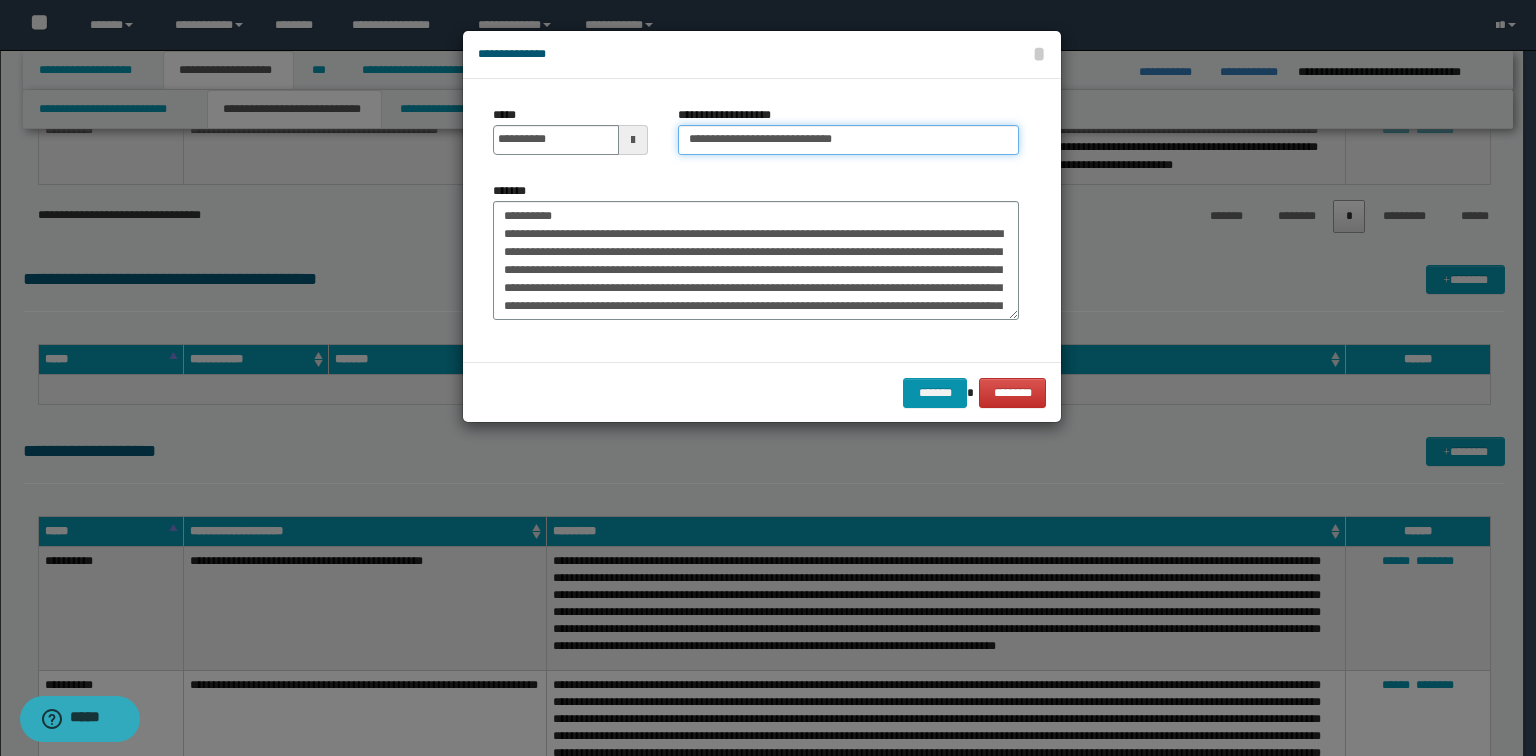 type on "**********" 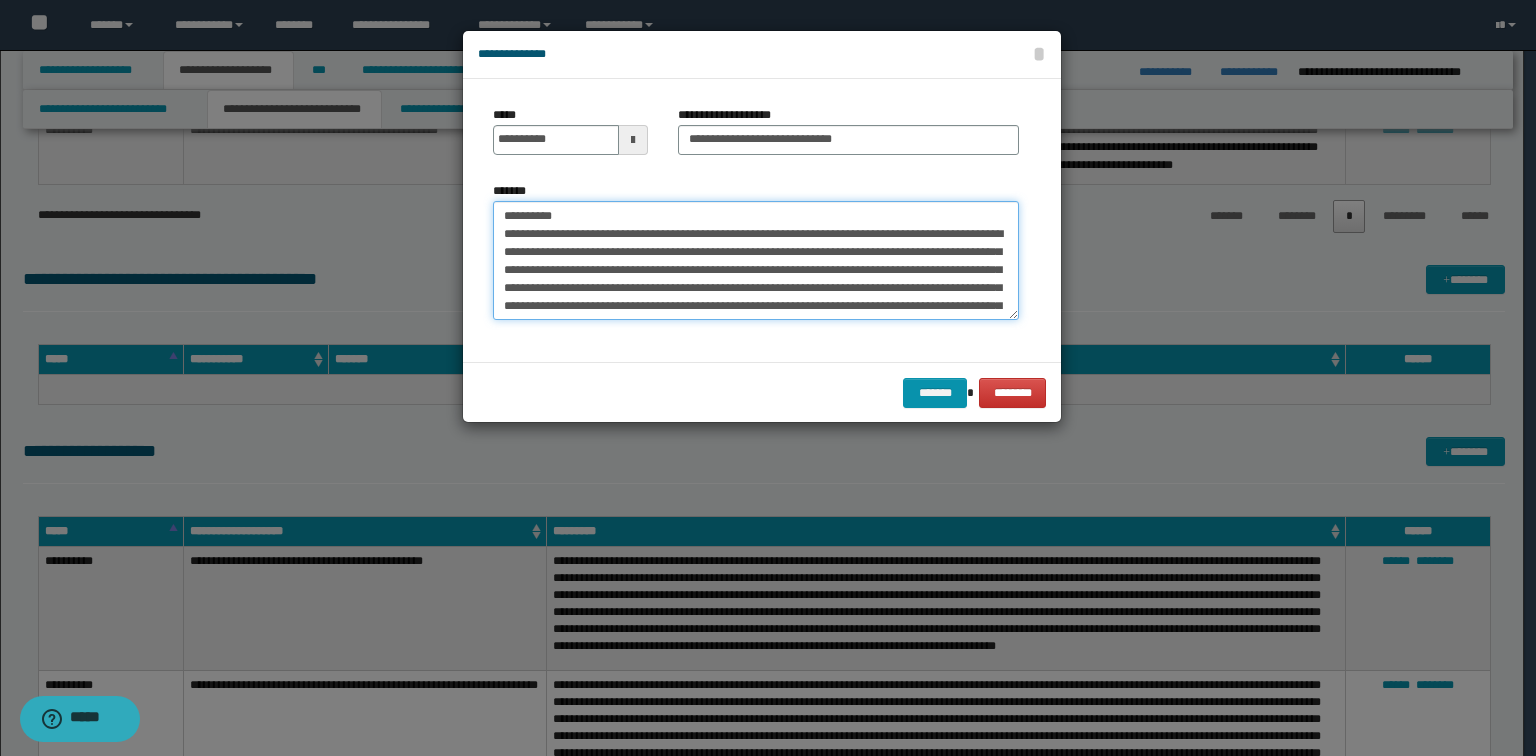 drag, startPoint x: 600, startPoint y: 213, endPoint x: 0, endPoint y: 184, distance: 600.70044 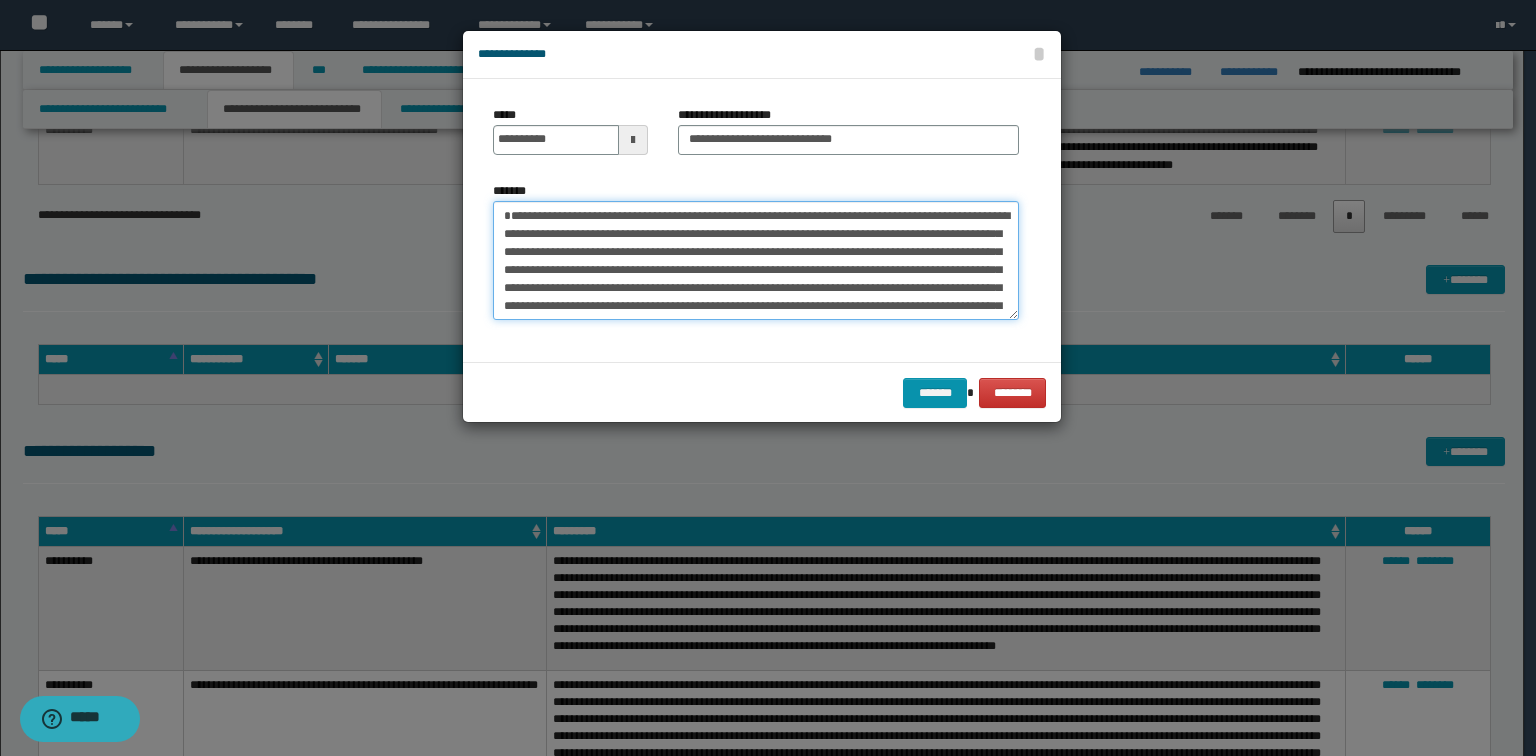 type on "**********" 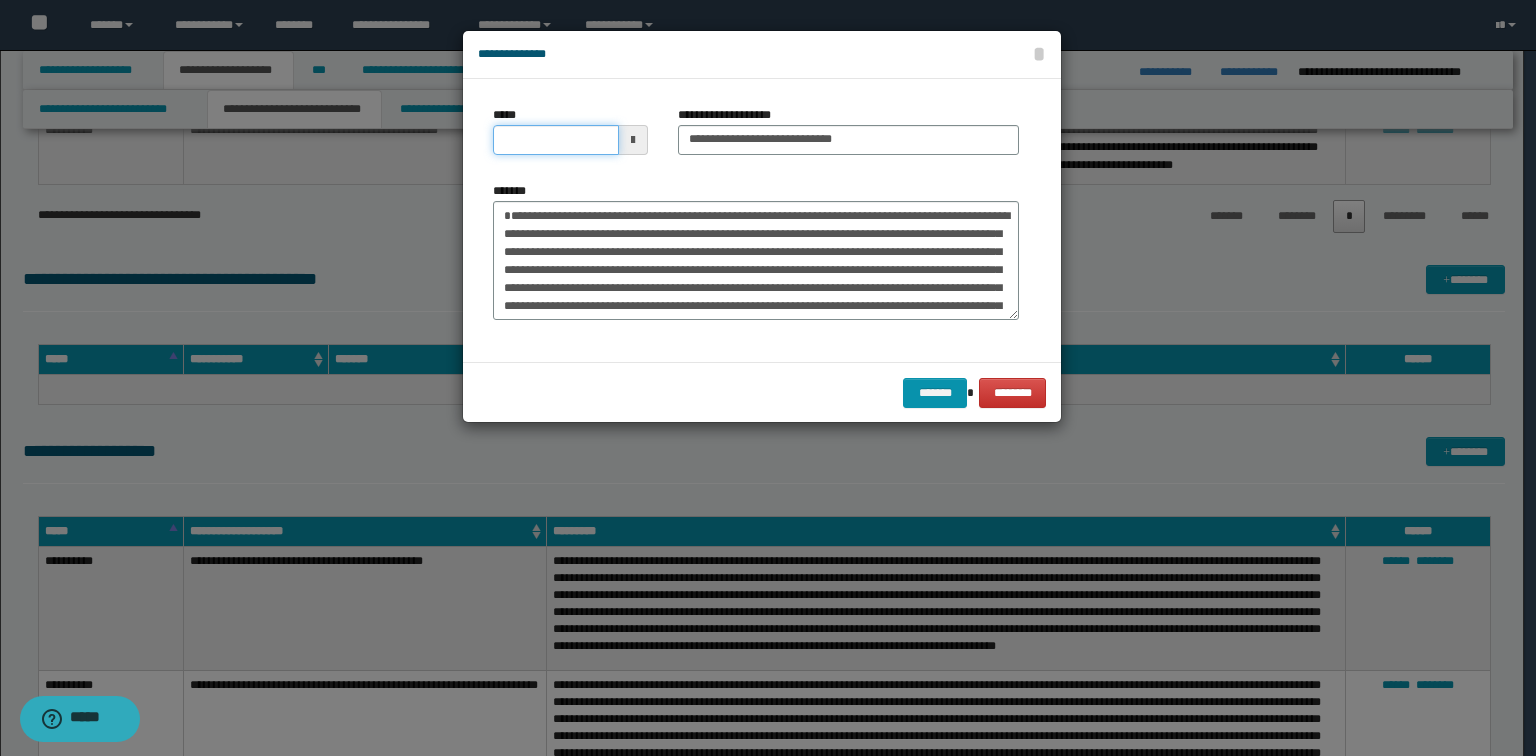 click on "*****" at bounding box center (556, 140) 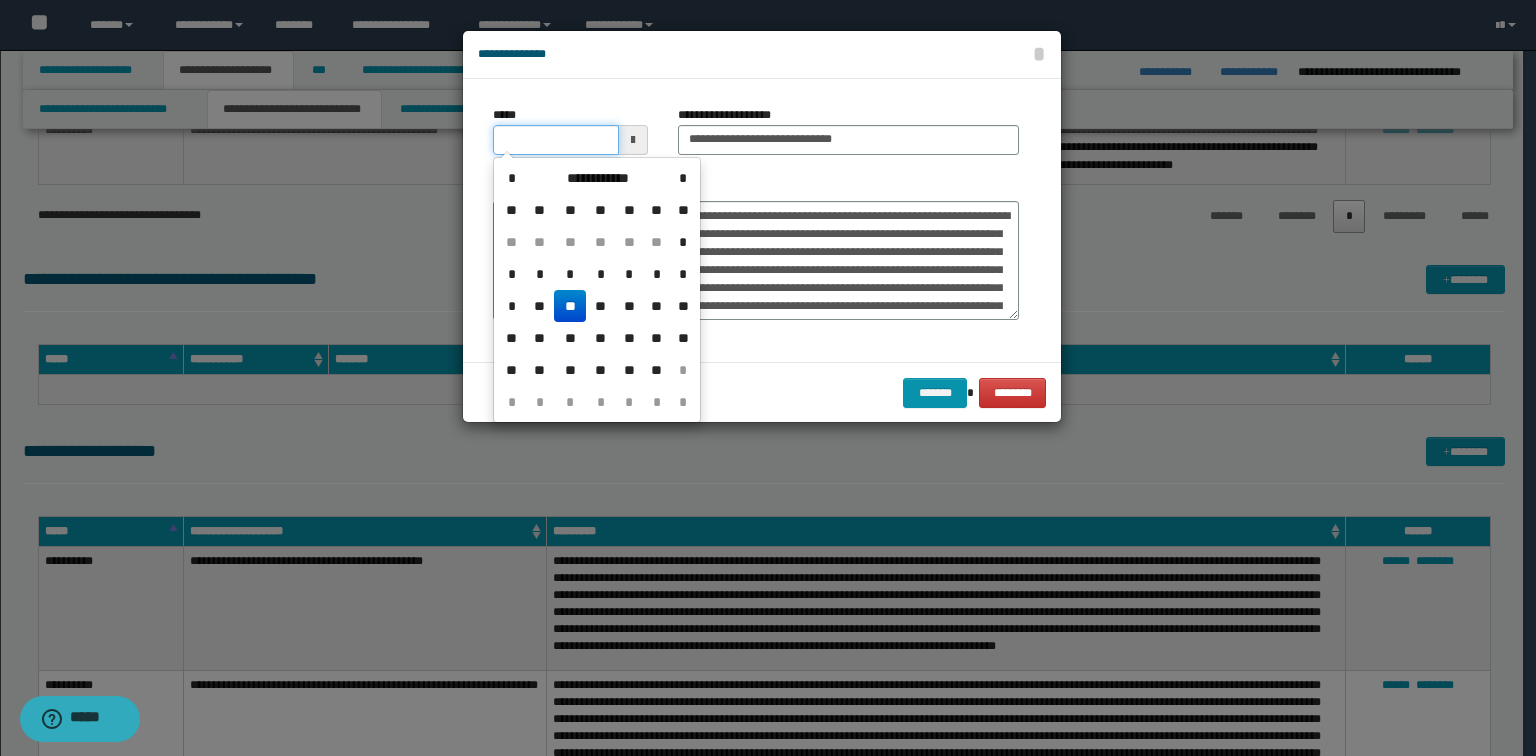 type on "**********" 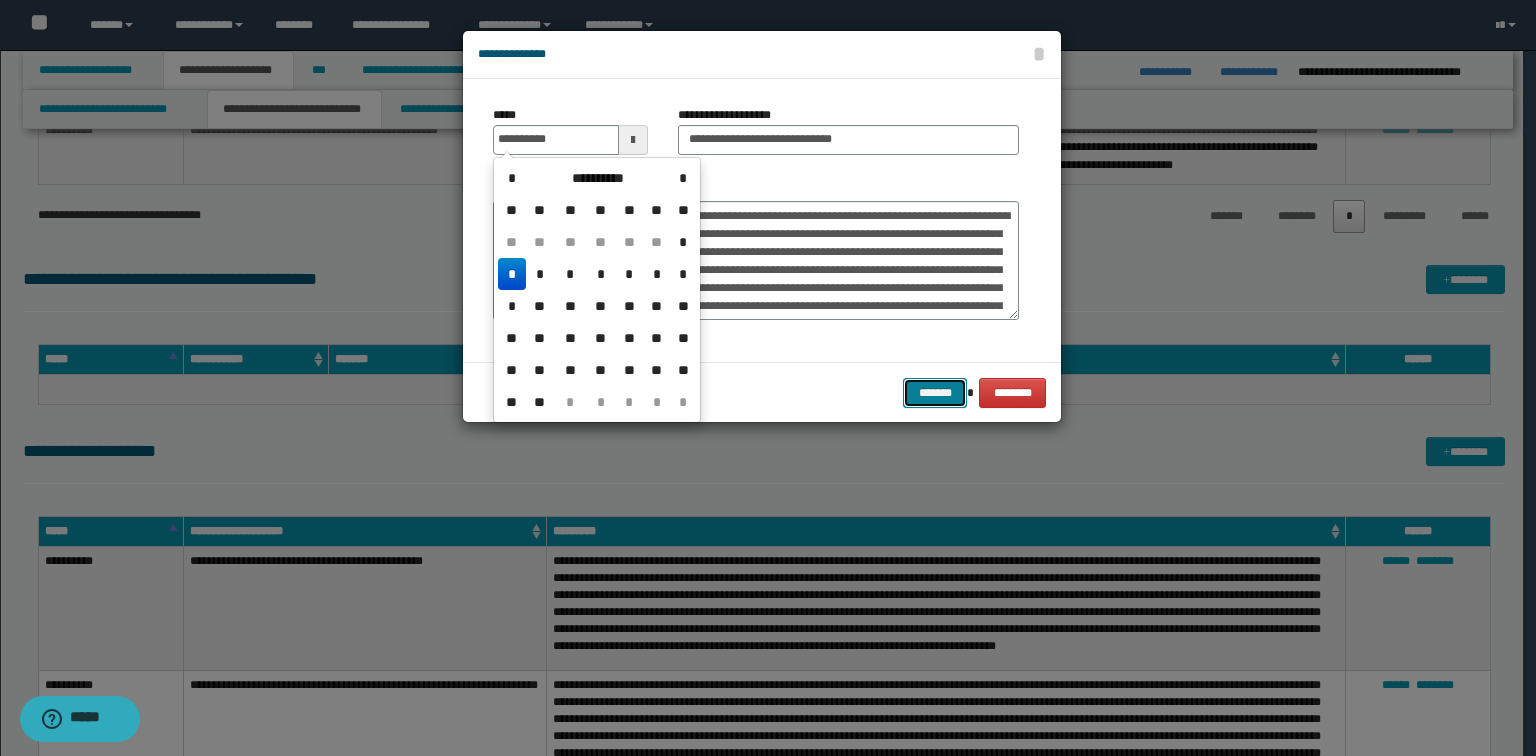 click on "*******" at bounding box center [935, 393] 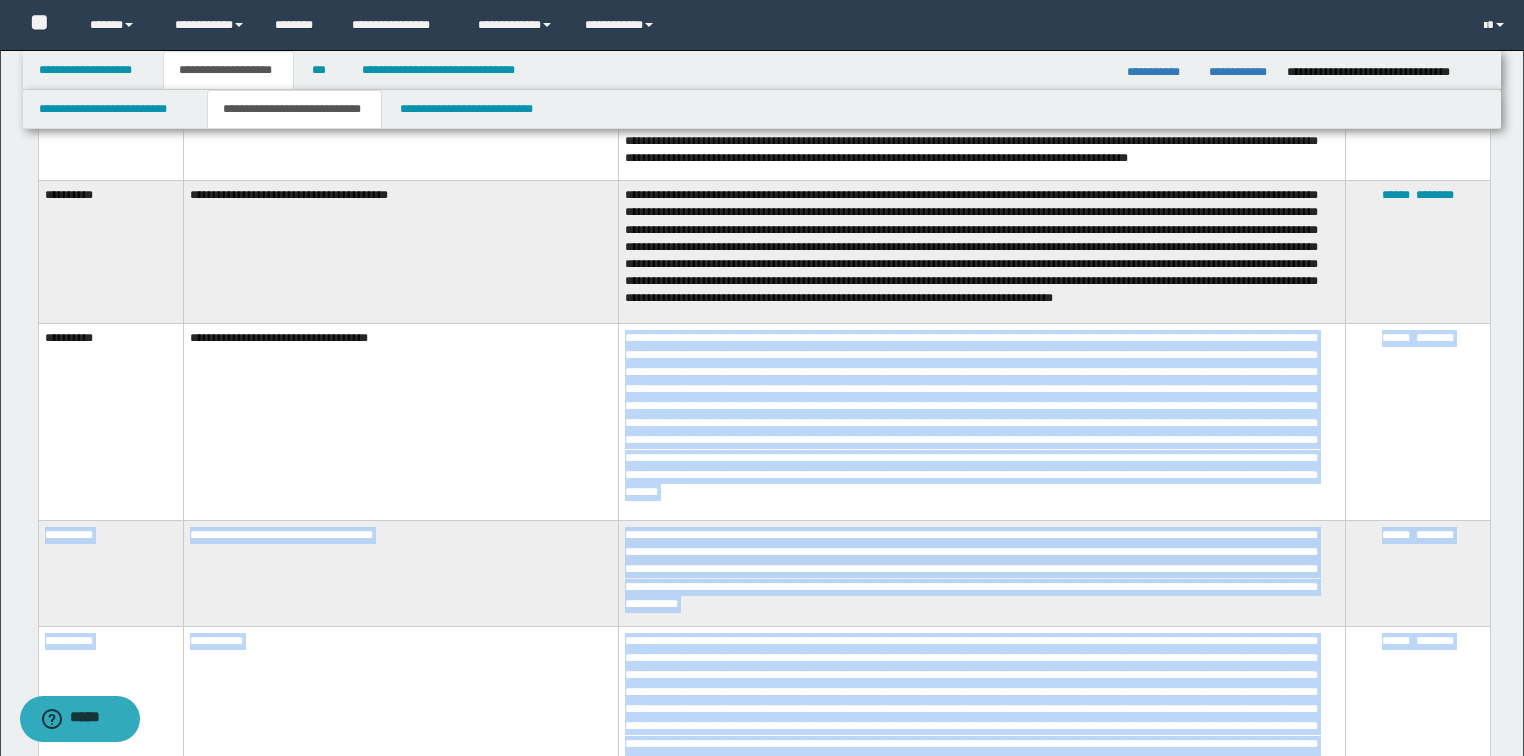 scroll, scrollTop: 3919, scrollLeft: 0, axis: vertical 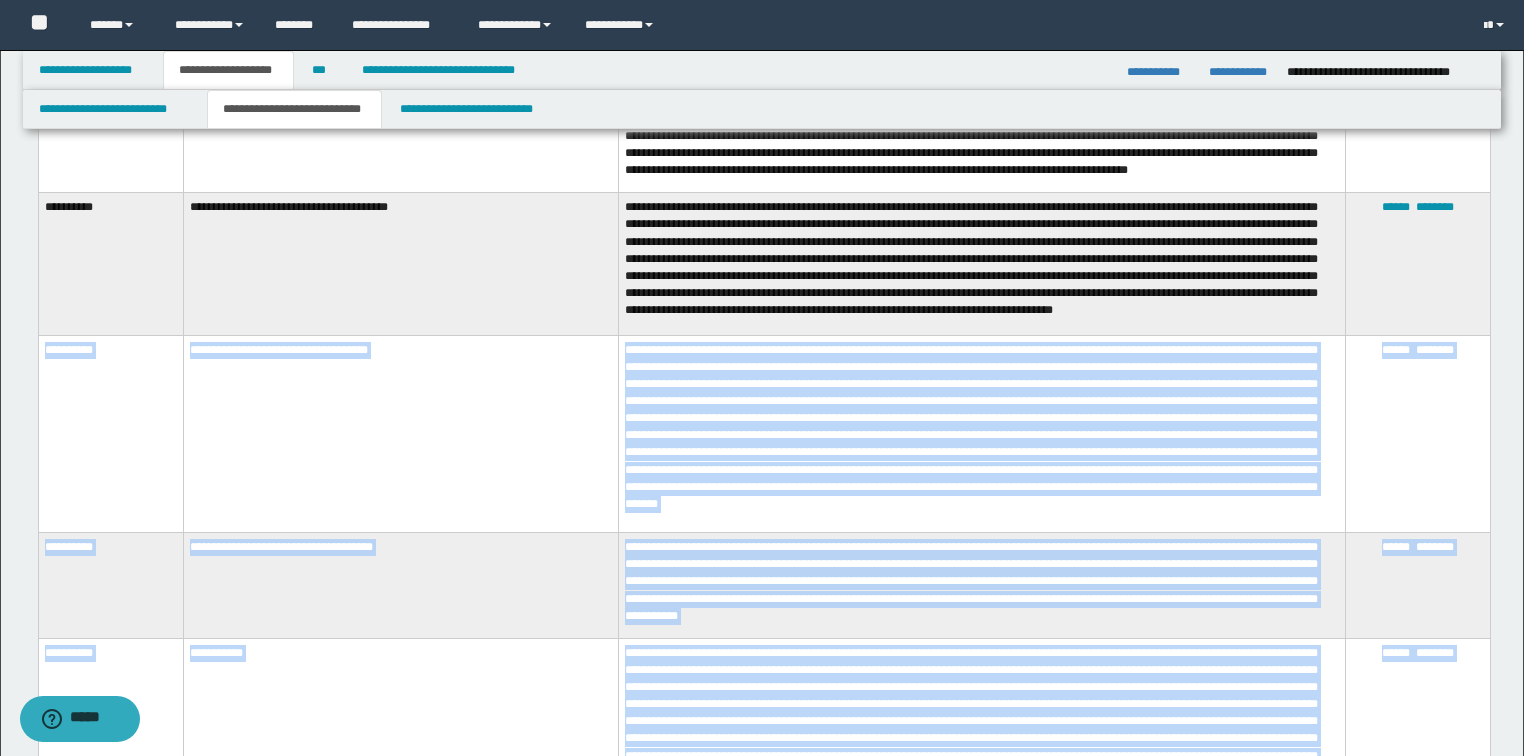 drag, startPoint x: 703, startPoint y: 569, endPoint x: 47, endPoint y: 428, distance: 670.9821 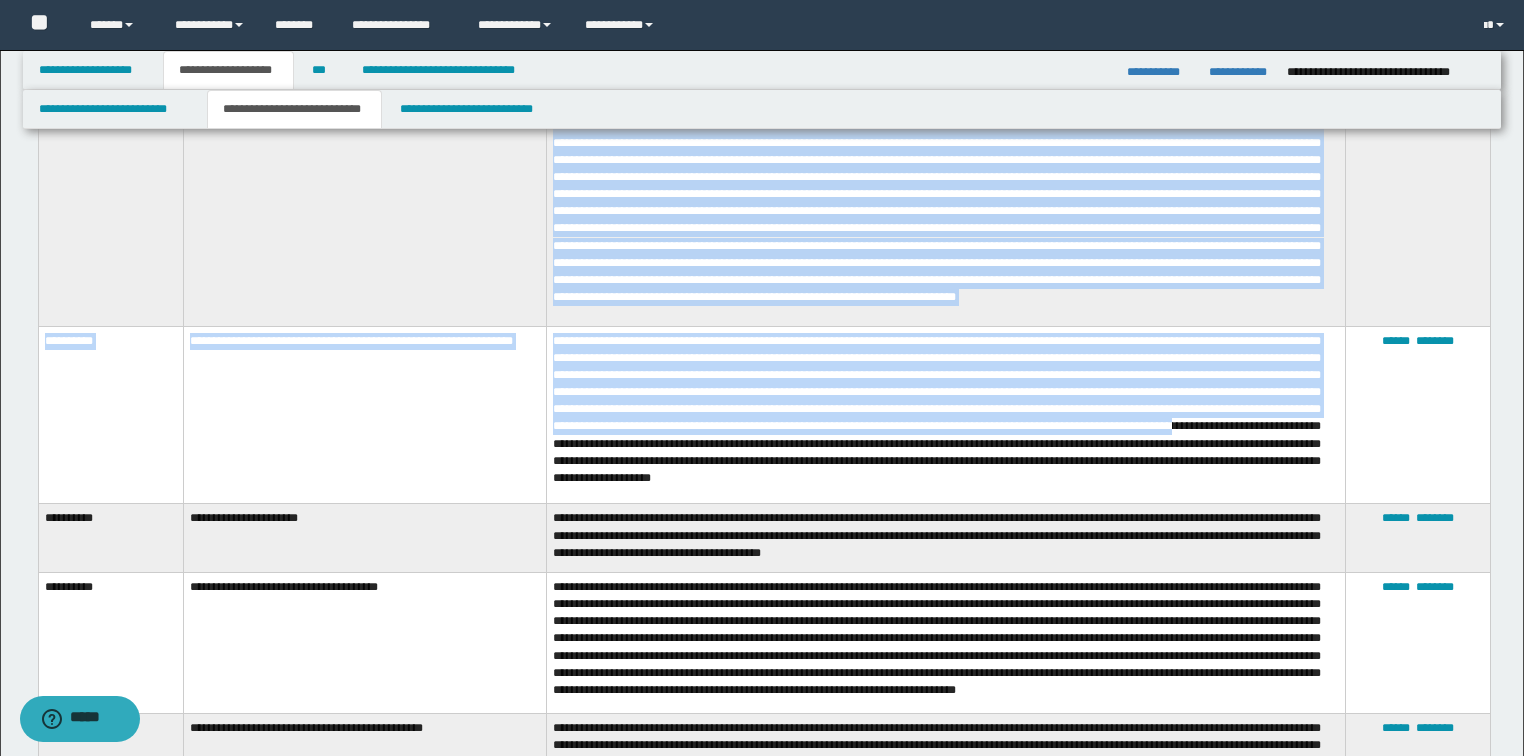 scroll, scrollTop: 5759, scrollLeft: 0, axis: vertical 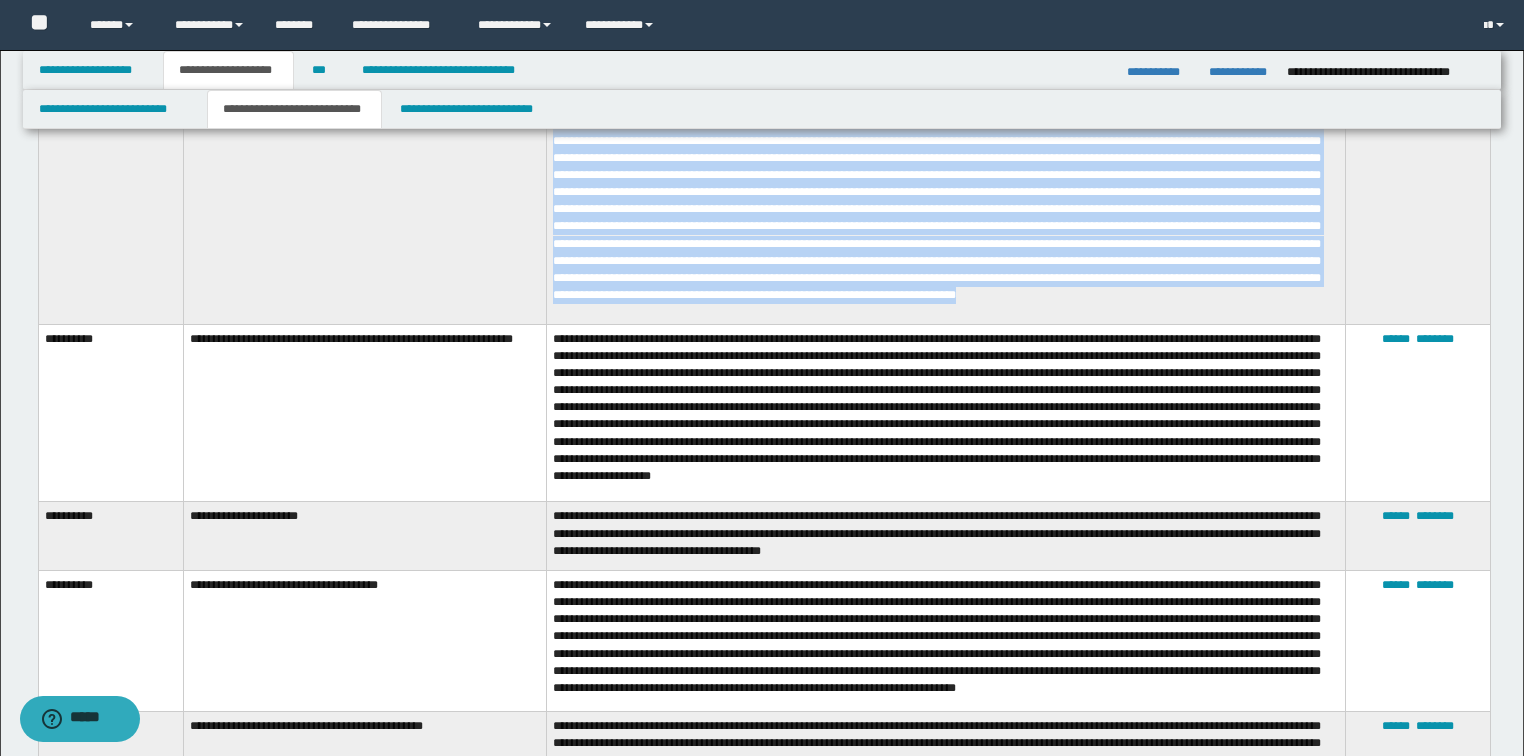 drag, startPoint x: 43, startPoint y: 263, endPoint x: 790, endPoint y: 313, distance: 748.6715 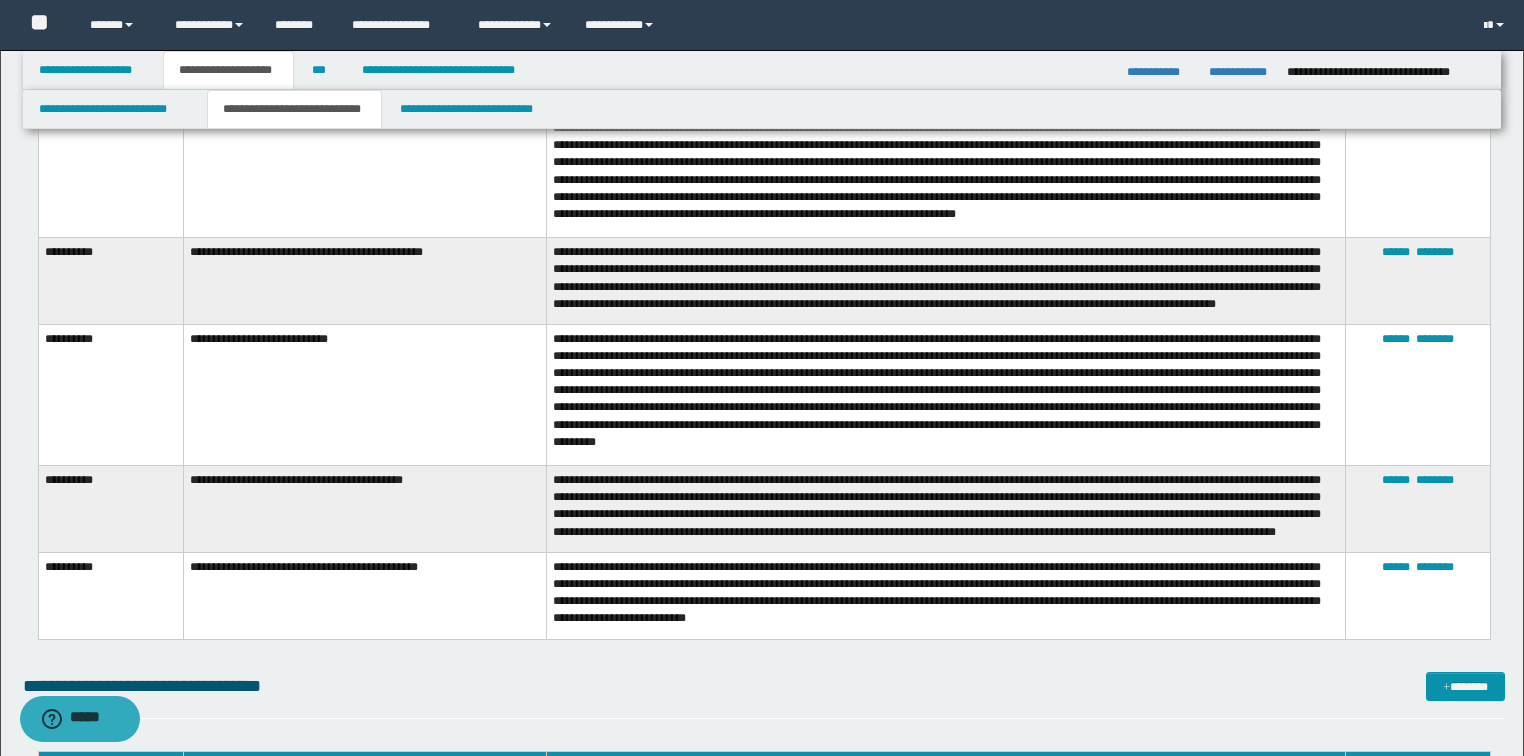 scroll, scrollTop: 6239, scrollLeft: 0, axis: vertical 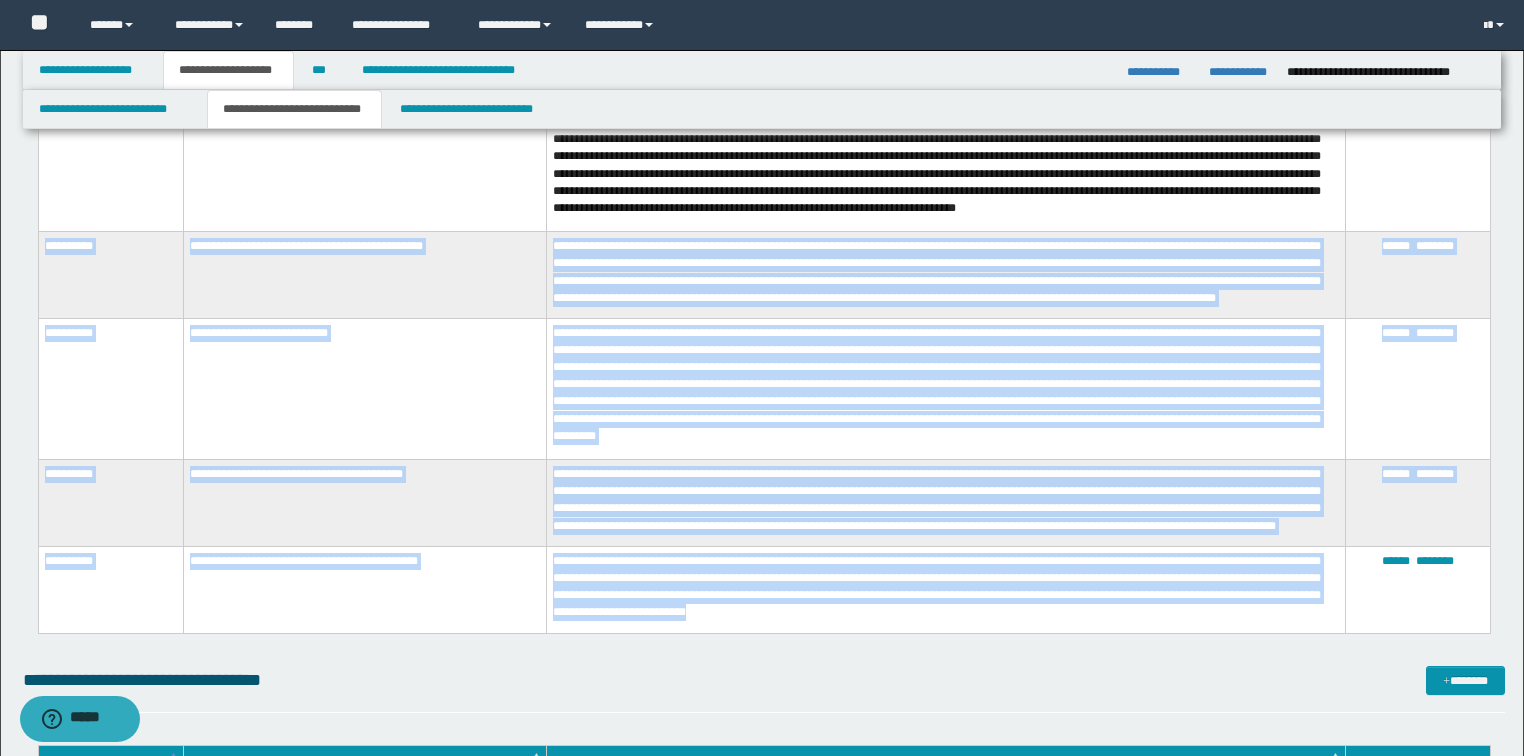 drag, startPoint x: 854, startPoint y: 624, endPoint x: 45, endPoint y: 257, distance: 888.3524 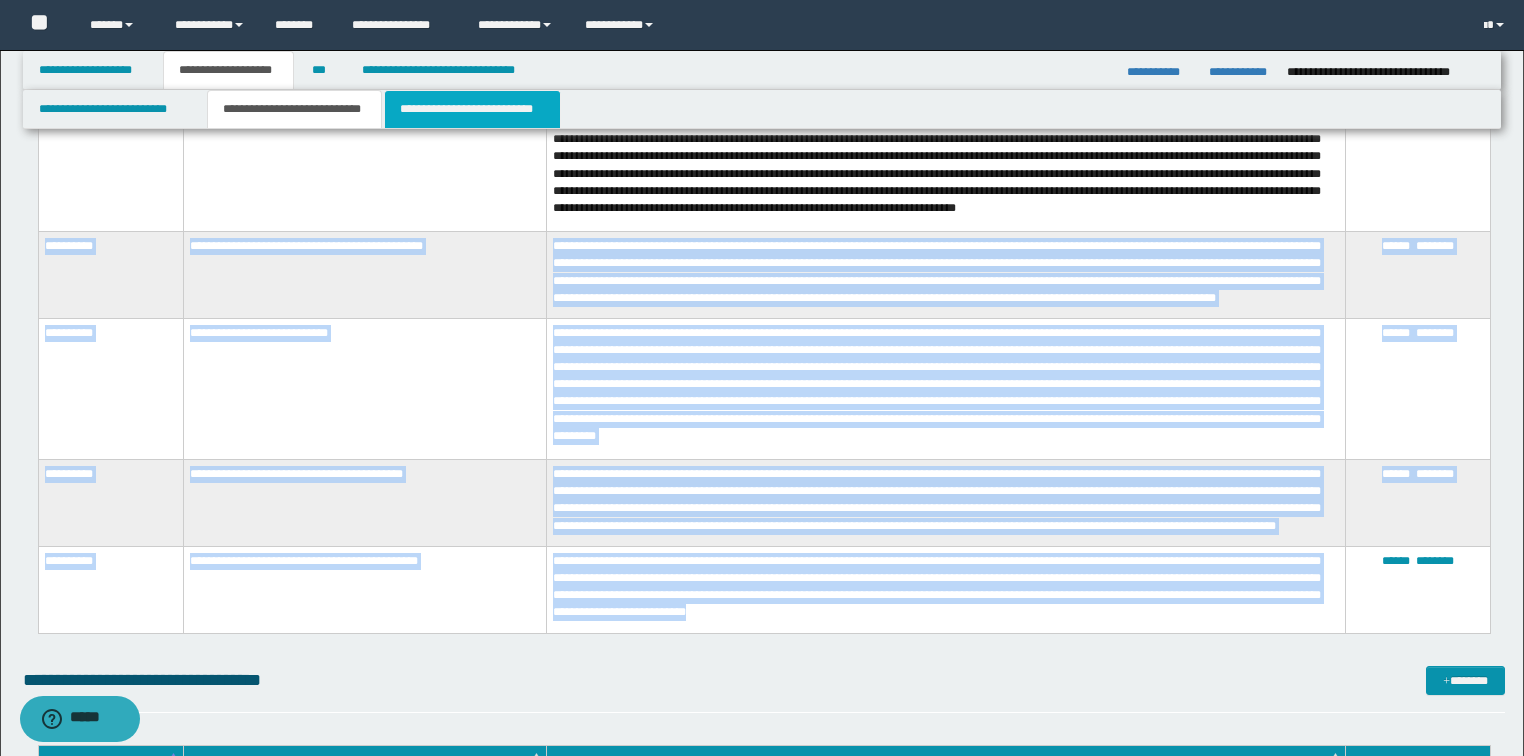 click on "**********" at bounding box center [472, 109] 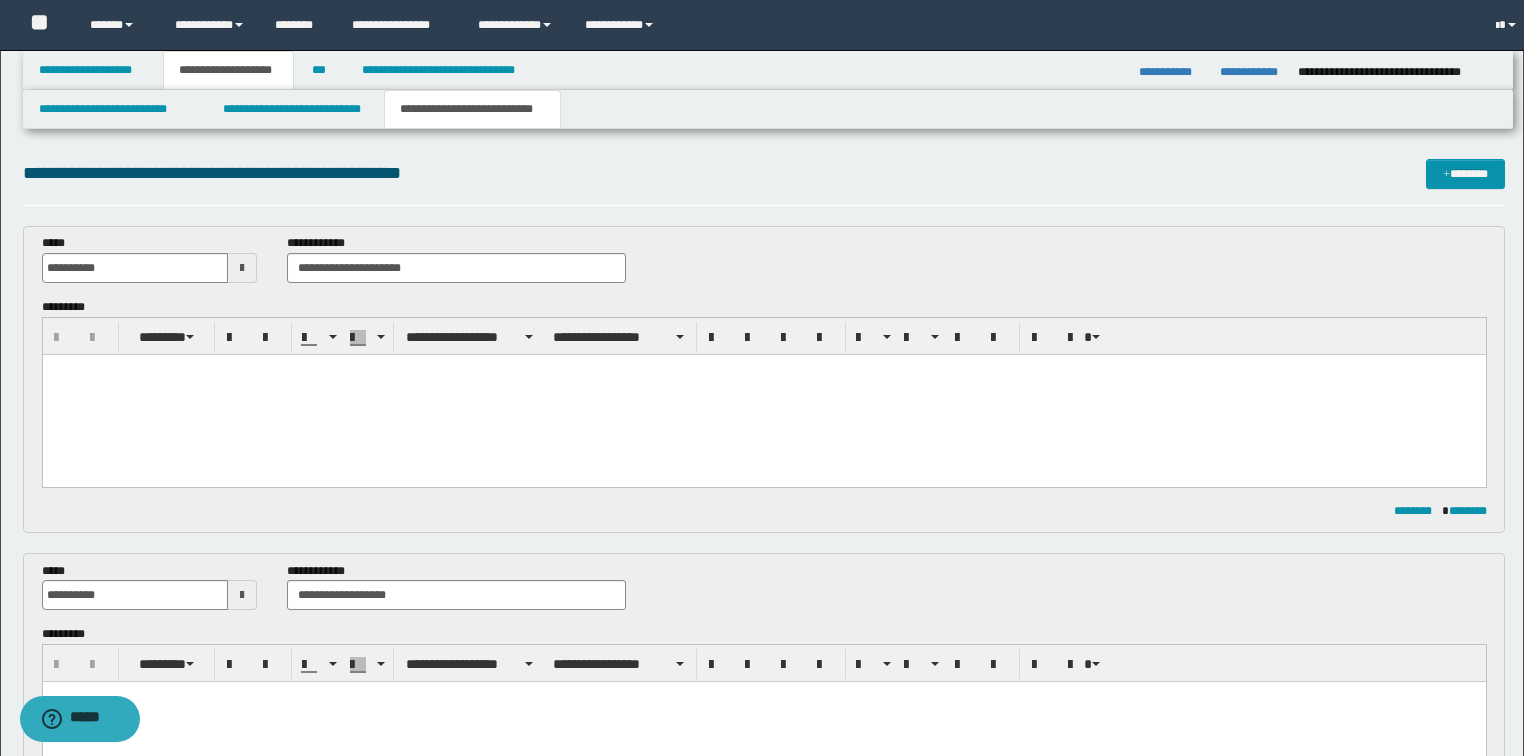 scroll, scrollTop: 0, scrollLeft: 0, axis: both 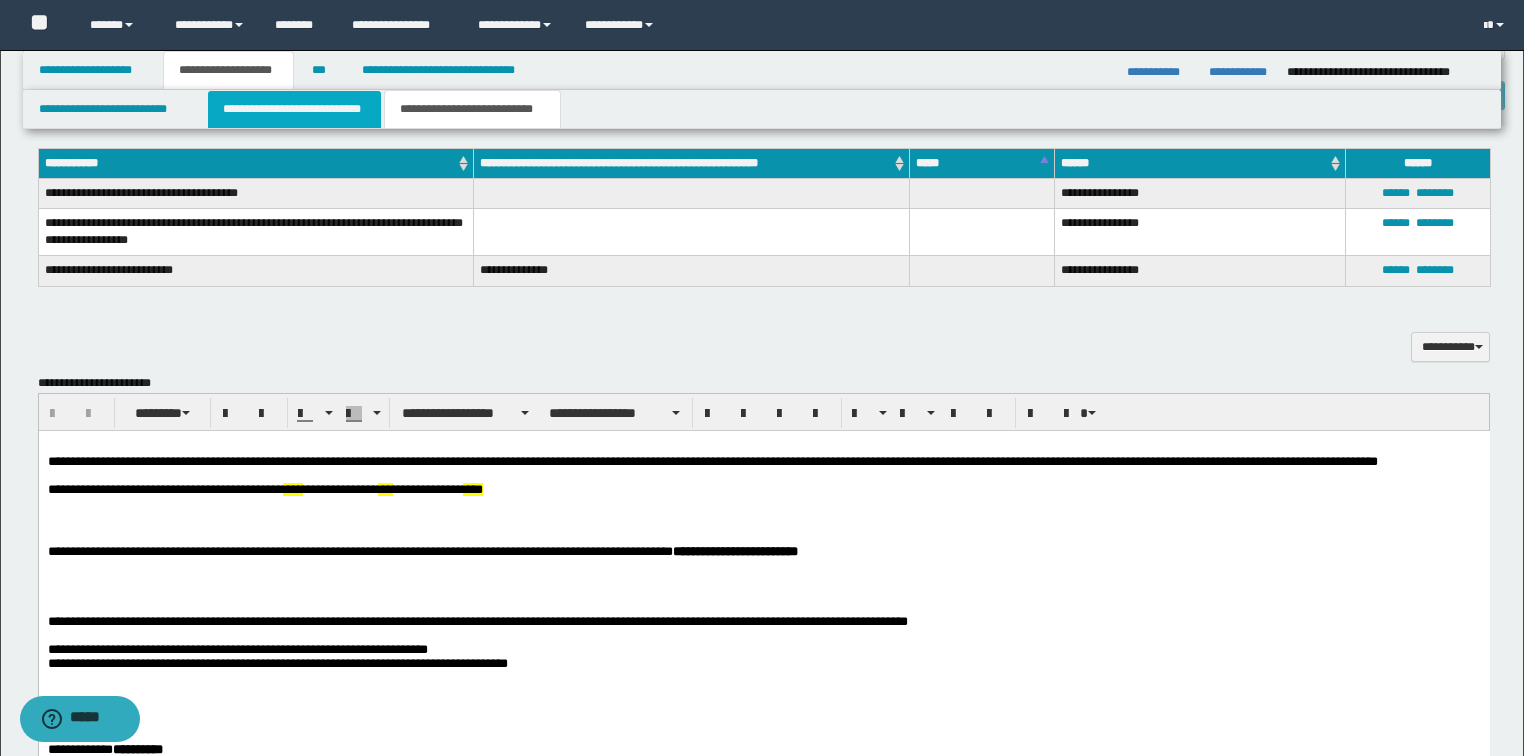 click on "**********" at bounding box center (294, 109) 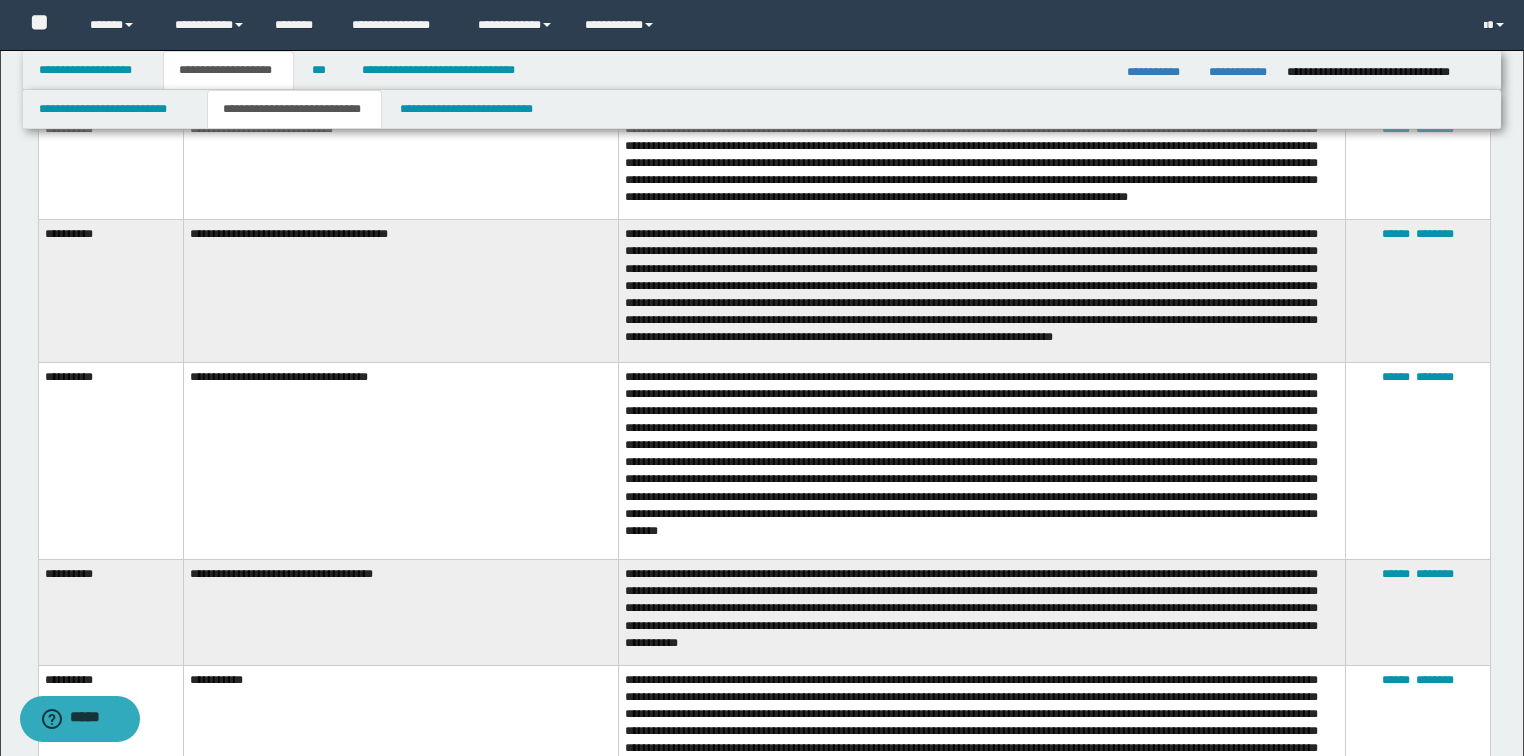 scroll, scrollTop: 3840, scrollLeft: 0, axis: vertical 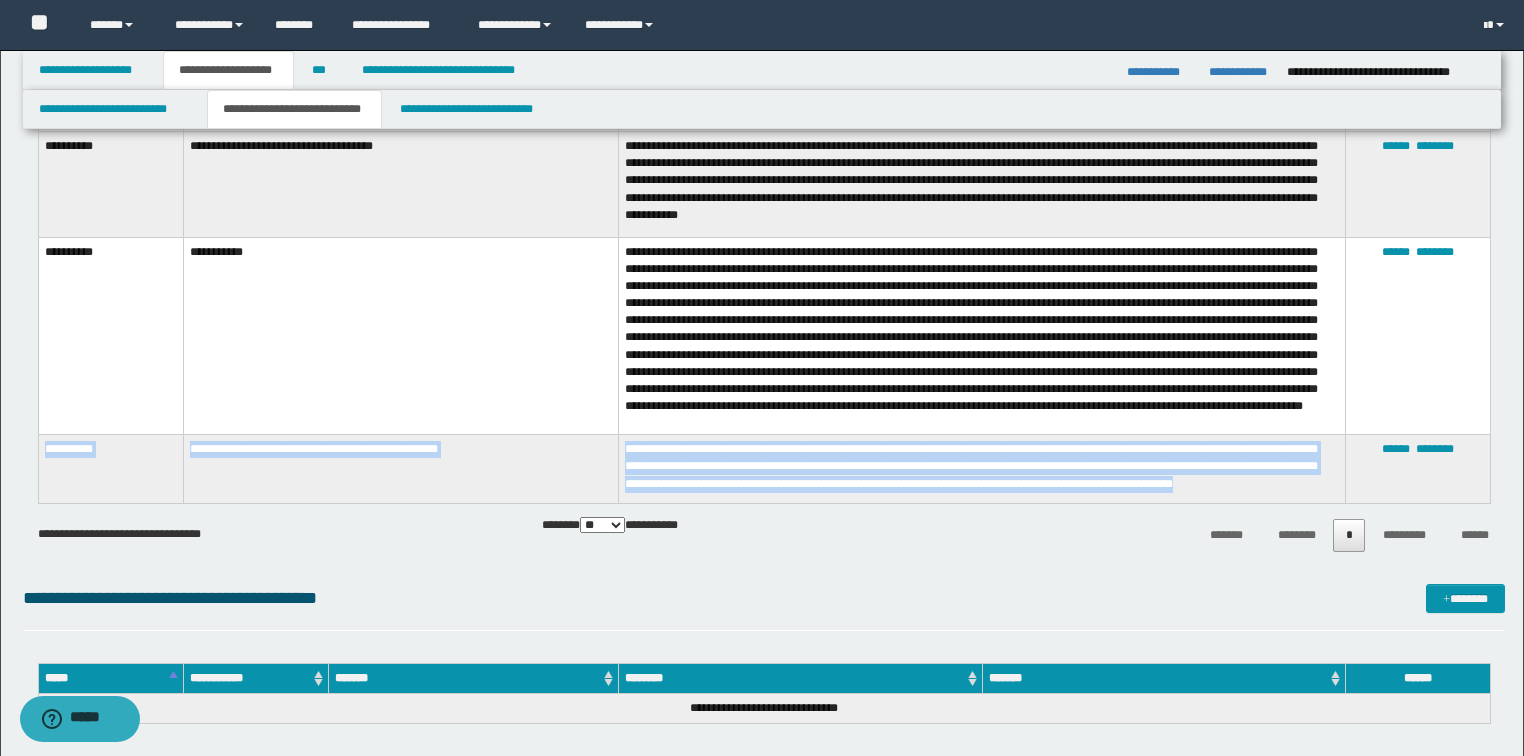 drag, startPoint x: 708, startPoint y: 492, endPoint x: 41, endPoint y: 447, distance: 668.5163 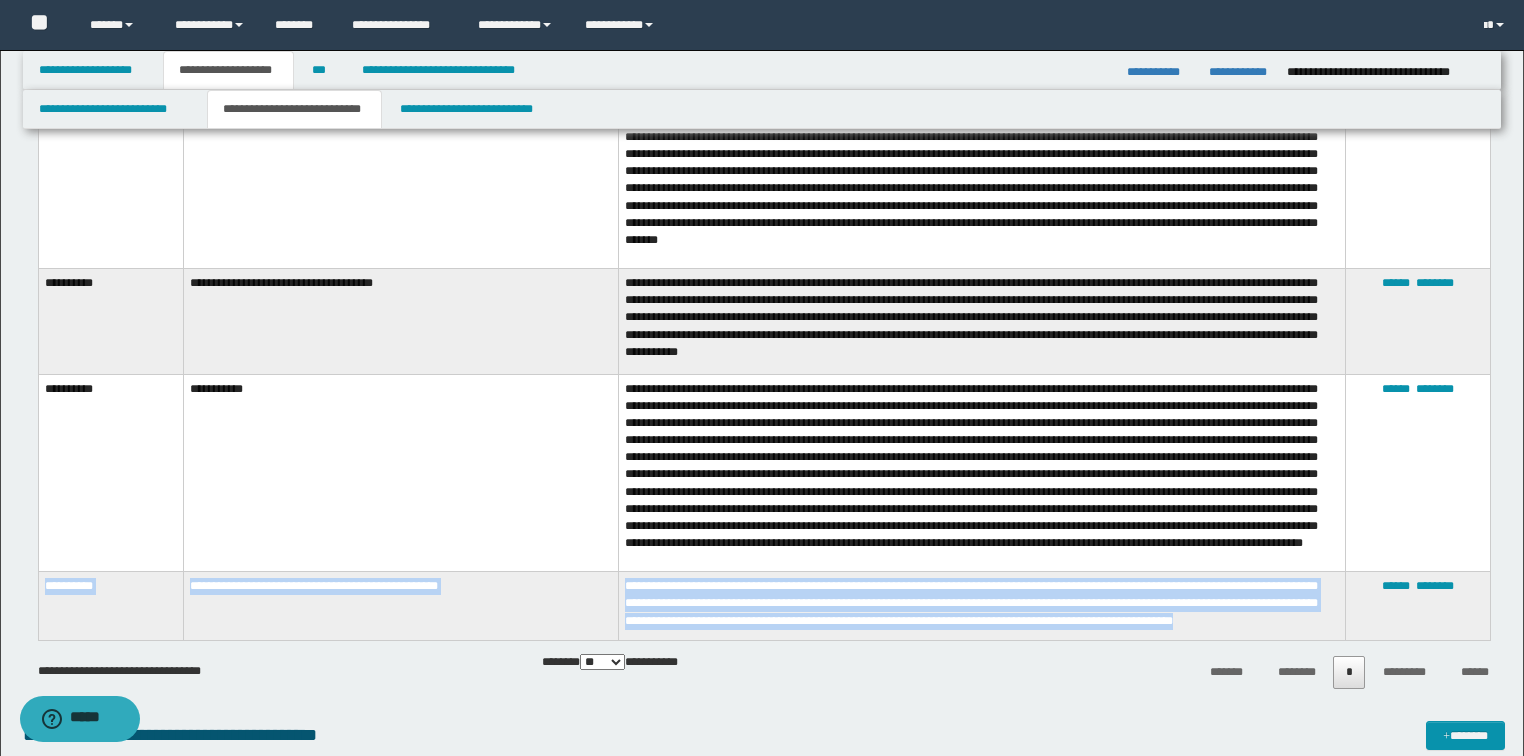 scroll, scrollTop: 4160, scrollLeft: 0, axis: vertical 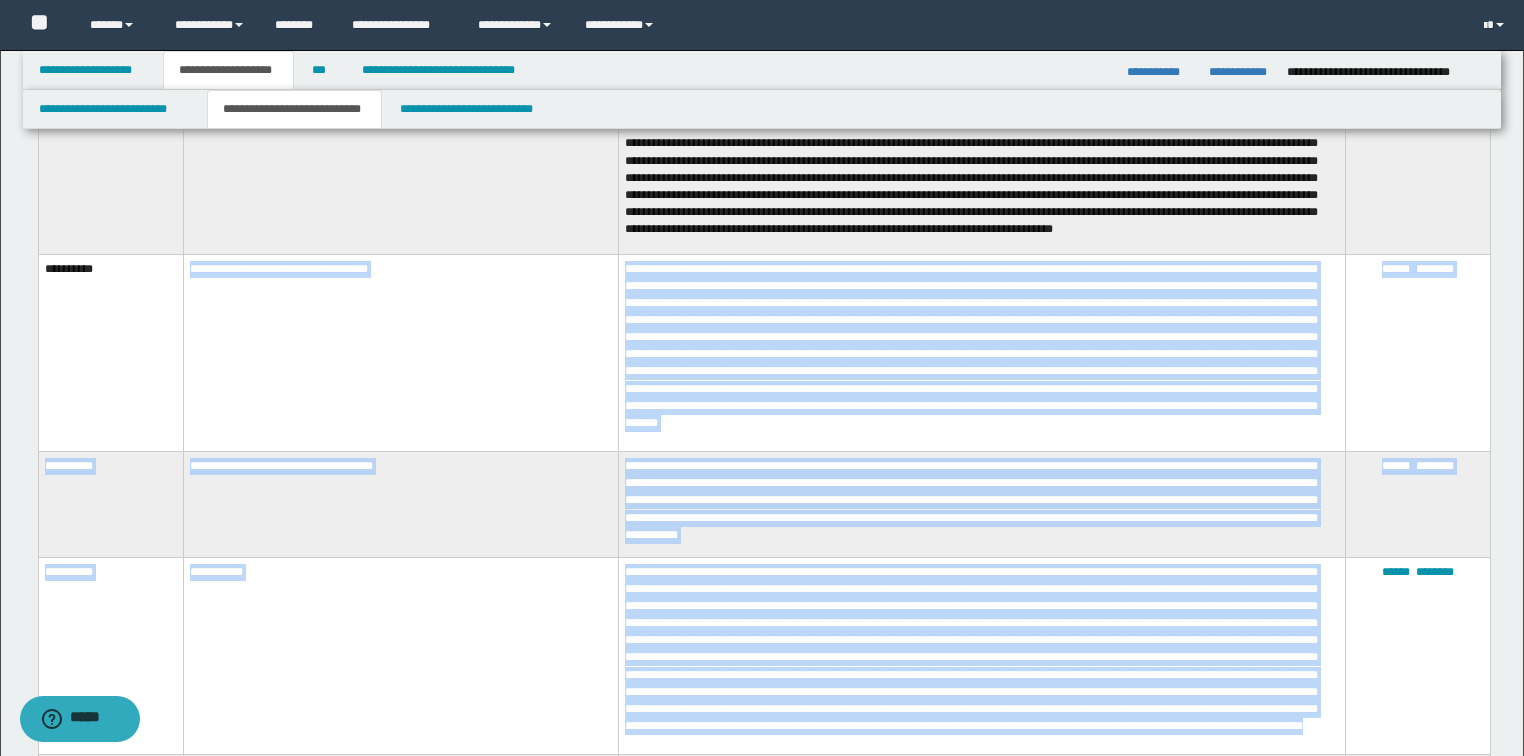 drag, startPoint x: 1049, startPoint y: 572, endPoint x: 126, endPoint y: 379, distance: 942.96234 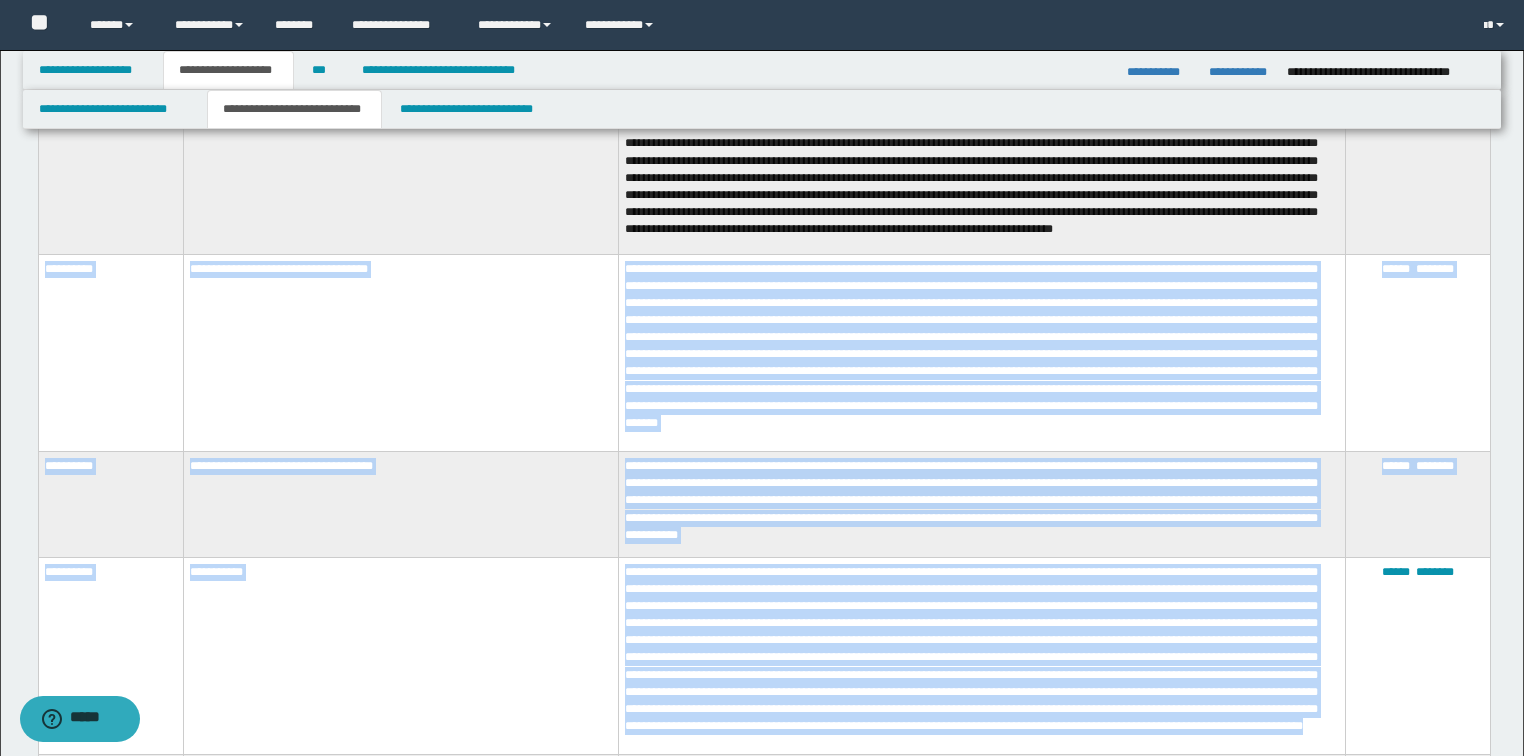 click on "**********" at bounding box center (110, 352) 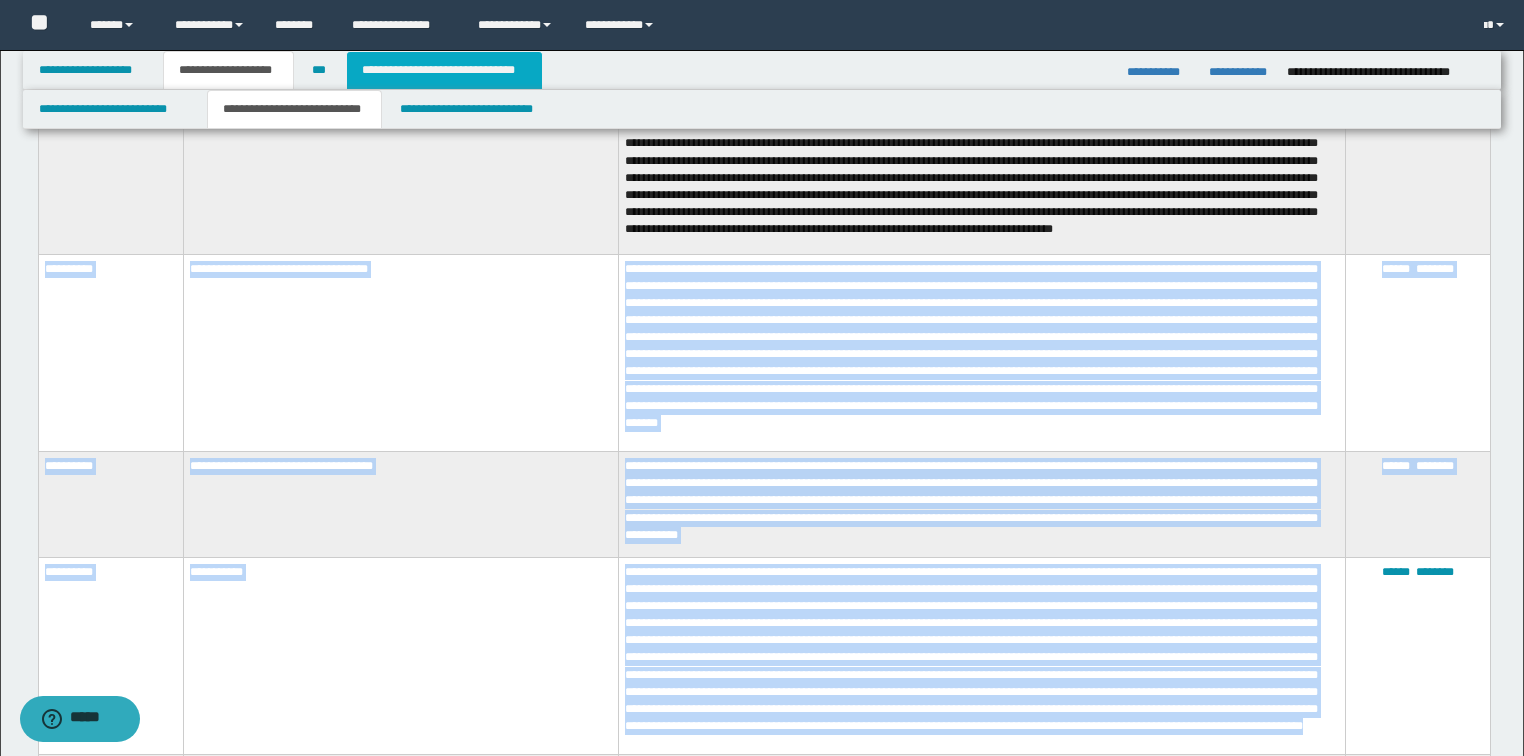 copy on "**********" 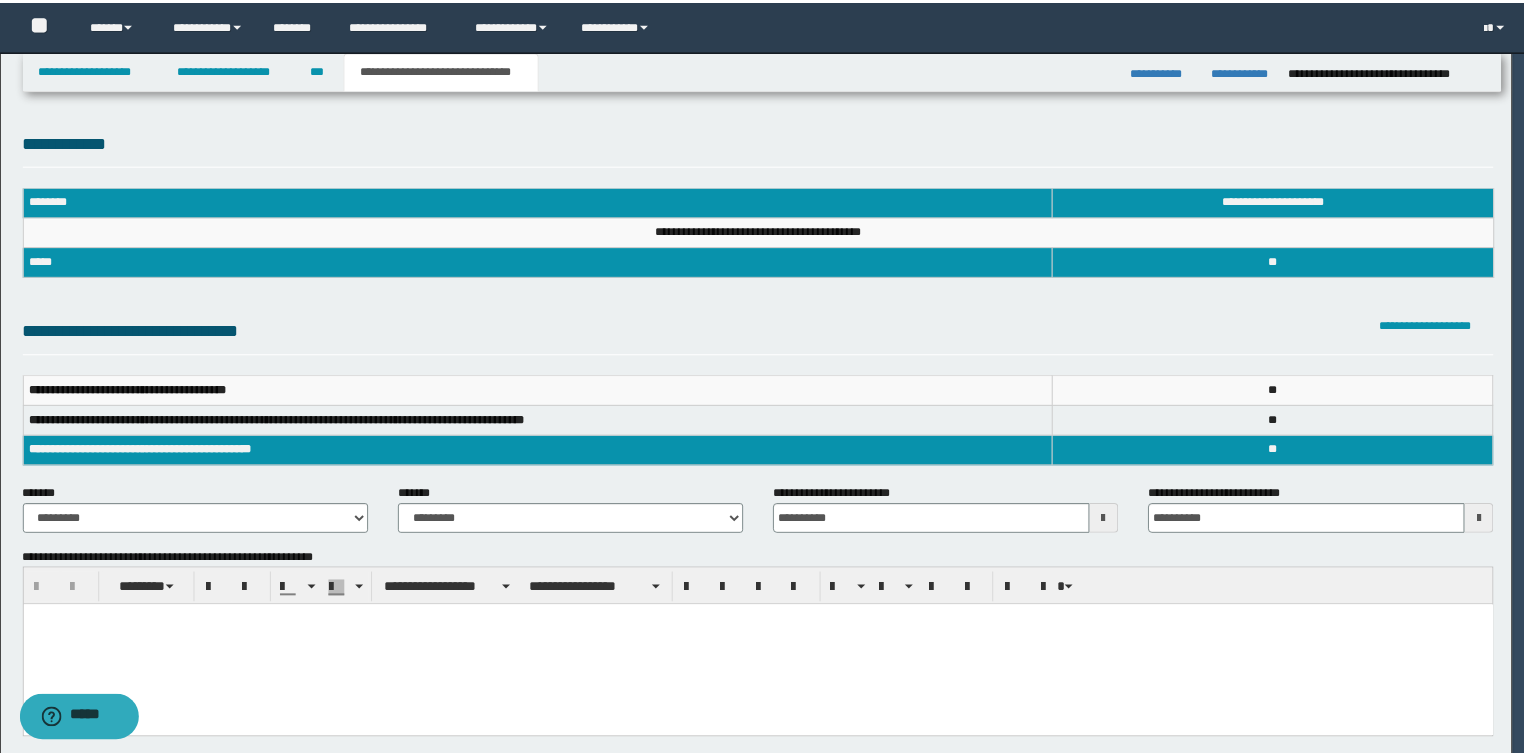 scroll, scrollTop: 0, scrollLeft: 0, axis: both 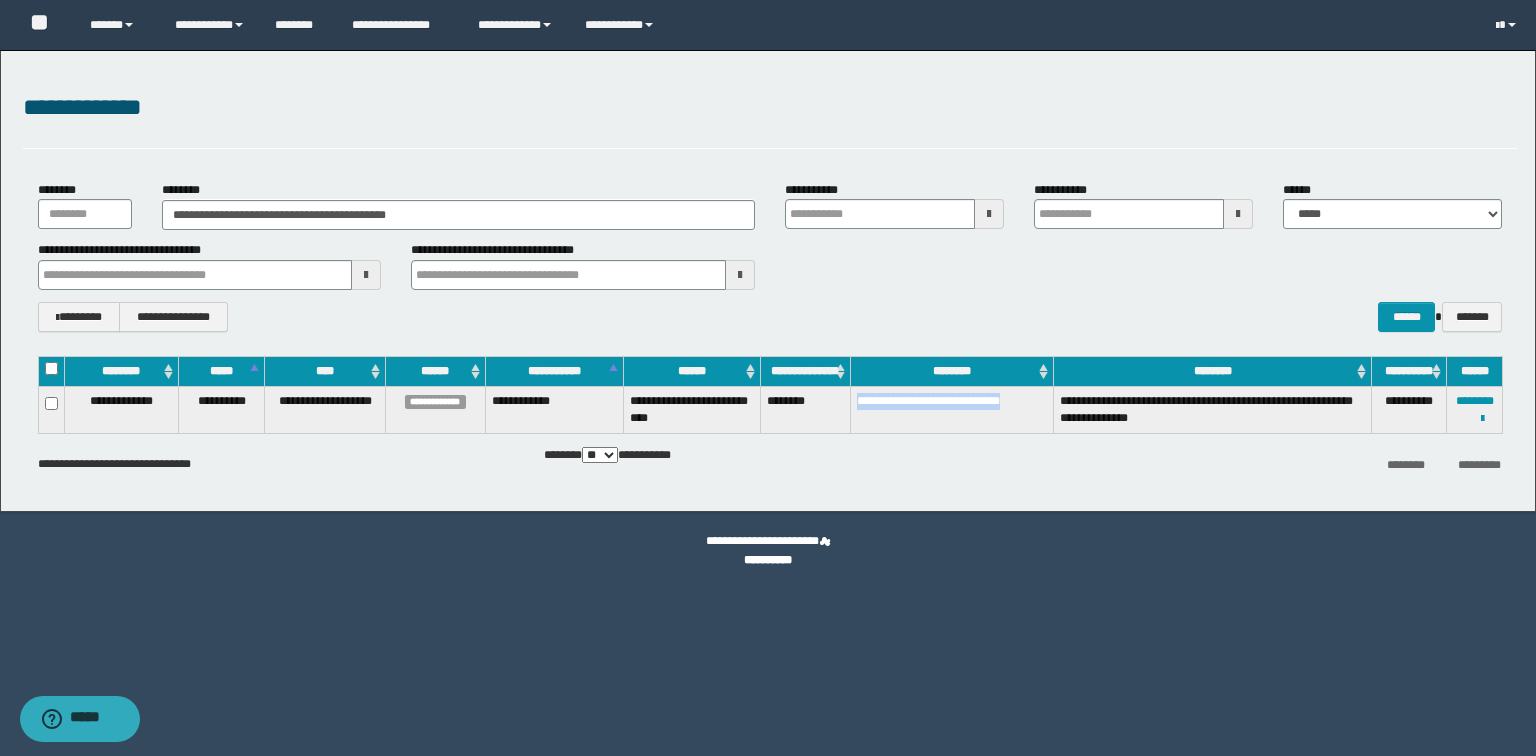 drag, startPoint x: 1042, startPoint y: 402, endPoint x: 652, endPoint y: 526, distance: 409.2383 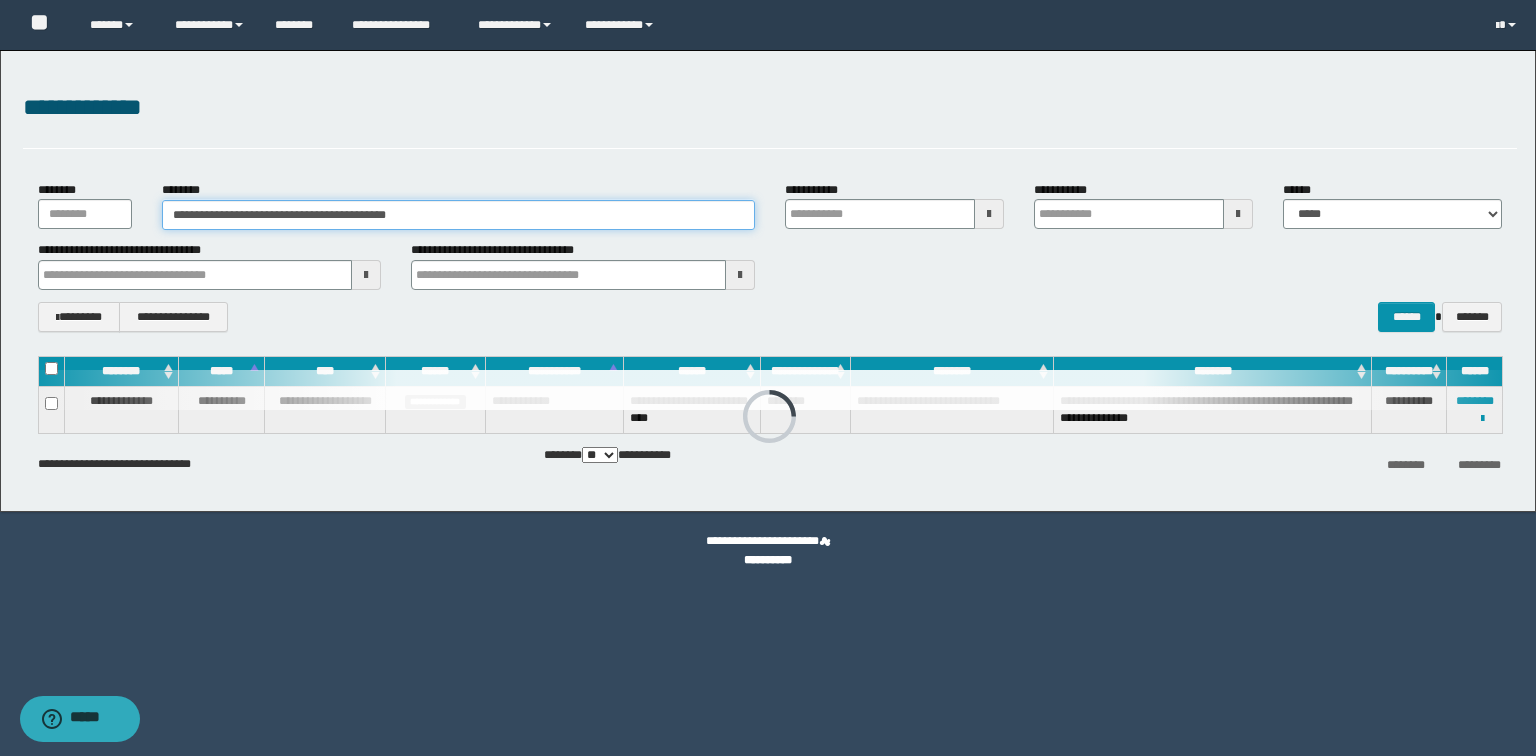 drag, startPoint x: 535, startPoint y: 207, endPoint x: 0, endPoint y: 233, distance: 535.6314 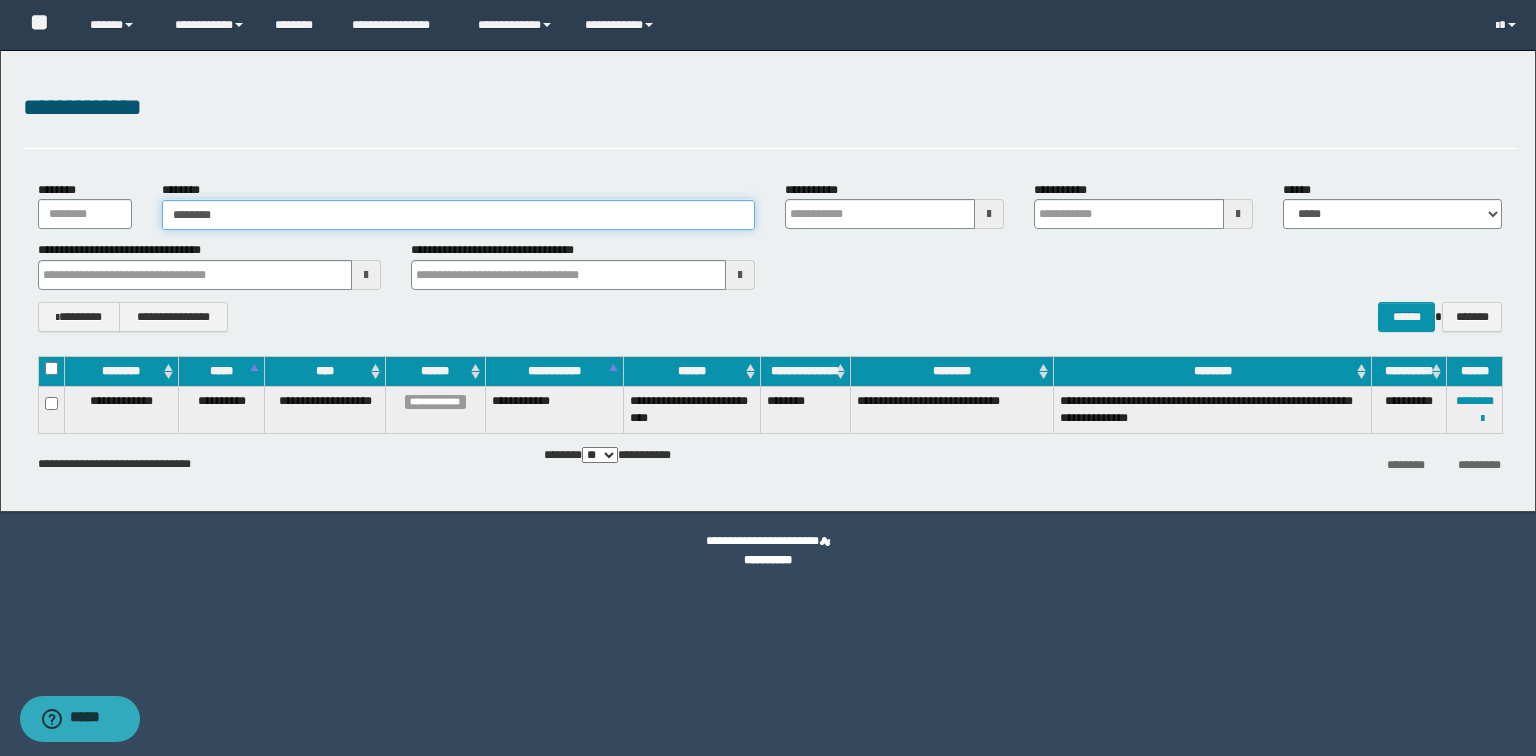 type on "********" 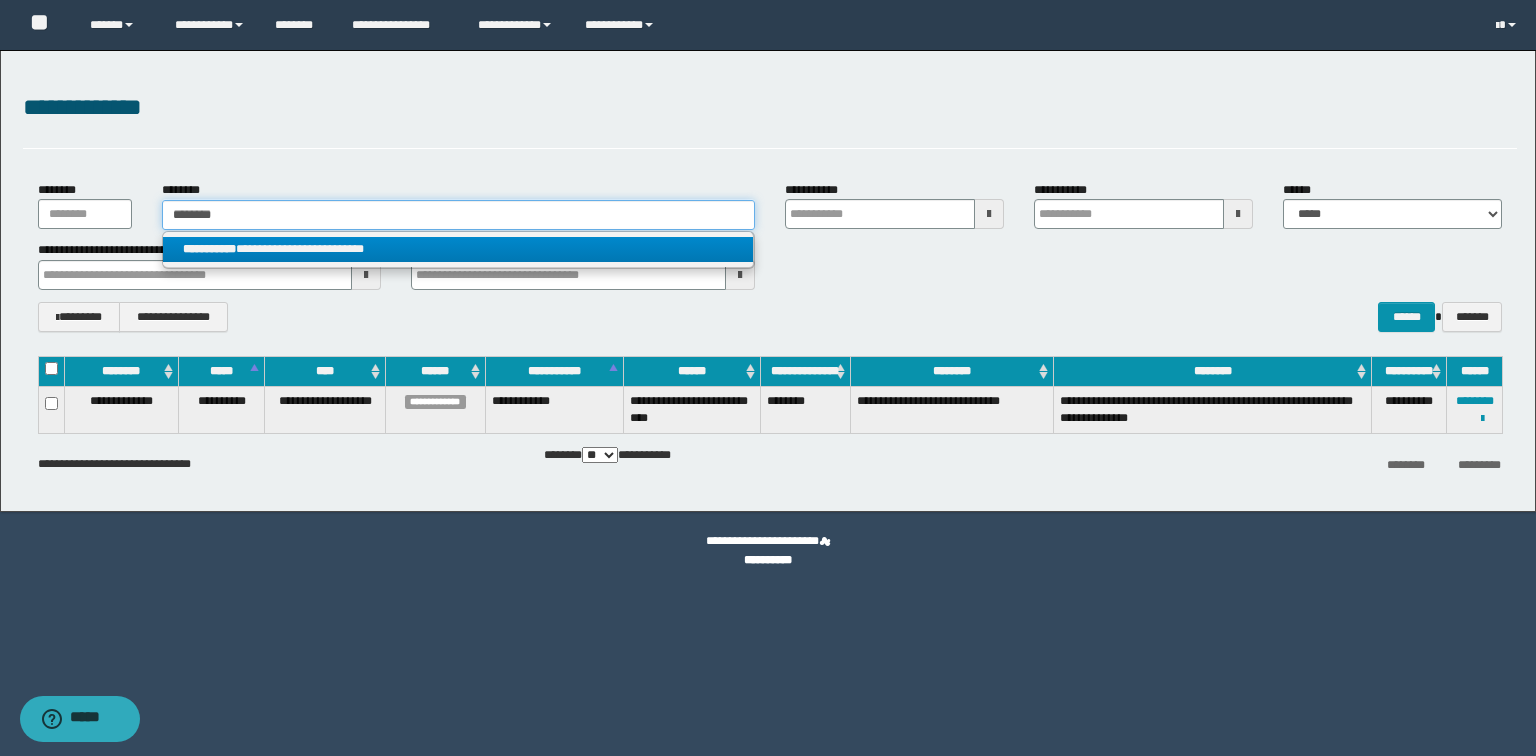 type on "********" 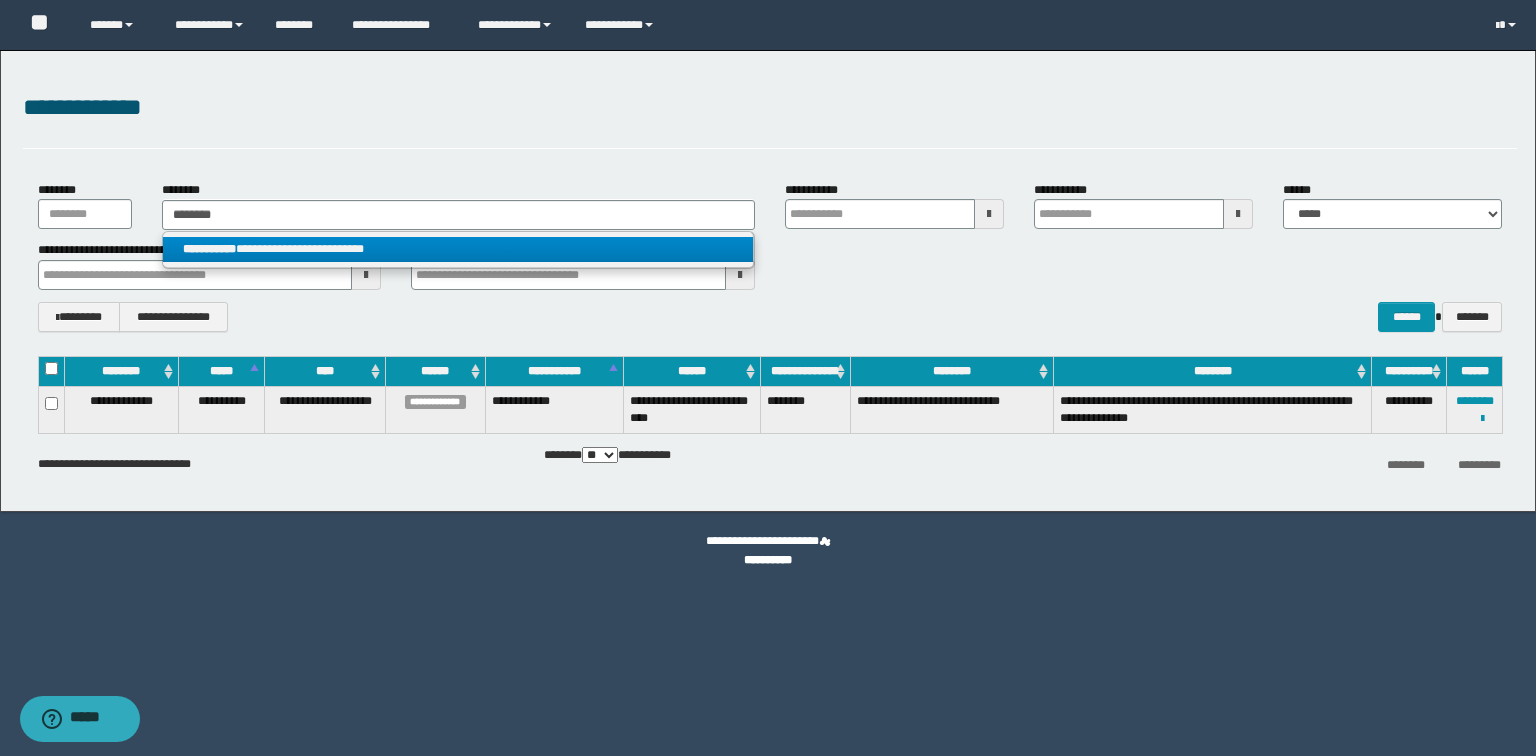 click on "**********" at bounding box center (458, 249) 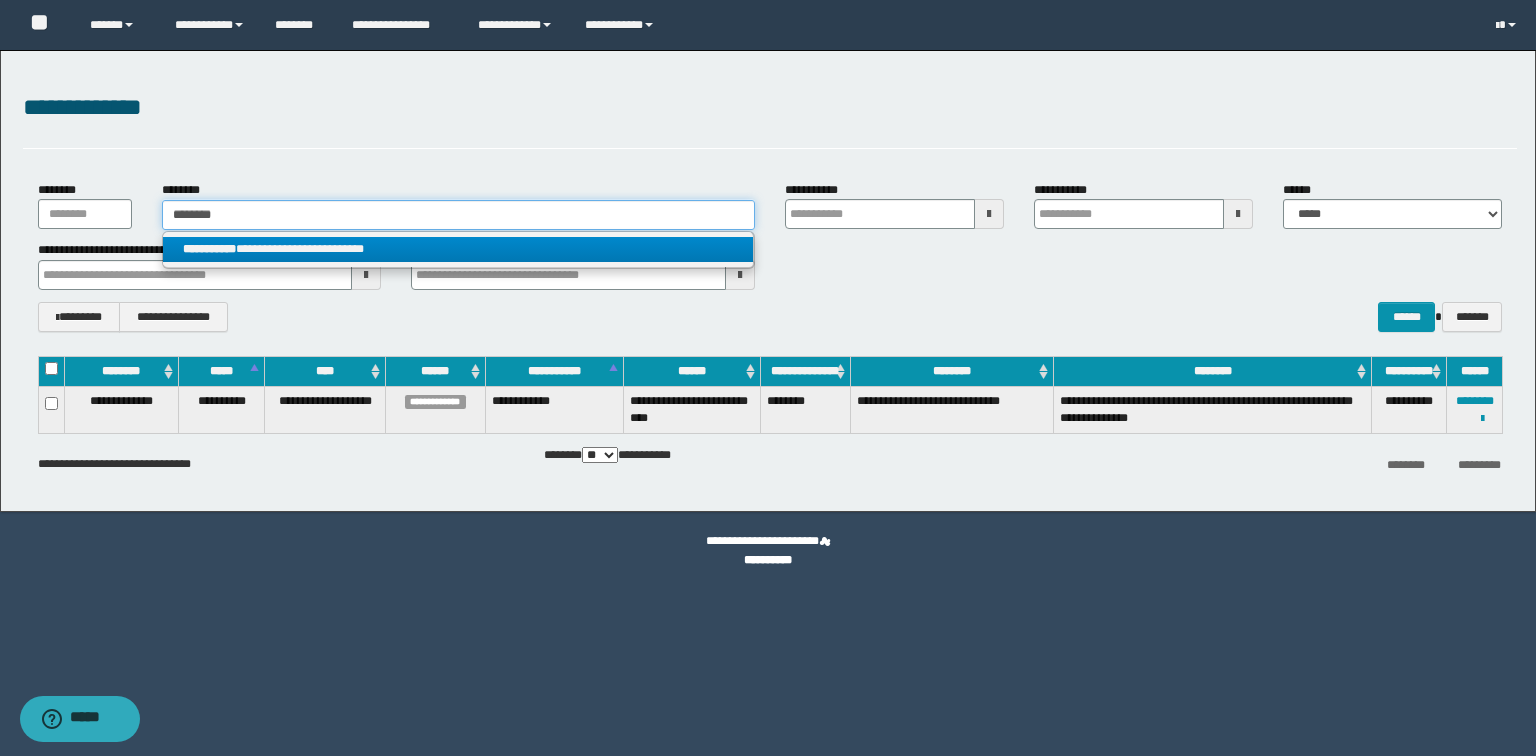 type 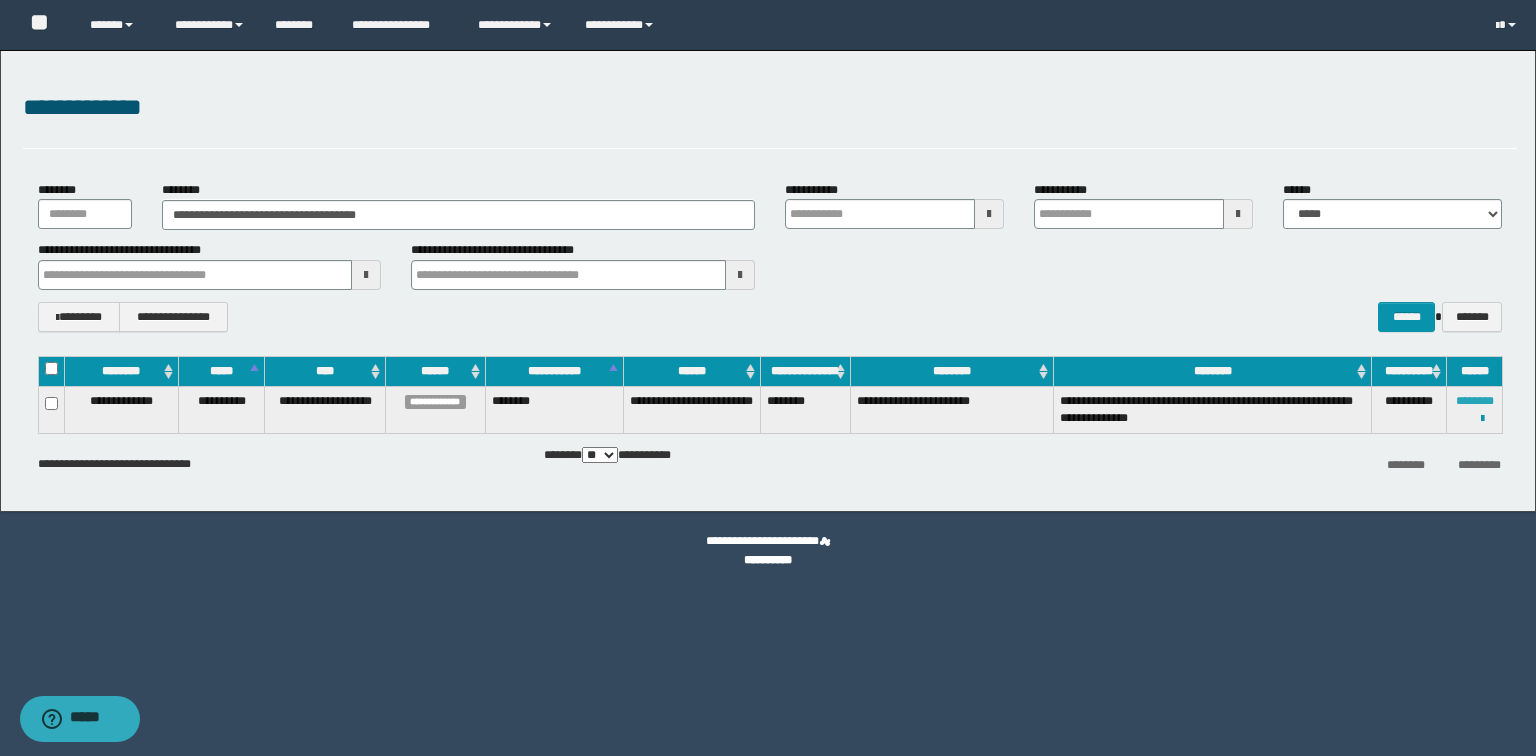 click on "********" at bounding box center (1475, 401) 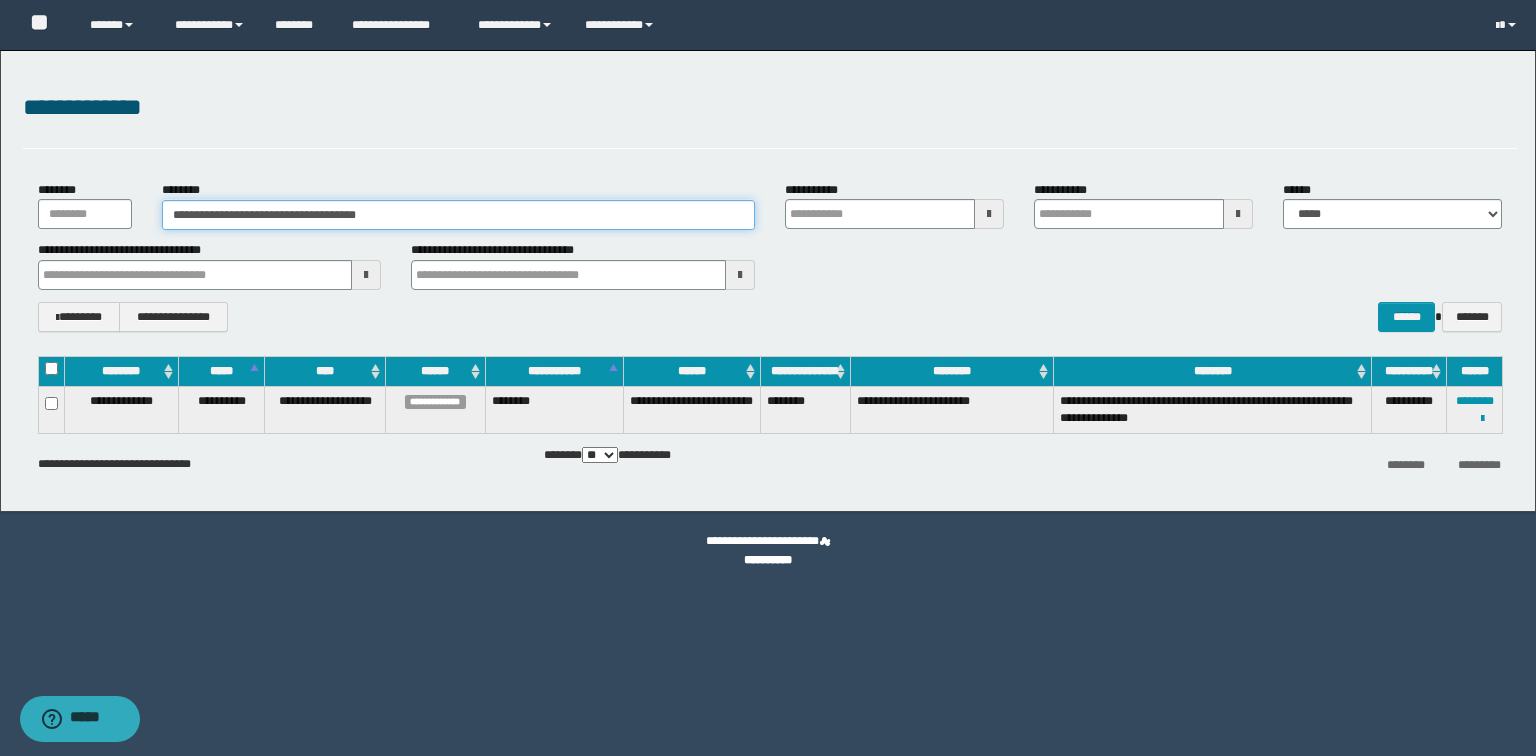 drag, startPoint x: 533, startPoint y: 225, endPoint x: 105, endPoint y: 199, distance: 428.789 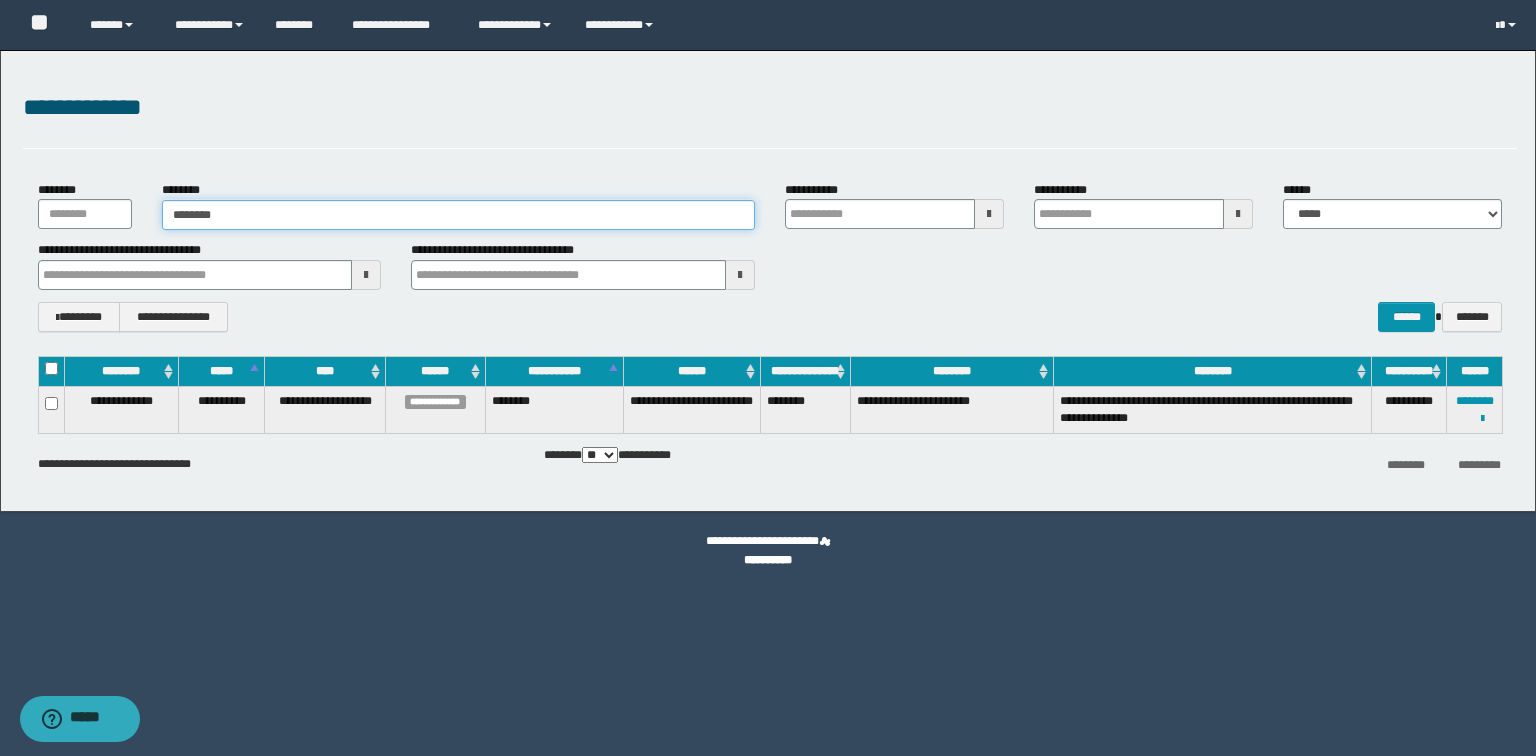 type on "********" 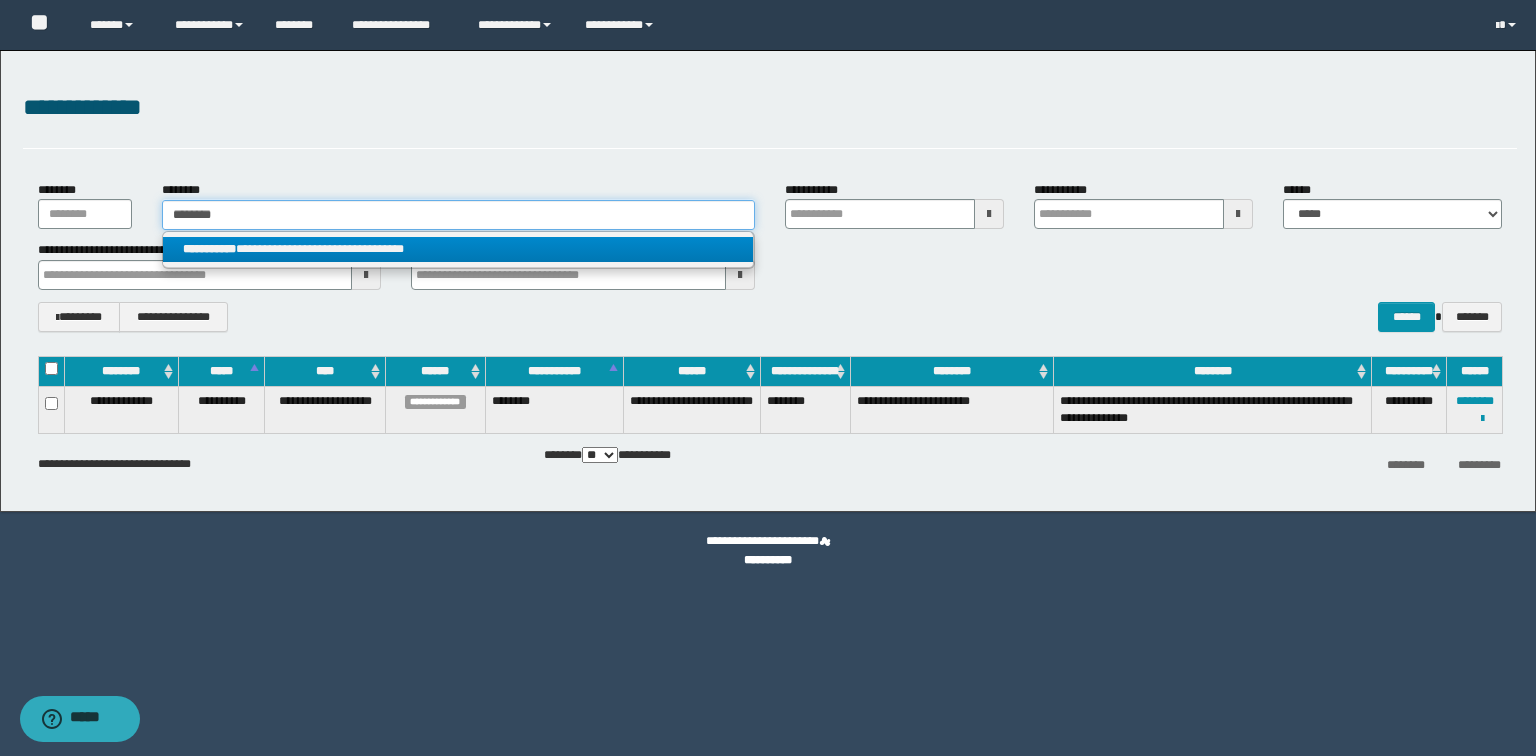 type on "********" 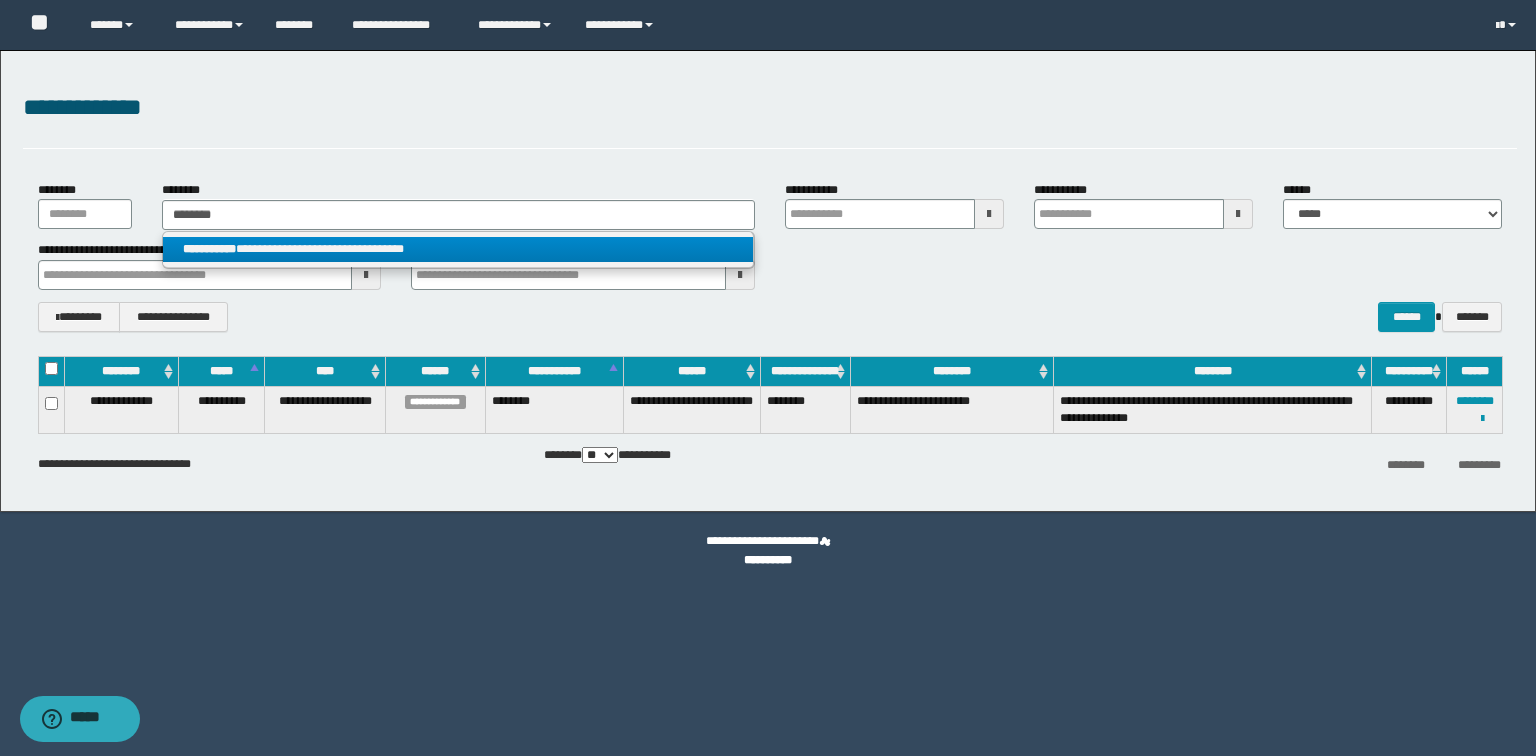 click on "**********" at bounding box center [458, 249] 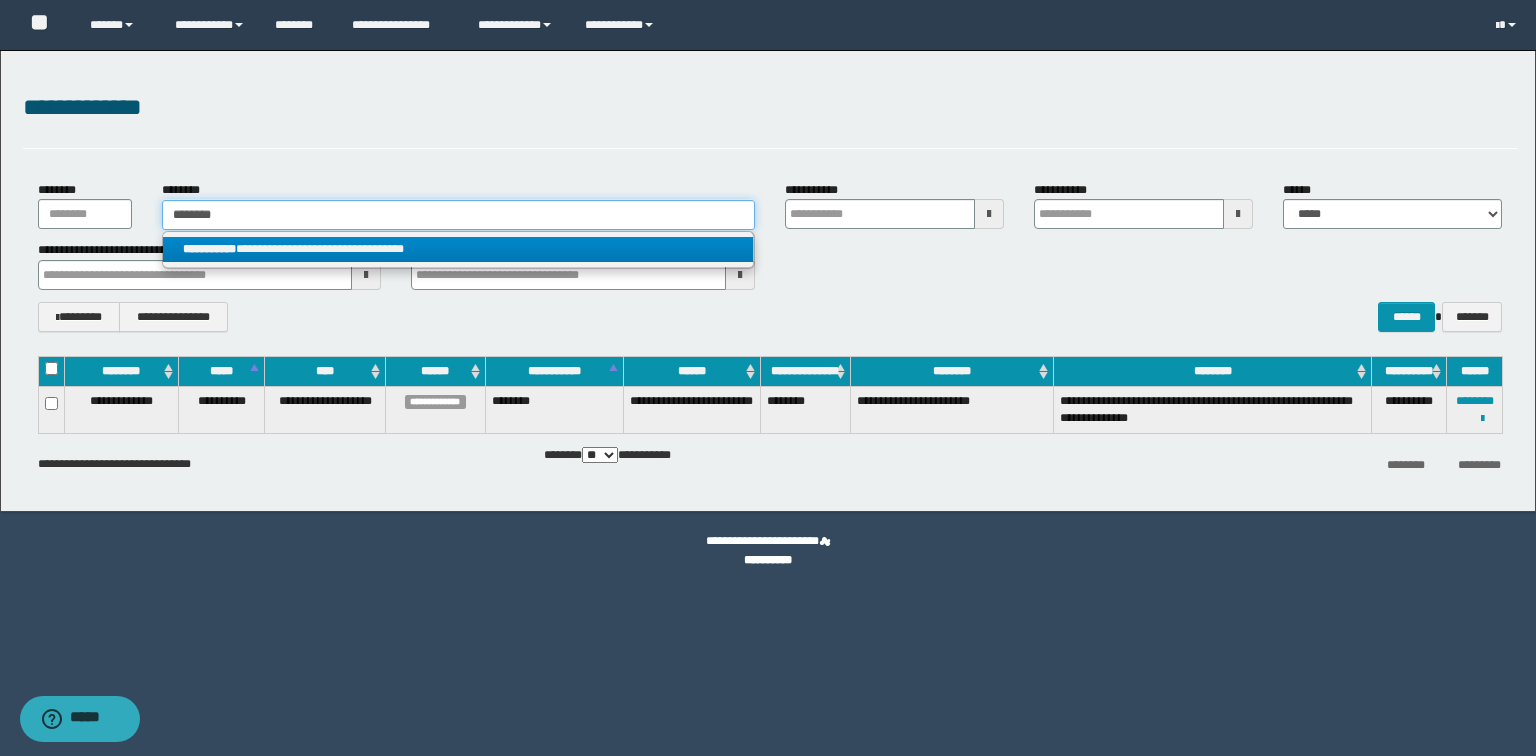 type 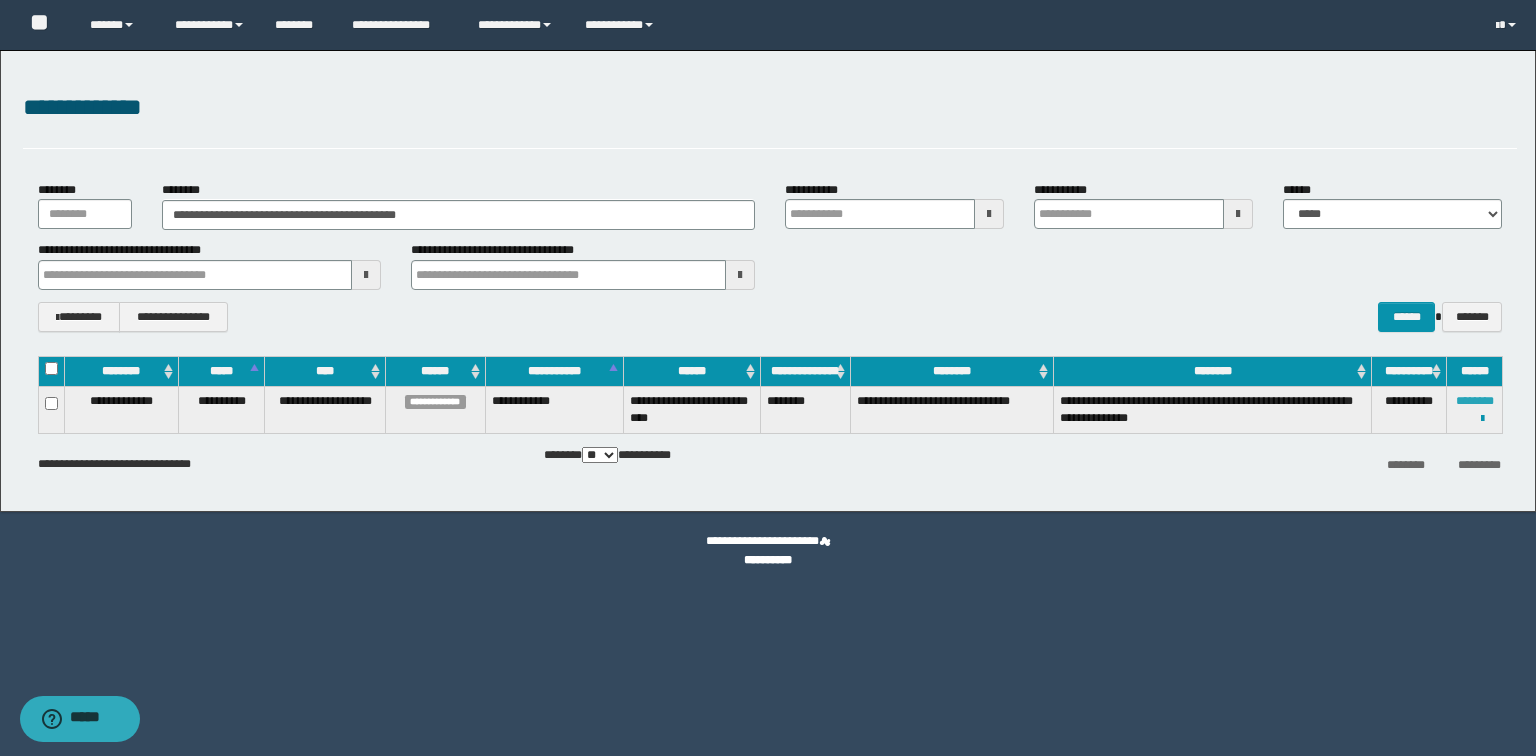 click on "********" at bounding box center [1475, 401] 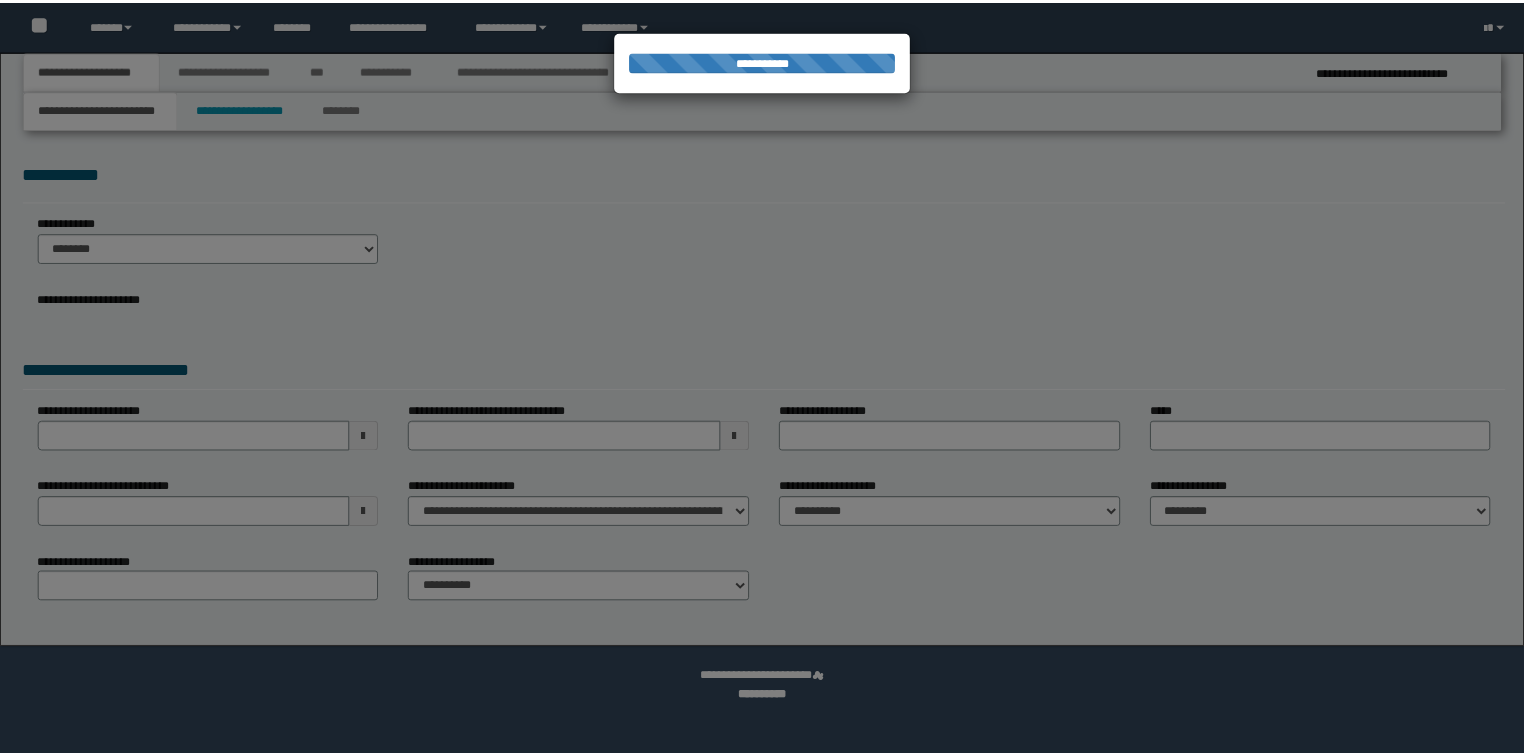 scroll, scrollTop: 0, scrollLeft: 0, axis: both 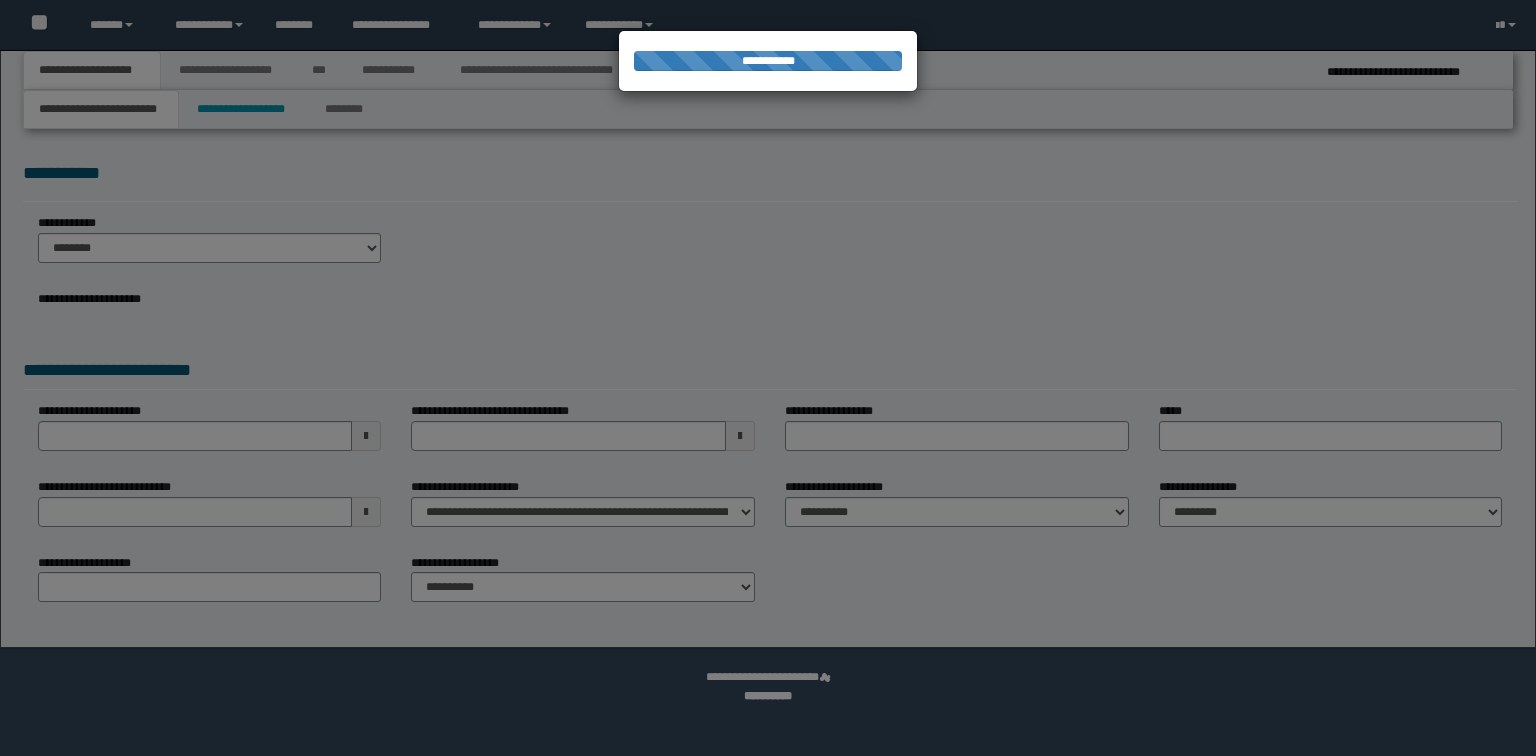 select on "*" 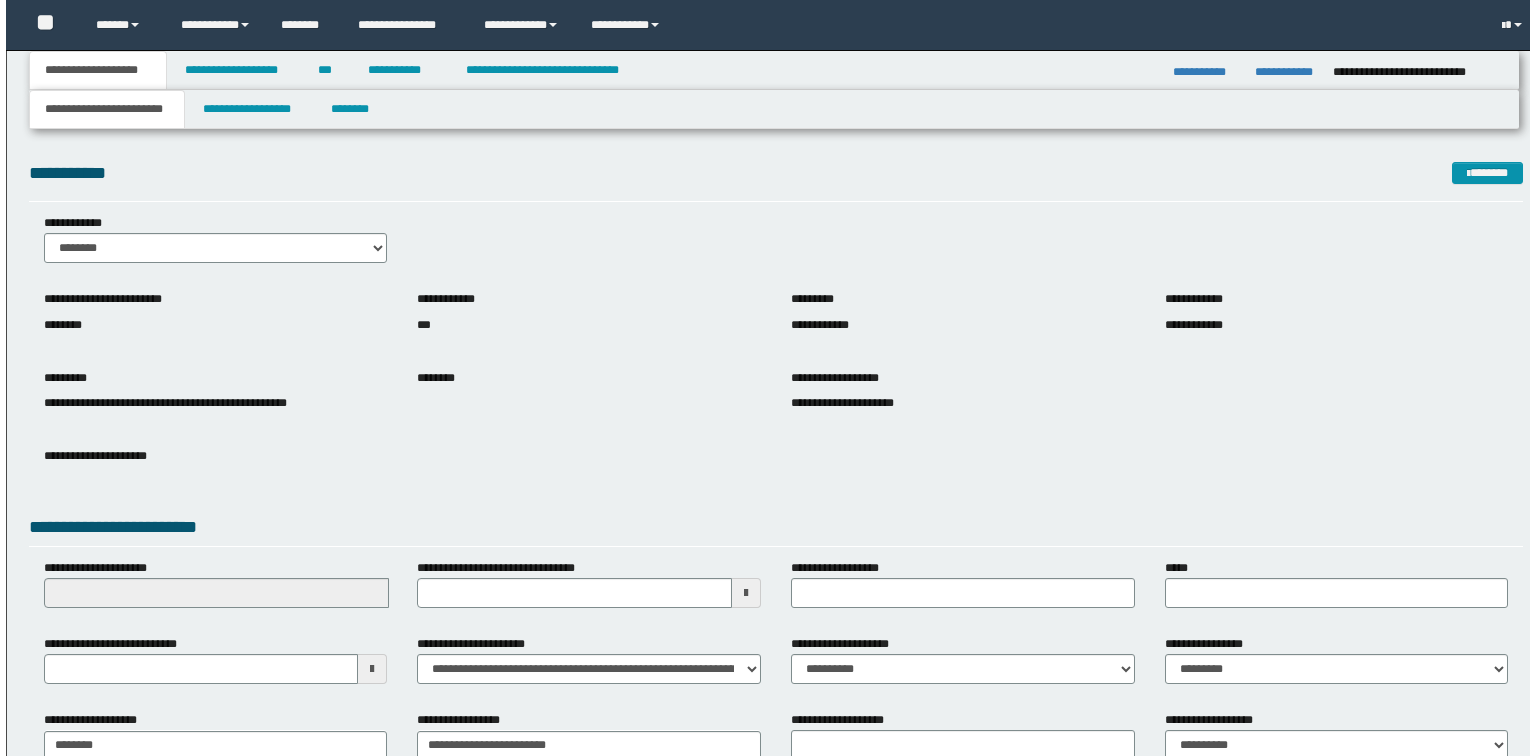 scroll, scrollTop: 0, scrollLeft: 0, axis: both 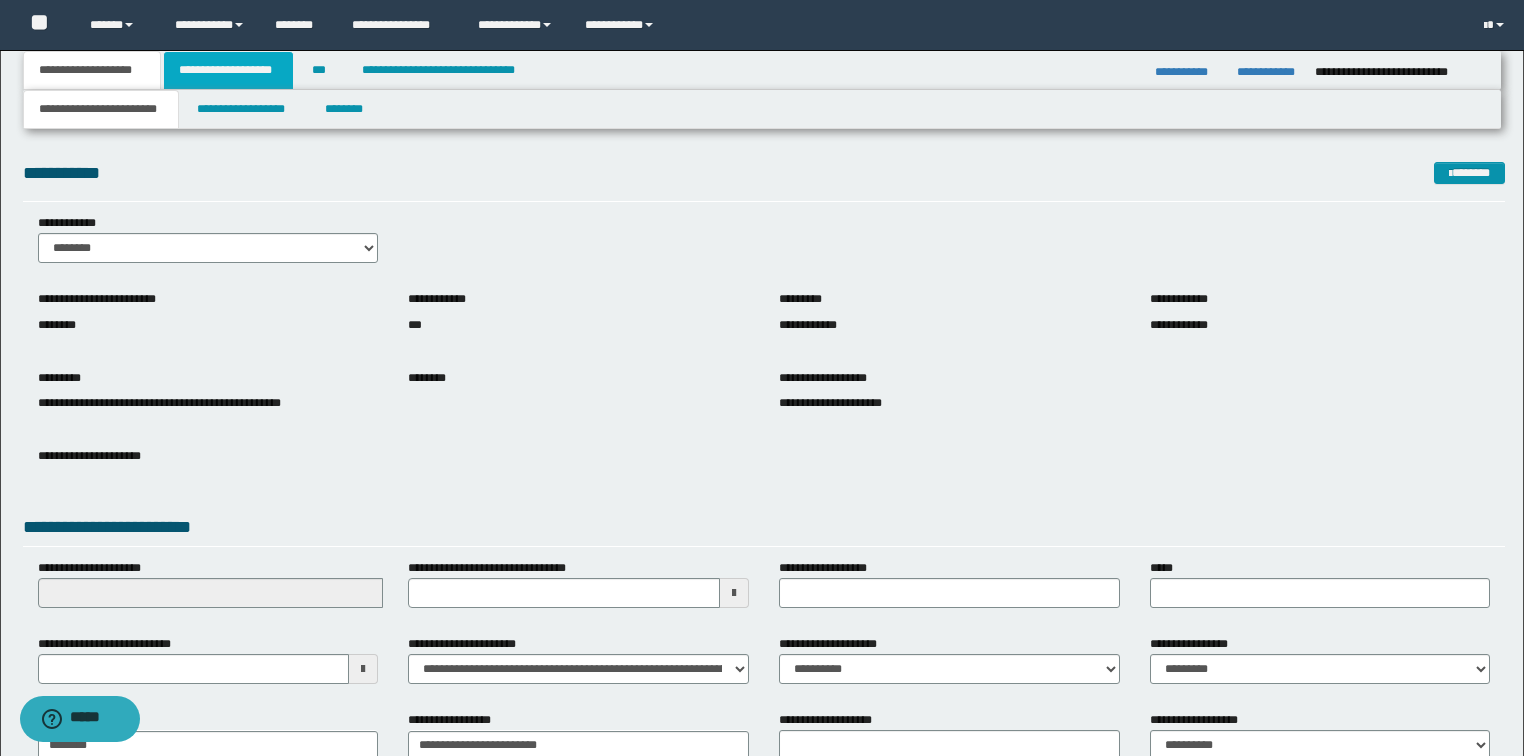 click on "**********" at bounding box center [228, 70] 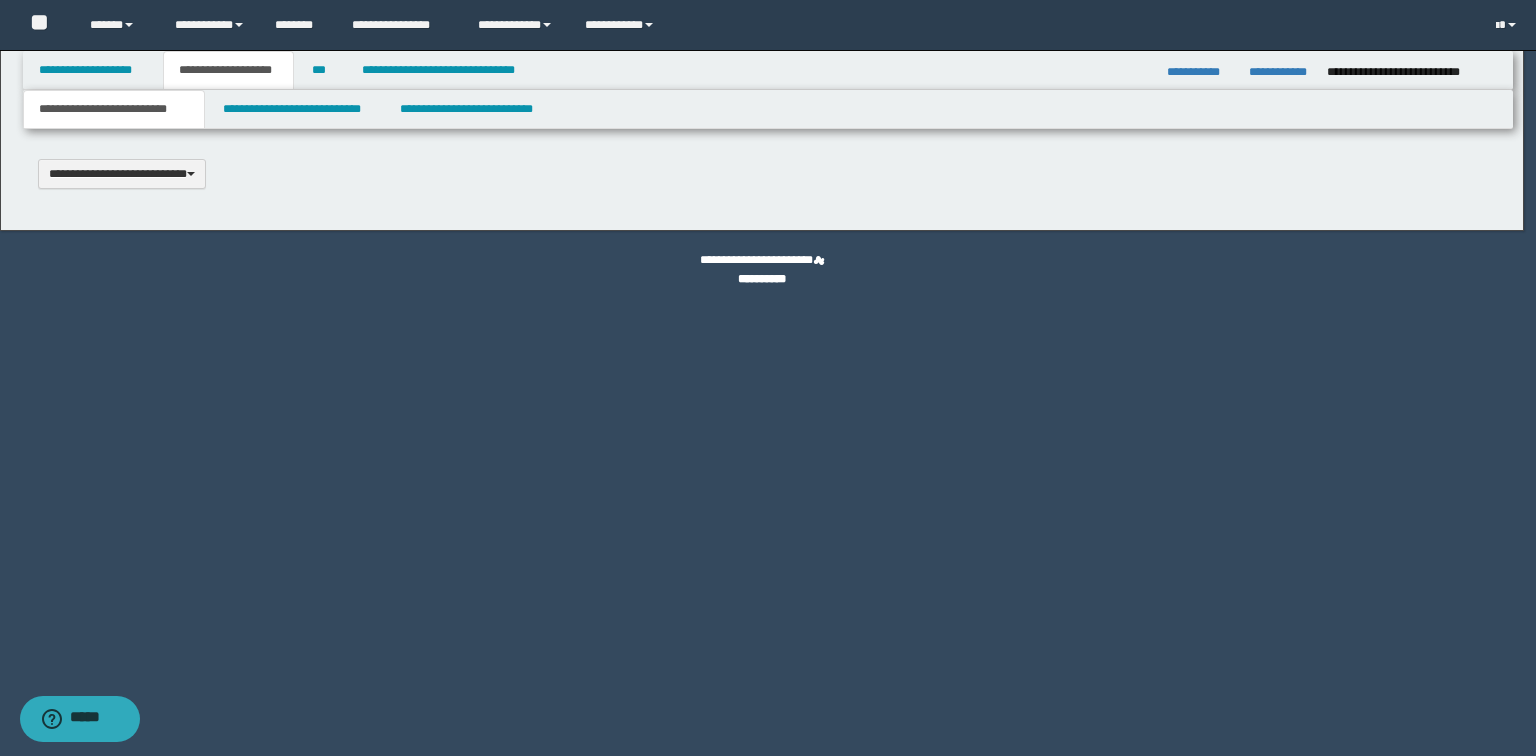 type 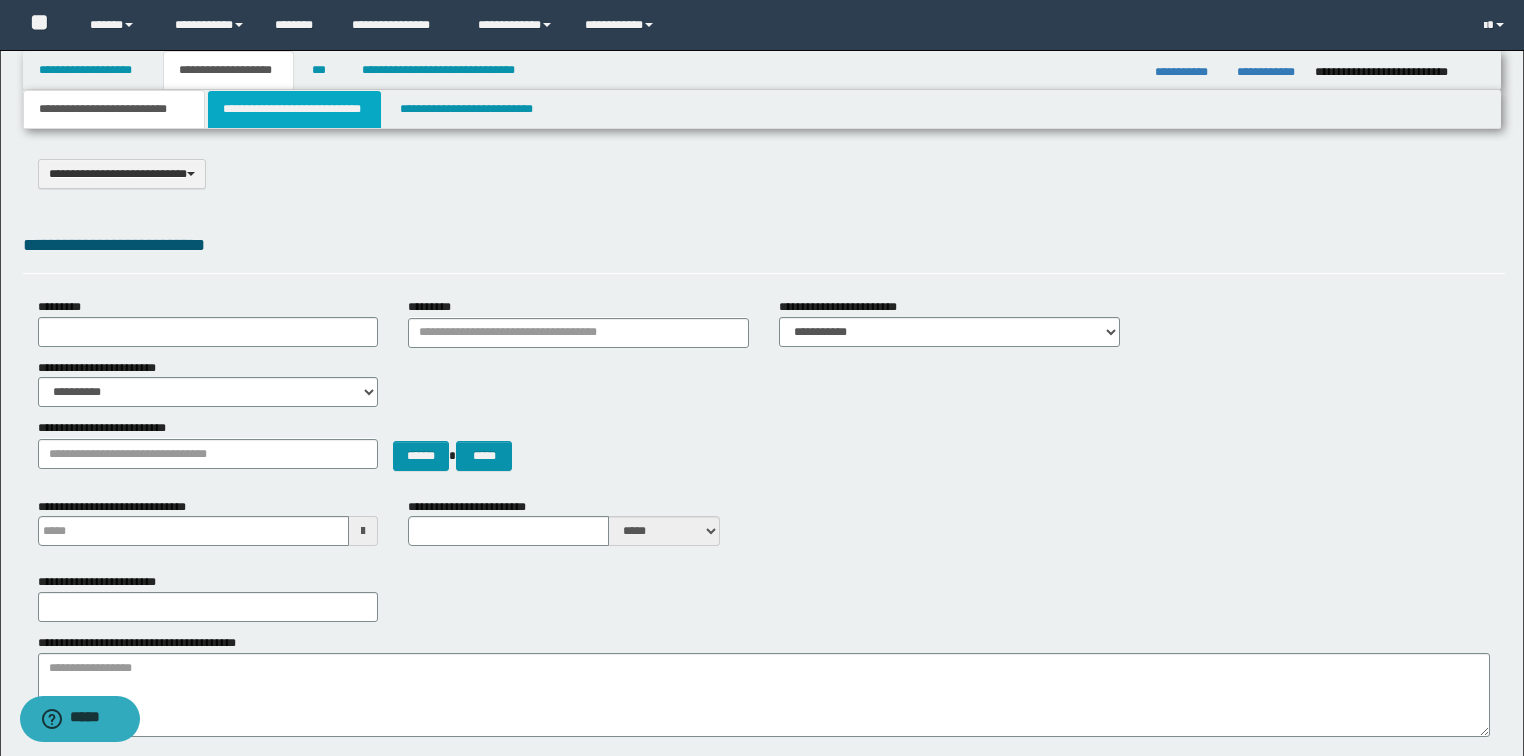 click on "**********" at bounding box center (294, 109) 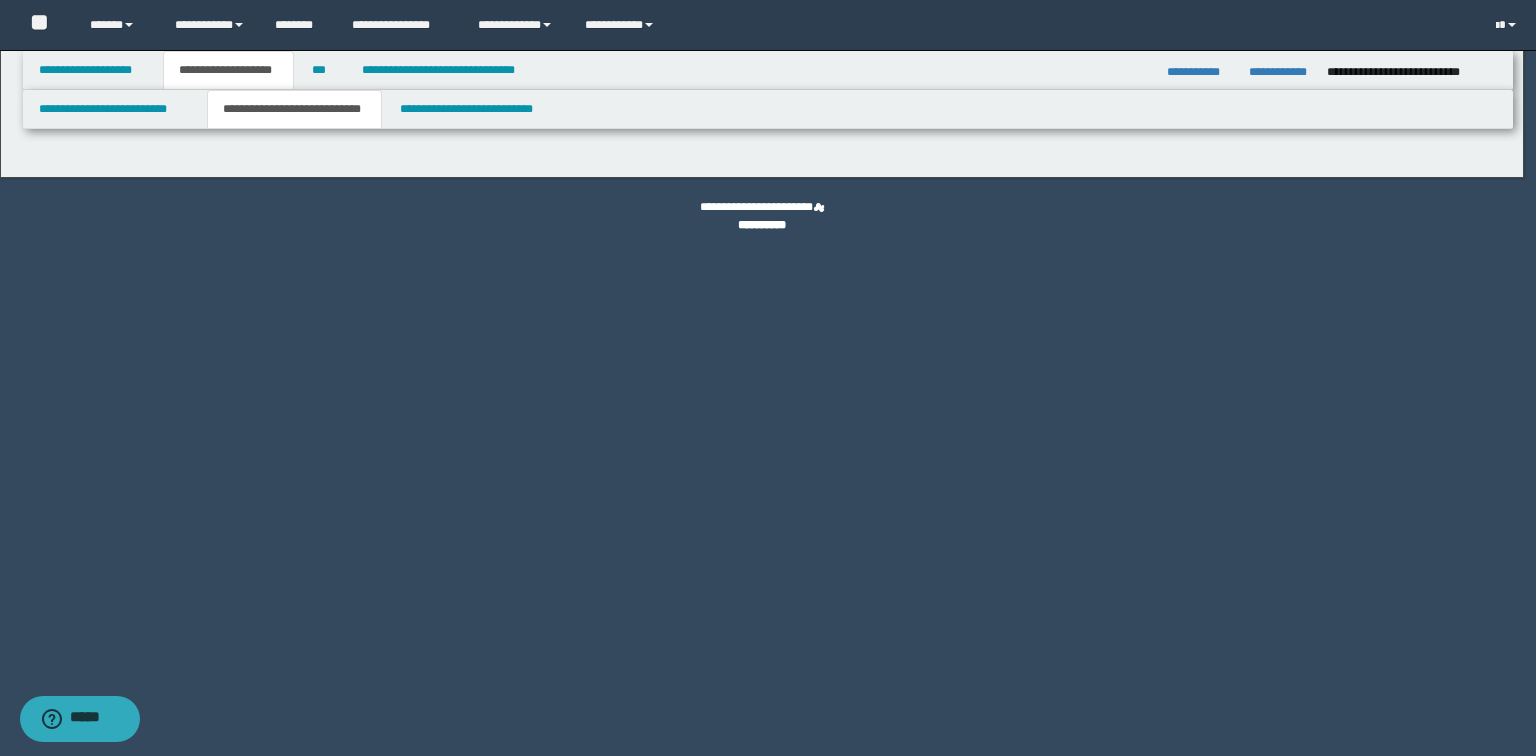 select on "*" 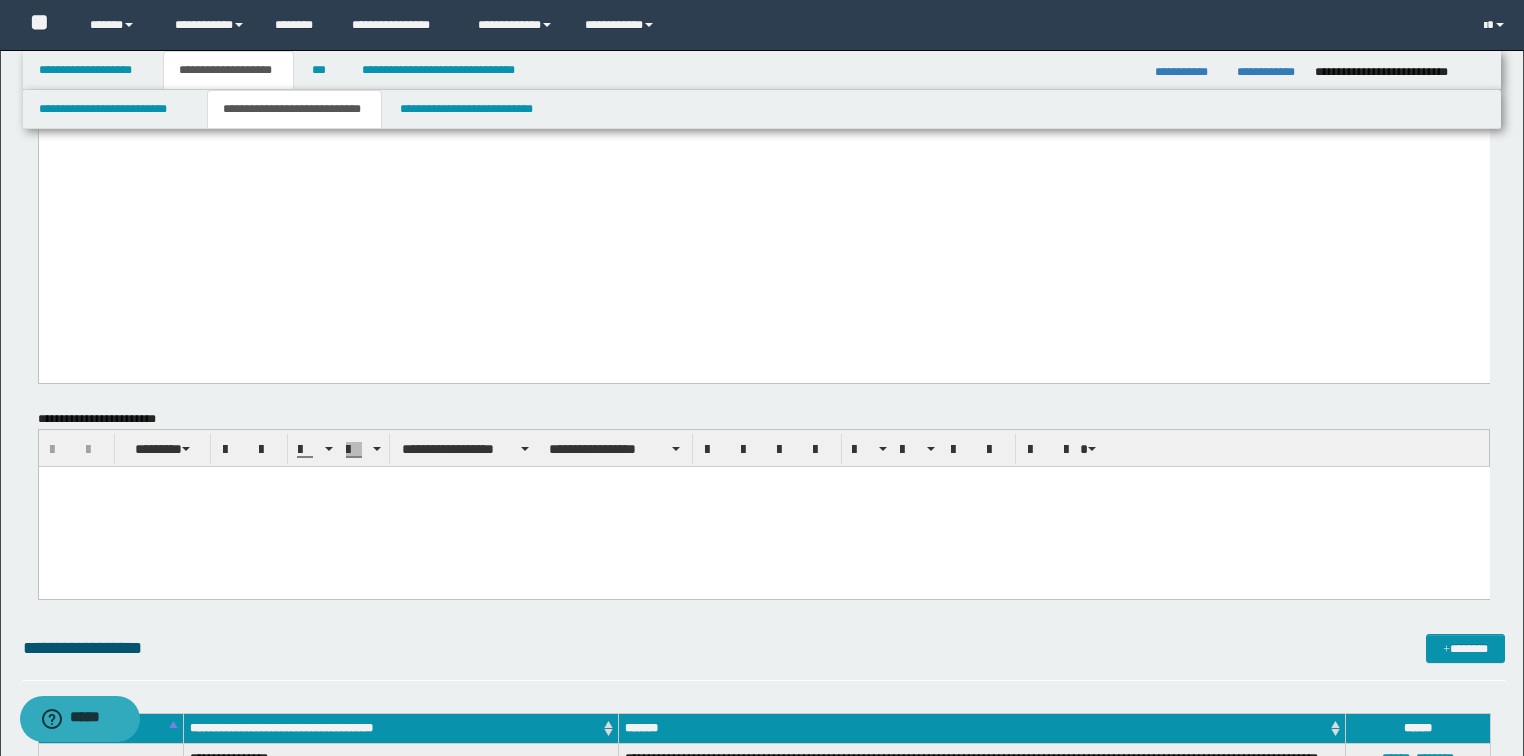 scroll, scrollTop: 1360, scrollLeft: 0, axis: vertical 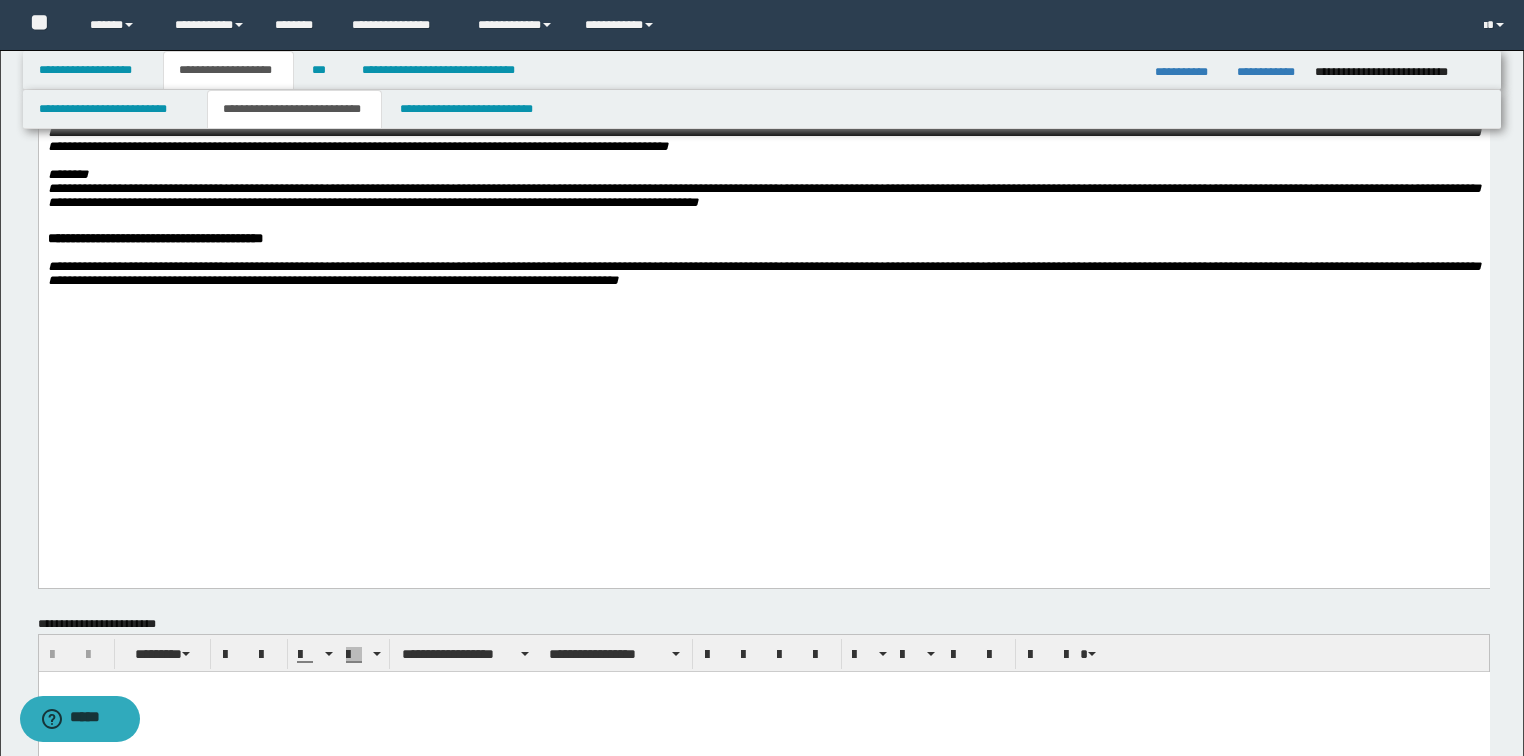 click on "**********" at bounding box center [763, 274] 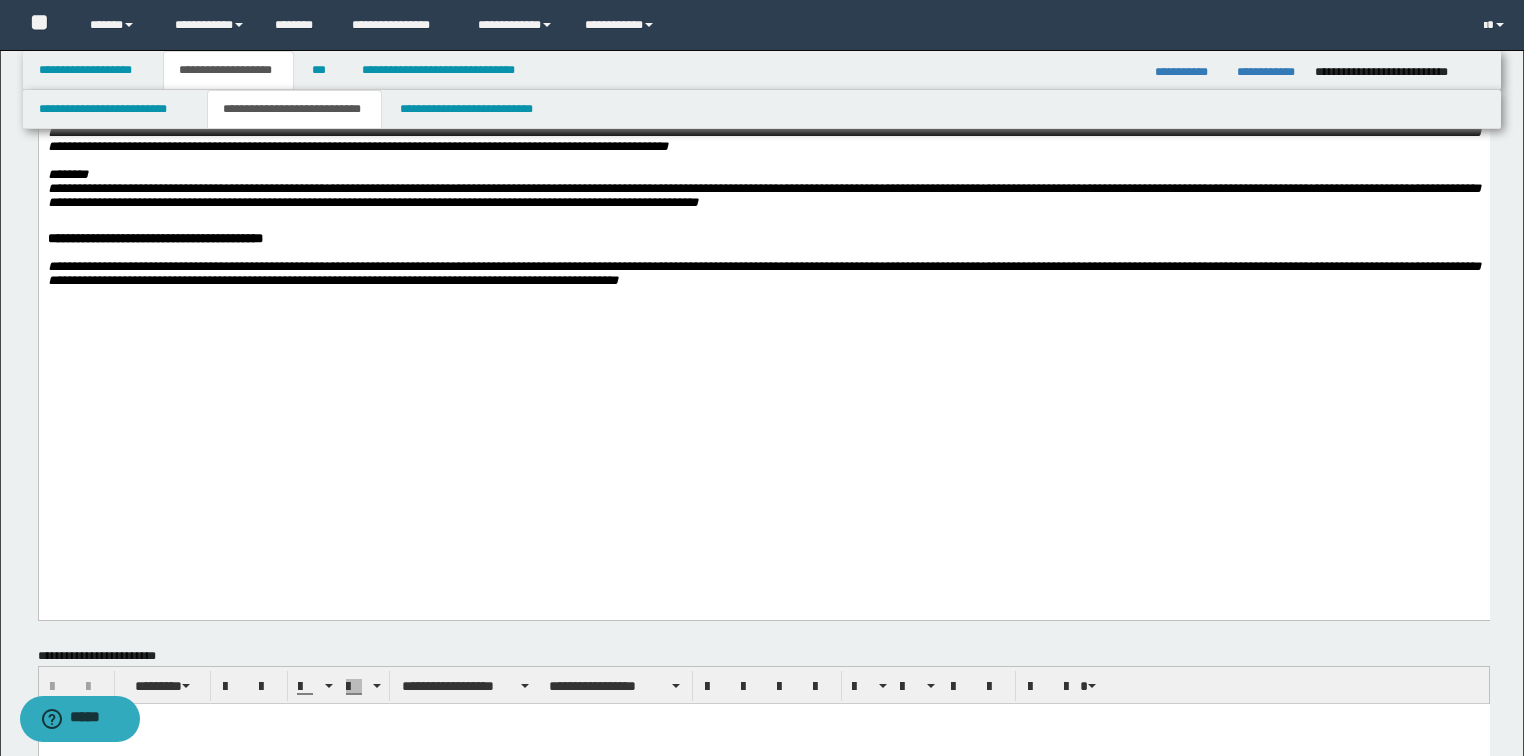 paste 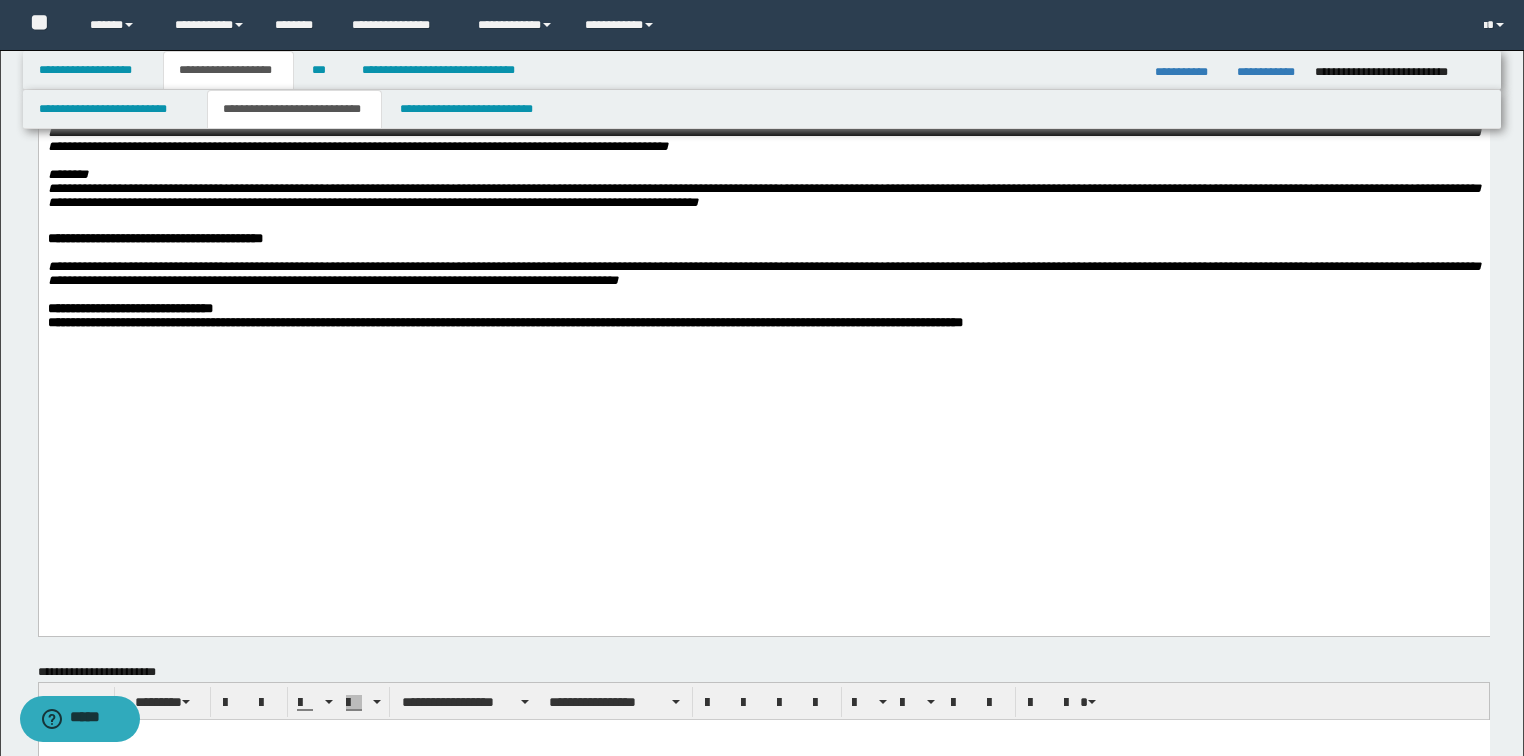 click on "**********" at bounding box center (763, 309) 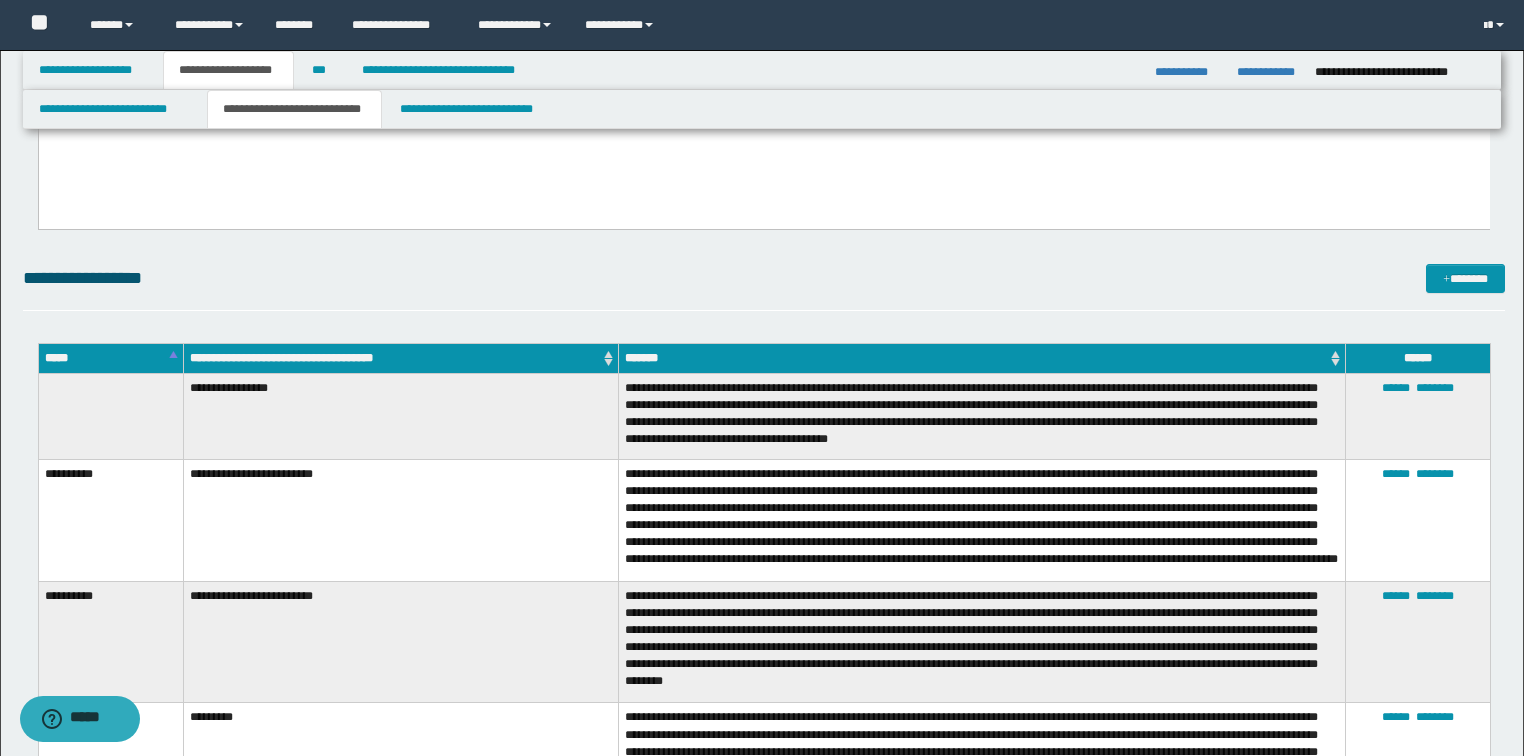 scroll, scrollTop: 2000, scrollLeft: 0, axis: vertical 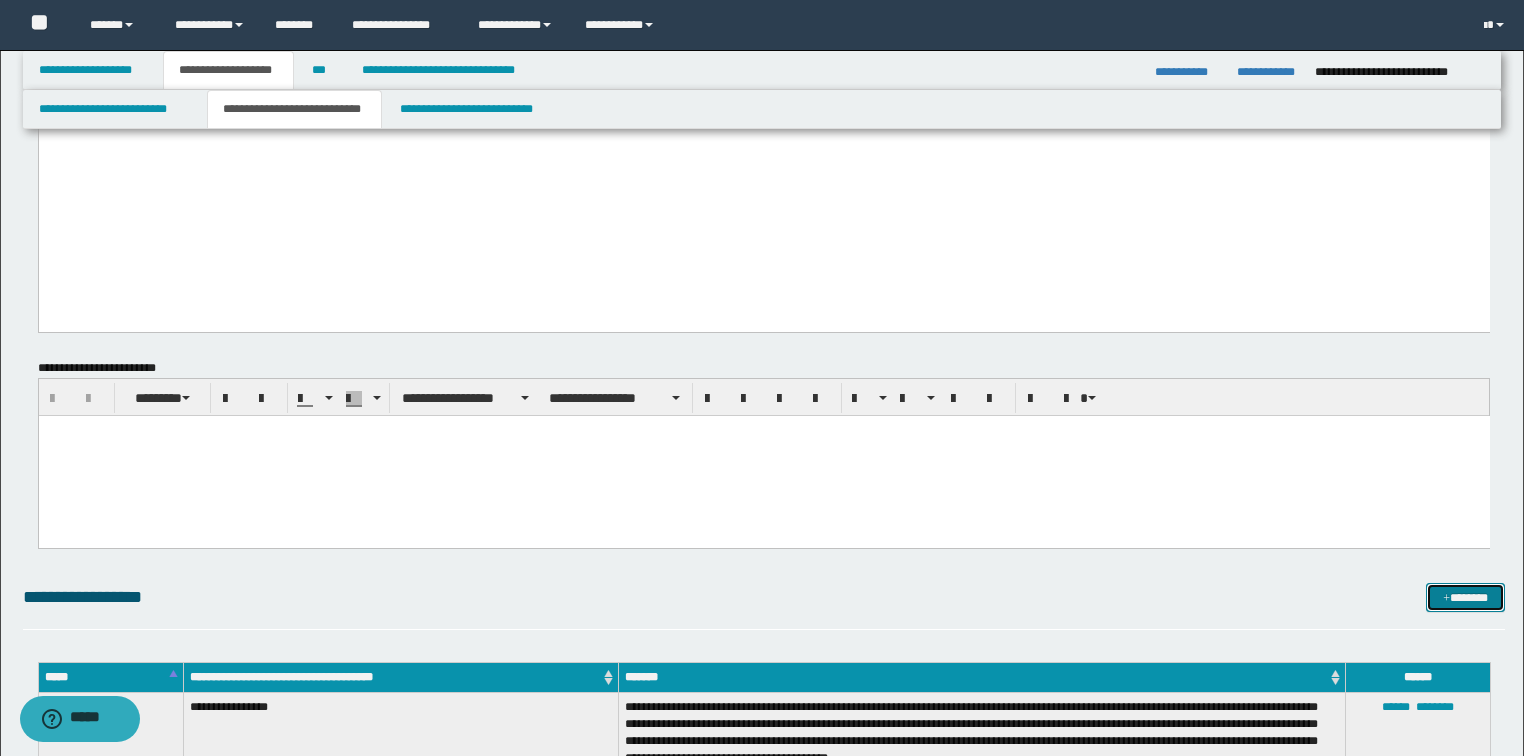 drag, startPoint x: 1480, startPoint y: 600, endPoint x: 1062, endPoint y: 20, distance: 714.9294 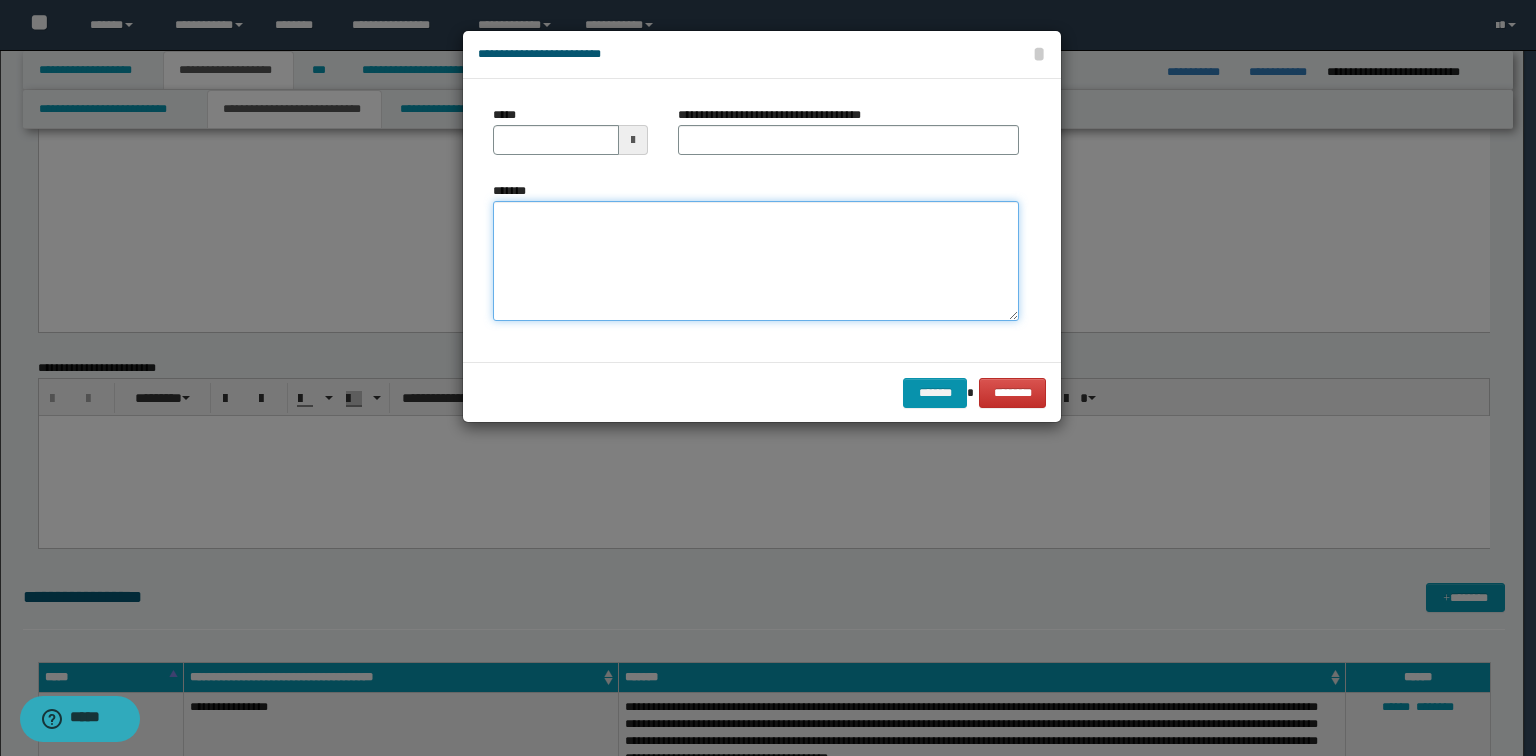 click on "*******" at bounding box center (756, 261) 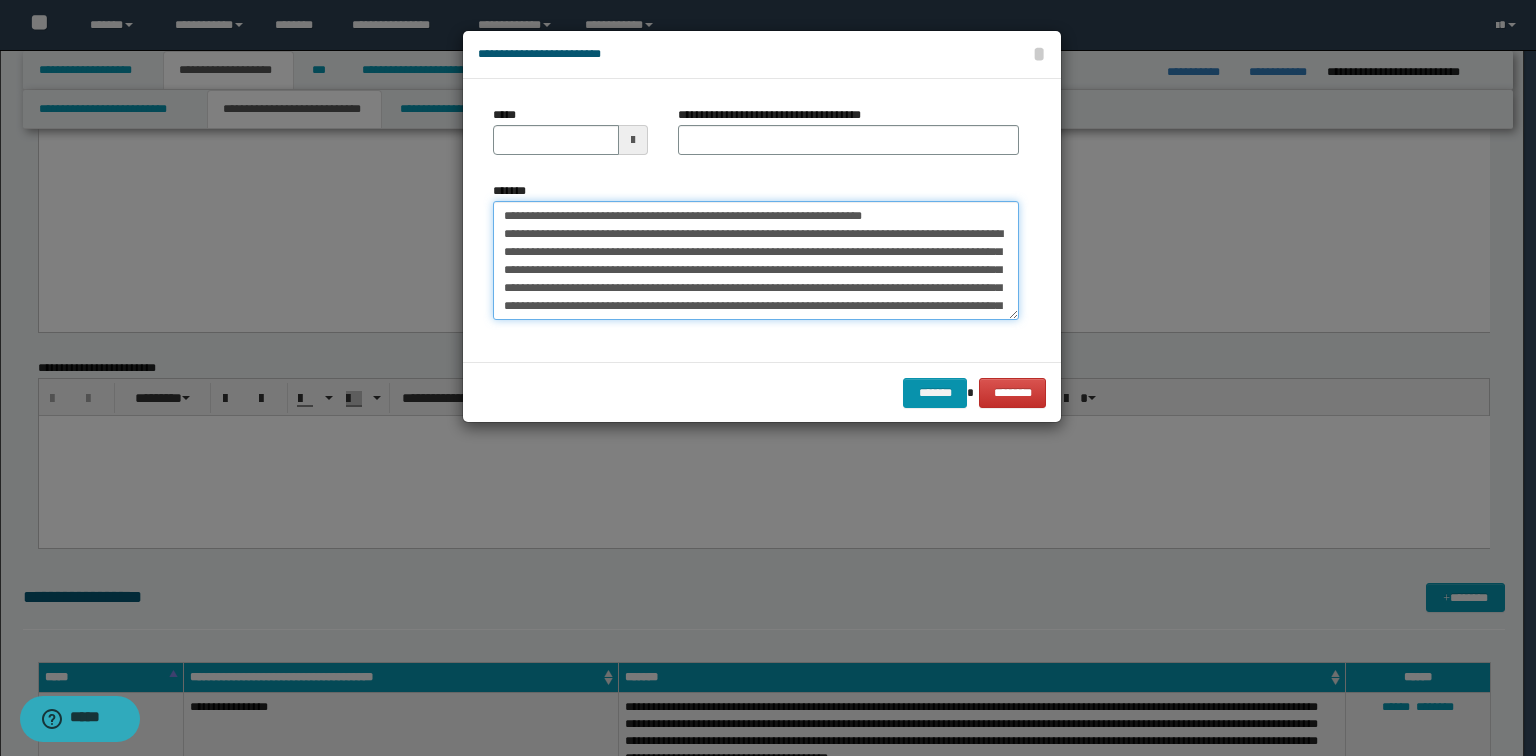 scroll, scrollTop: 0, scrollLeft: 0, axis: both 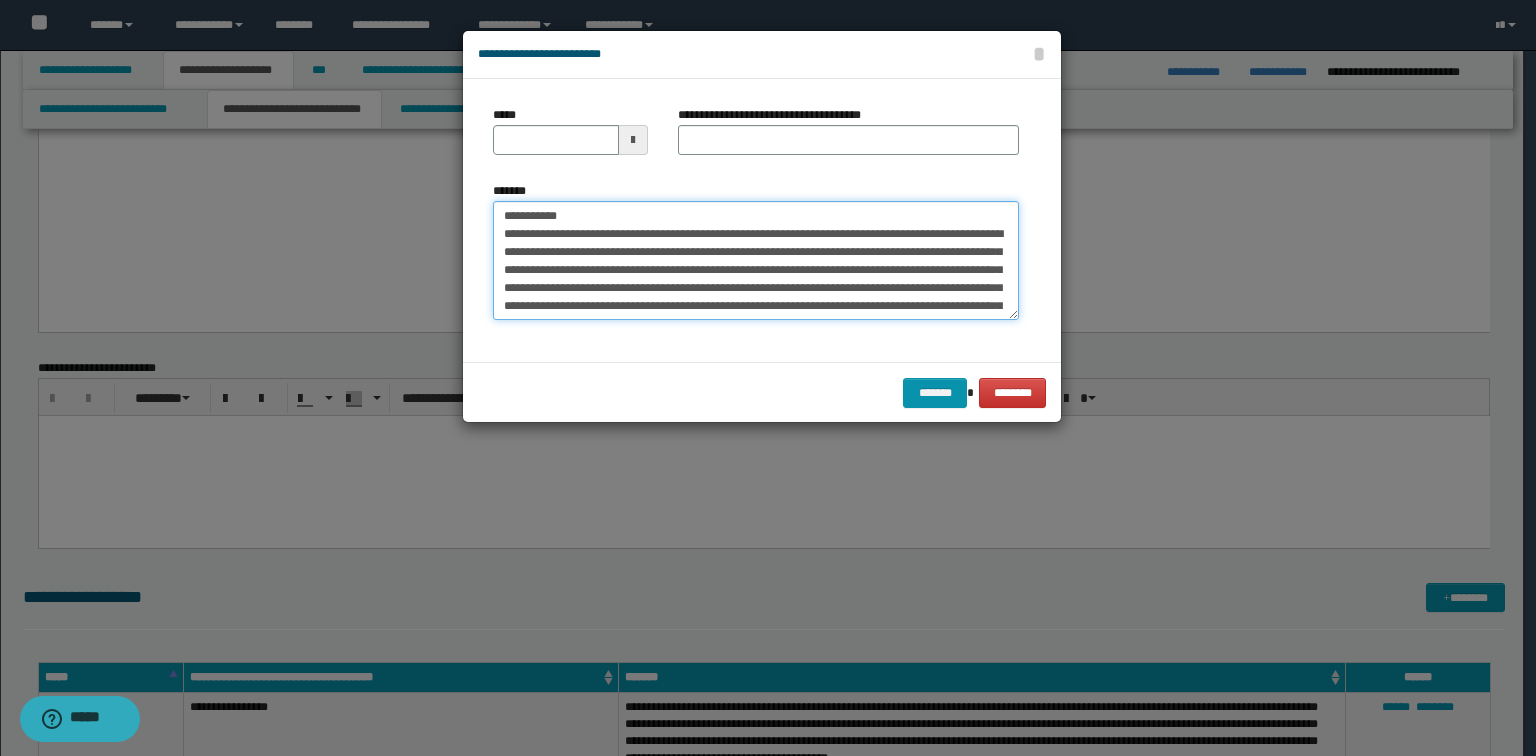 type on "**********" 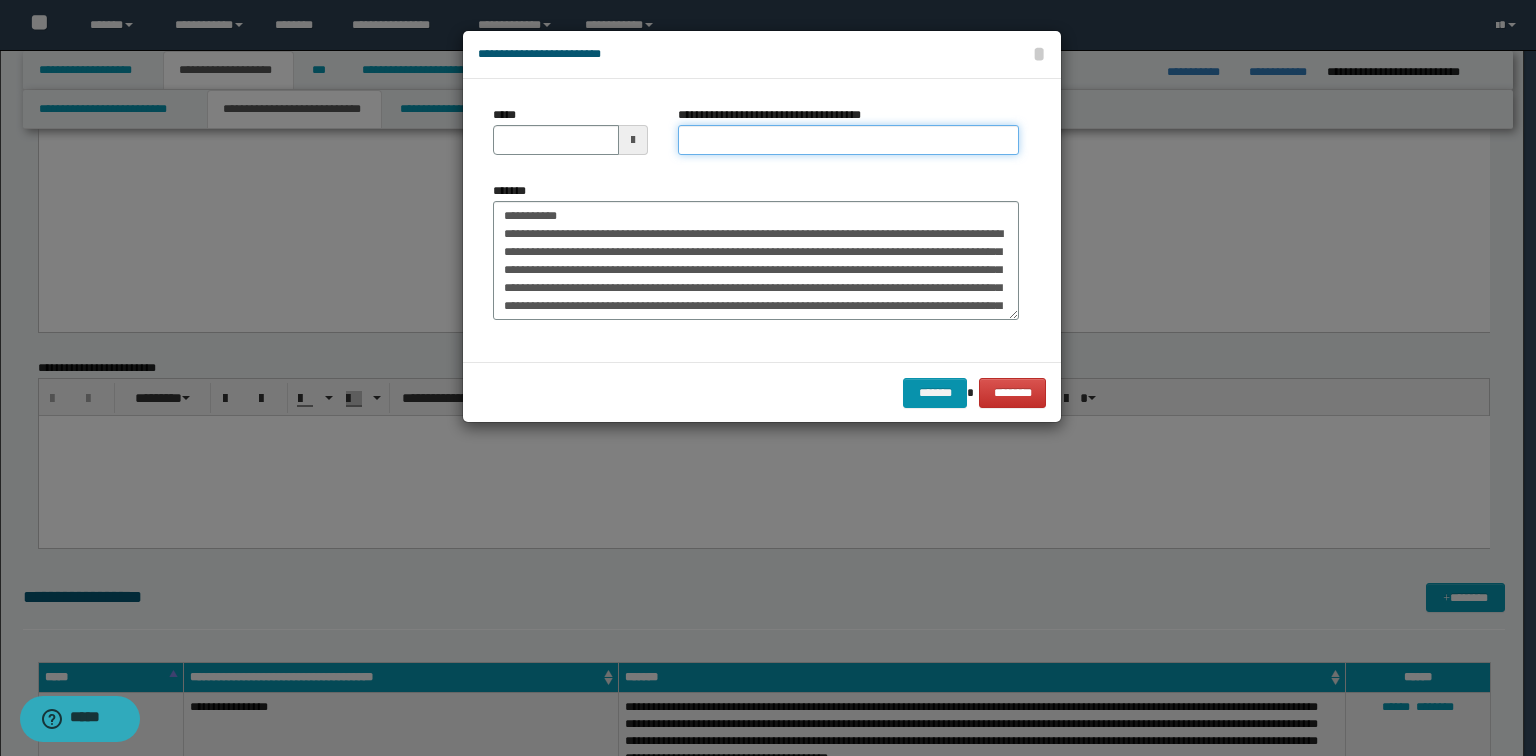 click on "**********" at bounding box center (848, 140) 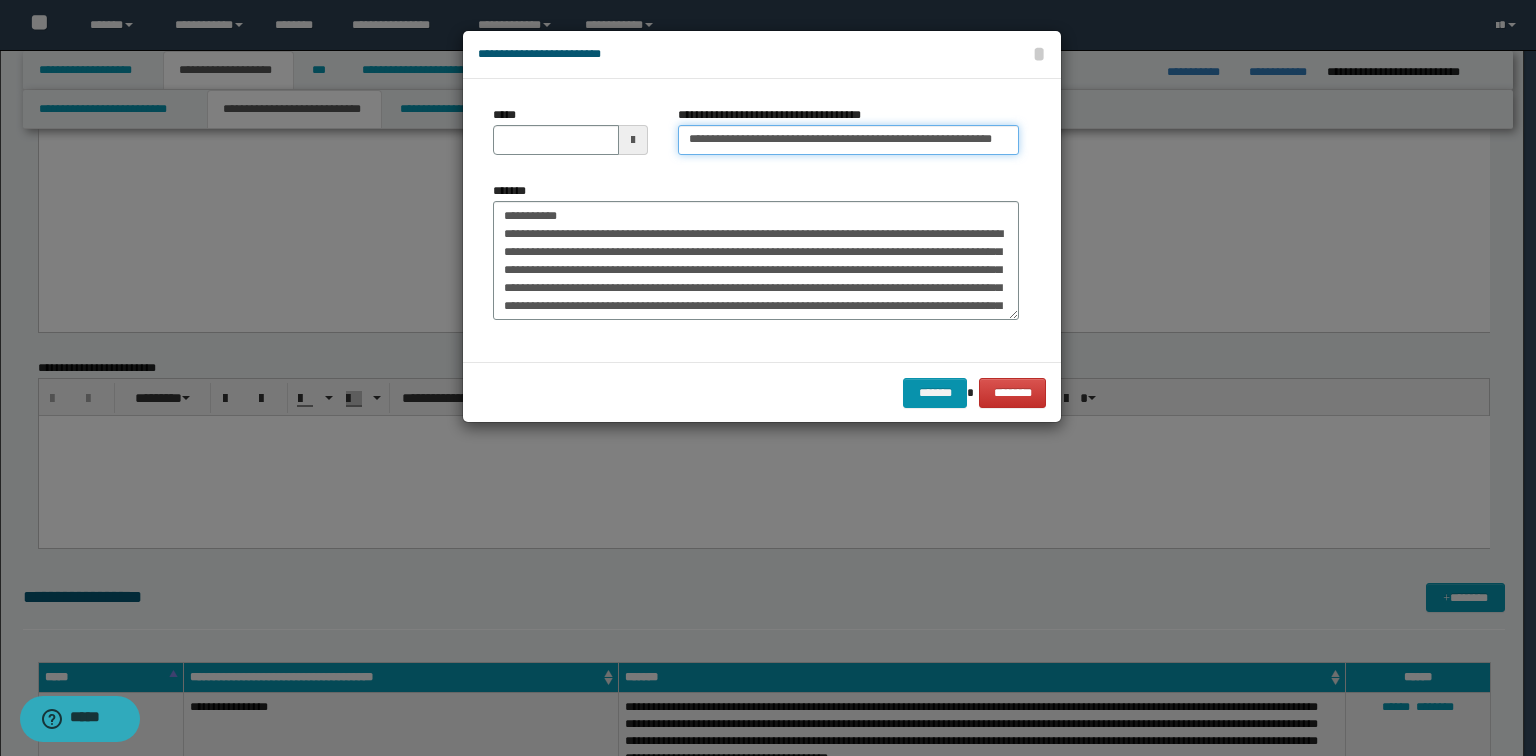 scroll, scrollTop: 0, scrollLeft: 36, axis: horizontal 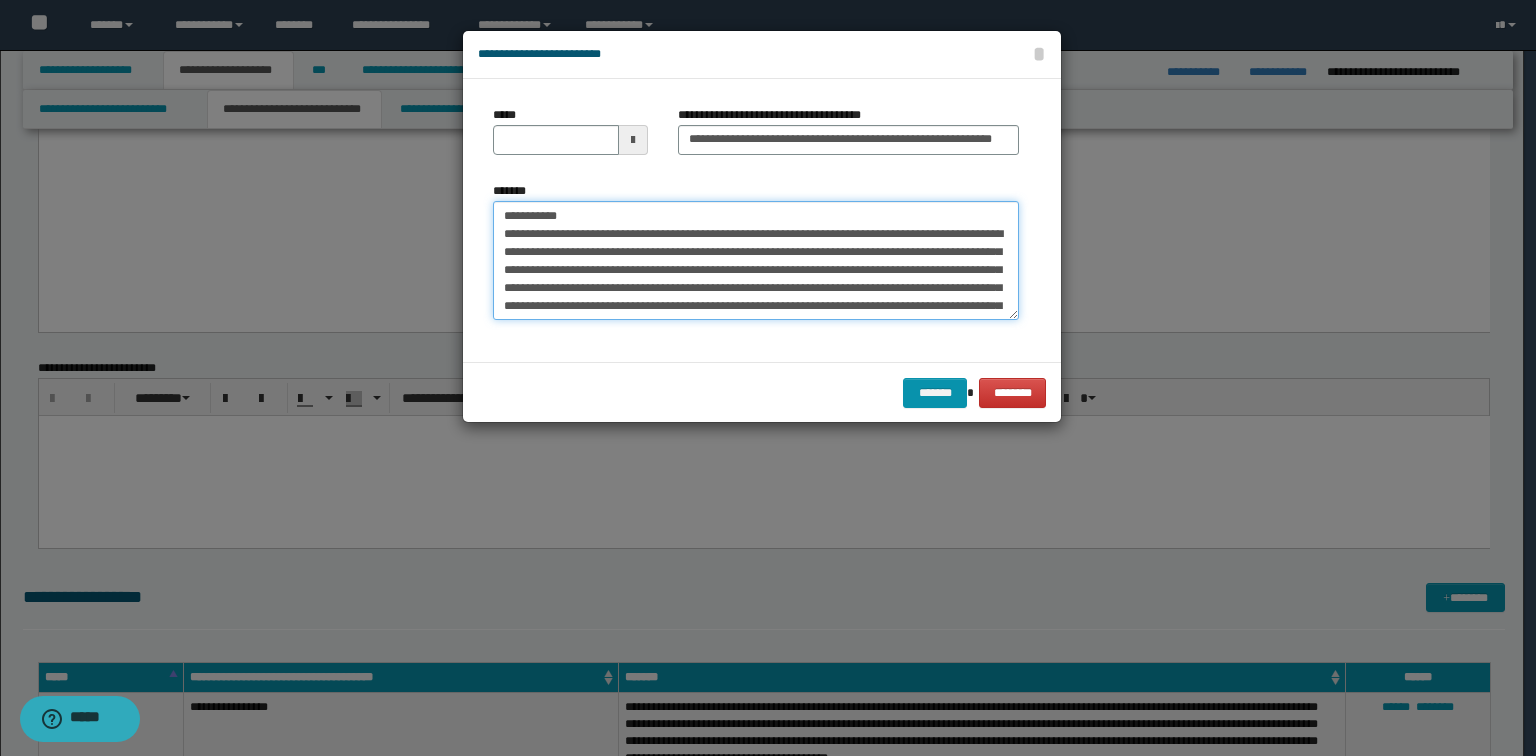 drag, startPoint x: 601, startPoint y: 208, endPoint x: 132, endPoint y: 184, distance: 469.61368 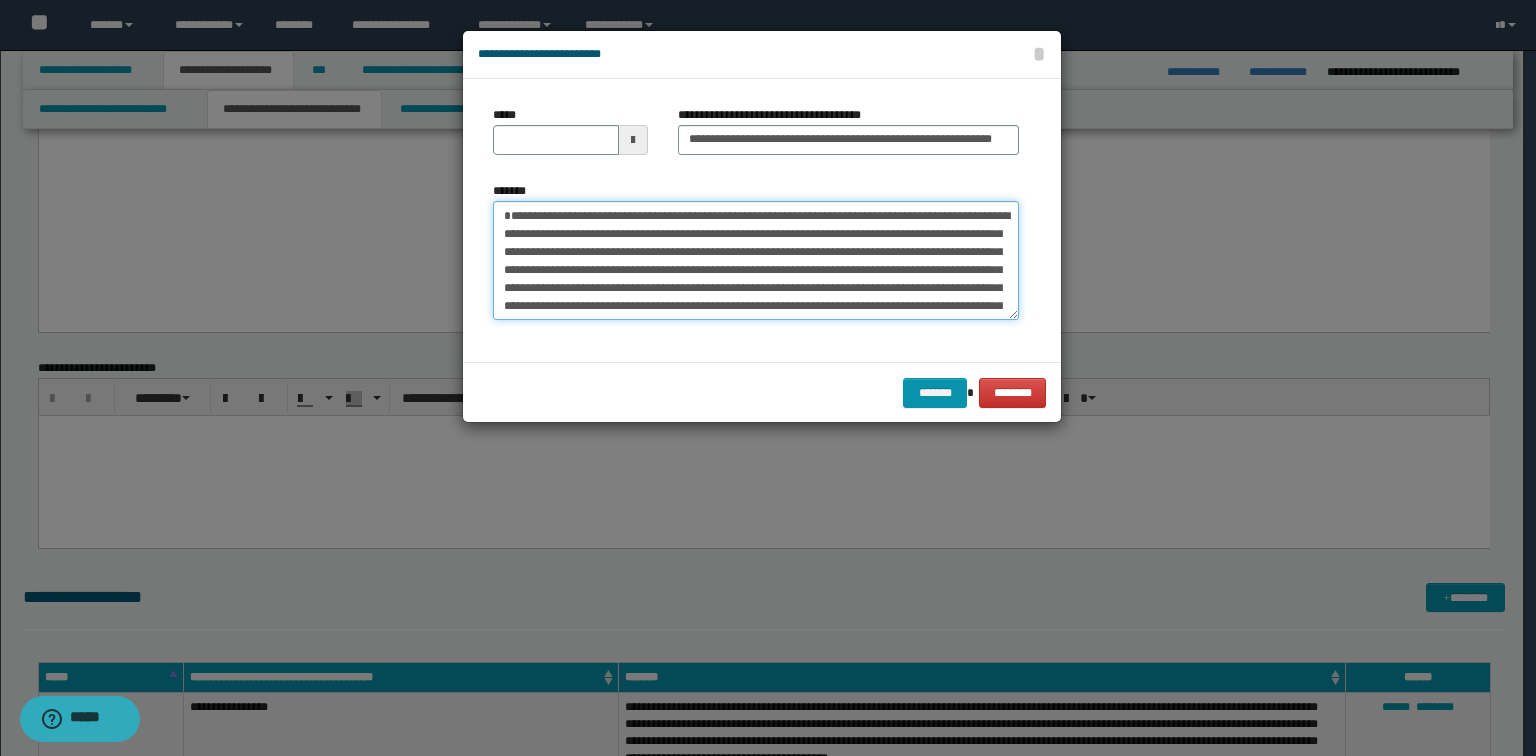 type 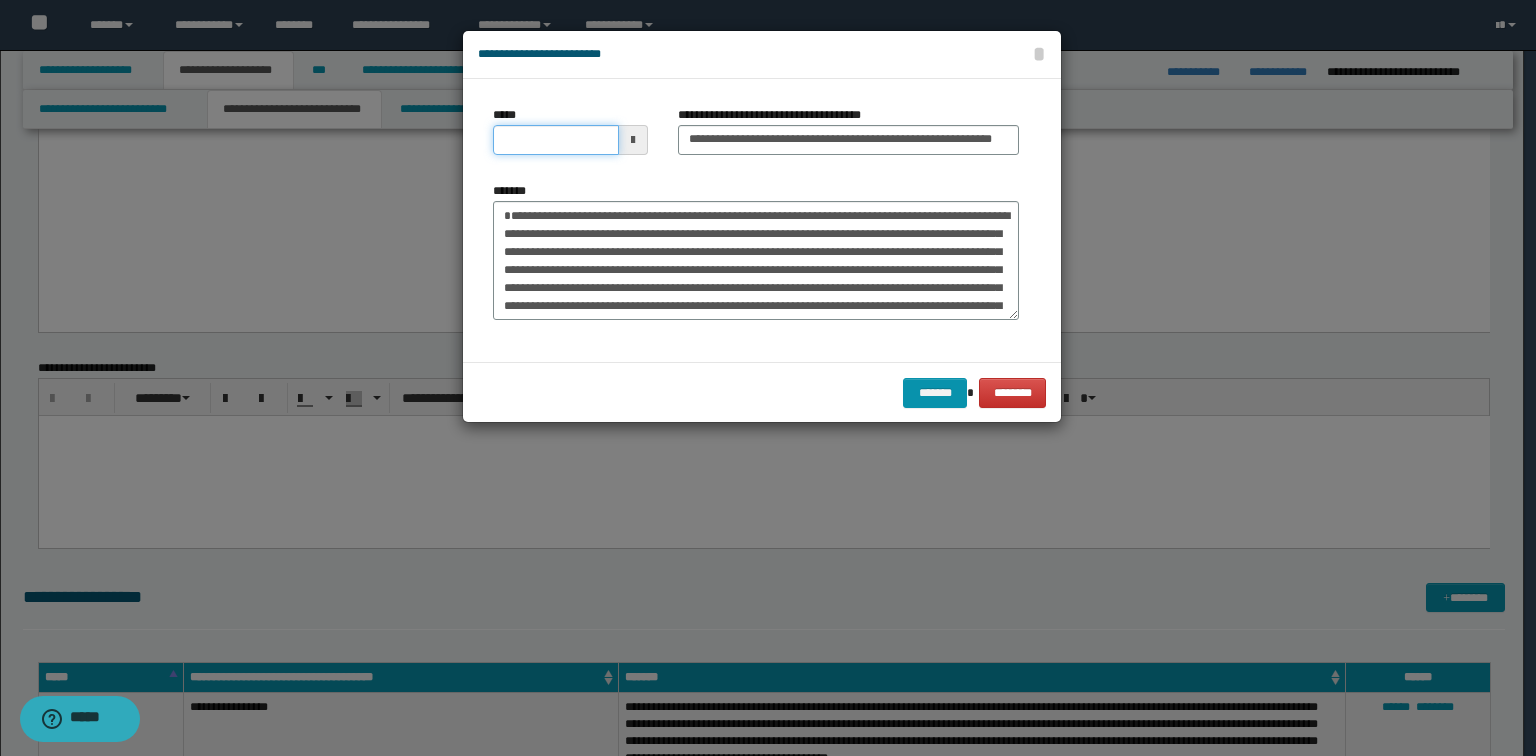 click on "*****" at bounding box center (556, 140) 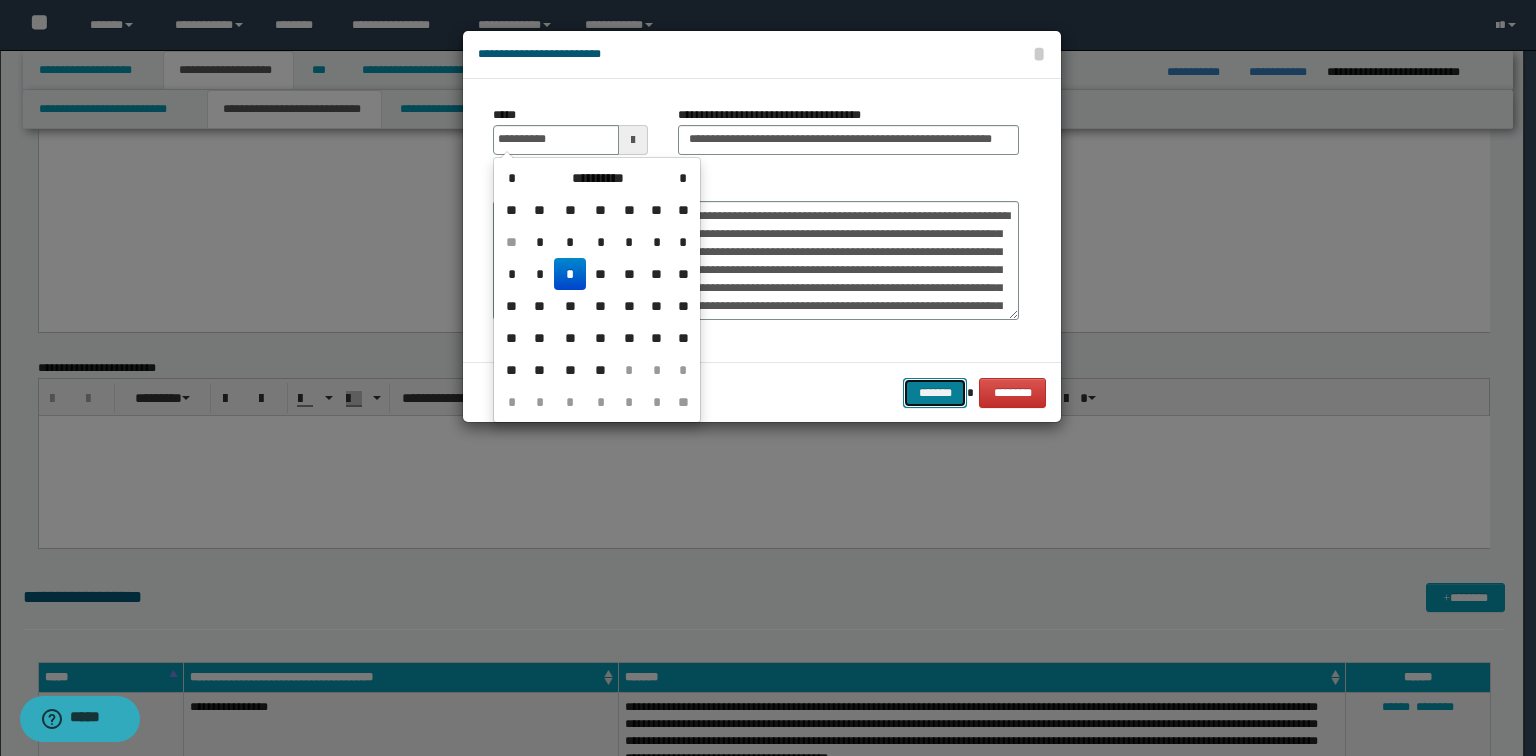 type on "**********" 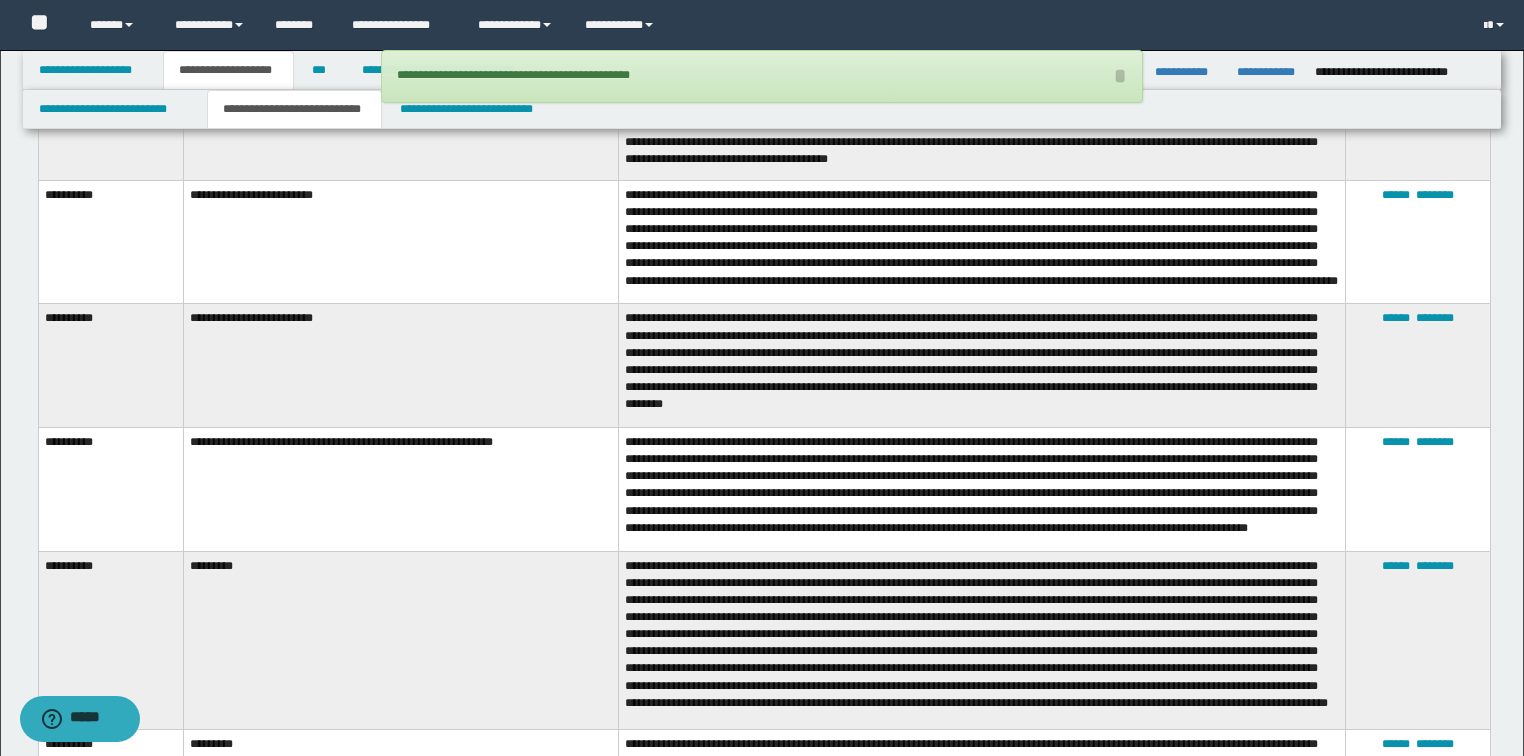 scroll, scrollTop: 2400, scrollLeft: 0, axis: vertical 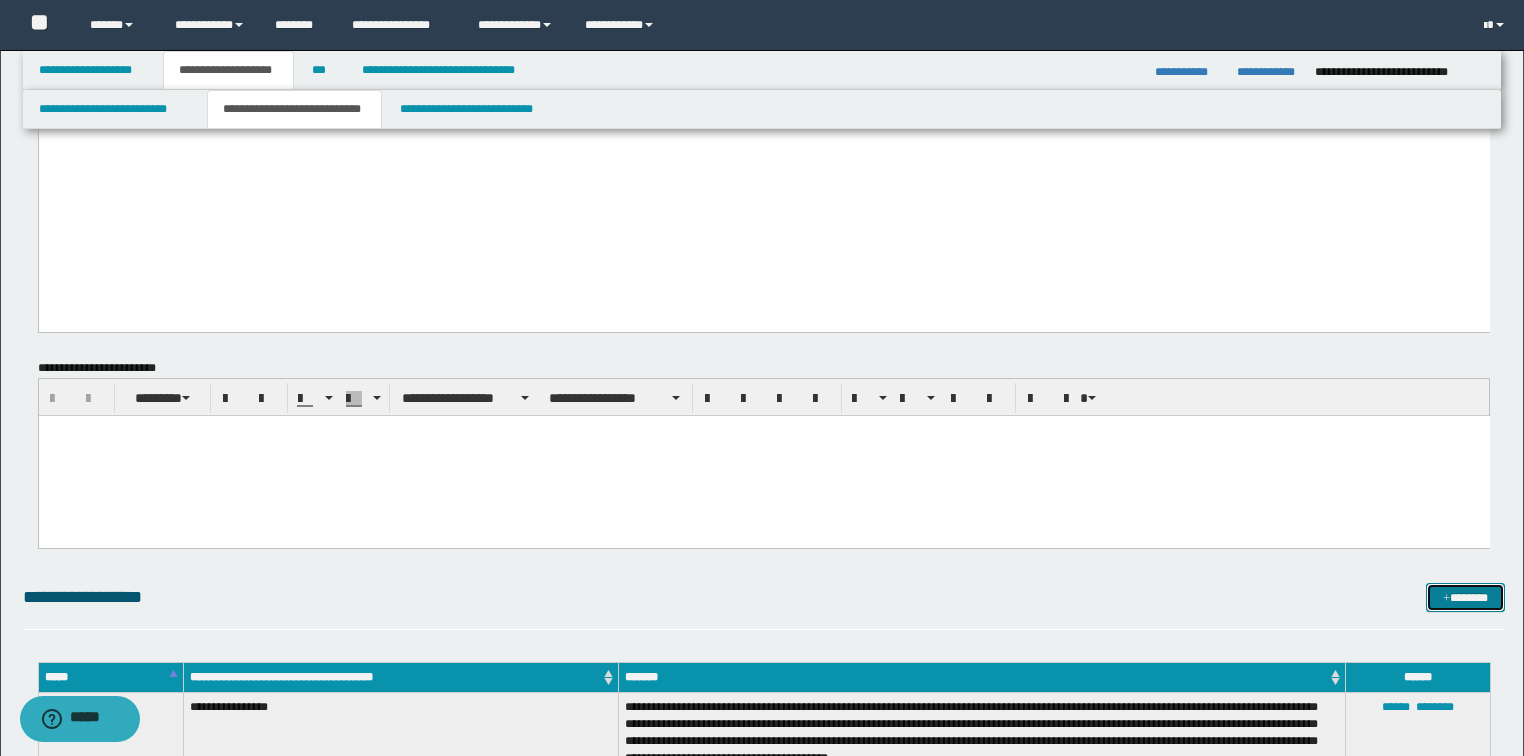 click on "*******" at bounding box center [1465, 598] 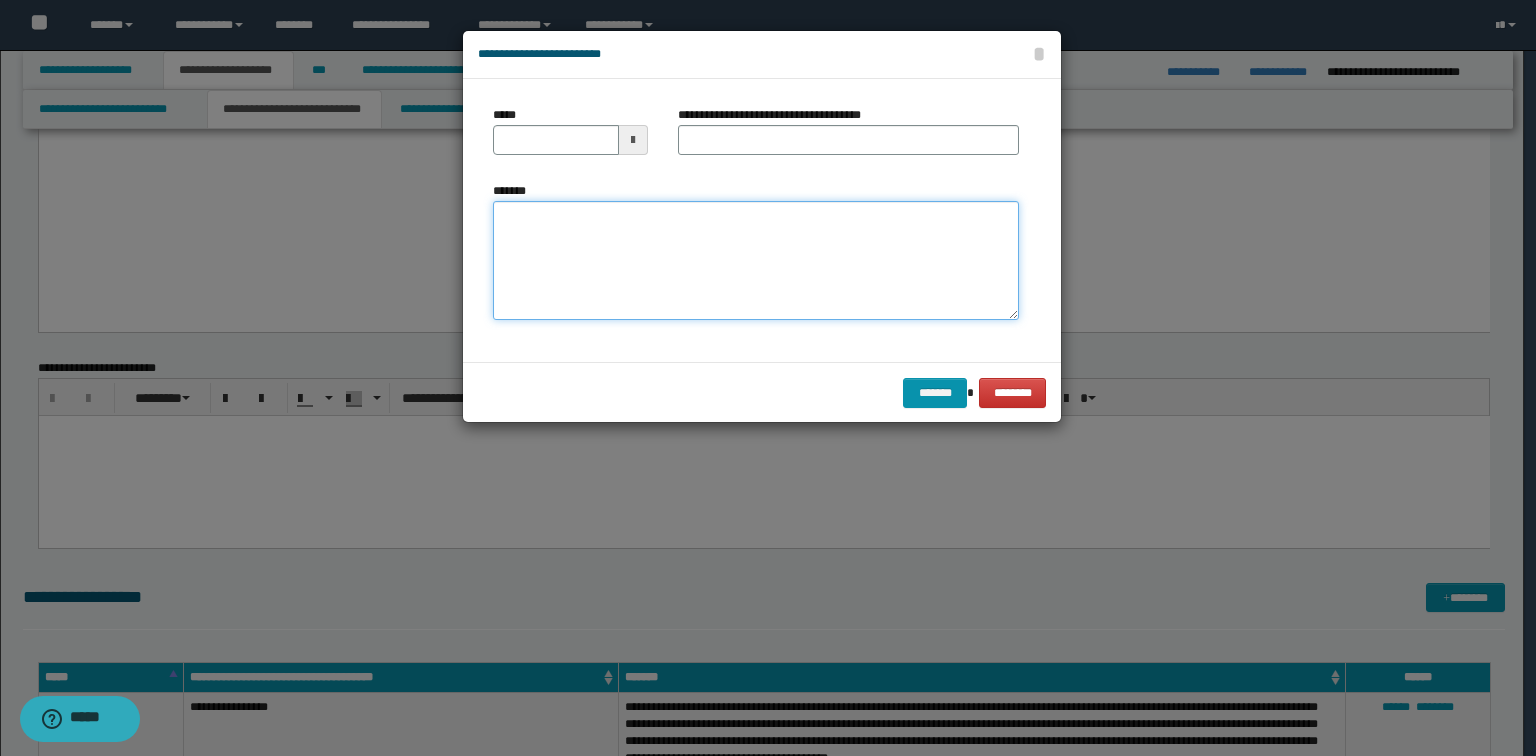click on "*******" at bounding box center (756, 261) 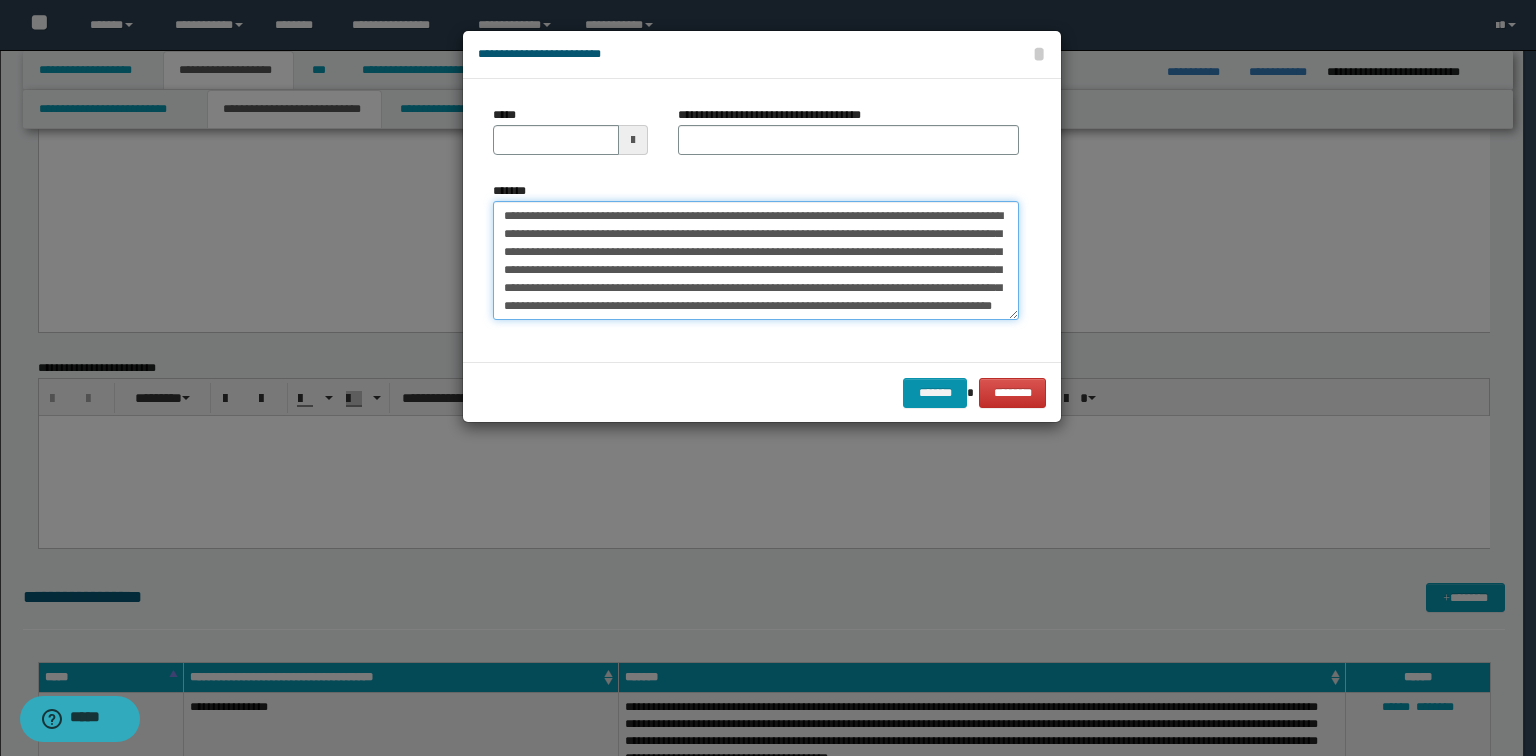 scroll, scrollTop: 0, scrollLeft: 0, axis: both 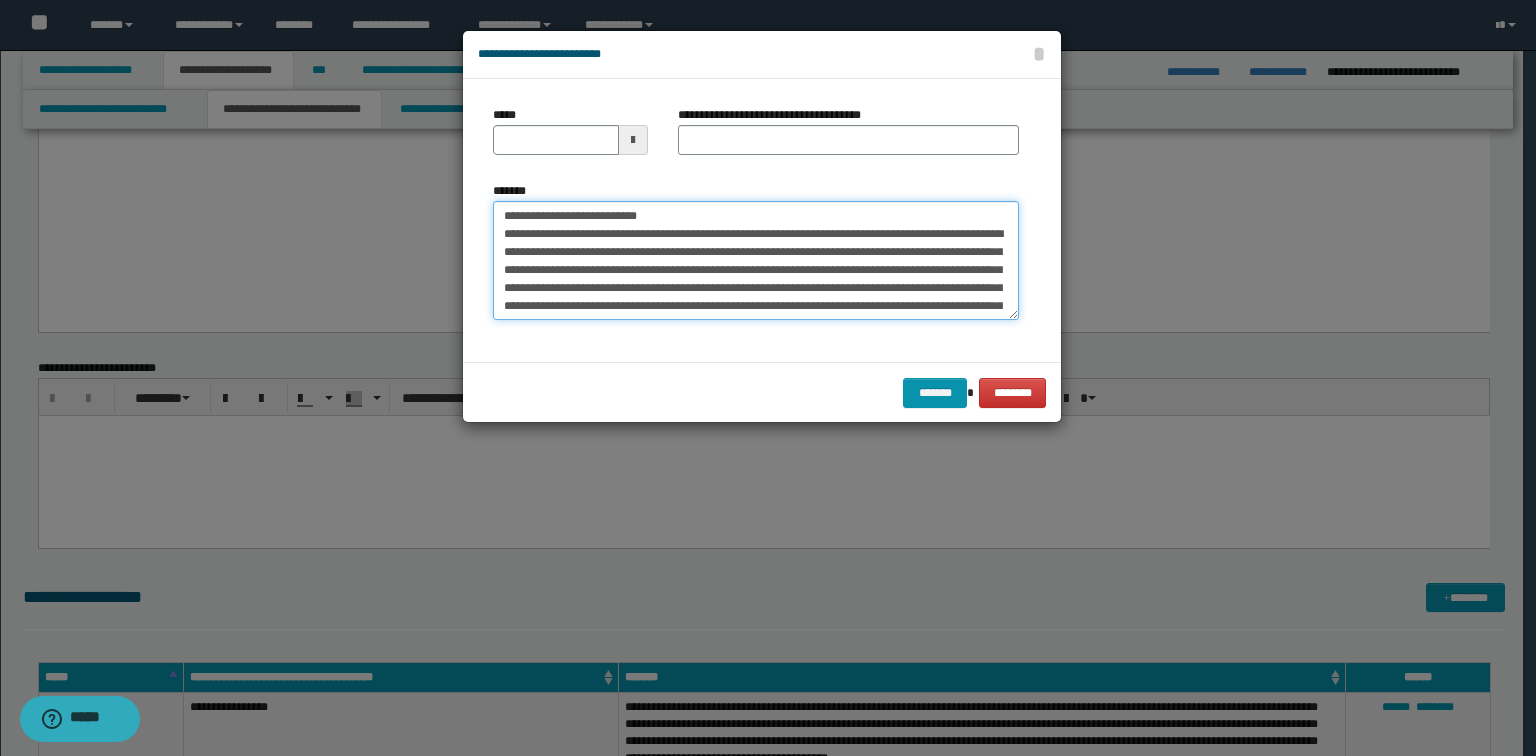 drag, startPoint x: 673, startPoint y: 208, endPoint x: 570, endPoint y: 204, distance: 103.077644 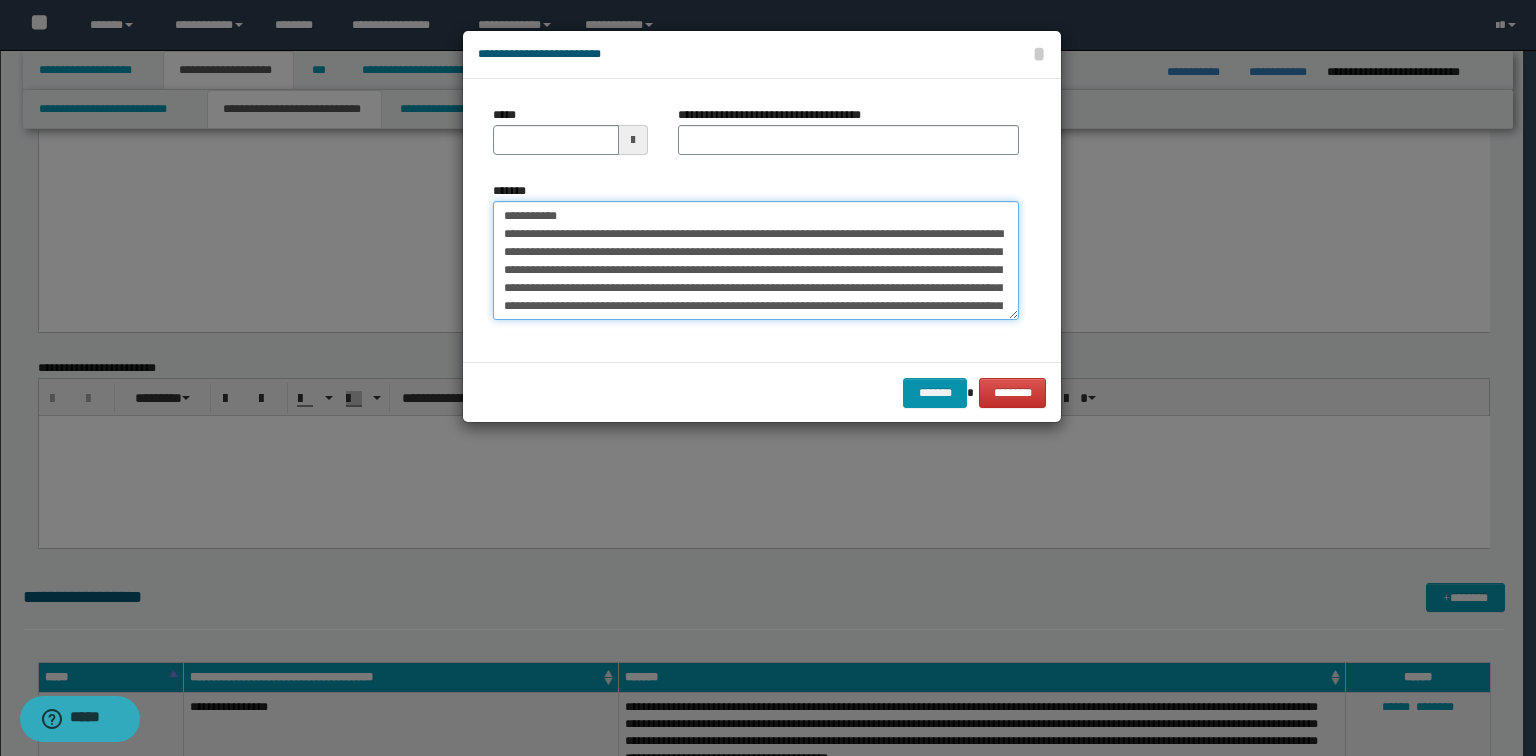 type on "**********" 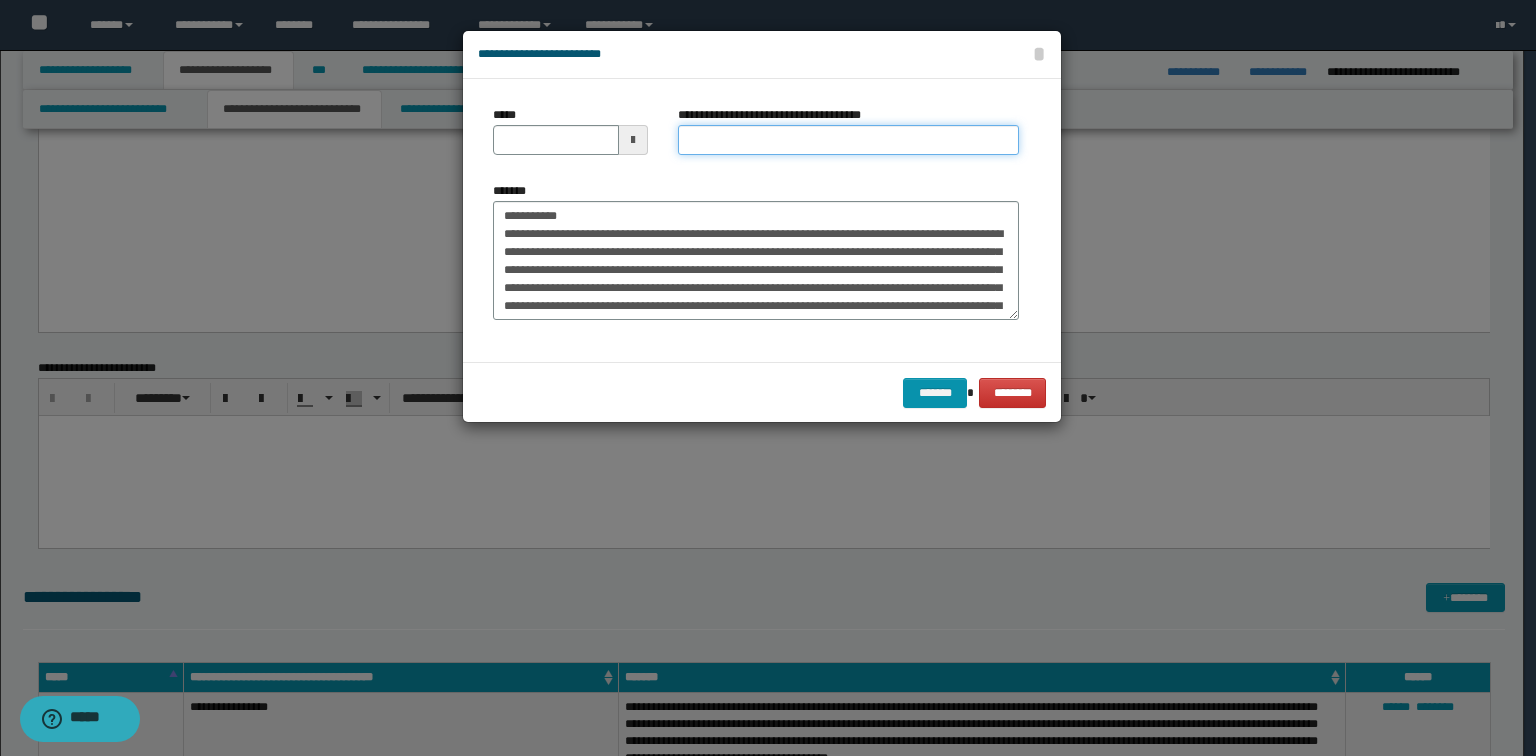 click on "**********" at bounding box center (848, 140) 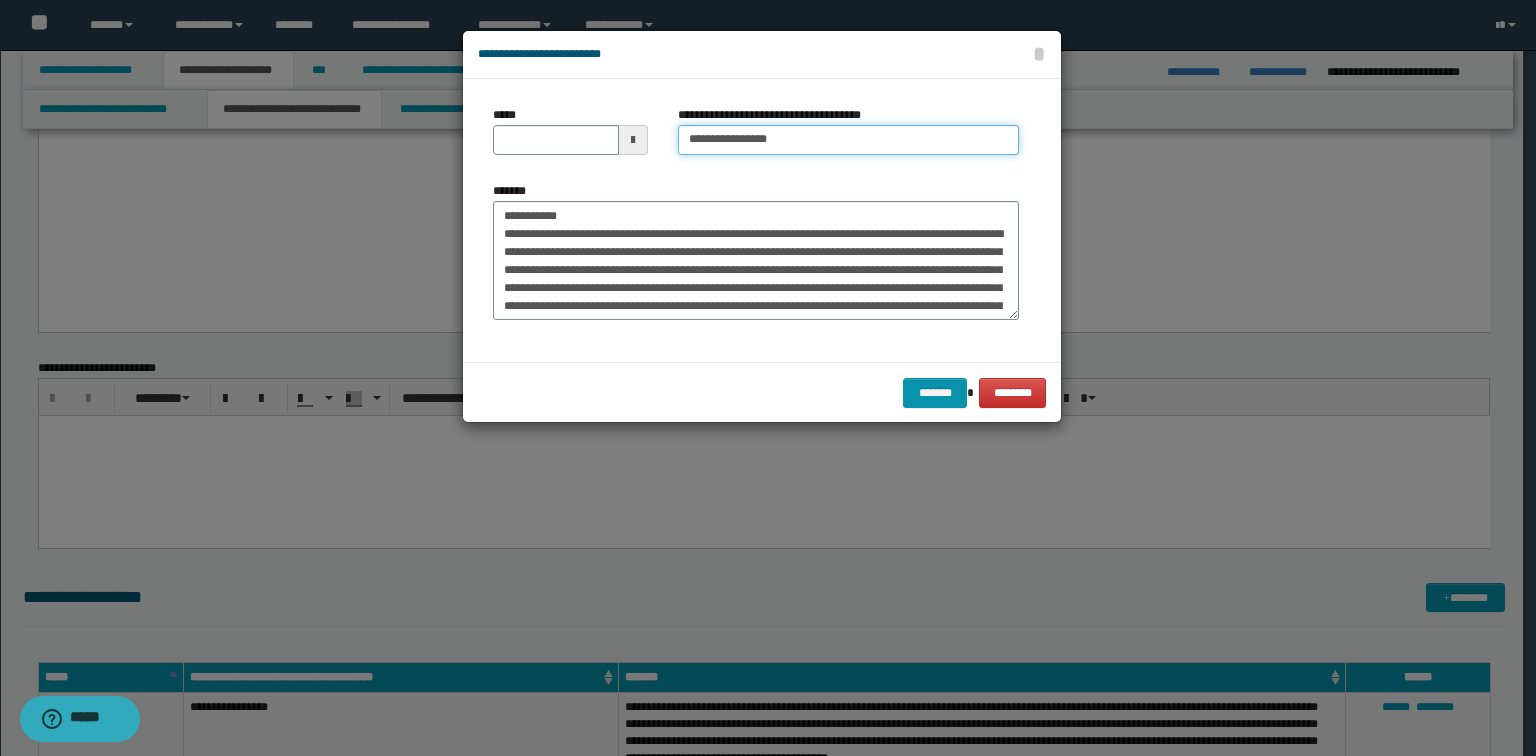 type on "**********" 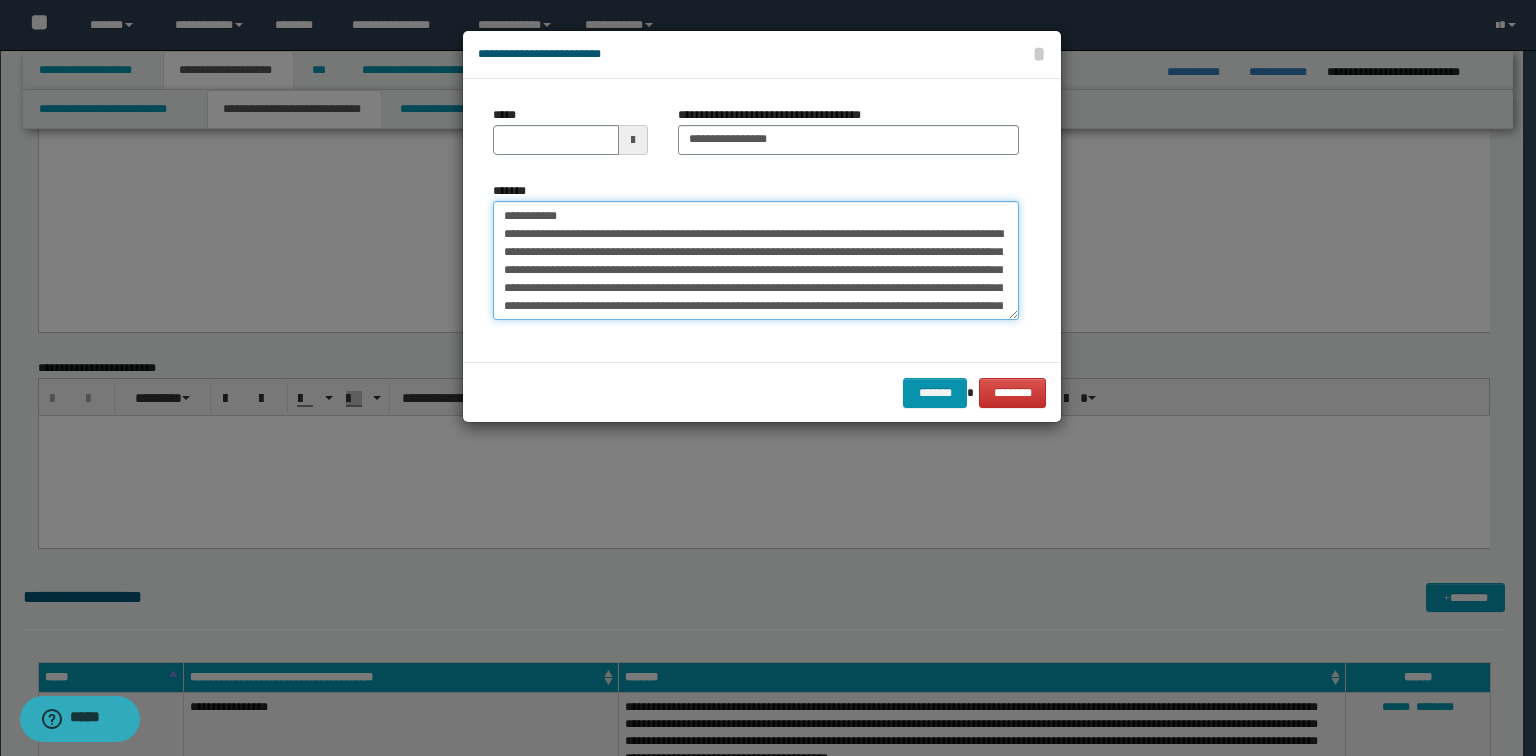 drag, startPoint x: 598, startPoint y: 216, endPoint x: 24, endPoint y: 190, distance: 574.58856 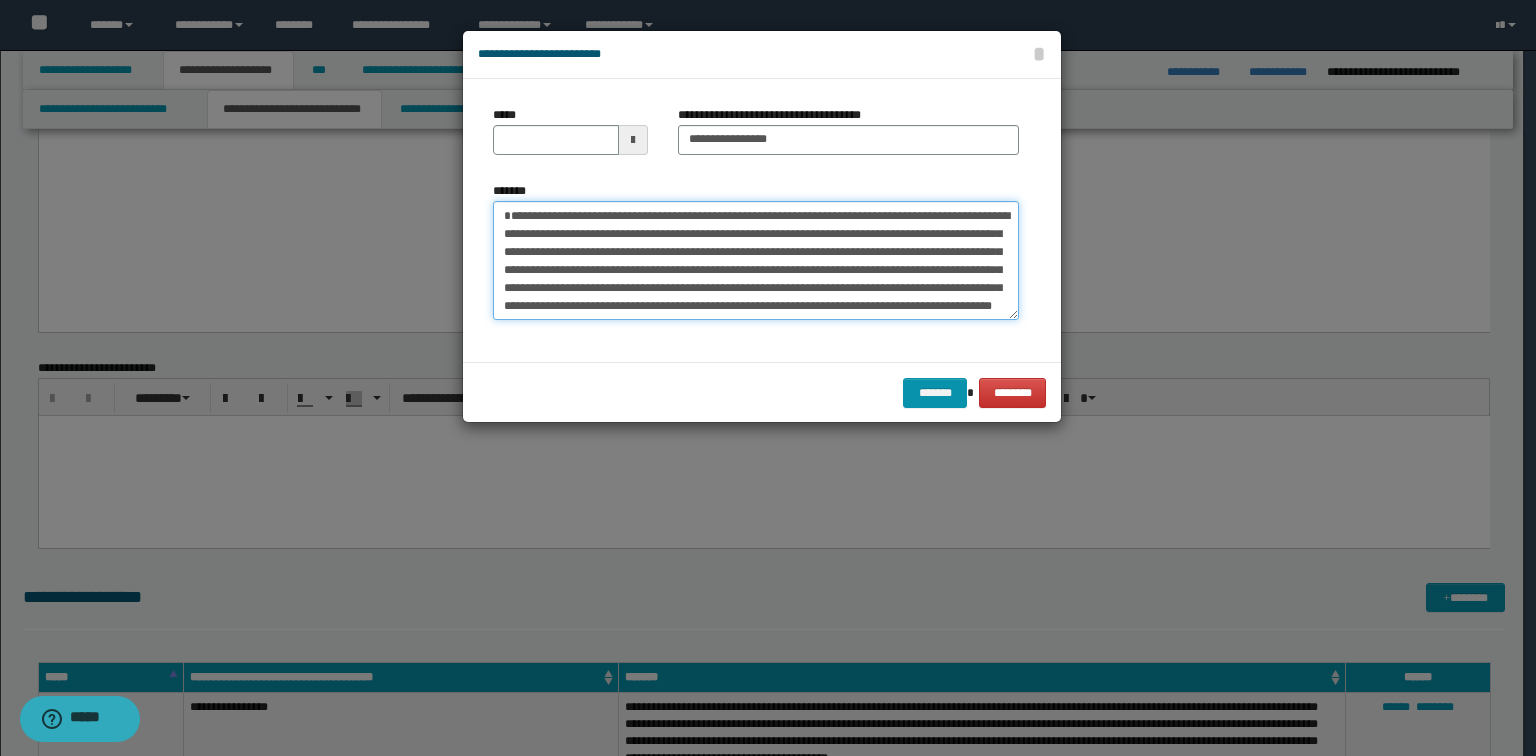 type 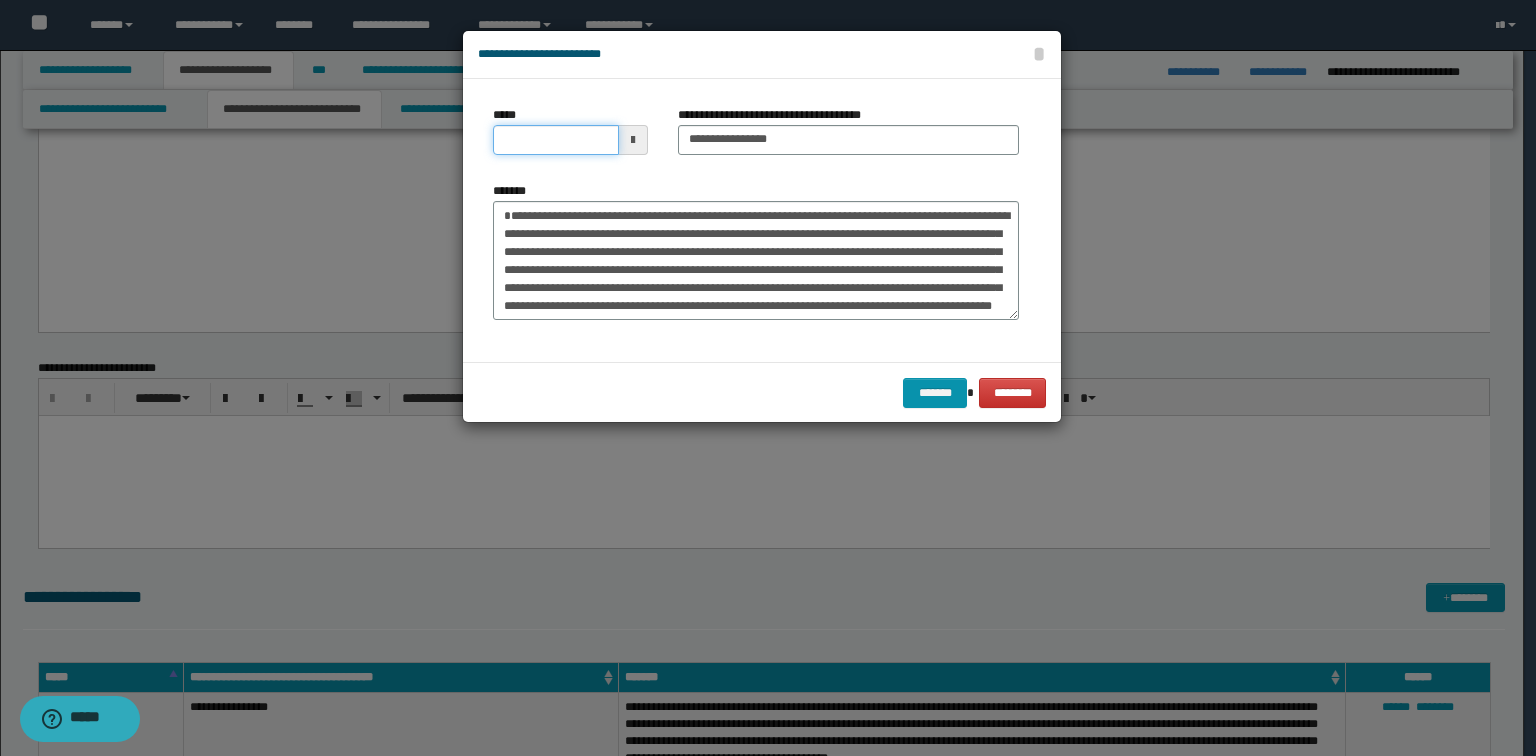 click on "*****" at bounding box center [556, 140] 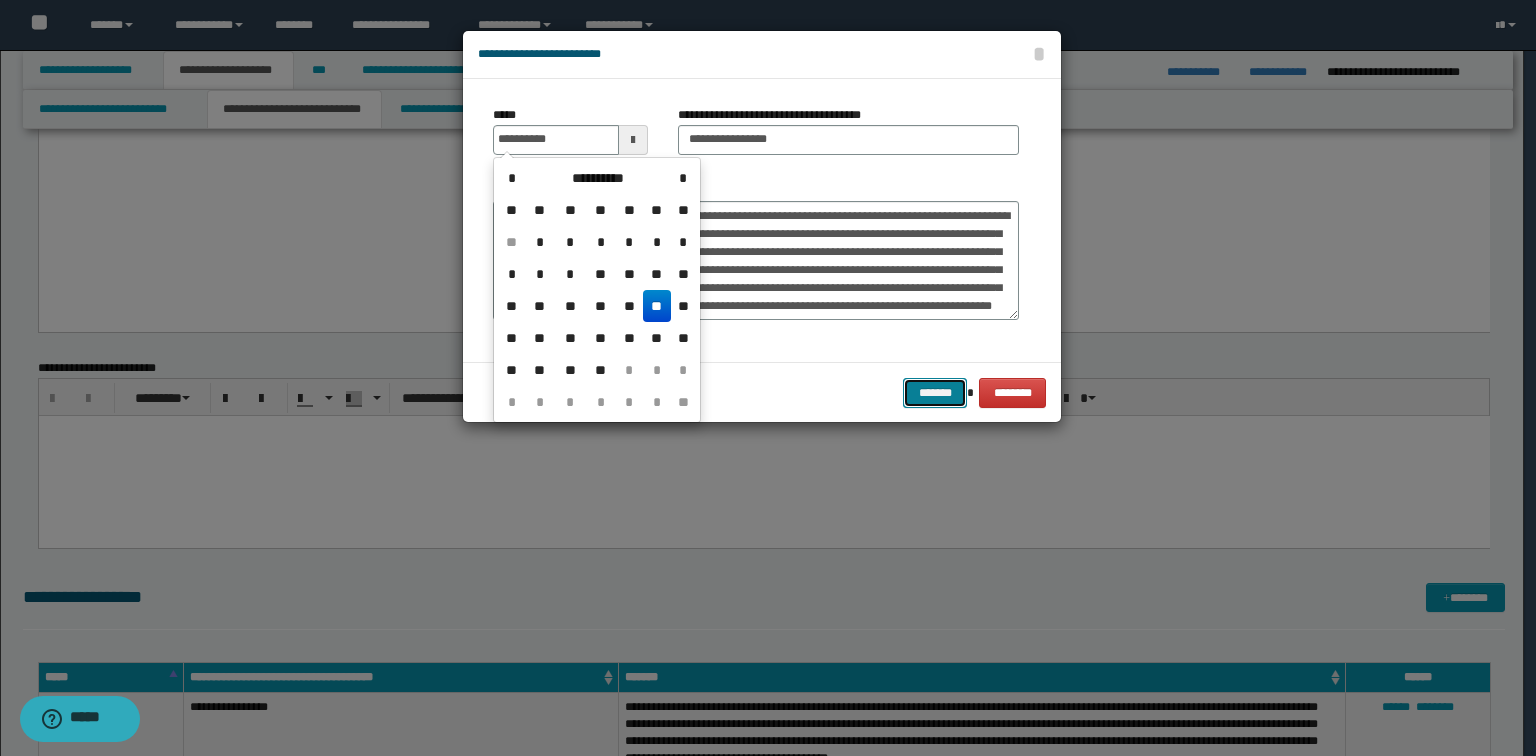 type on "**********" 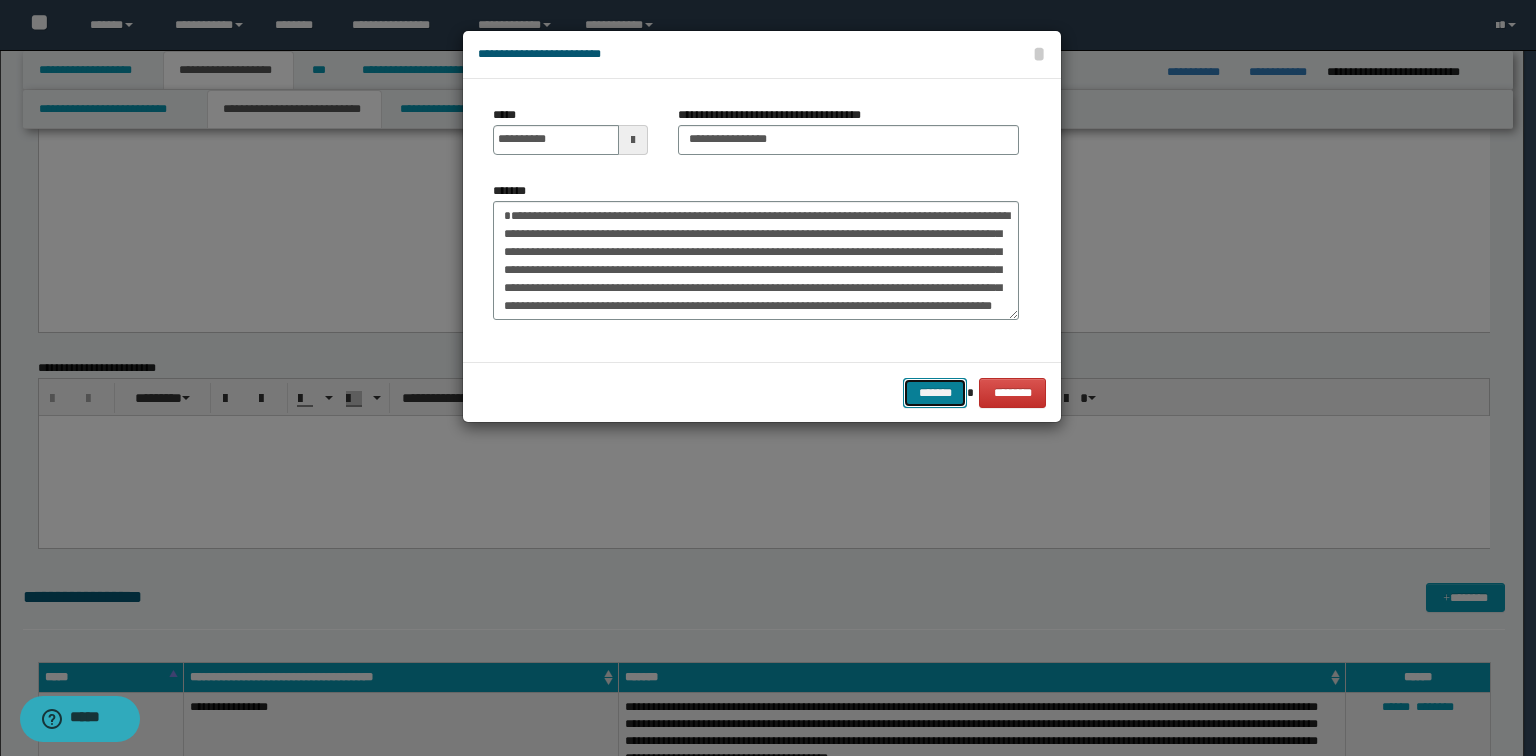 click on "*******" at bounding box center [935, 393] 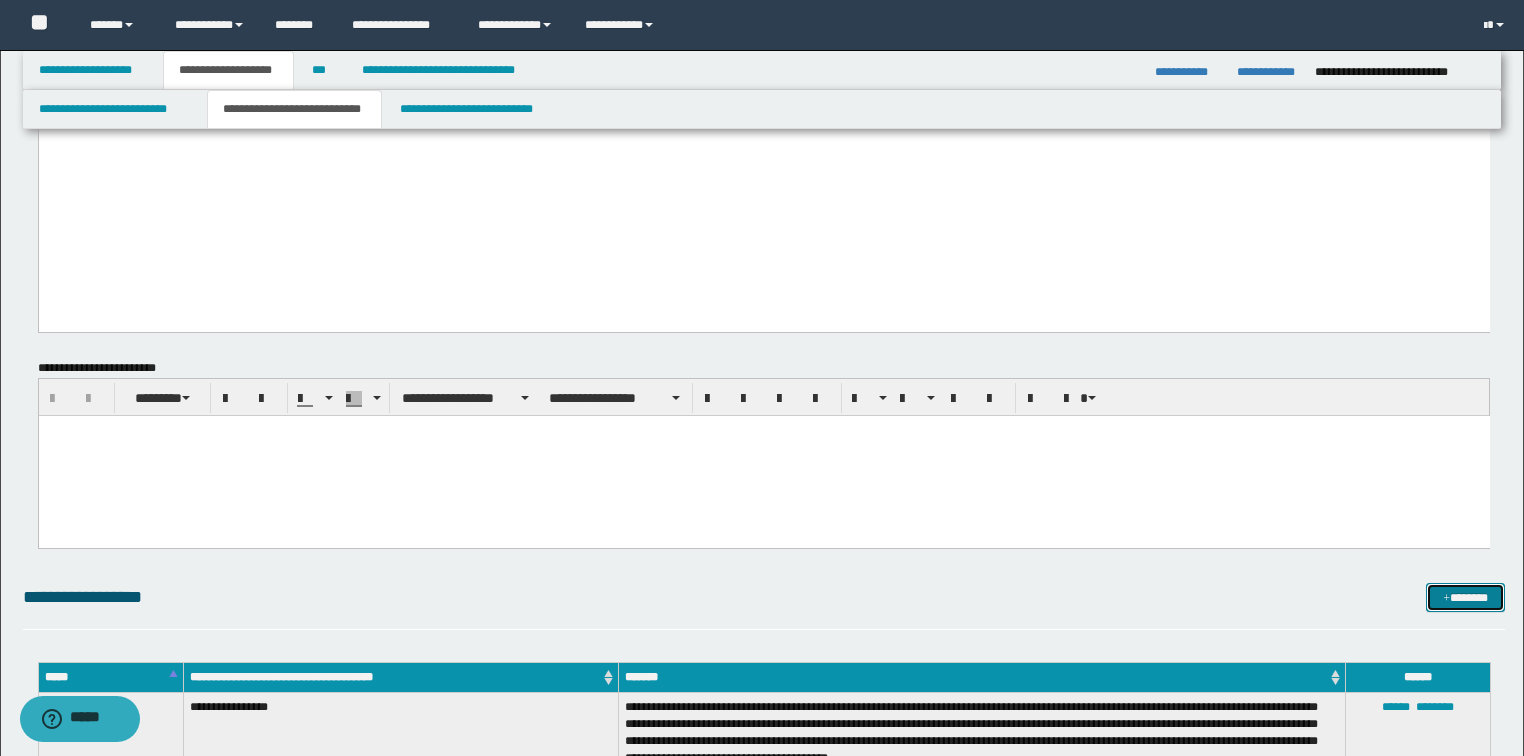drag, startPoint x: 1478, startPoint y: 599, endPoint x: 1431, endPoint y: 580, distance: 50.695168 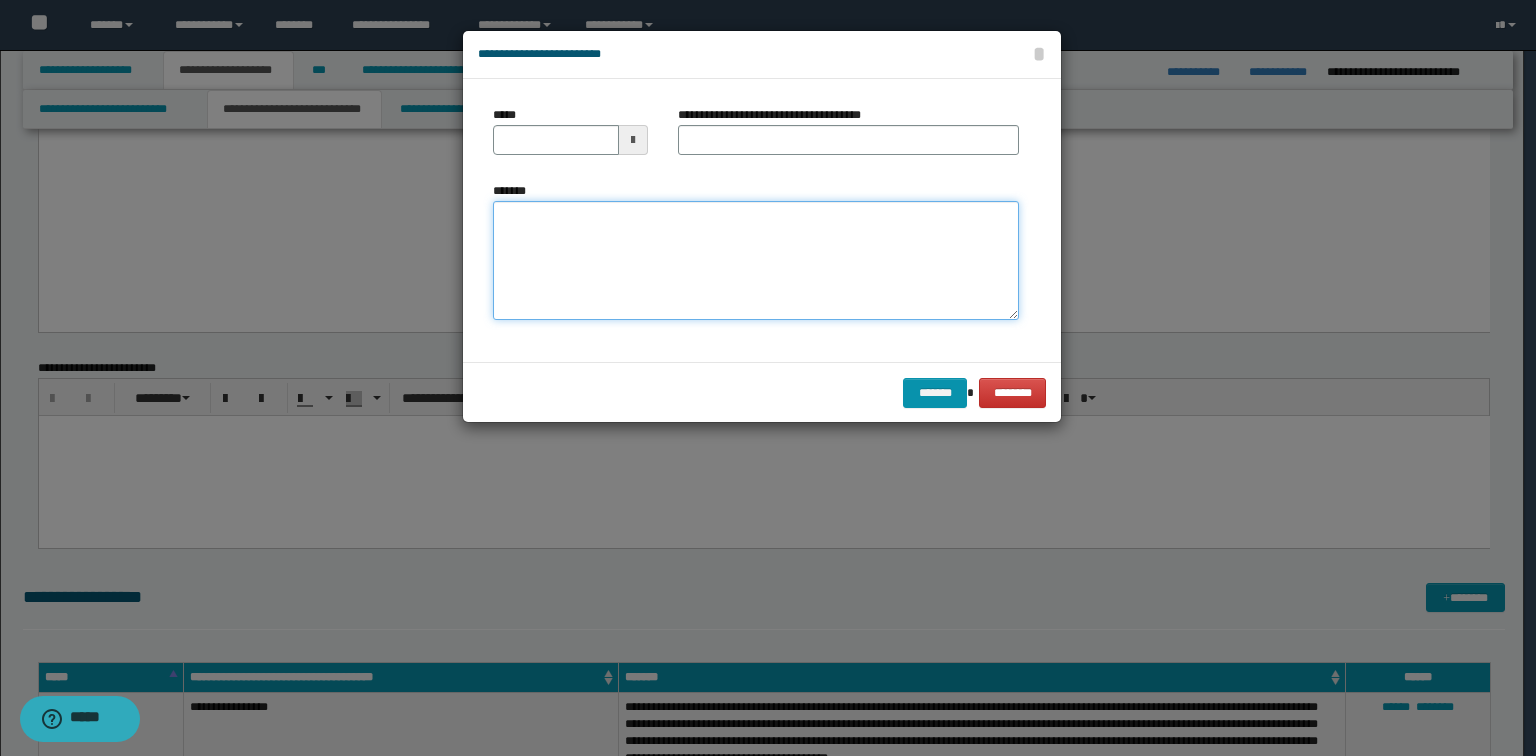 click on "*******" at bounding box center [756, 261] 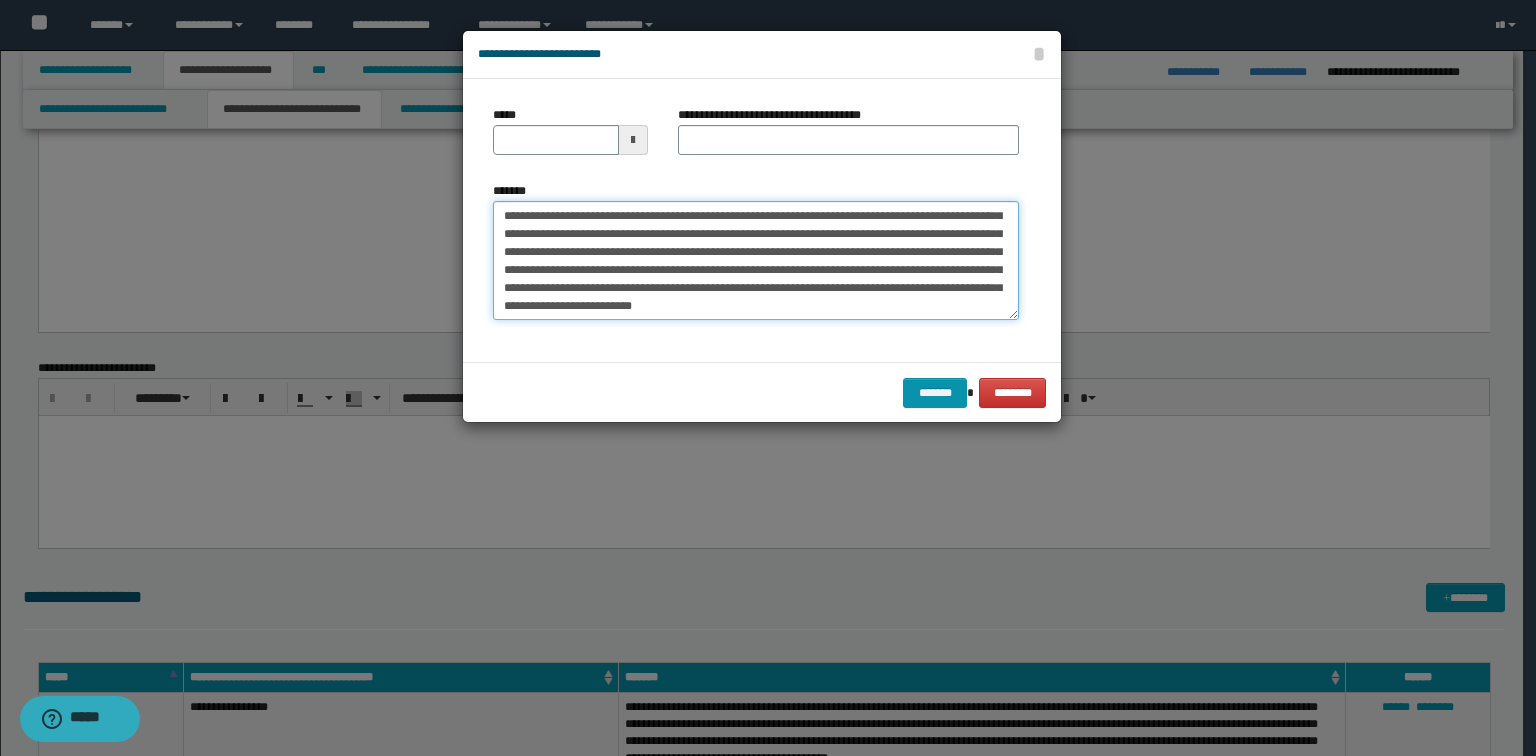 scroll, scrollTop: 0, scrollLeft: 0, axis: both 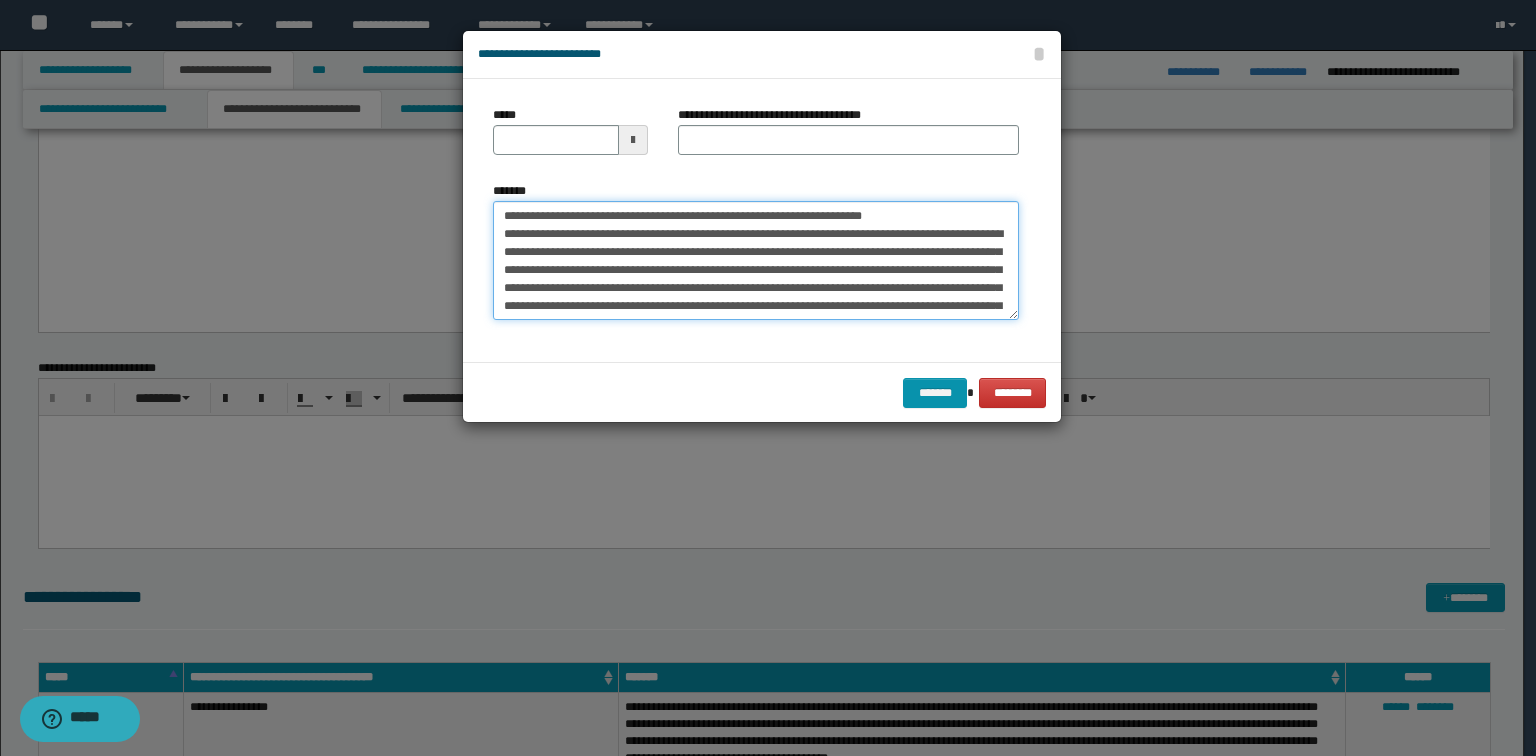 drag, startPoint x: 939, startPoint y: 213, endPoint x: 569, endPoint y: 193, distance: 370.54016 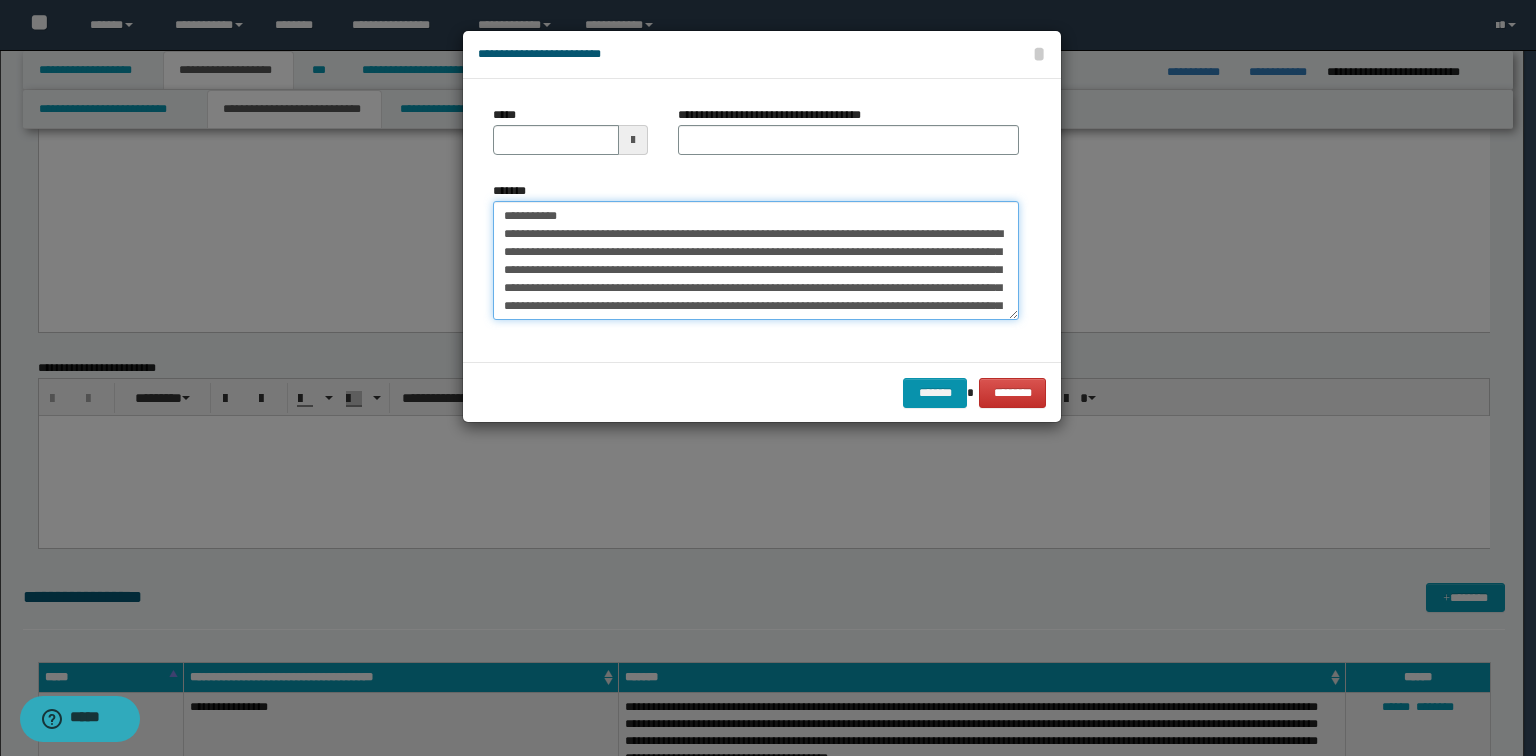 type on "**********" 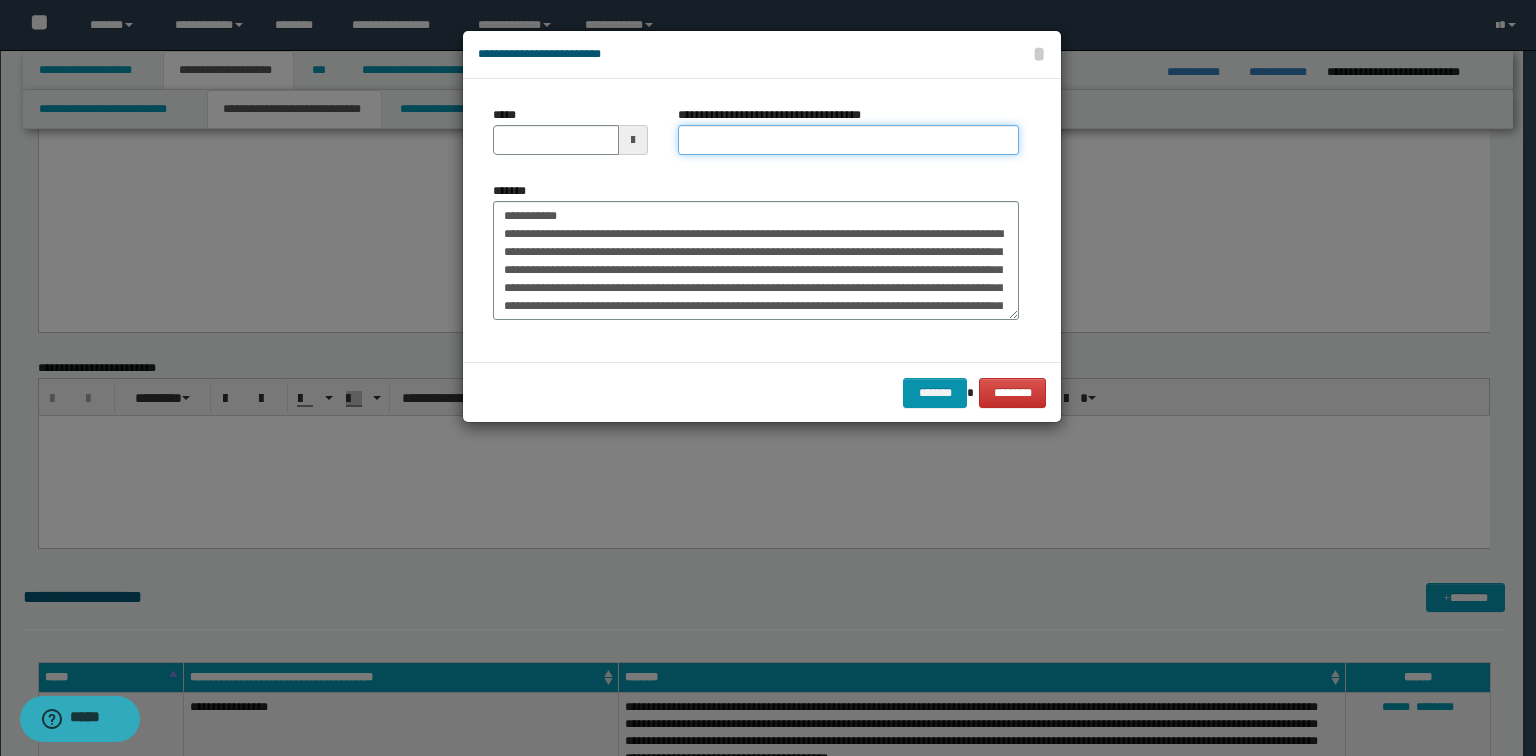 click on "**********" at bounding box center [848, 140] 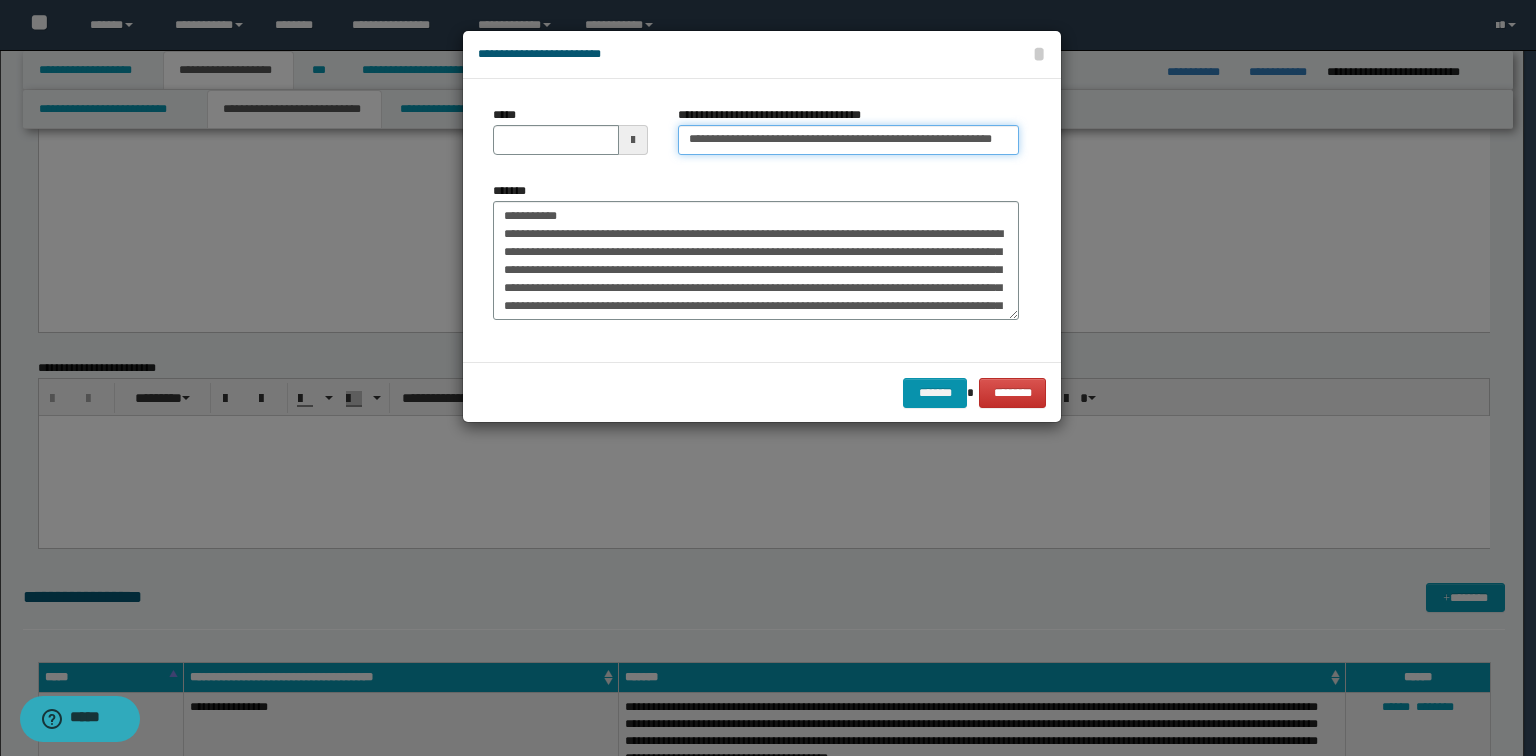 scroll, scrollTop: 0, scrollLeft: 36, axis: horizontal 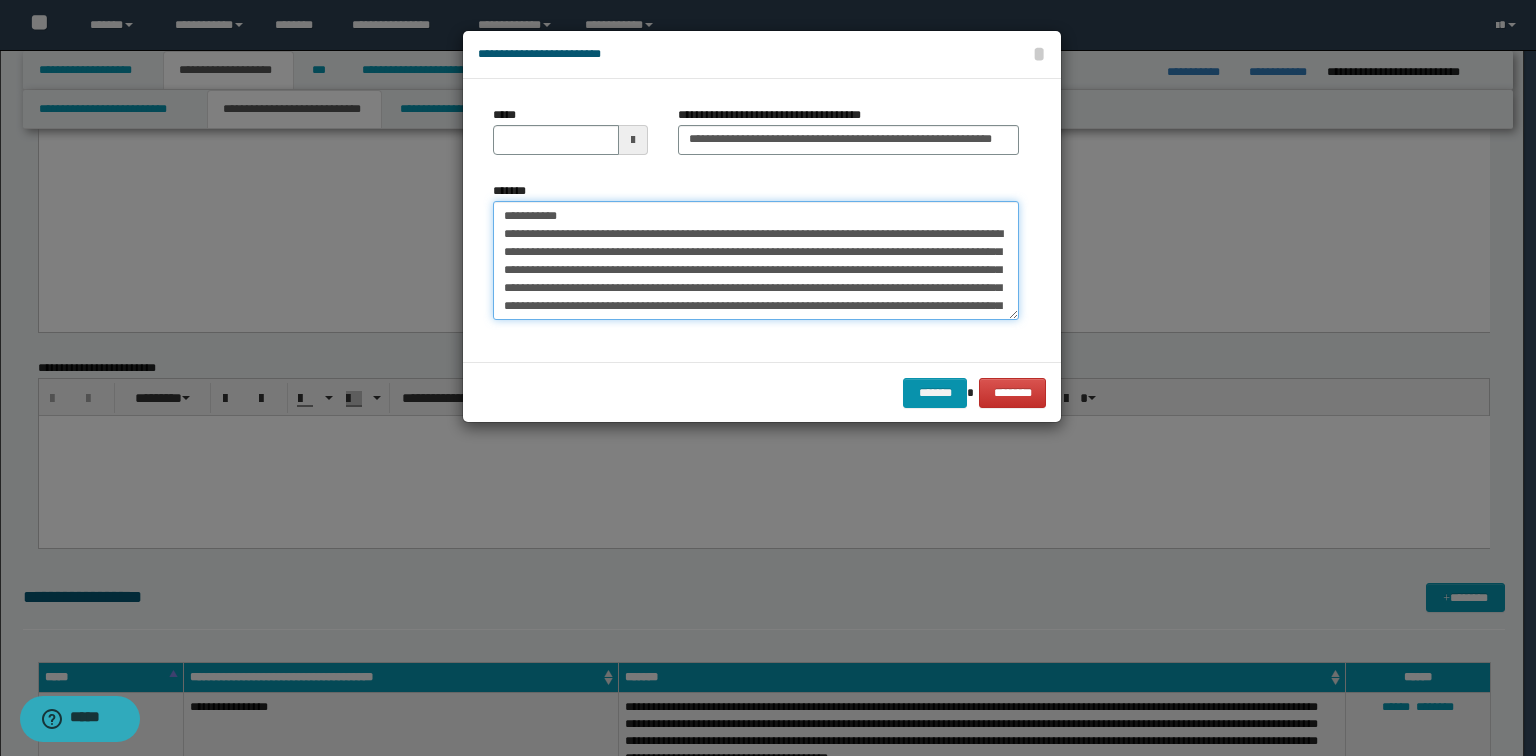 drag, startPoint x: 628, startPoint y: 216, endPoint x: 0, endPoint y: 195, distance: 628.351 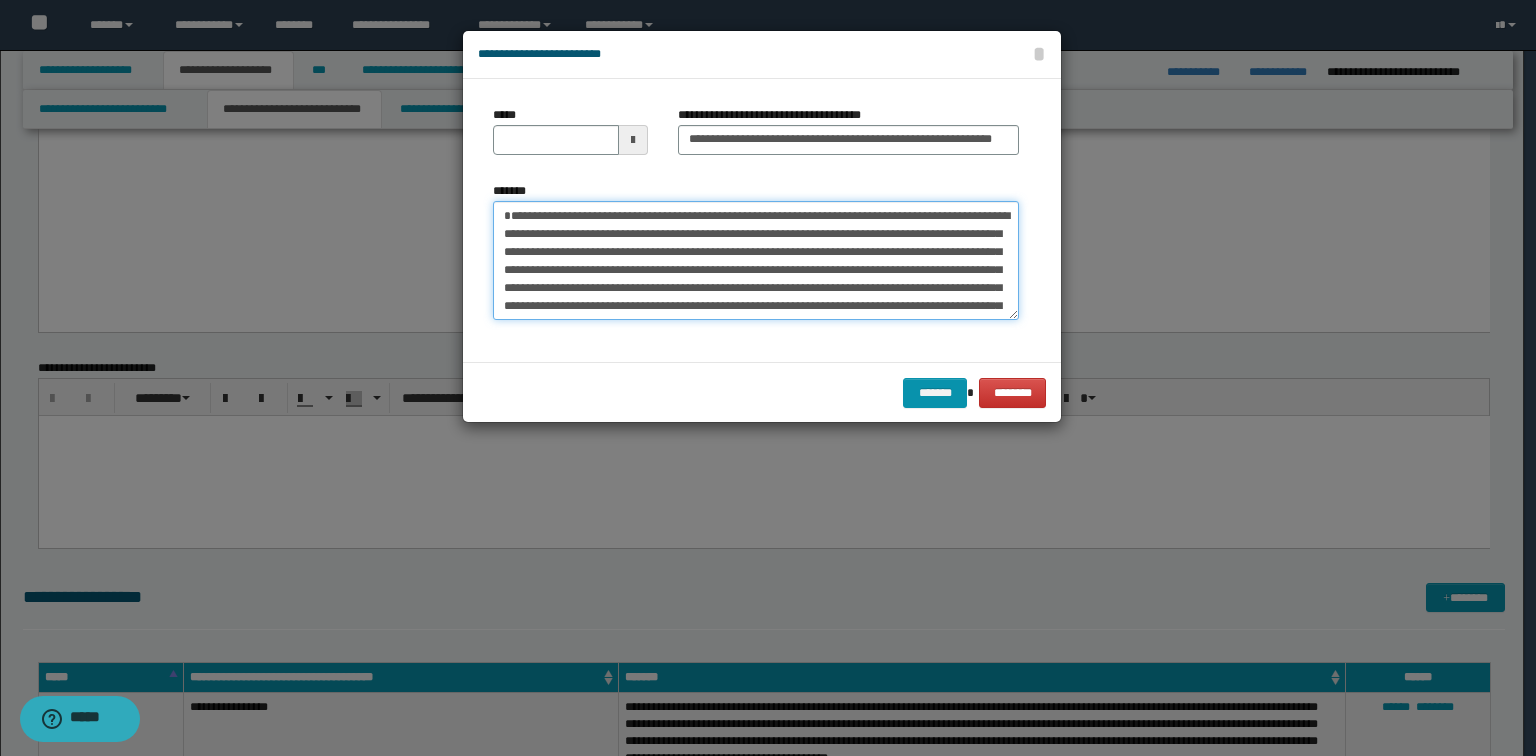type 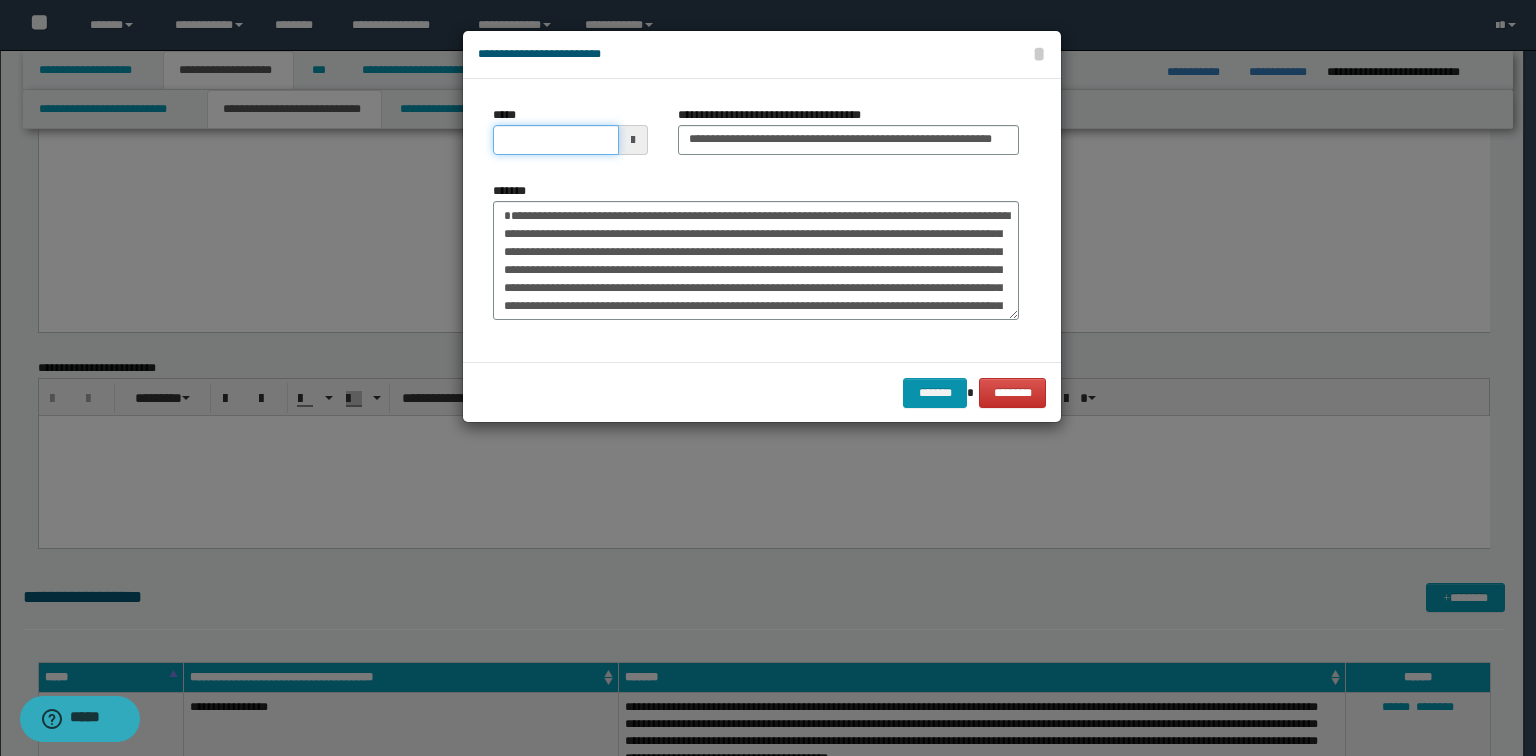 click on "*****" at bounding box center [556, 140] 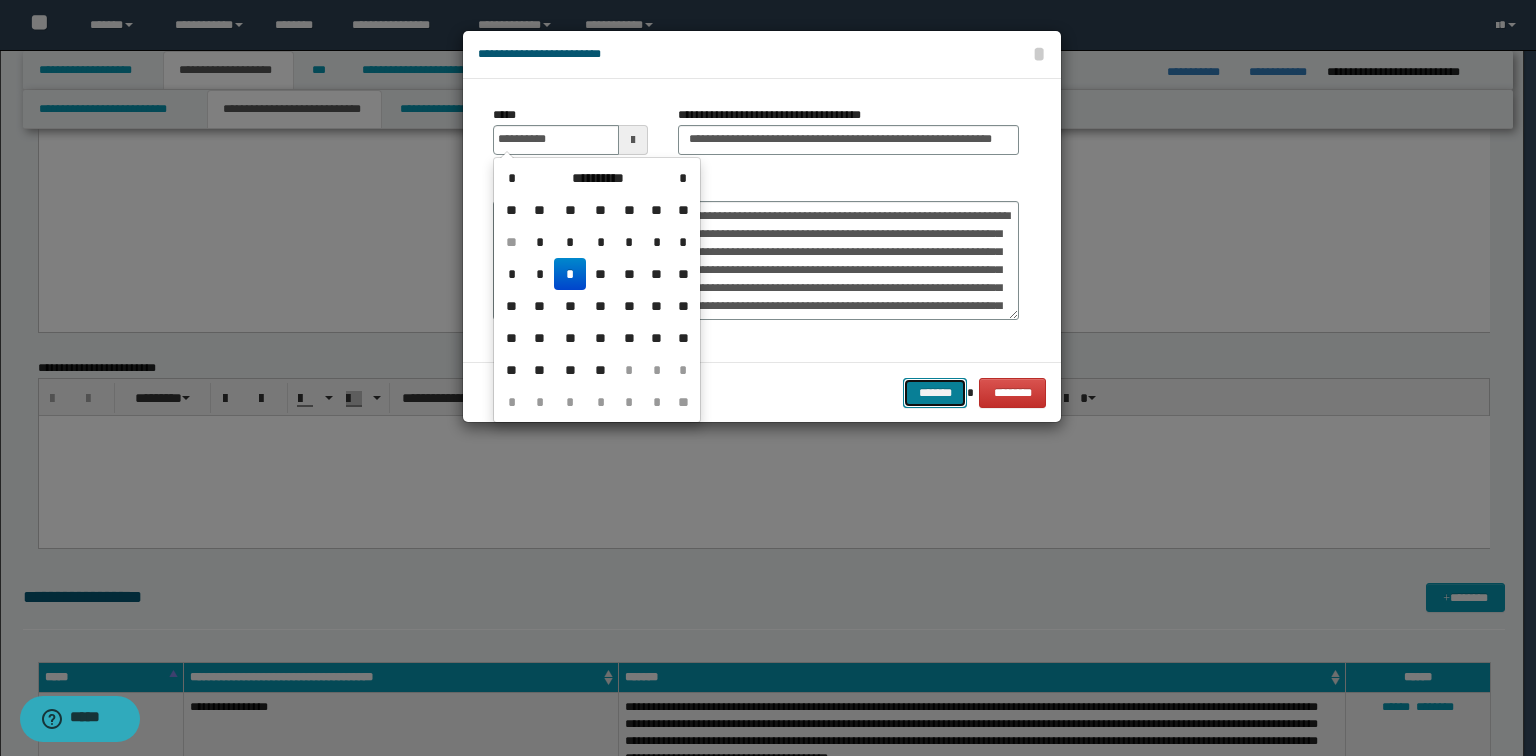 type on "**********" 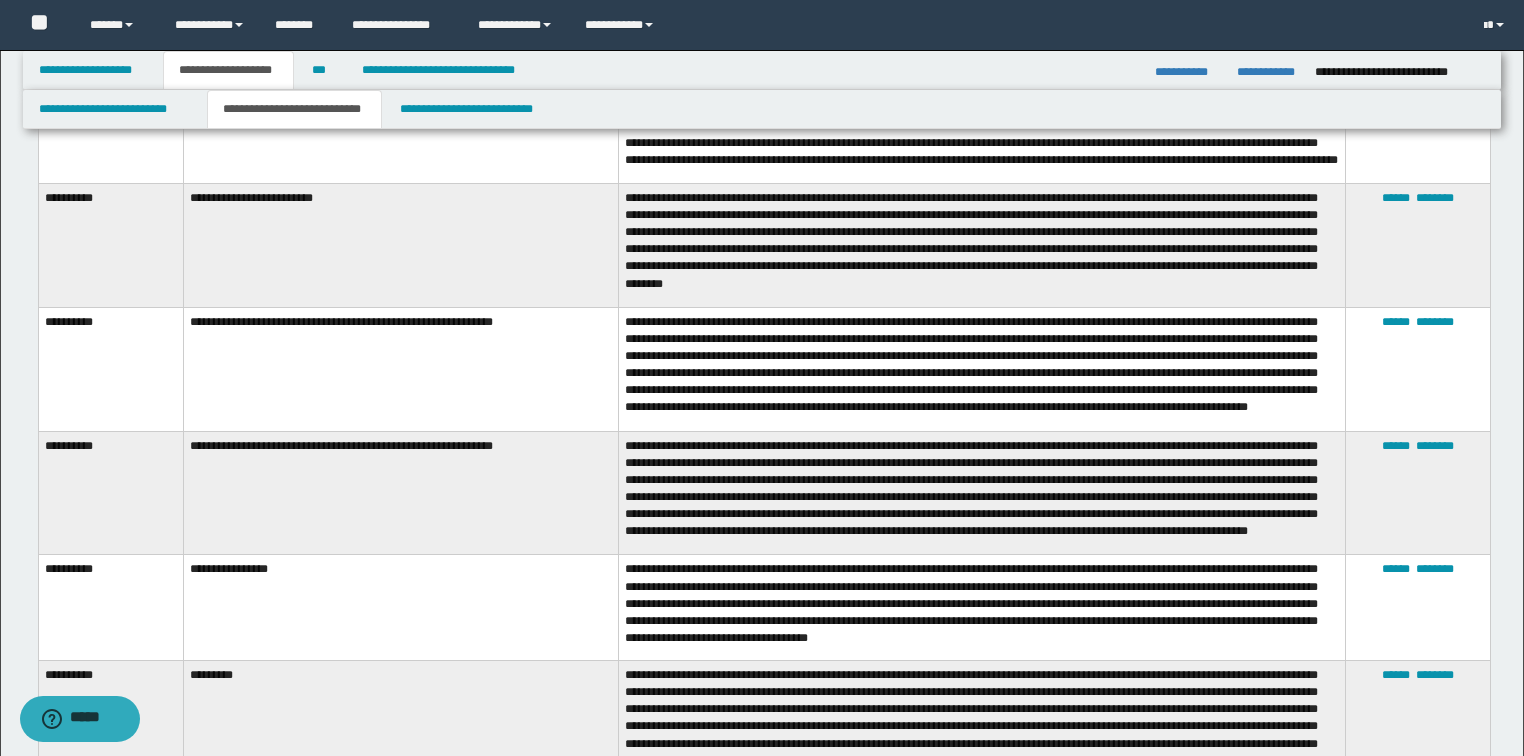 scroll, scrollTop: 2480, scrollLeft: 0, axis: vertical 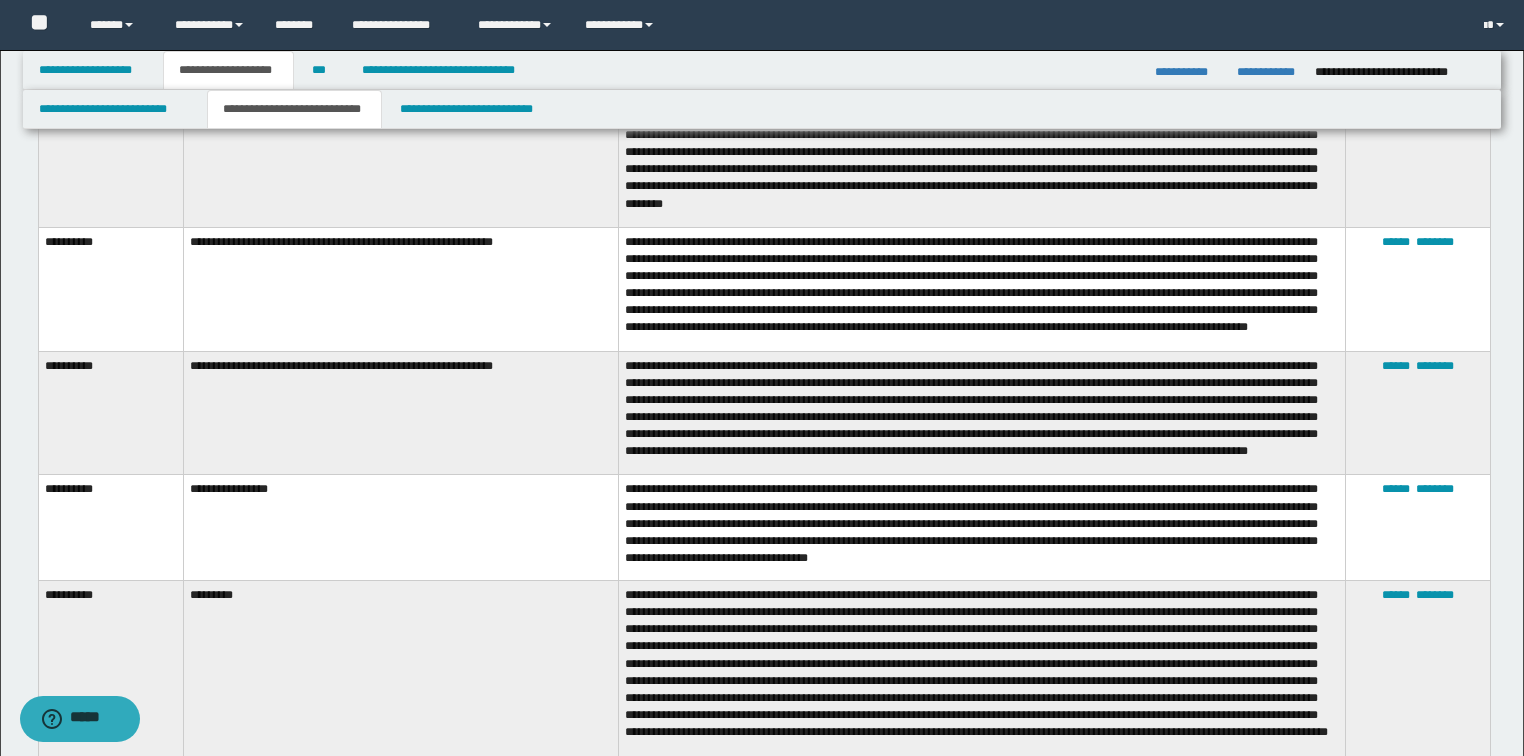 drag, startPoint x: 579, startPoint y: 436, endPoint x: 615, endPoint y: 432, distance: 36.221542 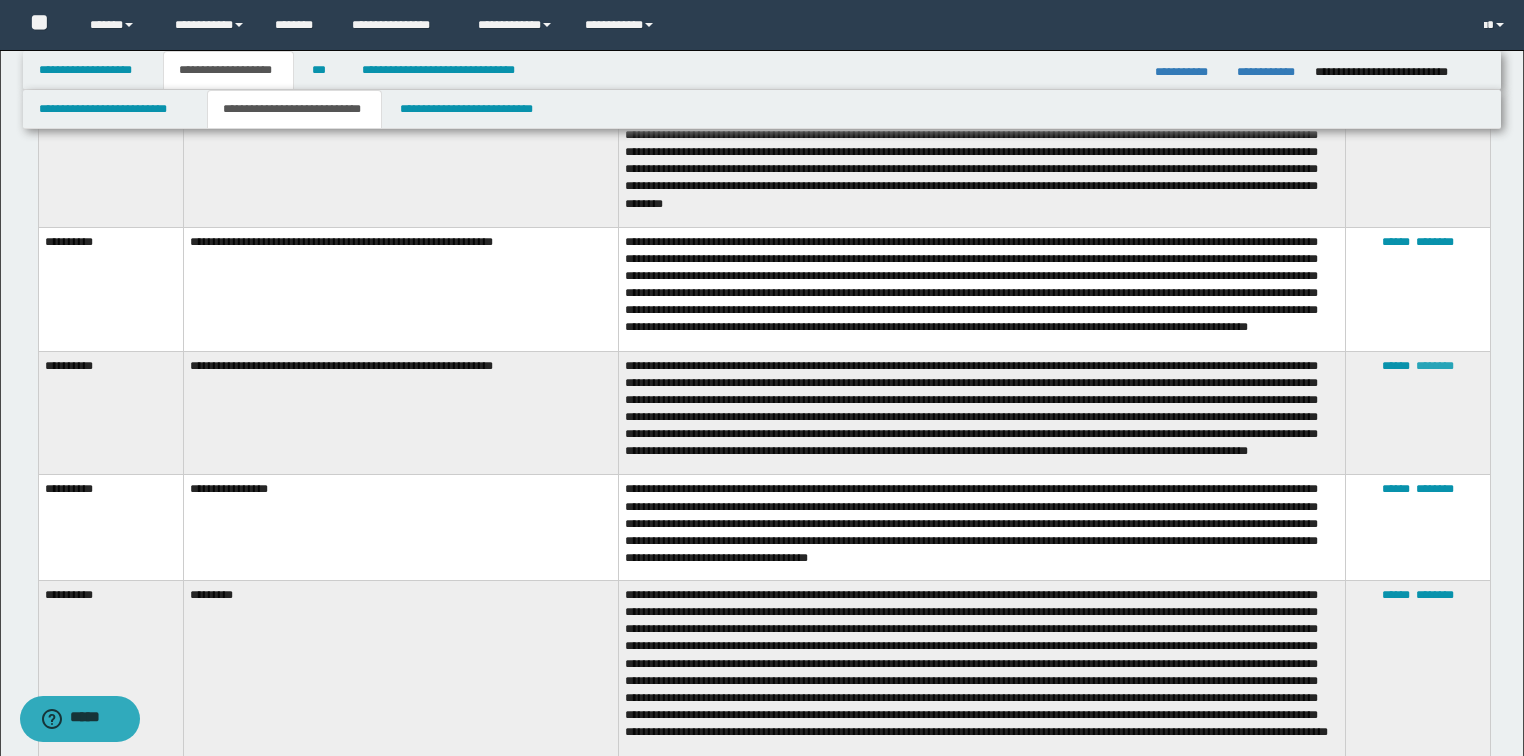 click on "********" at bounding box center [1435, 366] 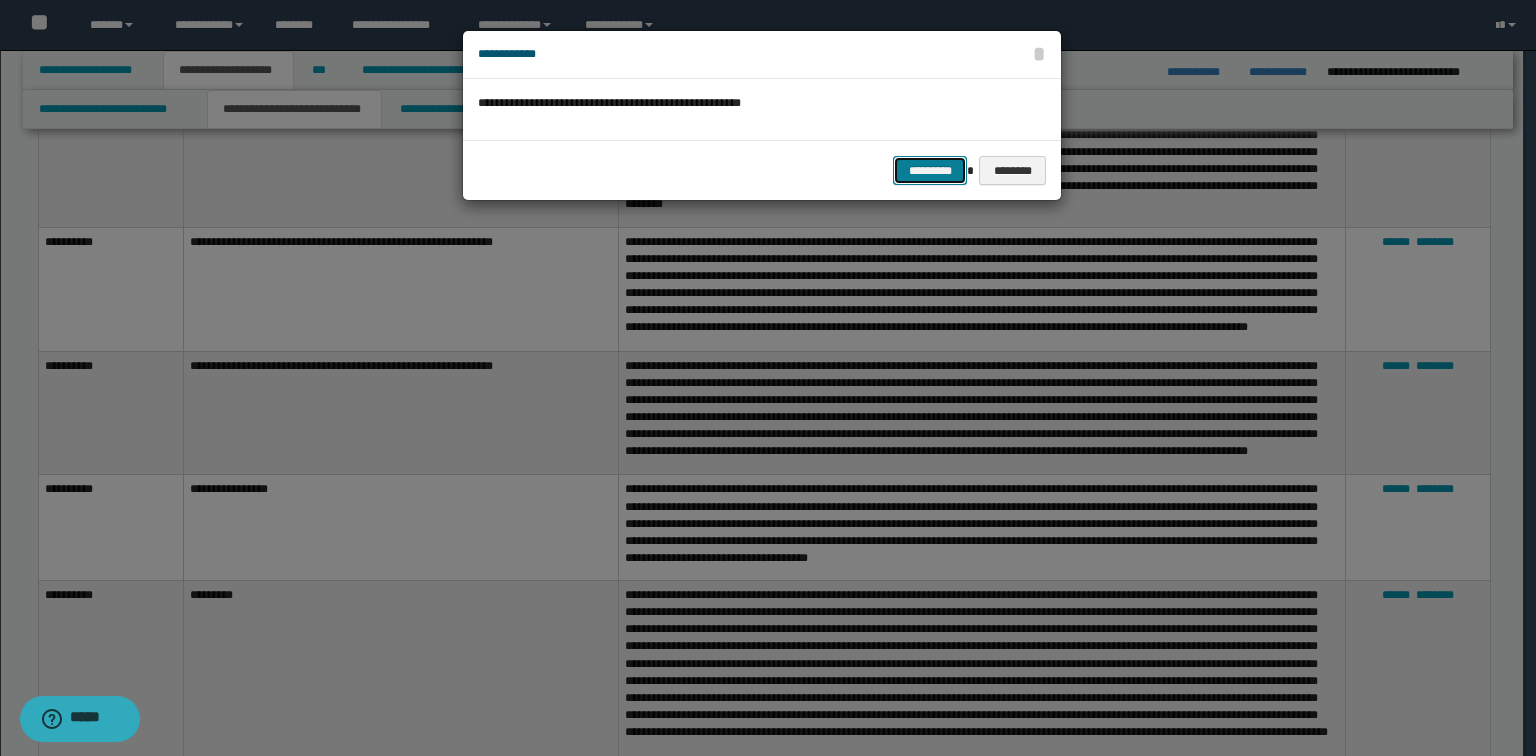 click on "*********" at bounding box center (930, 171) 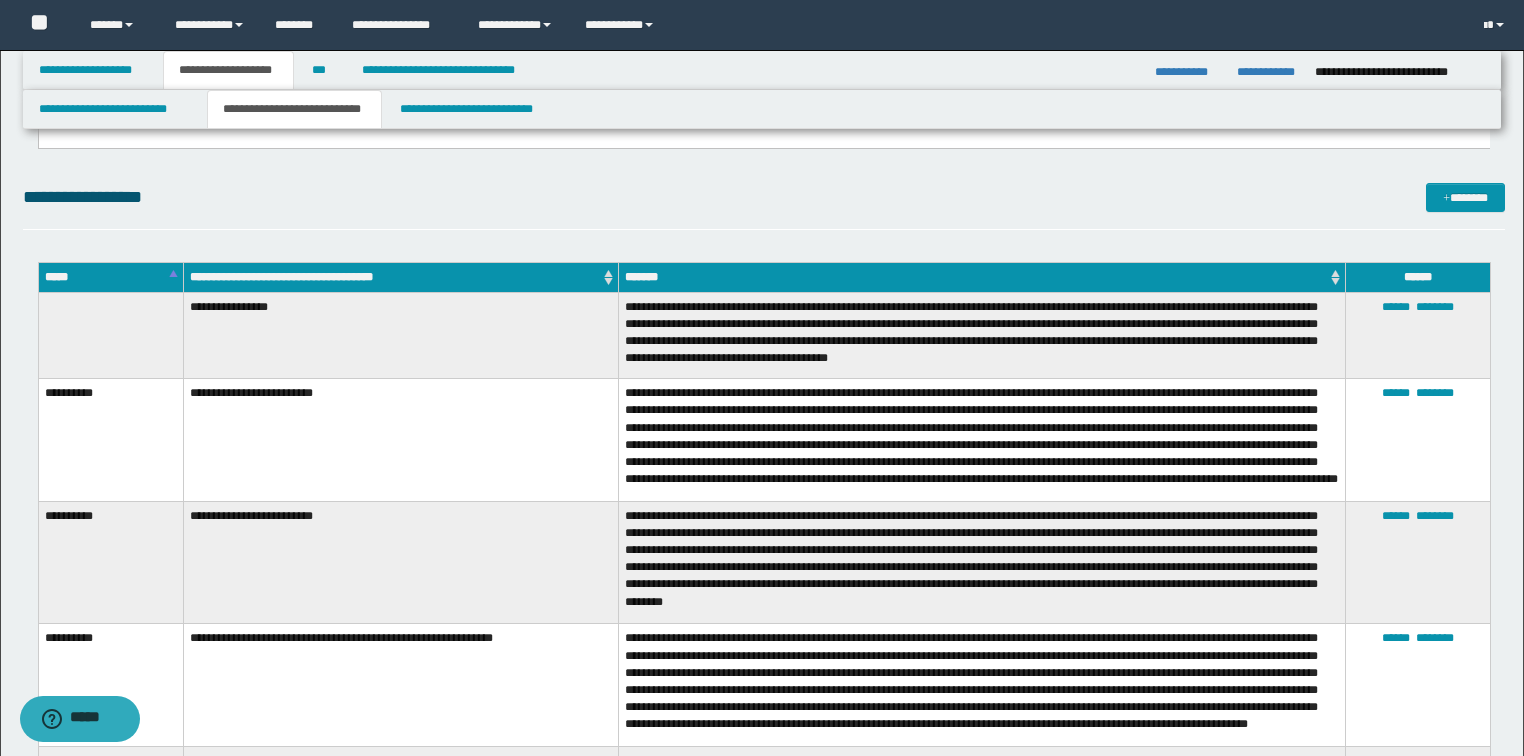 scroll, scrollTop: 2400, scrollLeft: 0, axis: vertical 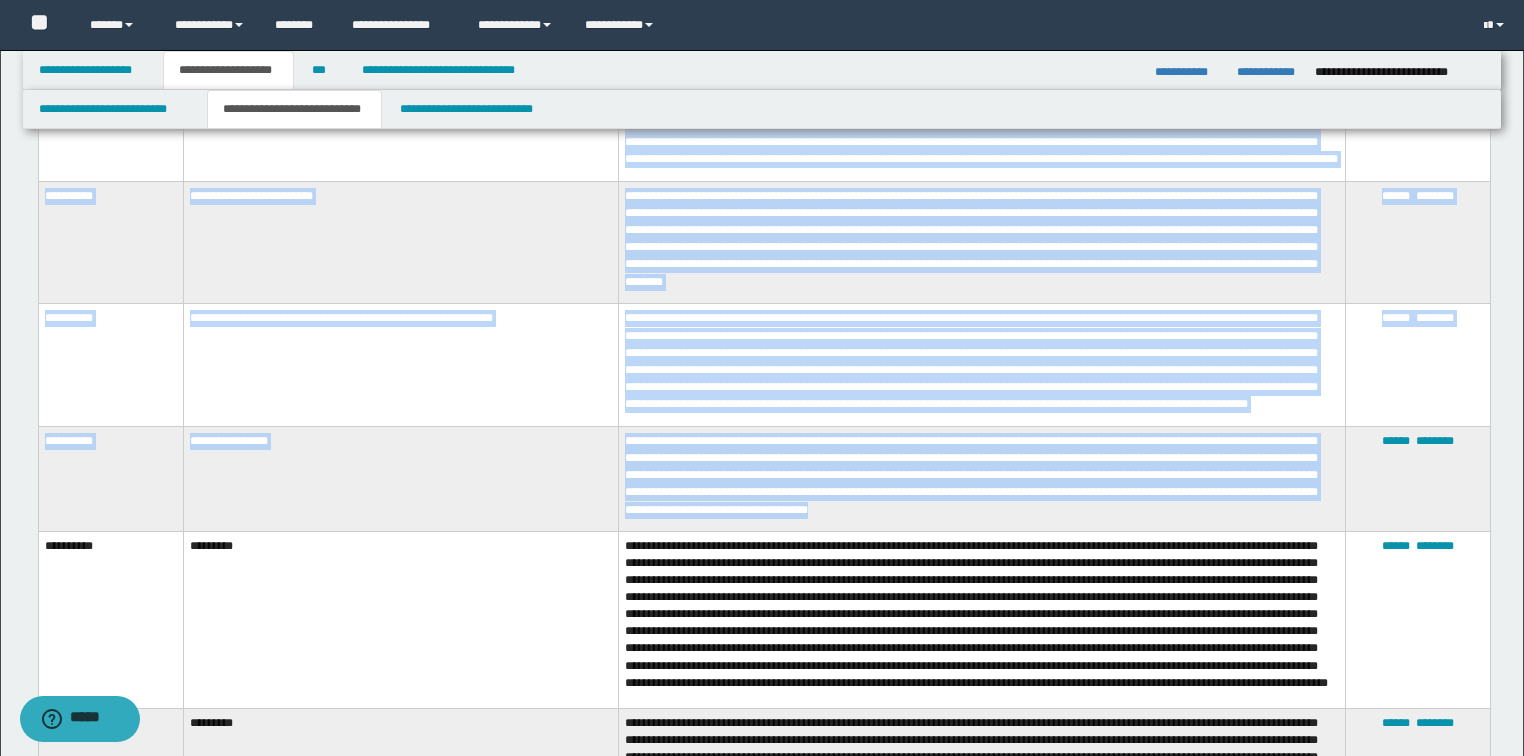 drag, startPoint x: 1024, startPoint y: 521, endPoint x: 36, endPoint y: 367, distance: 999.93 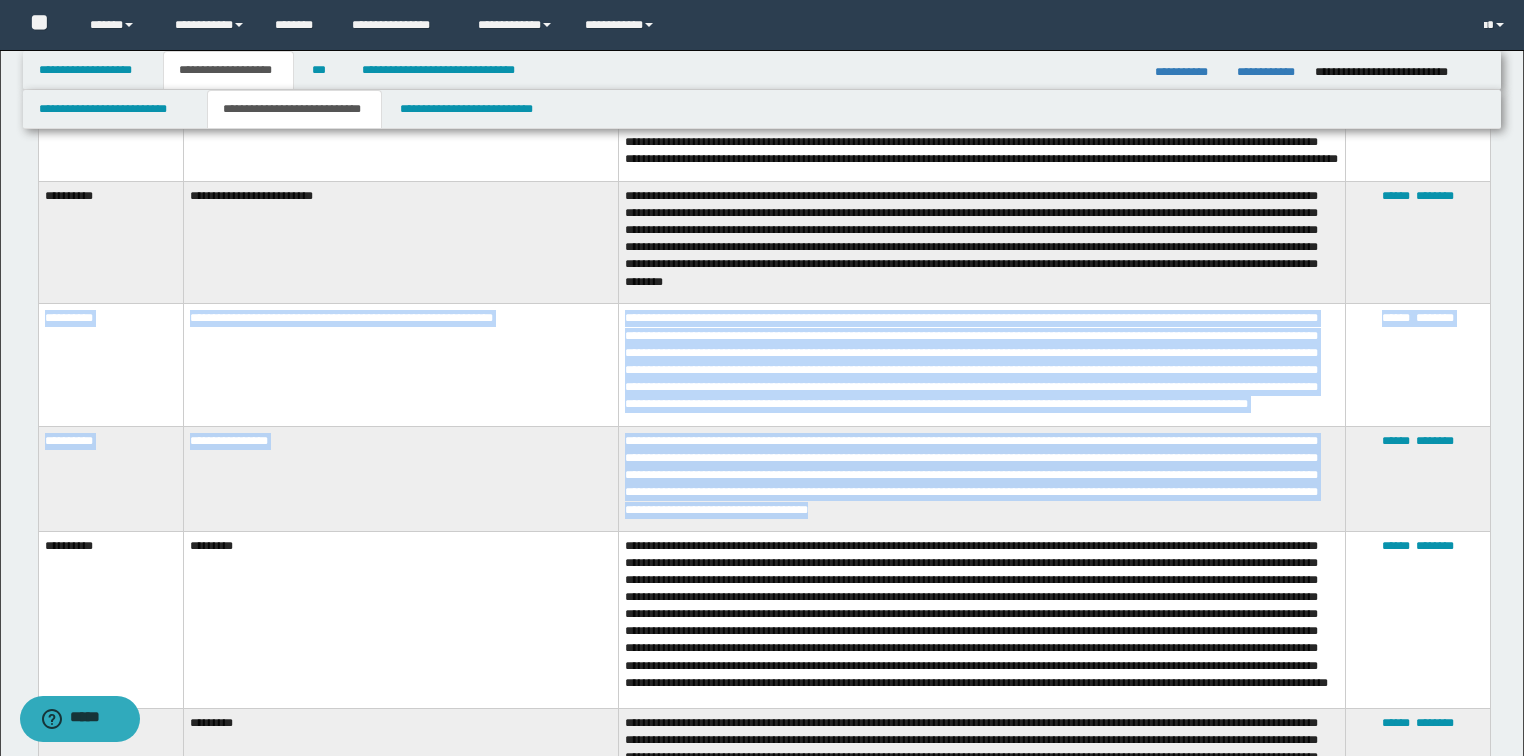 click on "**********" at bounding box center [110, 365] 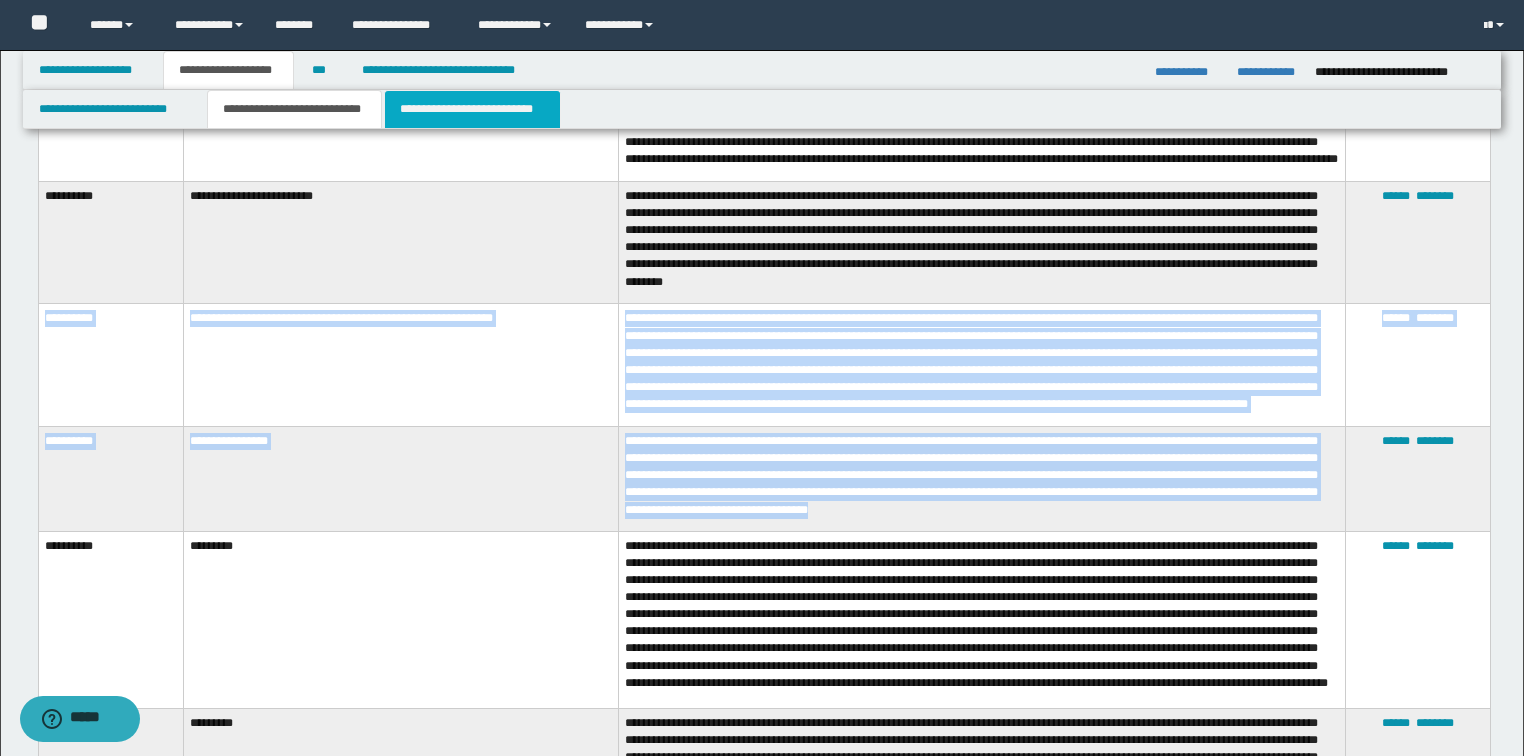 click on "**********" at bounding box center [472, 109] 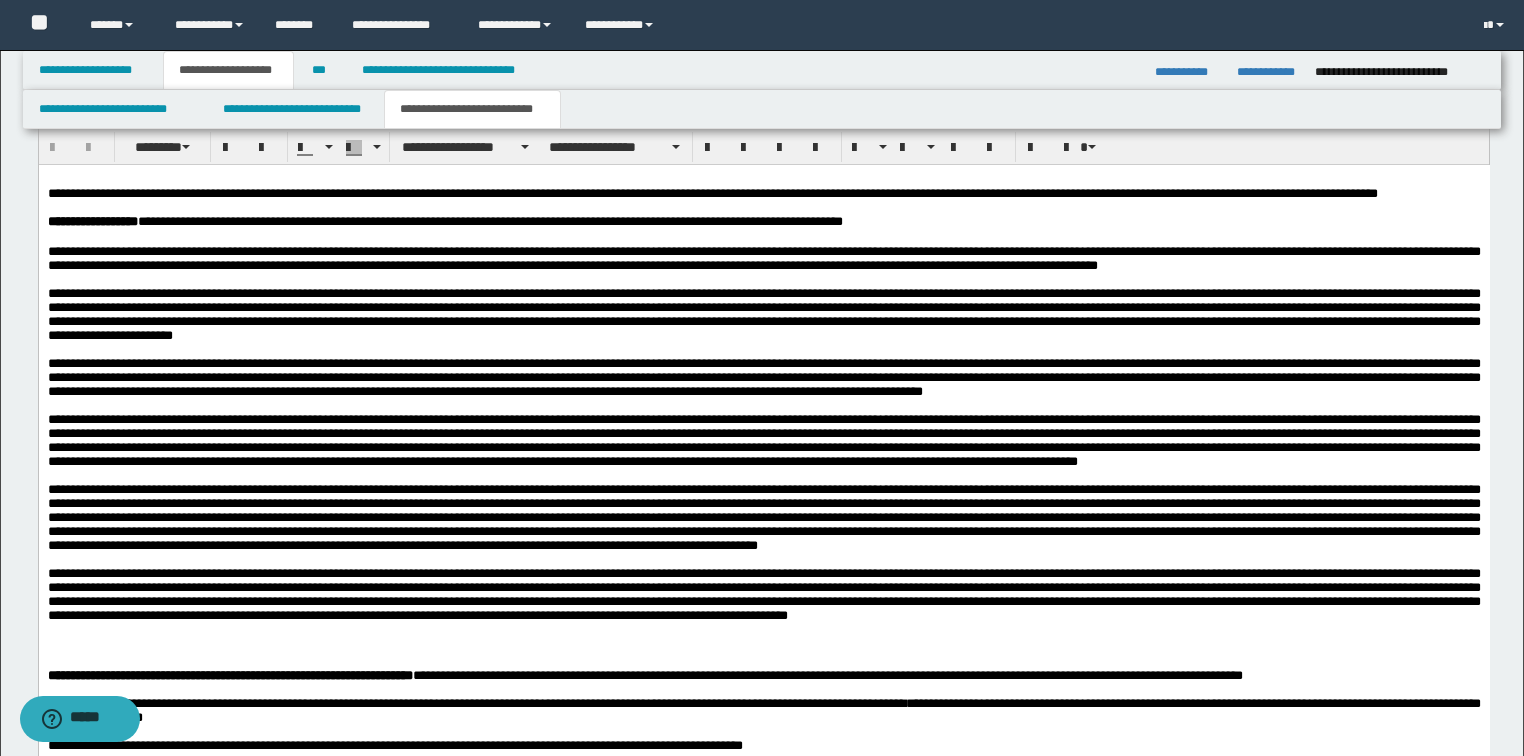 scroll, scrollTop: 1600, scrollLeft: 0, axis: vertical 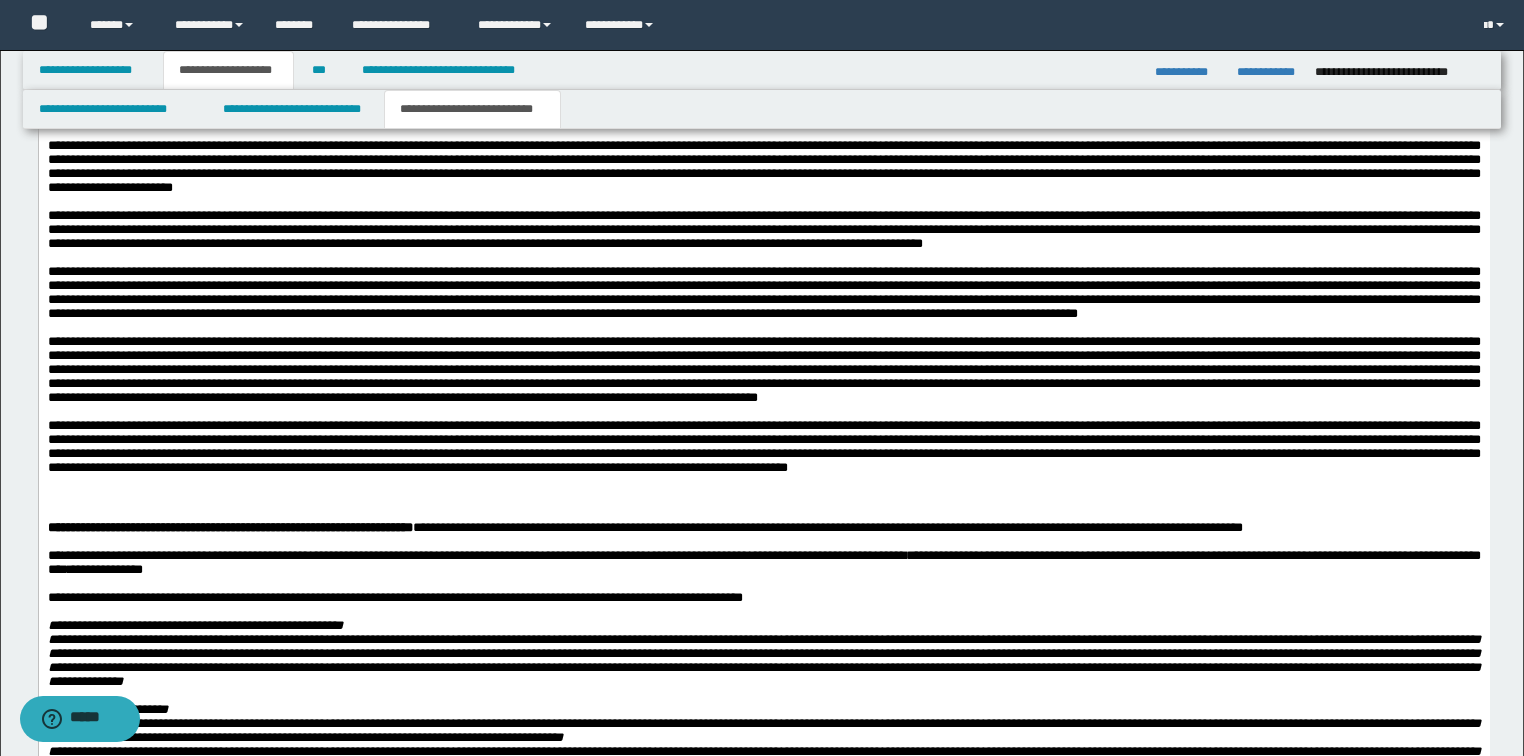 click on "**********" at bounding box center (763, 286) 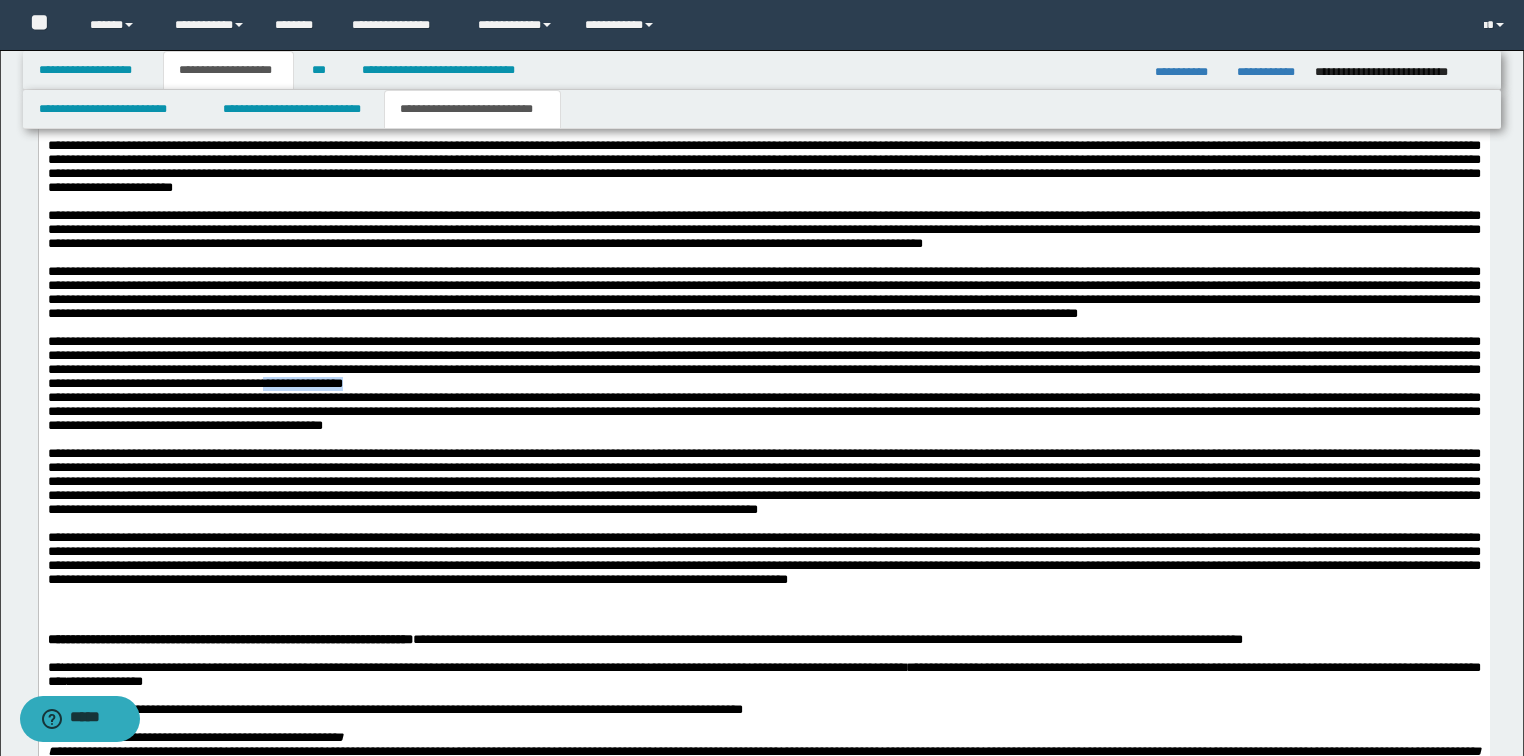 drag, startPoint x: 608, startPoint y: 447, endPoint x: 506, endPoint y: 447, distance: 102 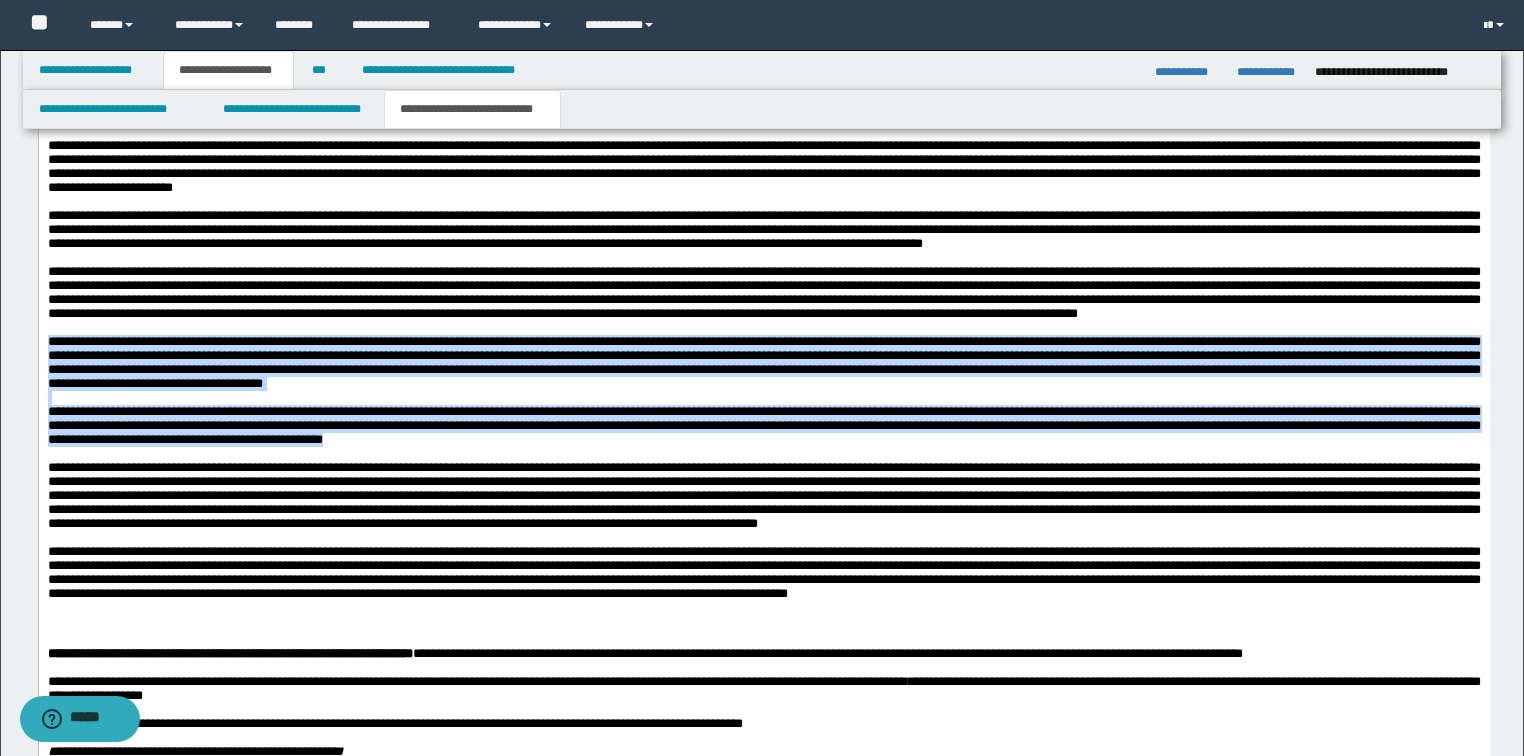 drag, startPoint x: 600, startPoint y: 519, endPoint x: 62, endPoint y: 424, distance: 546.3232 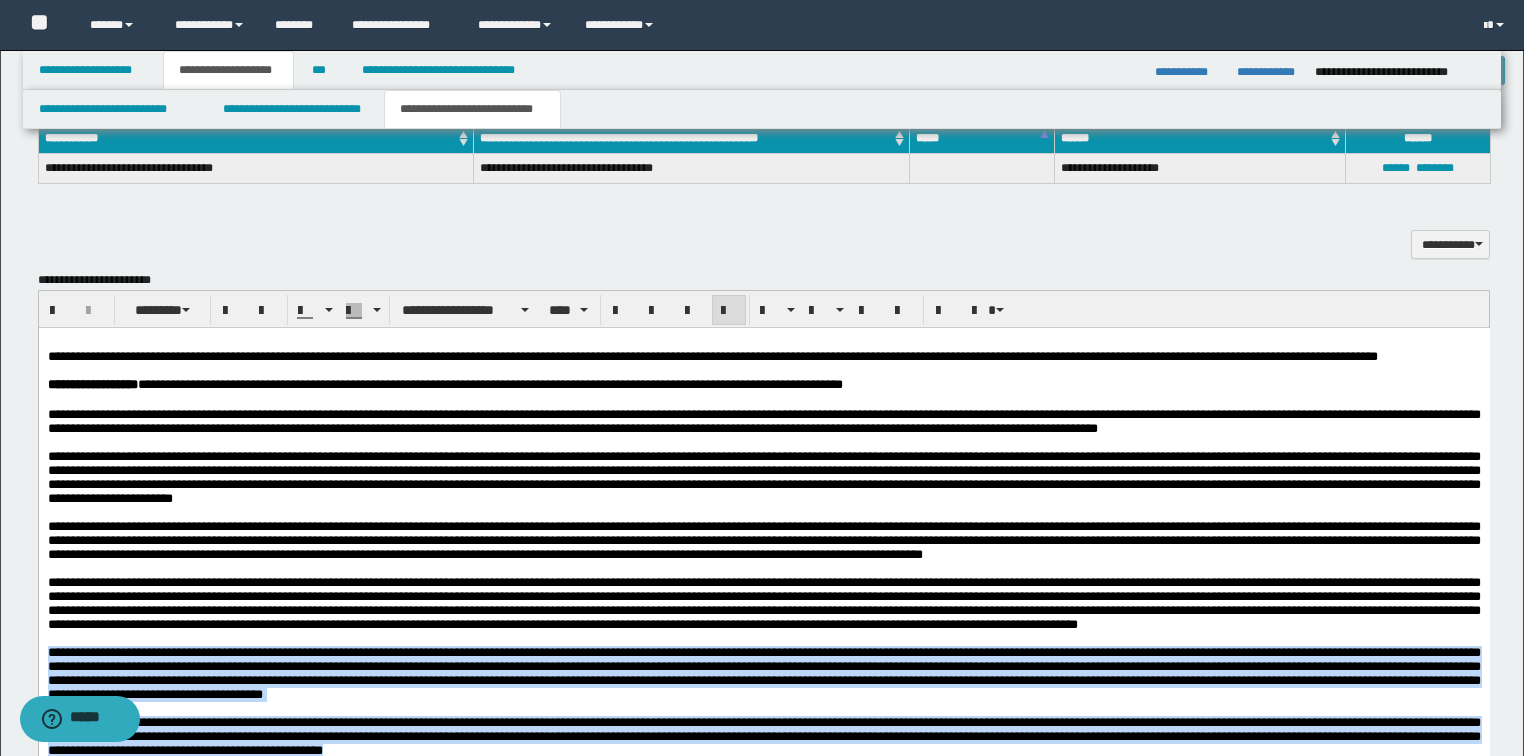 scroll, scrollTop: 1280, scrollLeft: 0, axis: vertical 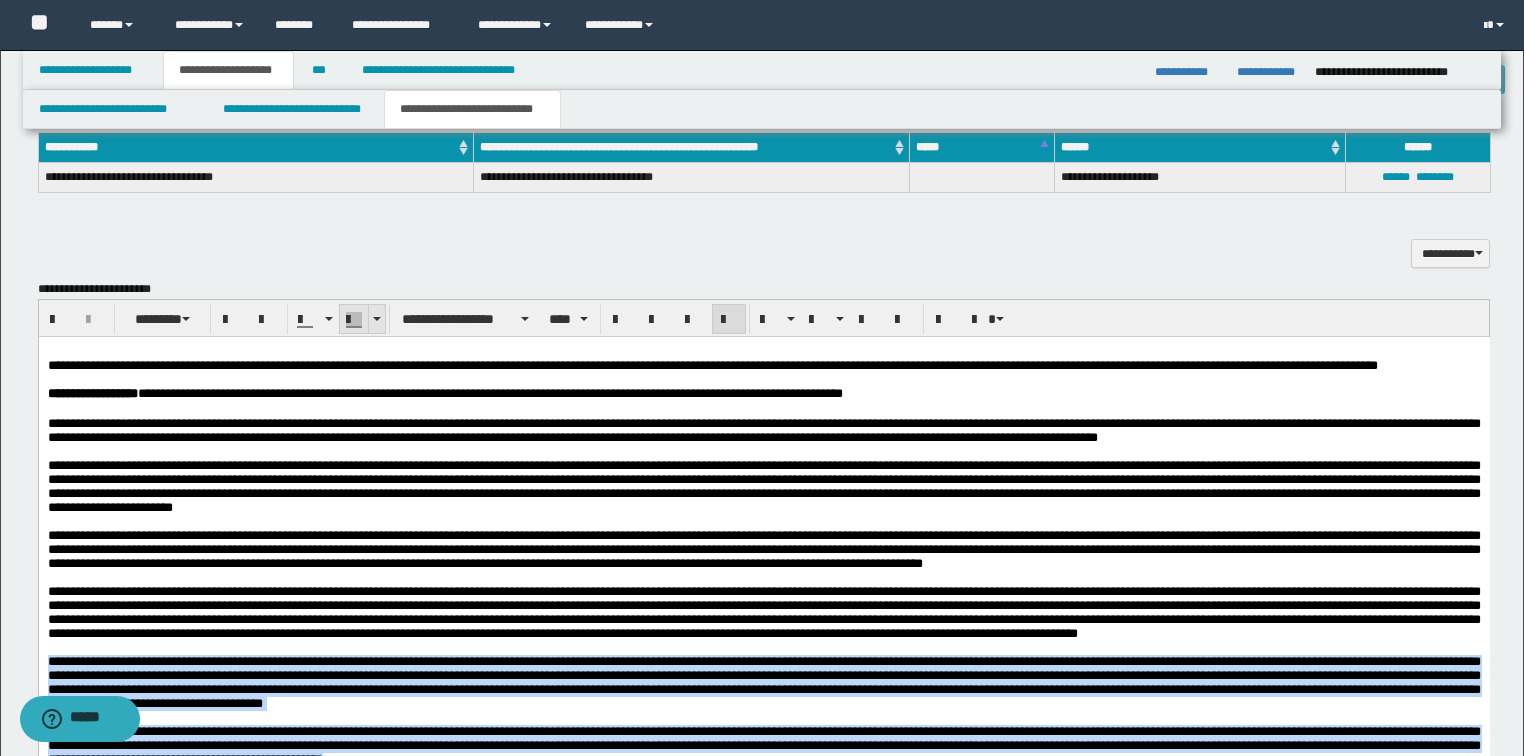 click at bounding box center [377, 319] 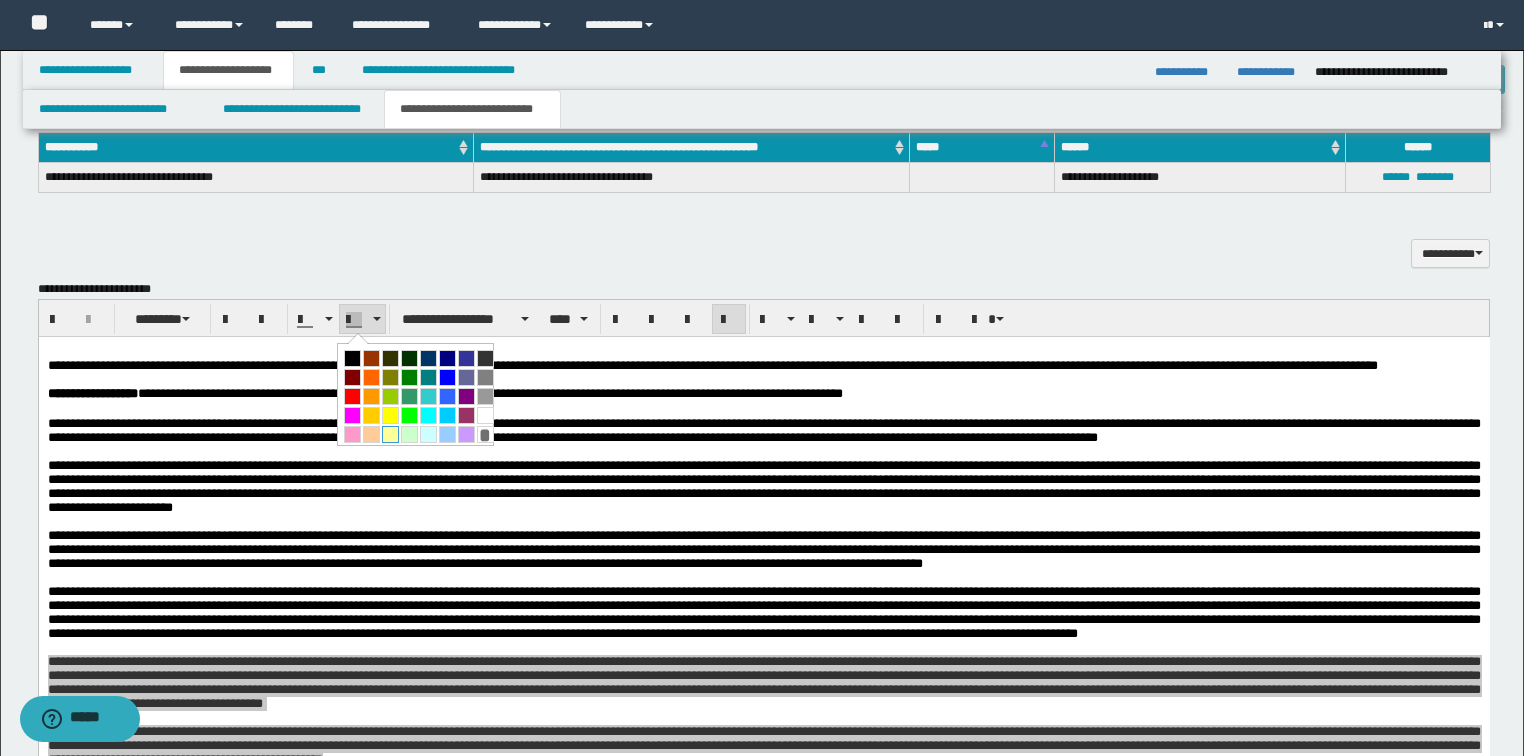 drag, startPoint x: 389, startPoint y: 429, endPoint x: 351, endPoint y: 105, distance: 326.2208 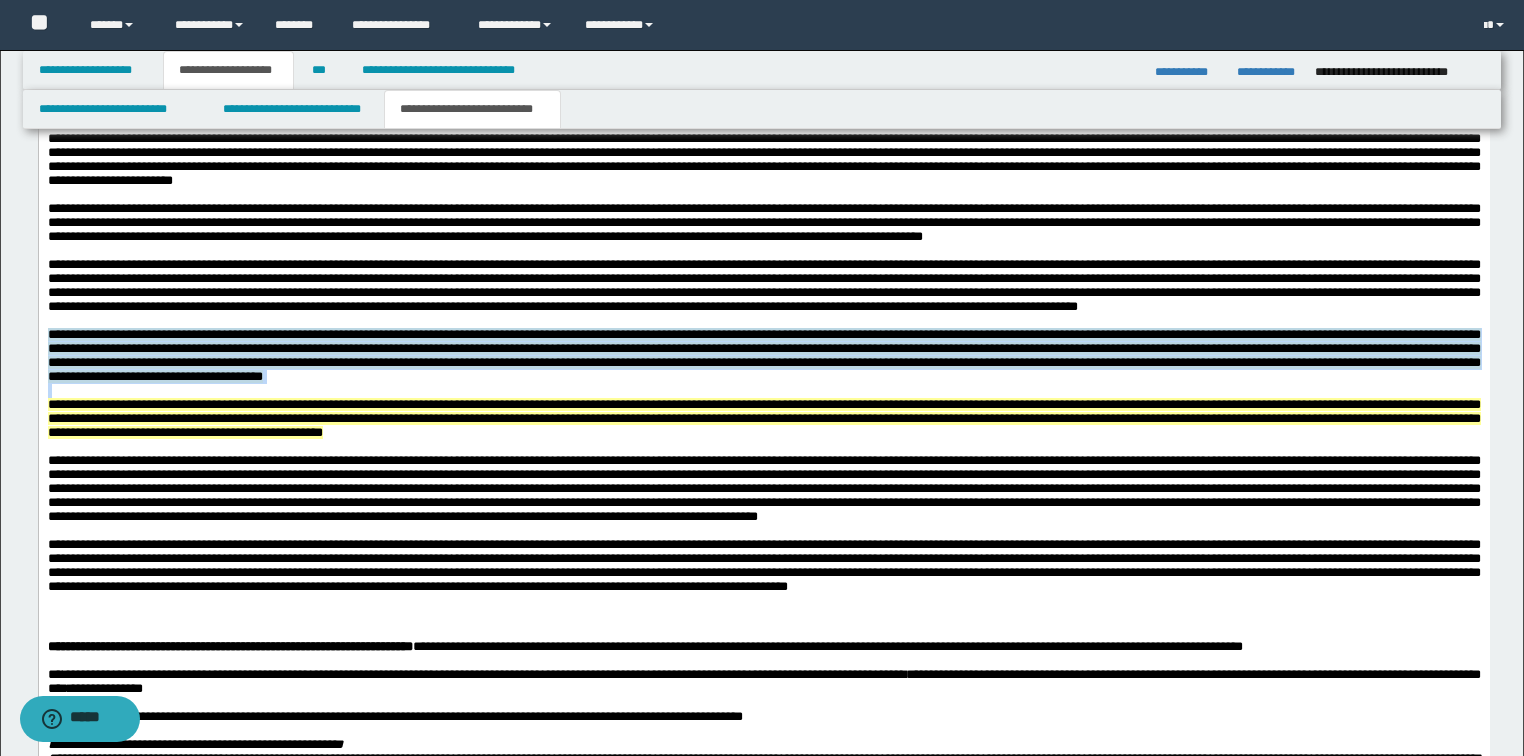 scroll, scrollTop: 1680, scrollLeft: 0, axis: vertical 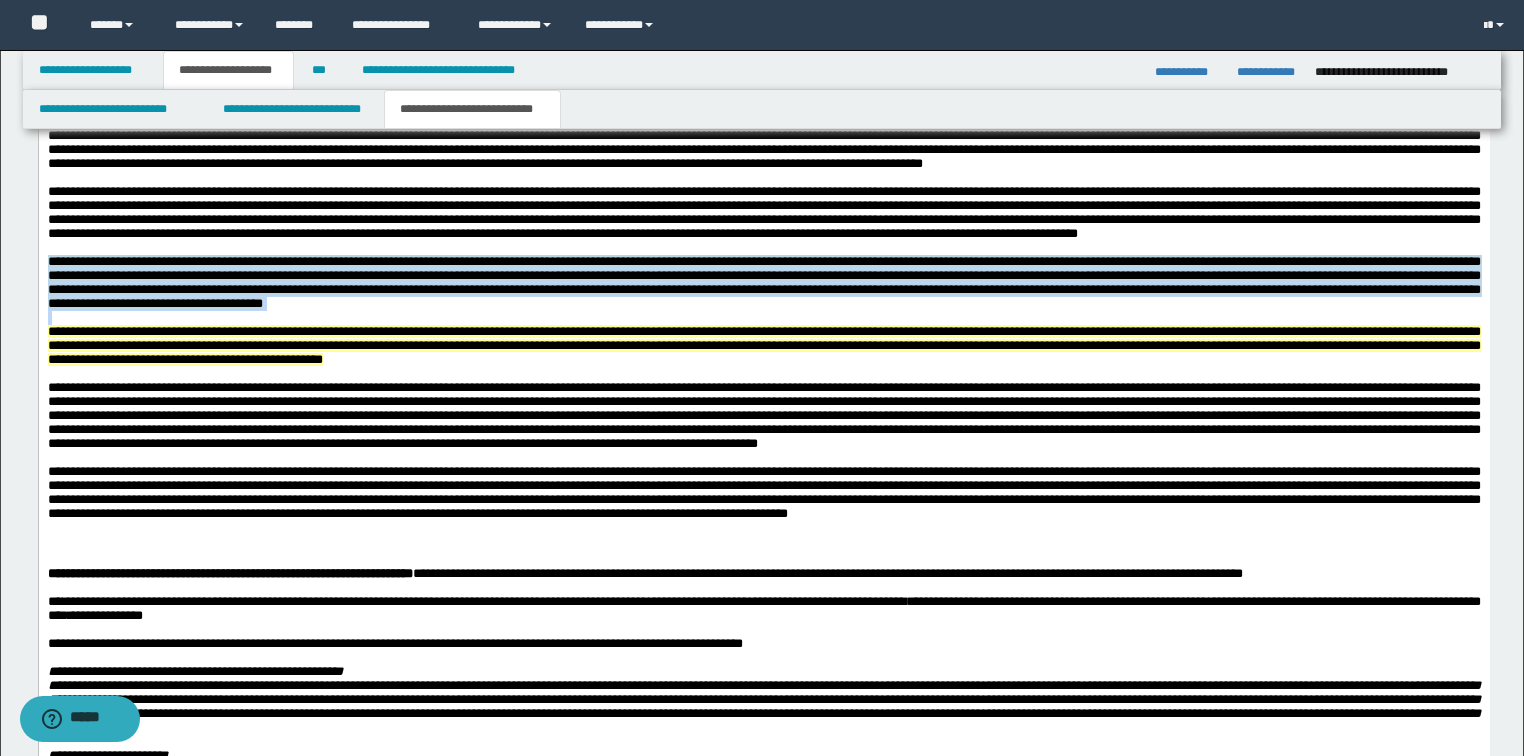 click on "**********" at bounding box center (763, 283) 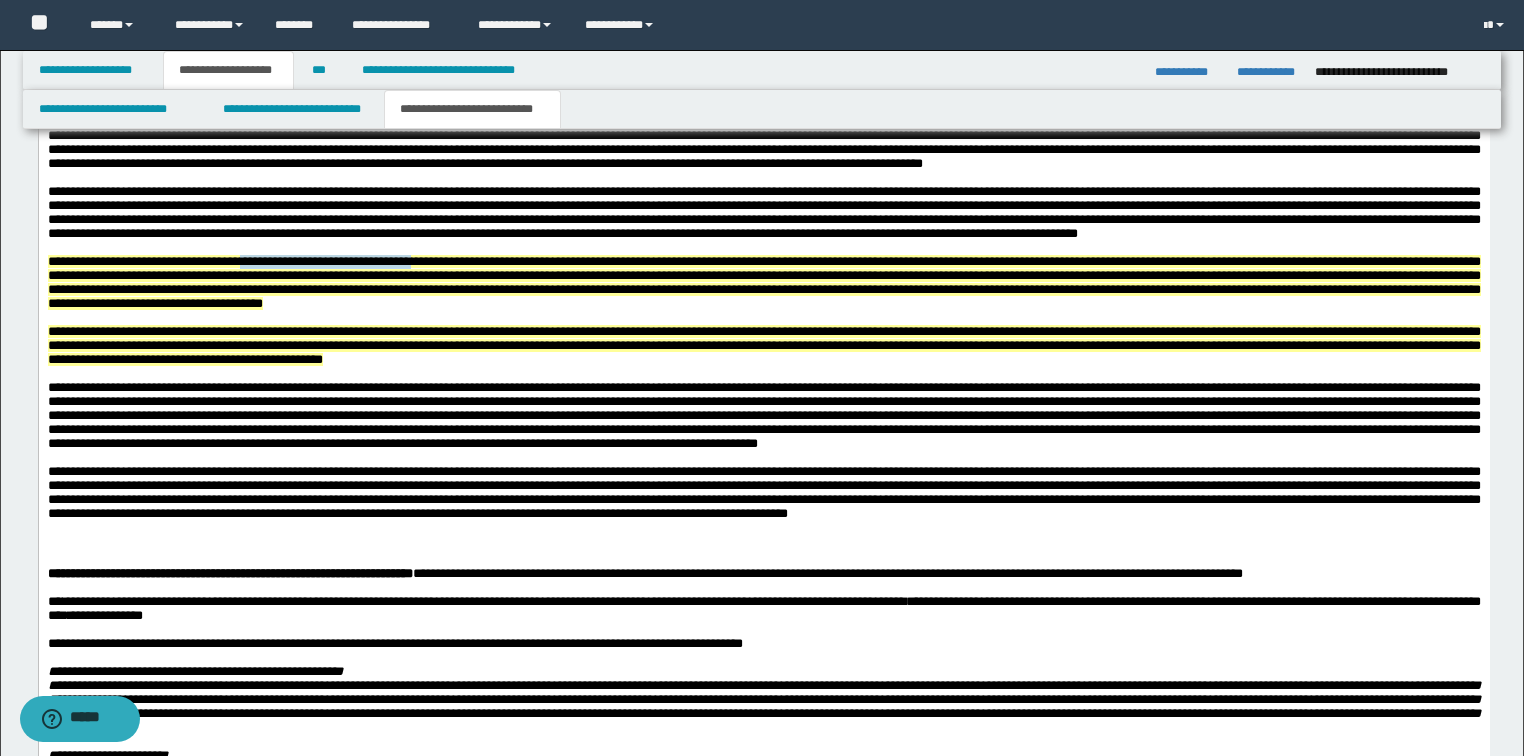 drag, startPoint x: 467, startPoint y: 319, endPoint x: 259, endPoint y: 324, distance: 208.06009 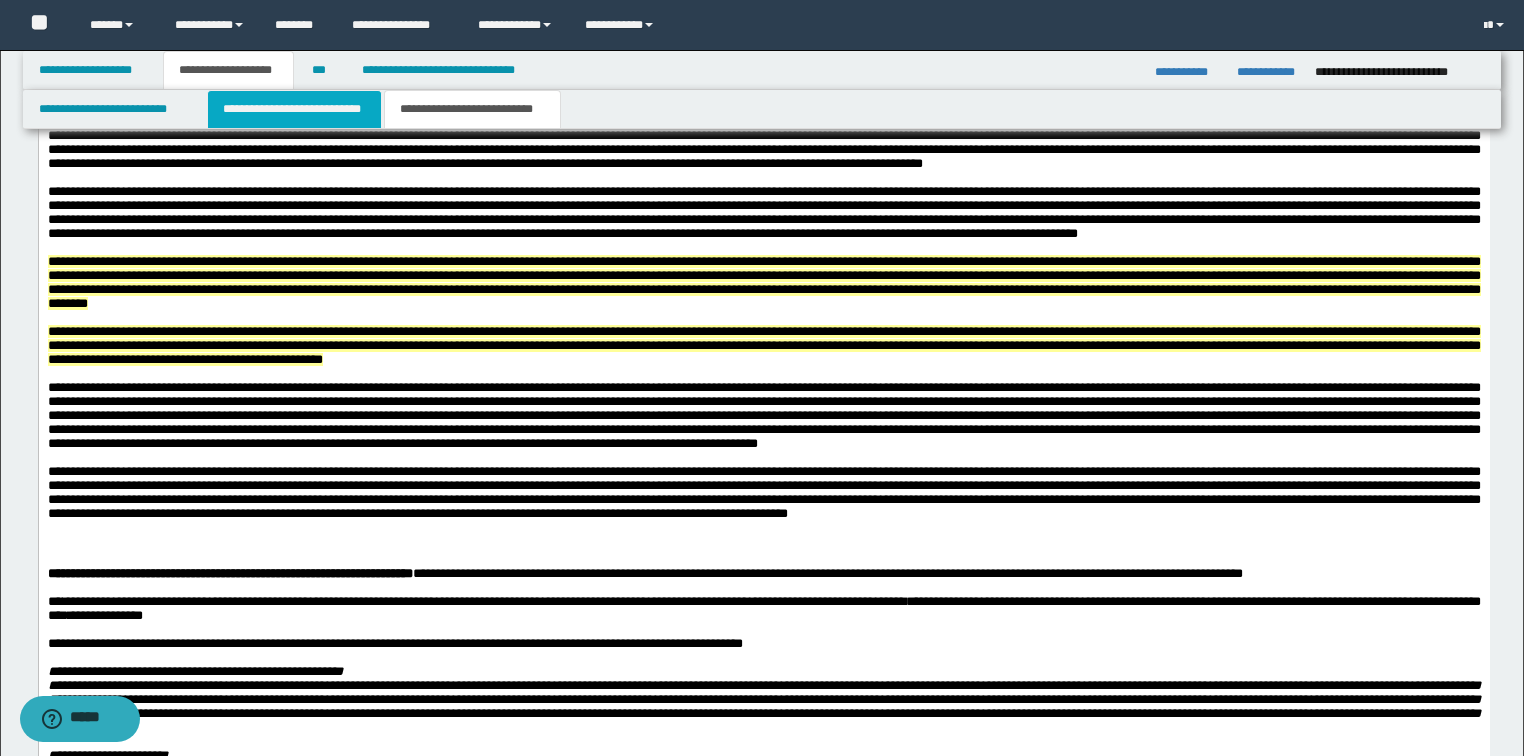 click on "**********" at bounding box center (294, 109) 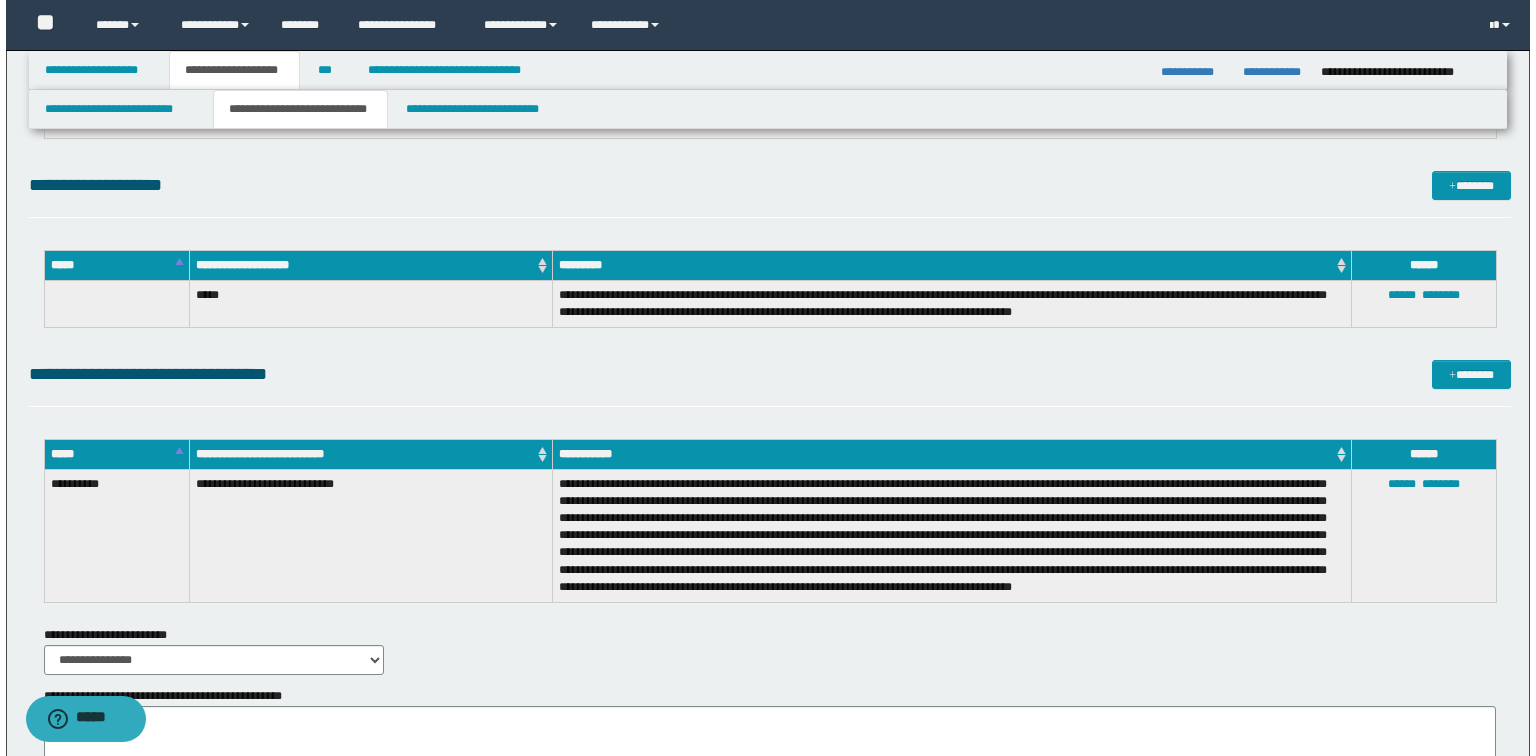 scroll, scrollTop: 3440, scrollLeft: 0, axis: vertical 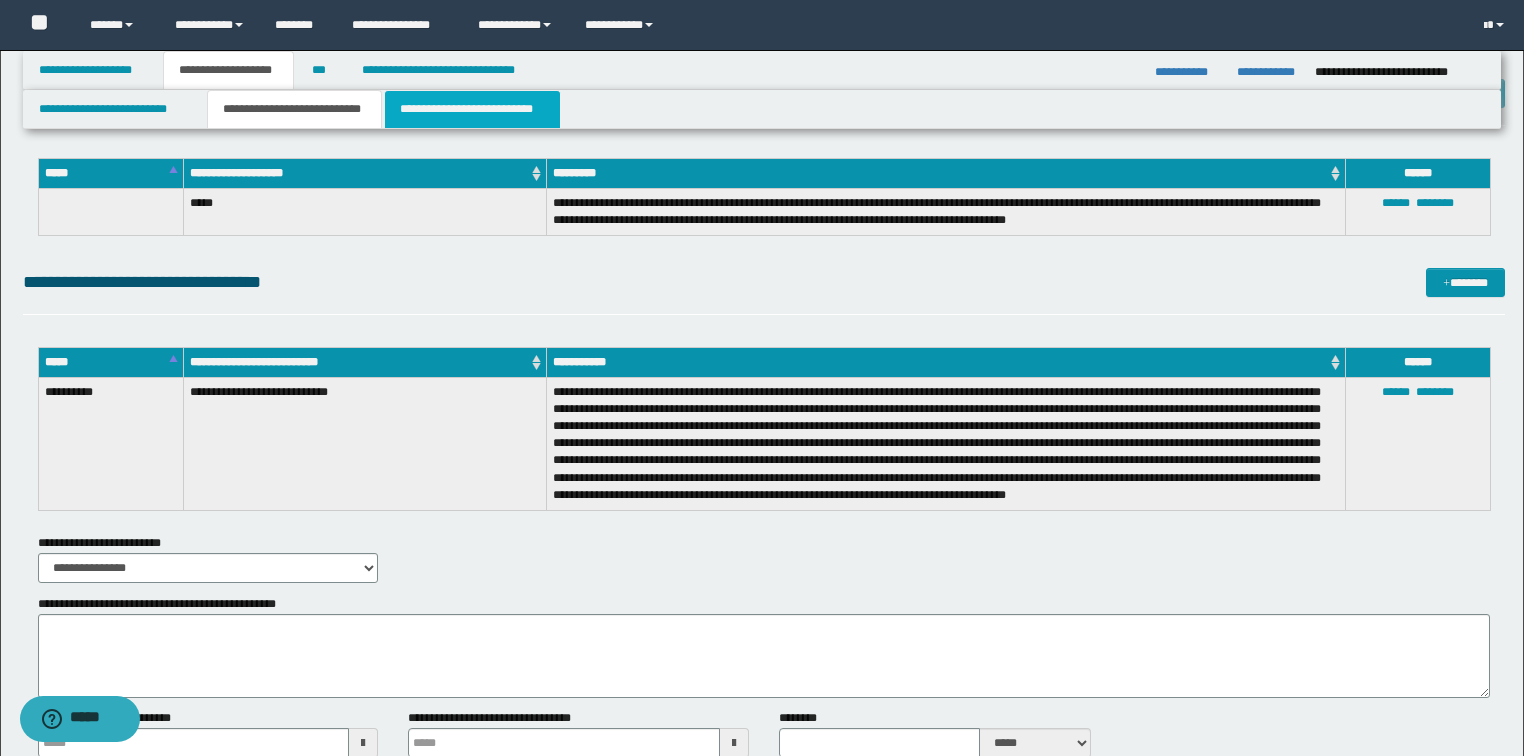 click on "**********" at bounding box center [472, 109] 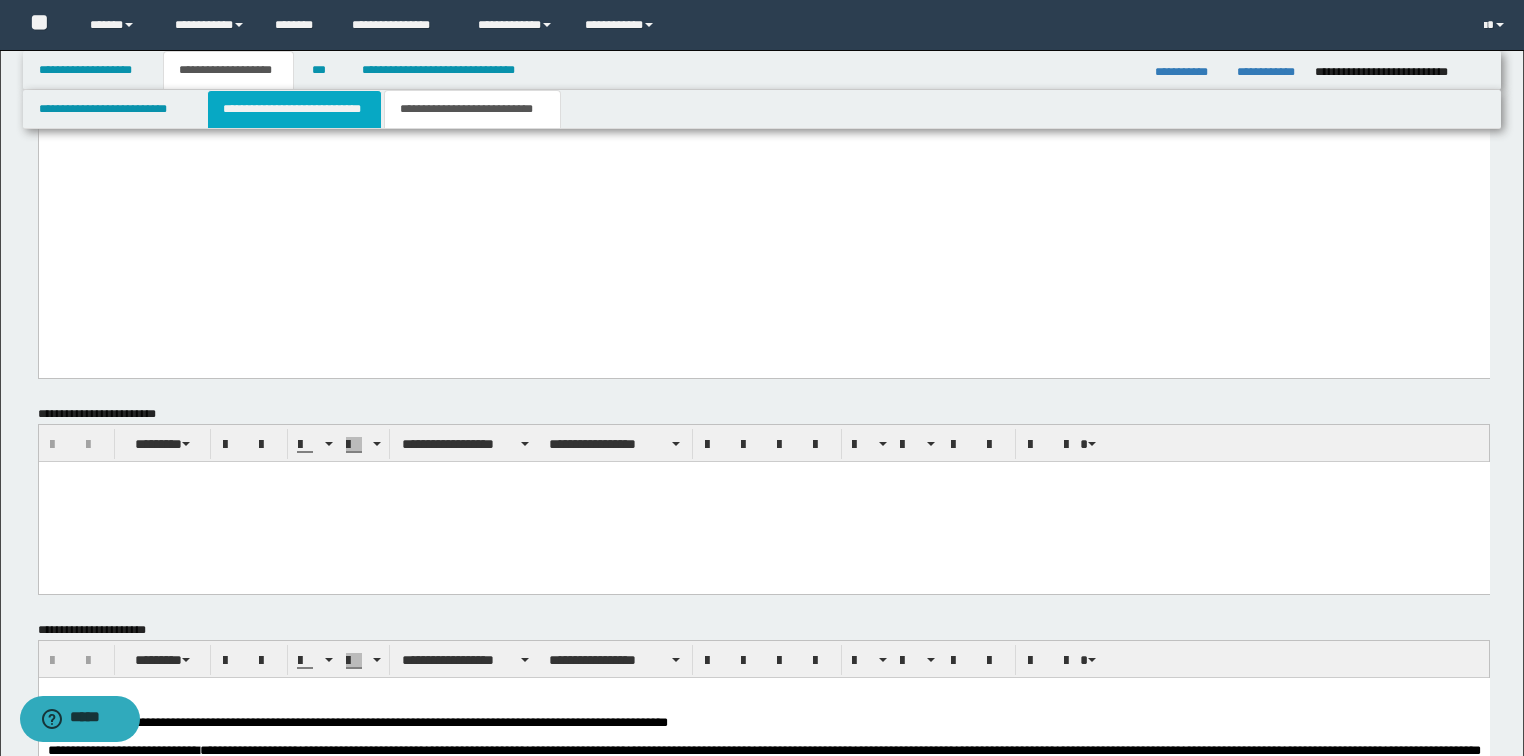 click on "**********" at bounding box center (294, 109) 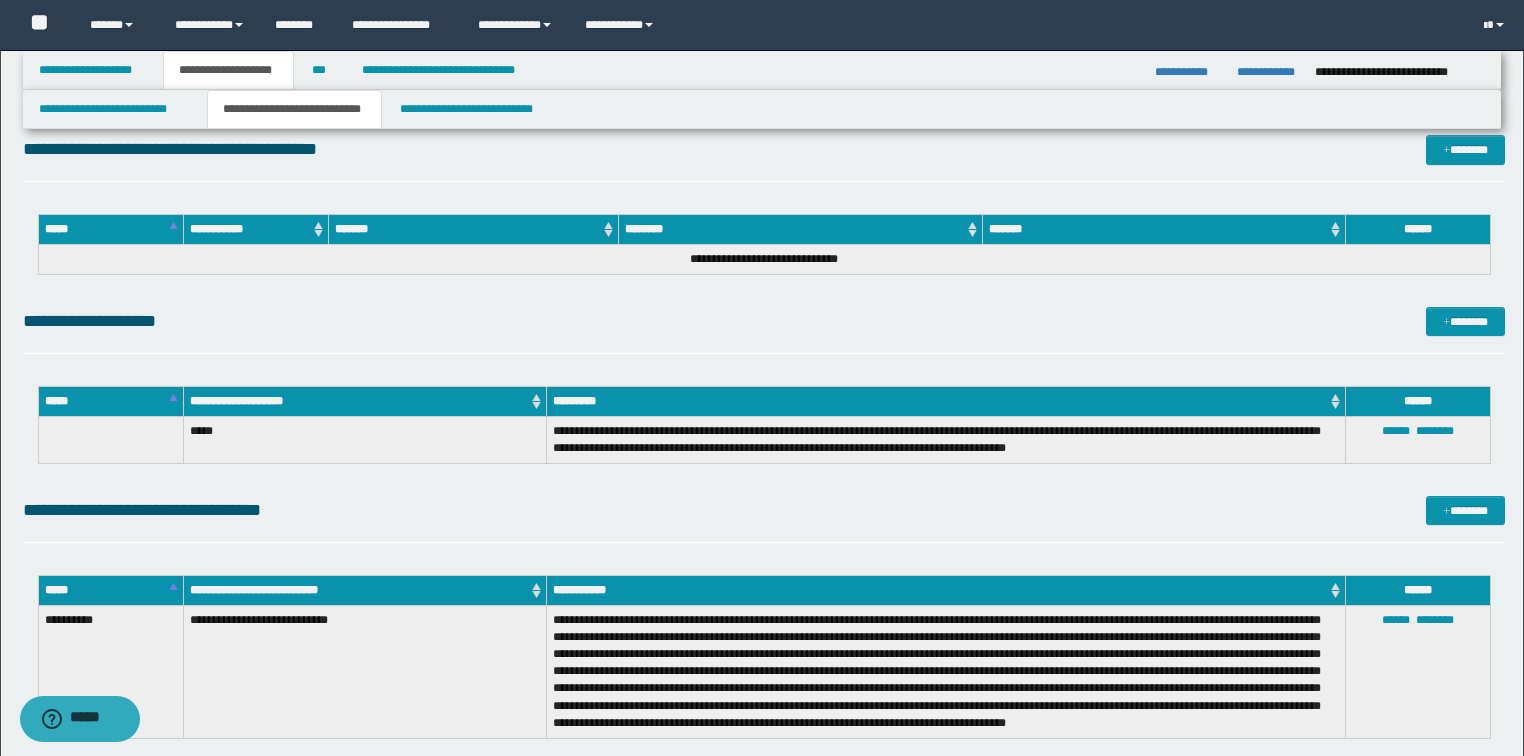 scroll, scrollTop: 3040, scrollLeft: 0, axis: vertical 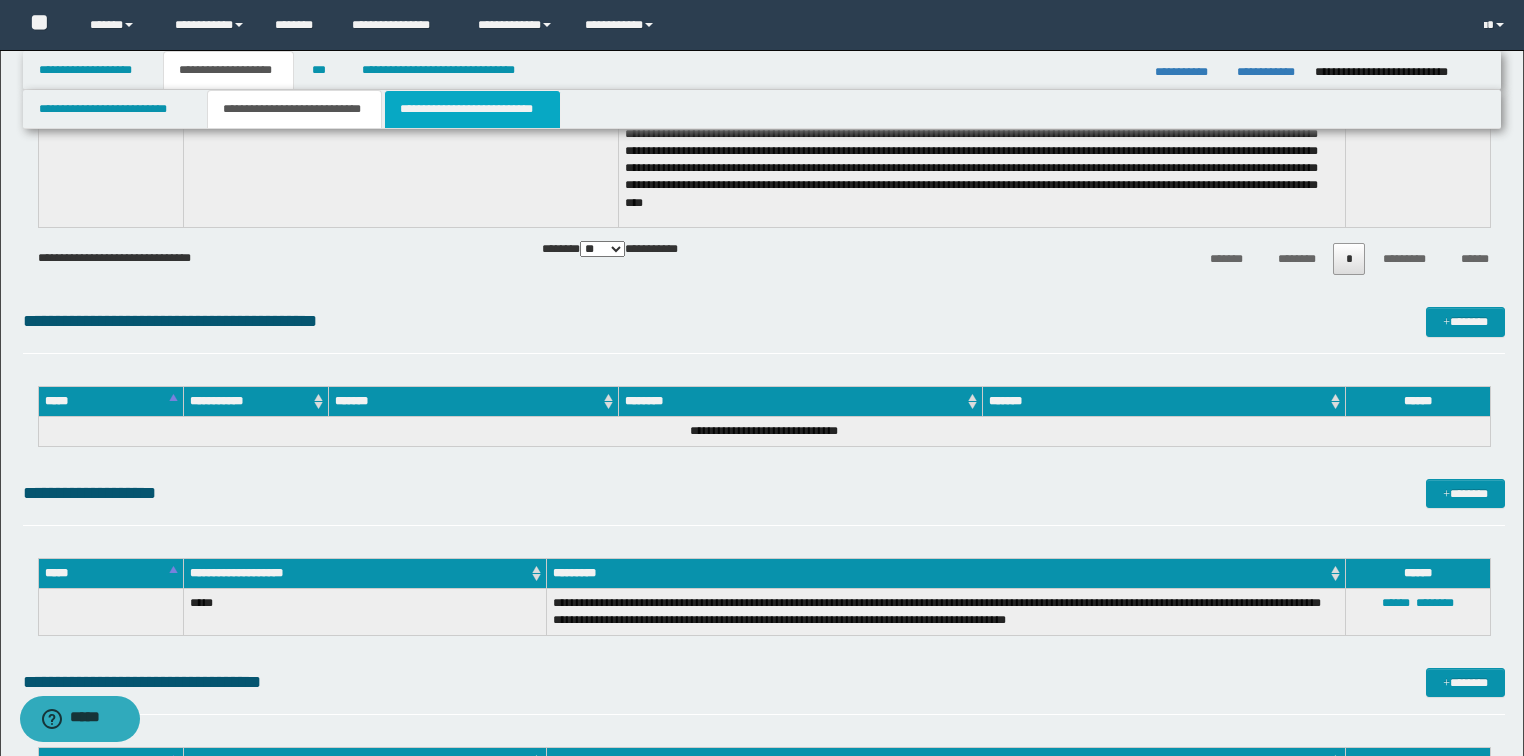 drag, startPoint x: 483, startPoint y: 99, endPoint x: 605, endPoint y: 1757, distance: 1662.4824 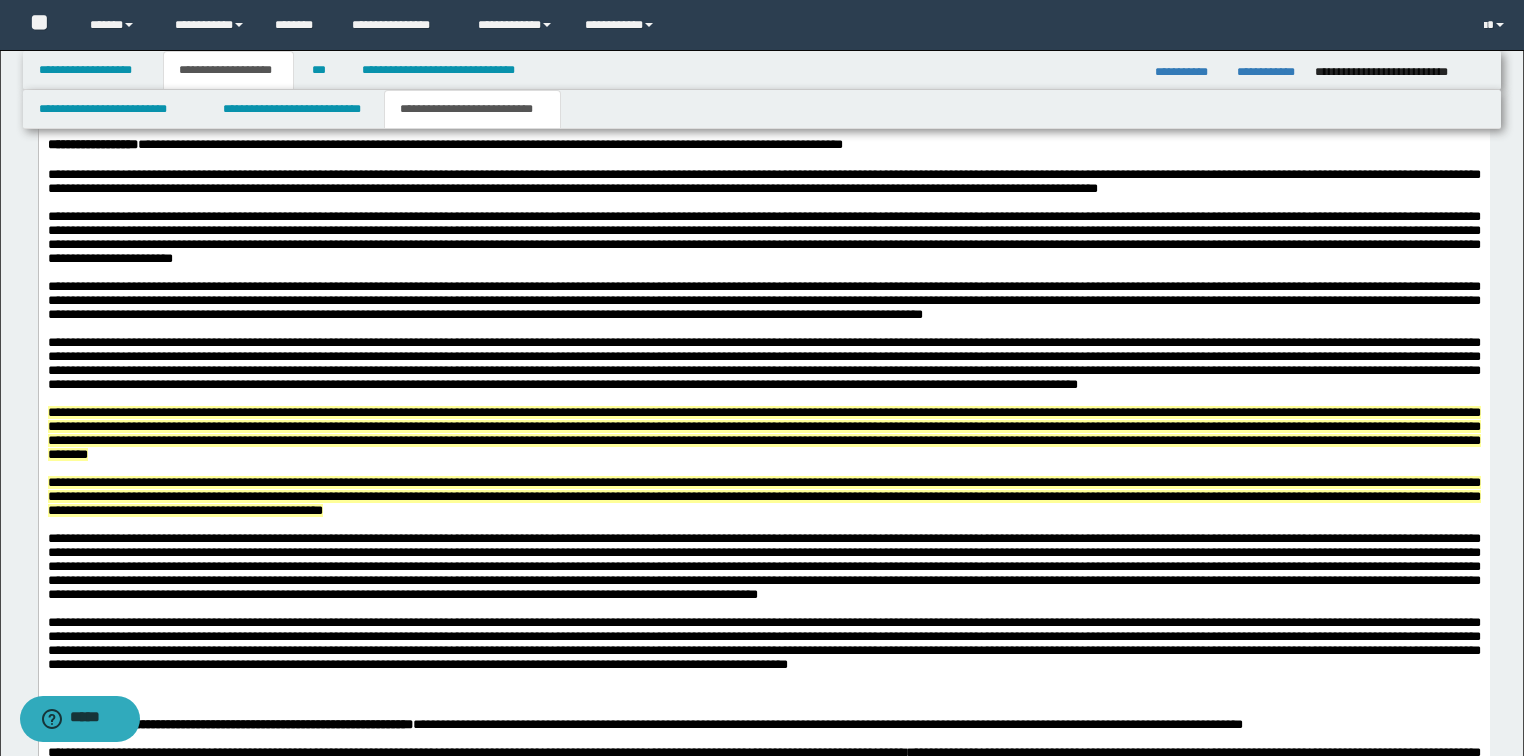 scroll, scrollTop: 1520, scrollLeft: 0, axis: vertical 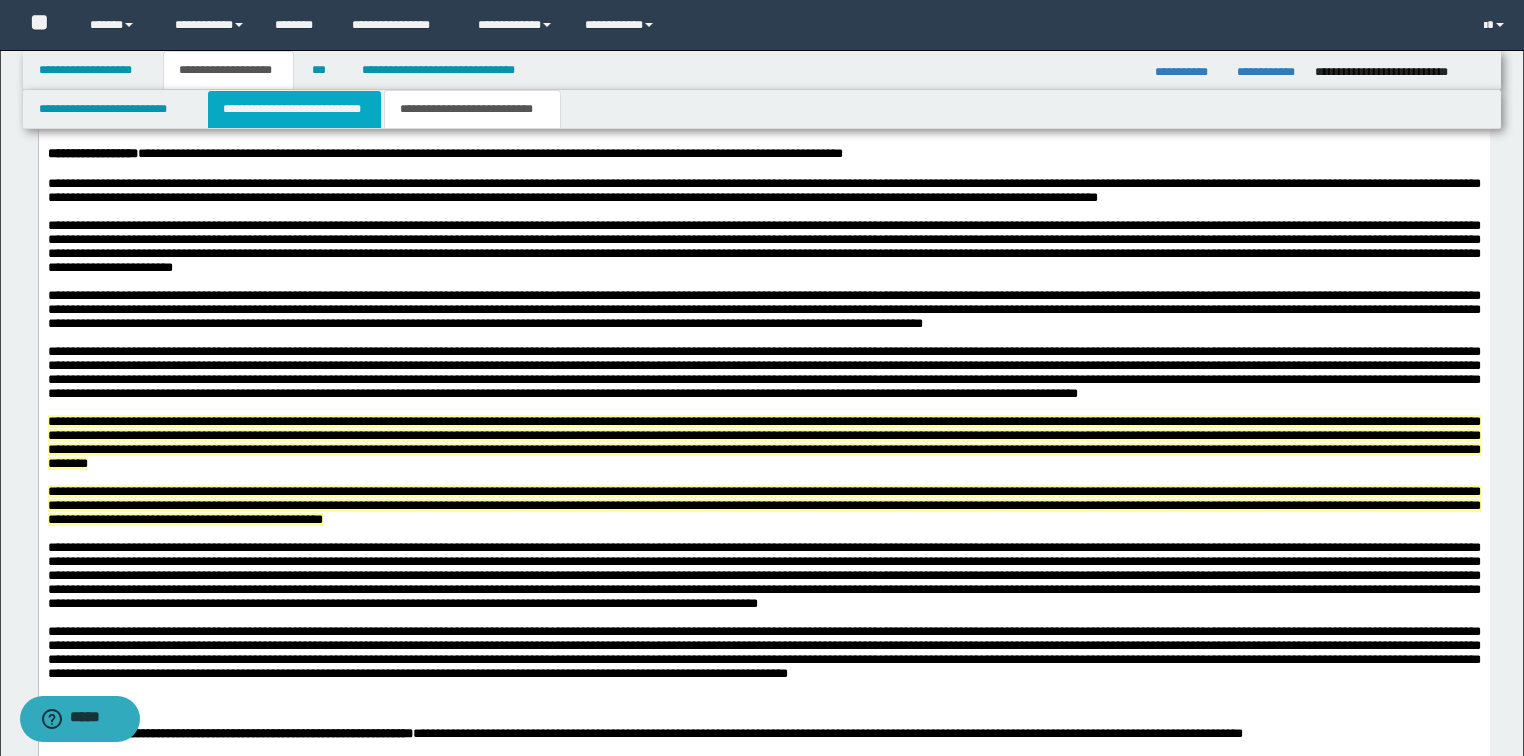 click on "**********" at bounding box center (294, 109) 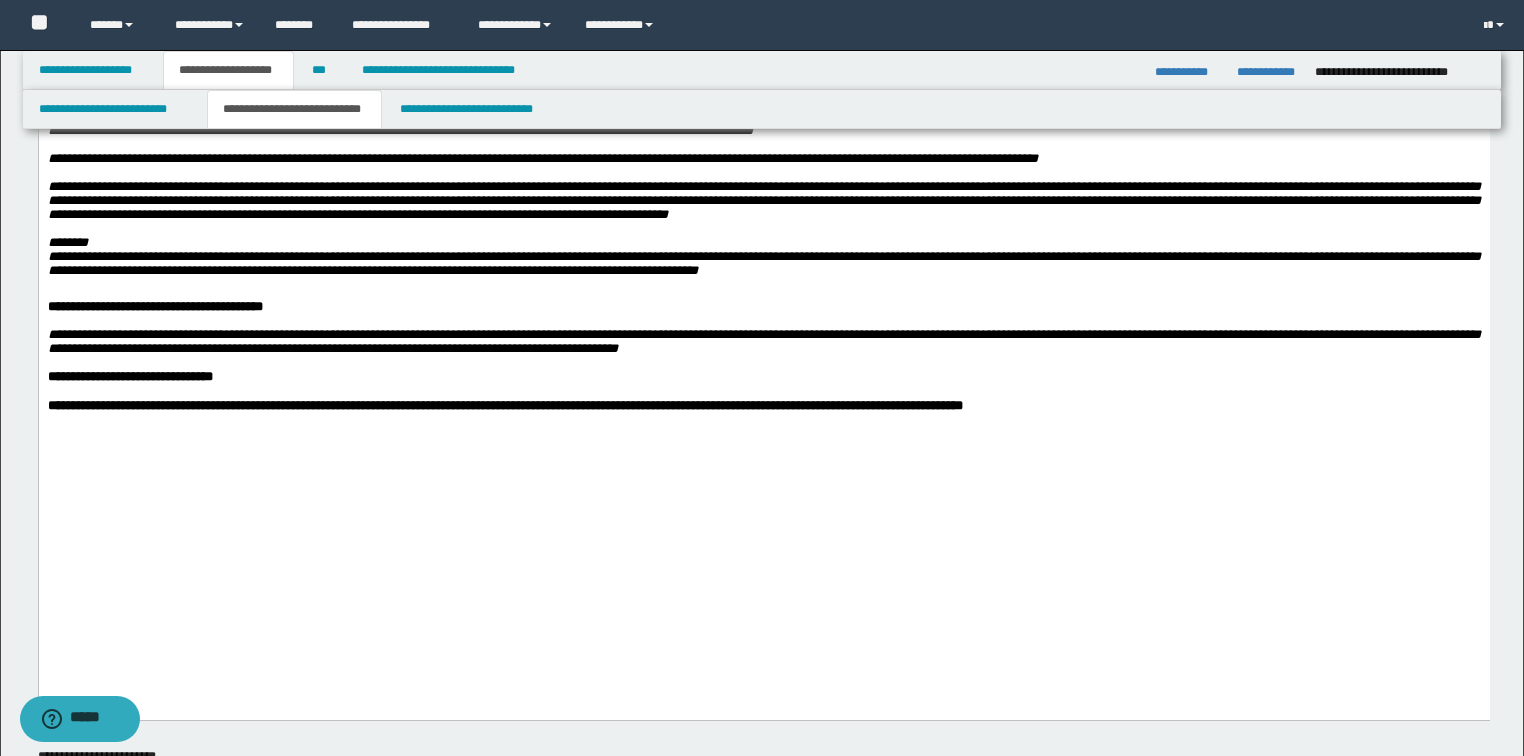 scroll, scrollTop: 1200, scrollLeft: 0, axis: vertical 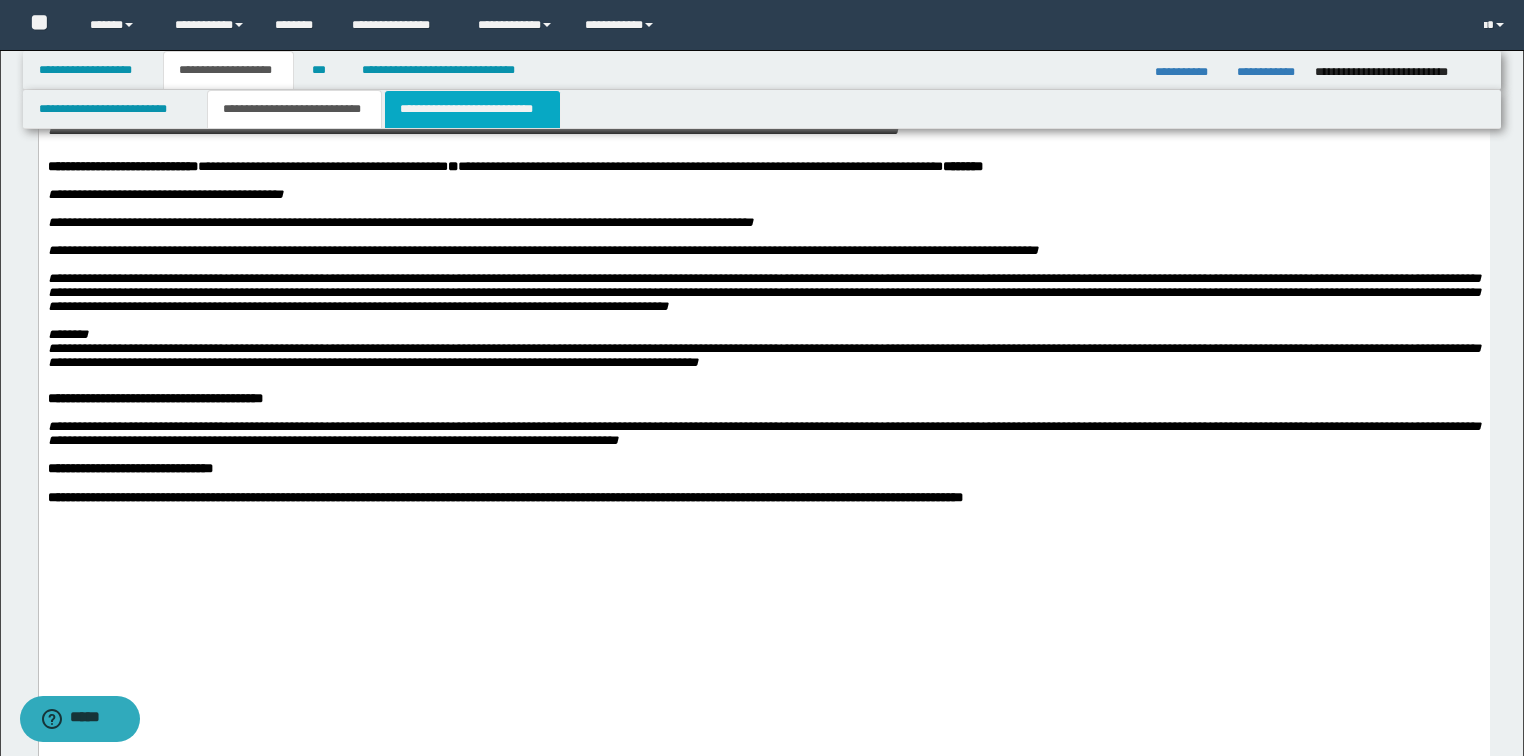 click on "**********" at bounding box center (472, 109) 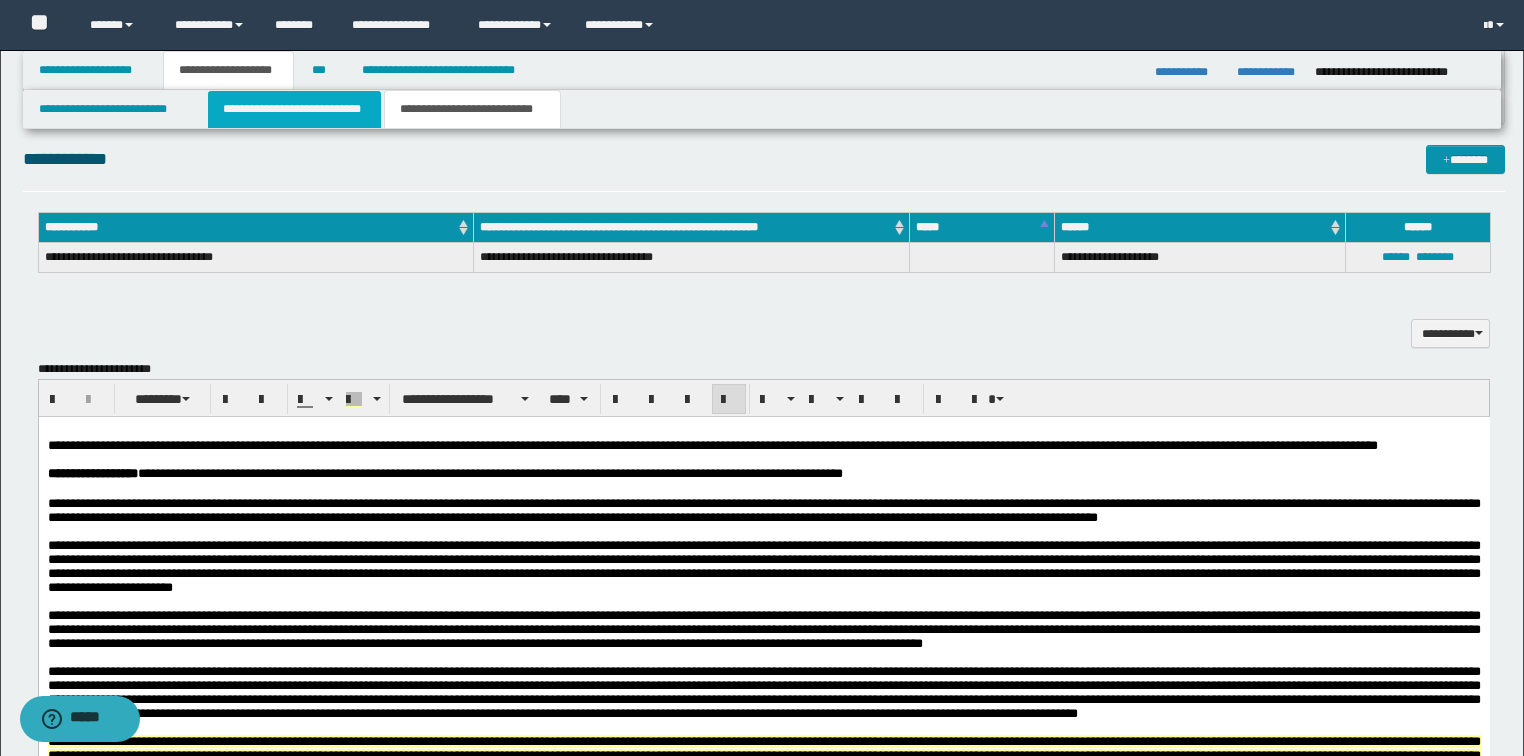 click on "**********" at bounding box center (294, 109) 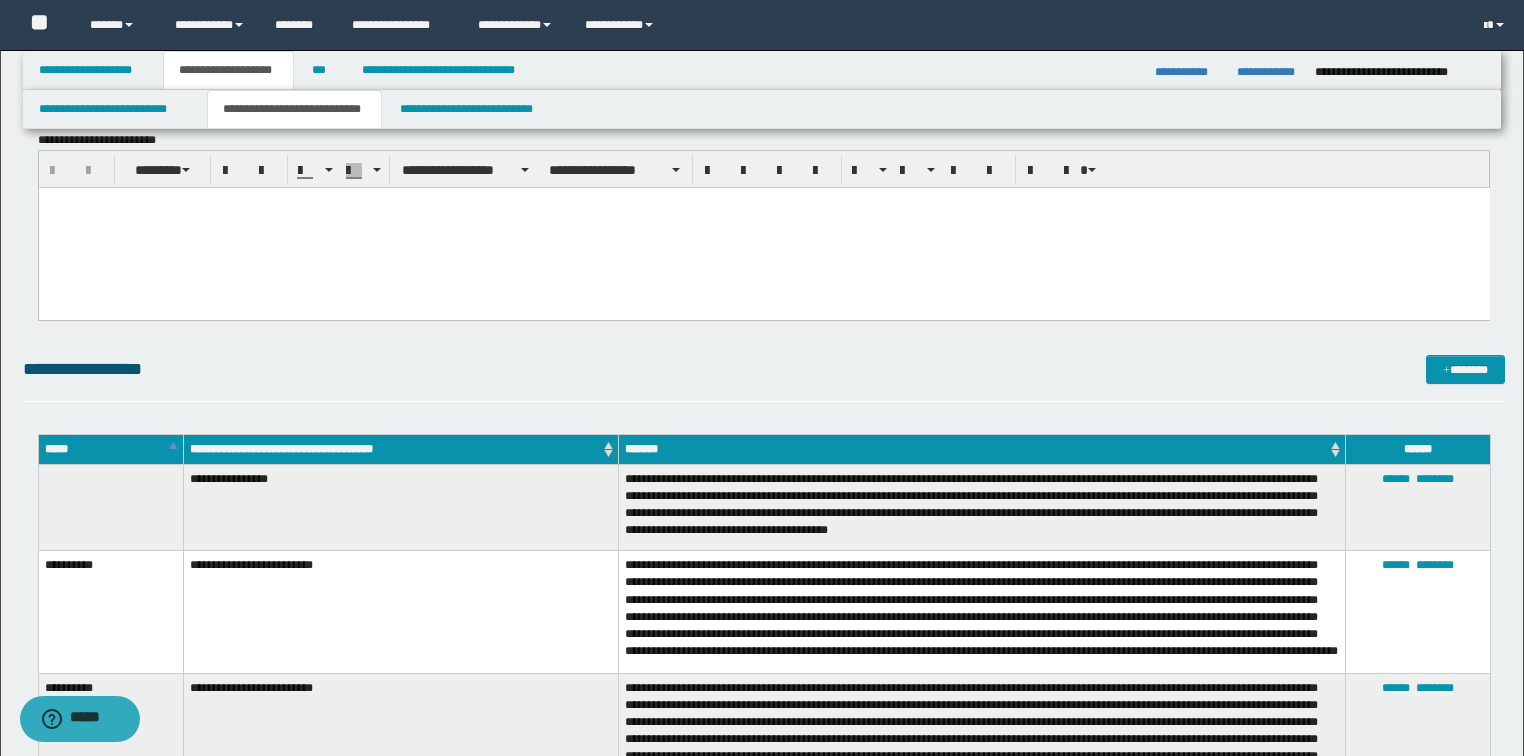 scroll, scrollTop: 1920, scrollLeft: 0, axis: vertical 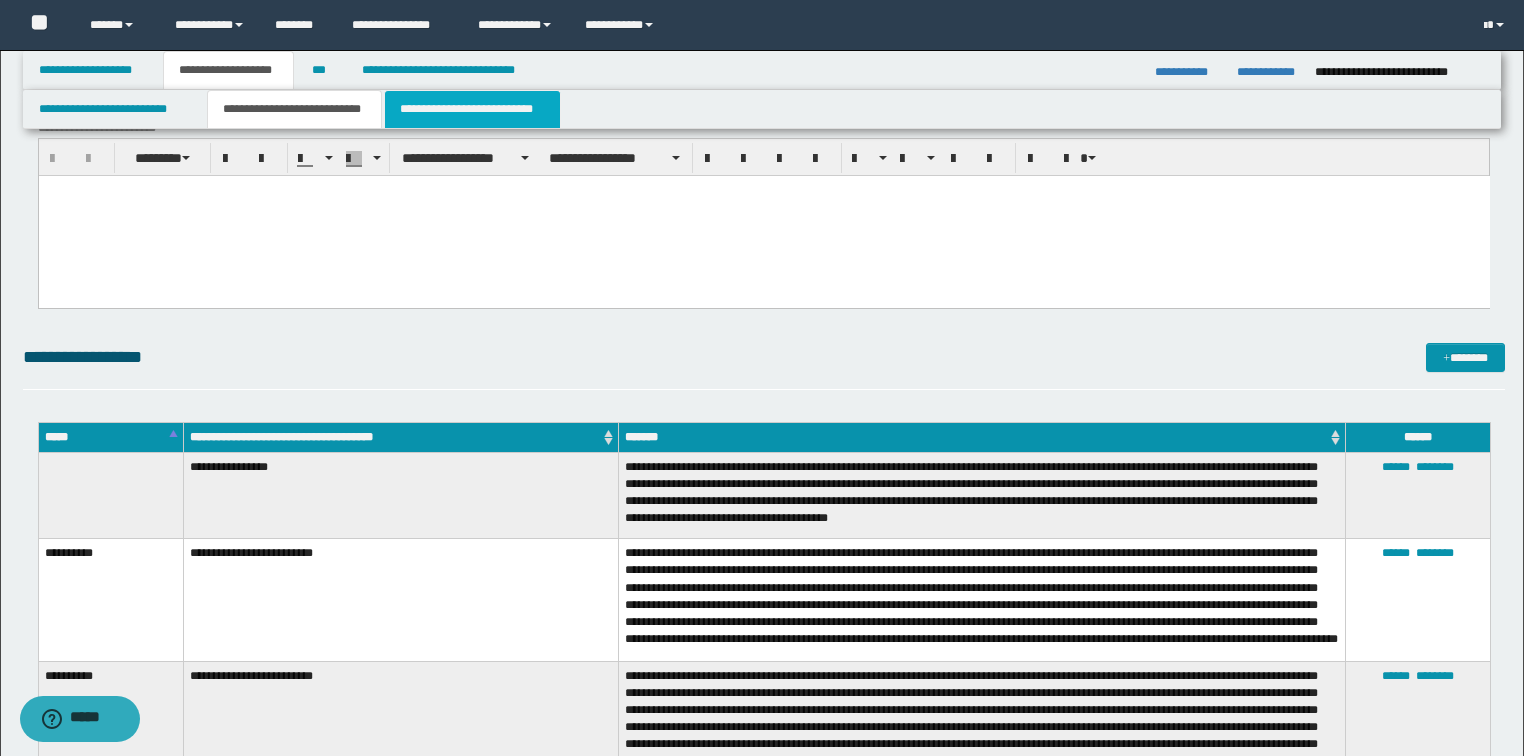 click on "**********" at bounding box center (472, 109) 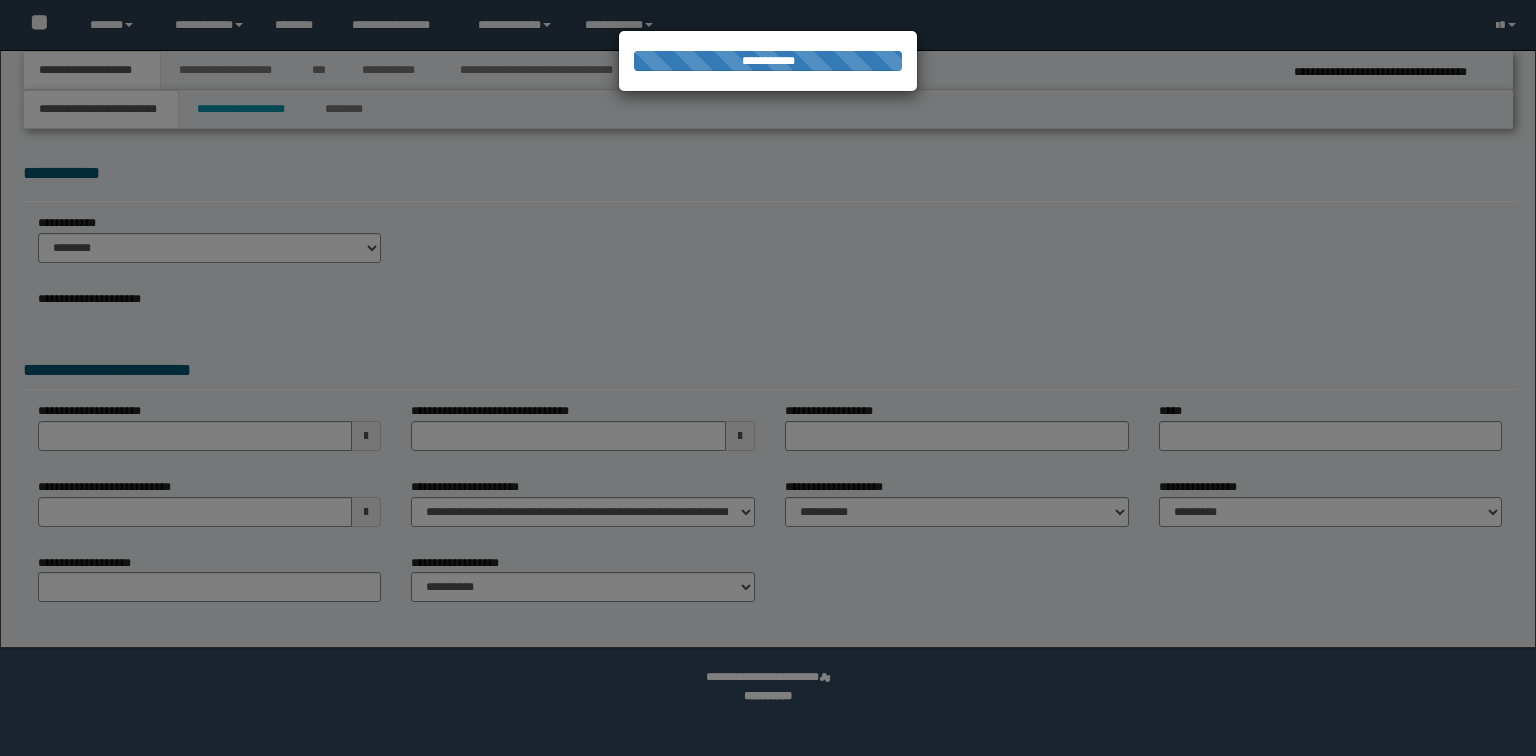 scroll, scrollTop: 0, scrollLeft: 0, axis: both 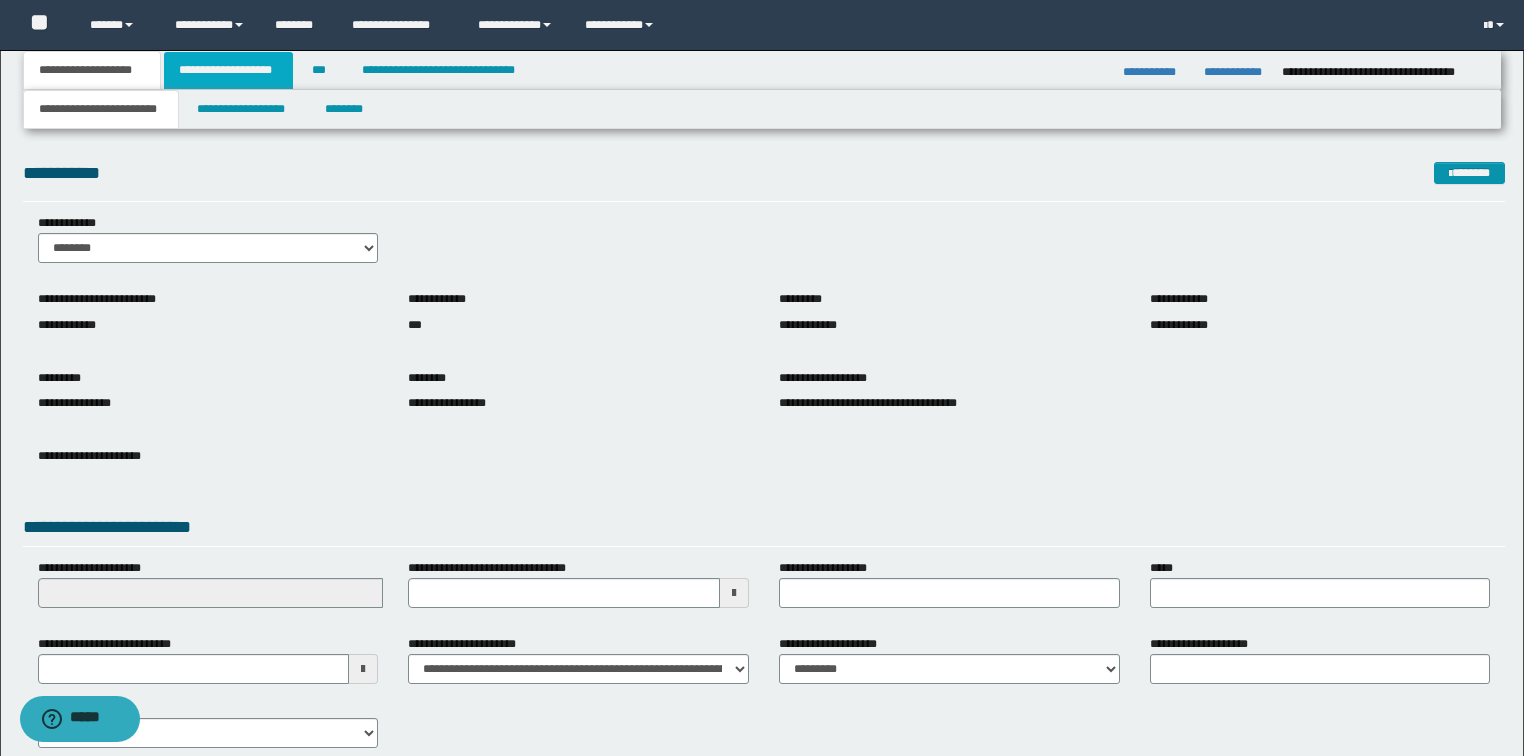 click on "**********" at bounding box center (228, 70) 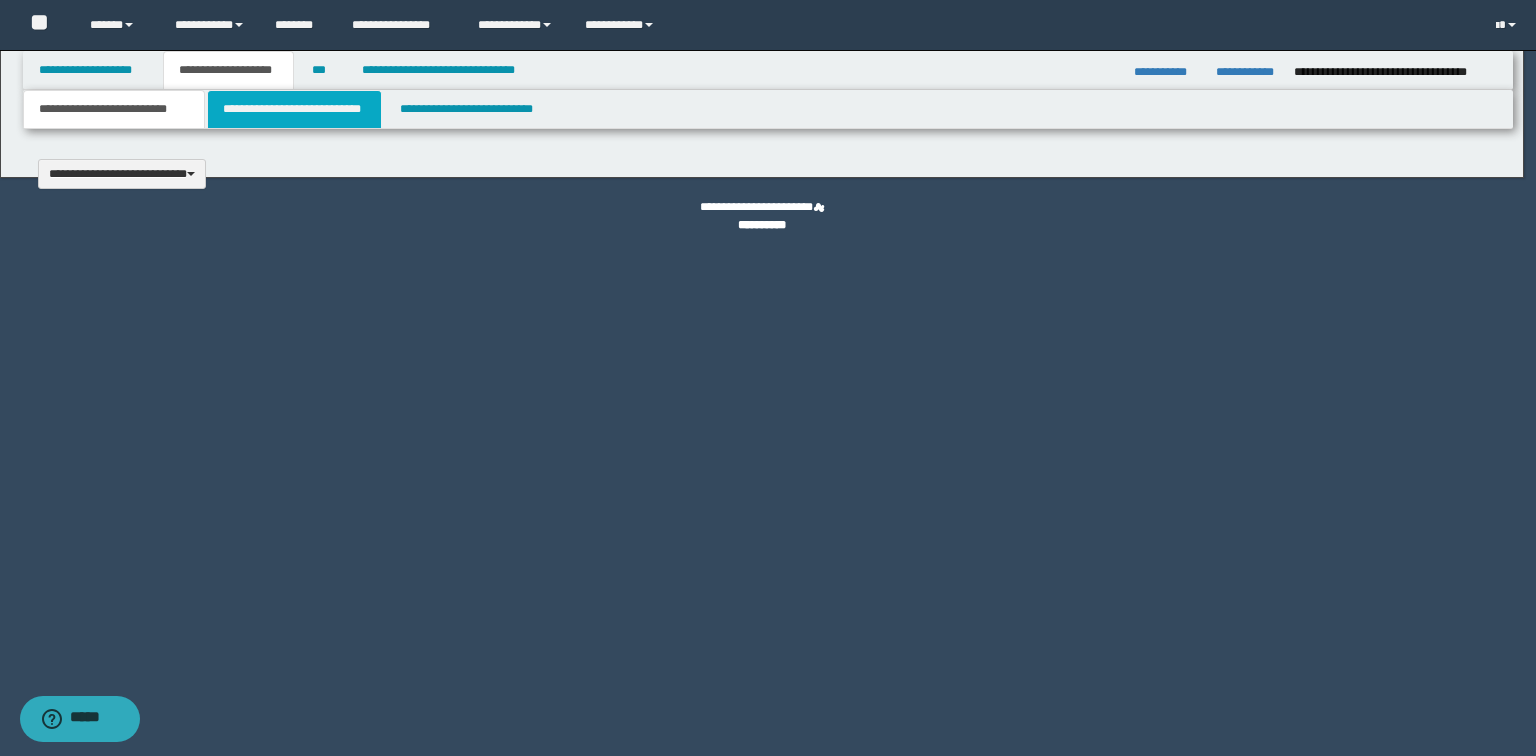 type 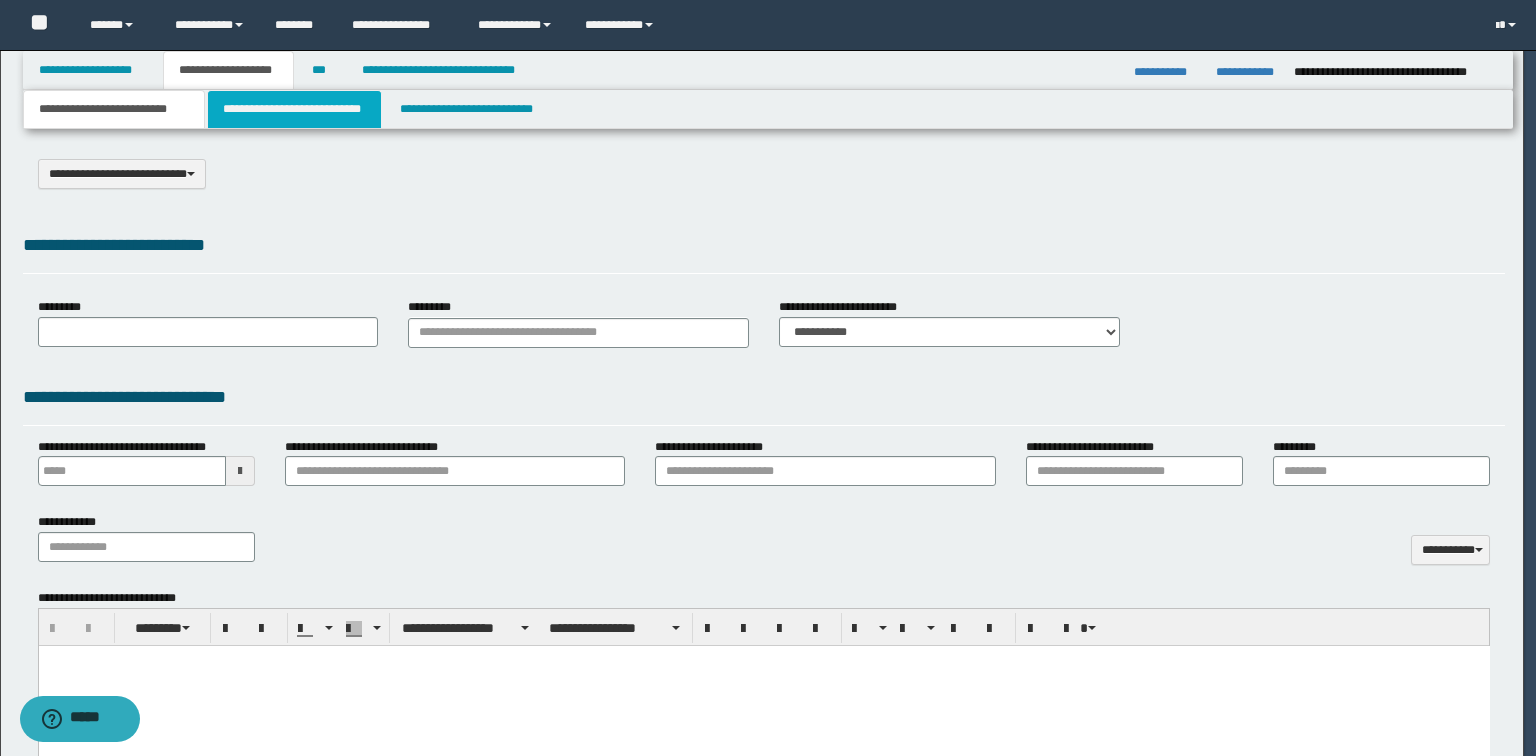scroll, scrollTop: 0, scrollLeft: 0, axis: both 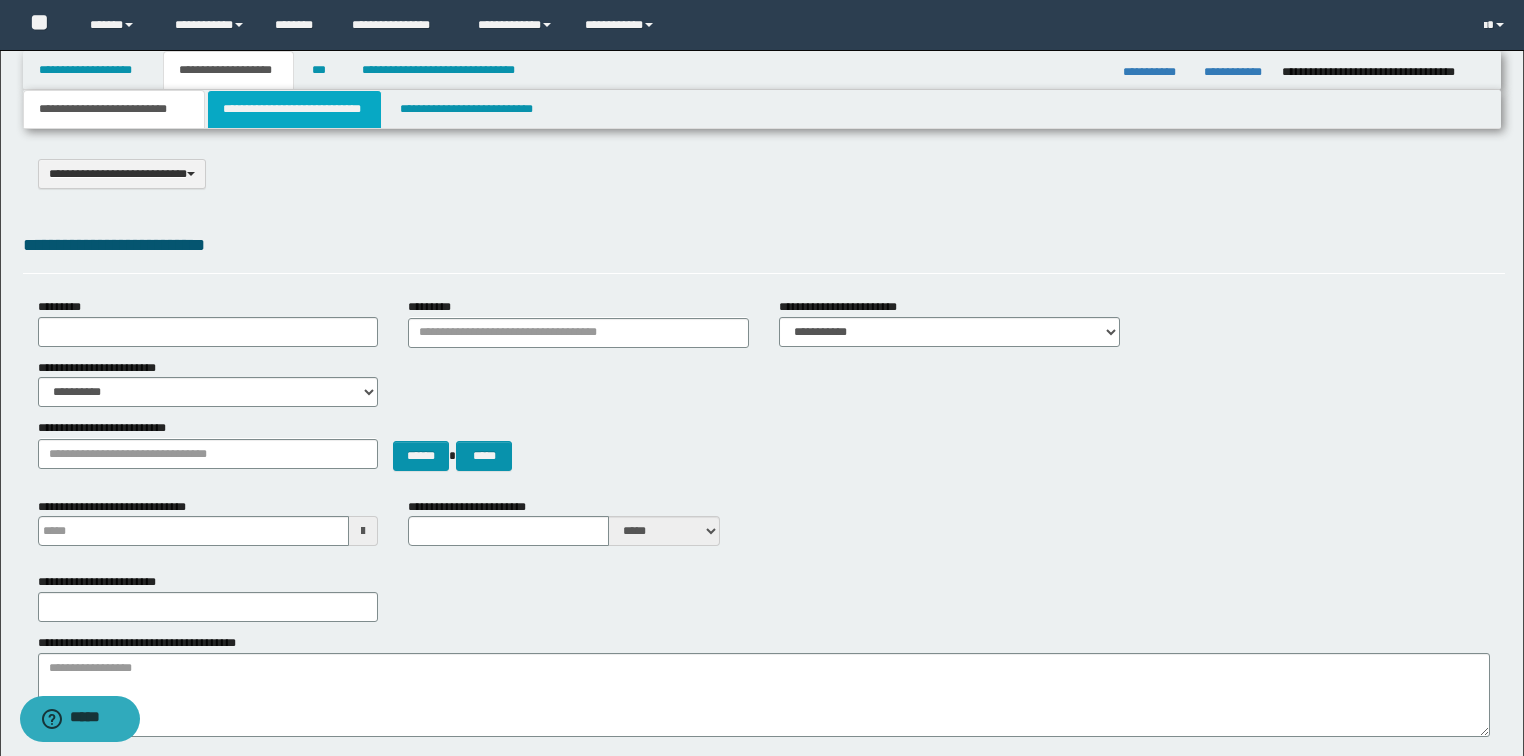 click on "**********" at bounding box center (294, 109) 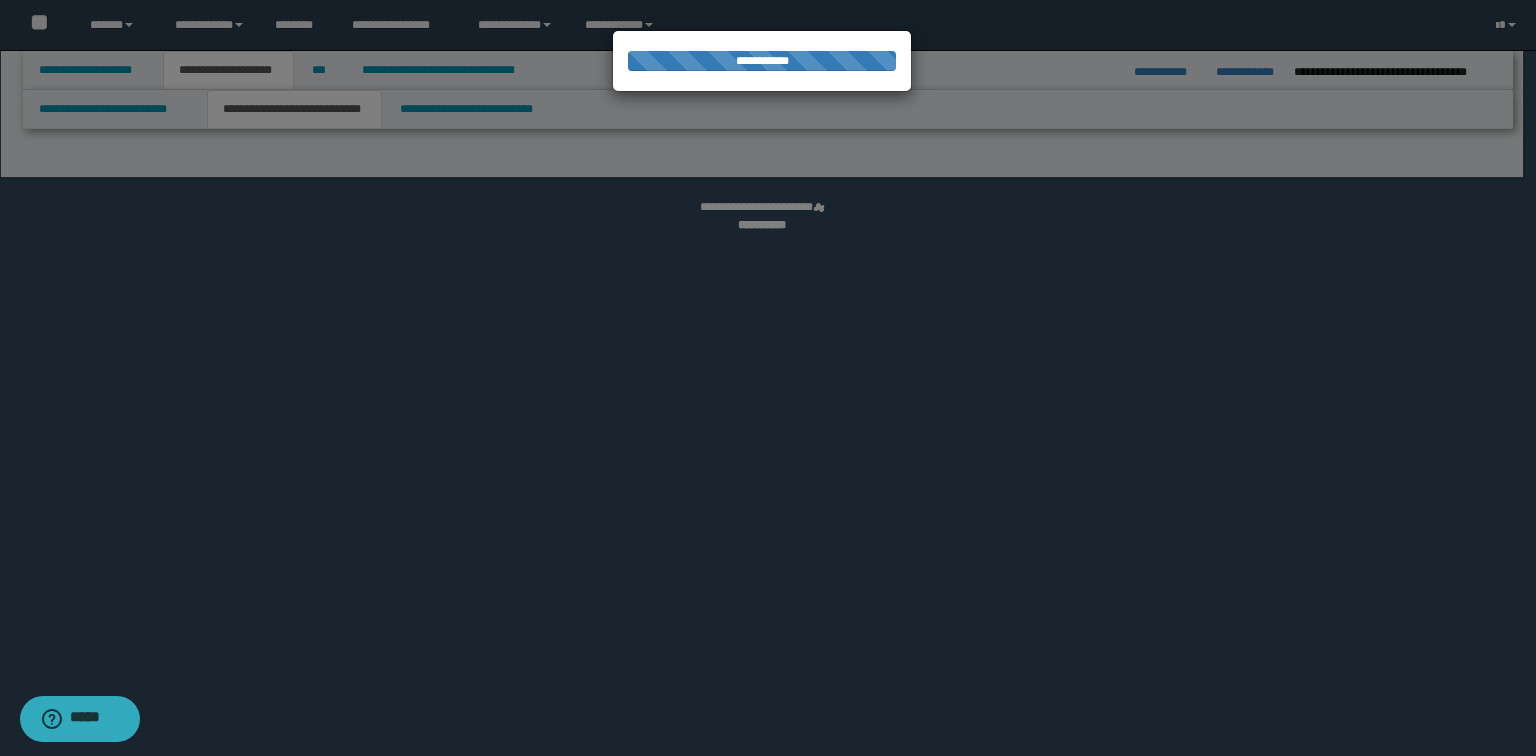 select on "*" 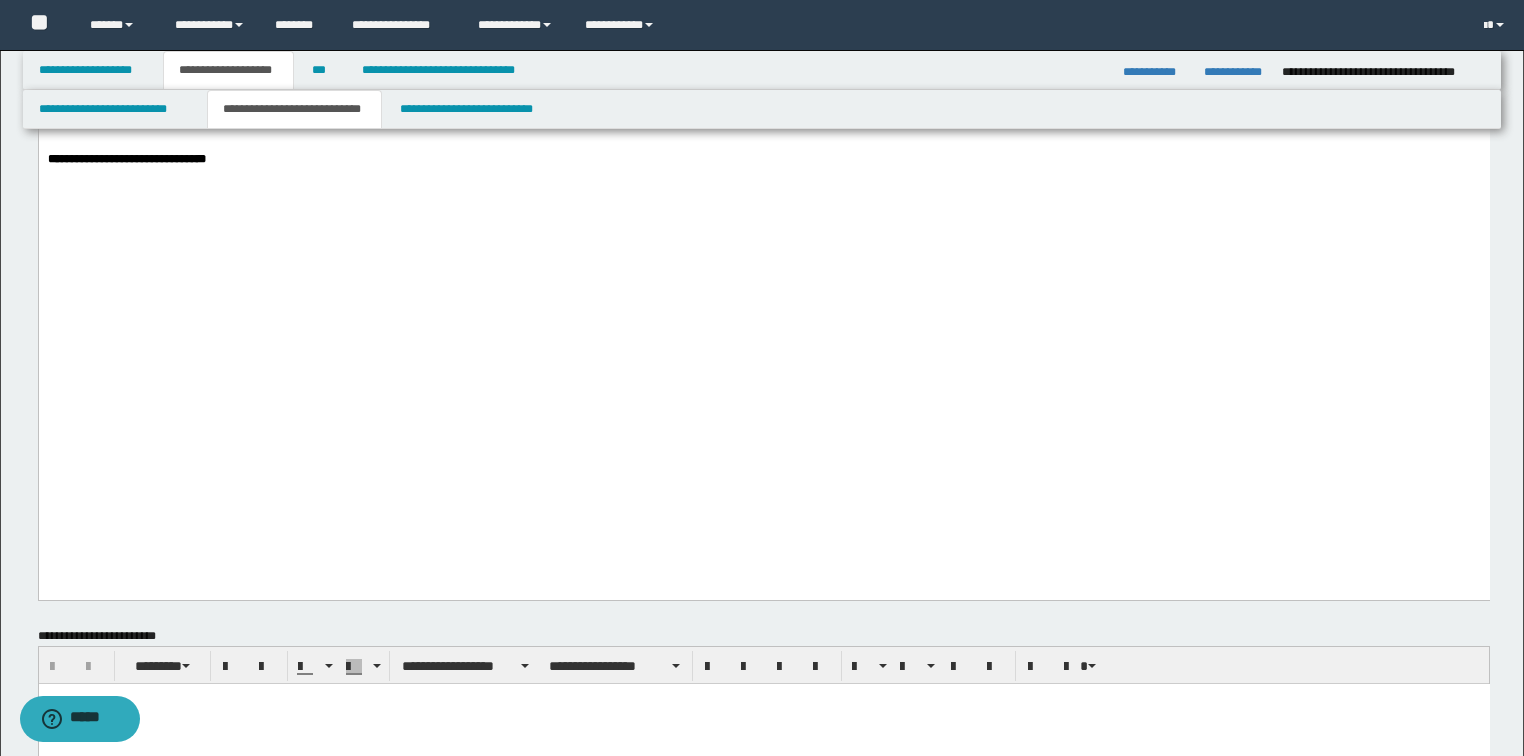 scroll, scrollTop: 2160, scrollLeft: 0, axis: vertical 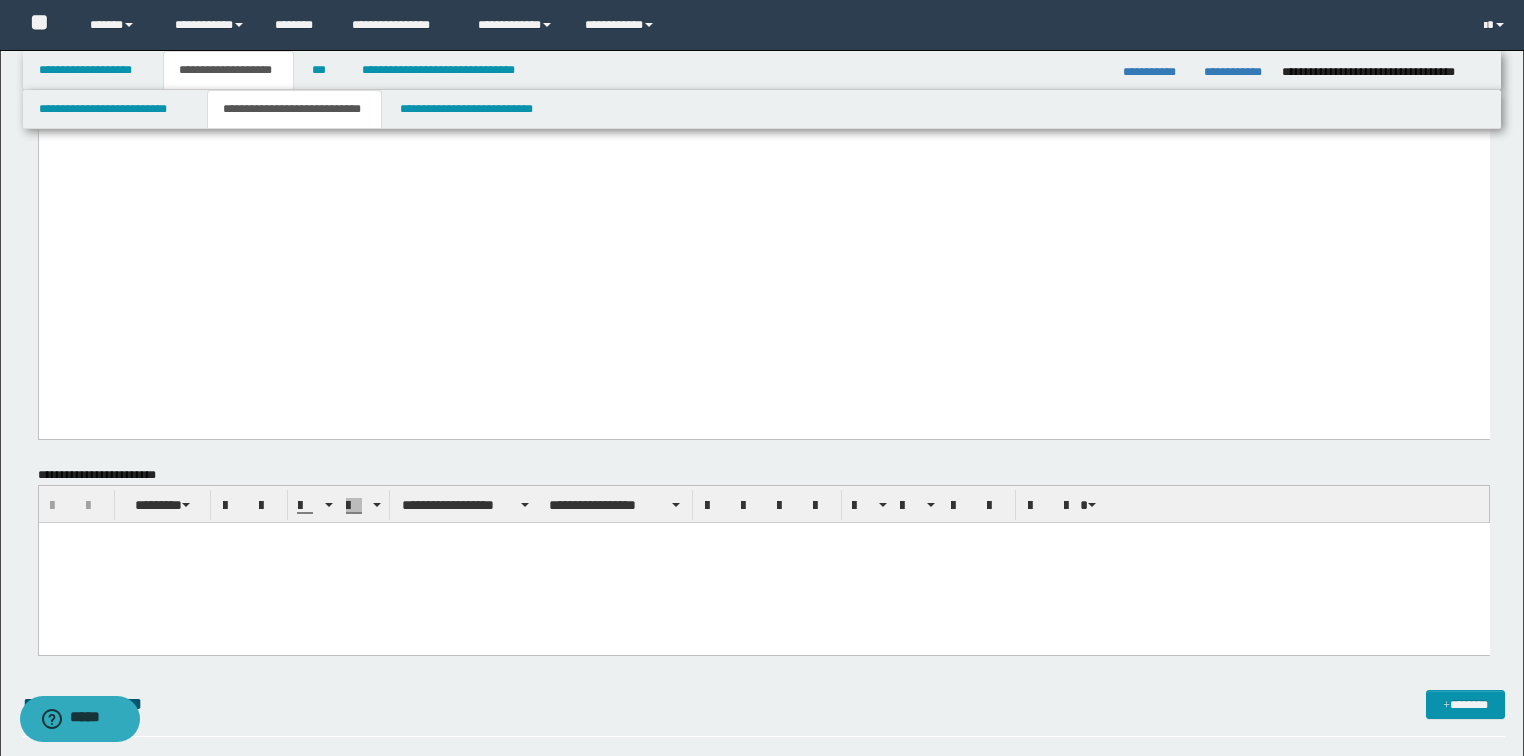 click at bounding box center [763, -16] 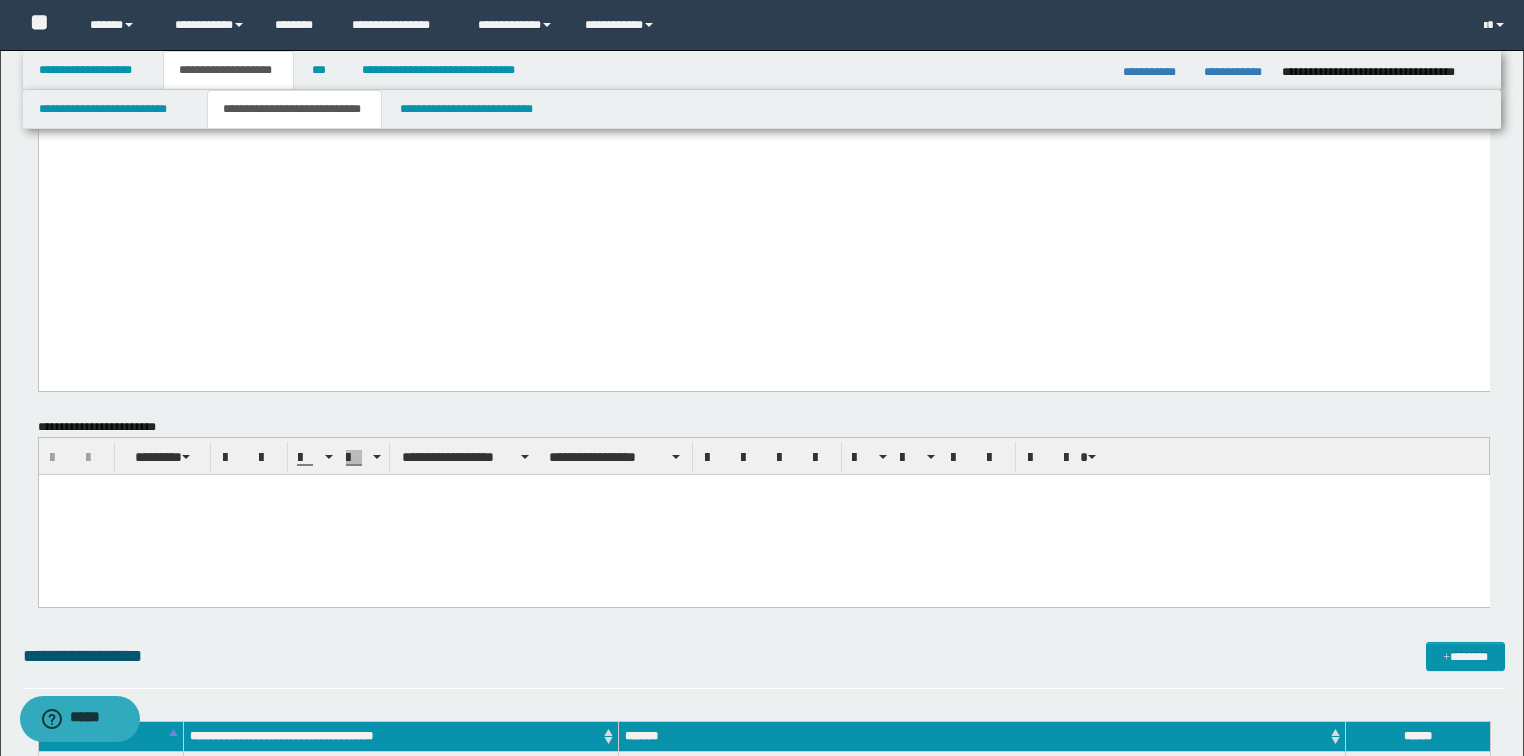 type 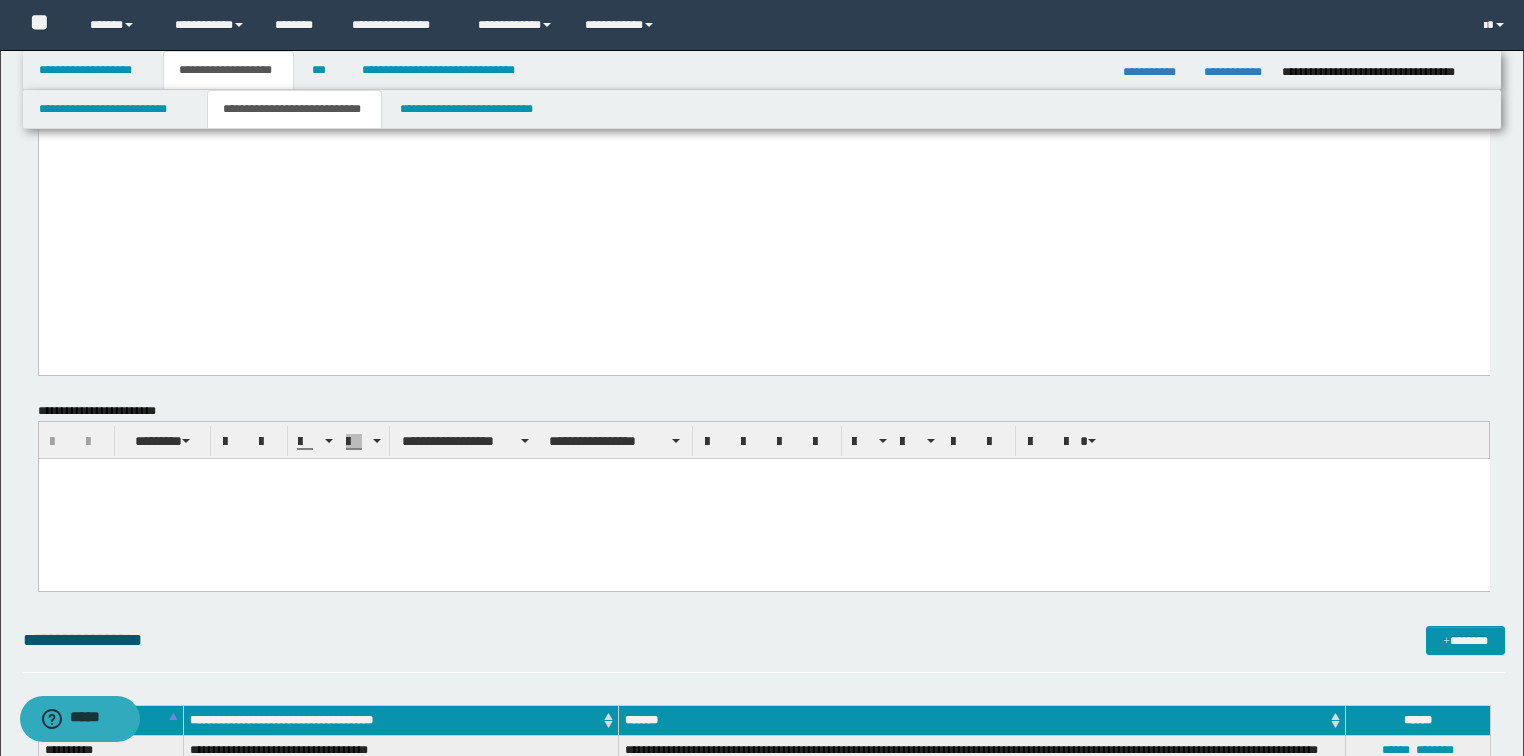 click at bounding box center (763, -44) 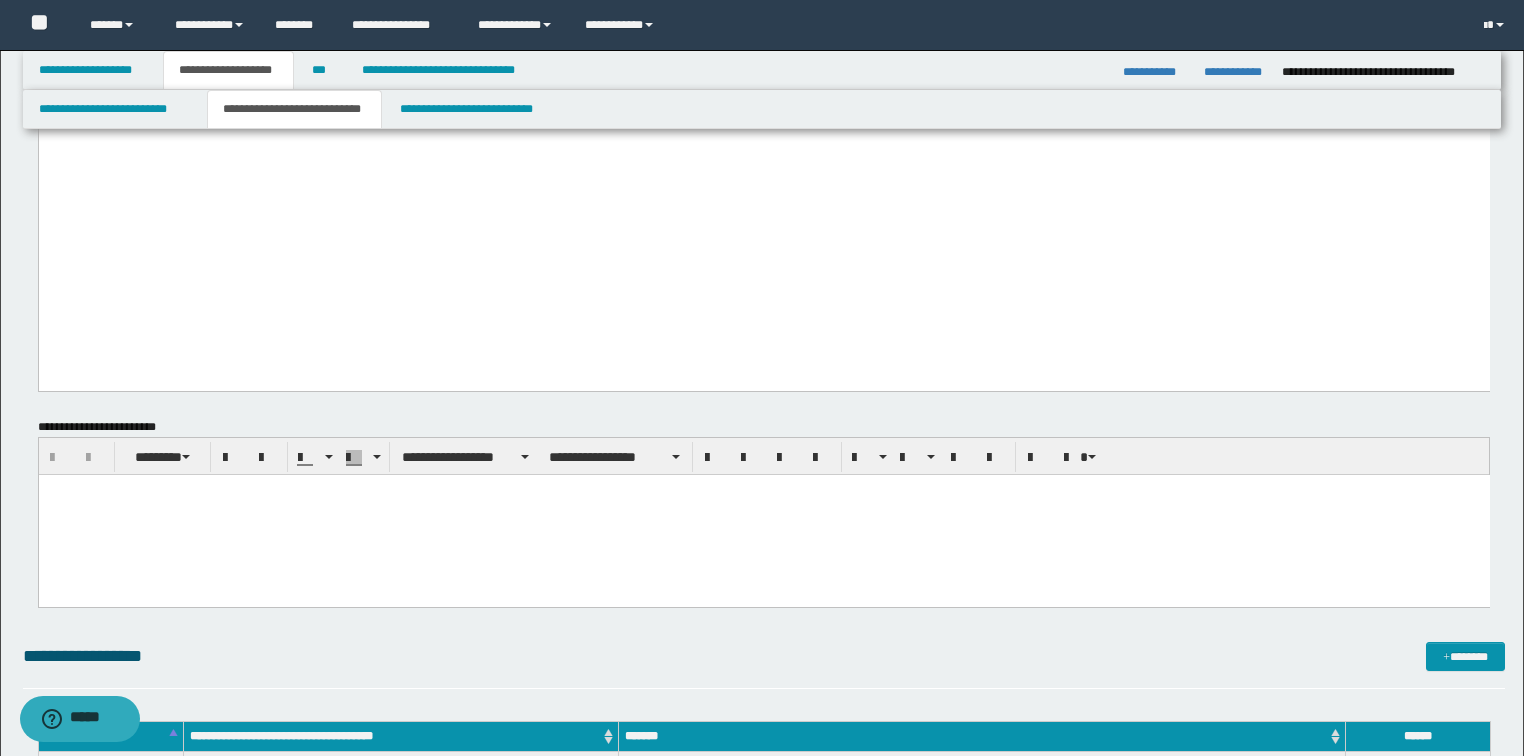 click on "**********" at bounding box center [763, -948] 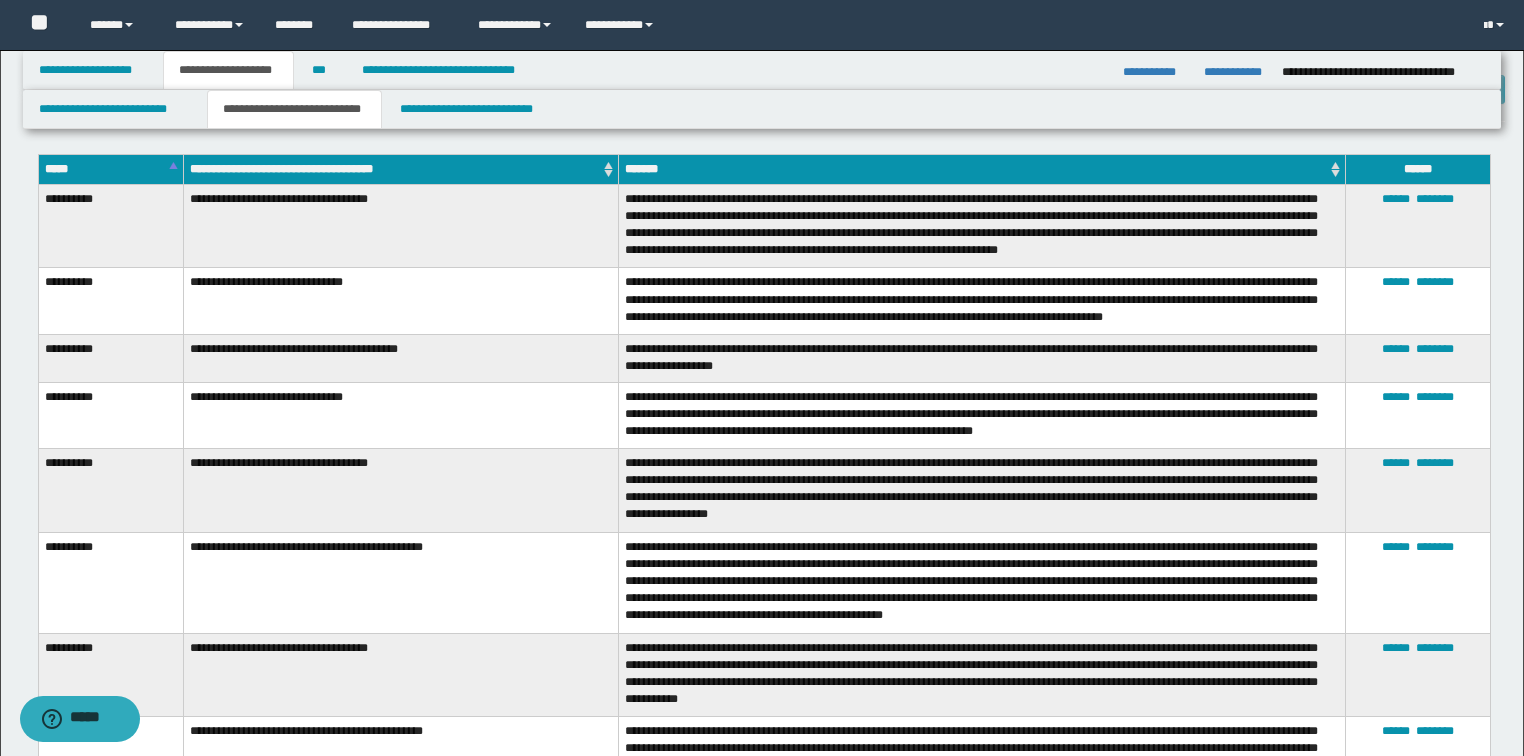 scroll, scrollTop: 2720, scrollLeft: 0, axis: vertical 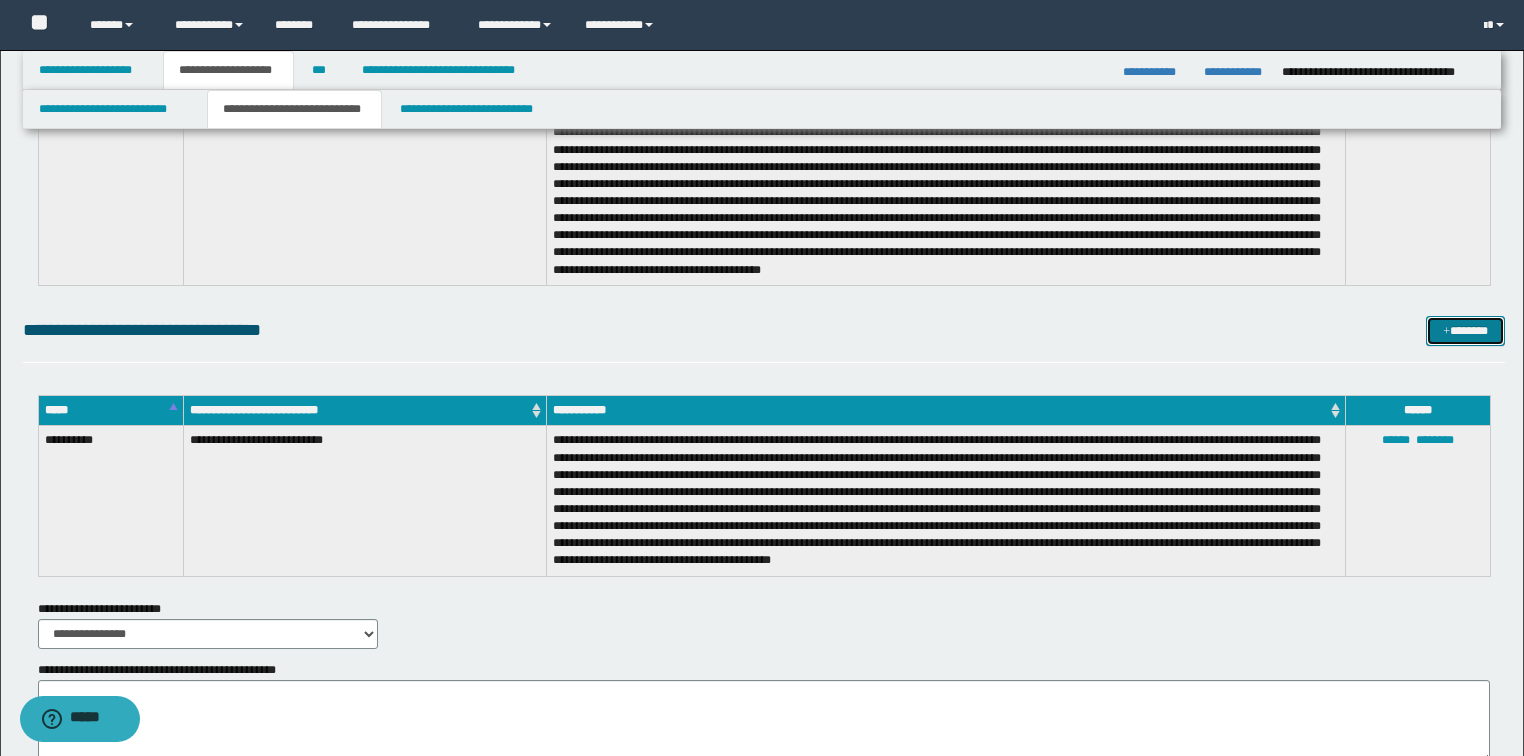 click on "*******" at bounding box center (1465, 331) 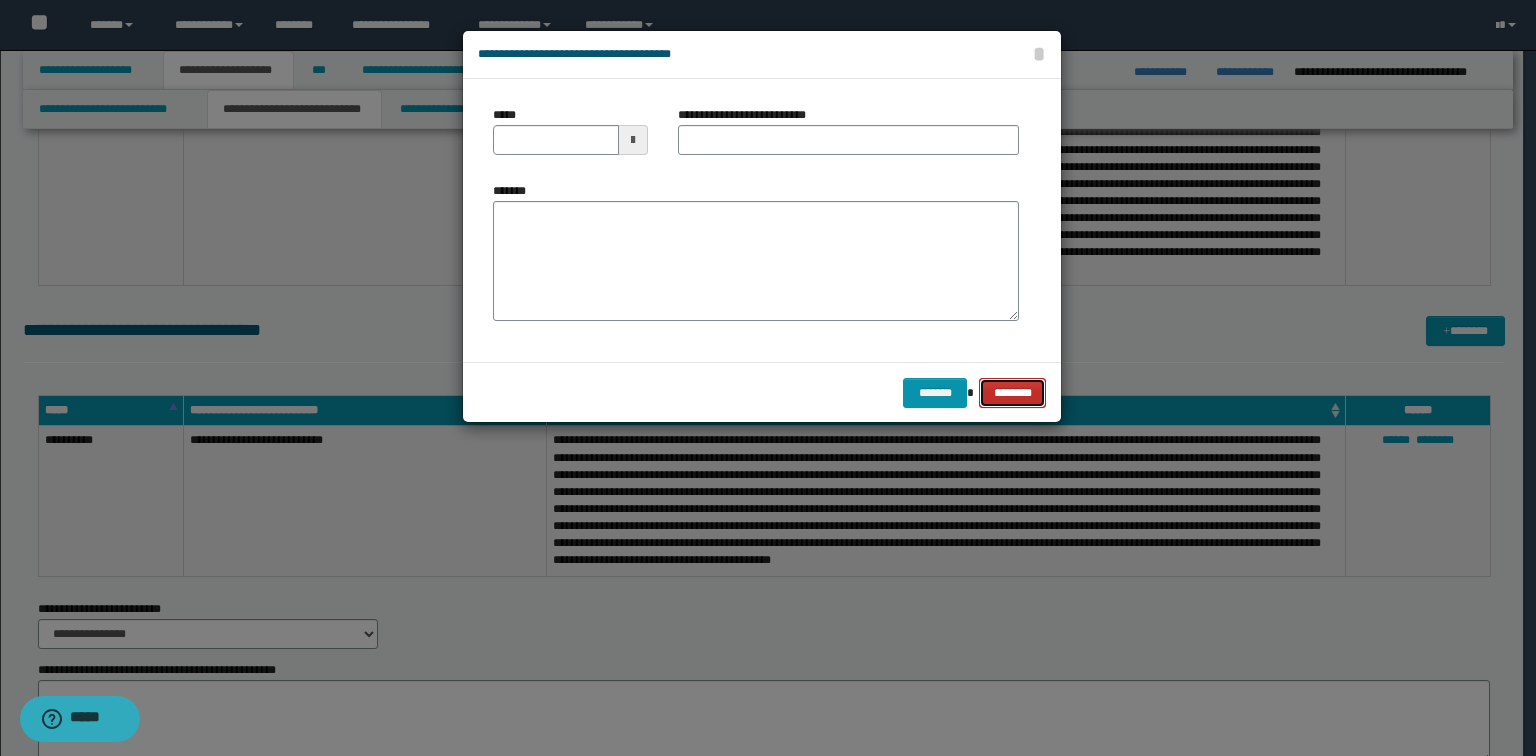 click on "********" at bounding box center (1012, 393) 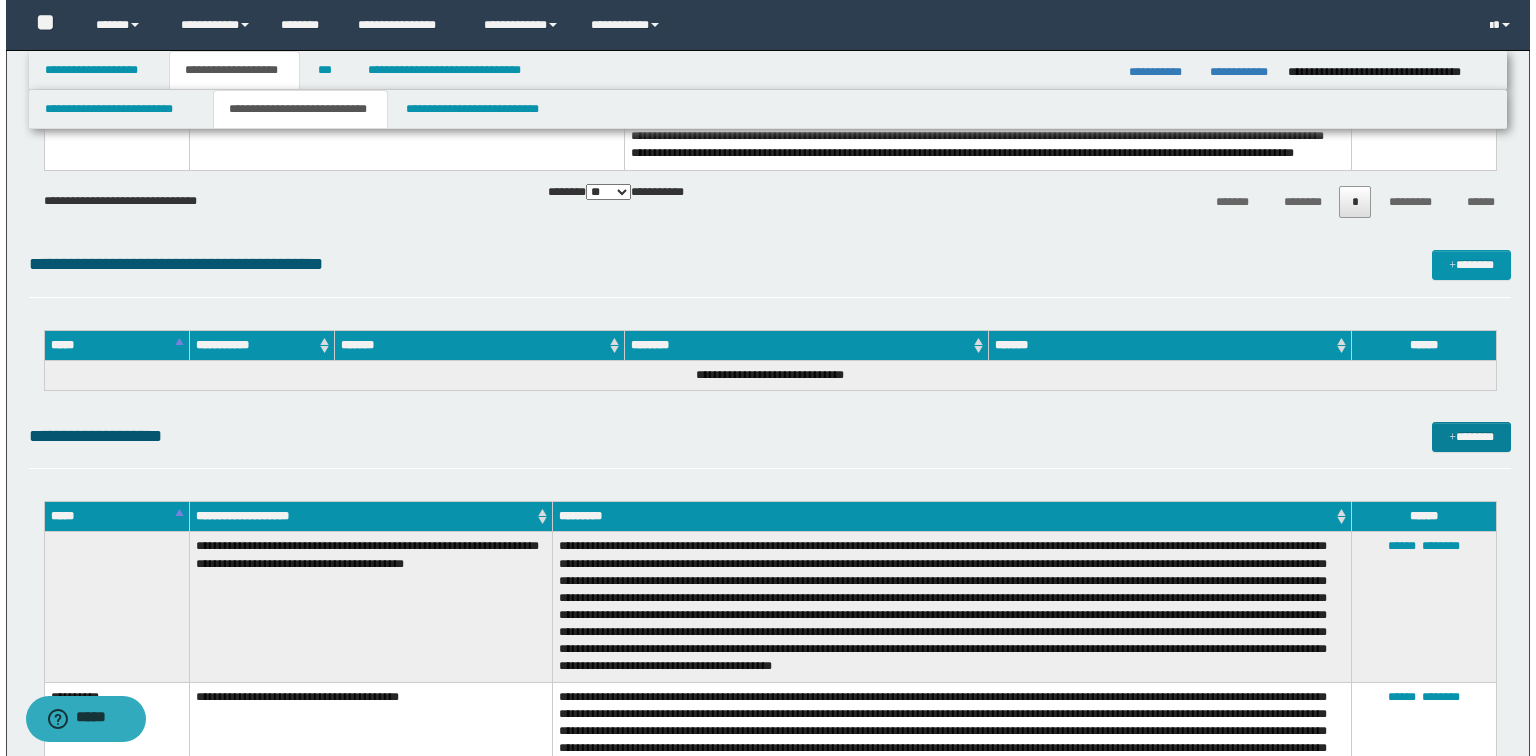 scroll, scrollTop: 3280, scrollLeft: 0, axis: vertical 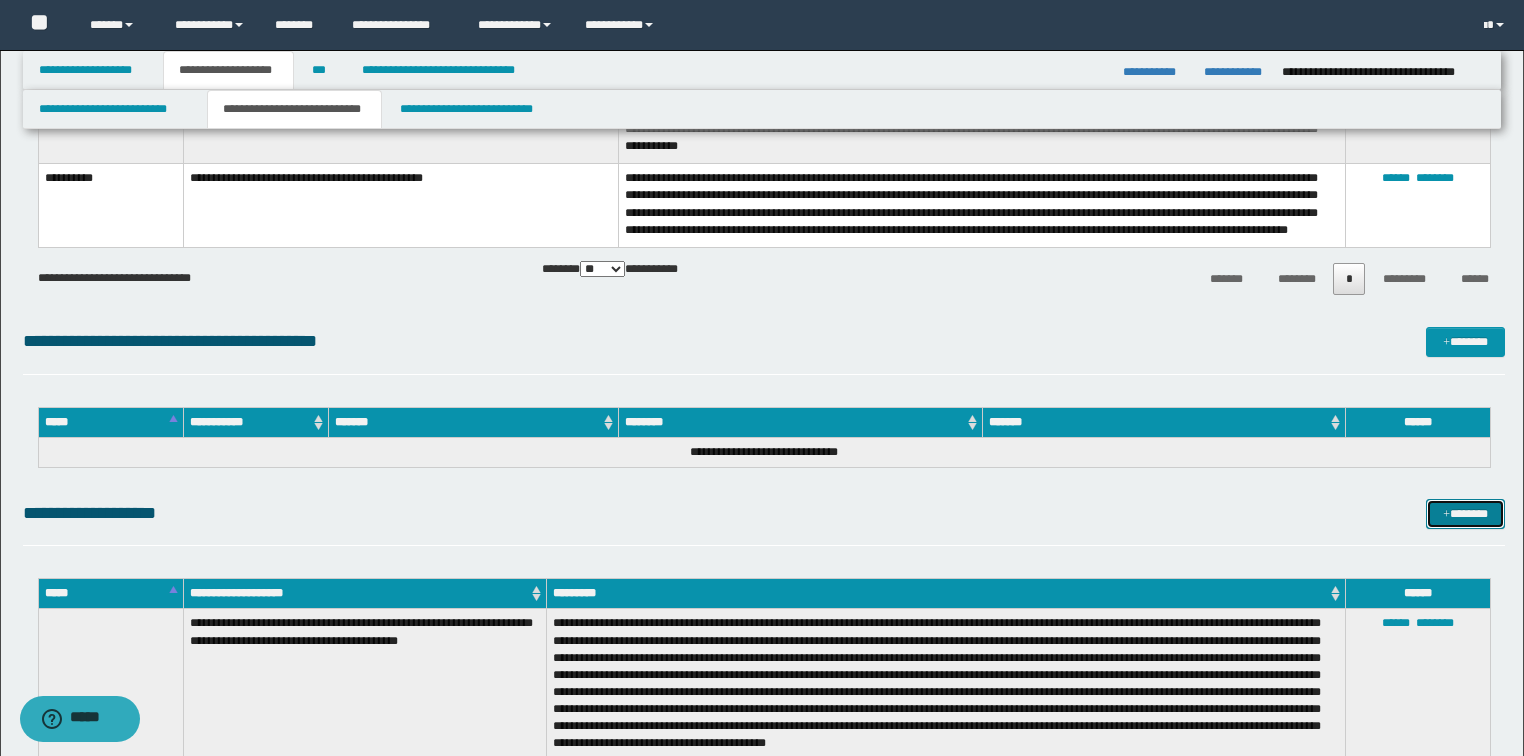 click on "*******" at bounding box center [1465, 514] 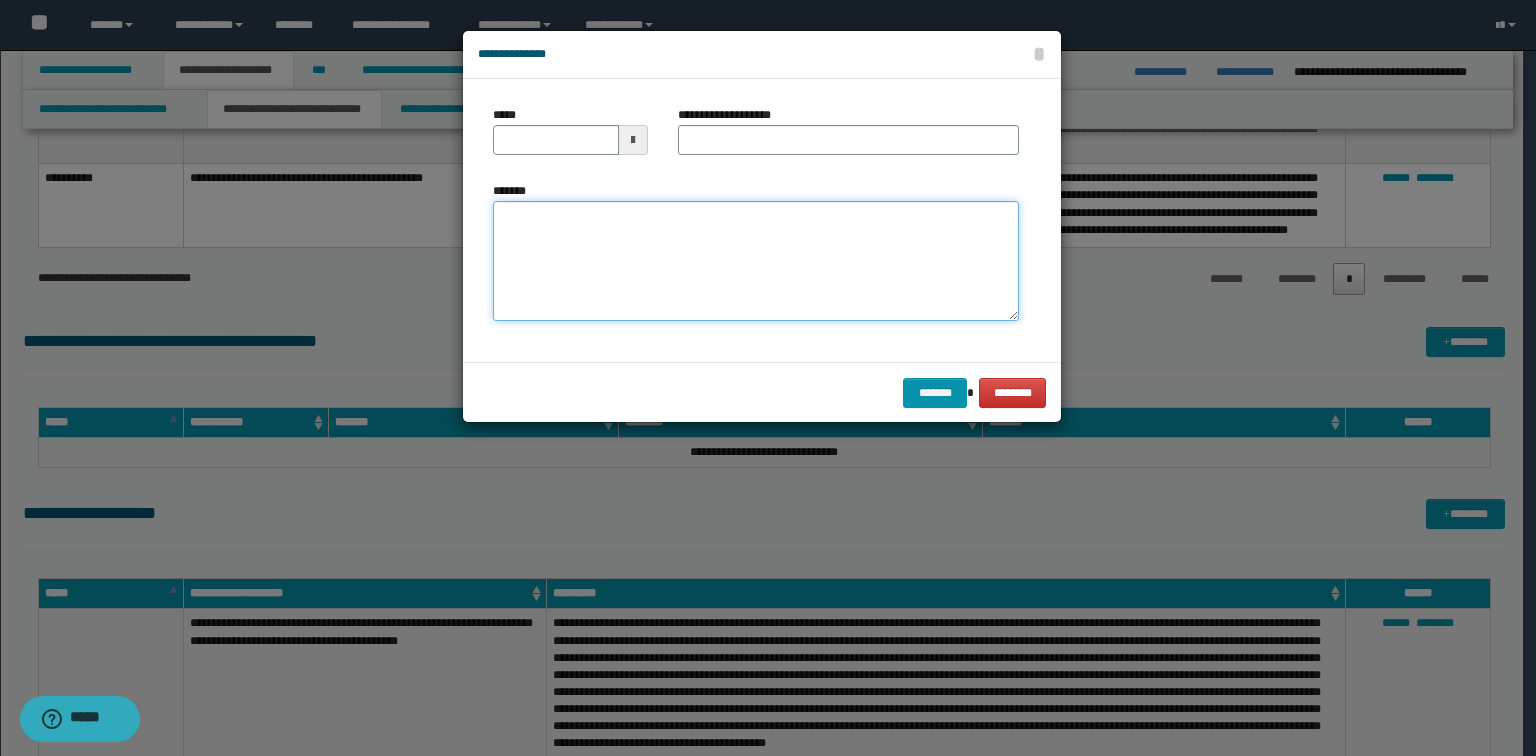 click on "*******" at bounding box center (756, 261) 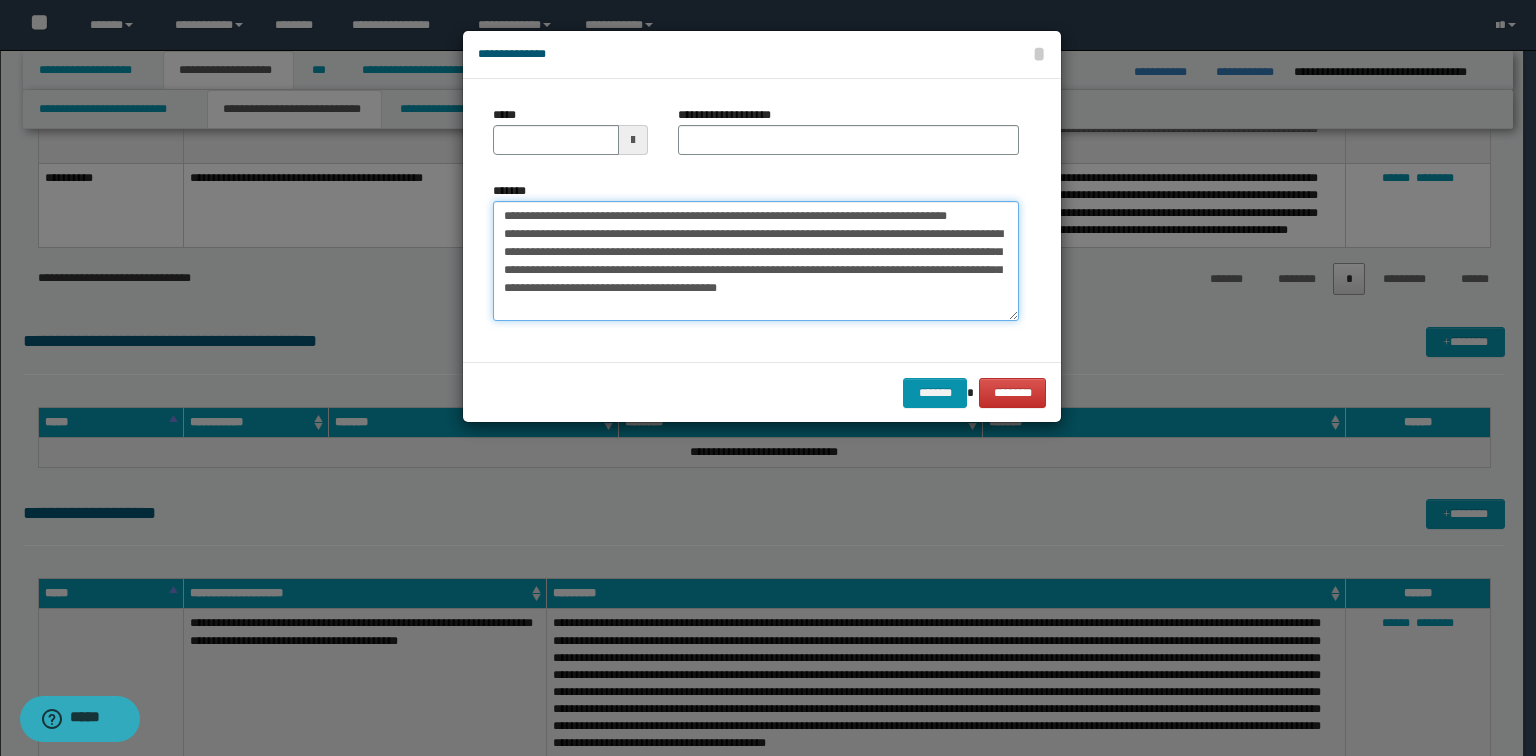 scroll, scrollTop: 12, scrollLeft: 0, axis: vertical 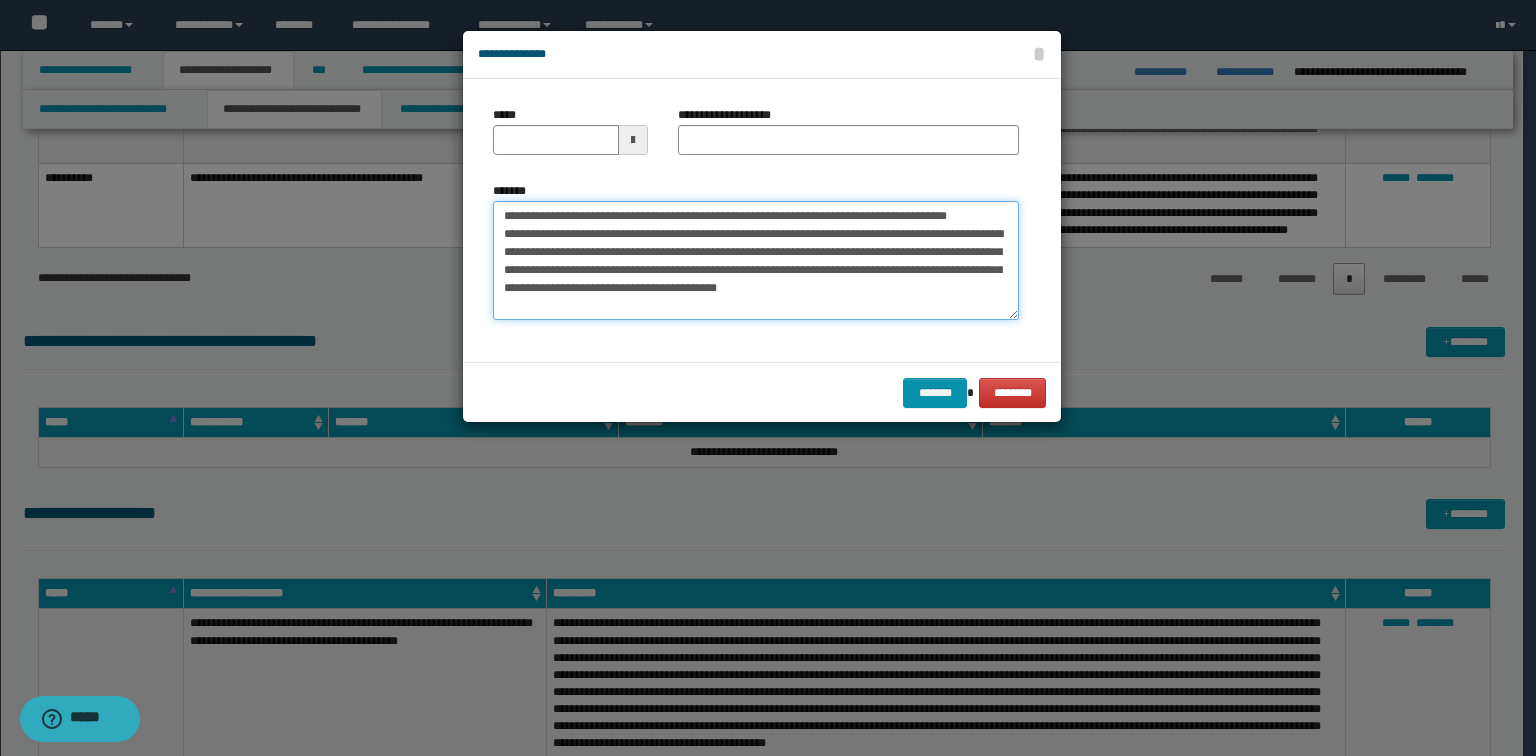 drag, startPoint x: 605, startPoint y: 223, endPoint x: 568, endPoint y: 205, distance: 41.14608 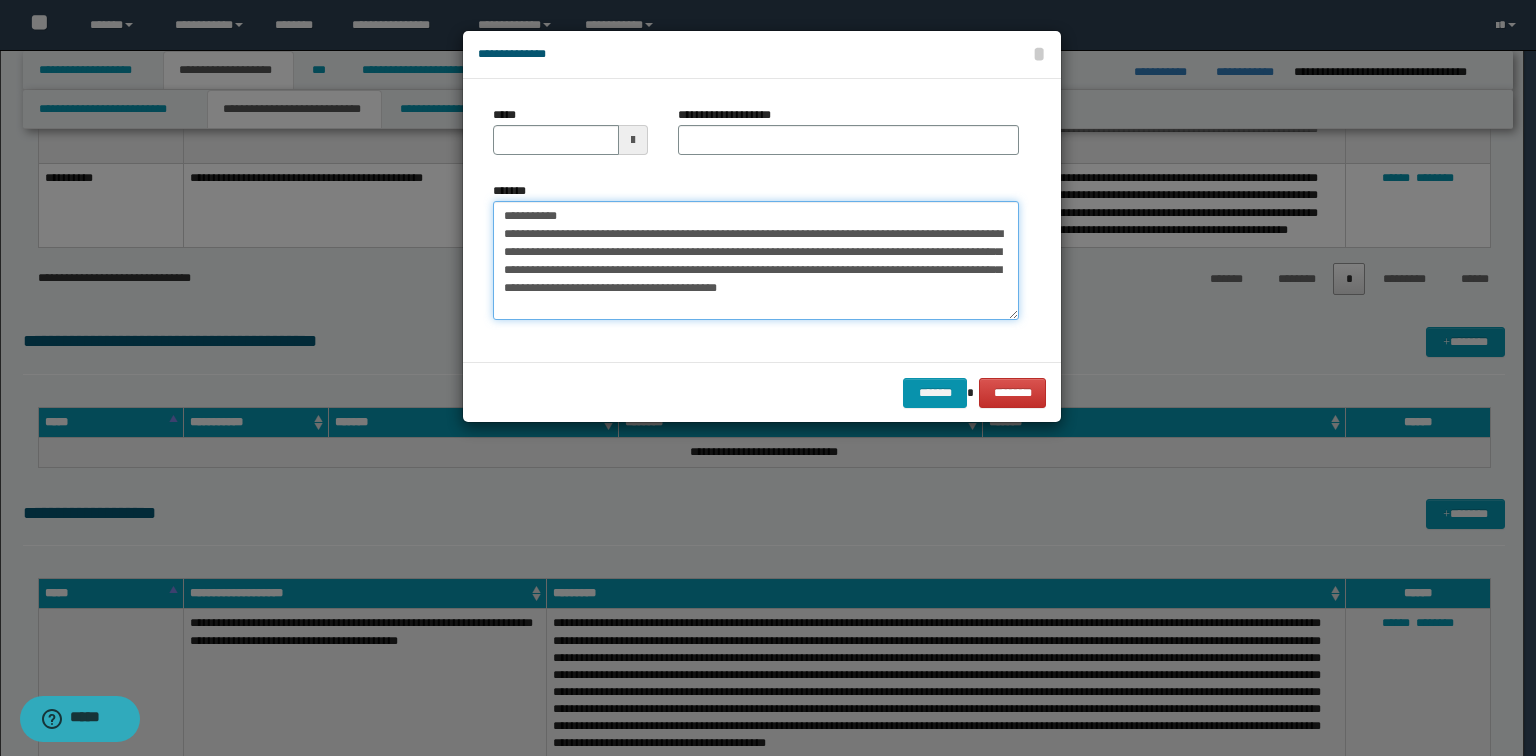 type on "**********" 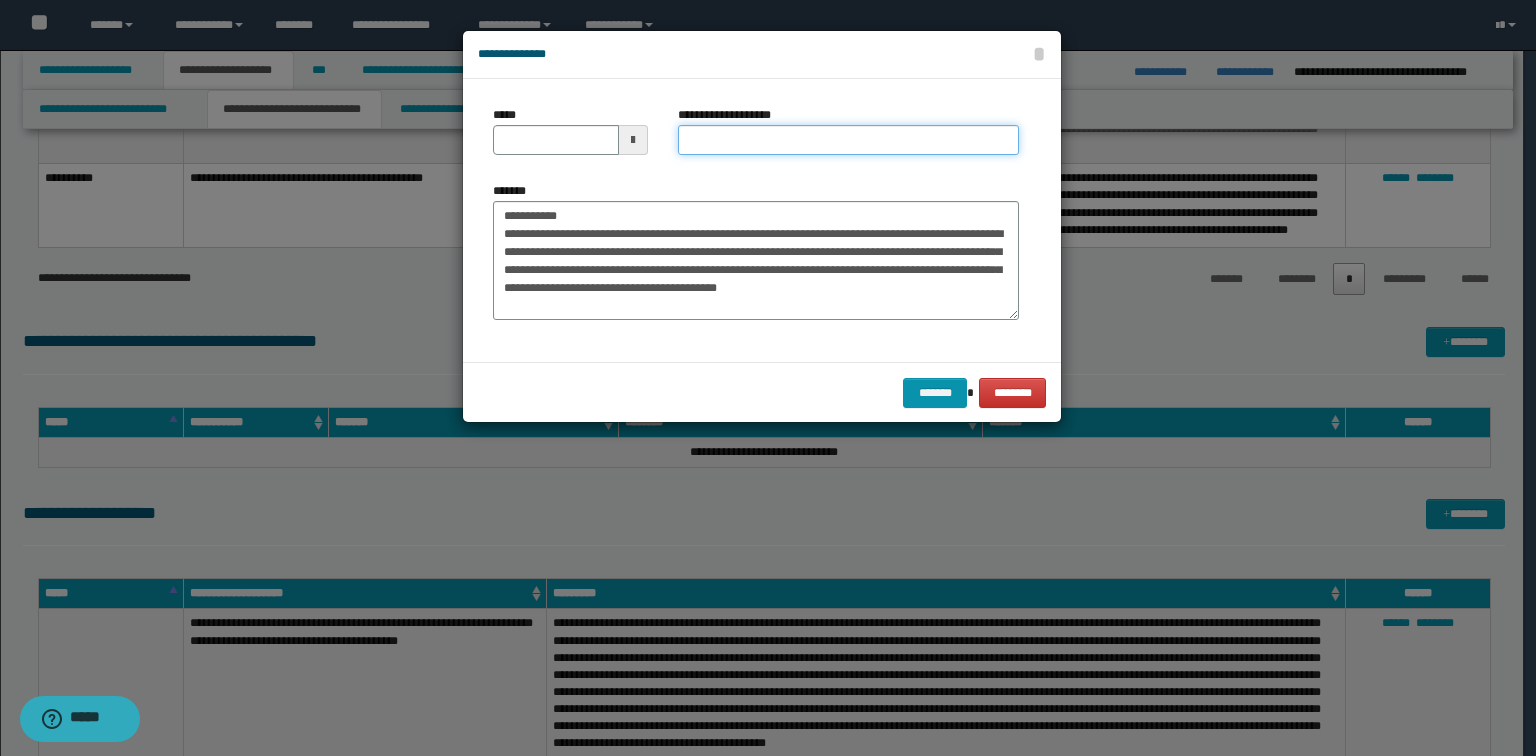 click on "**********" at bounding box center [848, 140] 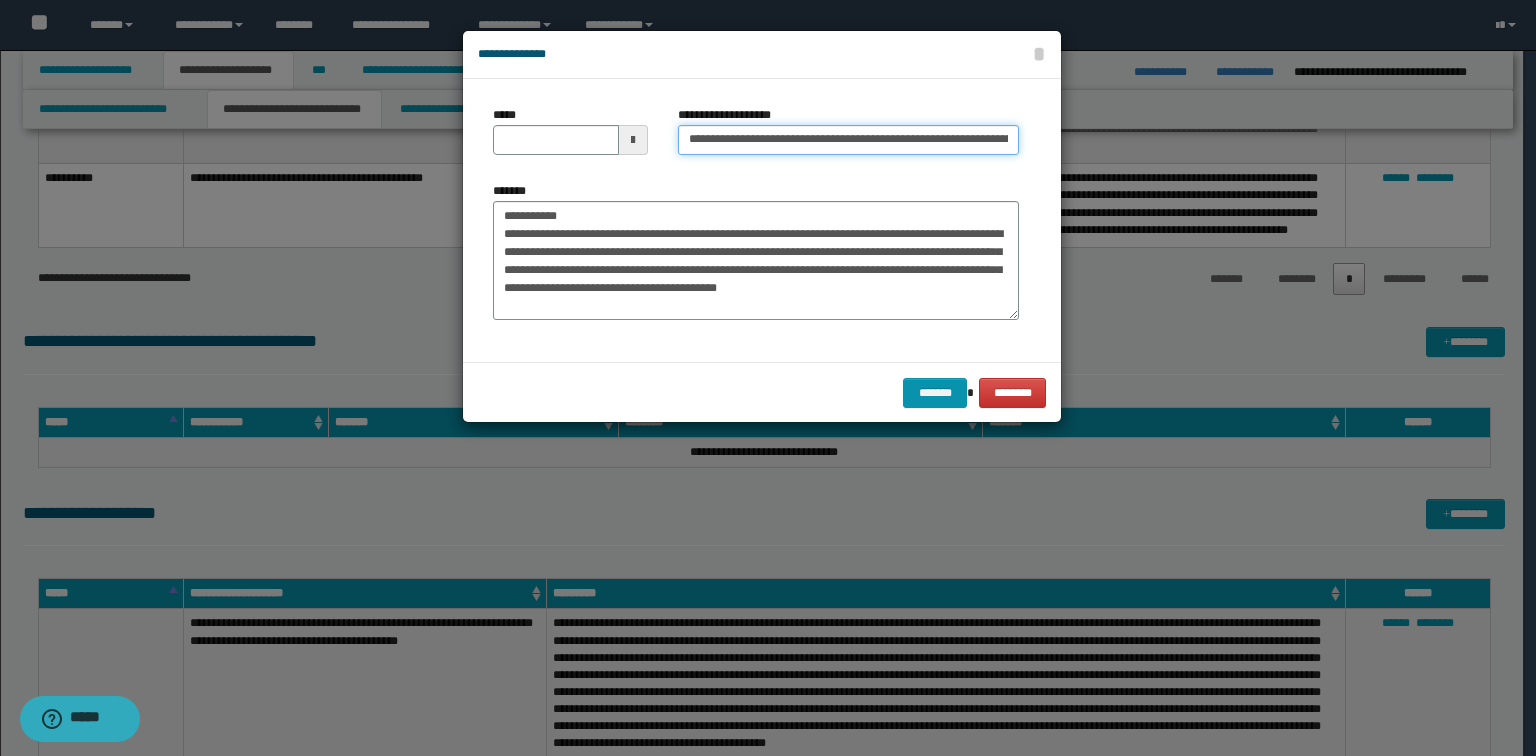 scroll, scrollTop: 0, scrollLeft: 121, axis: horizontal 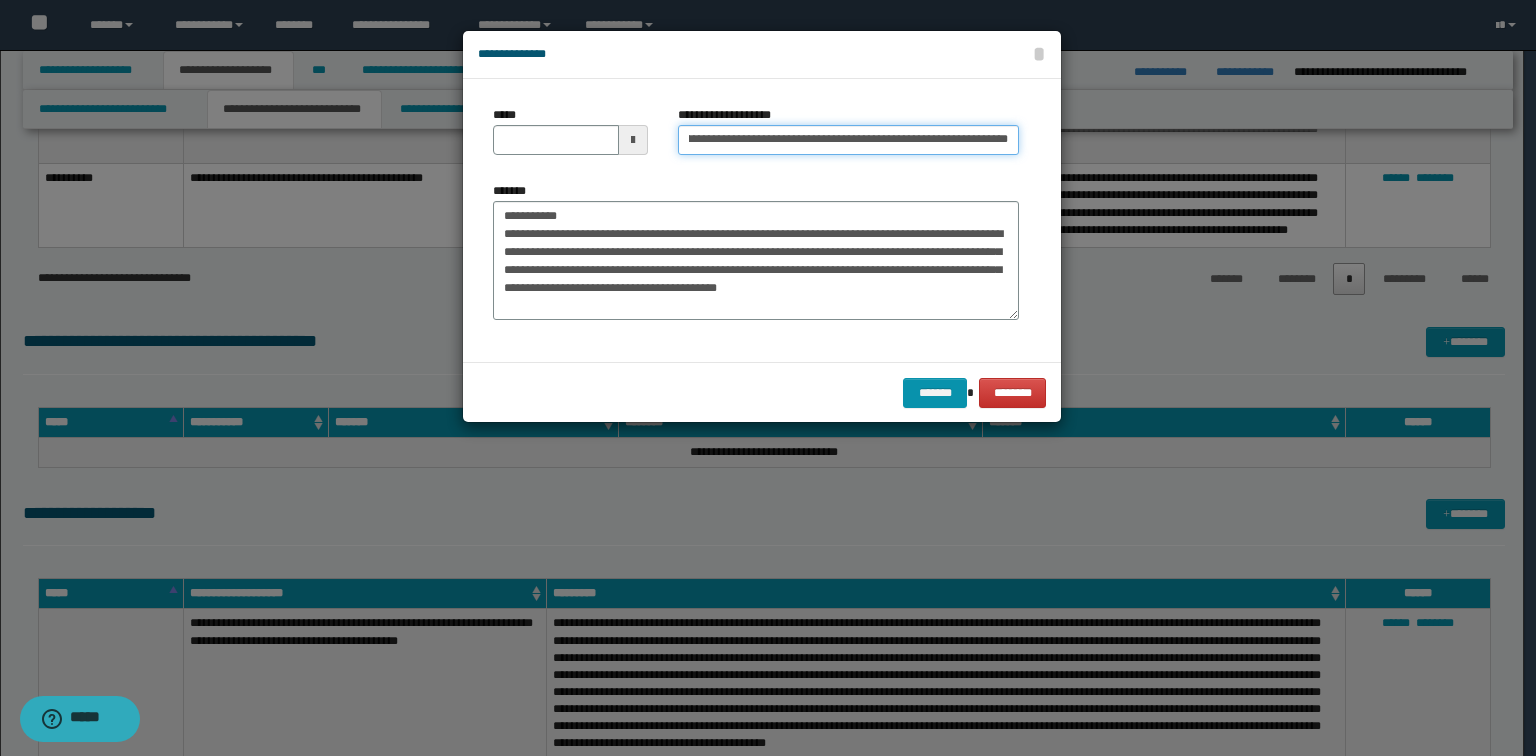 type on "**********" 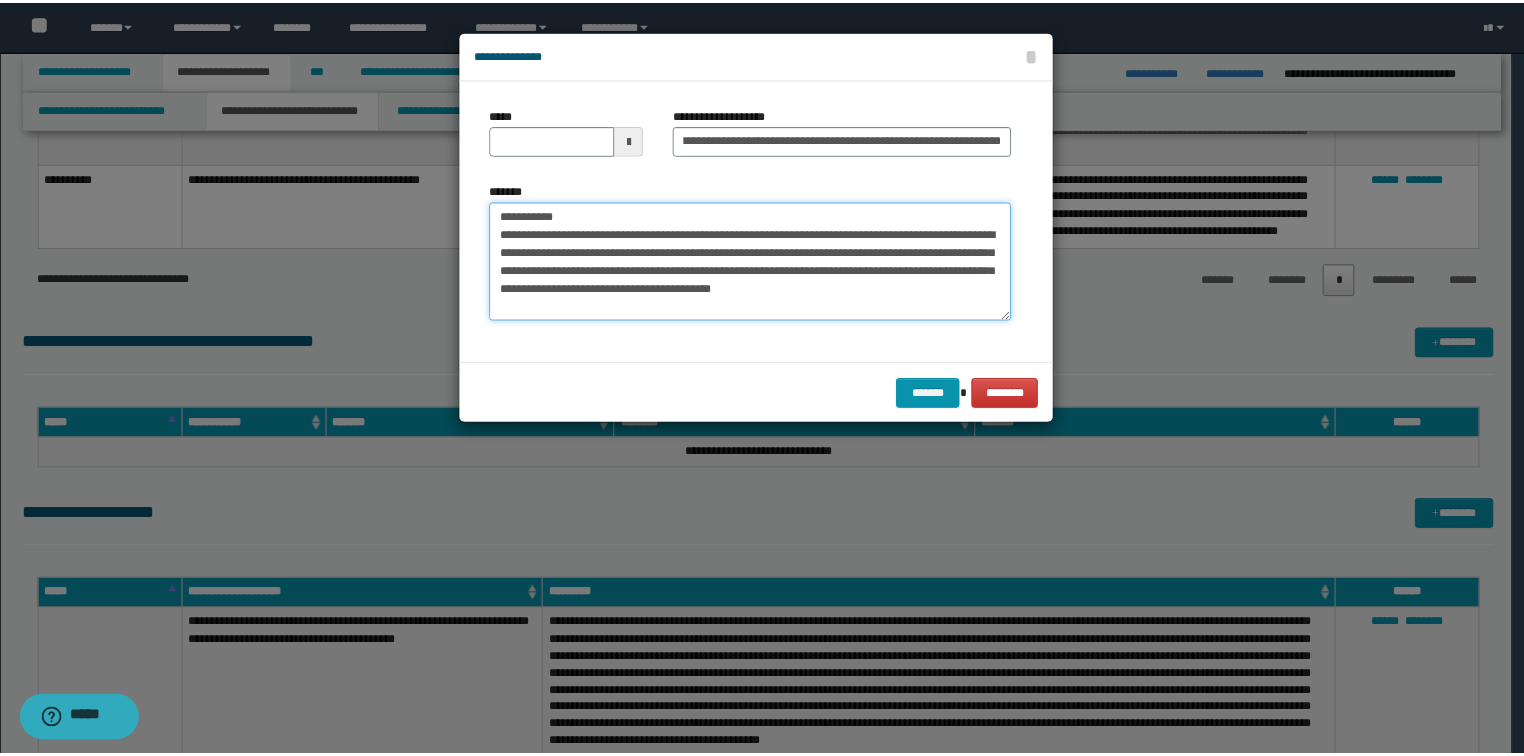 scroll, scrollTop: 0, scrollLeft: 0, axis: both 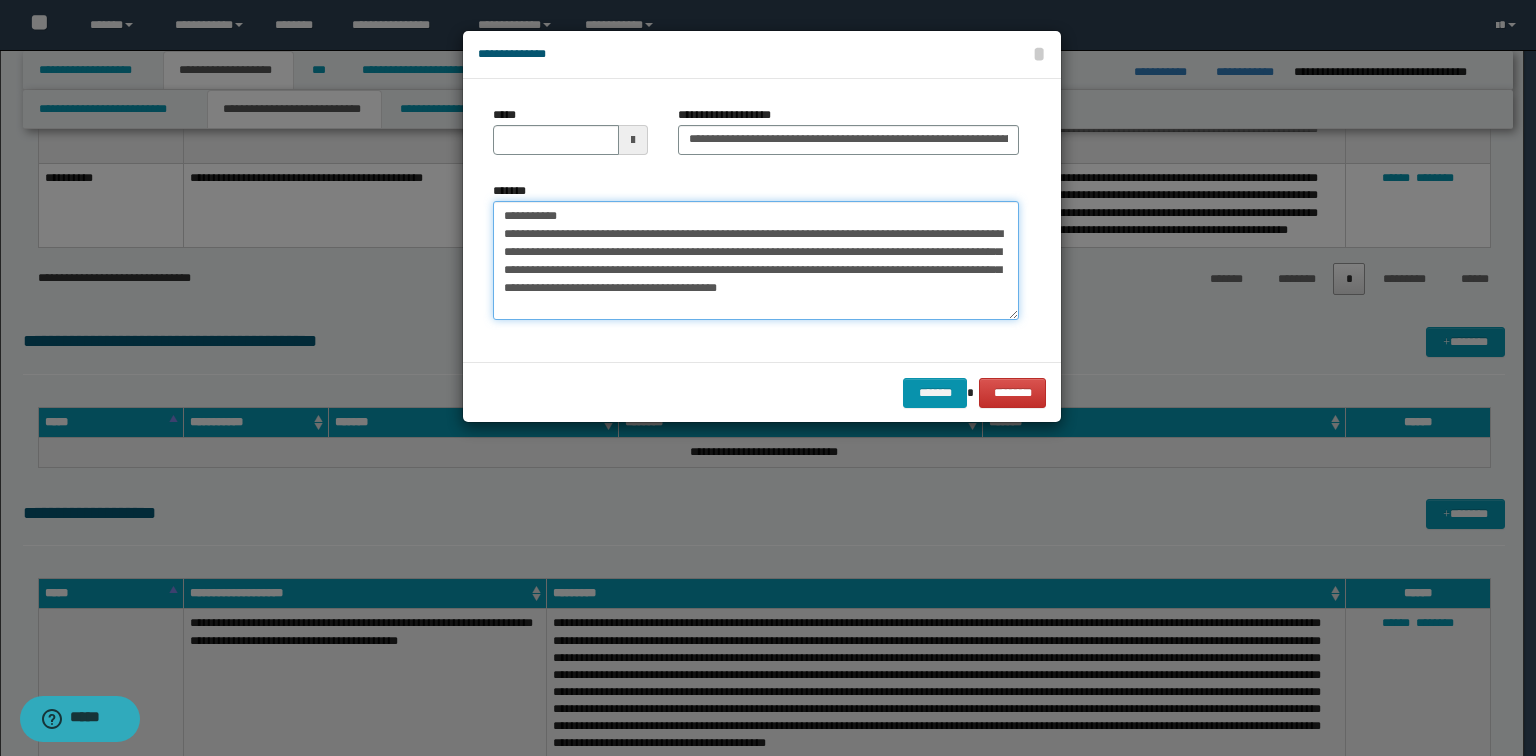 click on "**********" at bounding box center [768, 378] 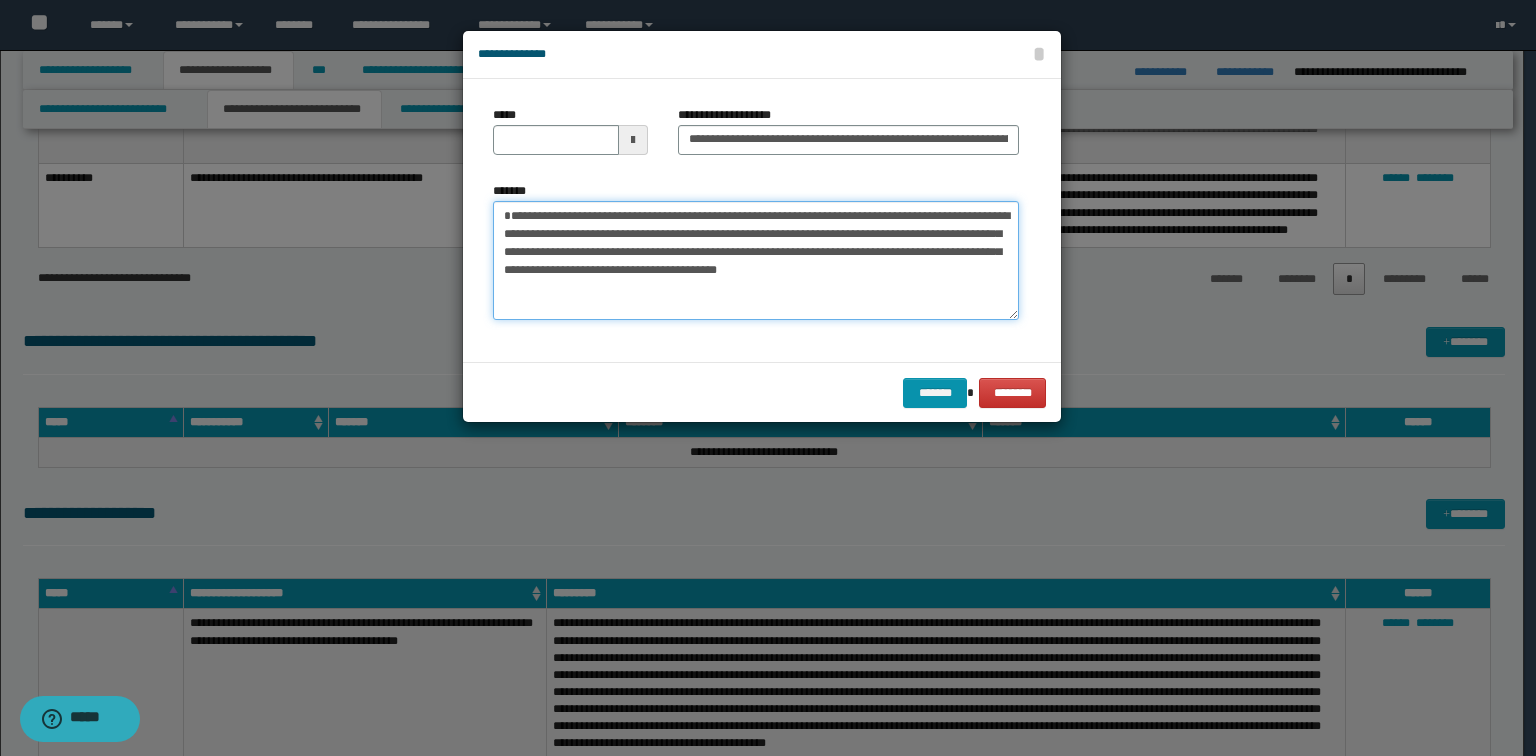 type on "**********" 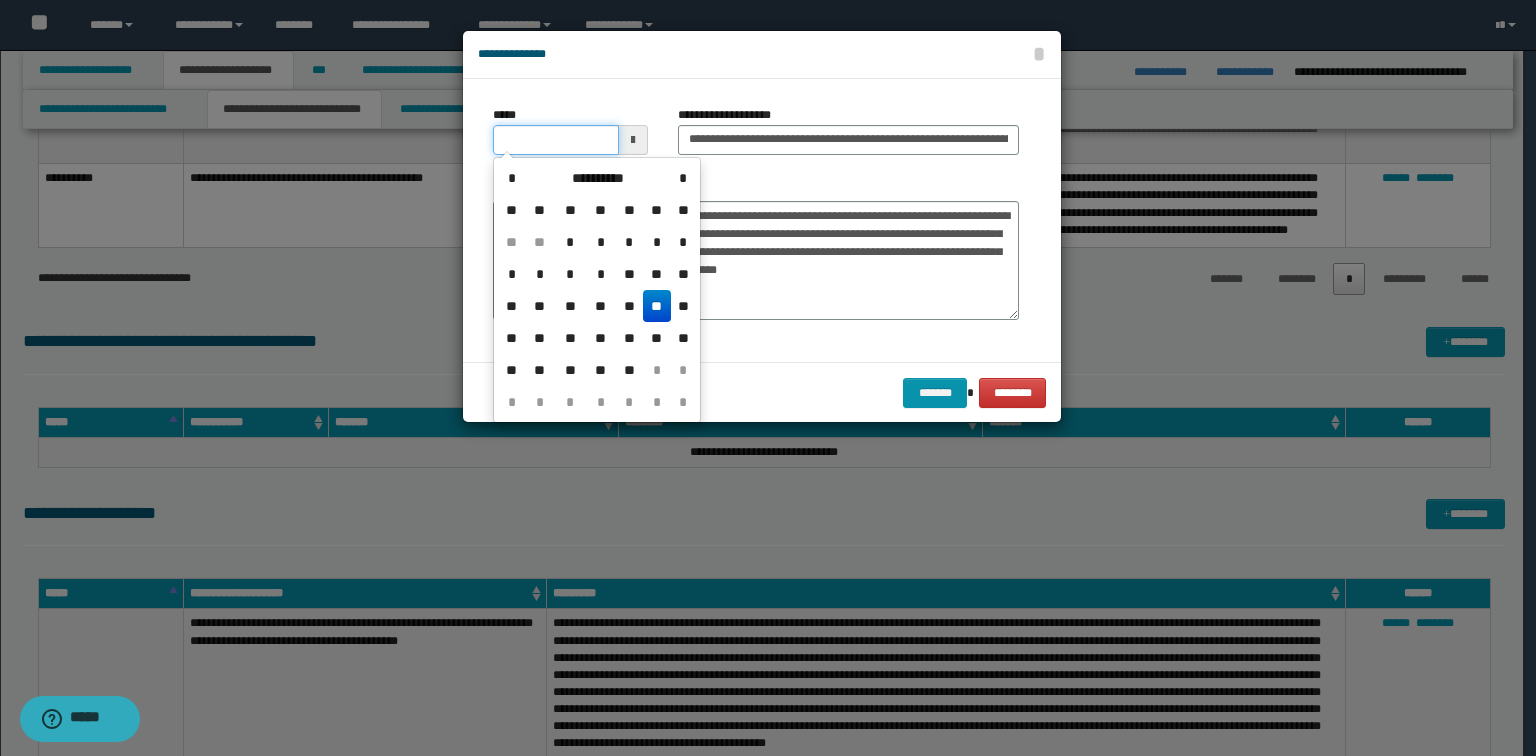 click on "*****" at bounding box center [556, 140] 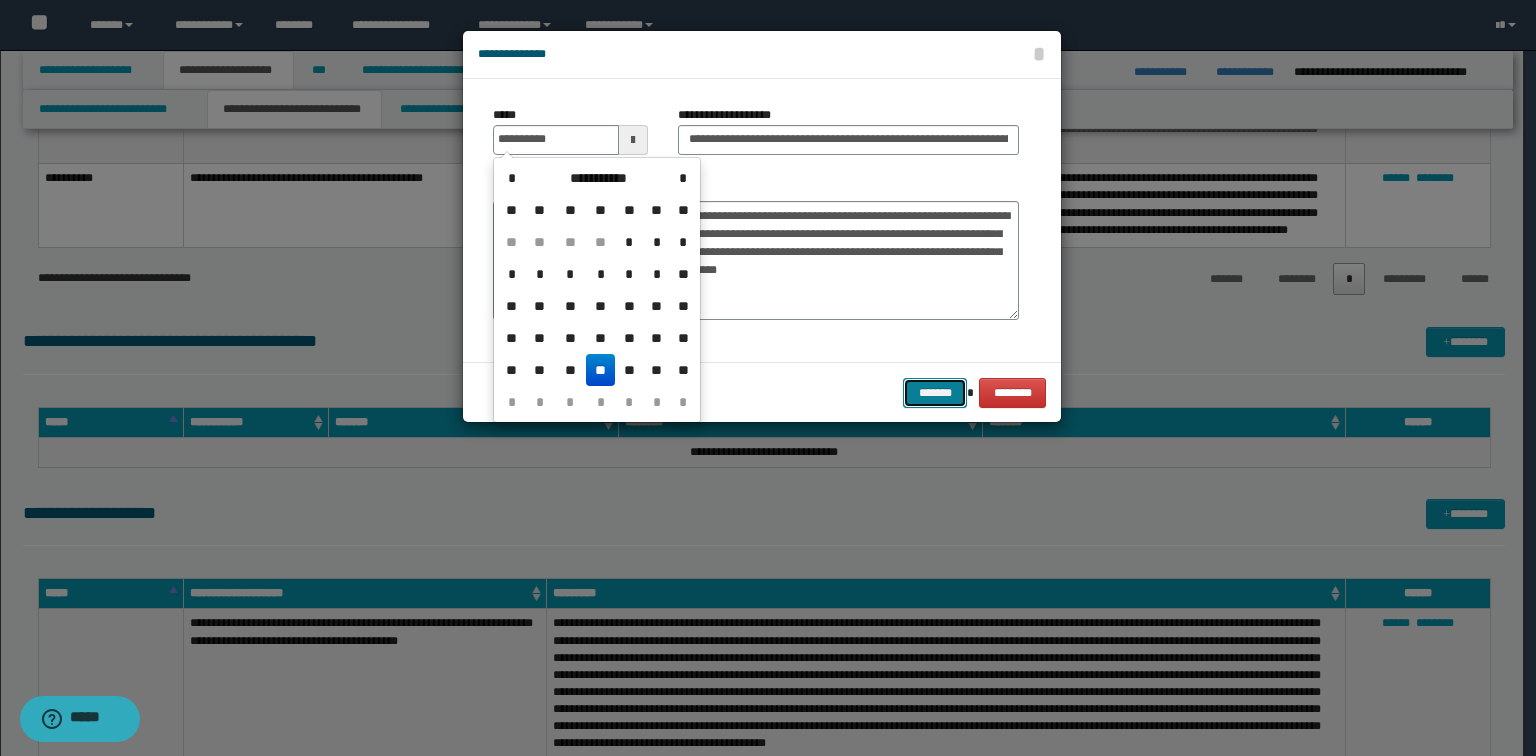 type on "**********" 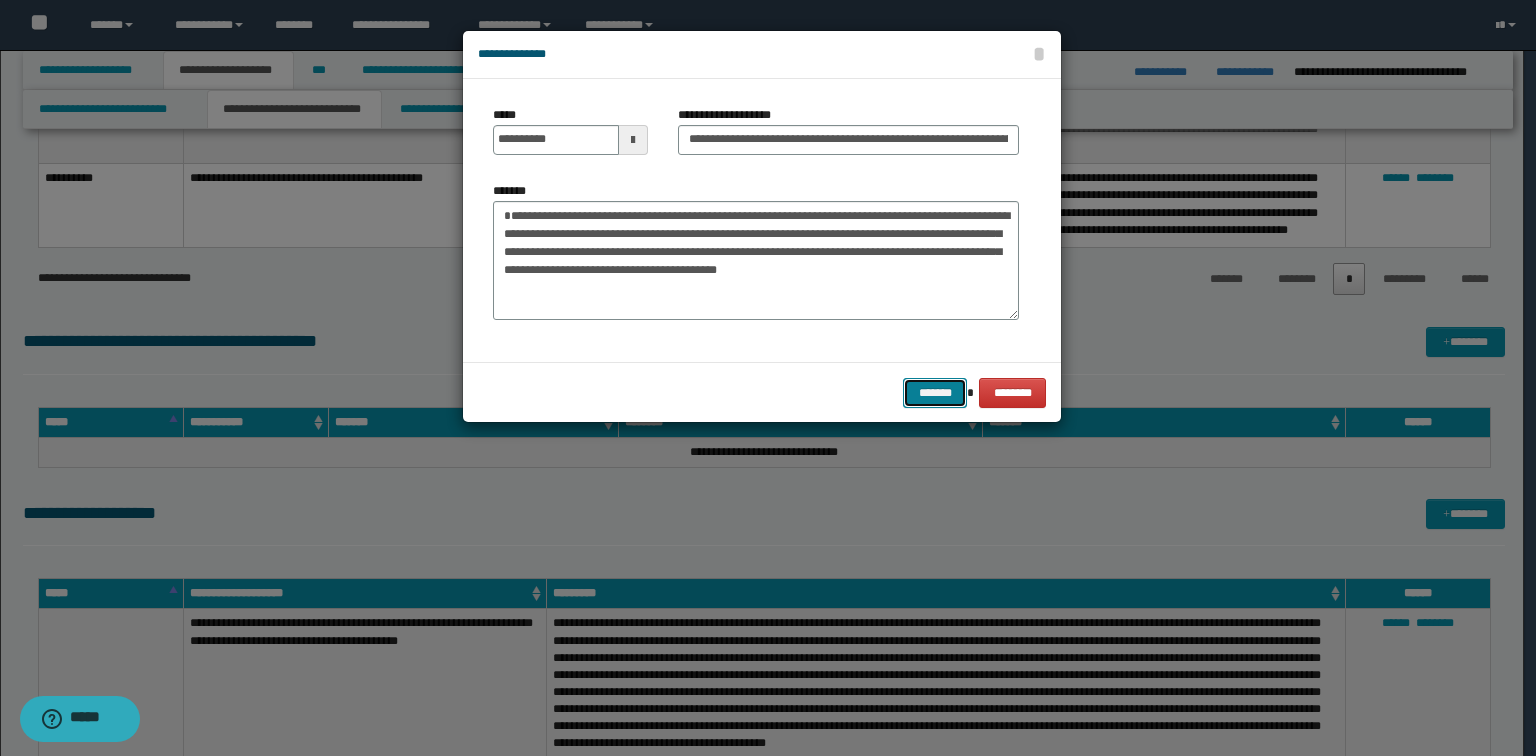 click on "*******" at bounding box center [935, 393] 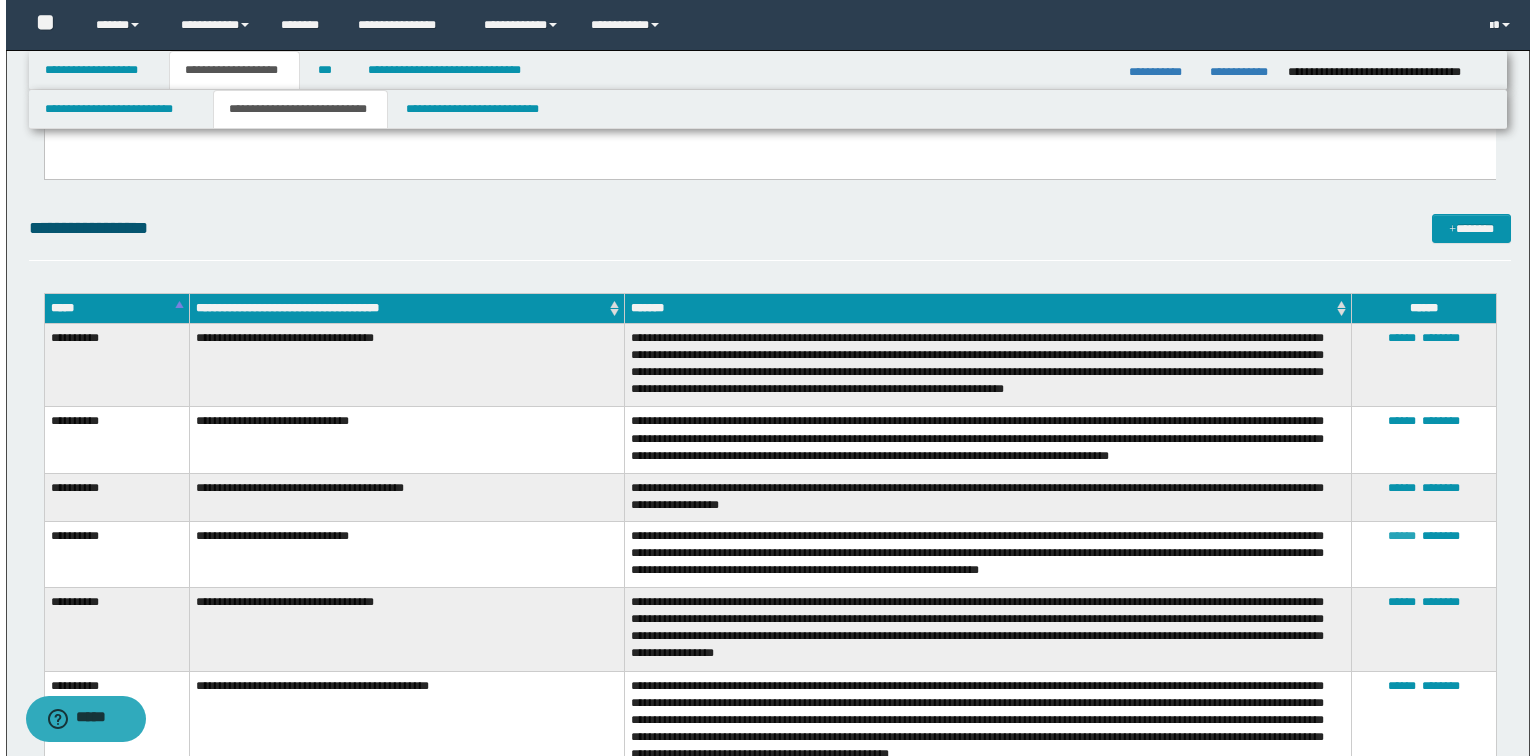 scroll, scrollTop: 2400, scrollLeft: 0, axis: vertical 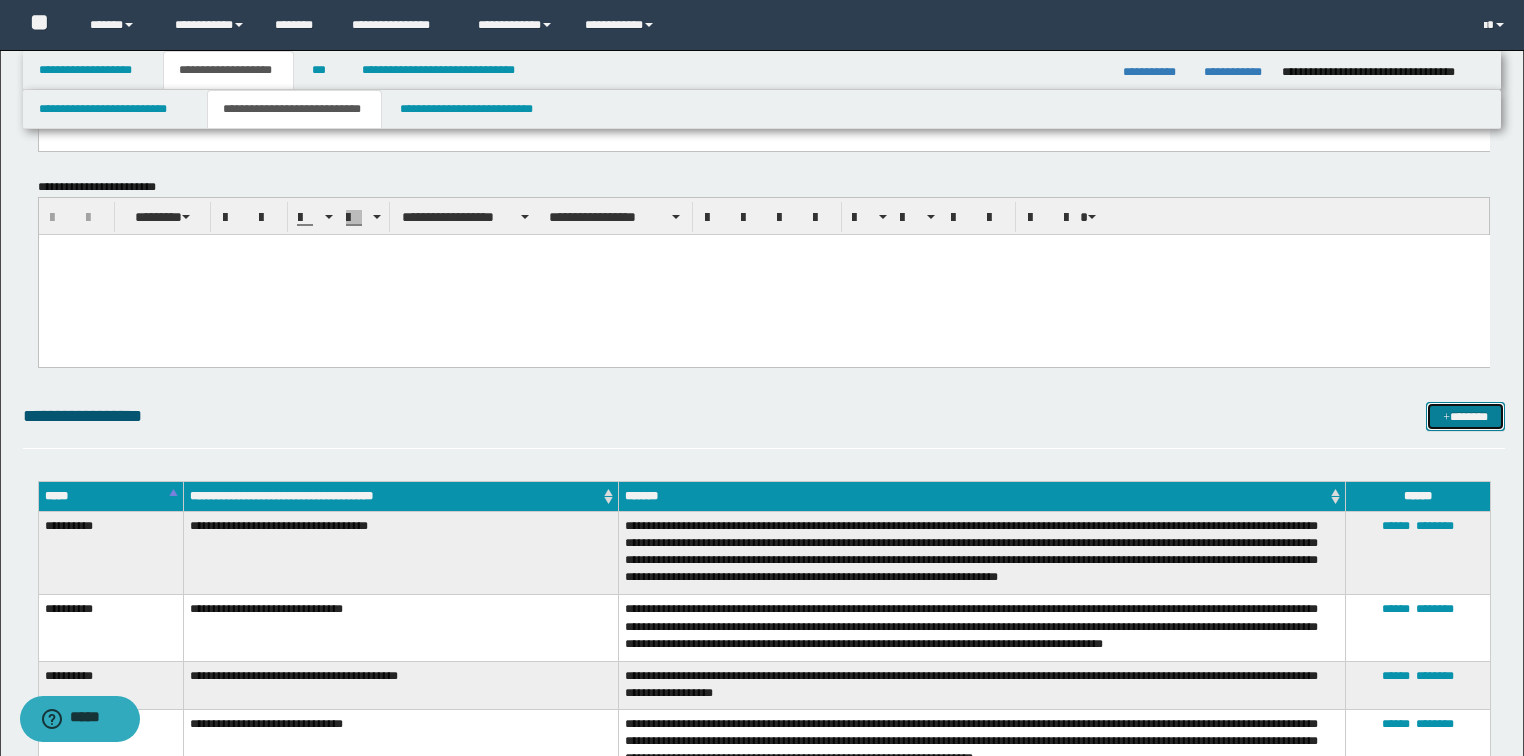 click on "*******" at bounding box center (1465, 417) 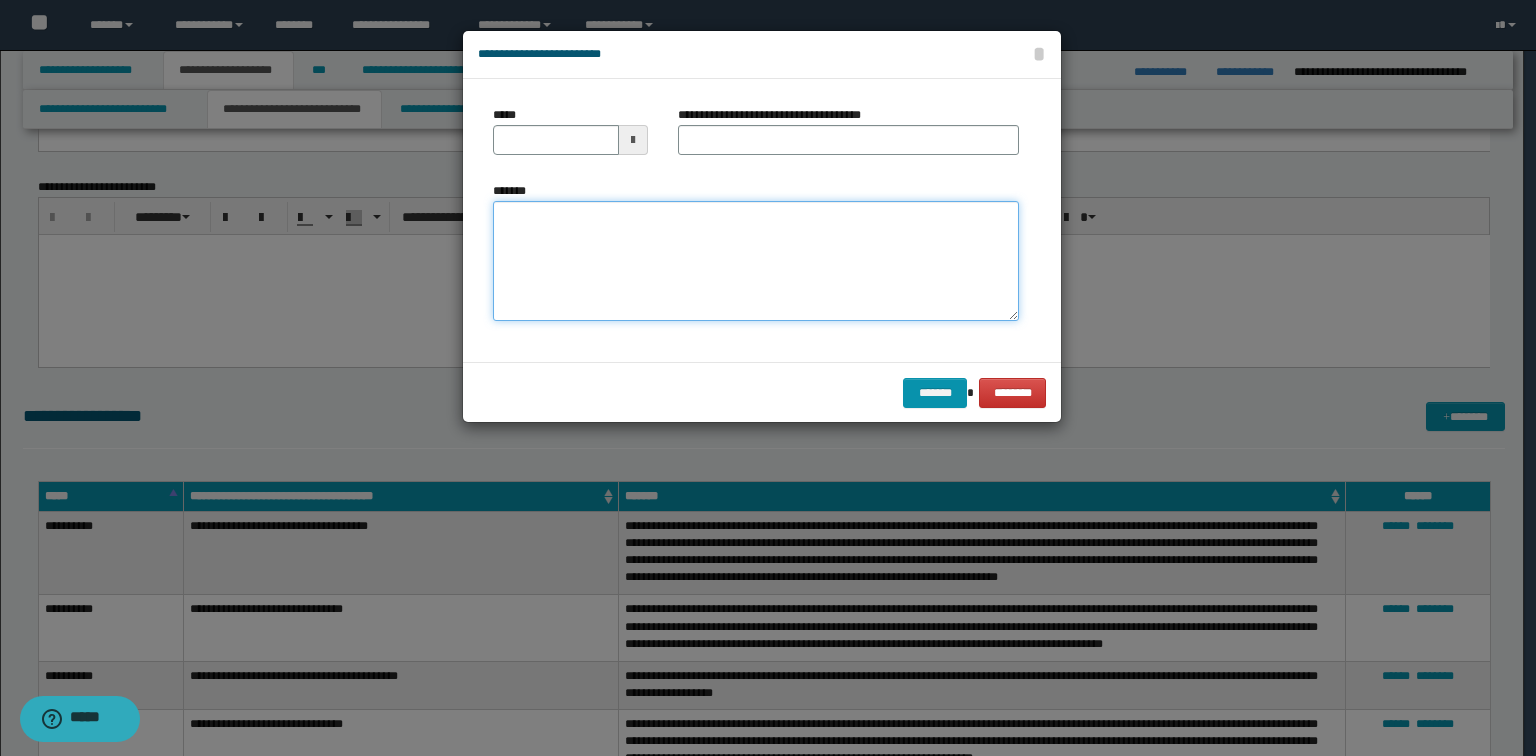 click on "*******" at bounding box center (756, 261) 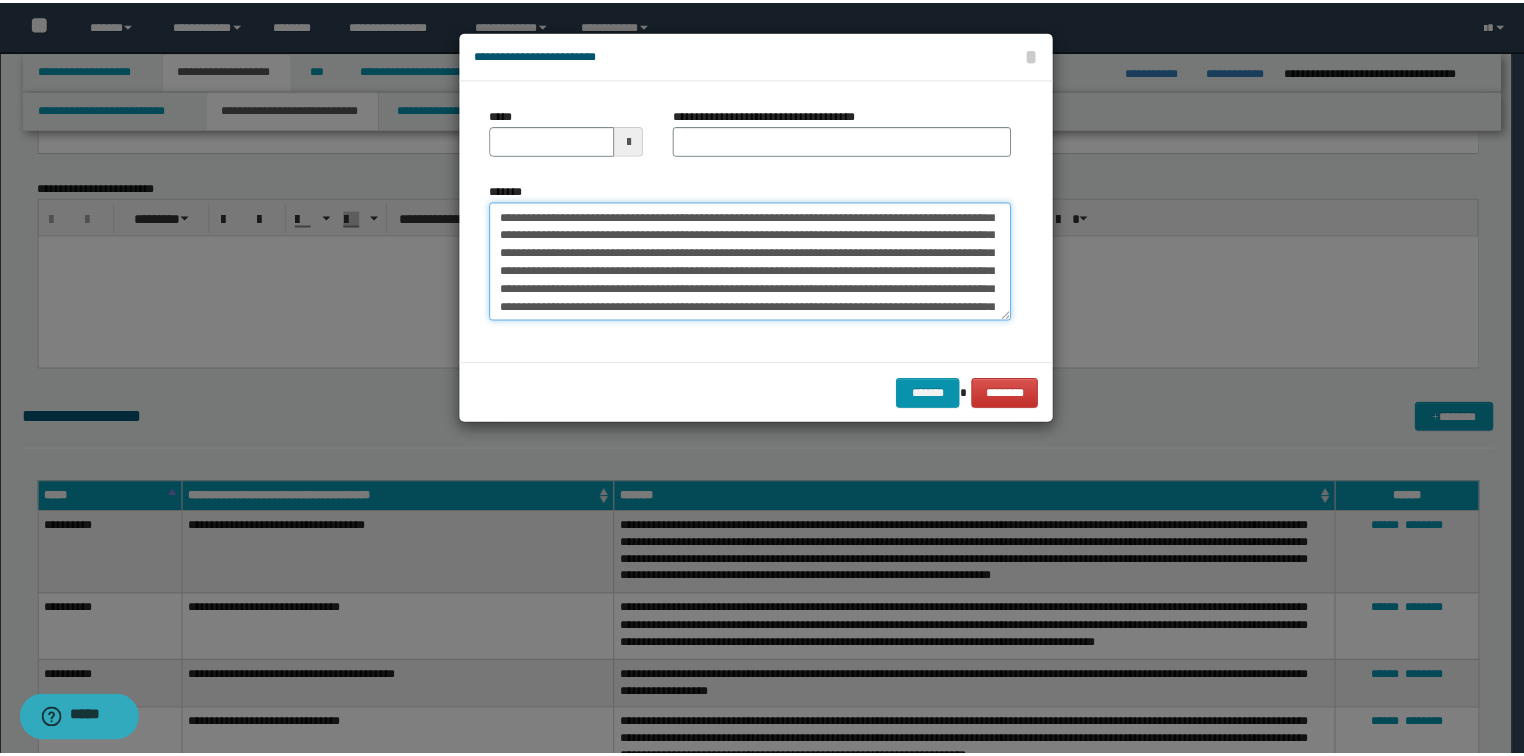 scroll, scrollTop: 0, scrollLeft: 0, axis: both 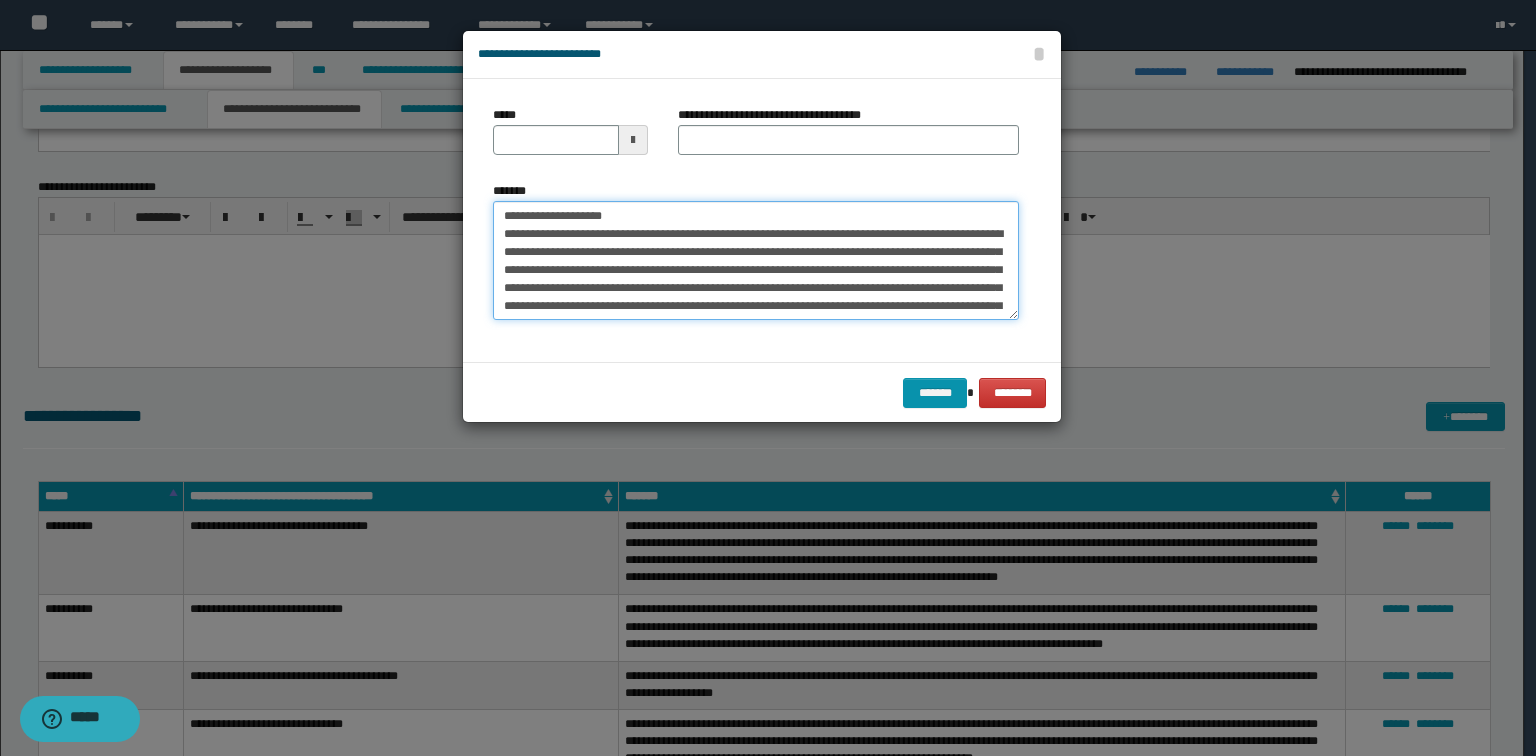 drag, startPoint x: 650, startPoint y: 202, endPoint x: 570, endPoint y: 200, distance: 80.024994 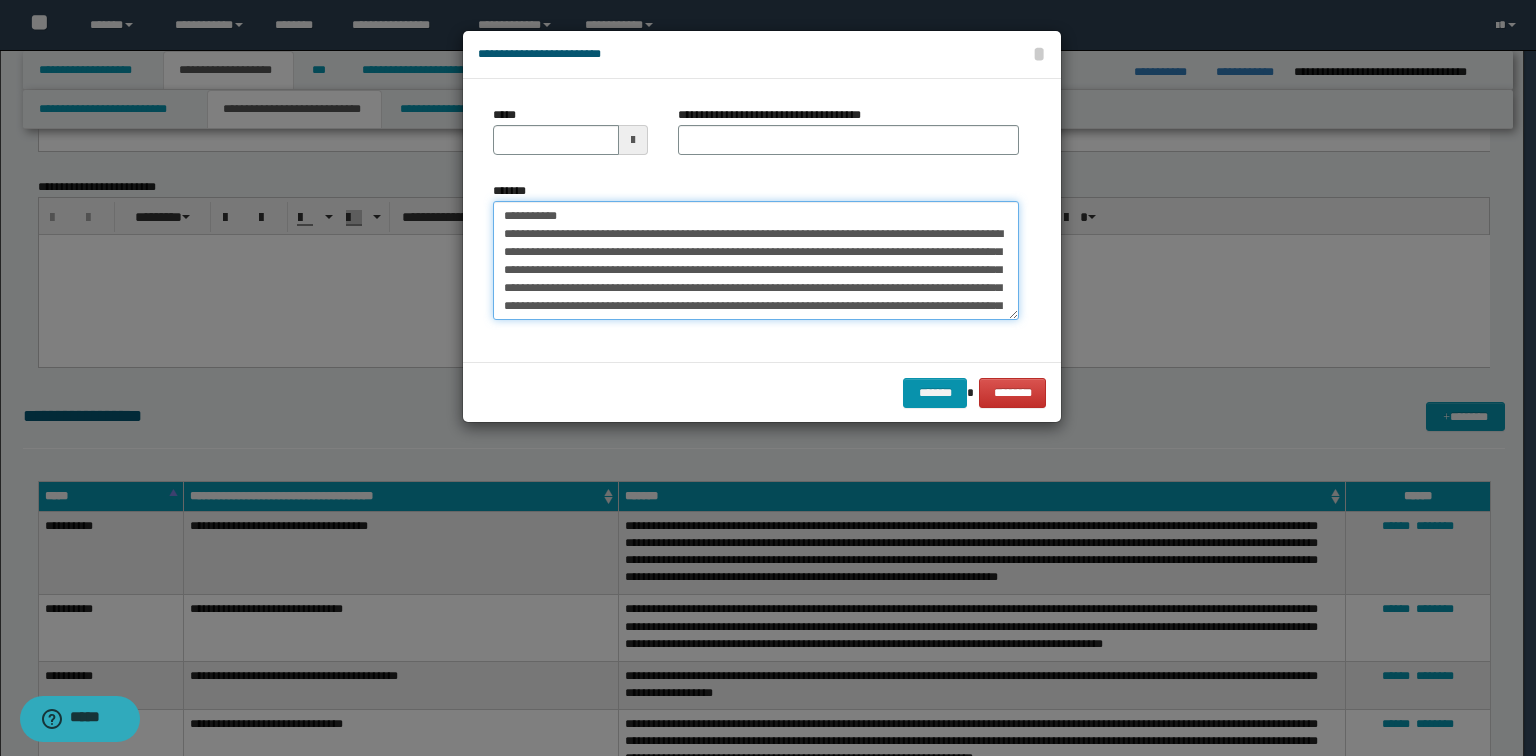 type on "**********" 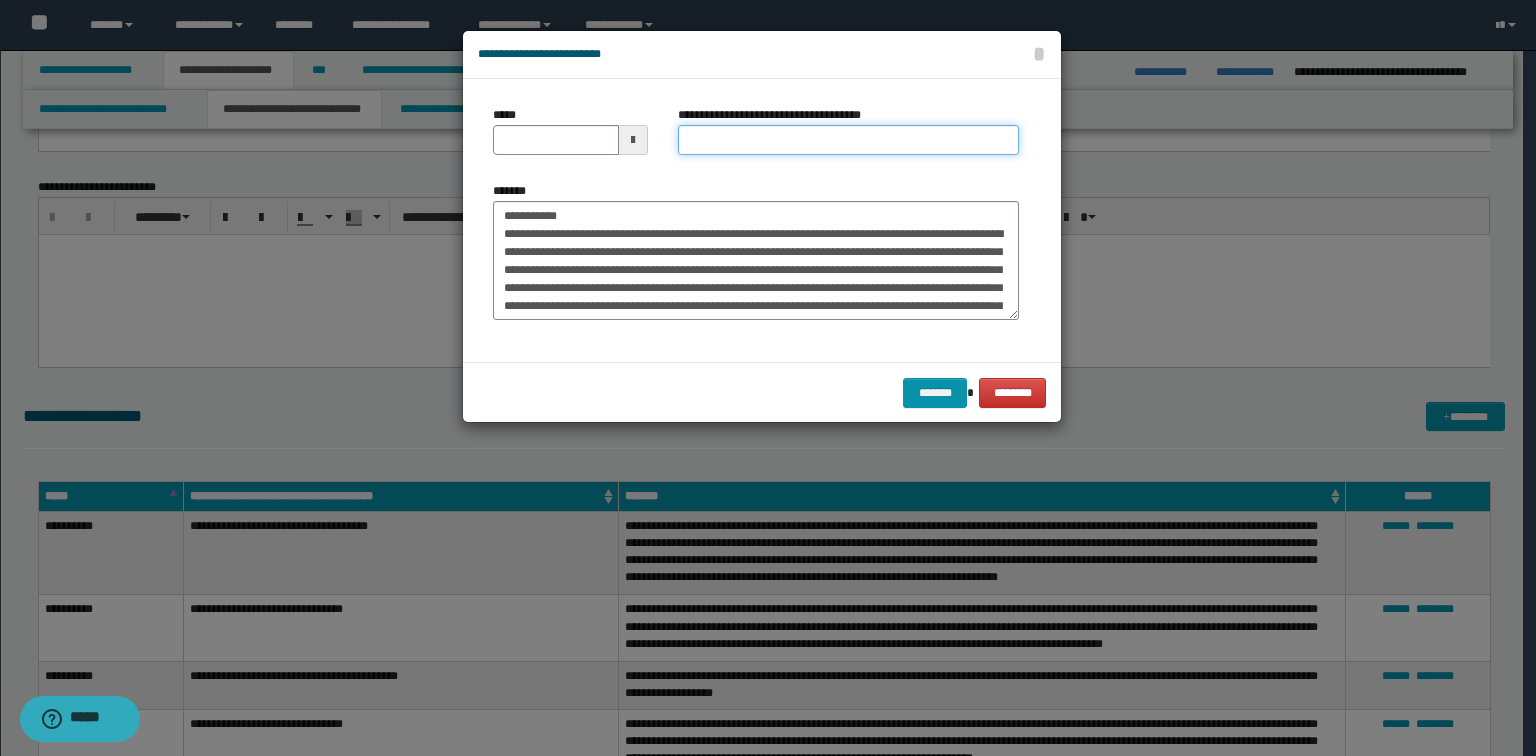 click on "**********" at bounding box center [848, 140] 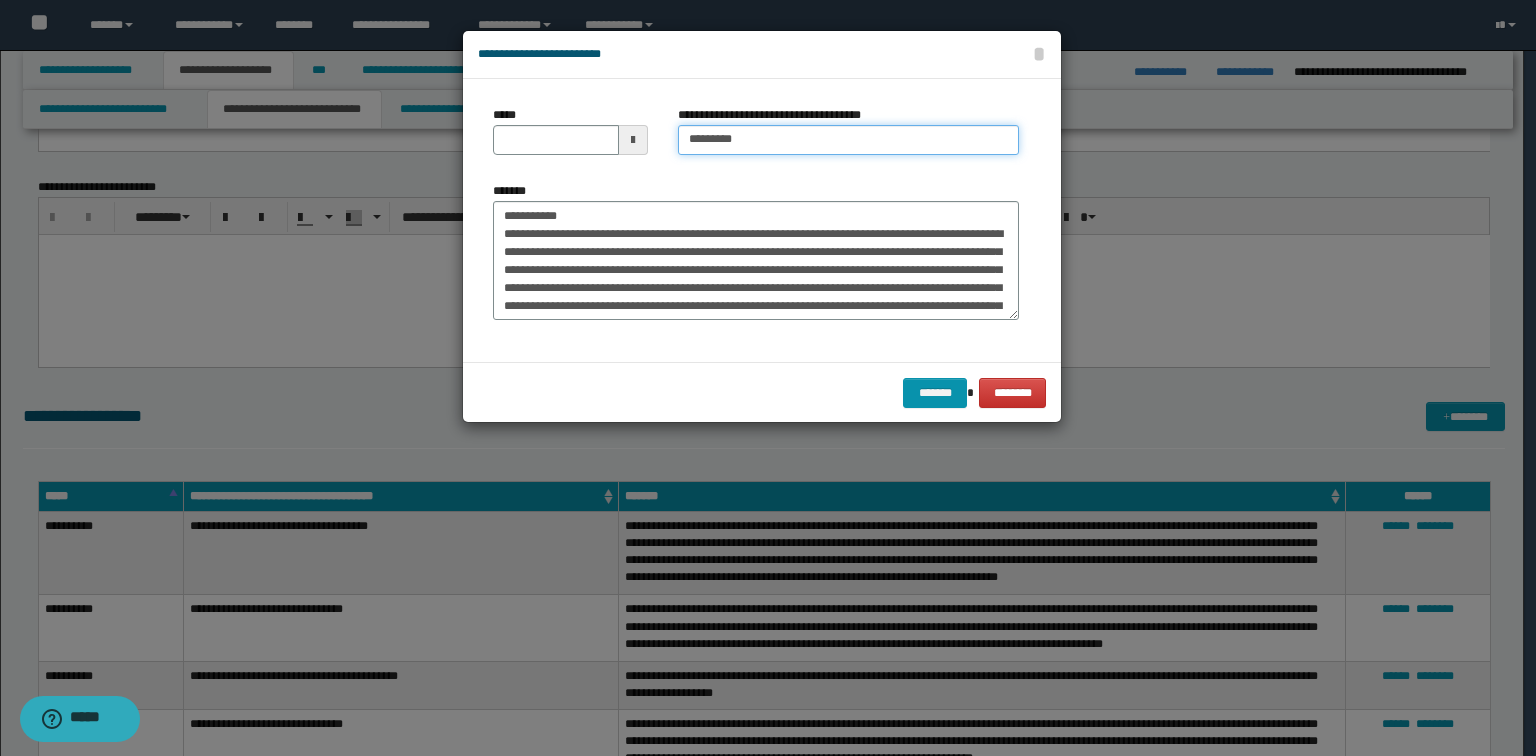 type on "********" 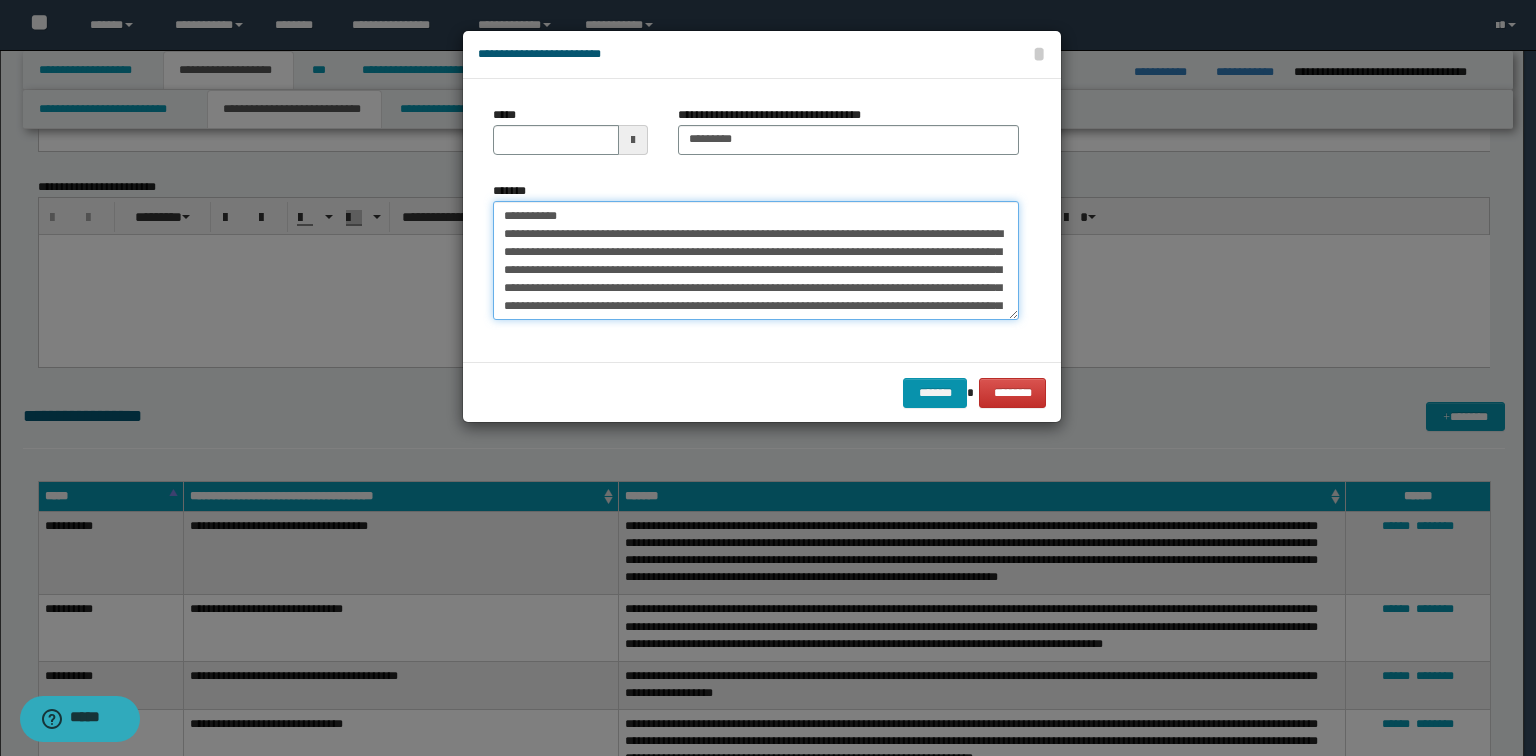 drag, startPoint x: 591, startPoint y: 212, endPoint x: 177, endPoint y: 182, distance: 415.08554 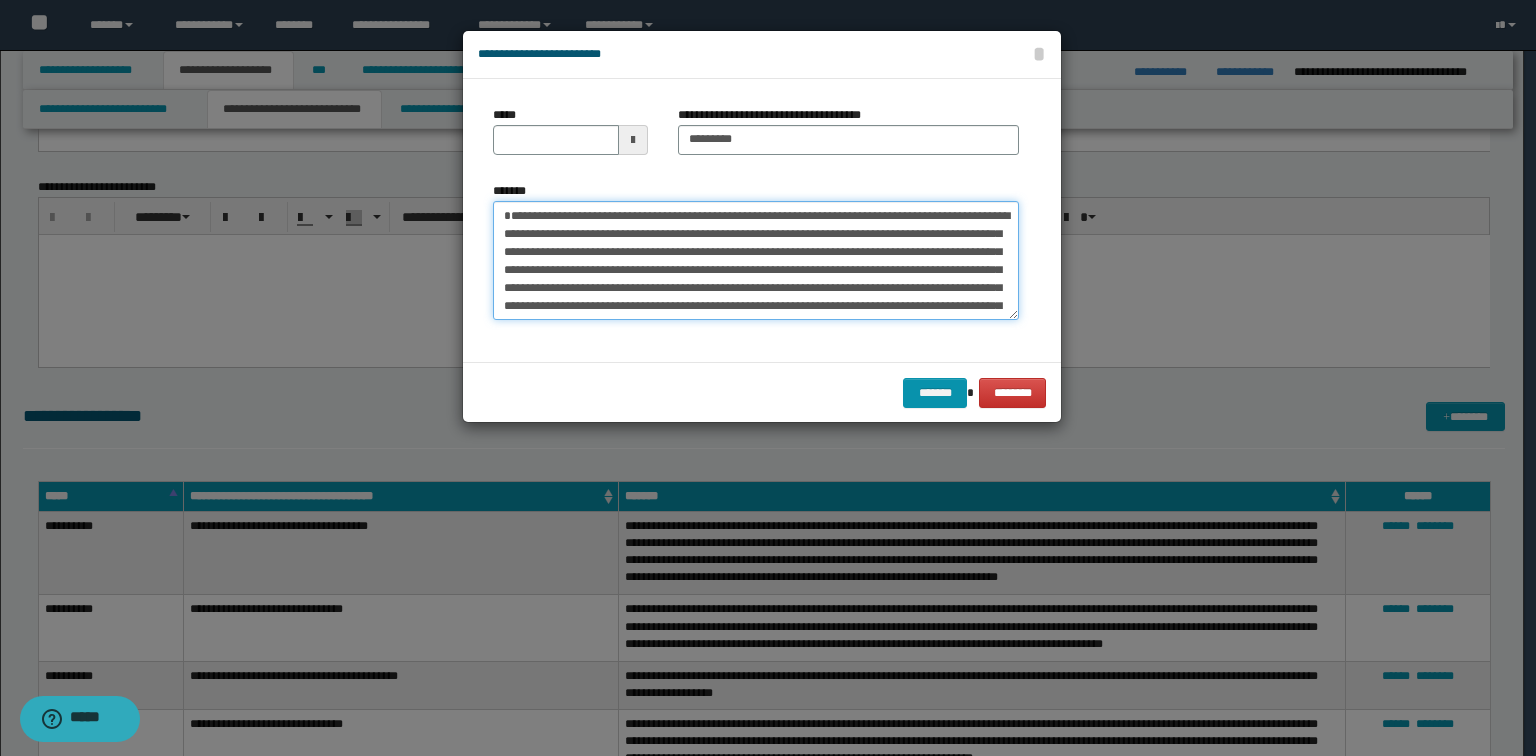 type 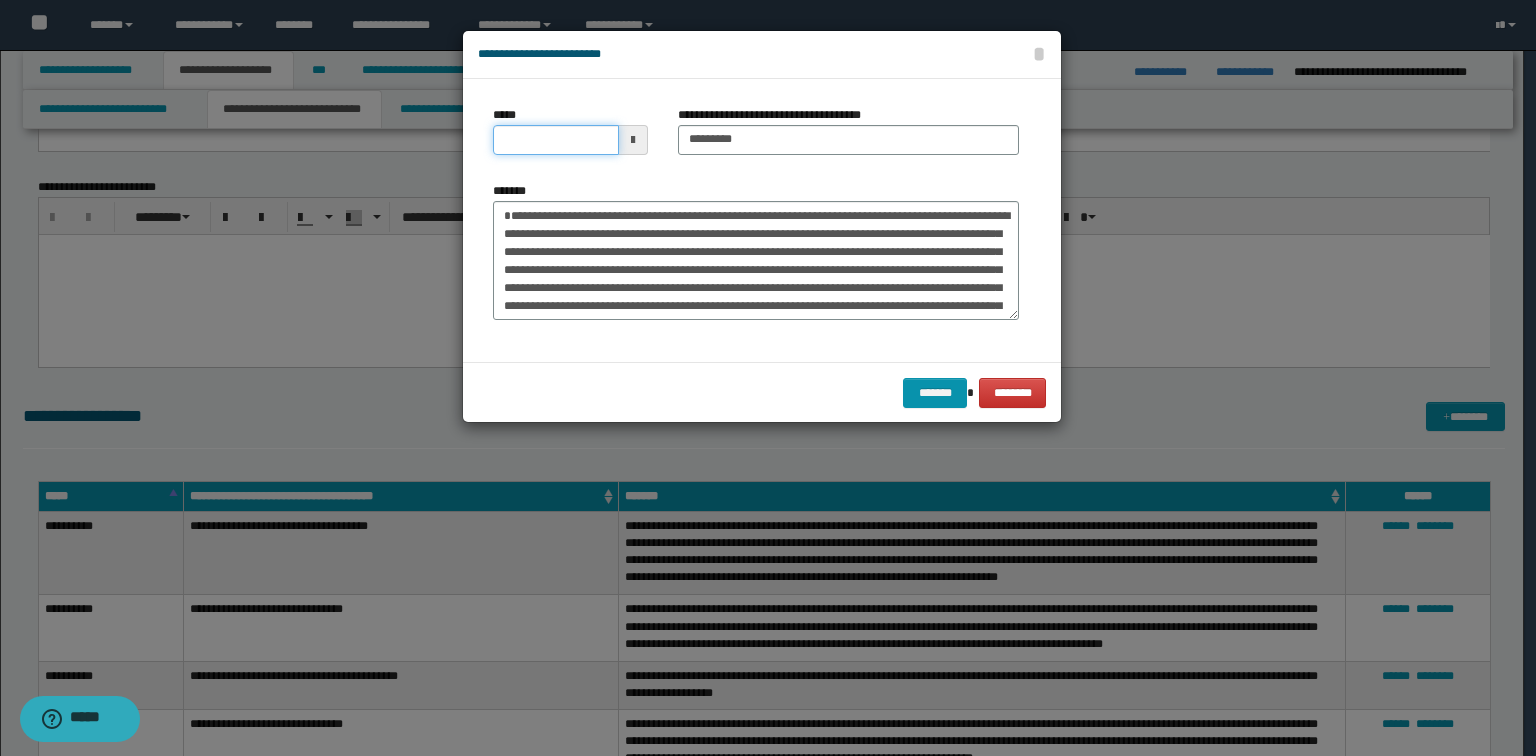click on "*****" at bounding box center [556, 140] 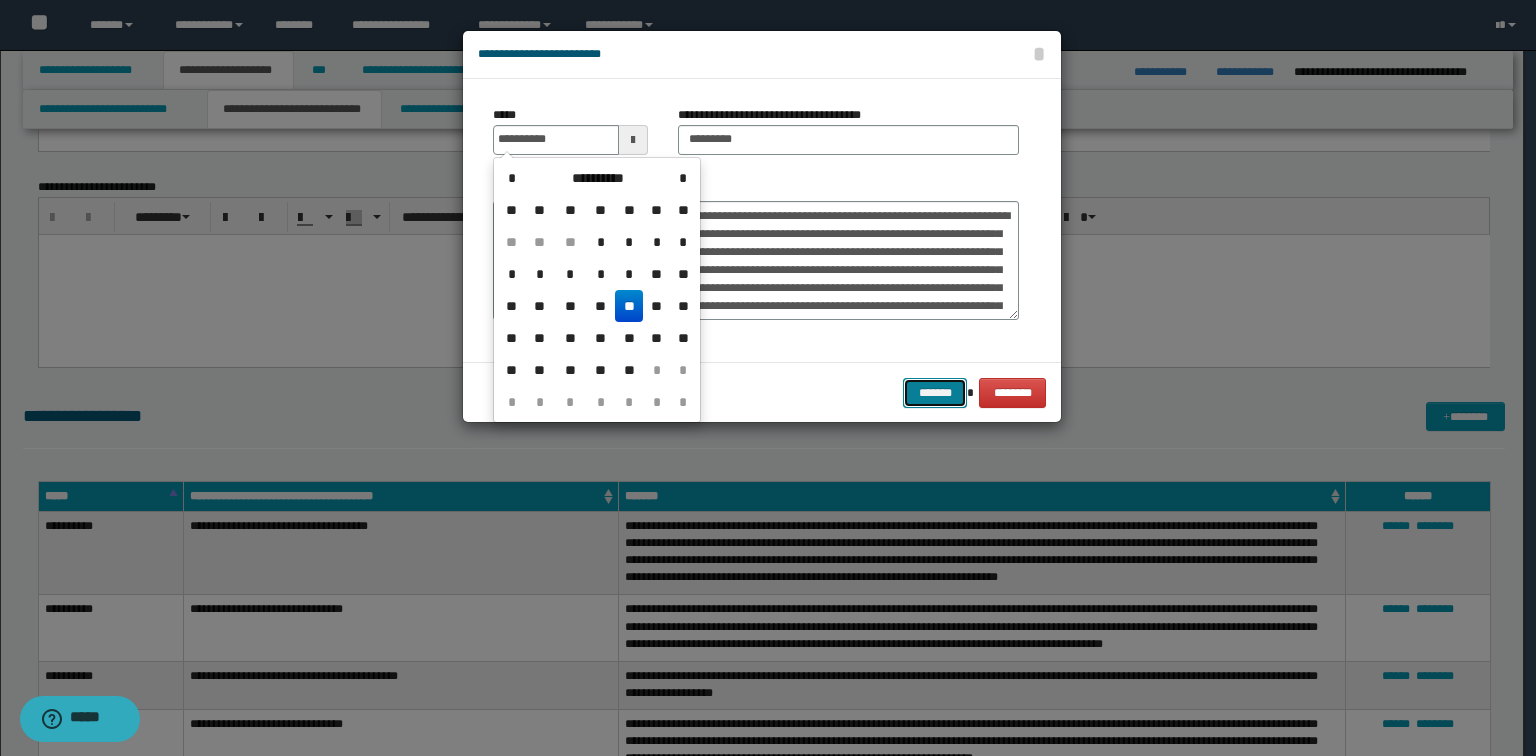type on "**********" 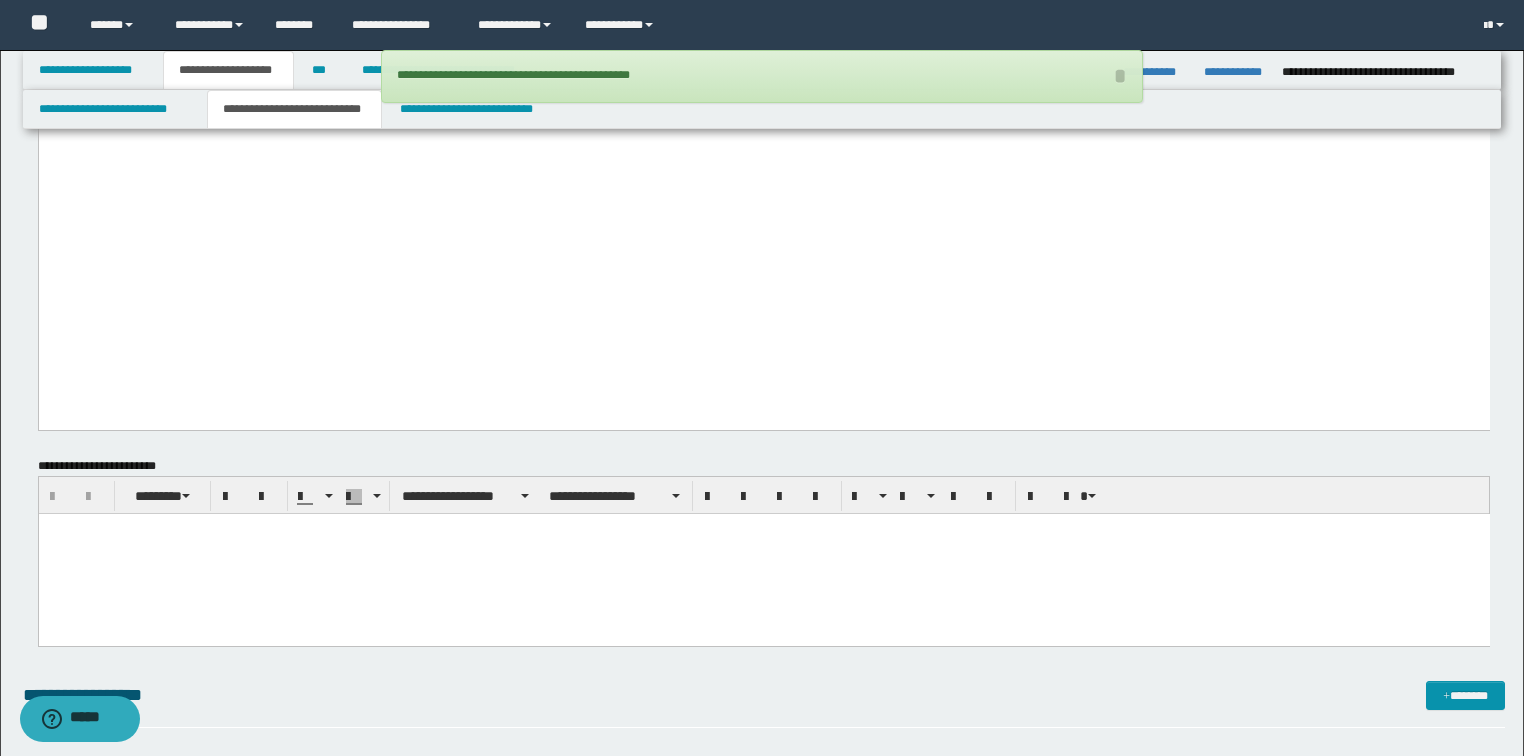 scroll, scrollTop: 2080, scrollLeft: 0, axis: vertical 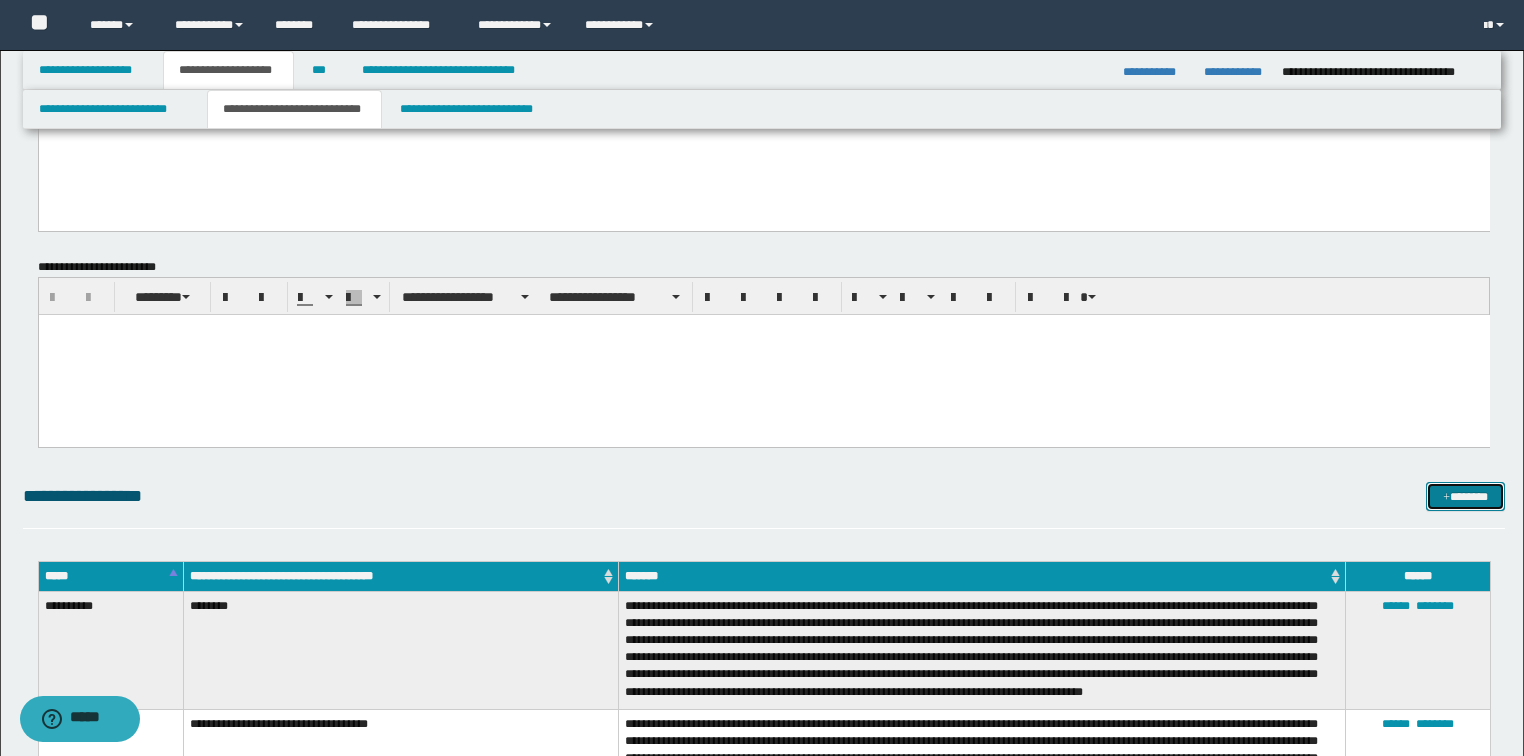 click on "*******" at bounding box center (1465, 497) 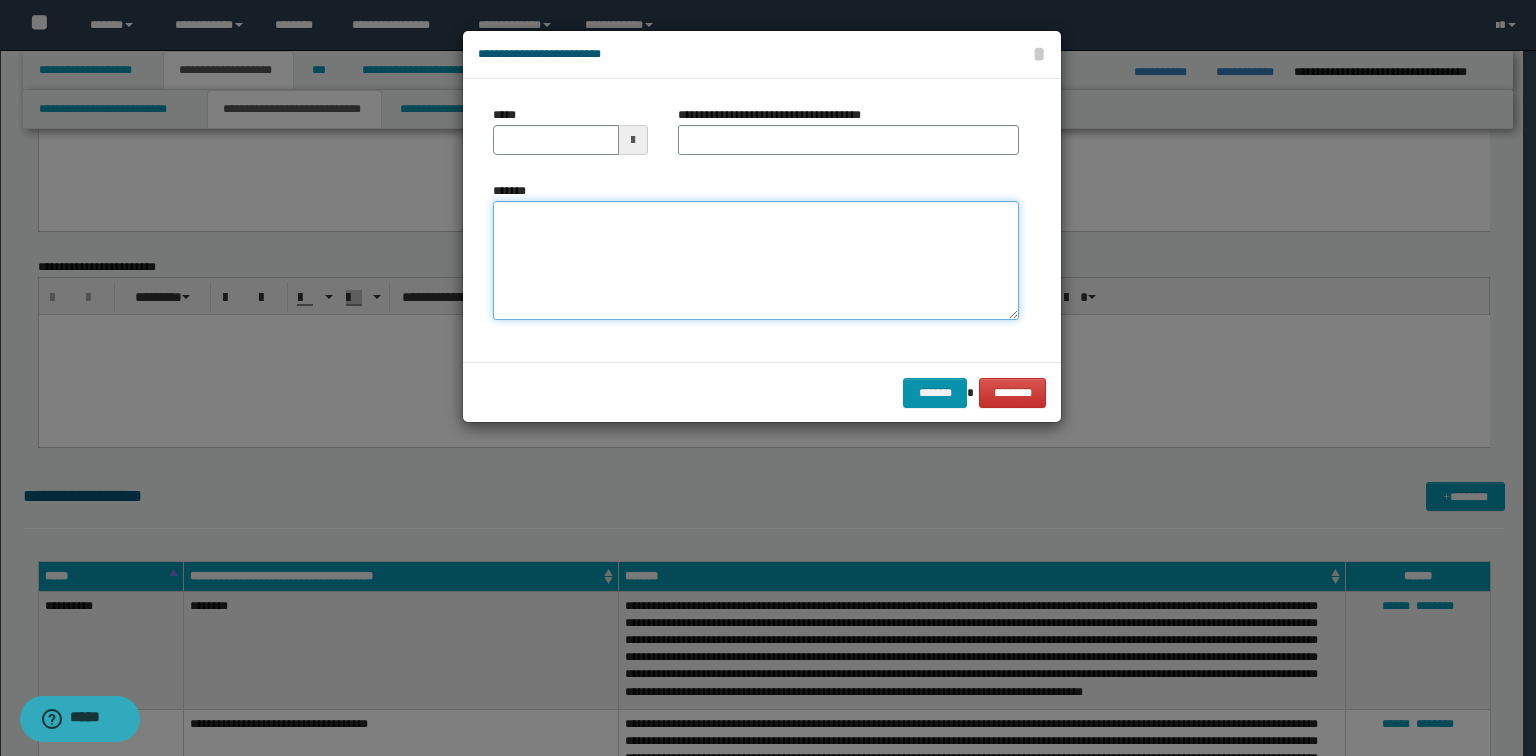 click on "*******" at bounding box center (756, 261) 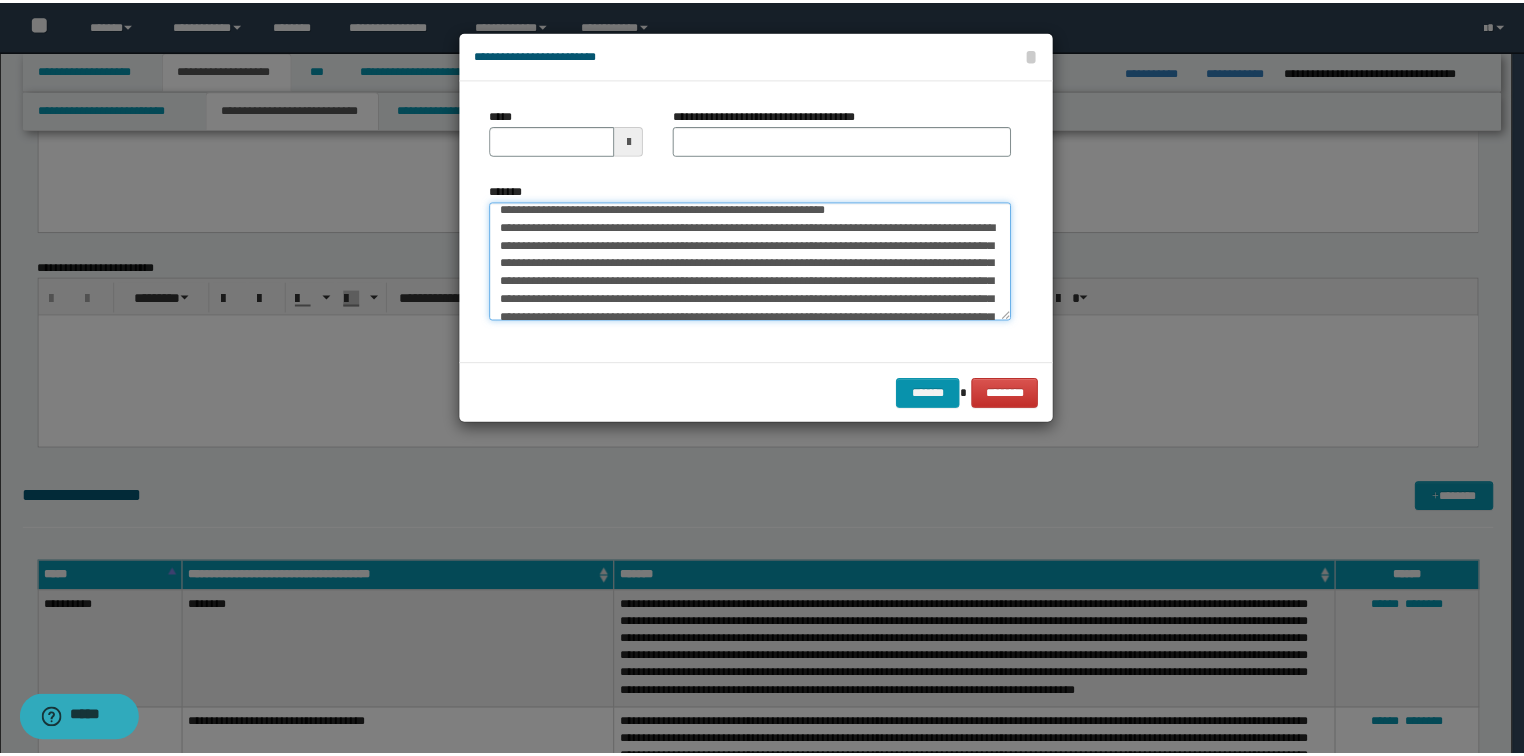 scroll, scrollTop: 0, scrollLeft: 0, axis: both 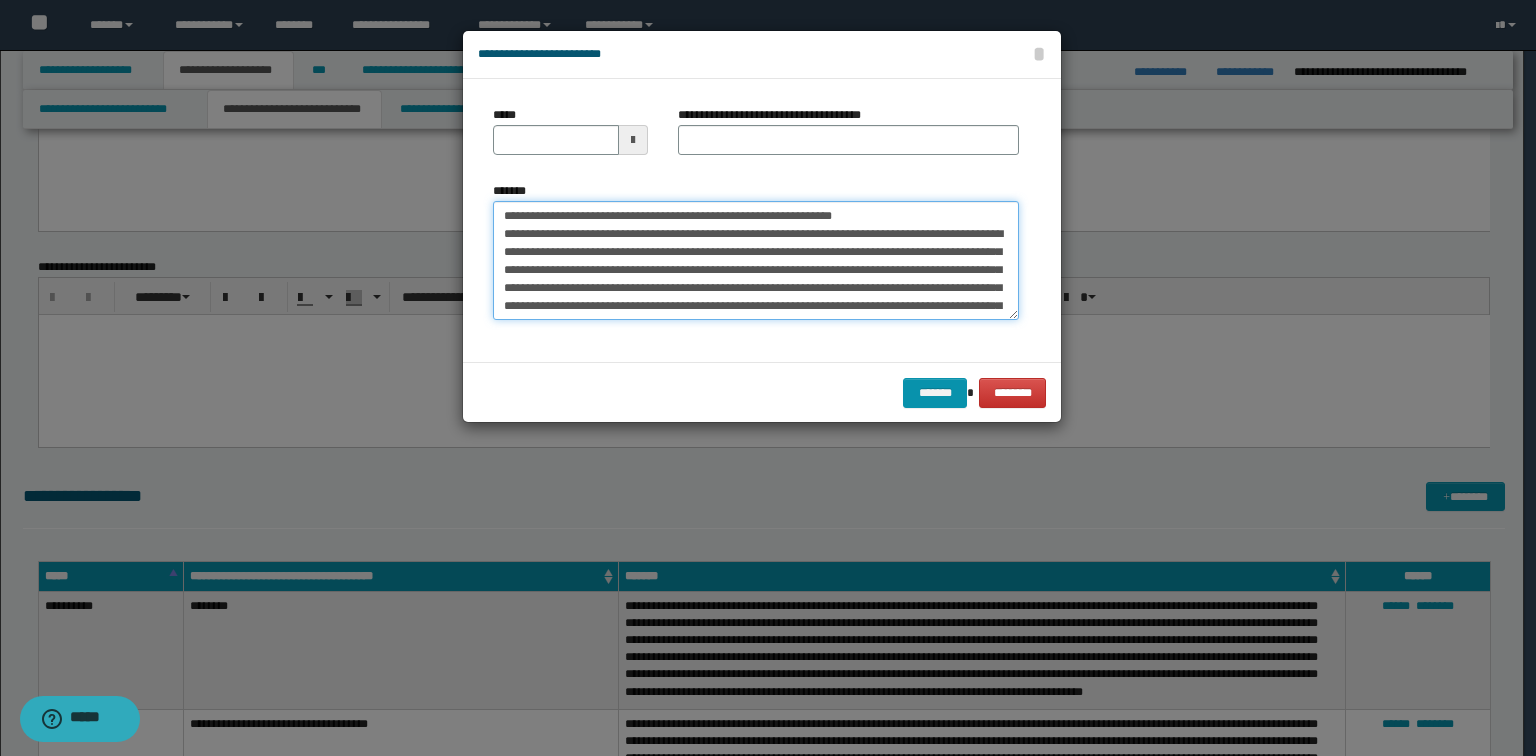 drag, startPoint x: 873, startPoint y: 215, endPoint x: 572, endPoint y: 200, distance: 301.37354 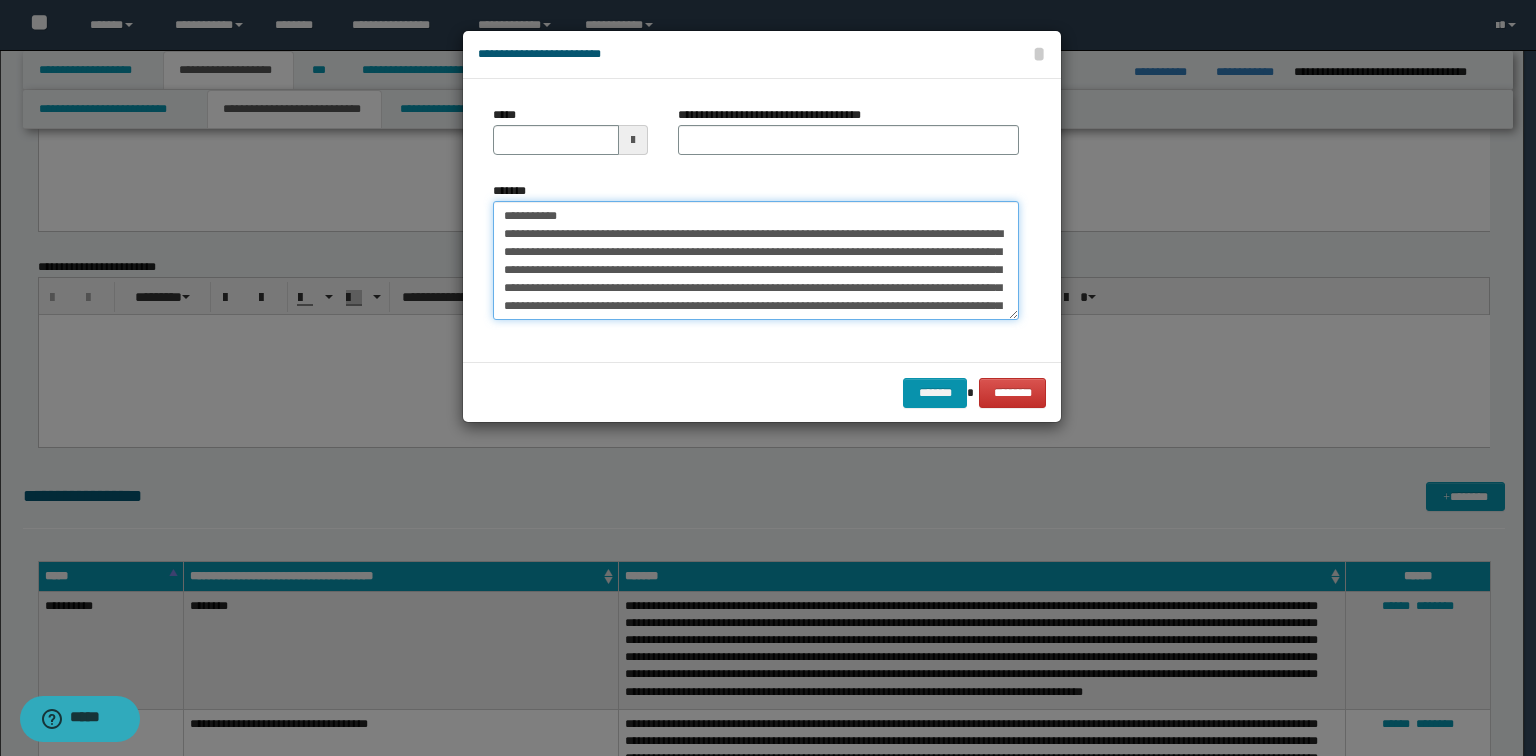 type on "**********" 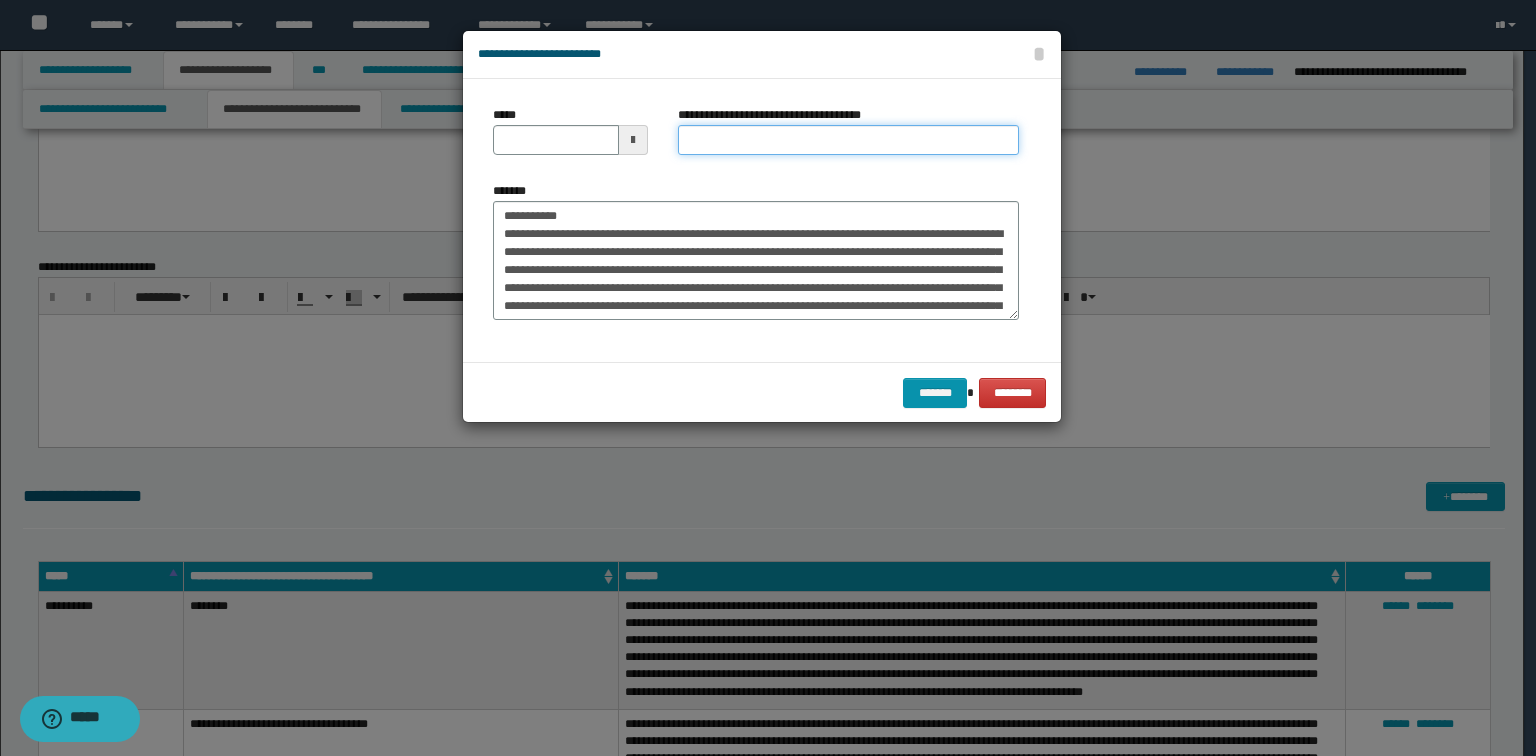 click on "**********" at bounding box center (848, 140) 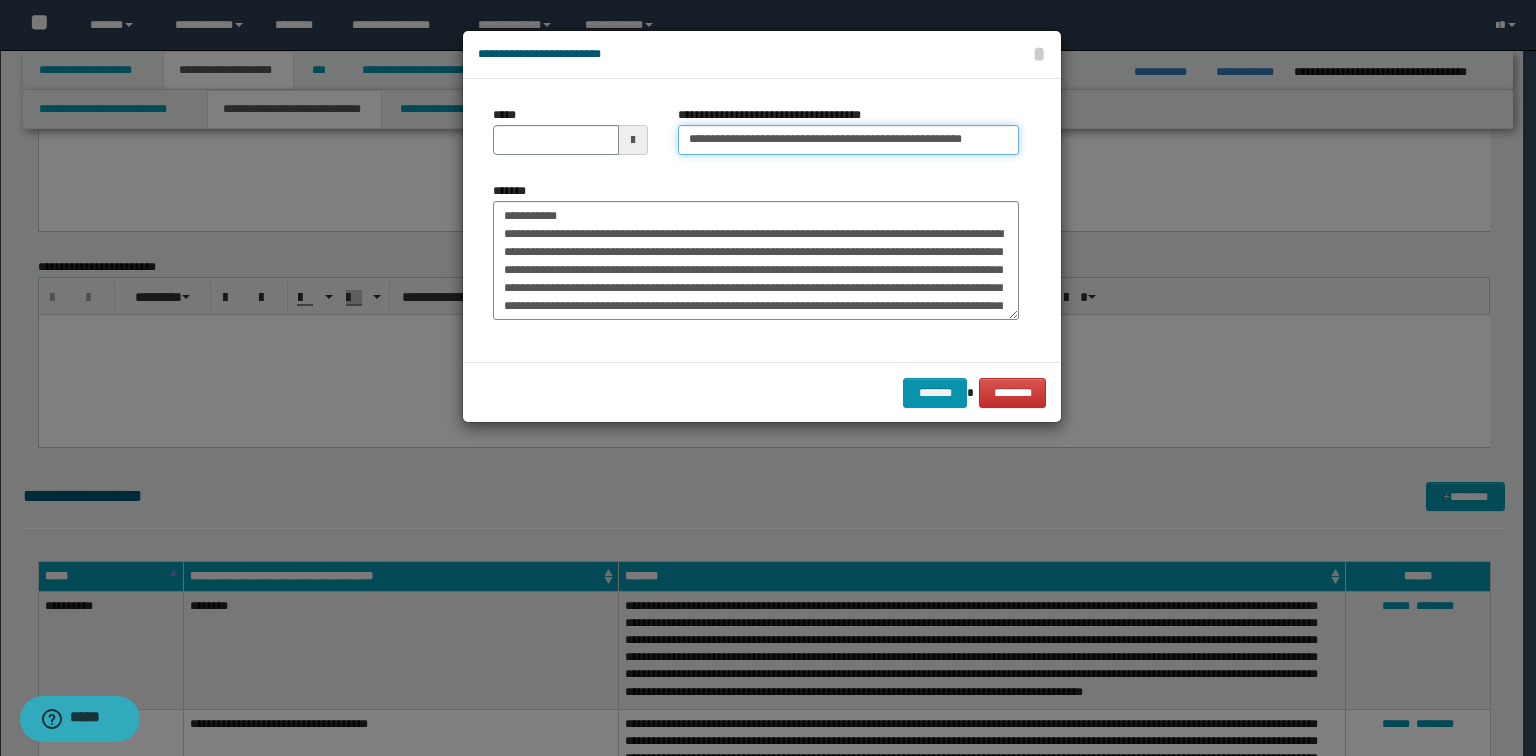 type on "**********" 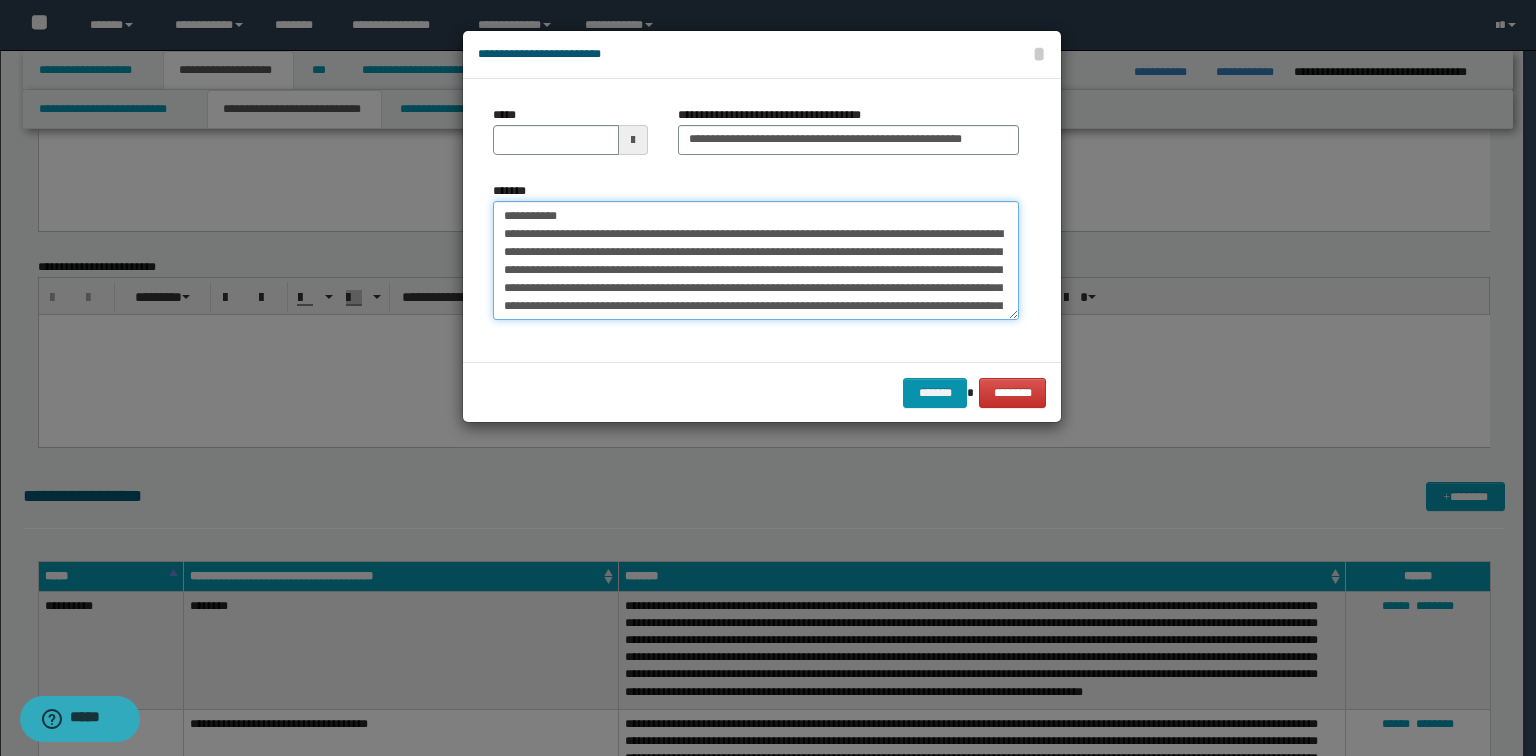 drag, startPoint x: 600, startPoint y: 208, endPoint x: 156, endPoint y: 164, distance: 446.17487 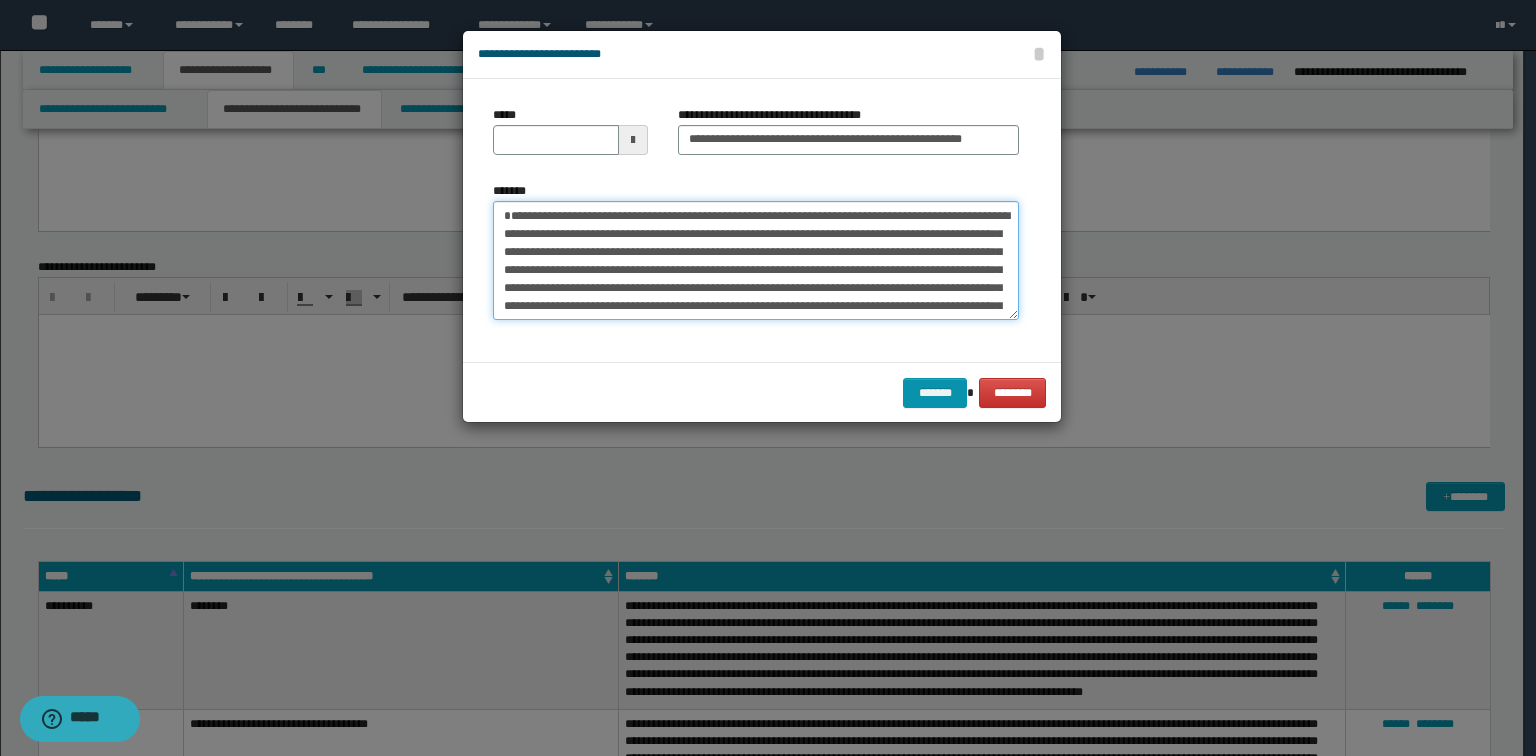 type 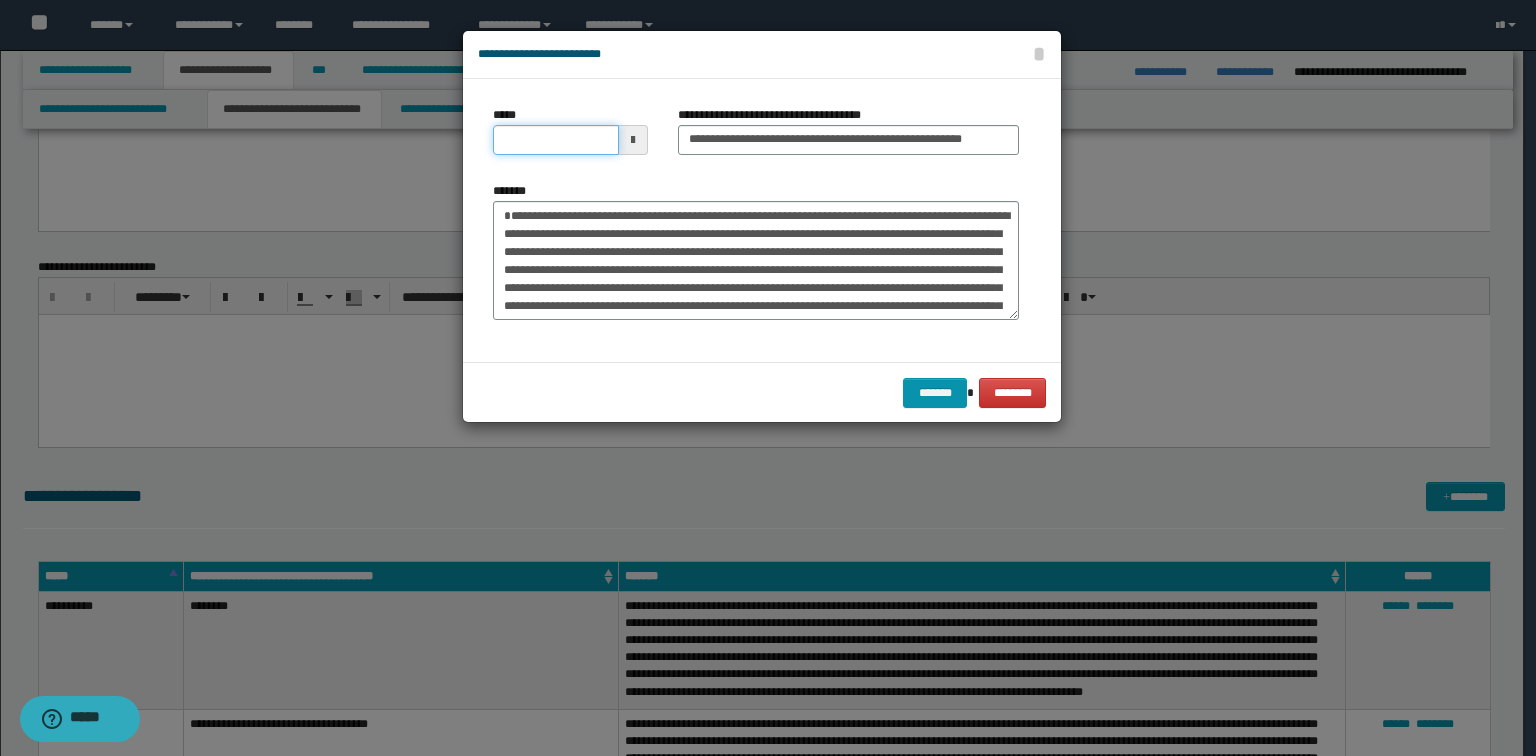 click on "*****" at bounding box center [556, 140] 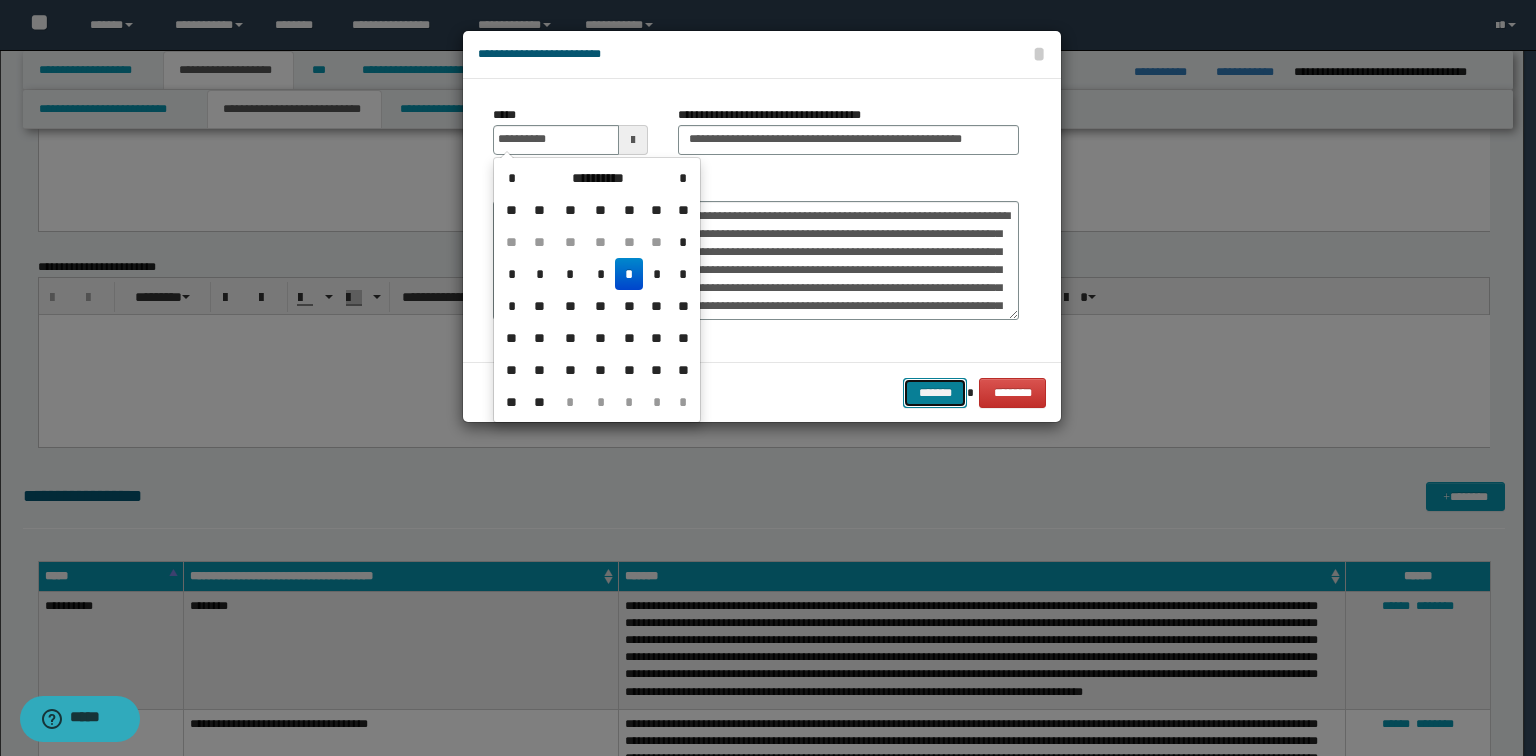 type on "**********" 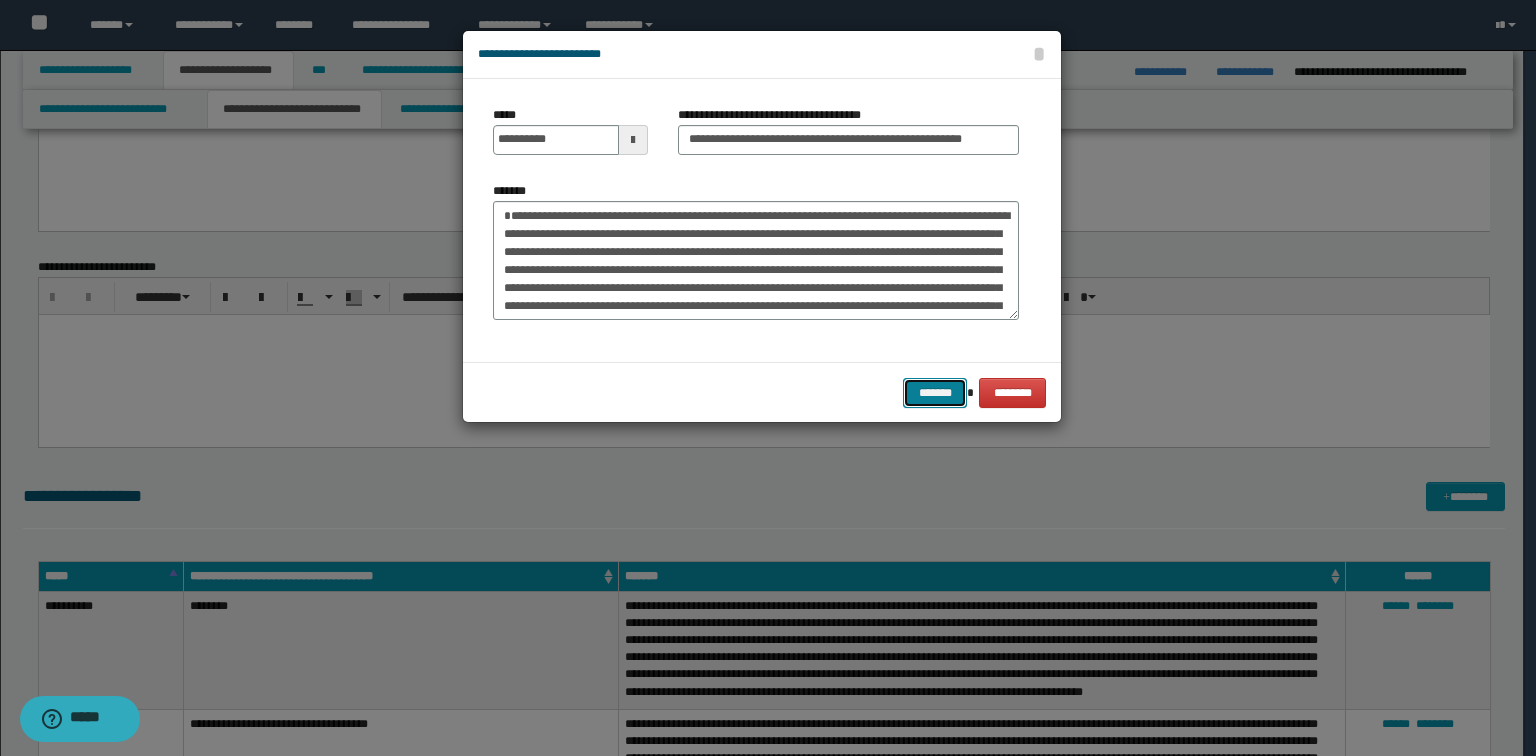 click on "*******" at bounding box center [935, 393] 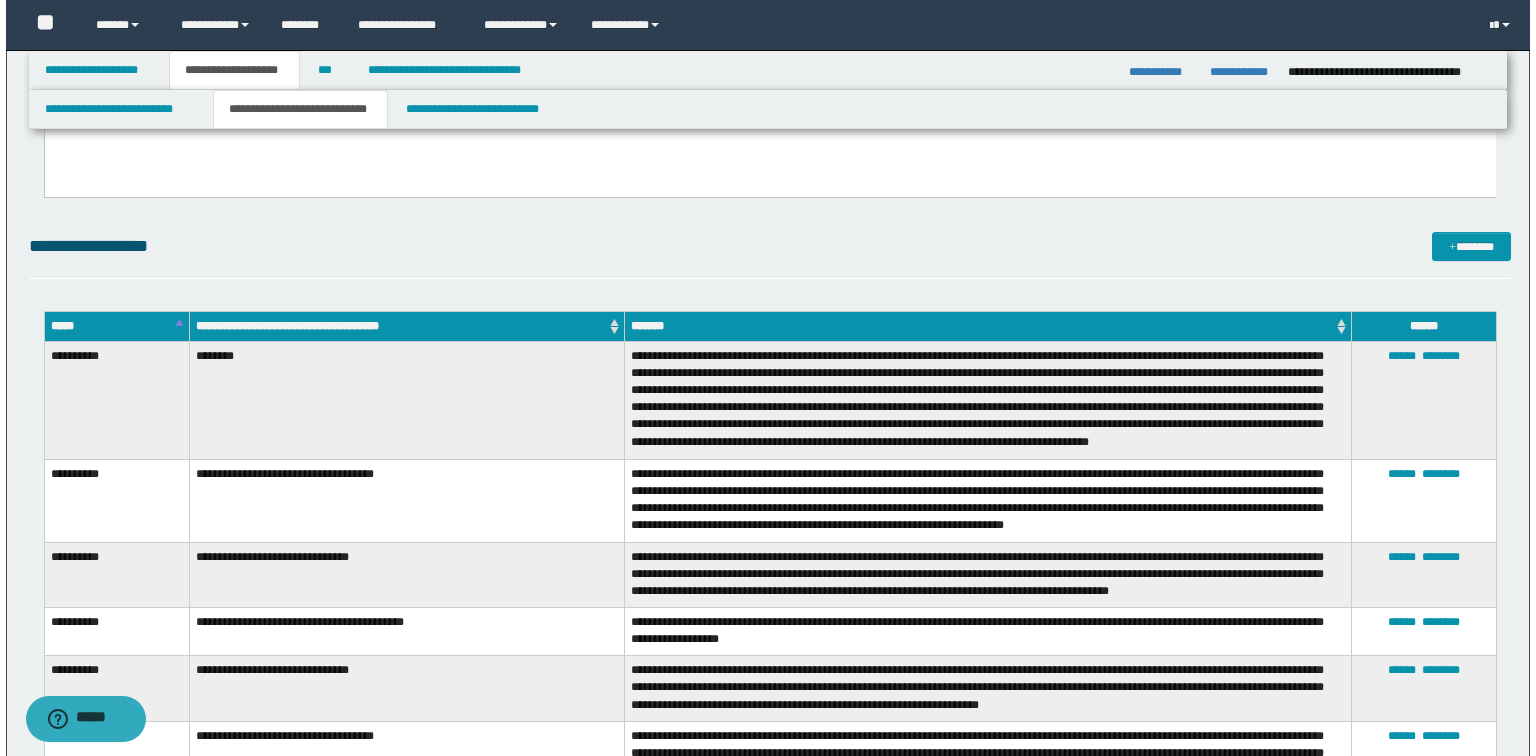 scroll, scrollTop: 2640, scrollLeft: 0, axis: vertical 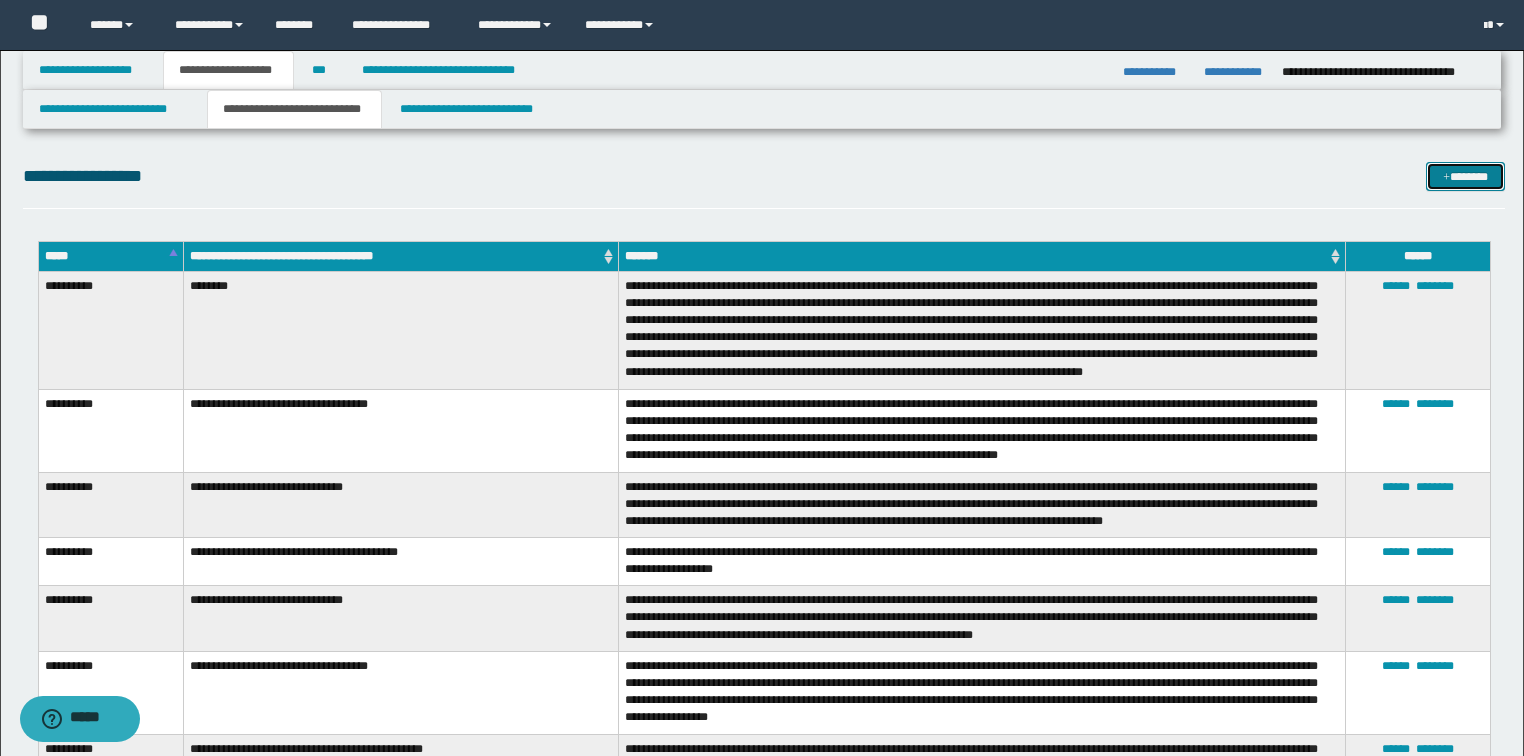 click on "*******" at bounding box center (1465, 177) 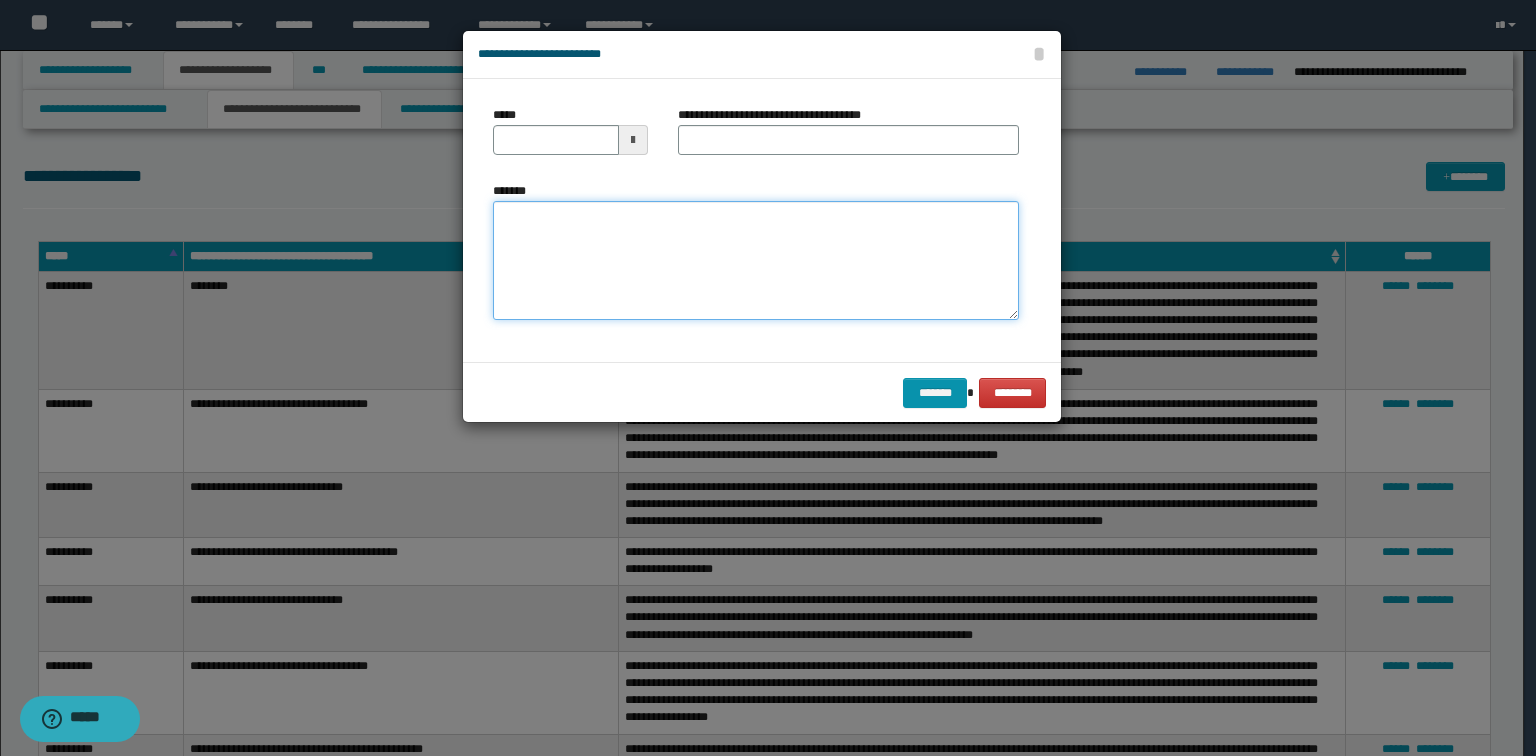 click on "*******" at bounding box center [756, 261] 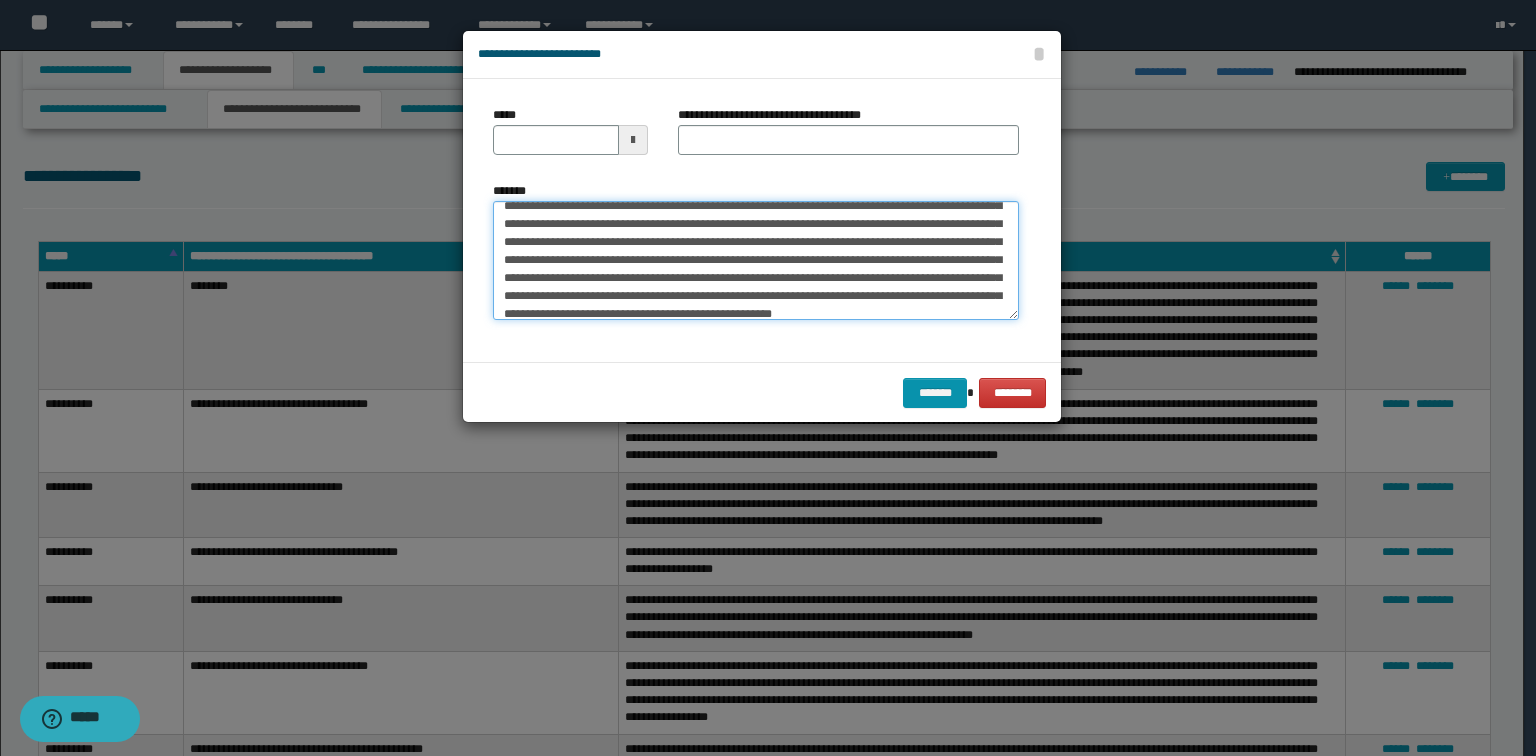 scroll, scrollTop: 0, scrollLeft: 0, axis: both 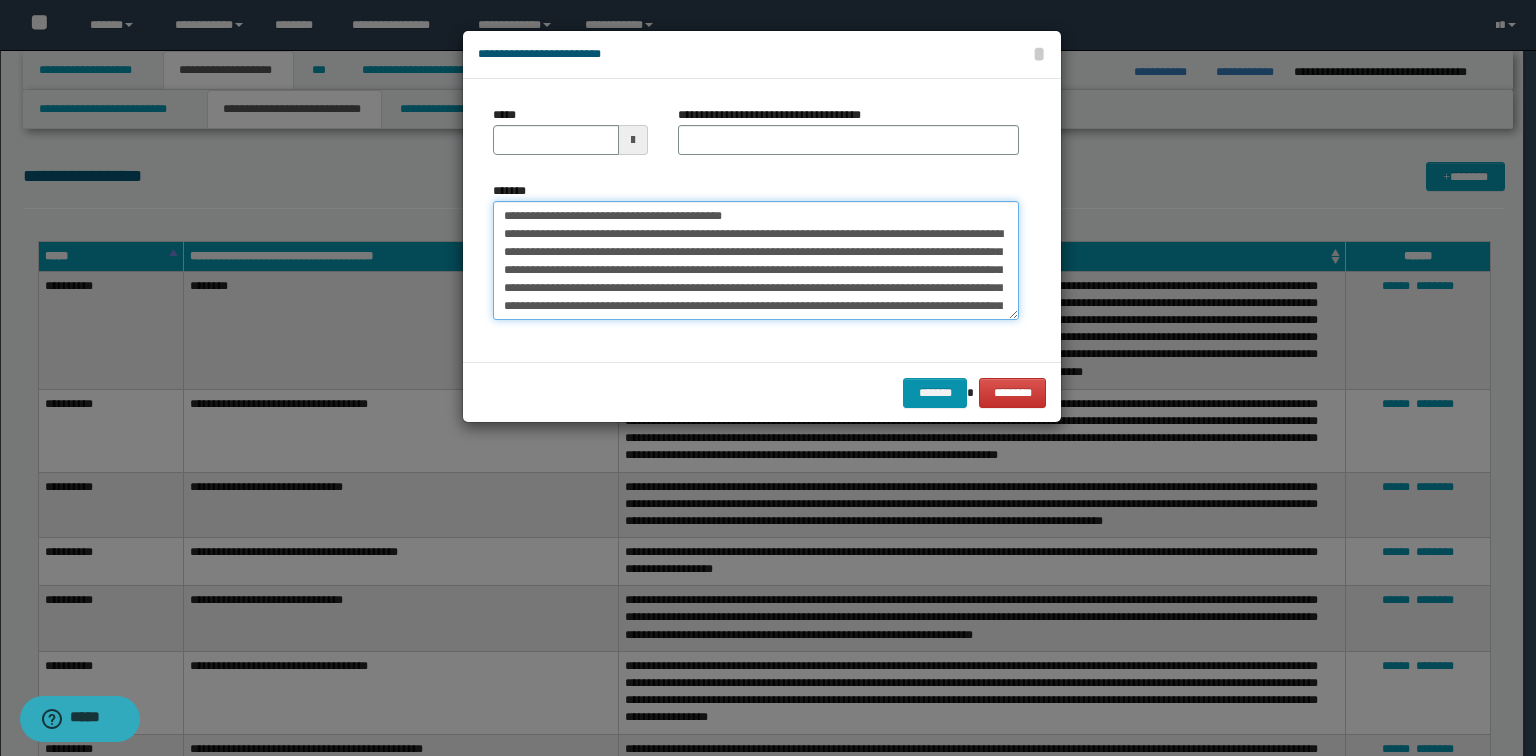 drag, startPoint x: 760, startPoint y: 211, endPoint x: 566, endPoint y: 211, distance: 194 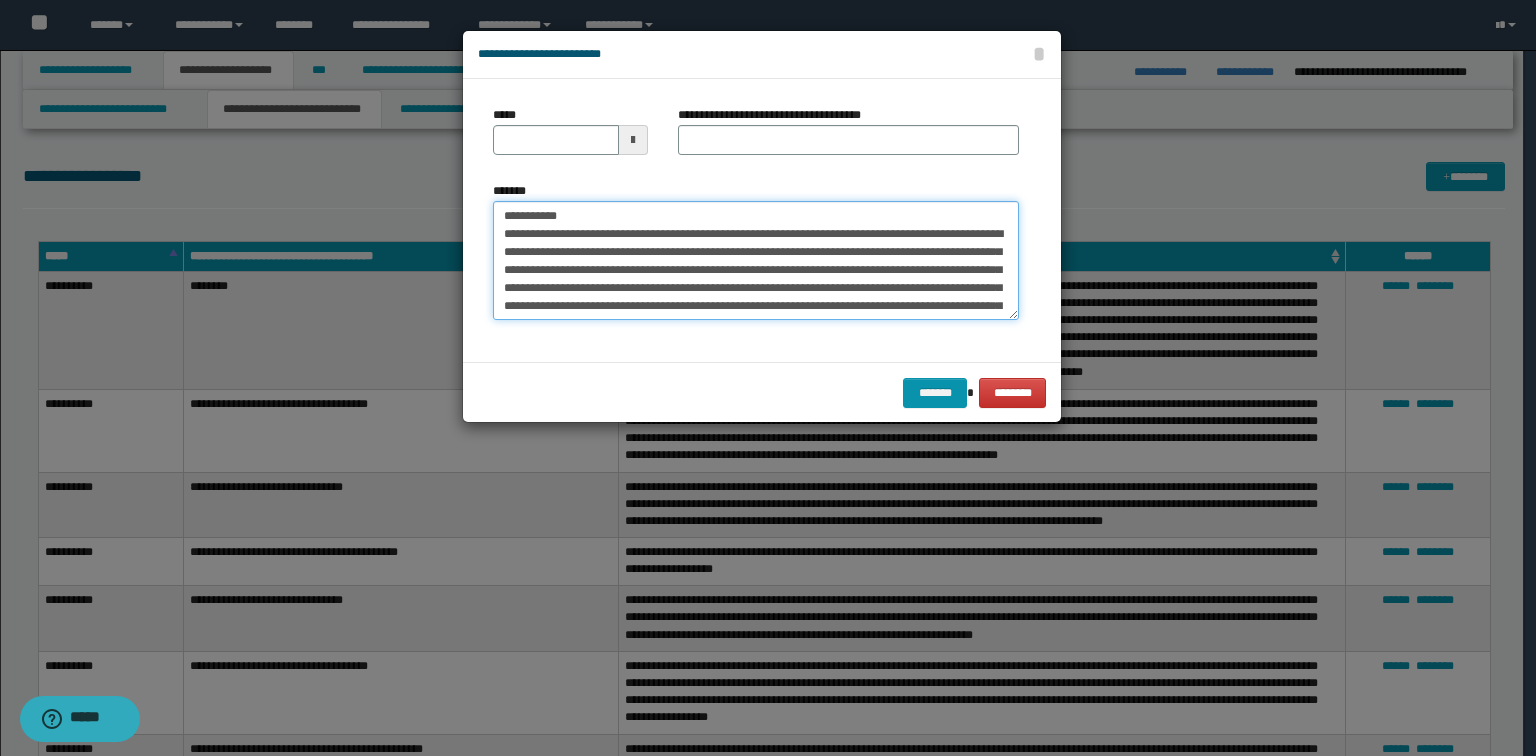 type on "**********" 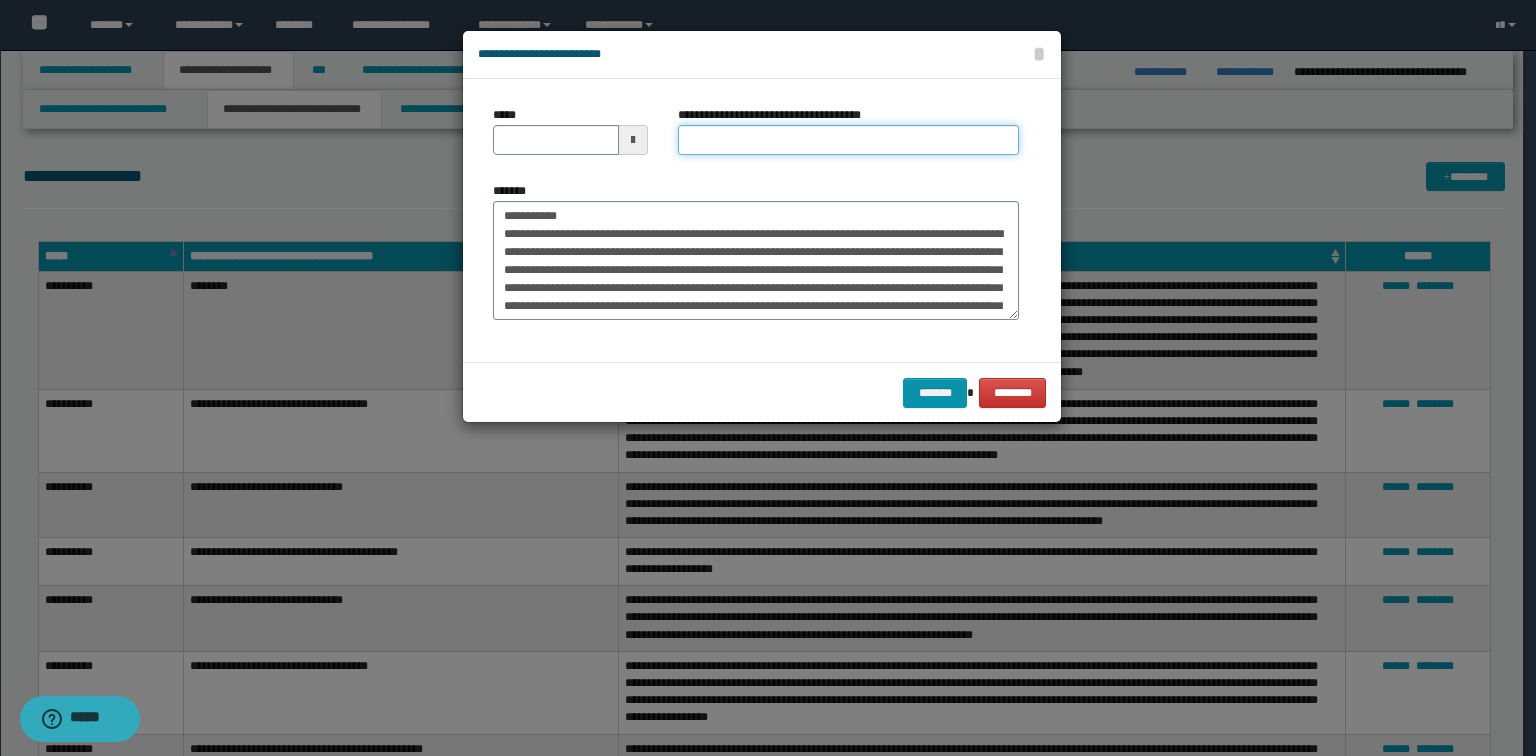 click on "**********" at bounding box center (848, 140) 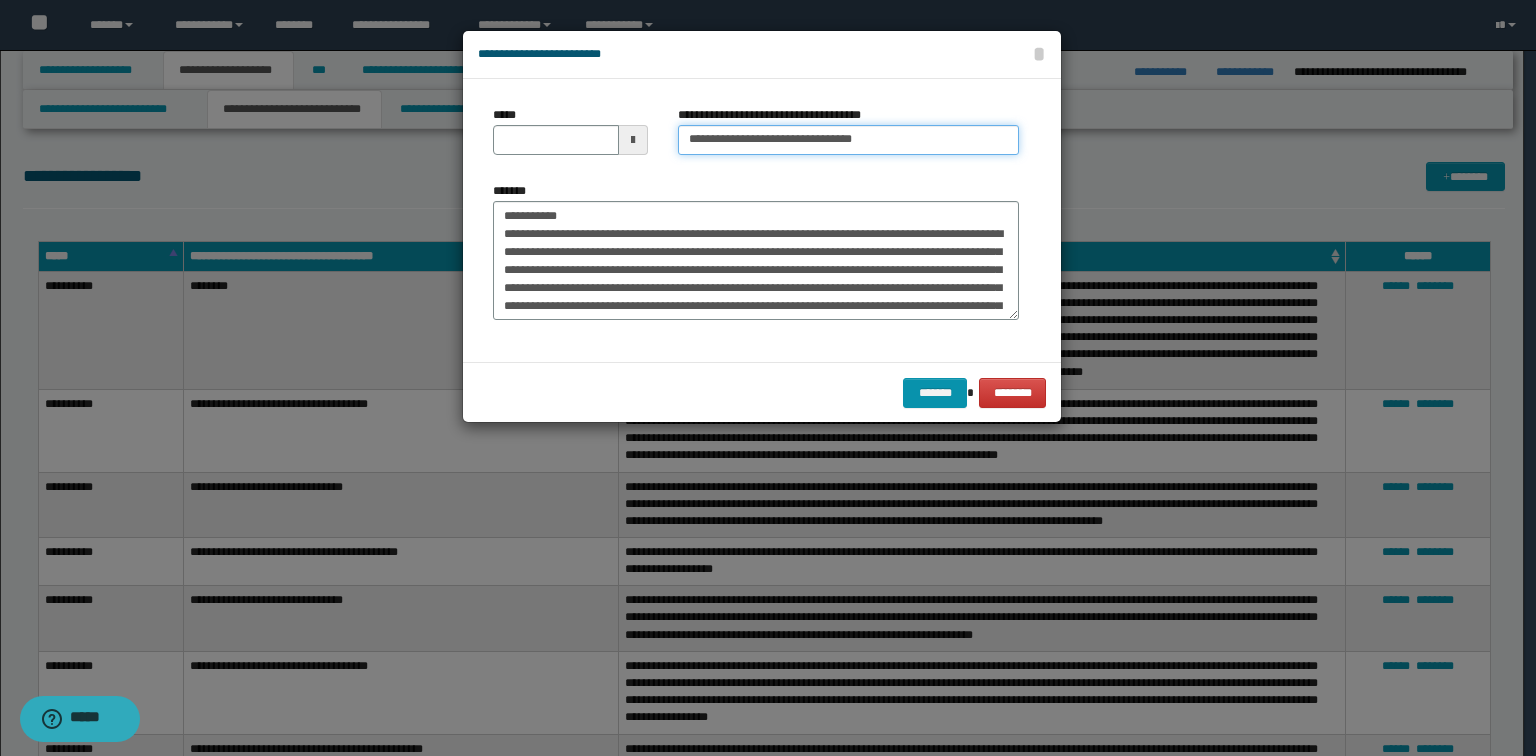 type on "**********" 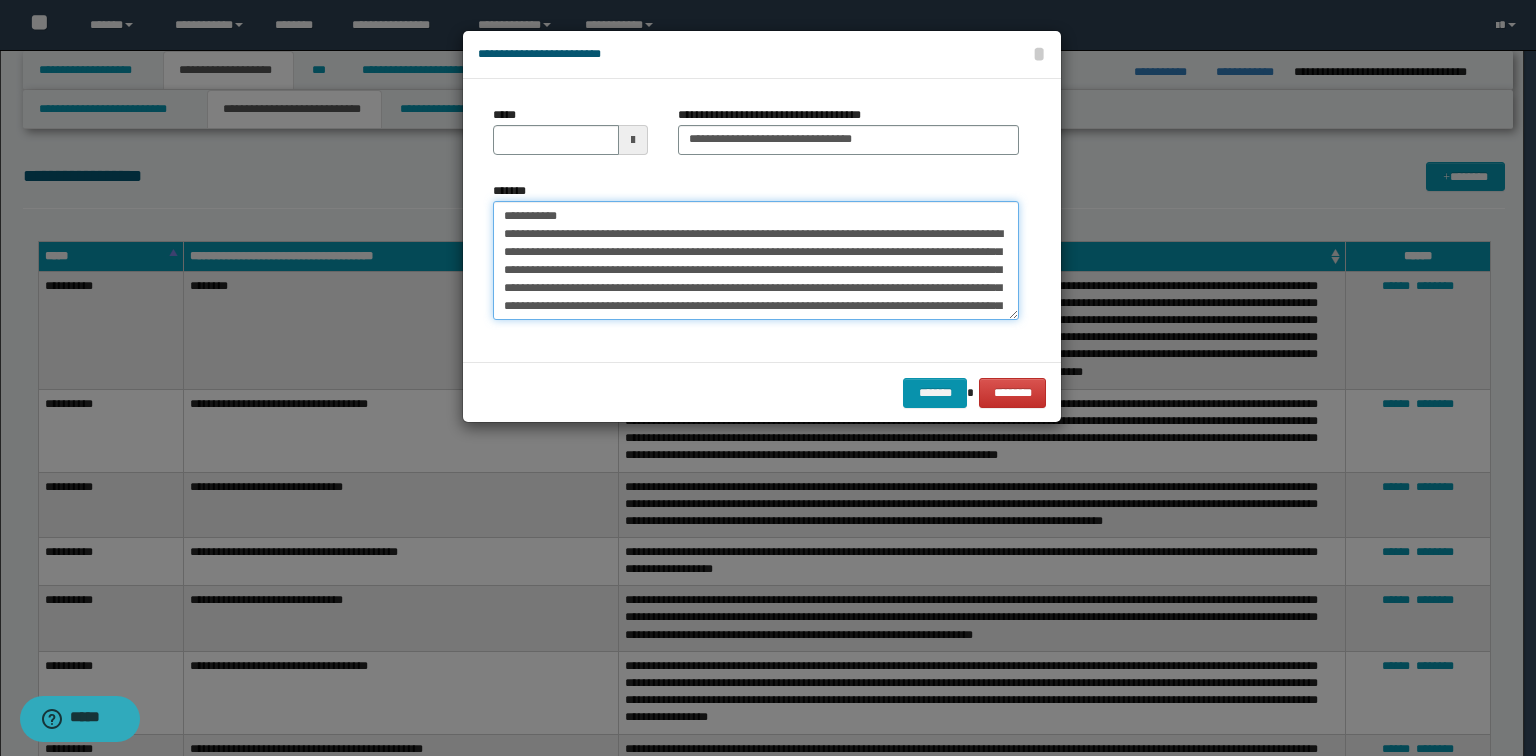 drag, startPoint x: 591, startPoint y: 203, endPoint x: 104, endPoint y: 185, distance: 487.33255 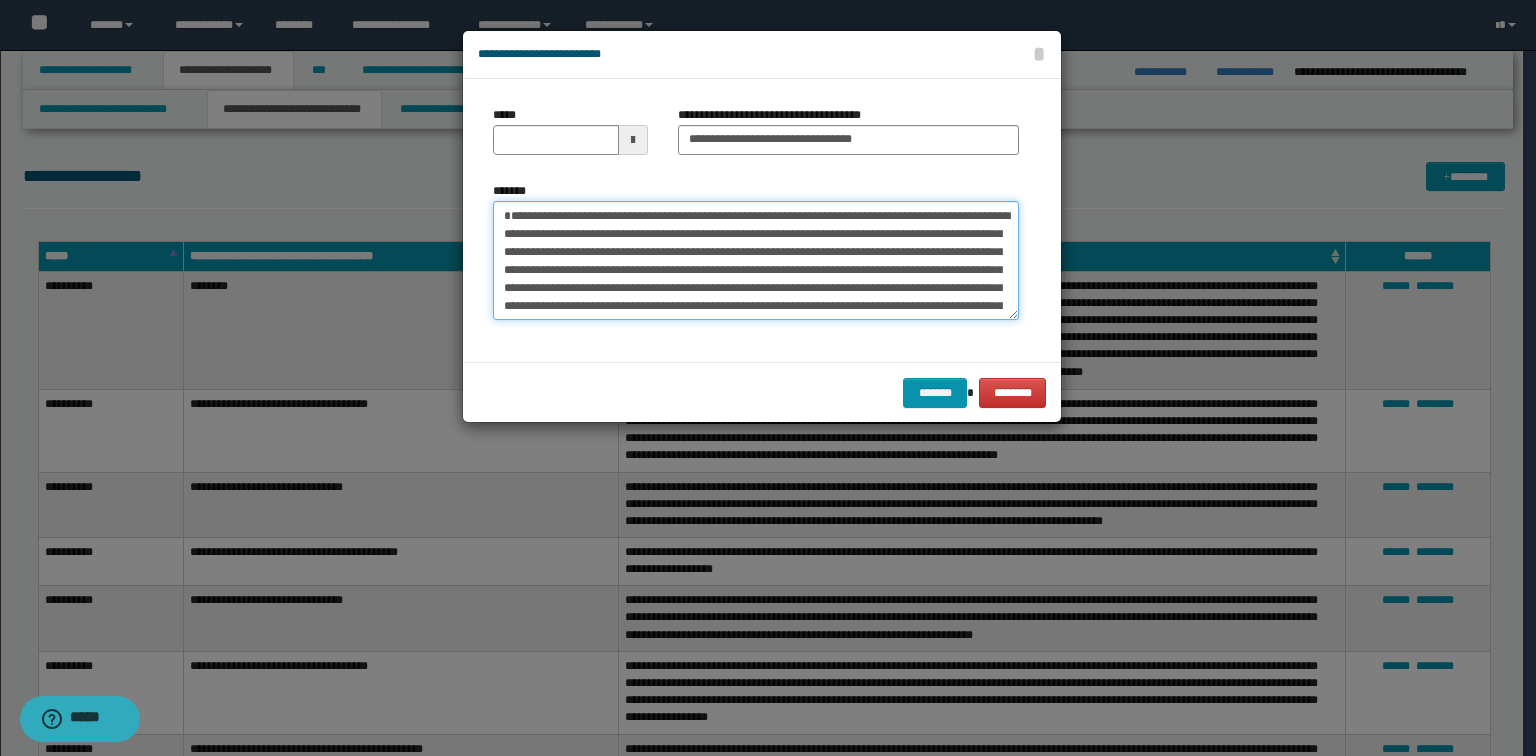 type 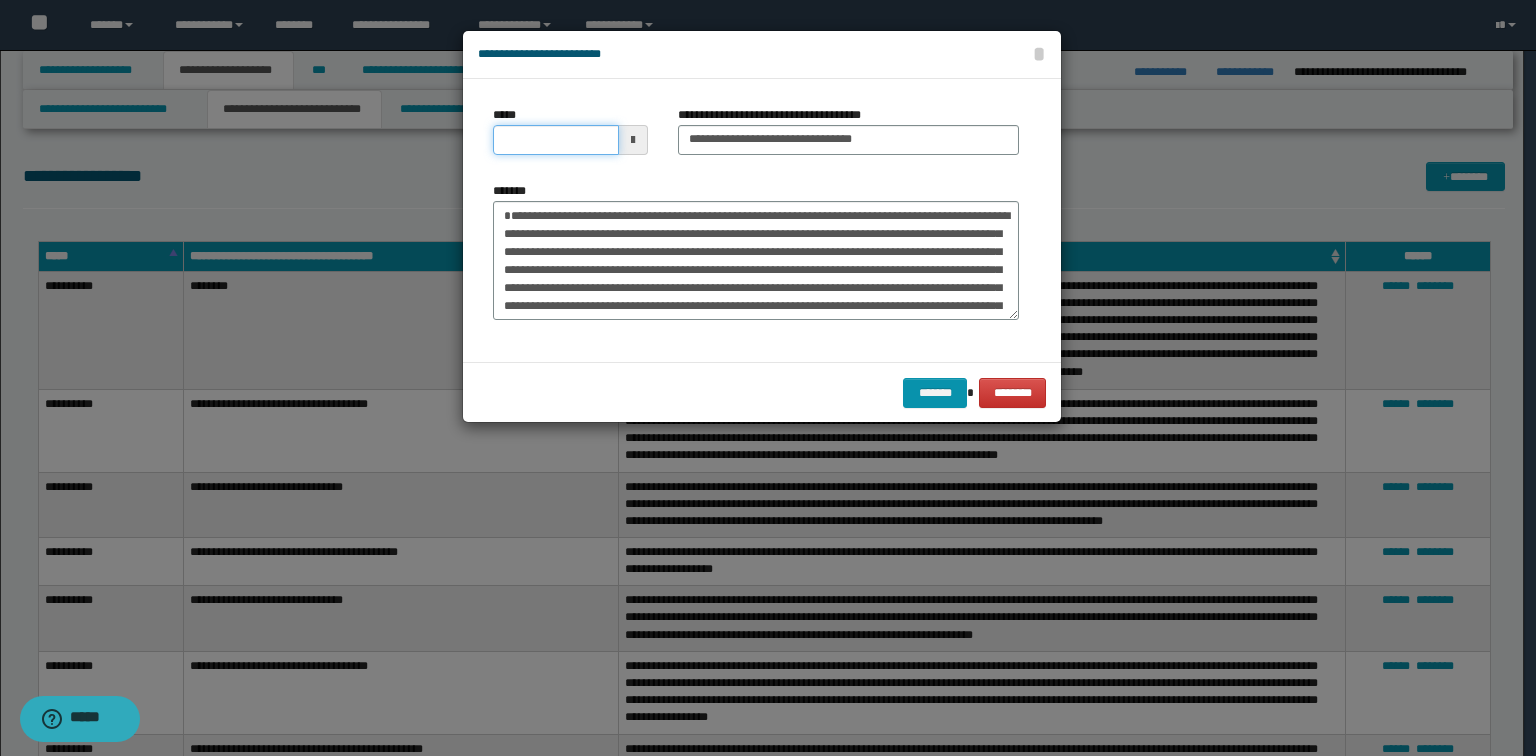 click on "*****" at bounding box center (556, 140) 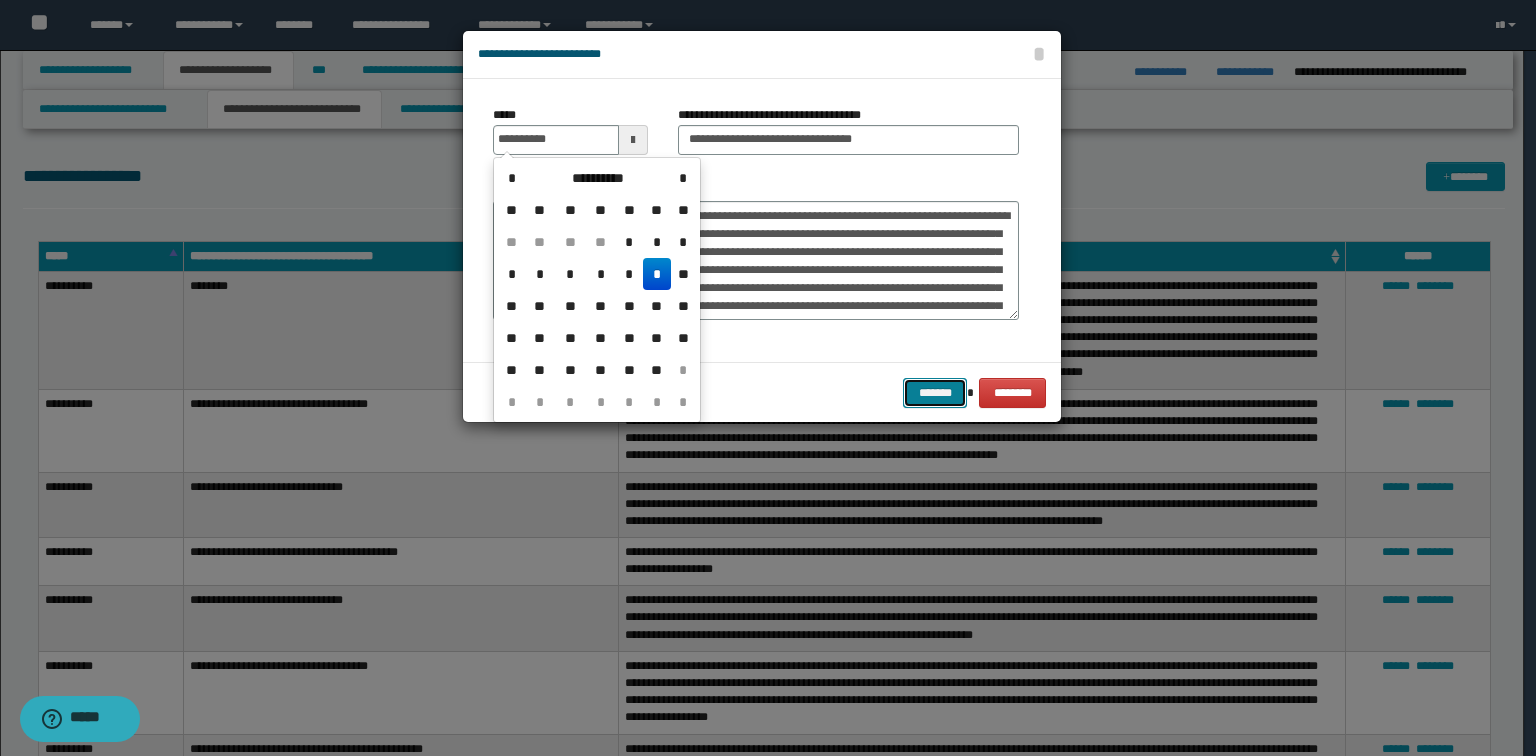 type on "**********" 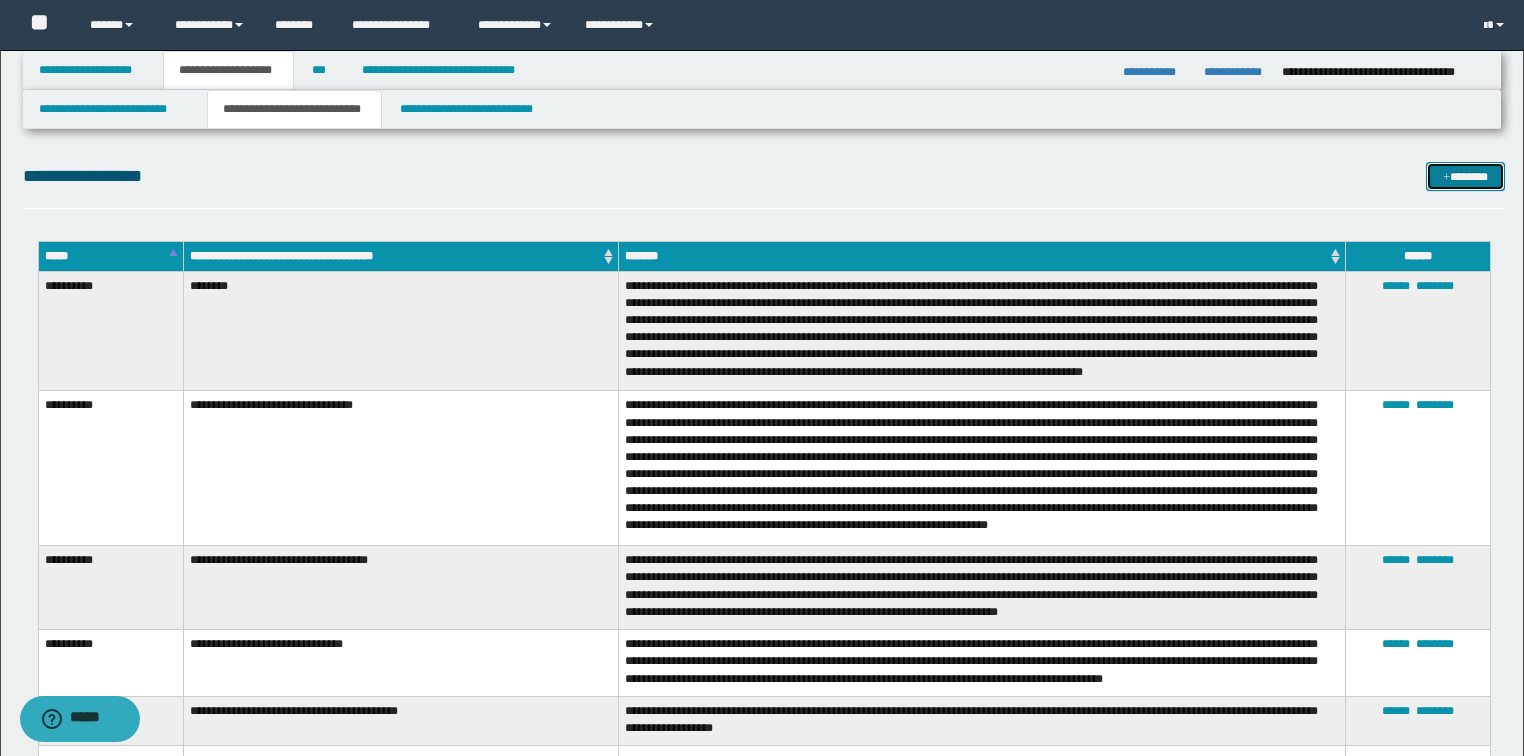 click on "*******" at bounding box center [1465, 177] 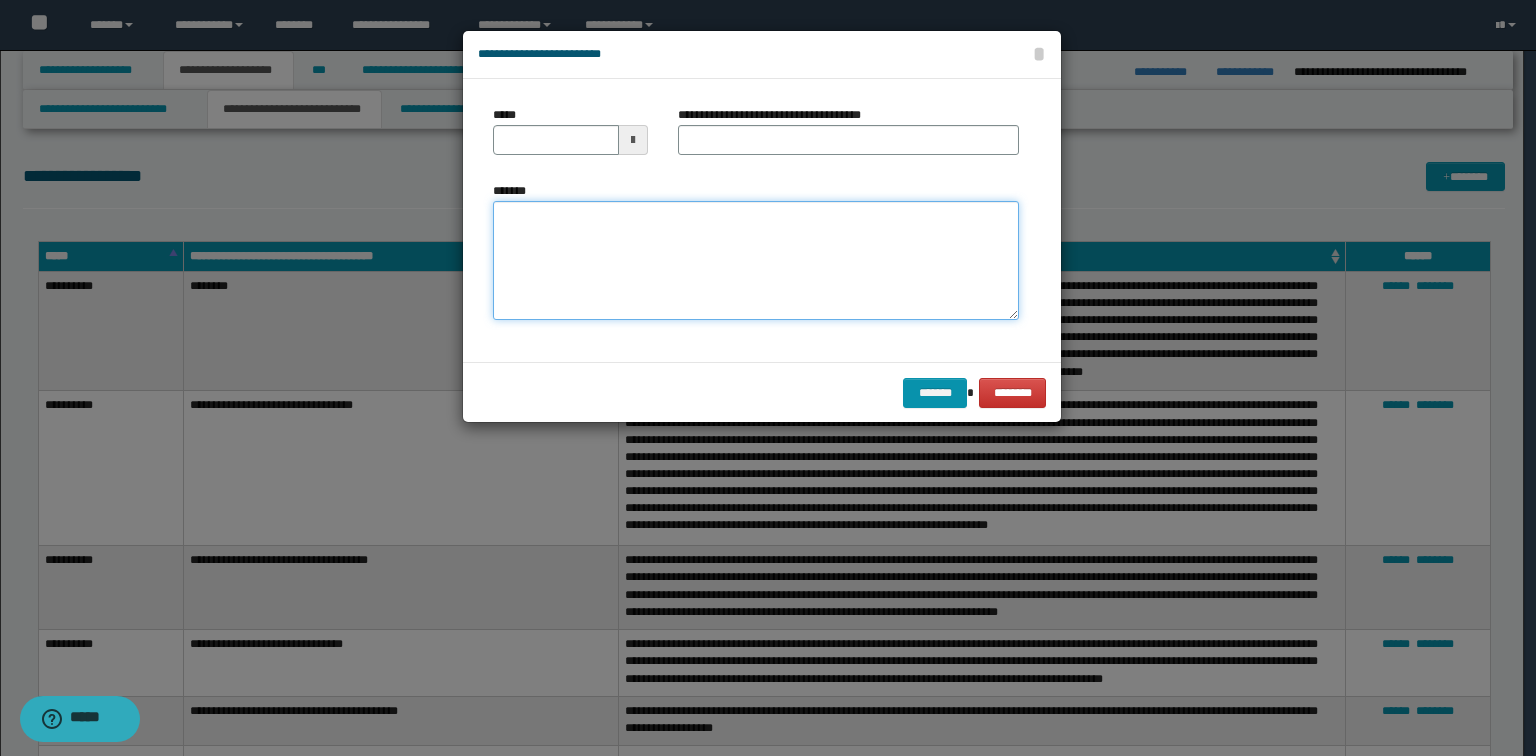 click on "*******" at bounding box center (756, 261) 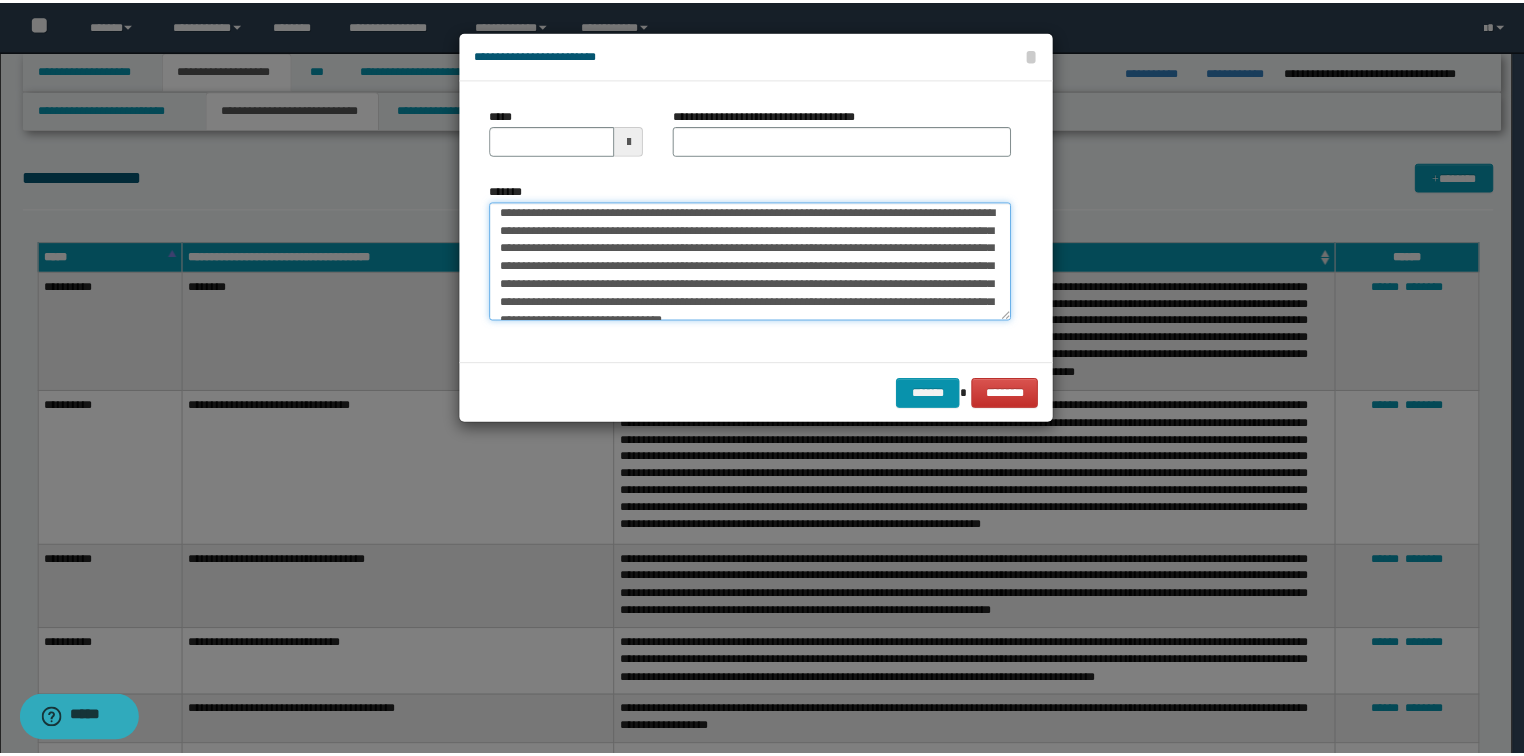 scroll, scrollTop: 0, scrollLeft: 0, axis: both 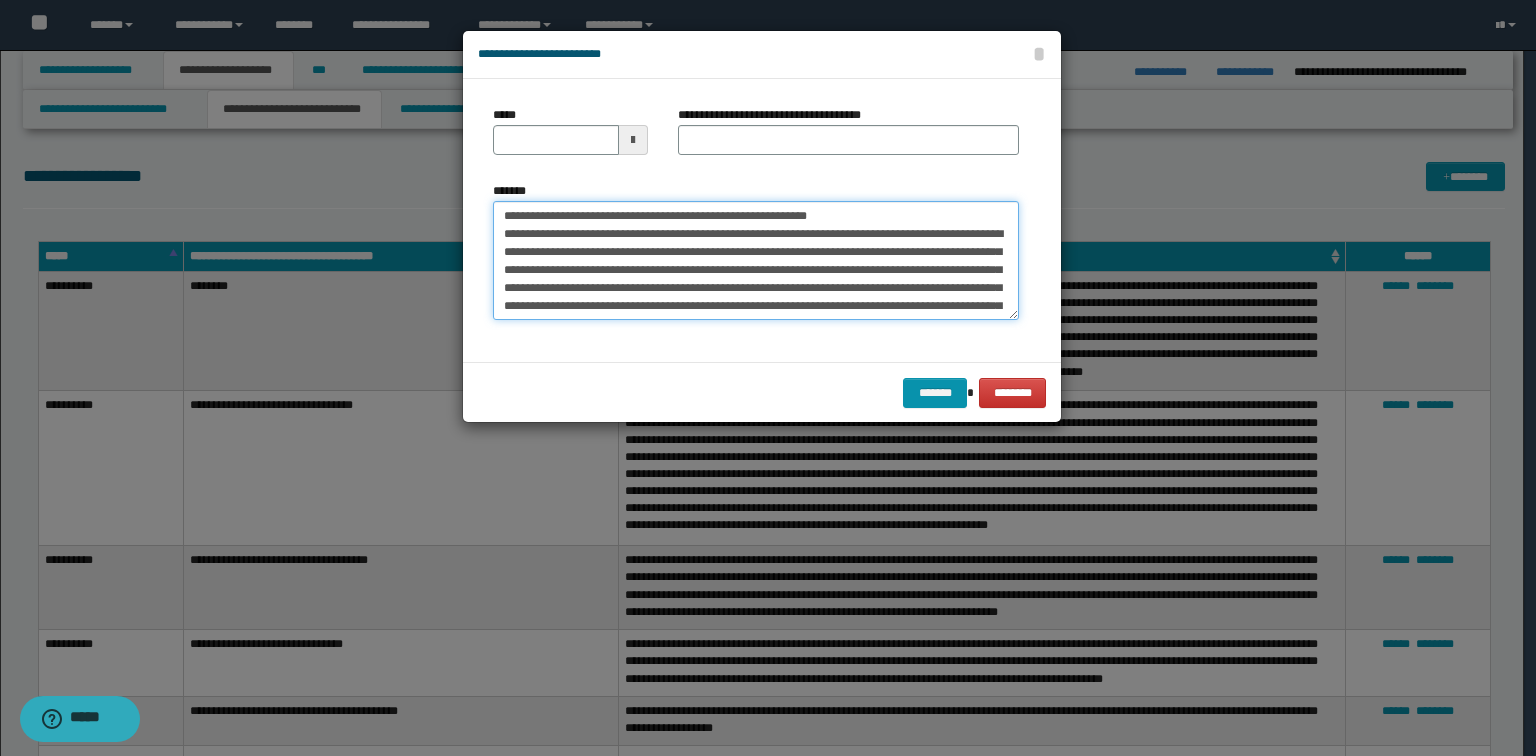 drag, startPoint x: 850, startPoint y: 207, endPoint x: 566, endPoint y: 203, distance: 284.02817 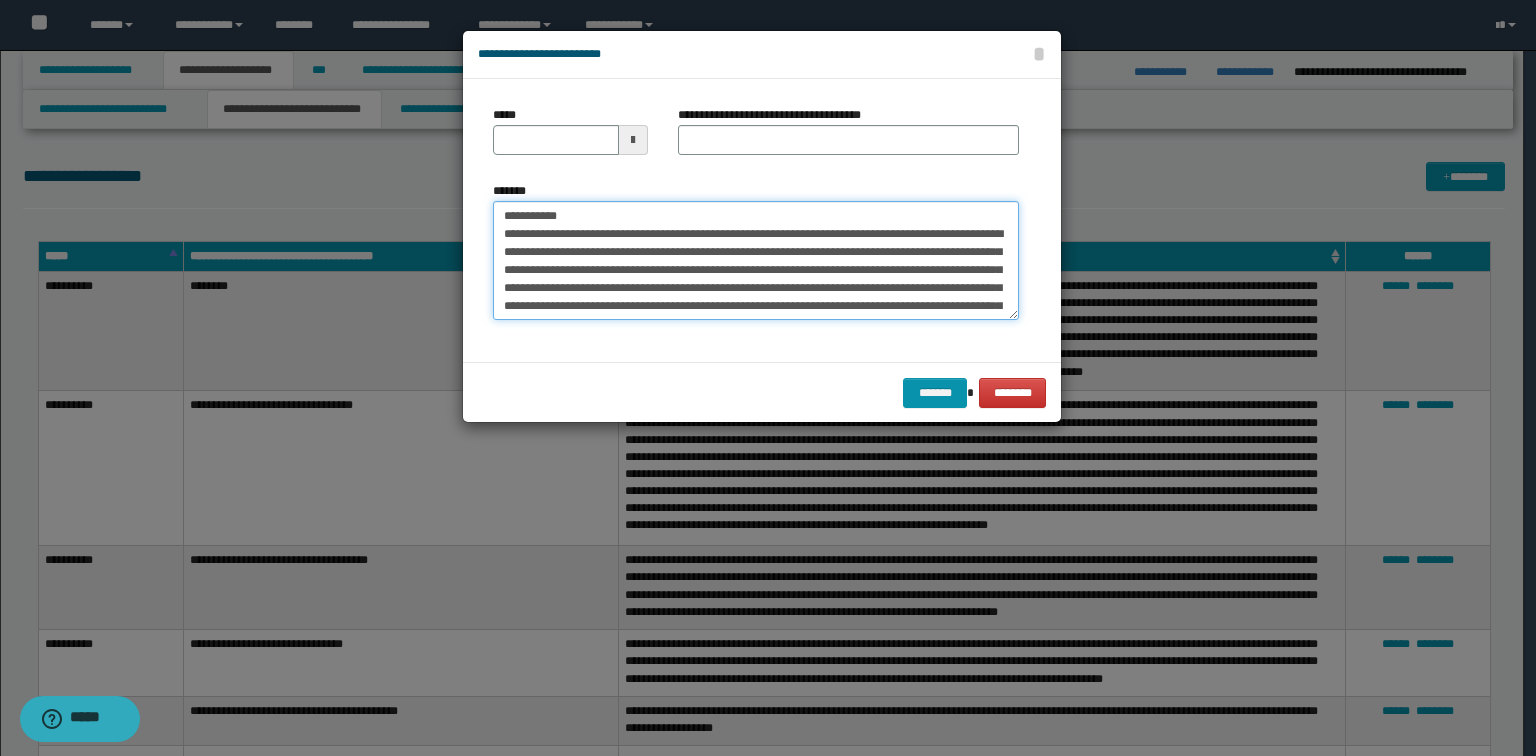type on "**********" 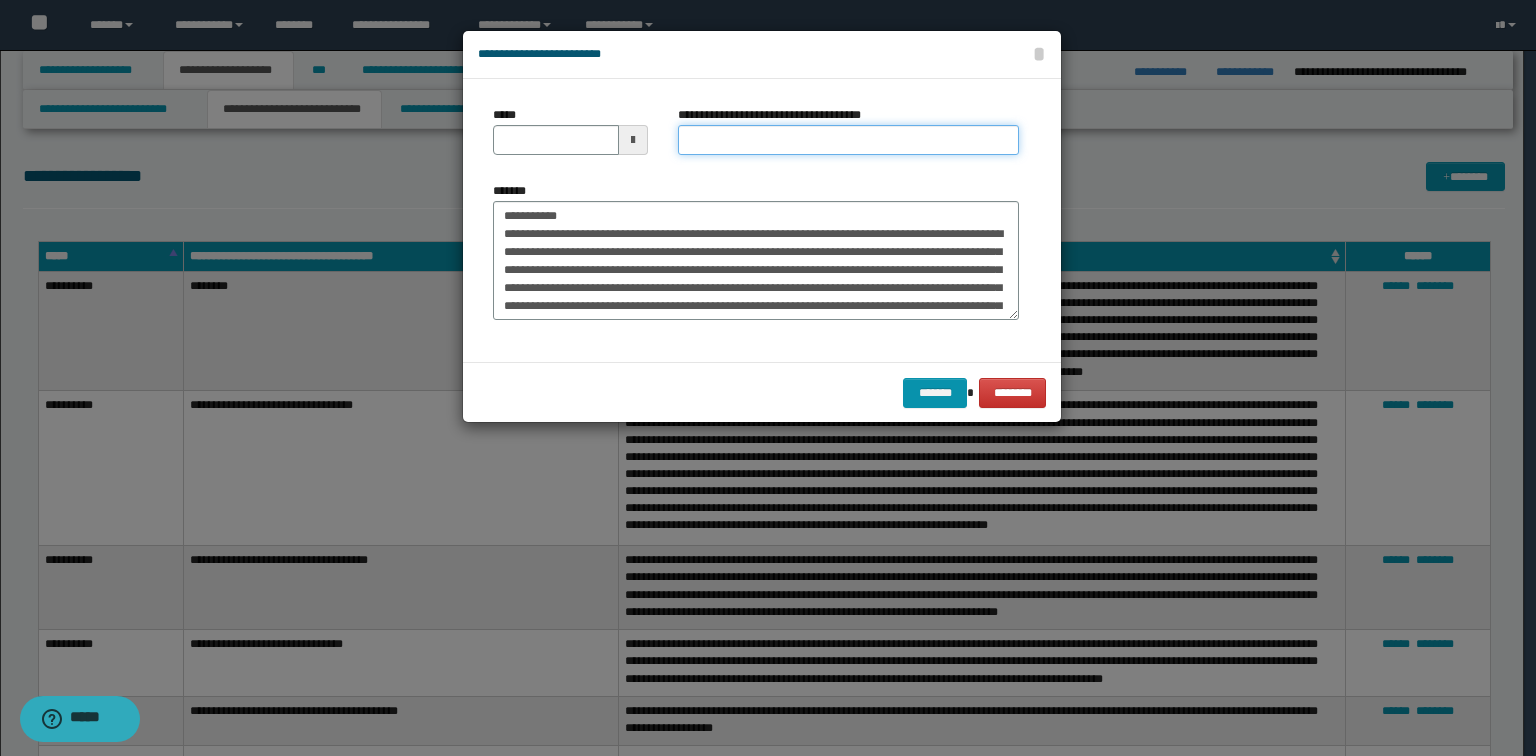 click on "**********" at bounding box center [848, 140] 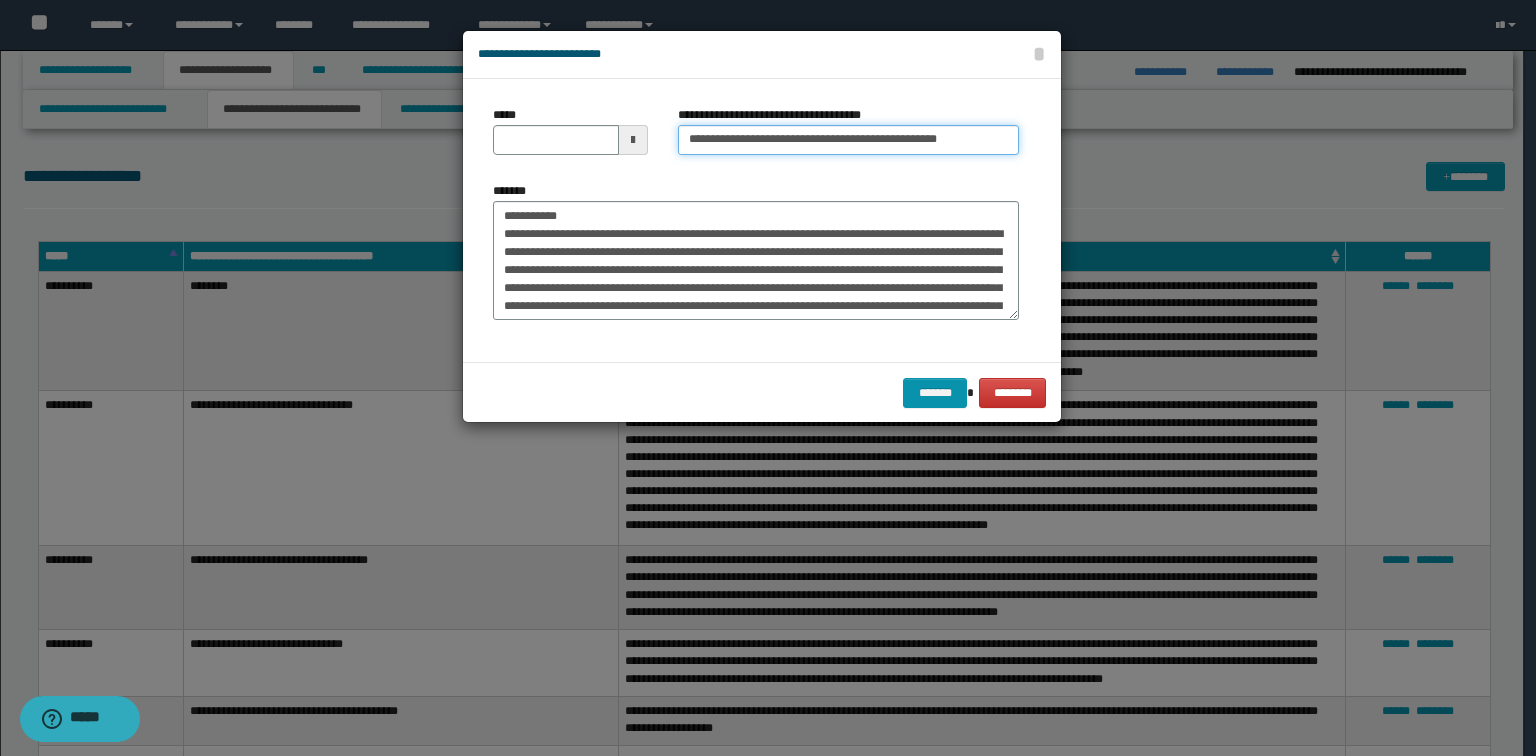 type on "**********" 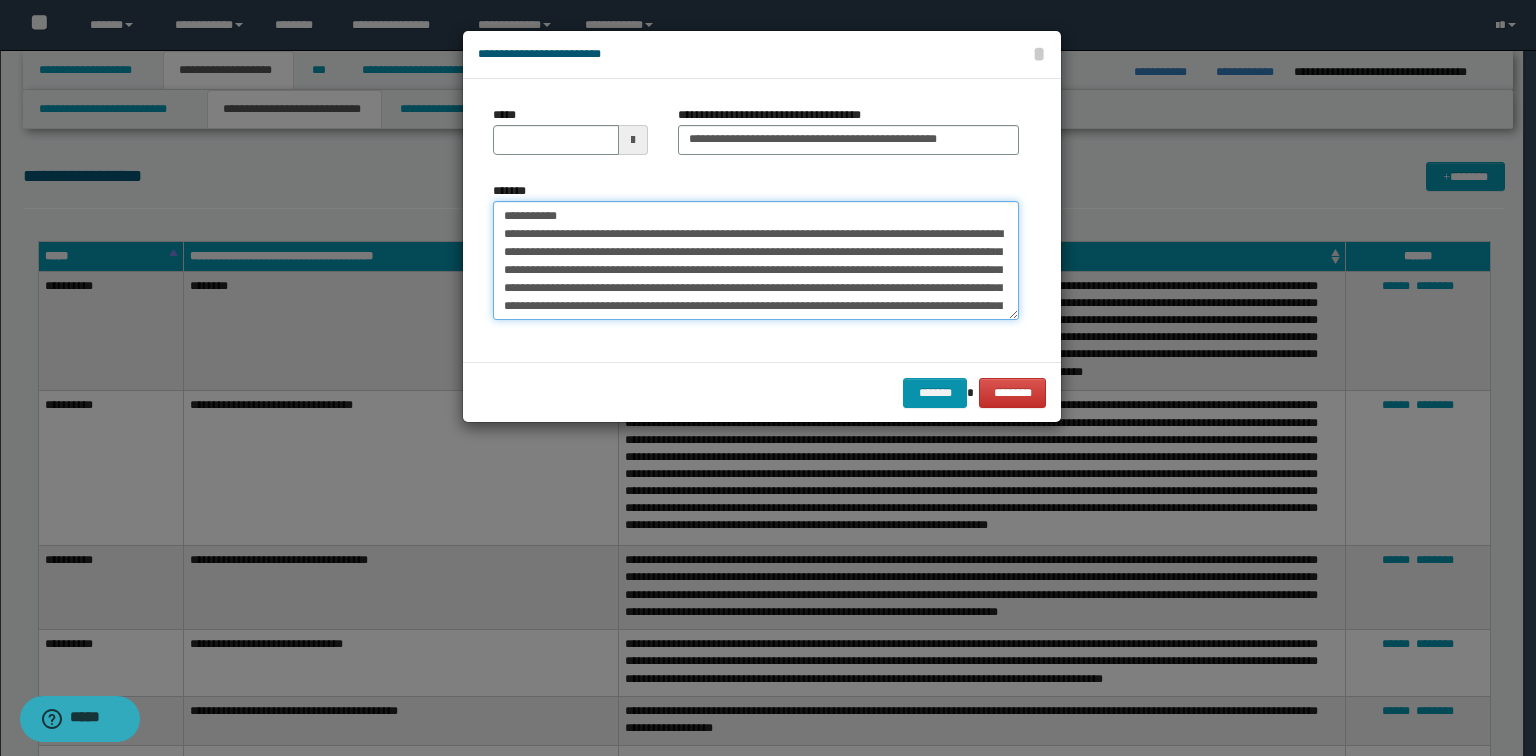 drag, startPoint x: 599, startPoint y: 219, endPoint x: 174, endPoint y: 196, distance: 425.6219 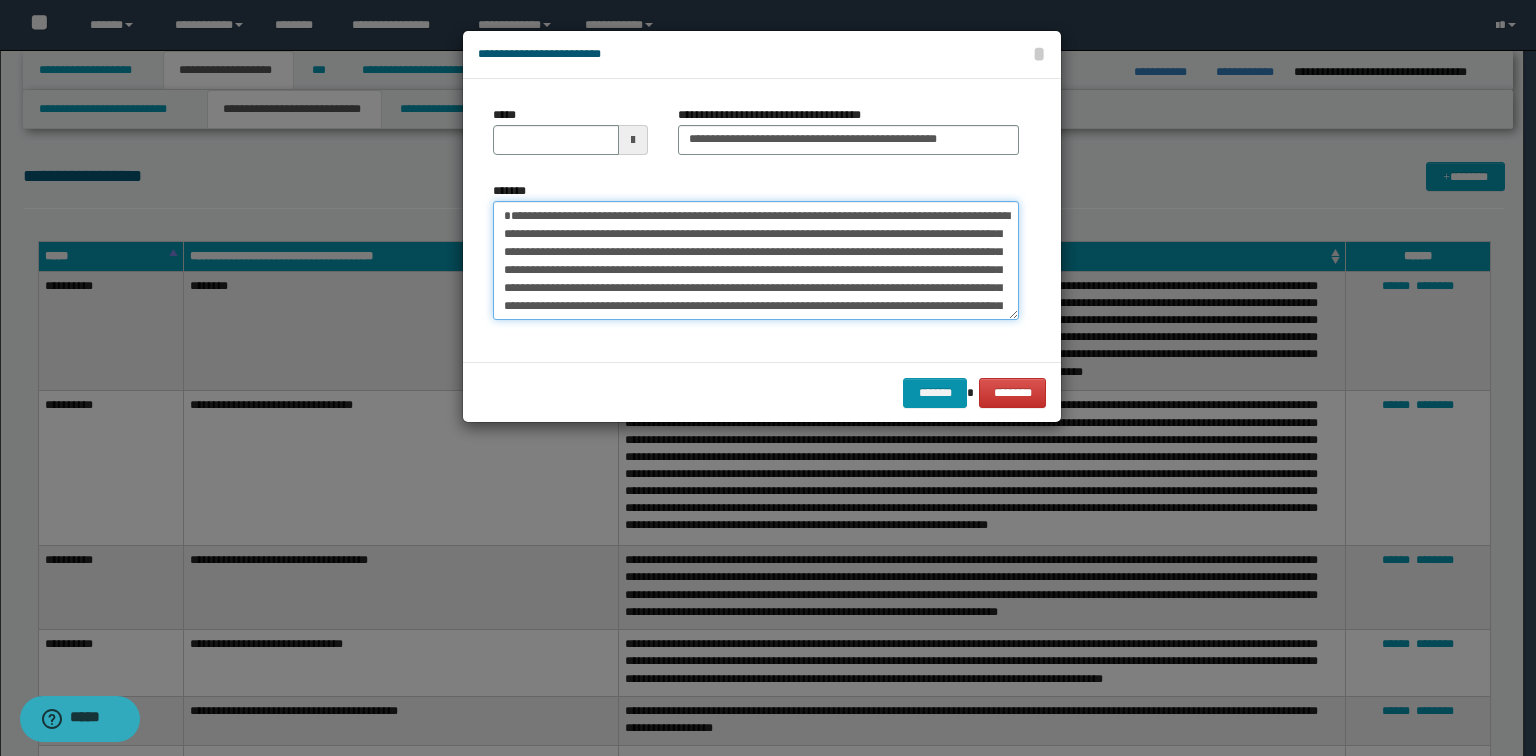 type 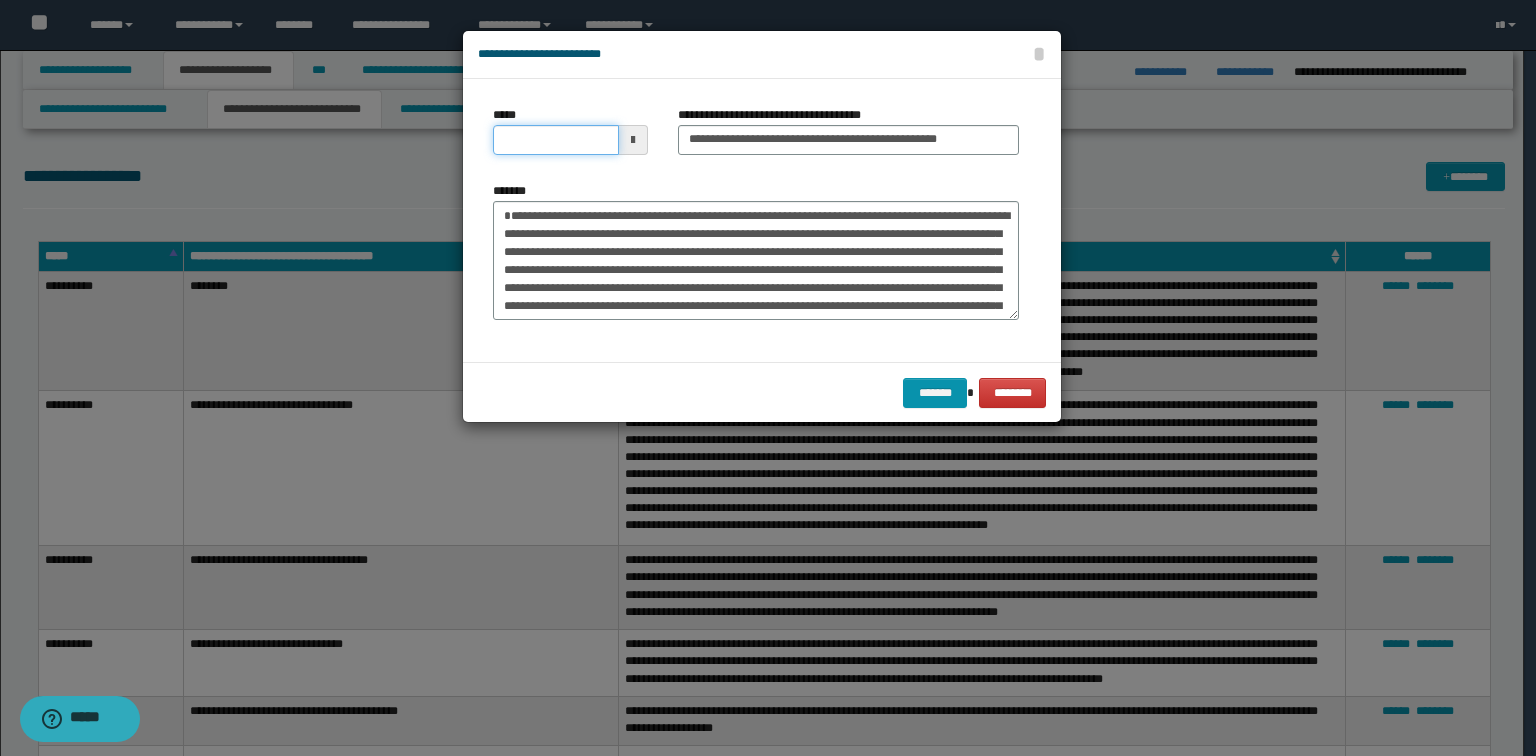 click on "*****" at bounding box center (556, 140) 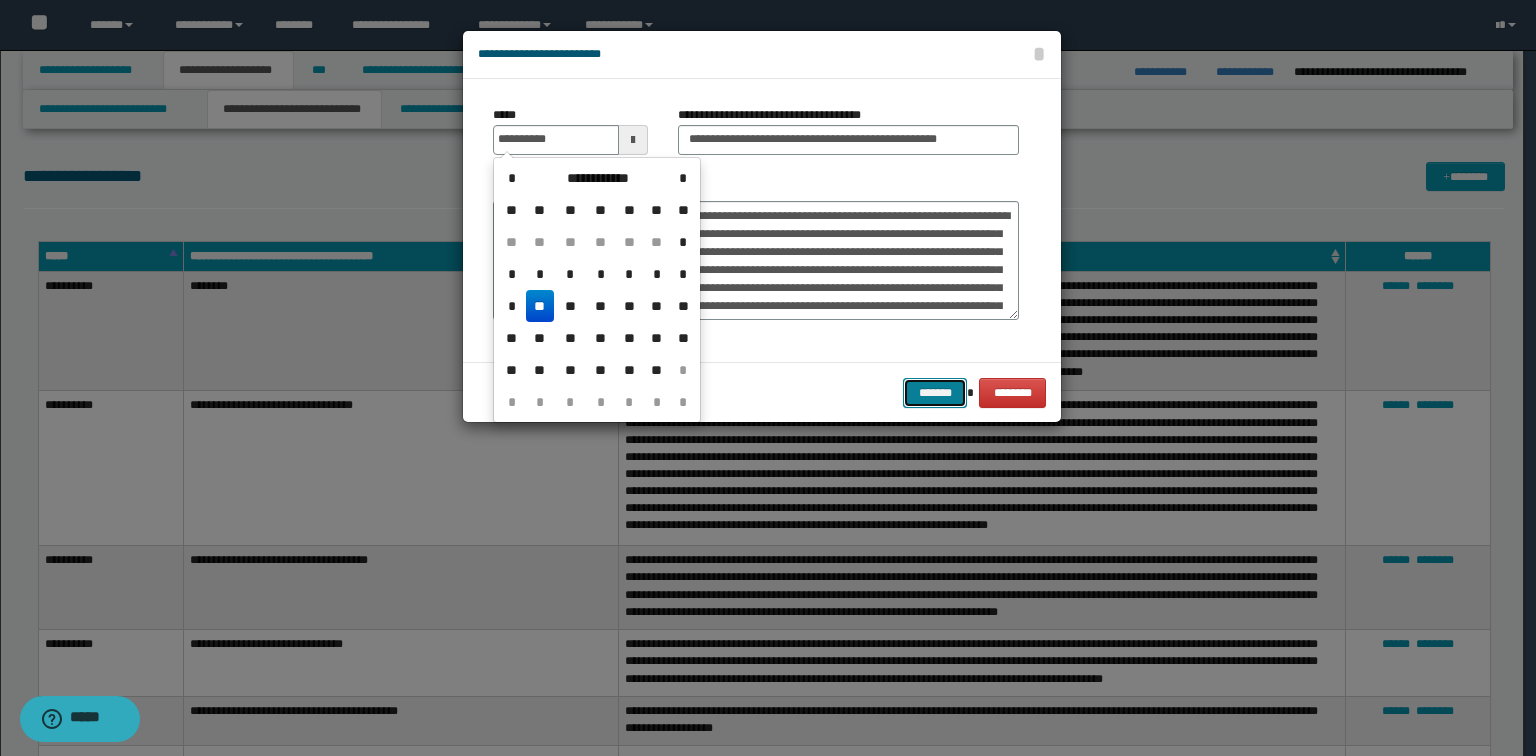 type on "**********" 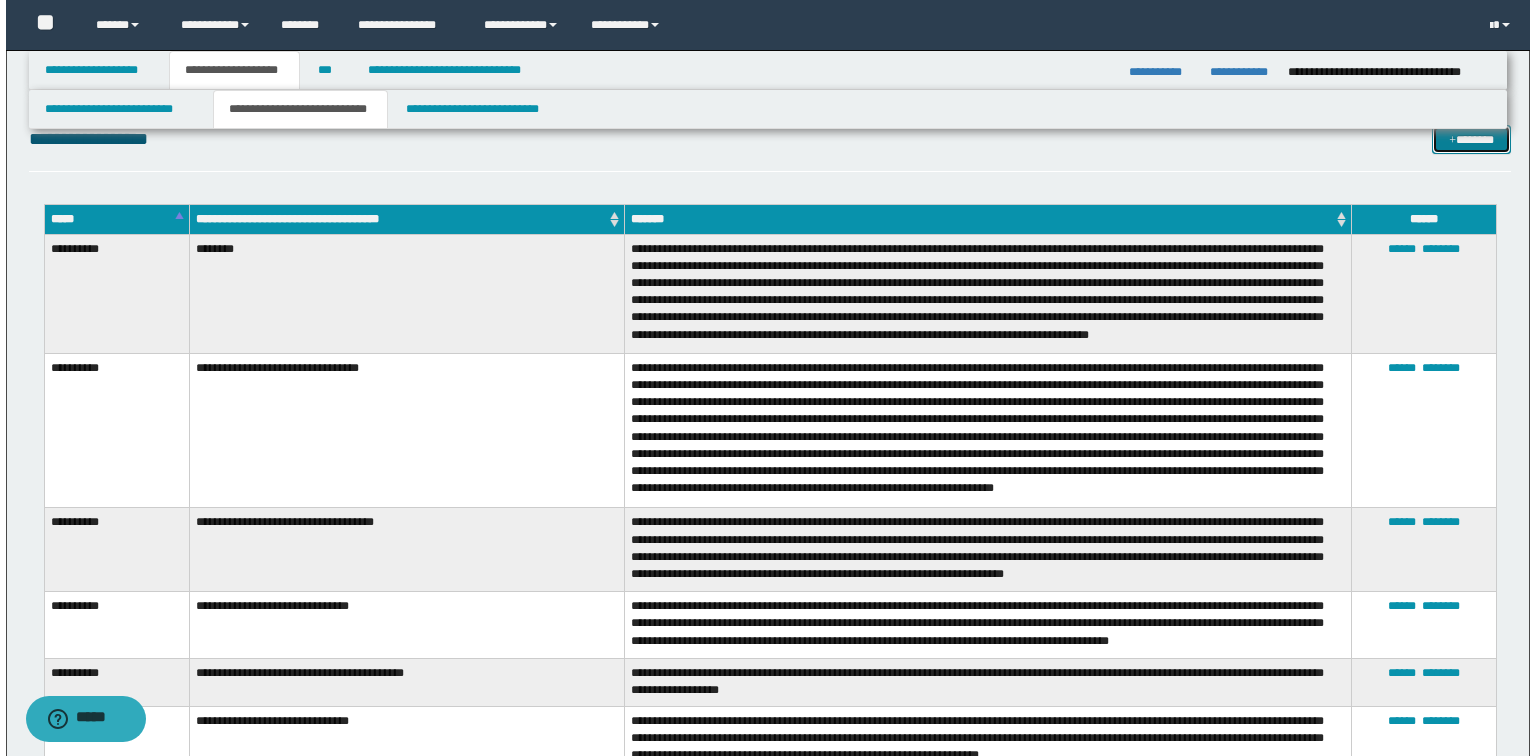 scroll, scrollTop: 2640, scrollLeft: 0, axis: vertical 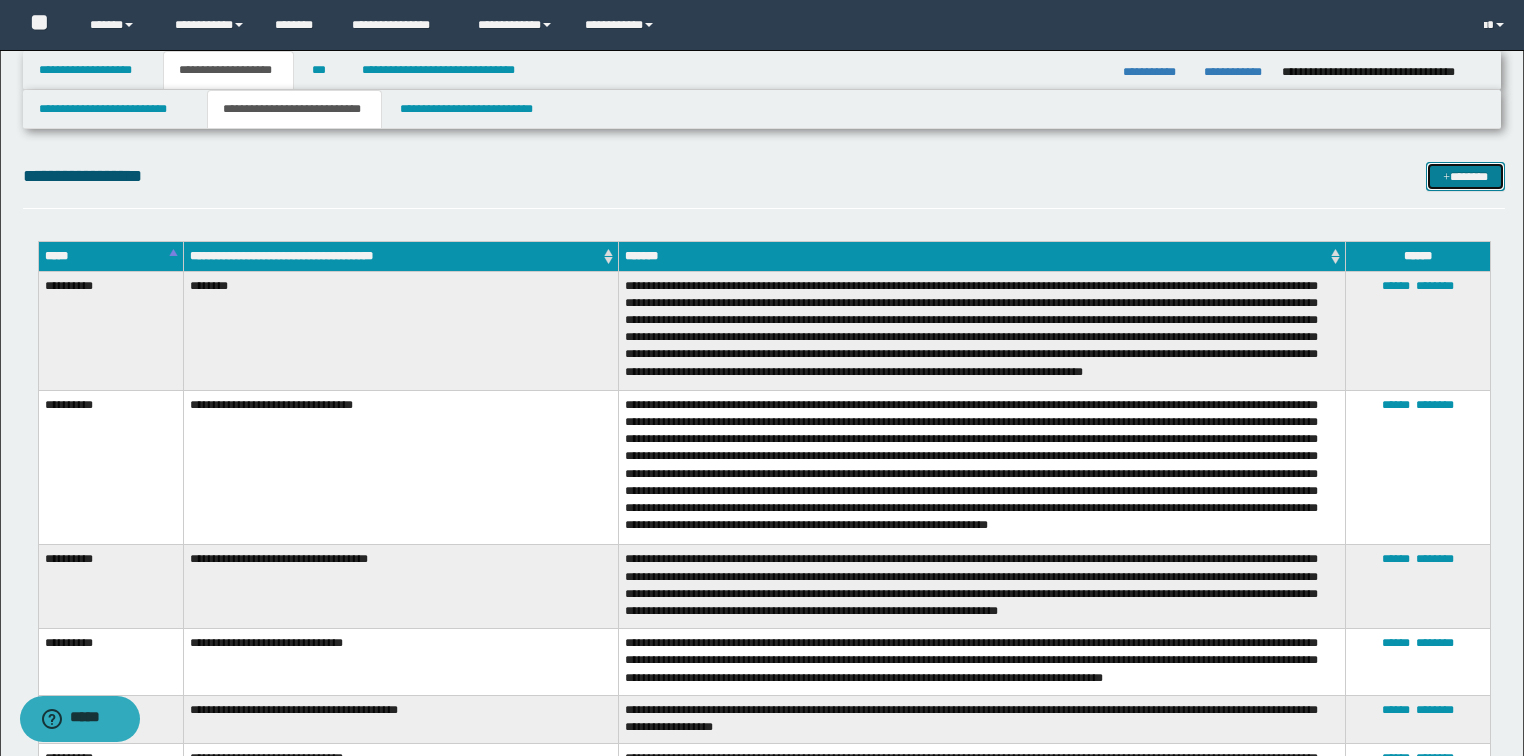 click on "*******" at bounding box center [1465, 177] 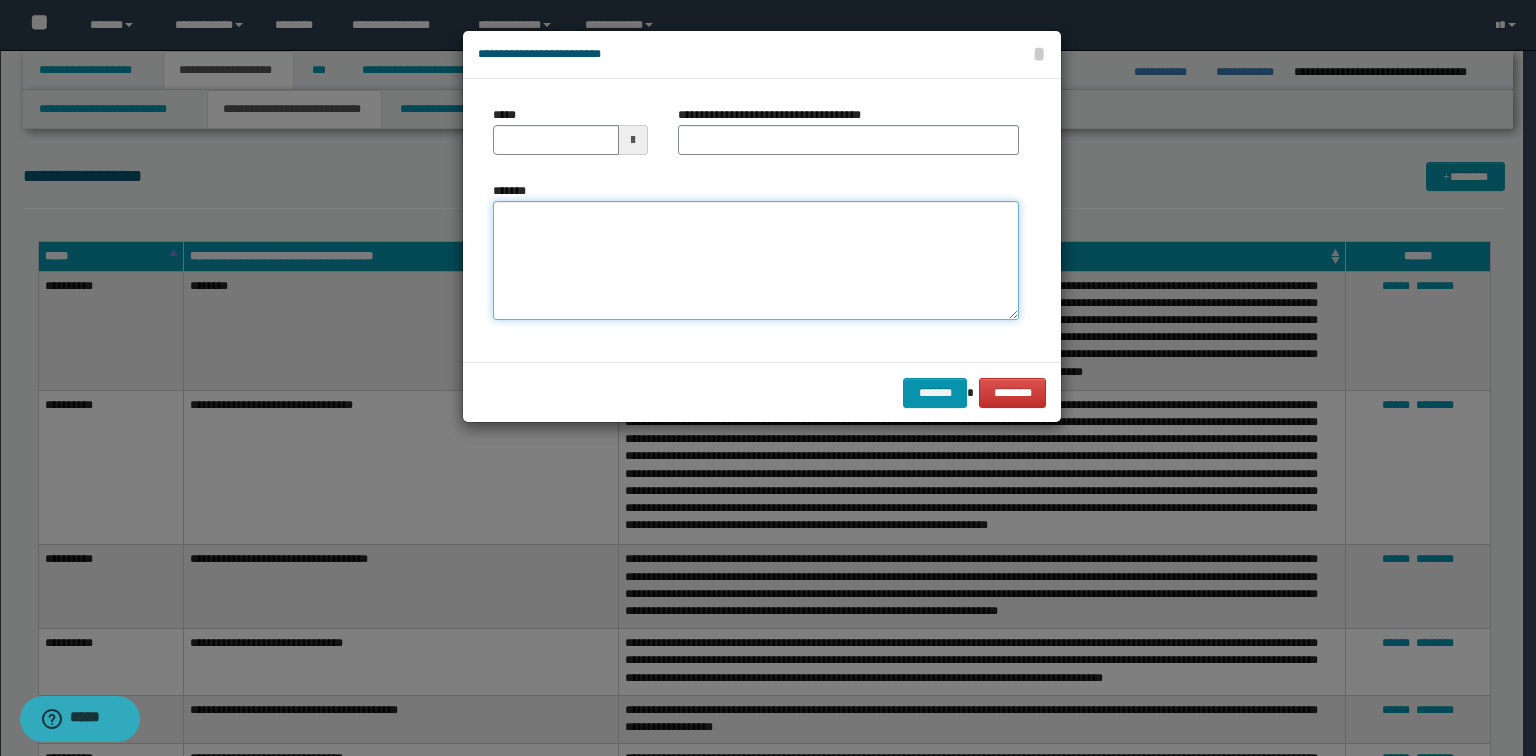 click on "*******" at bounding box center [756, 261] 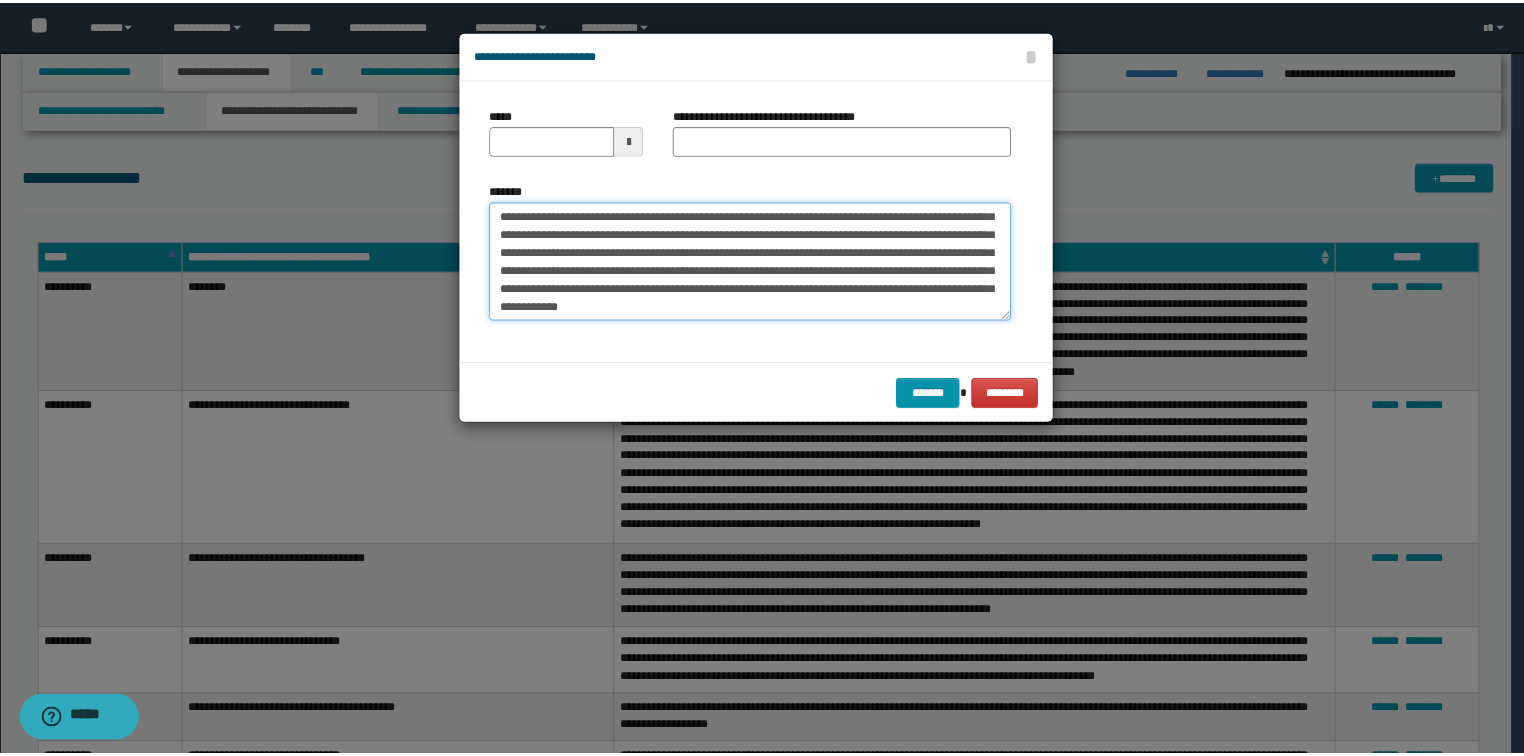 scroll, scrollTop: 0, scrollLeft: 0, axis: both 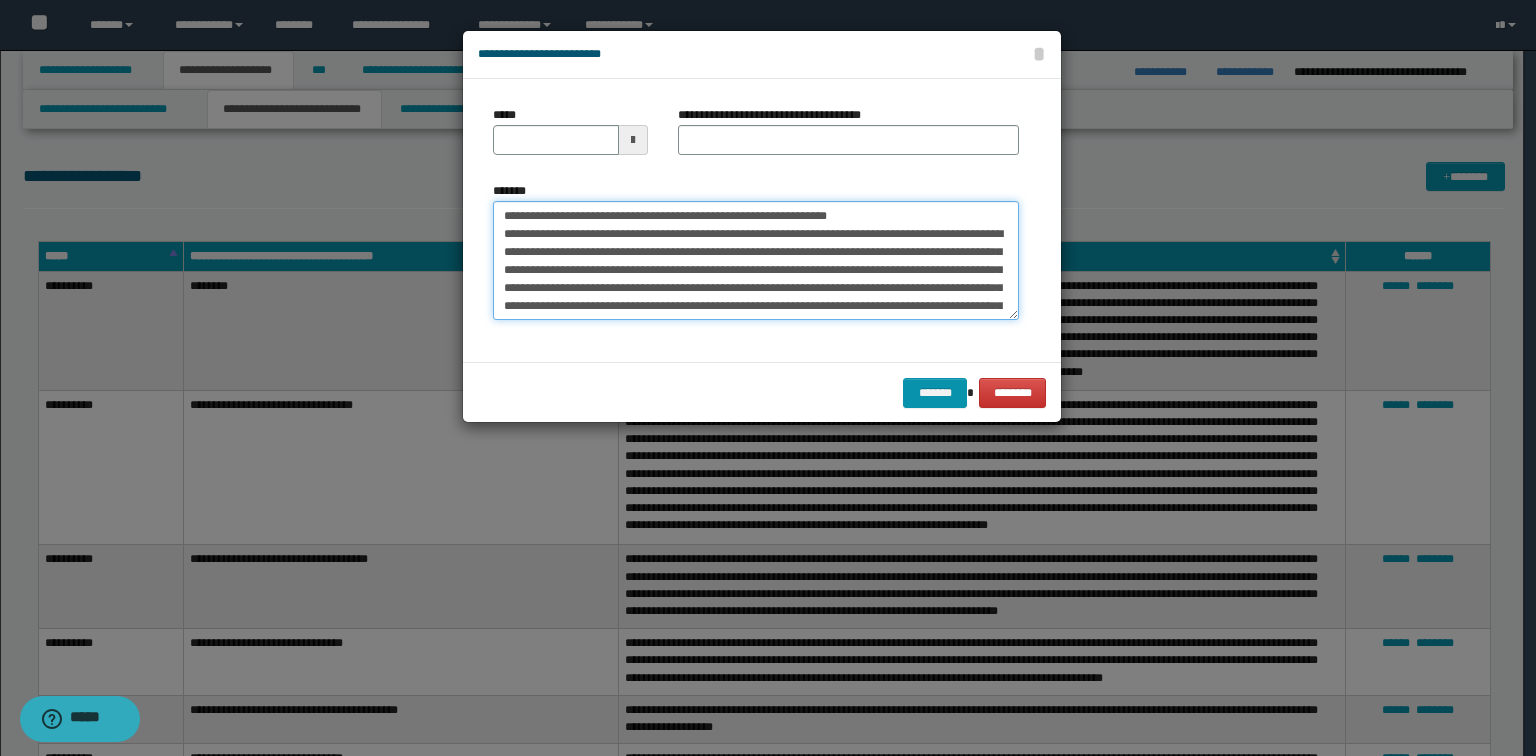 drag, startPoint x: 895, startPoint y: 216, endPoint x: 570, endPoint y: 204, distance: 325.22147 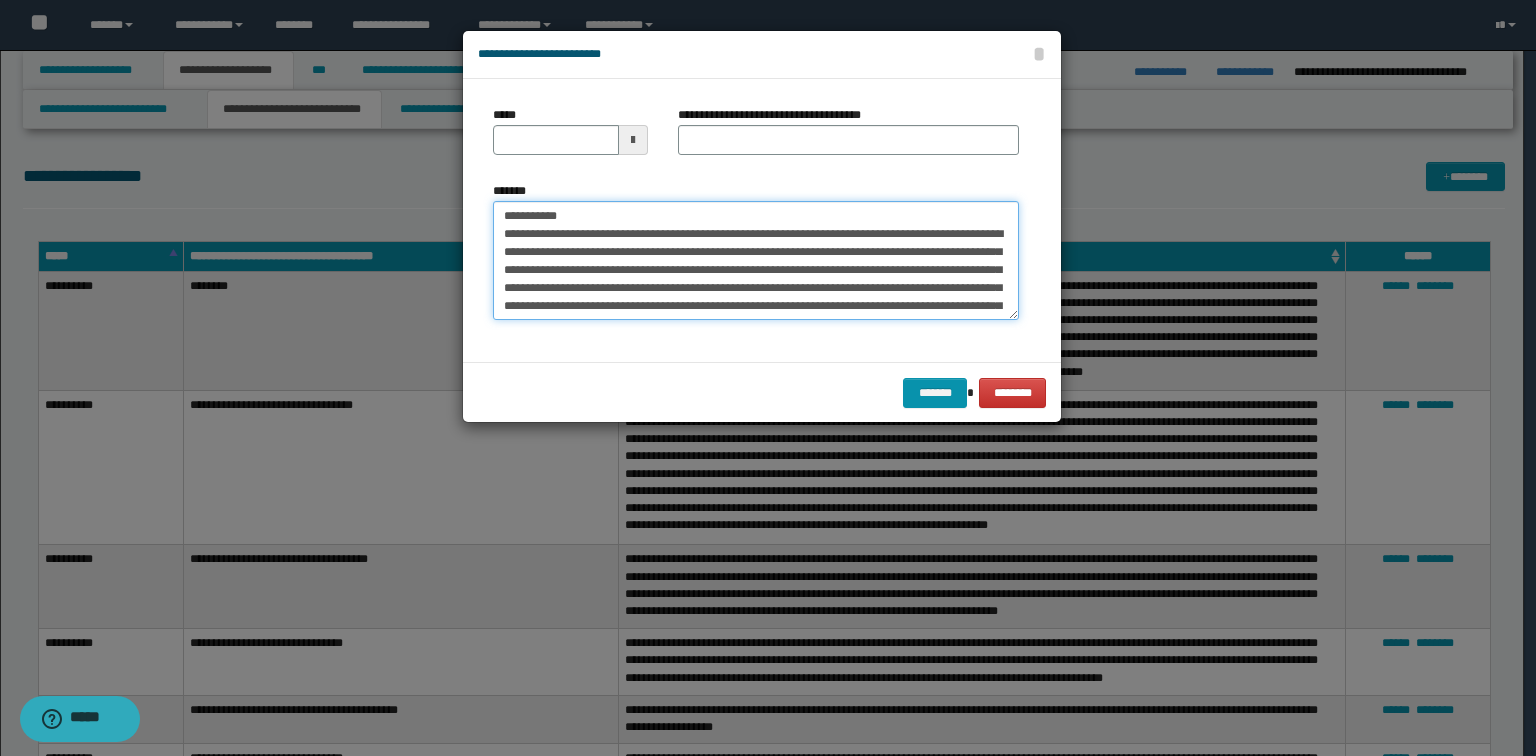 type on "**********" 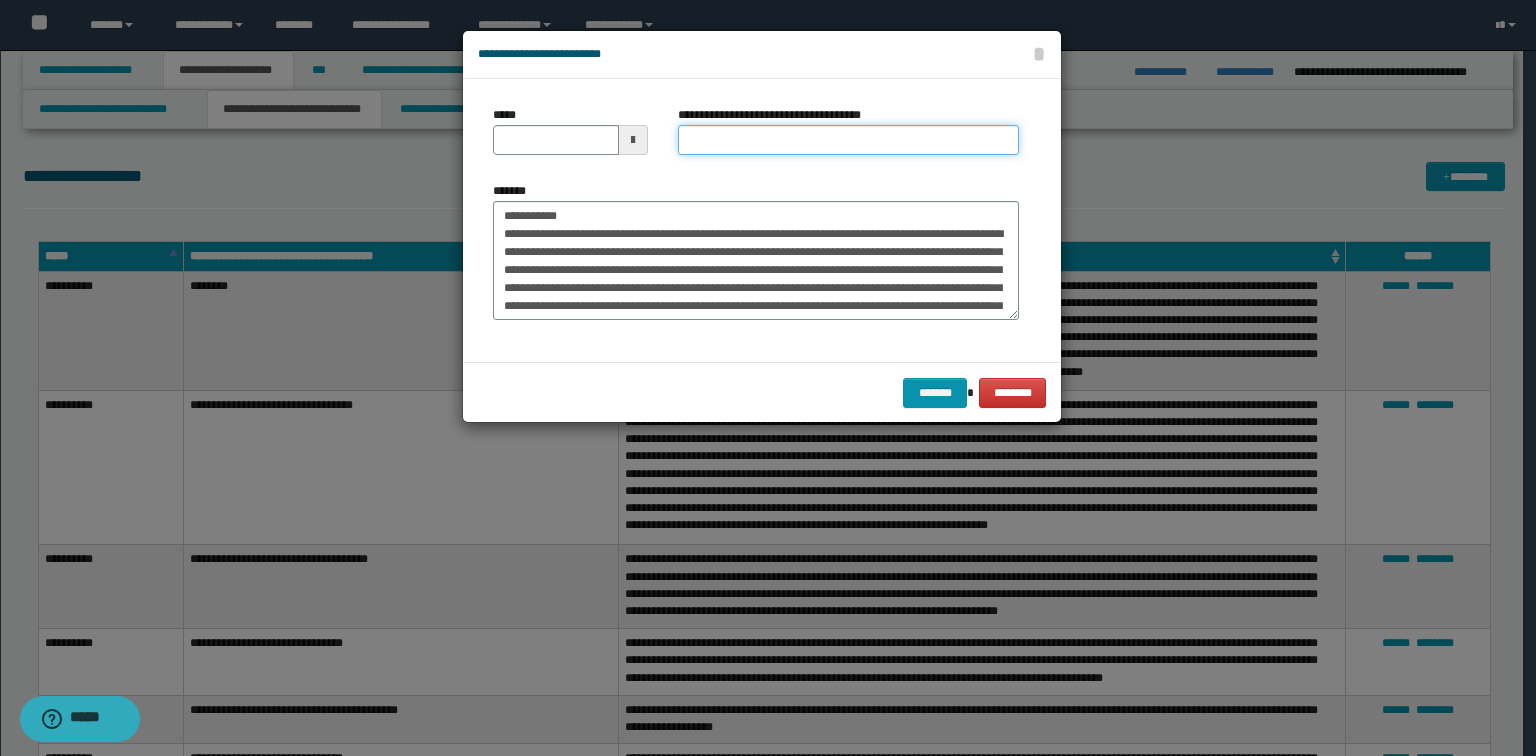 drag, startPoint x: 821, startPoint y: 136, endPoint x: 808, endPoint y: 136, distance: 13 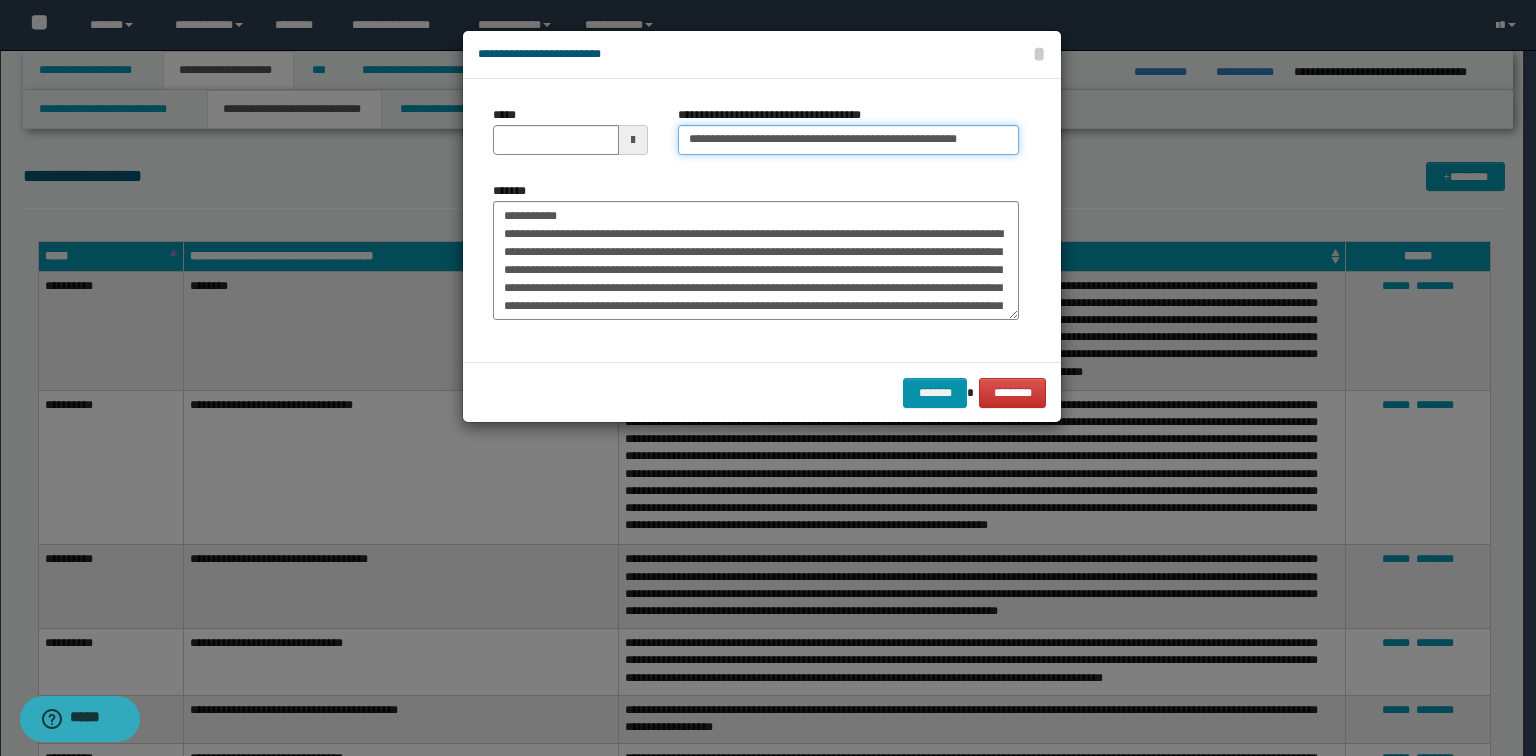 type on "**********" 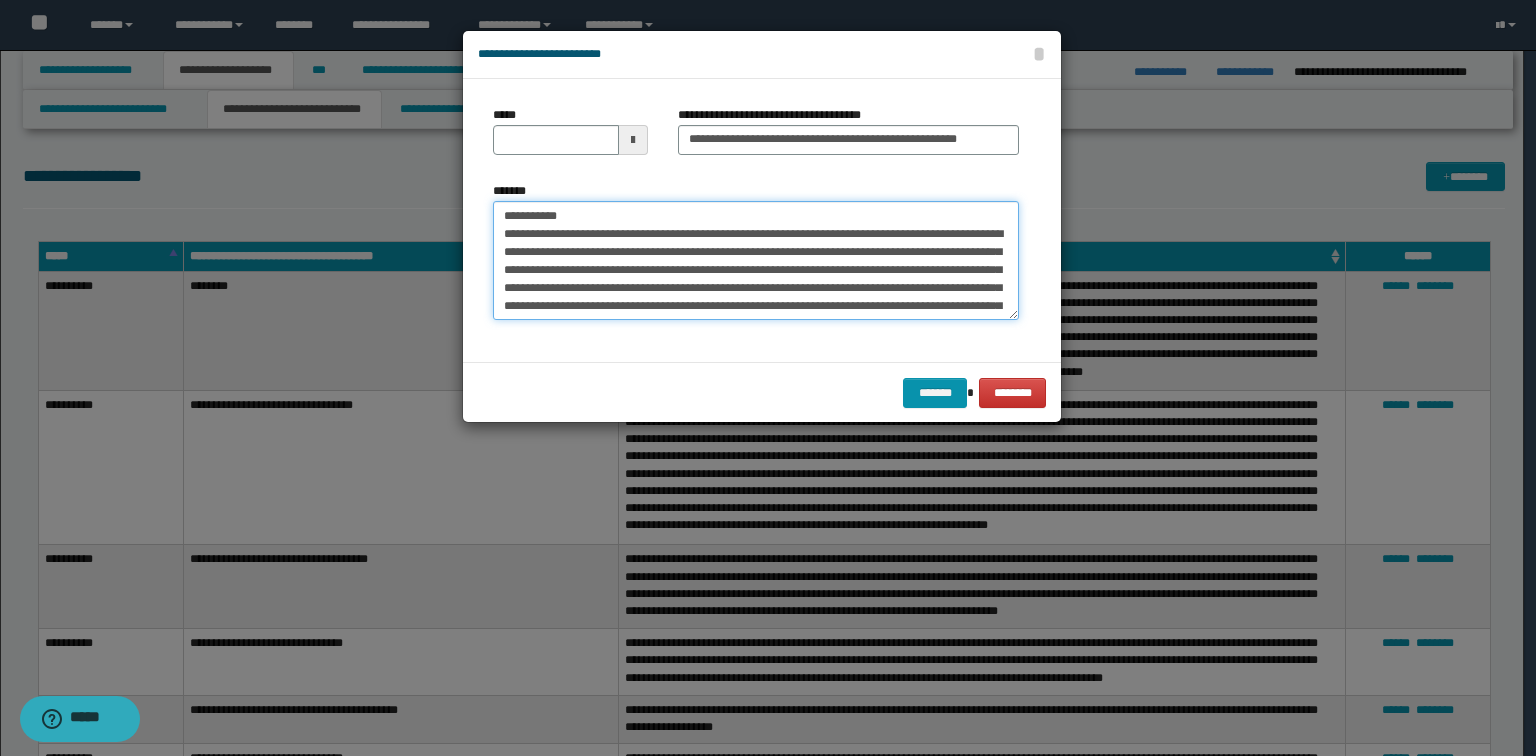 drag, startPoint x: 615, startPoint y: 212, endPoint x: 84, endPoint y: 170, distance: 532.65845 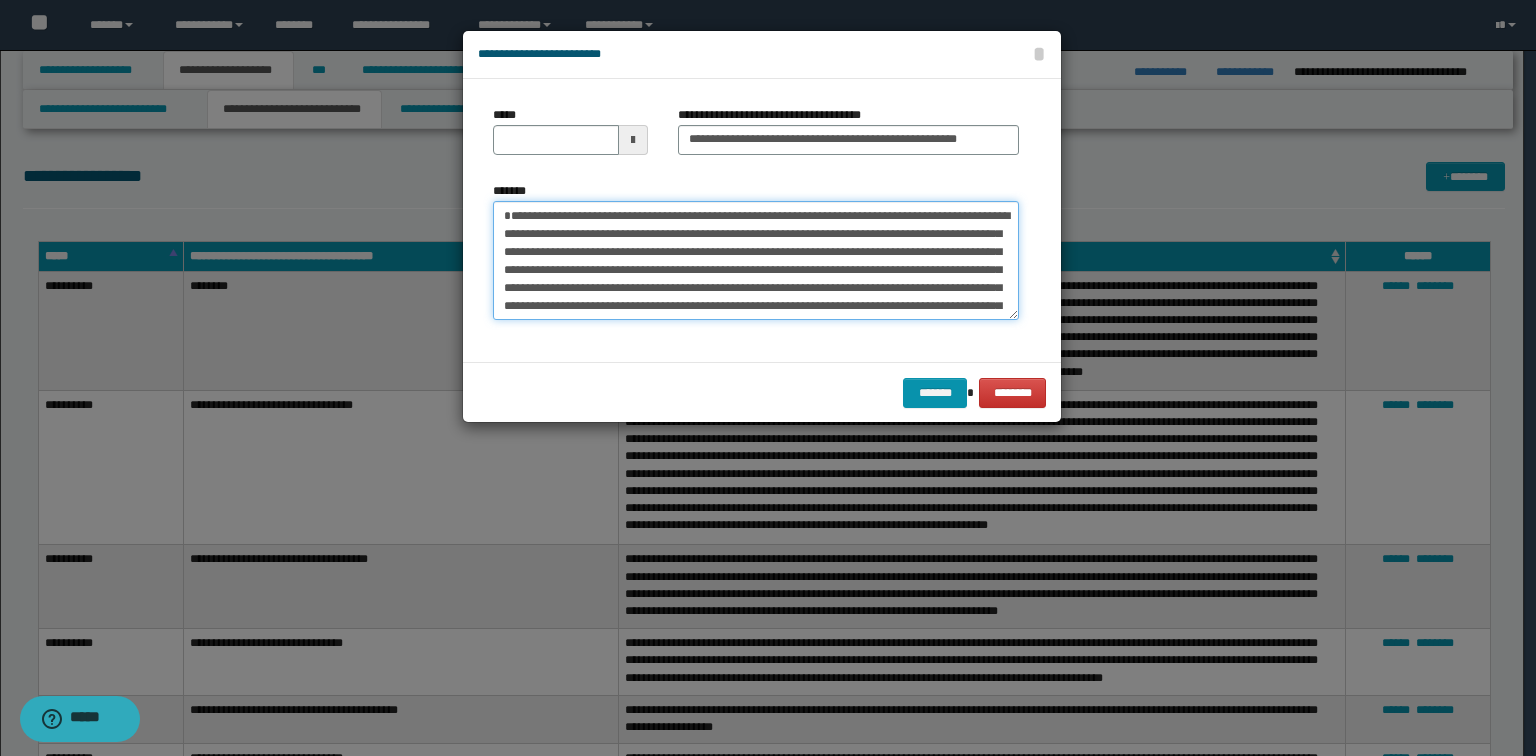 type 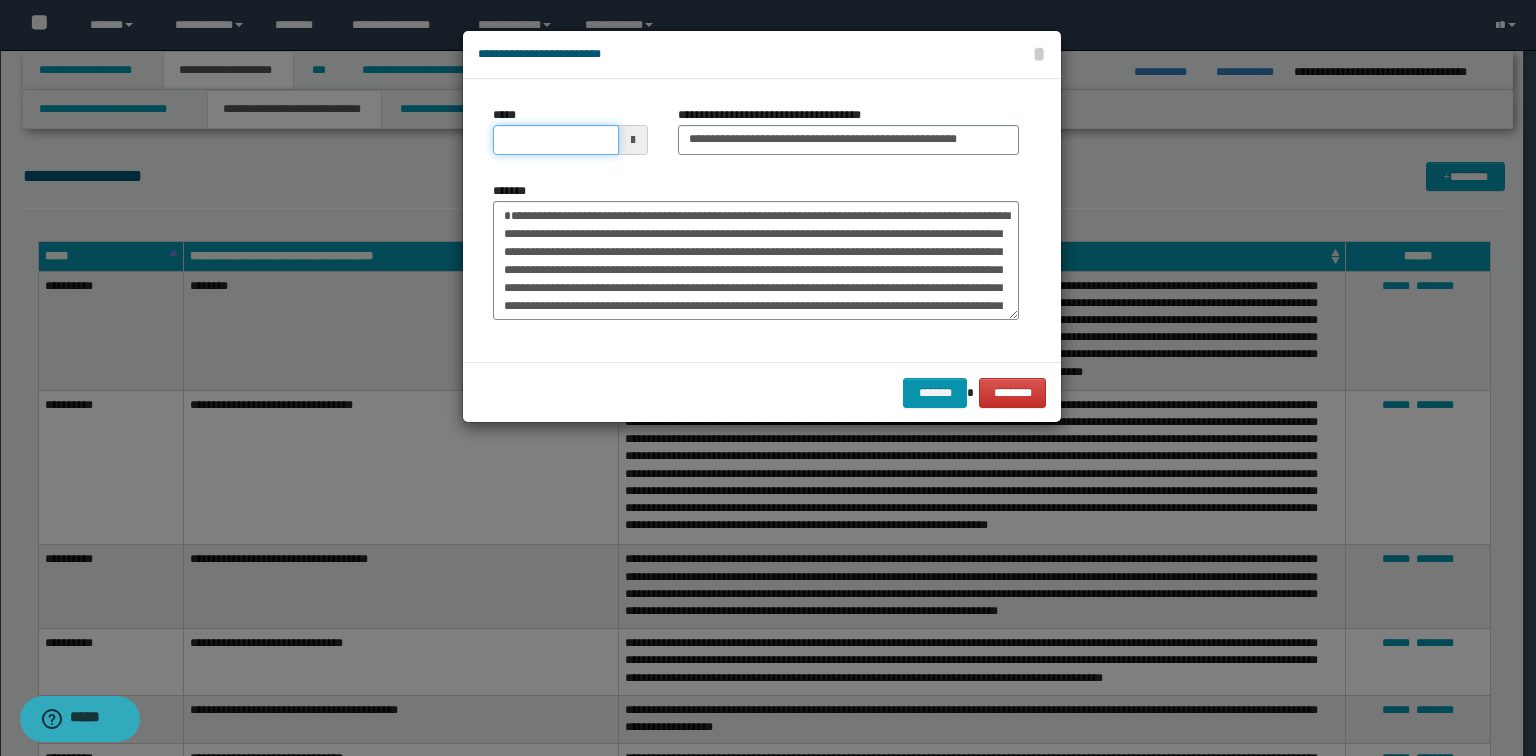 click on "*****" at bounding box center (556, 140) 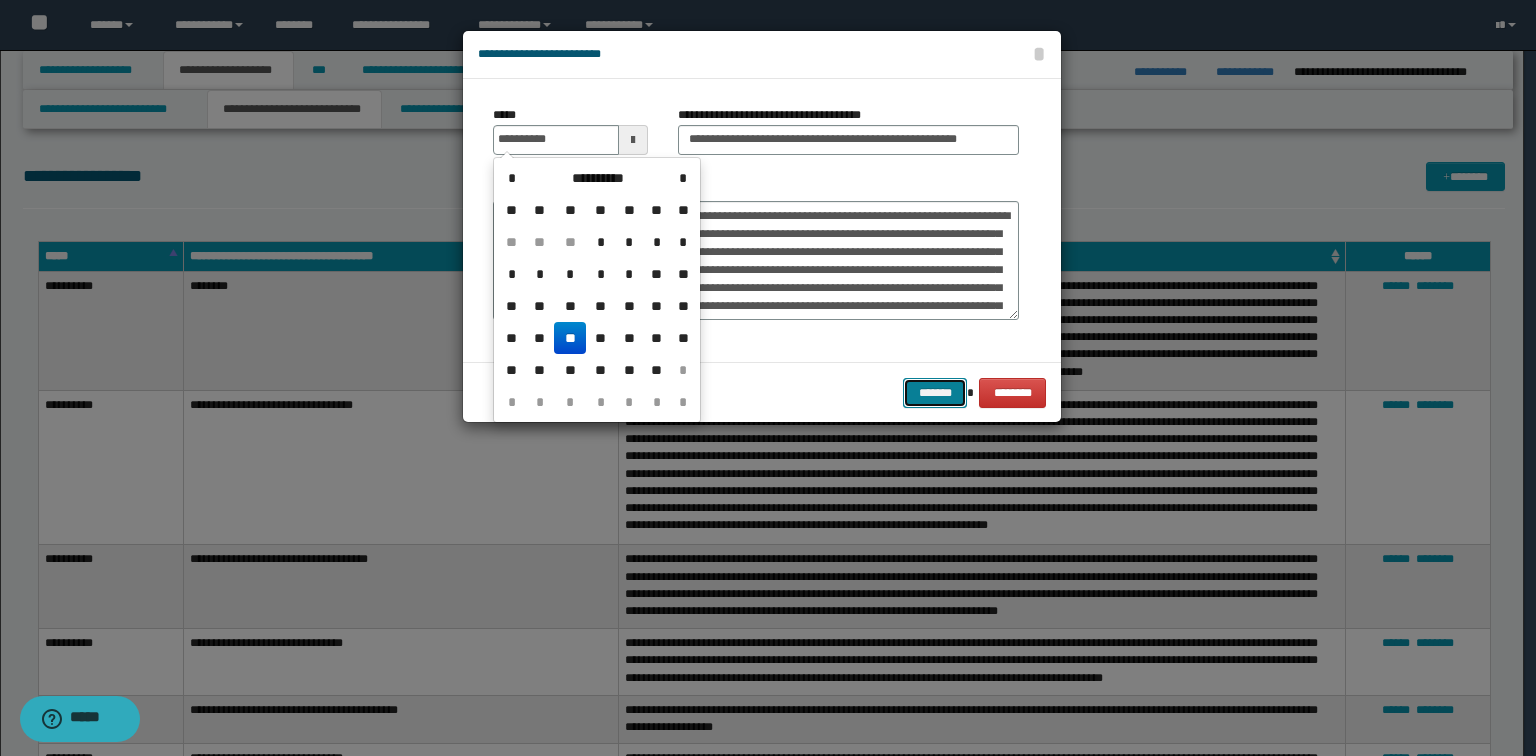type on "**********" 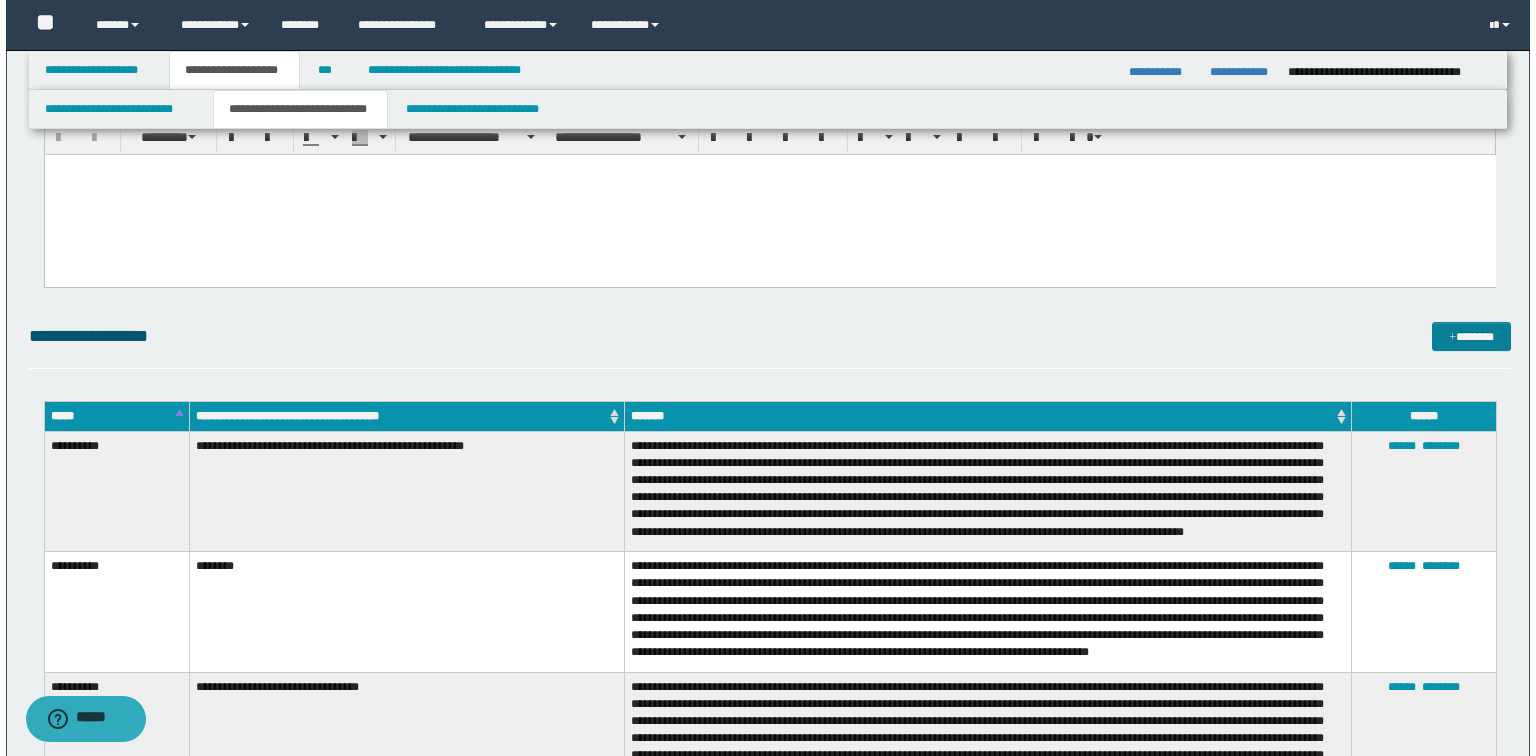 scroll, scrollTop: 2480, scrollLeft: 0, axis: vertical 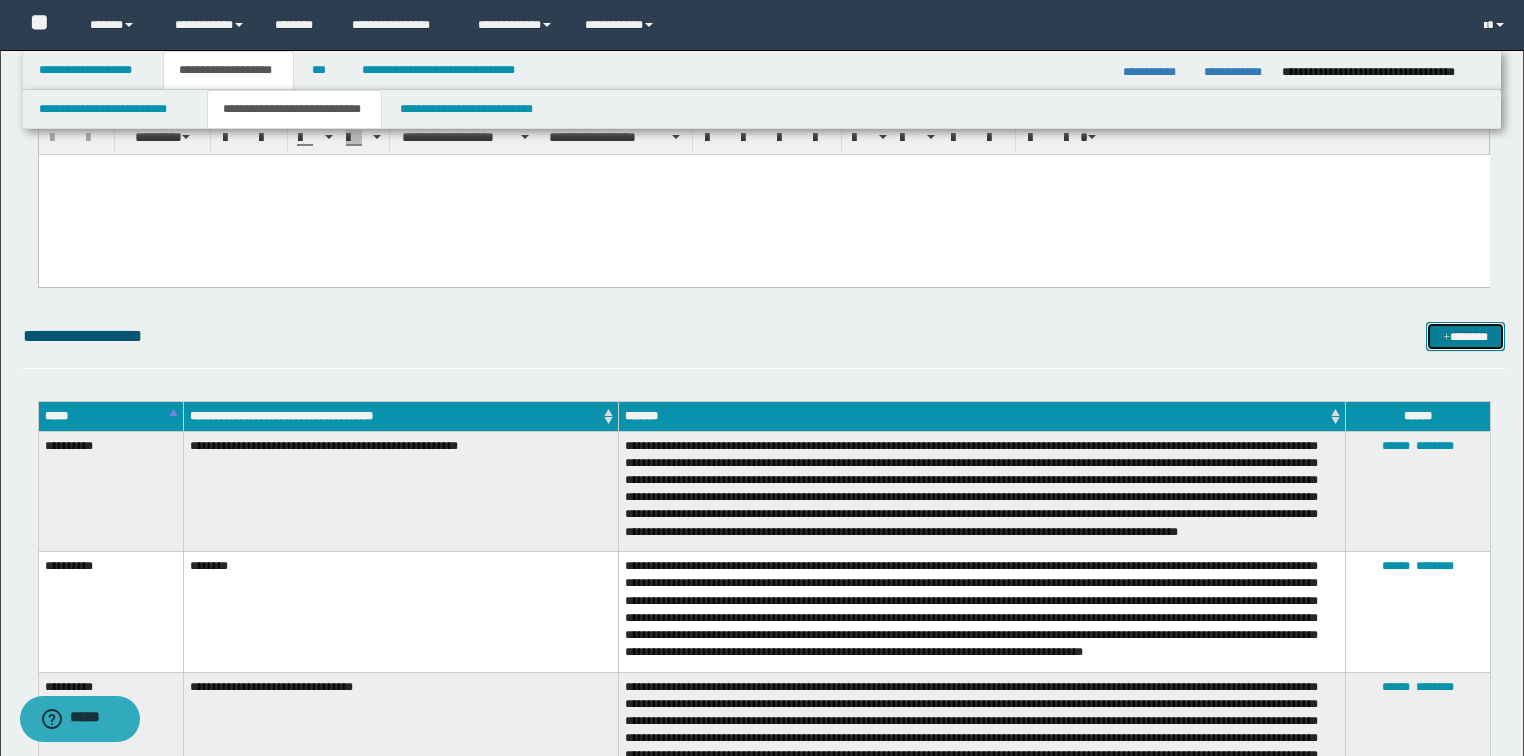 click on "*******" at bounding box center [1465, 337] 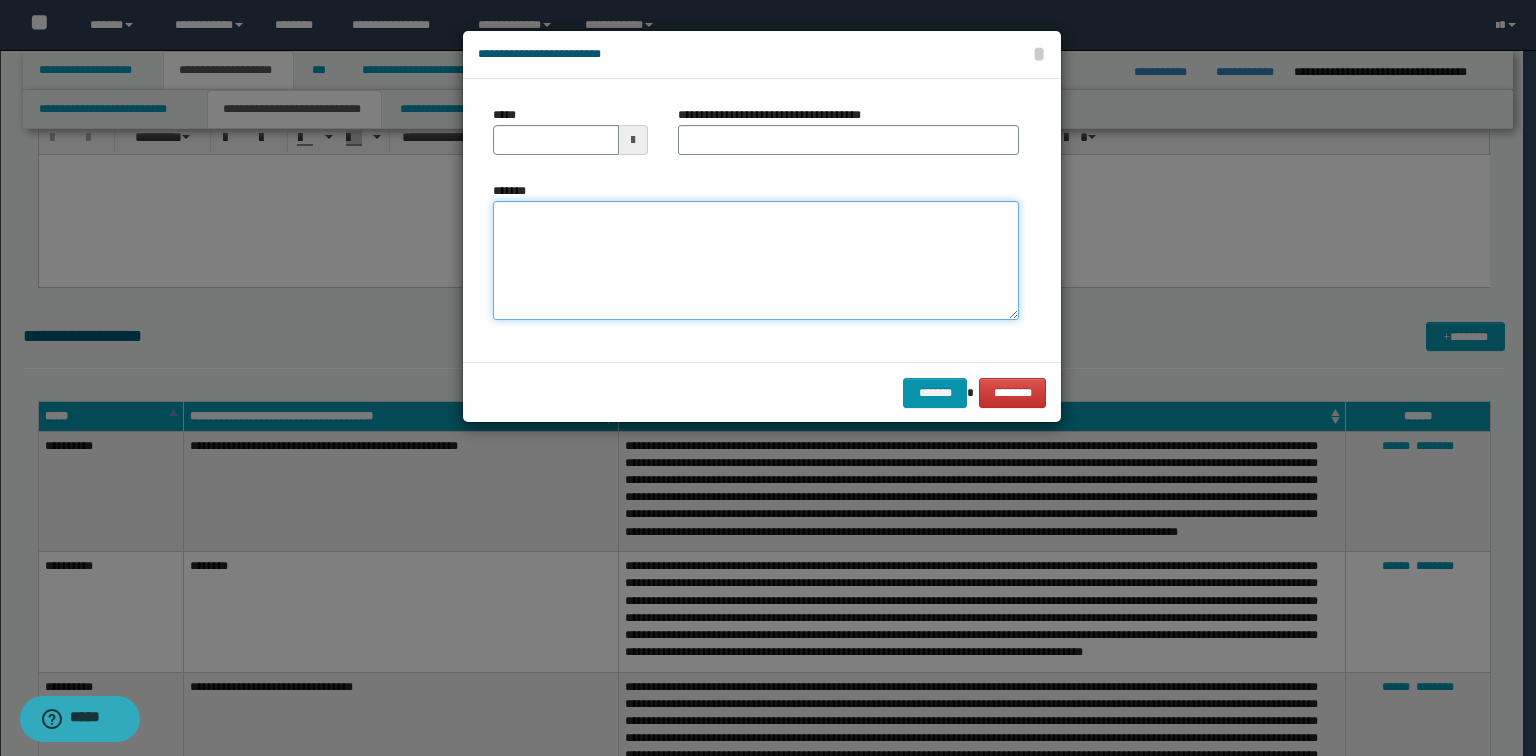 click on "*******" at bounding box center [756, 261] 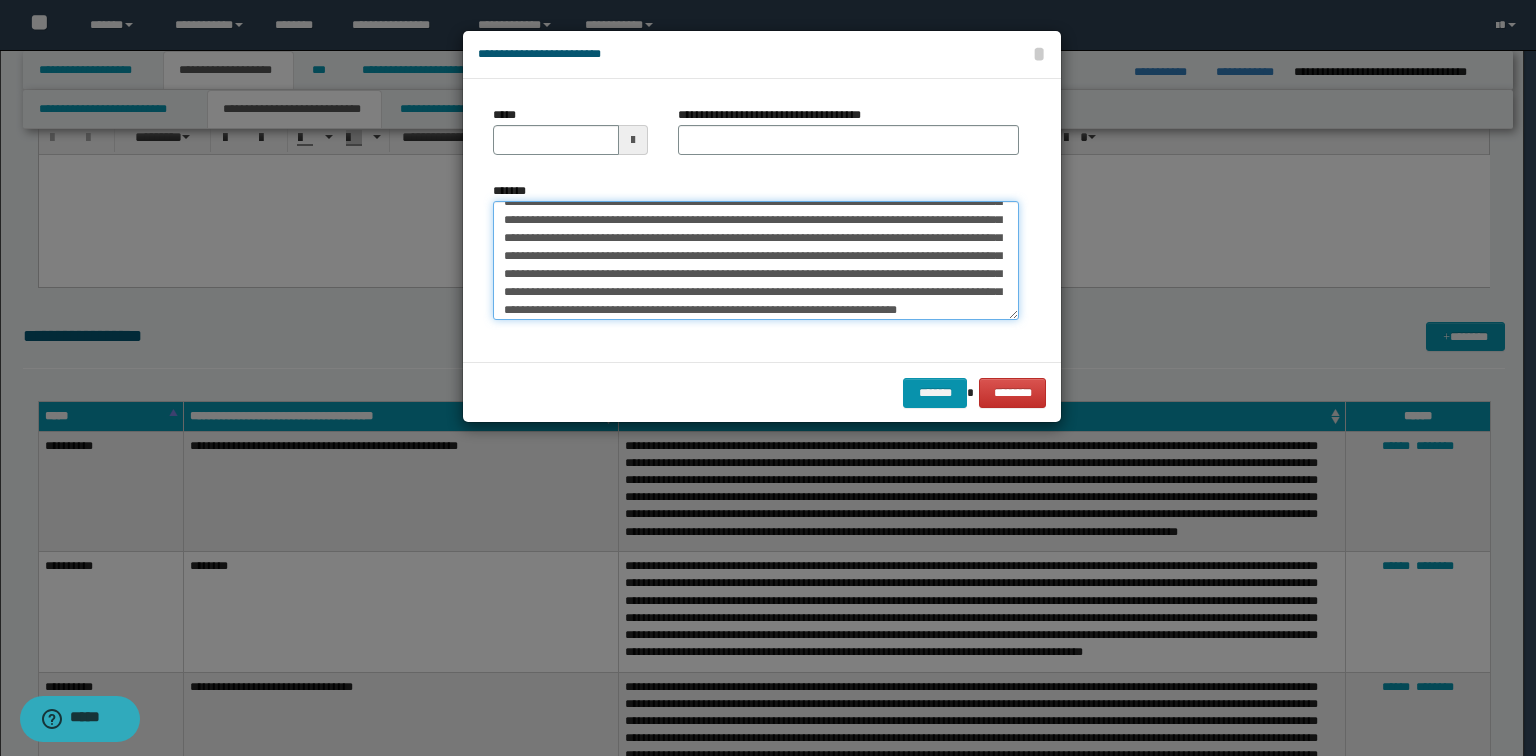 scroll, scrollTop: 0, scrollLeft: 0, axis: both 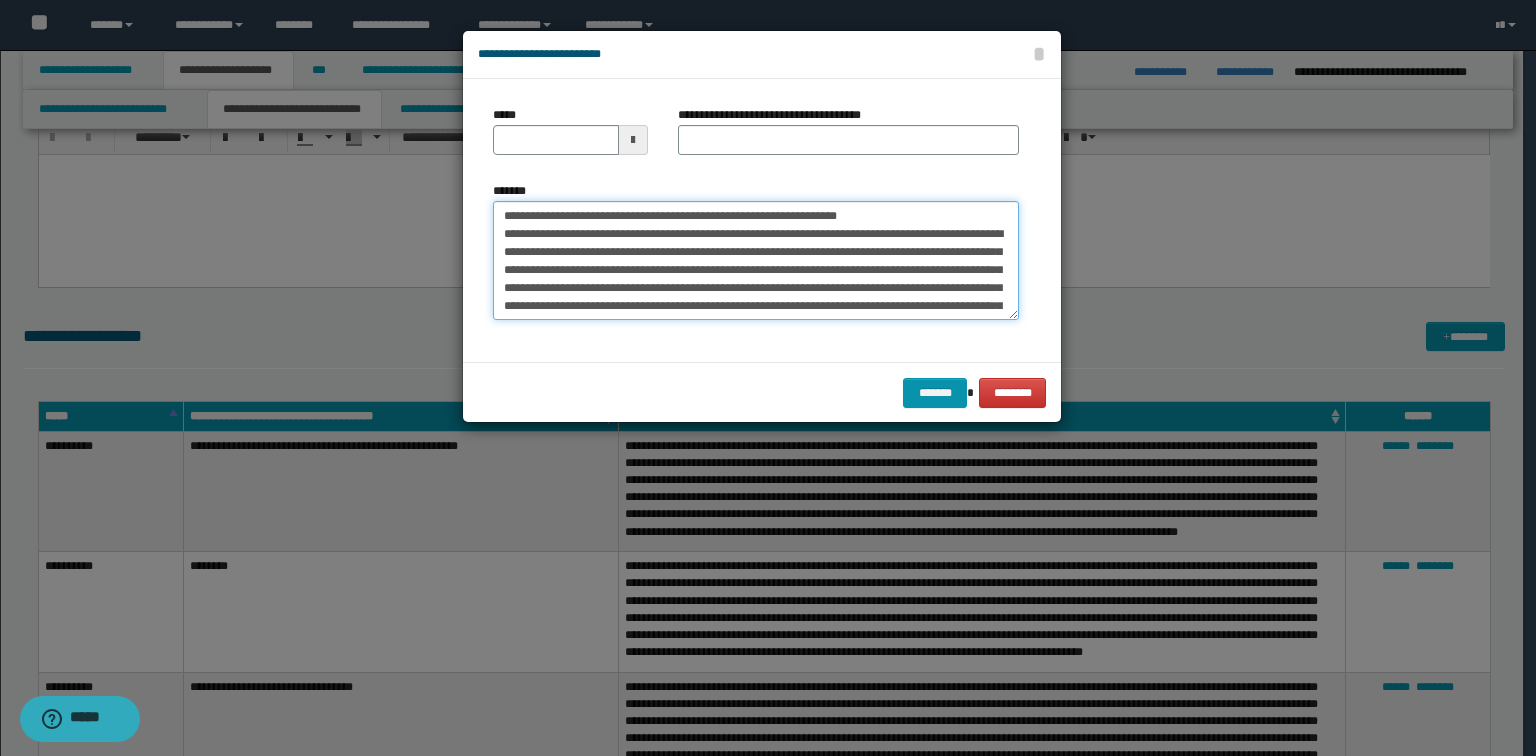 drag, startPoint x: 931, startPoint y: 205, endPoint x: 568, endPoint y: 205, distance: 363 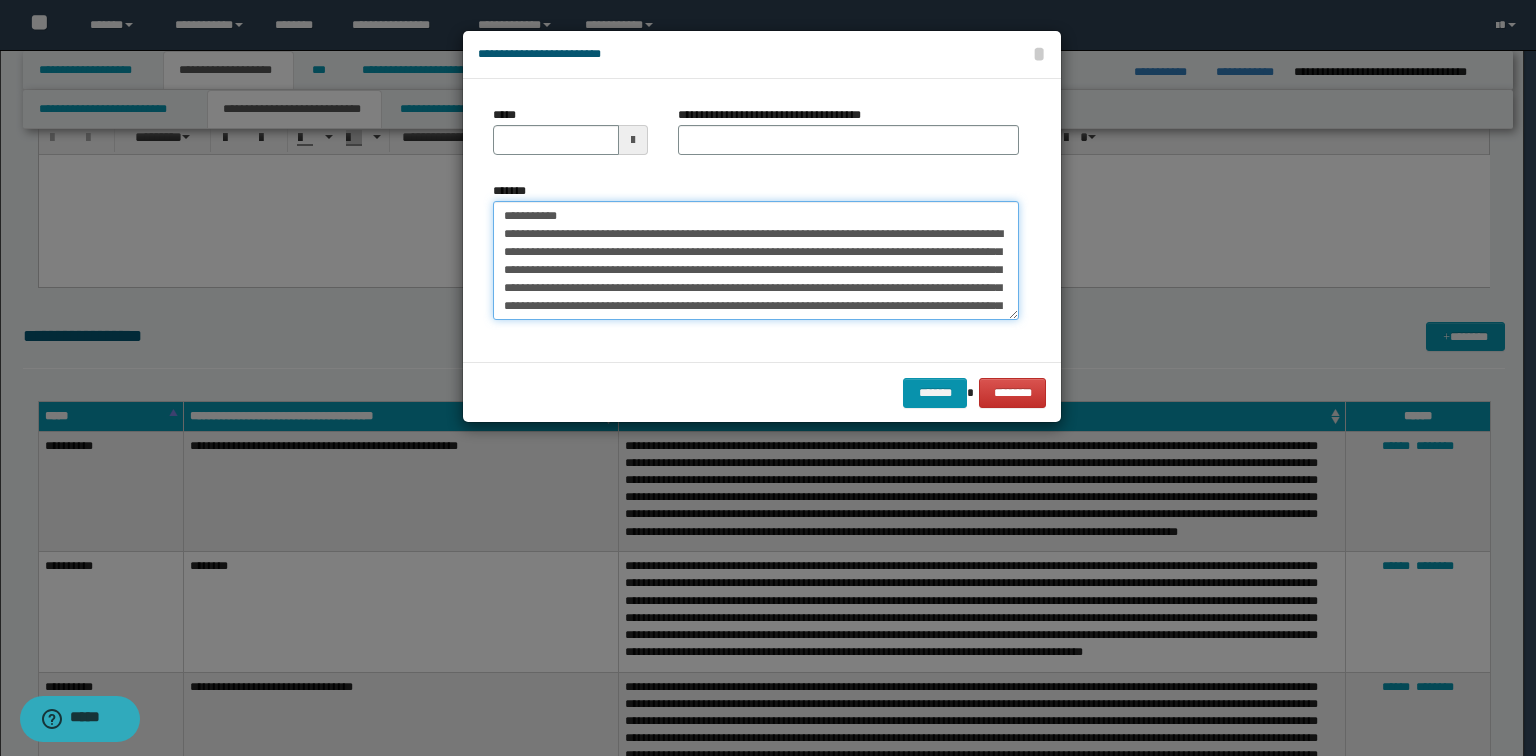 type on "**********" 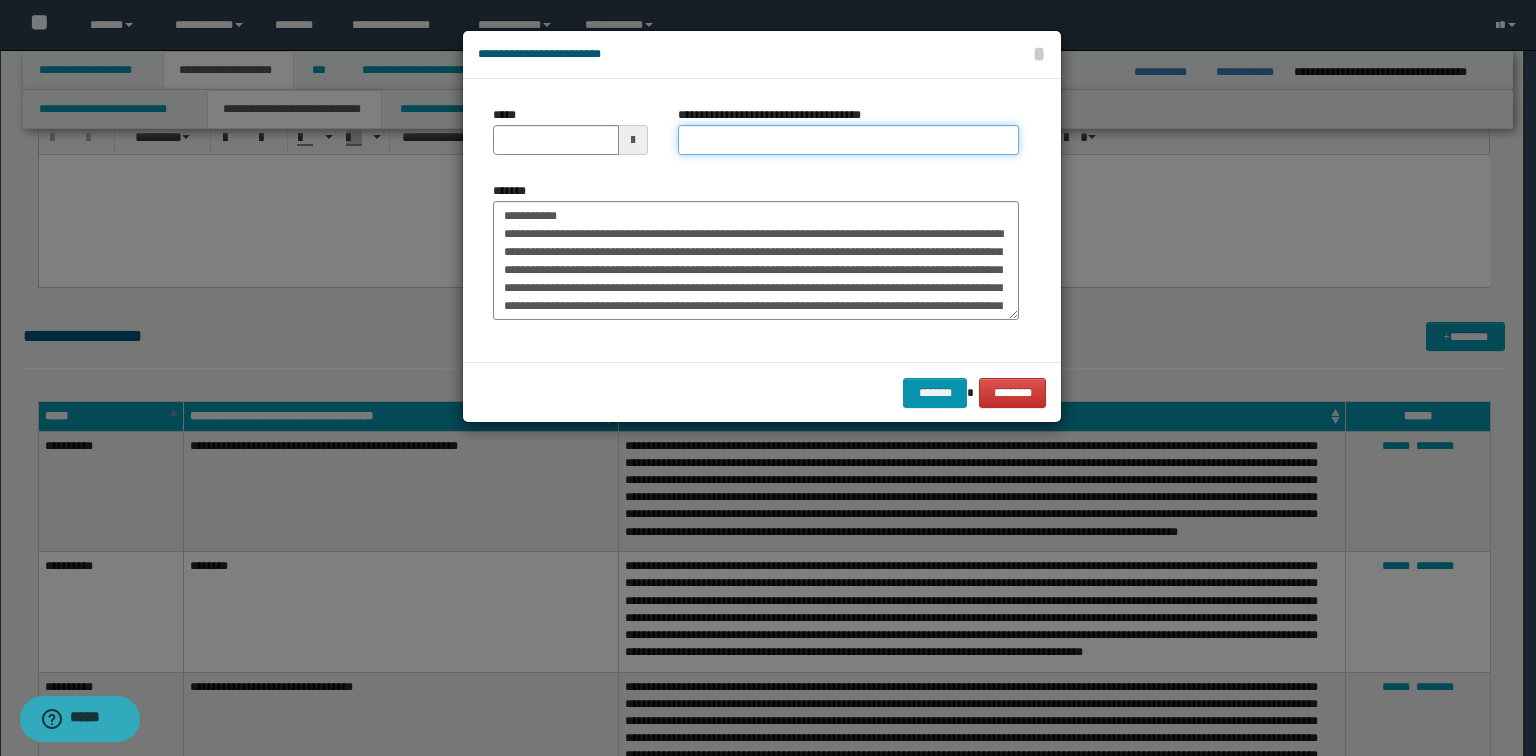click on "**********" at bounding box center (848, 140) 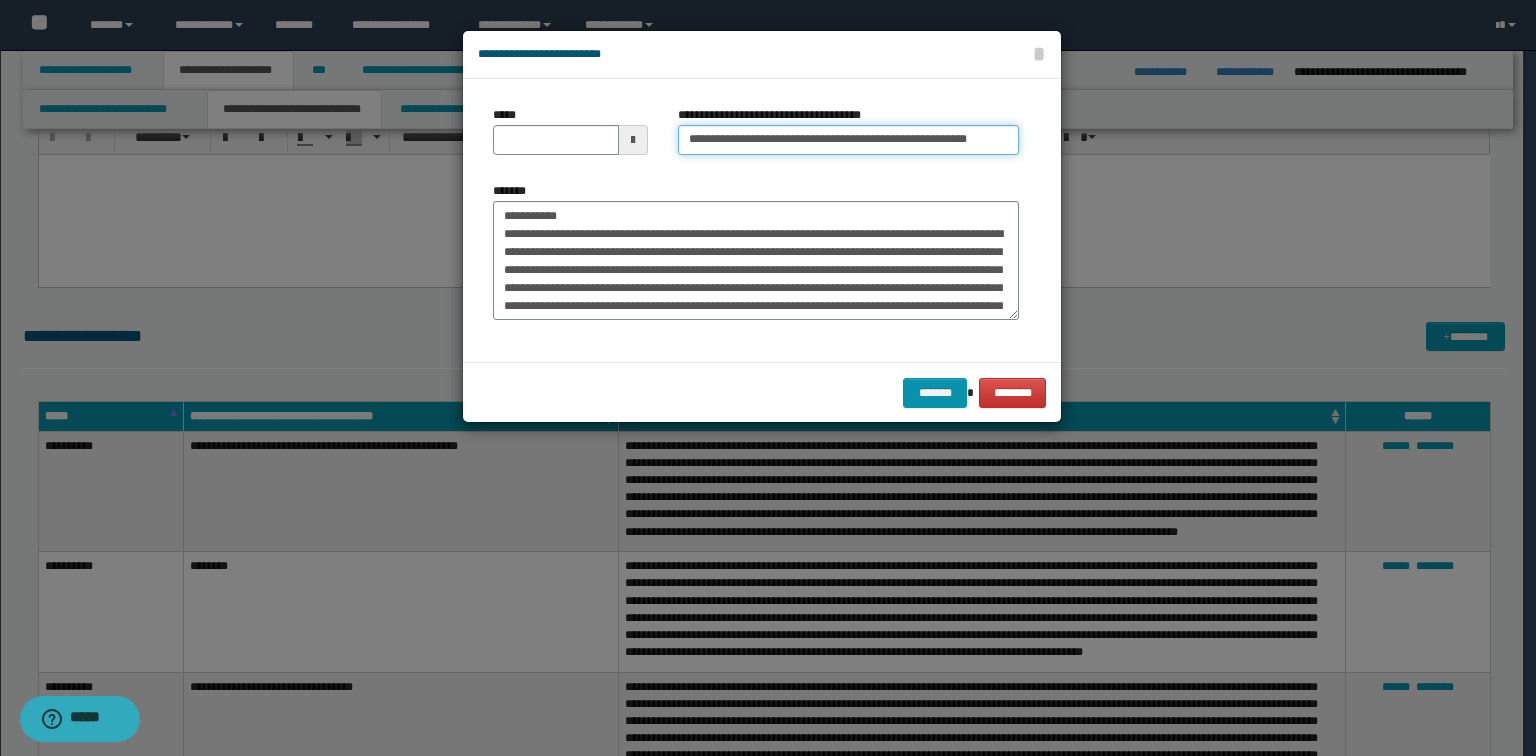 type on "**********" 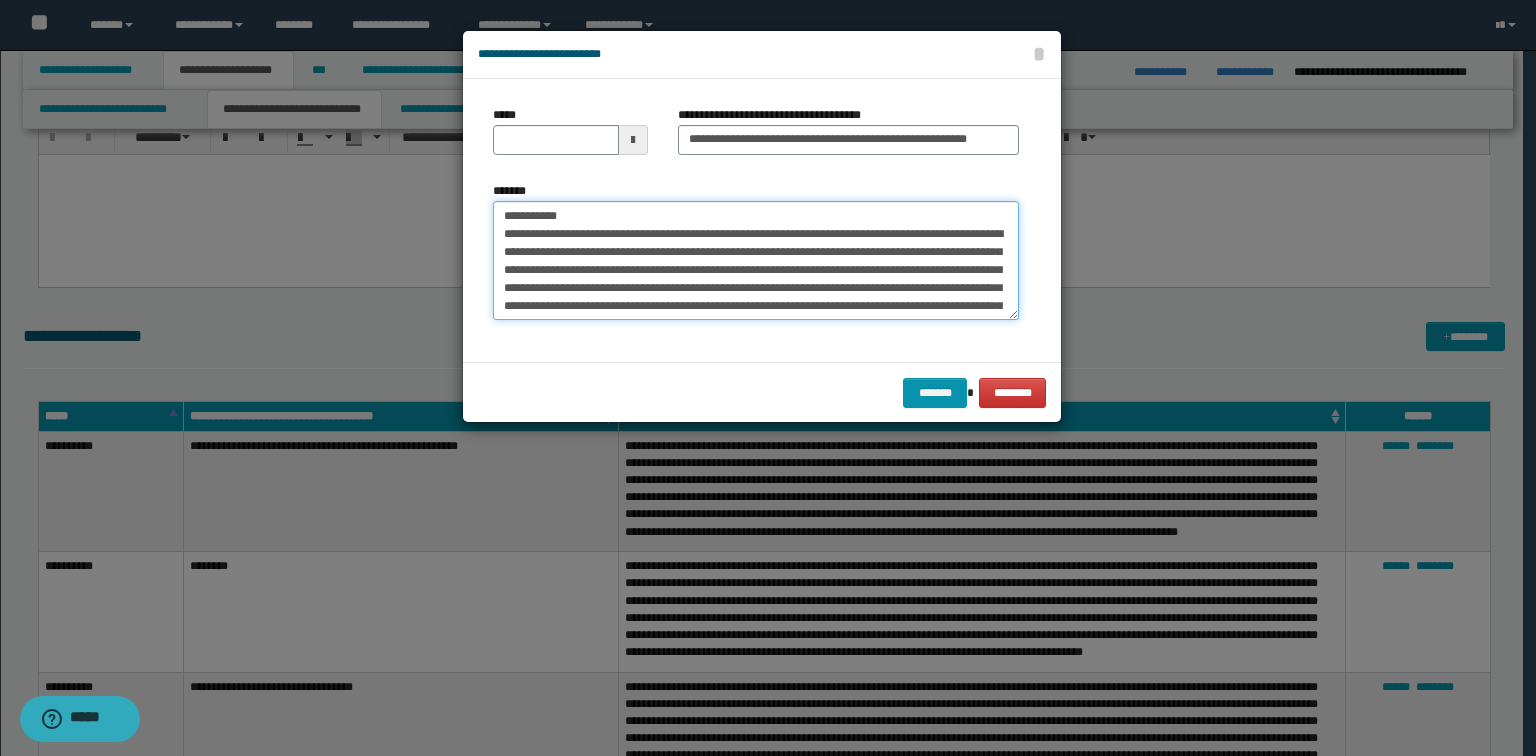 drag, startPoint x: 617, startPoint y: 212, endPoint x: 0, endPoint y: 159, distance: 619.27216 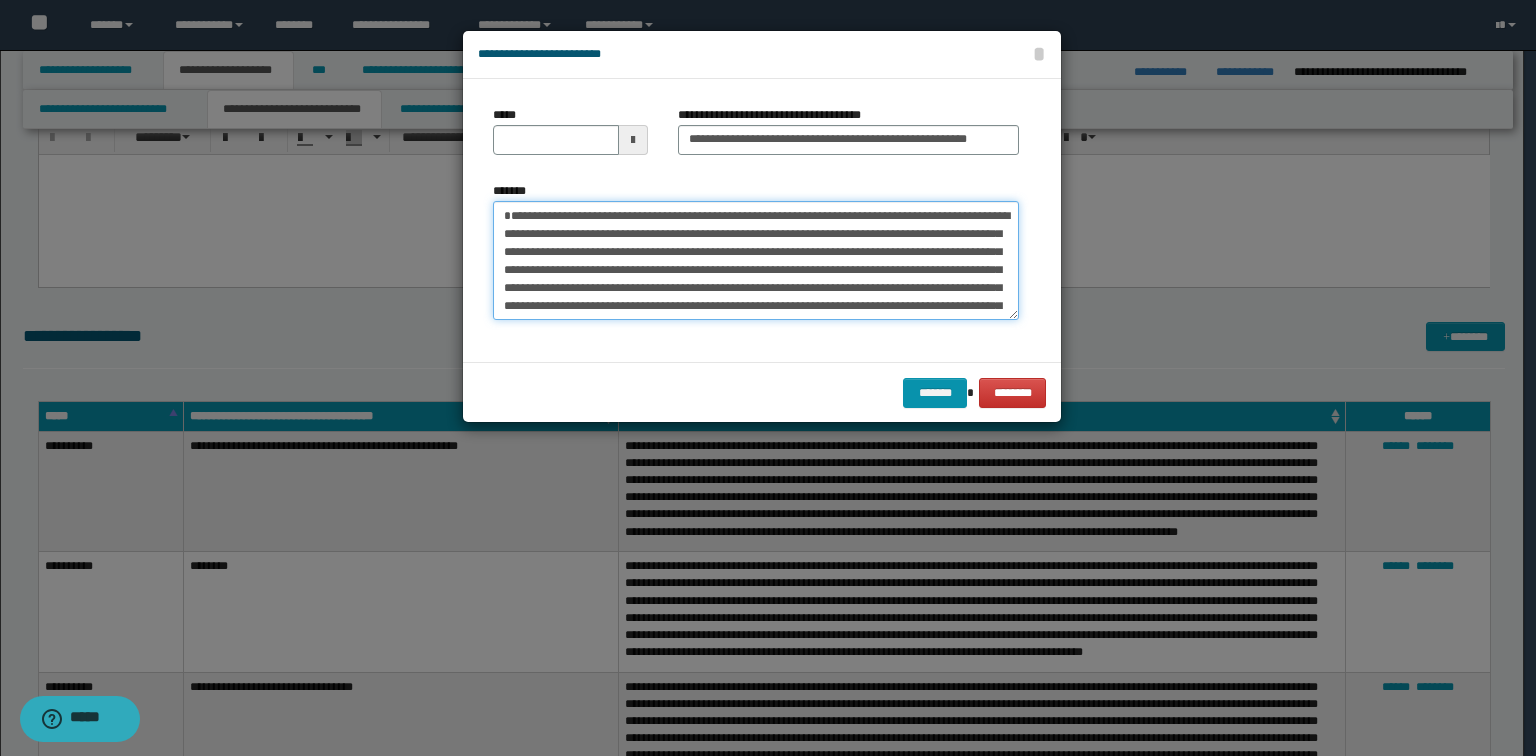 type 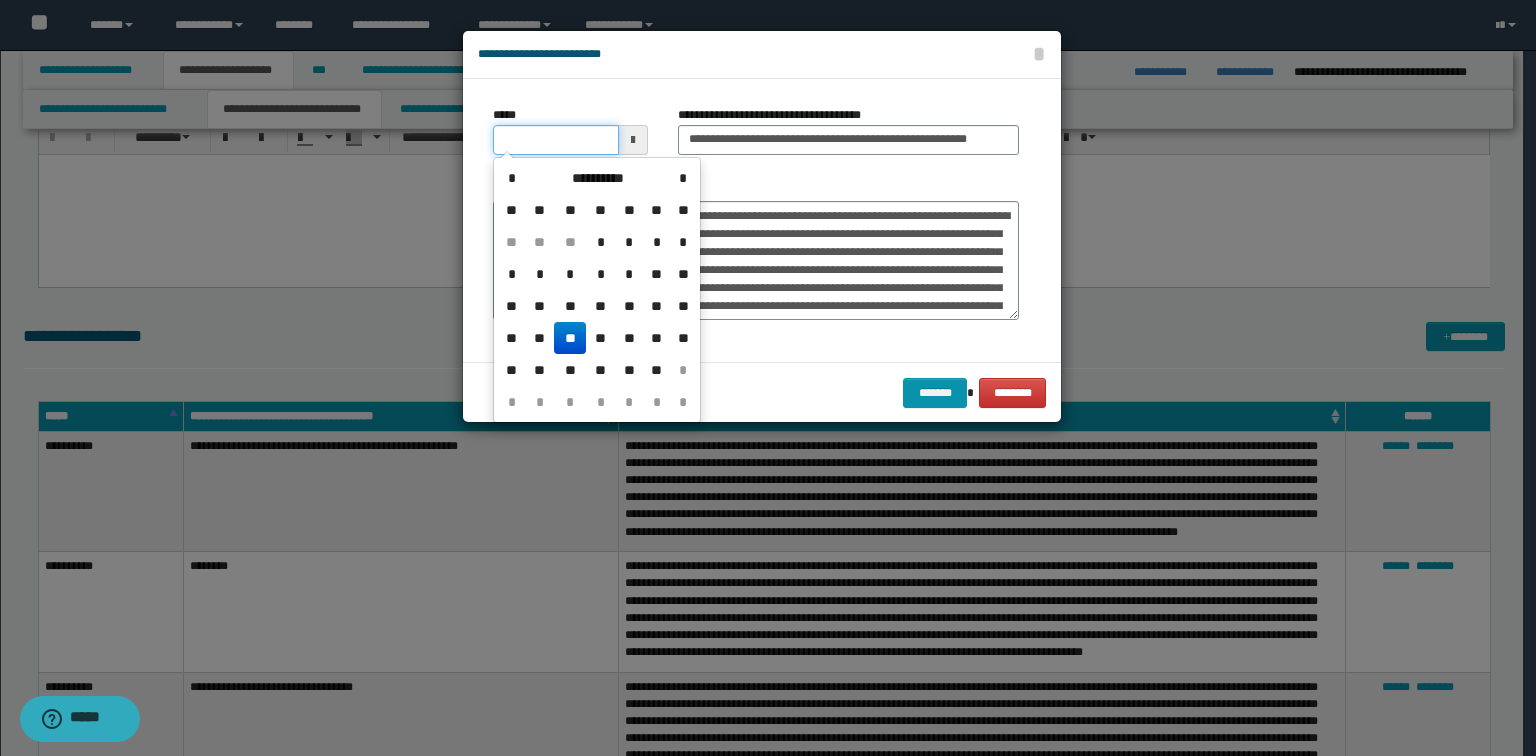 click on "*****" at bounding box center (556, 140) 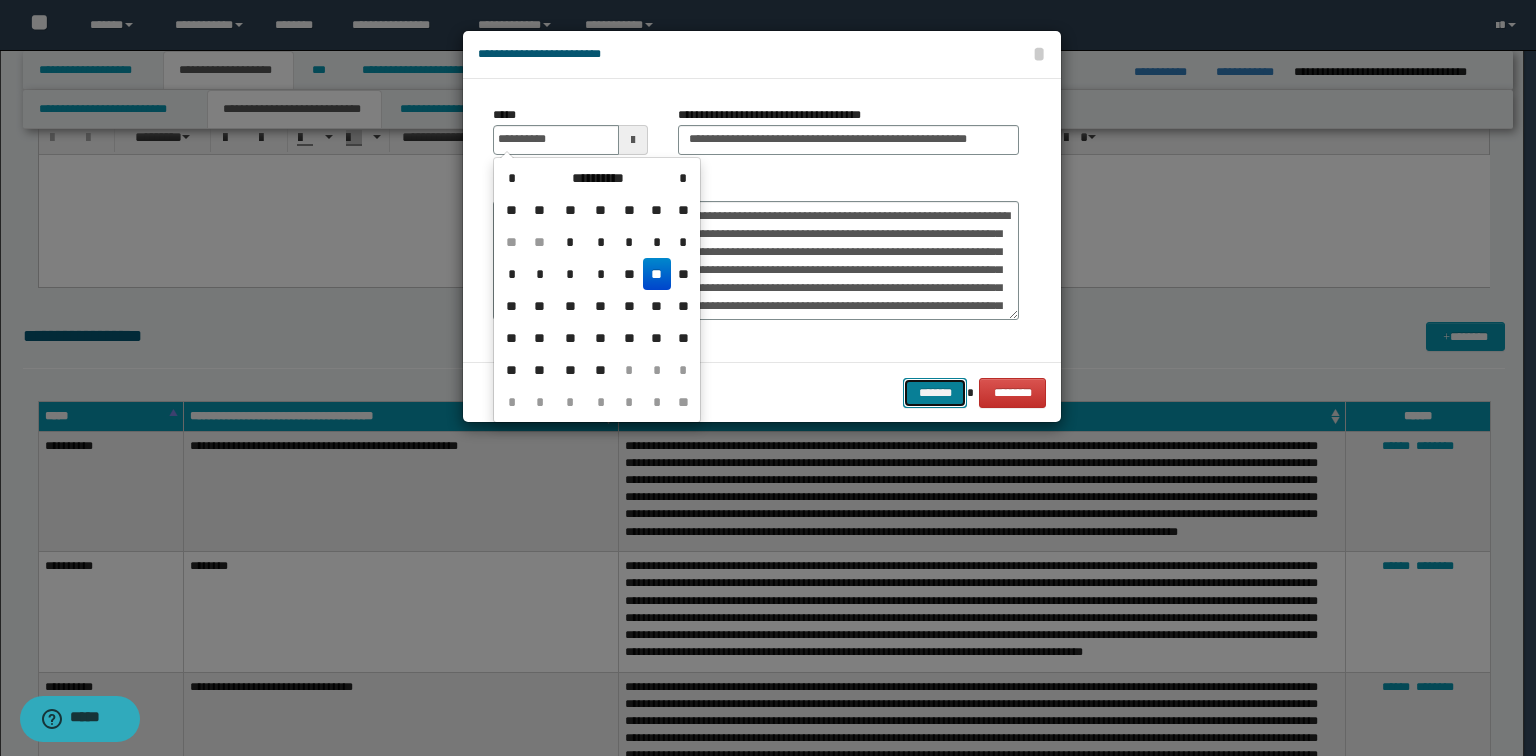 type on "**********" 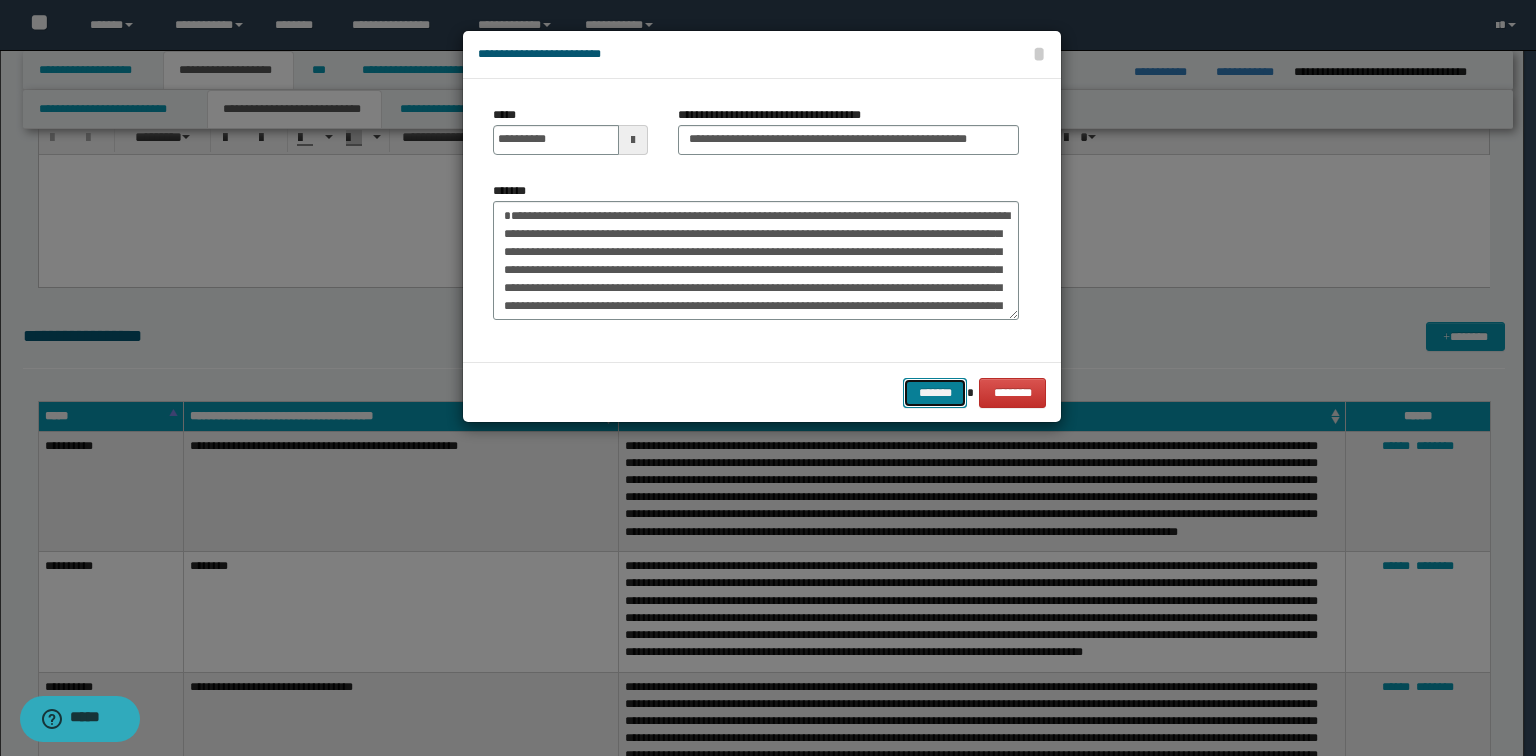 click on "*******" at bounding box center [935, 393] 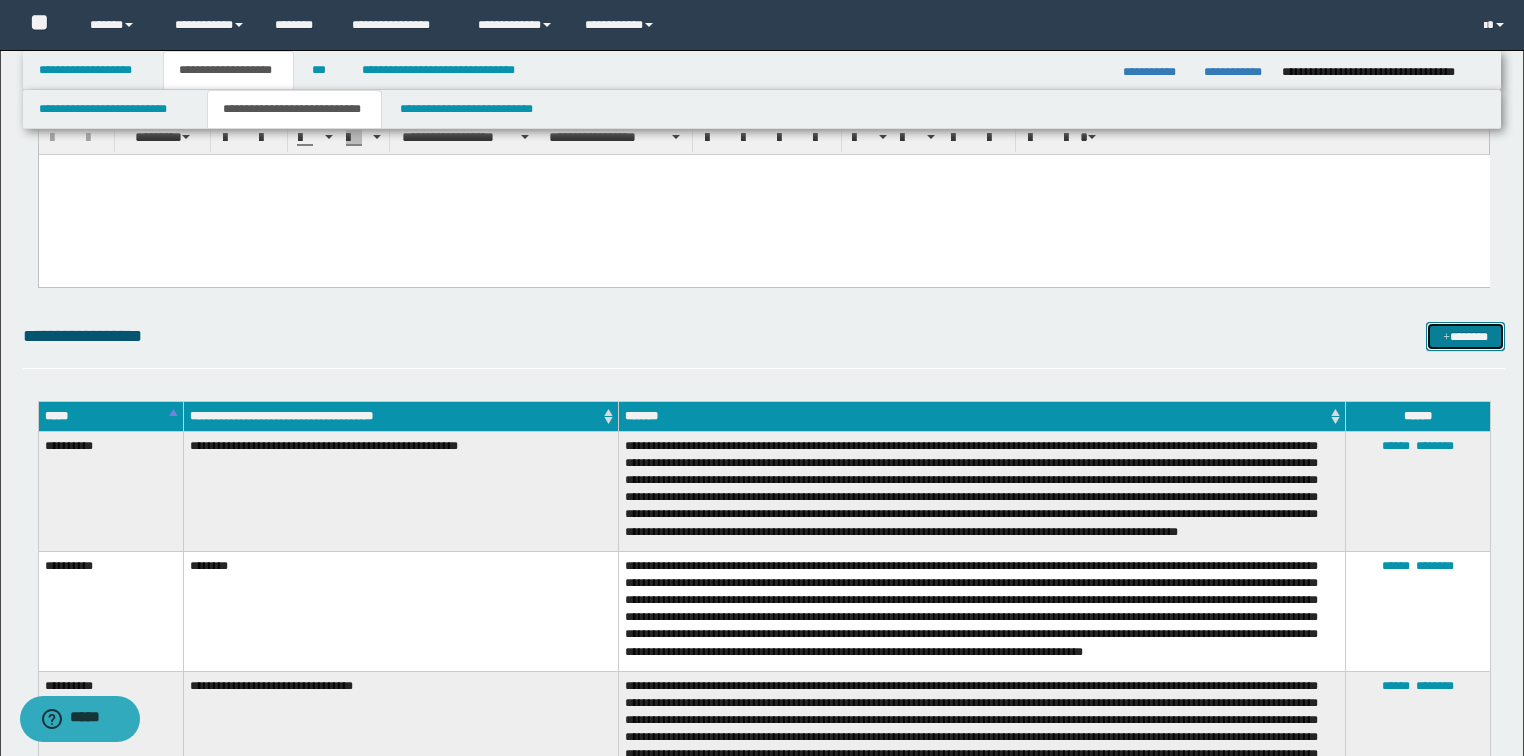drag, startPoint x: 1472, startPoint y: 322, endPoint x: 1450, endPoint y: 315, distance: 23.086792 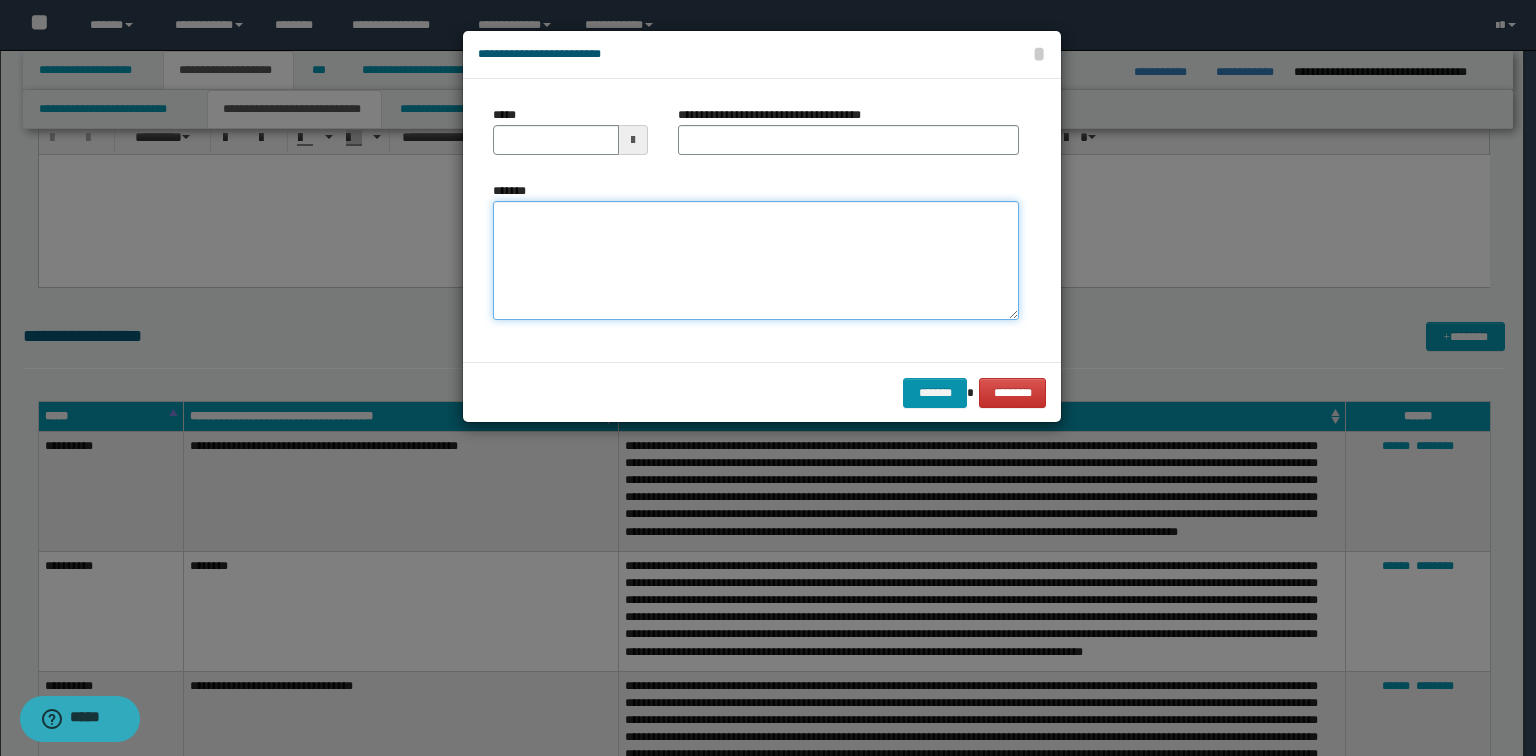 click on "*******" at bounding box center (756, 261) 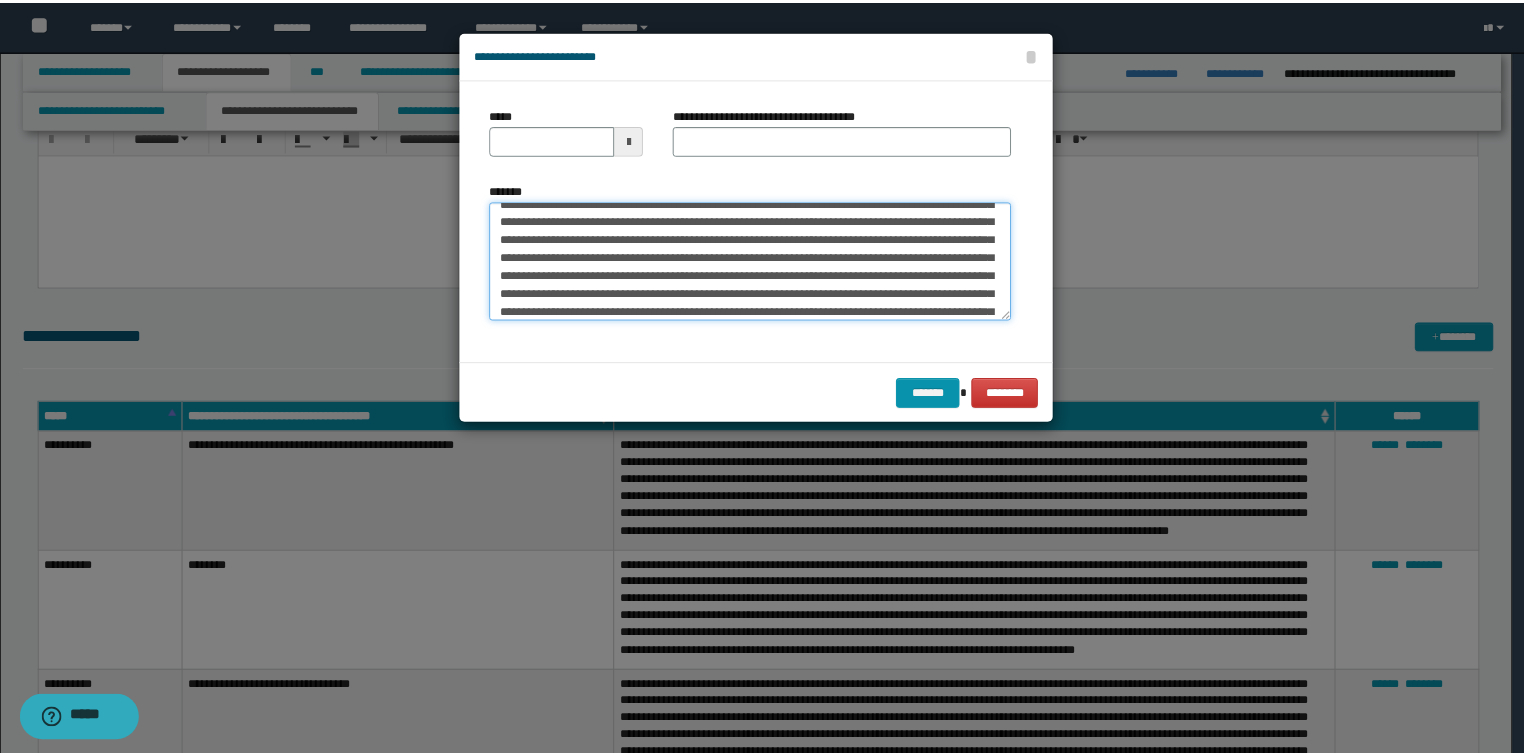scroll, scrollTop: 0, scrollLeft: 0, axis: both 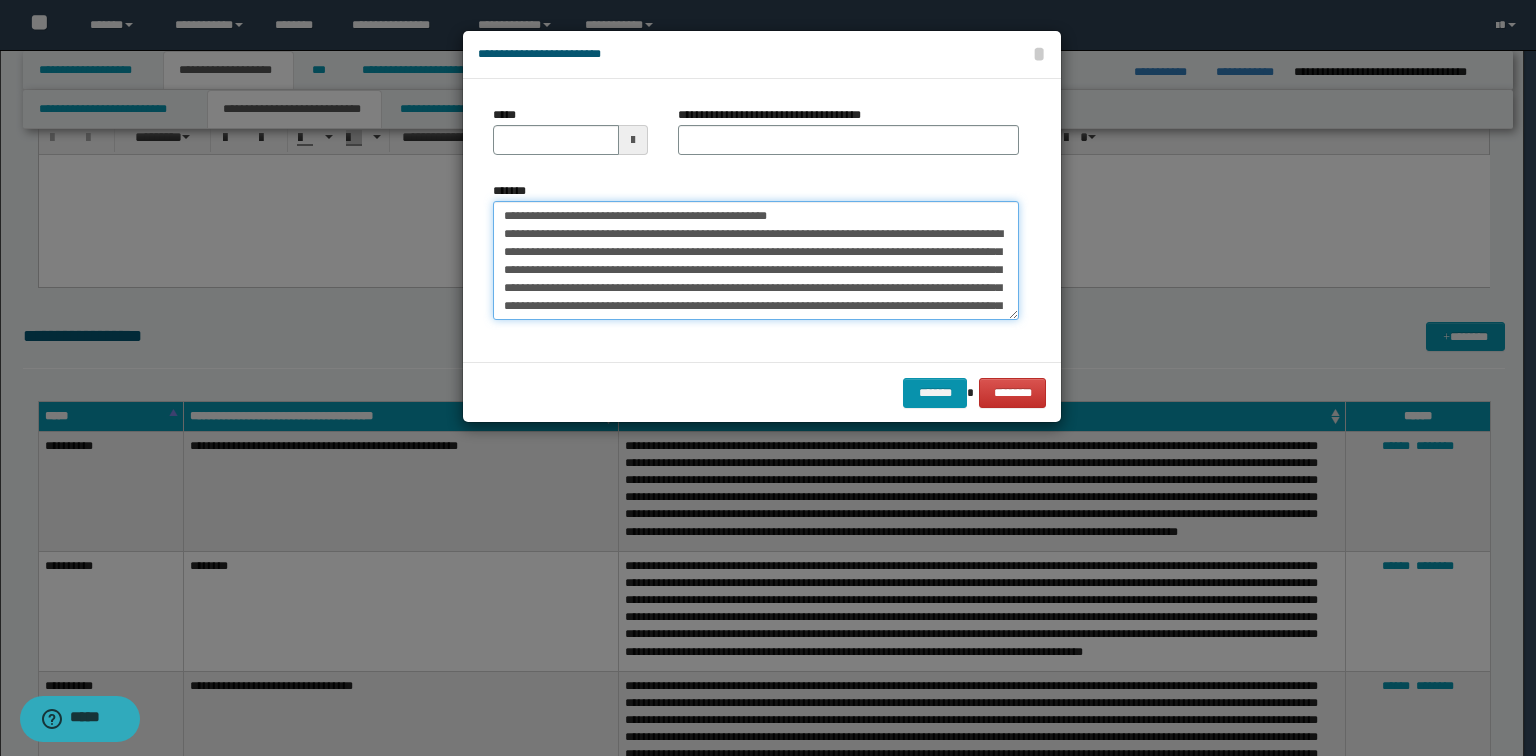 drag, startPoint x: 814, startPoint y: 218, endPoint x: 567, endPoint y: 215, distance: 247.01822 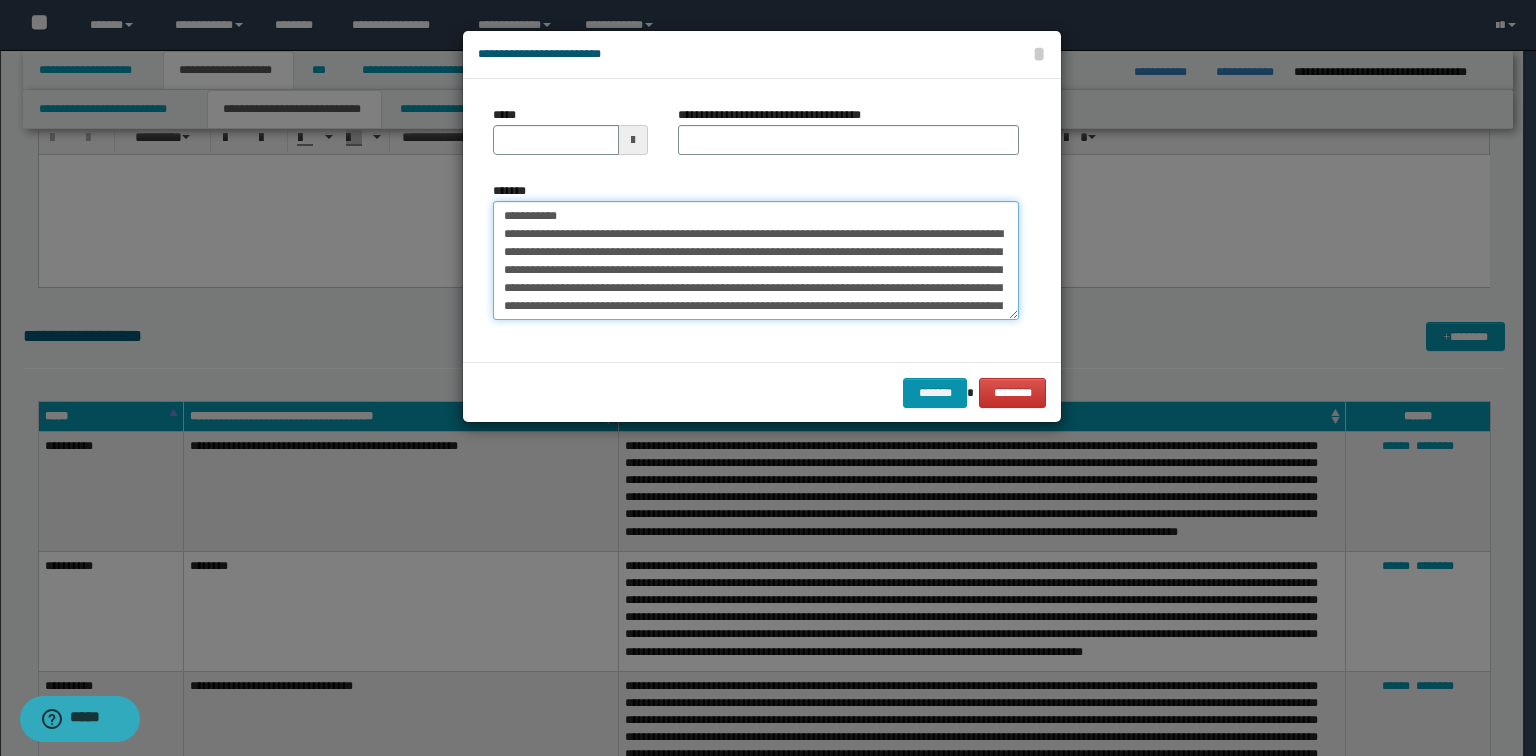 type on "**********" 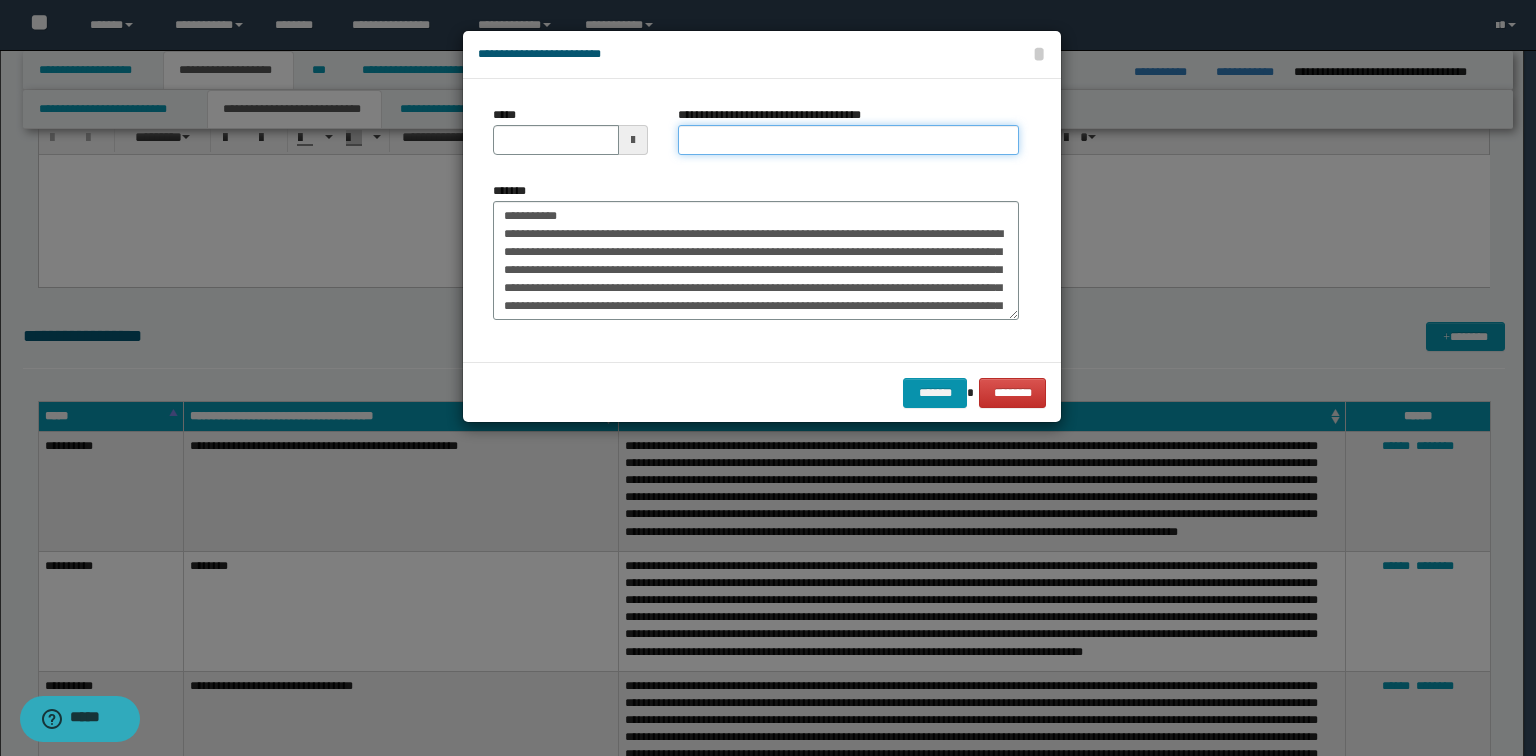 click on "**********" at bounding box center [848, 140] 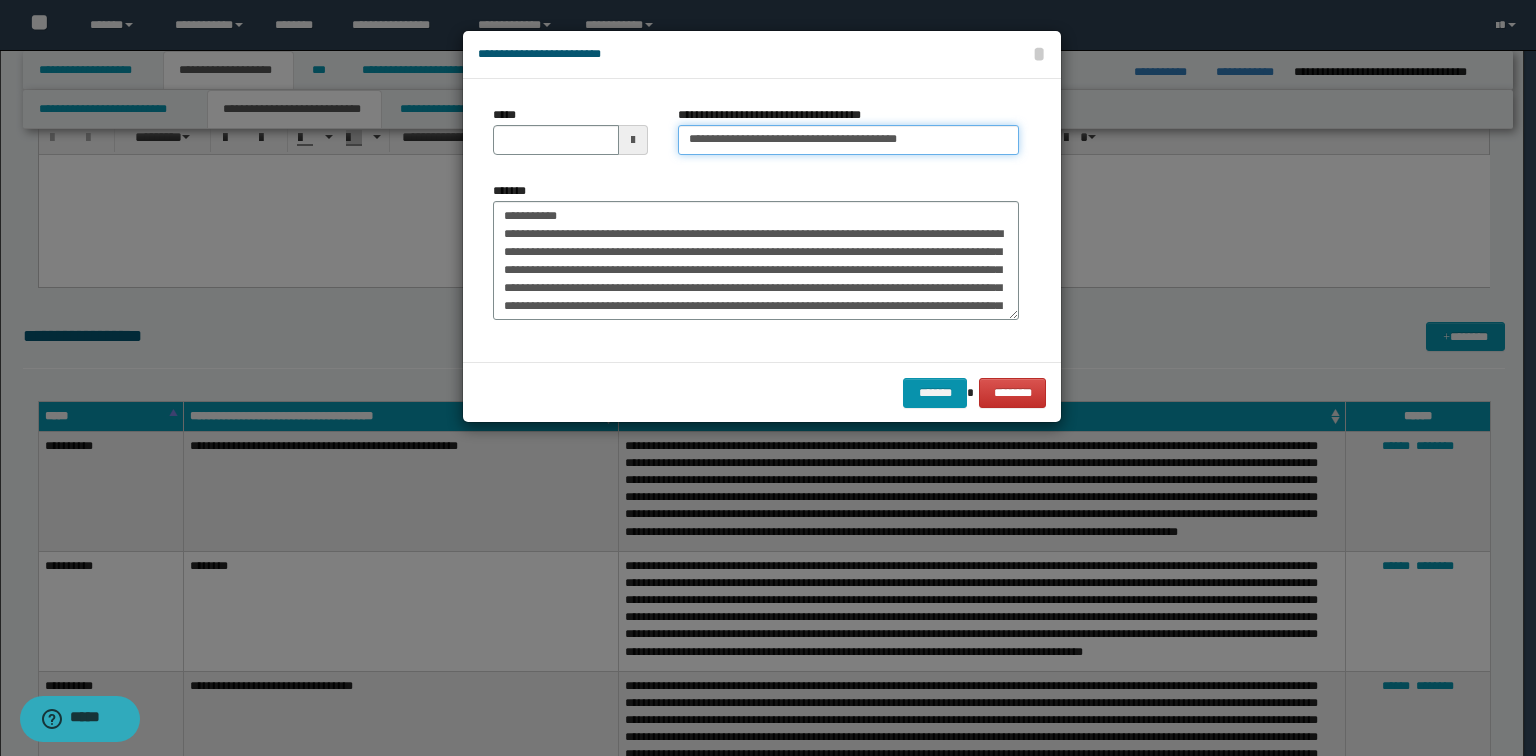 type on "**********" 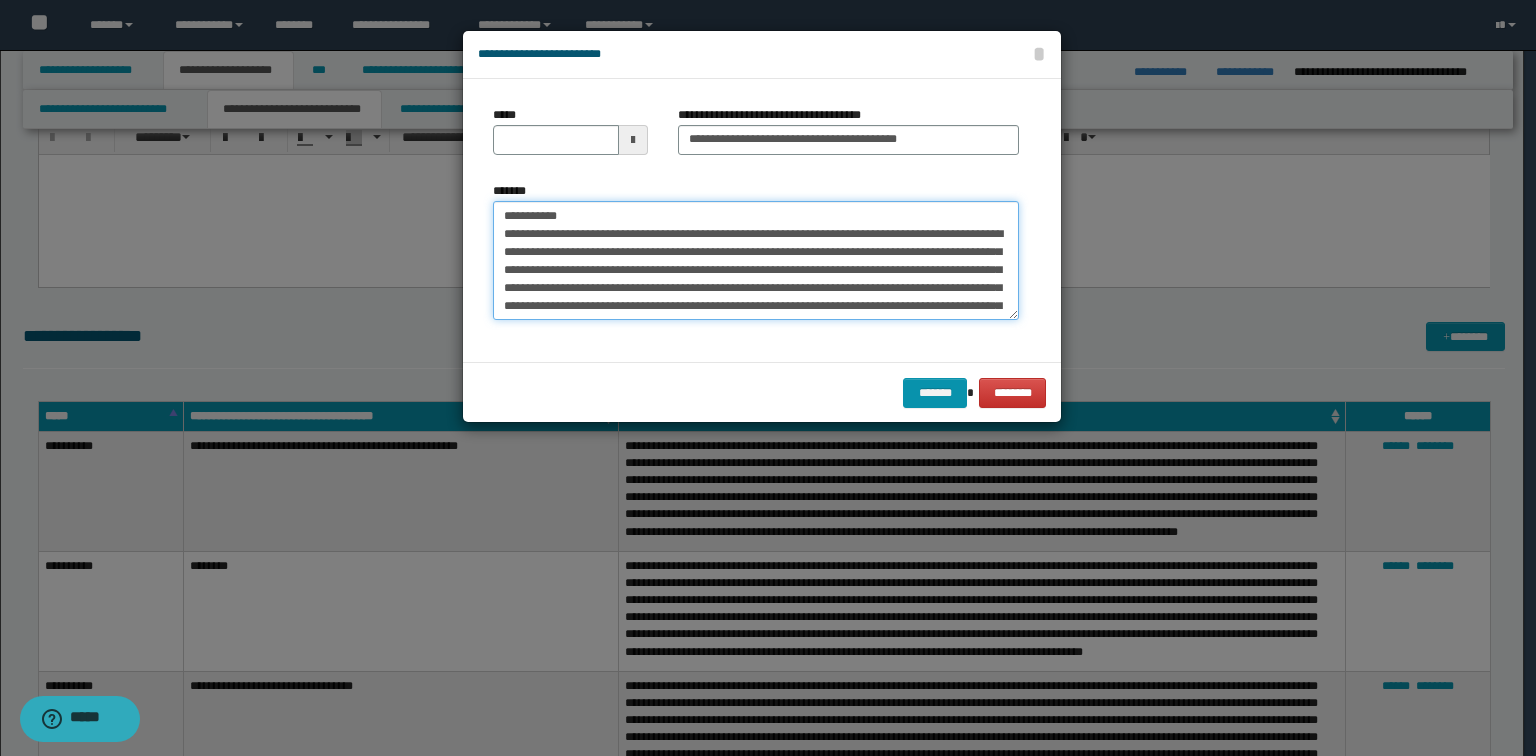 drag, startPoint x: 436, startPoint y: 199, endPoint x: 0, endPoint y: 174, distance: 436.71616 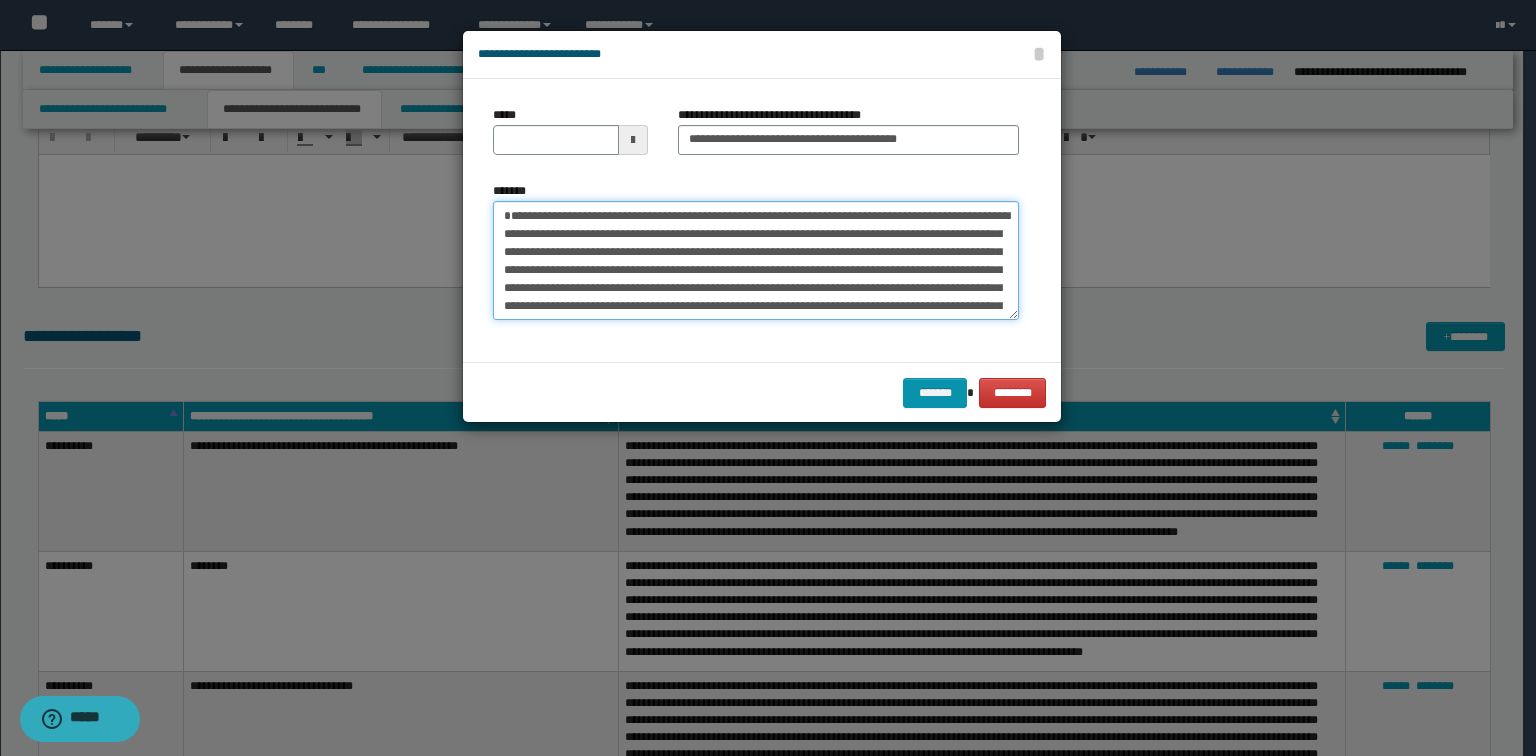 type 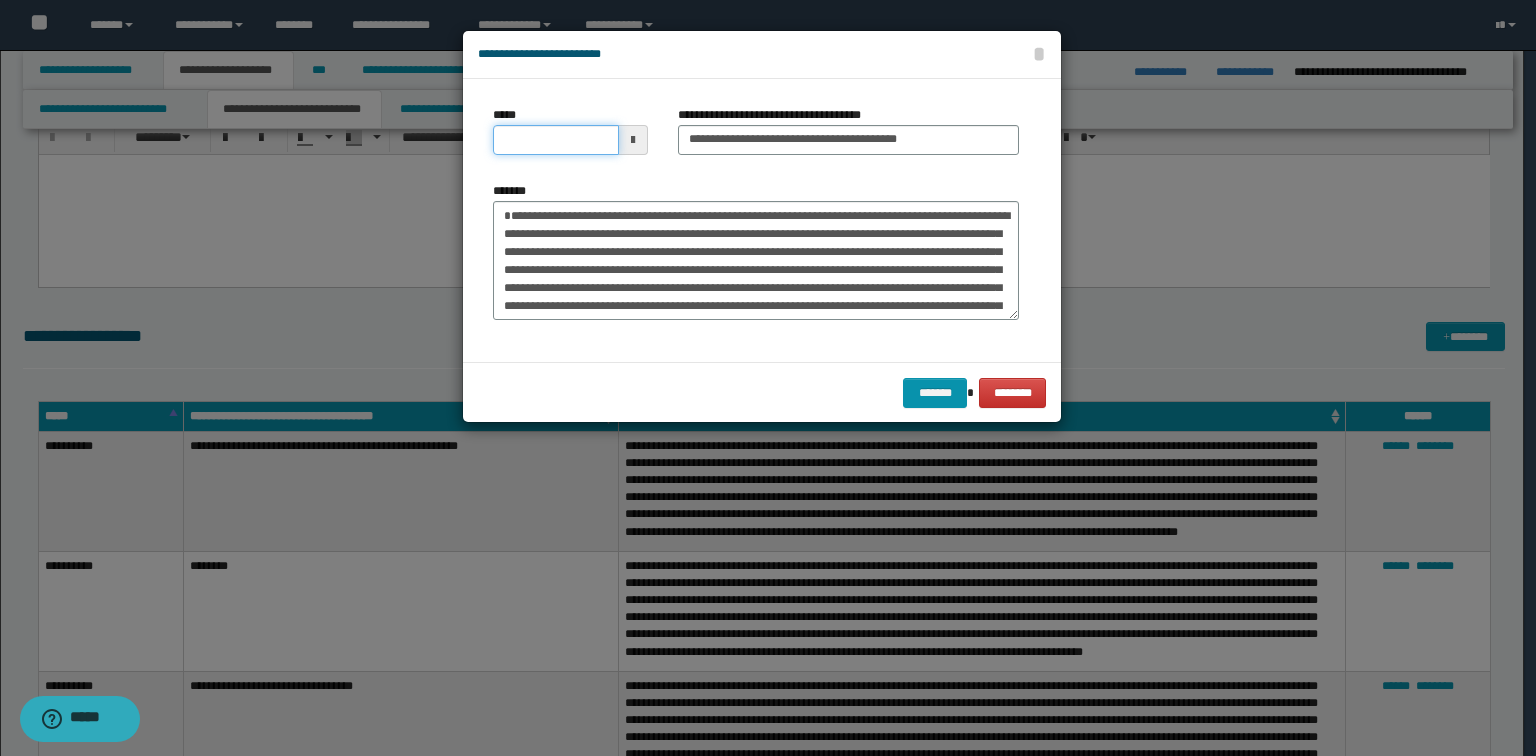 click on "*****" at bounding box center [556, 140] 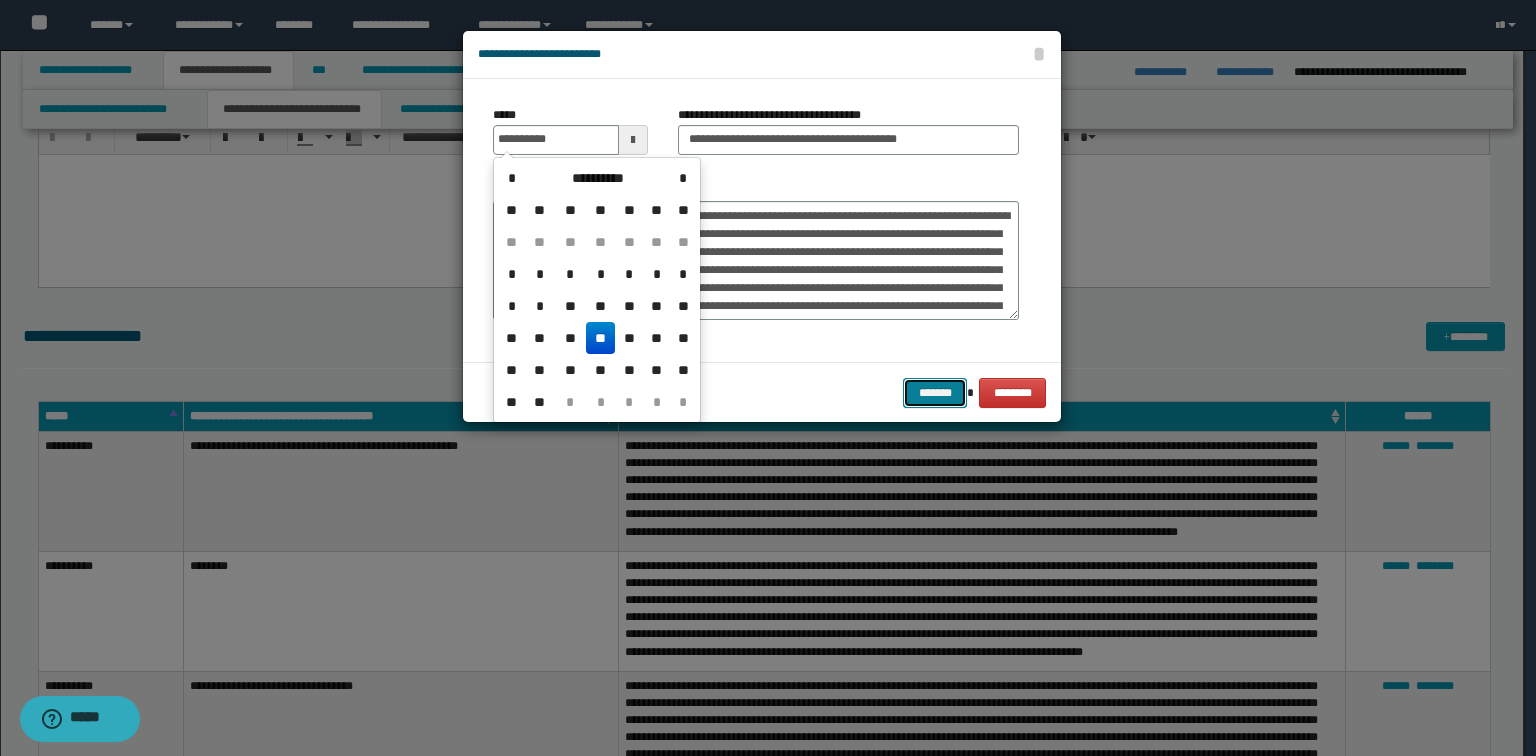 type on "**********" 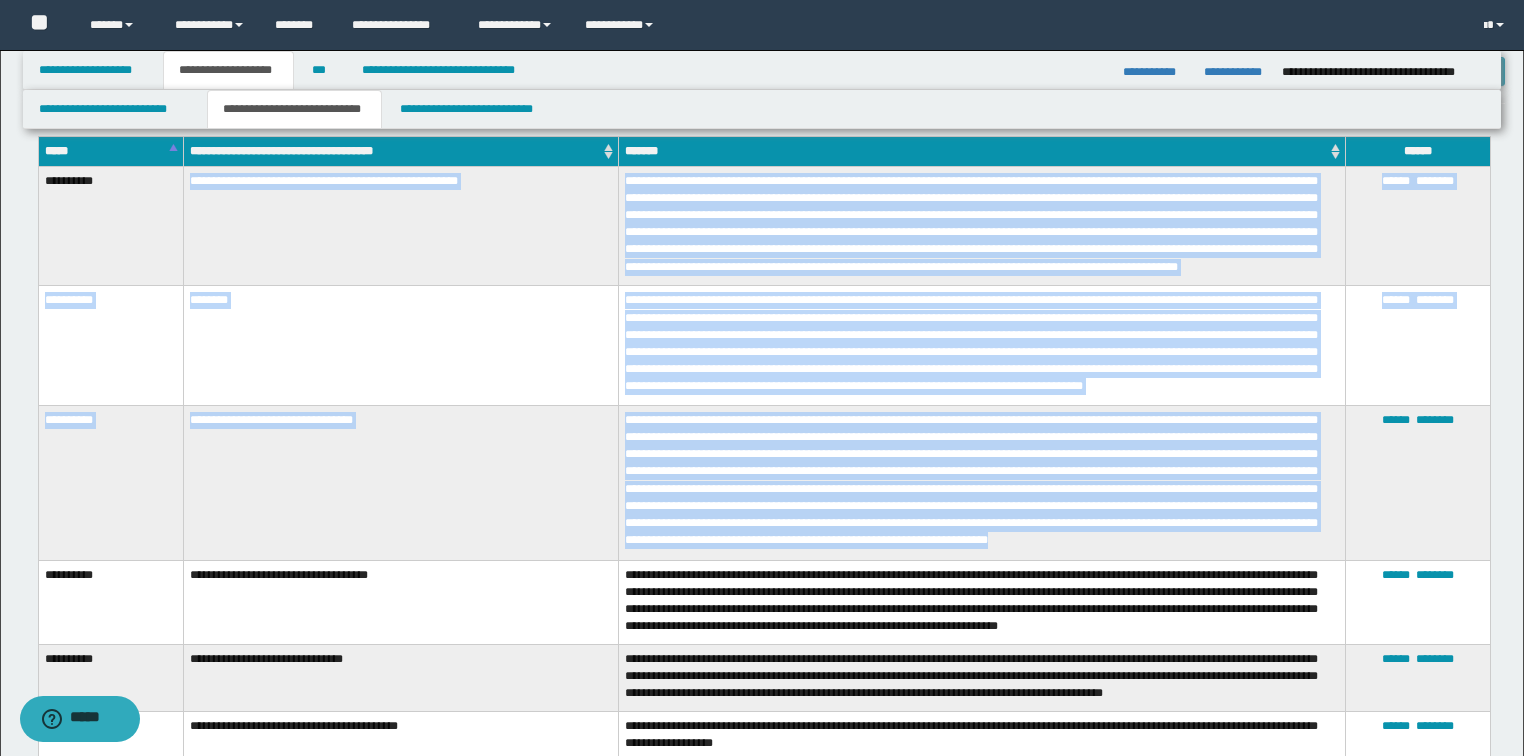 scroll, scrollTop: 2640, scrollLeft: 0, axis: vertical 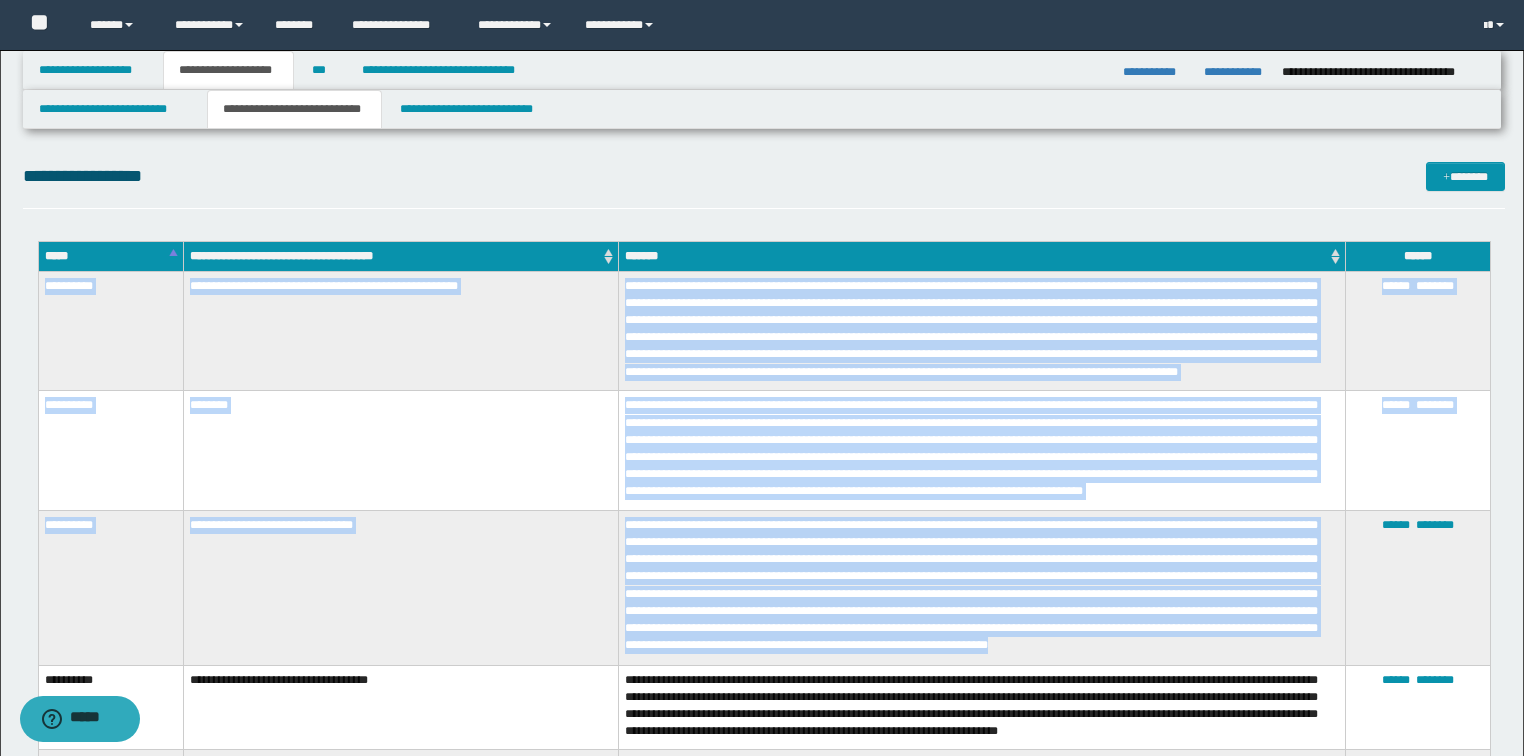 drag, startPoint x: 646, startPoint y: 508, endPoint x: 43, endPoint y: 329, distance: 629.00714 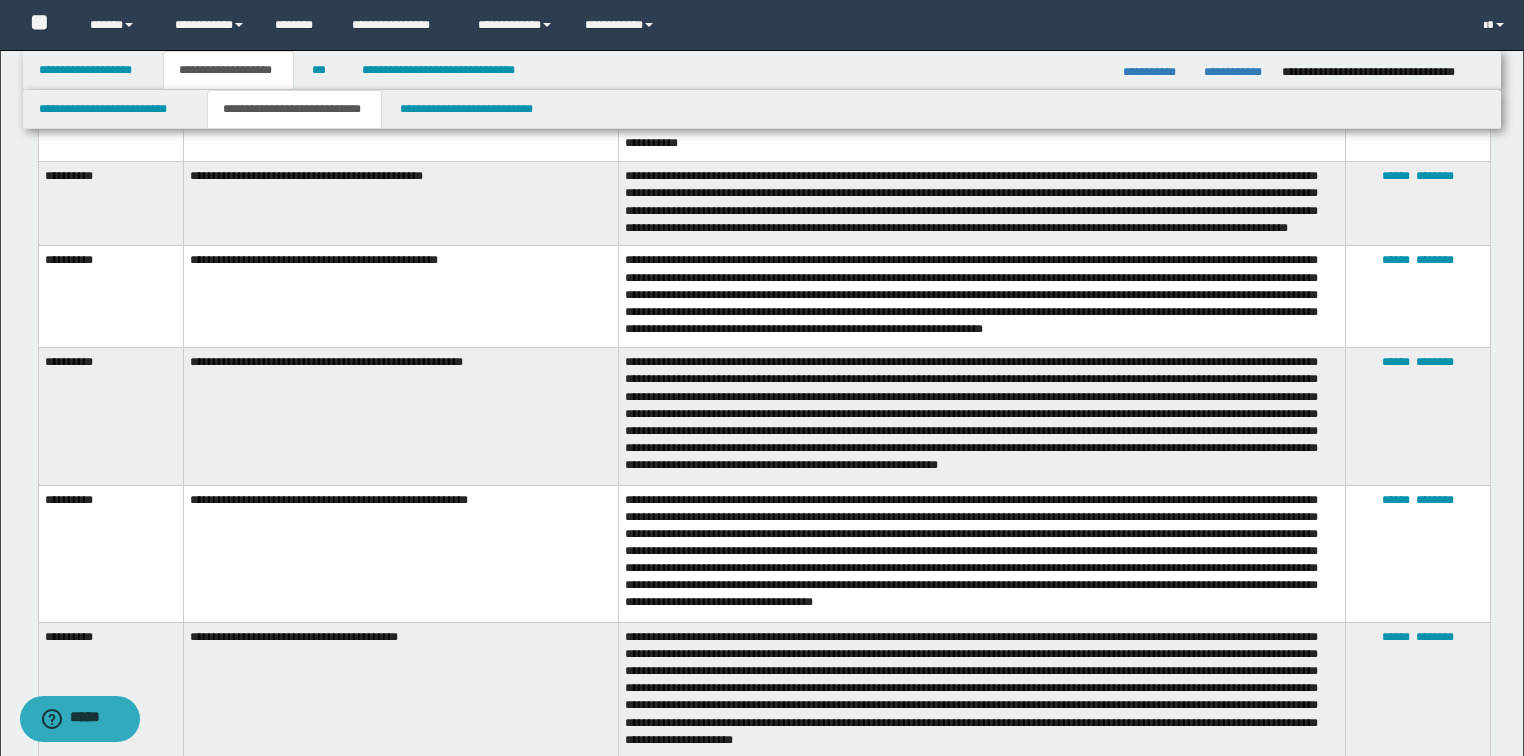 scroll, scrollTop: 3760, scrollLeft: 0, axis: vertical 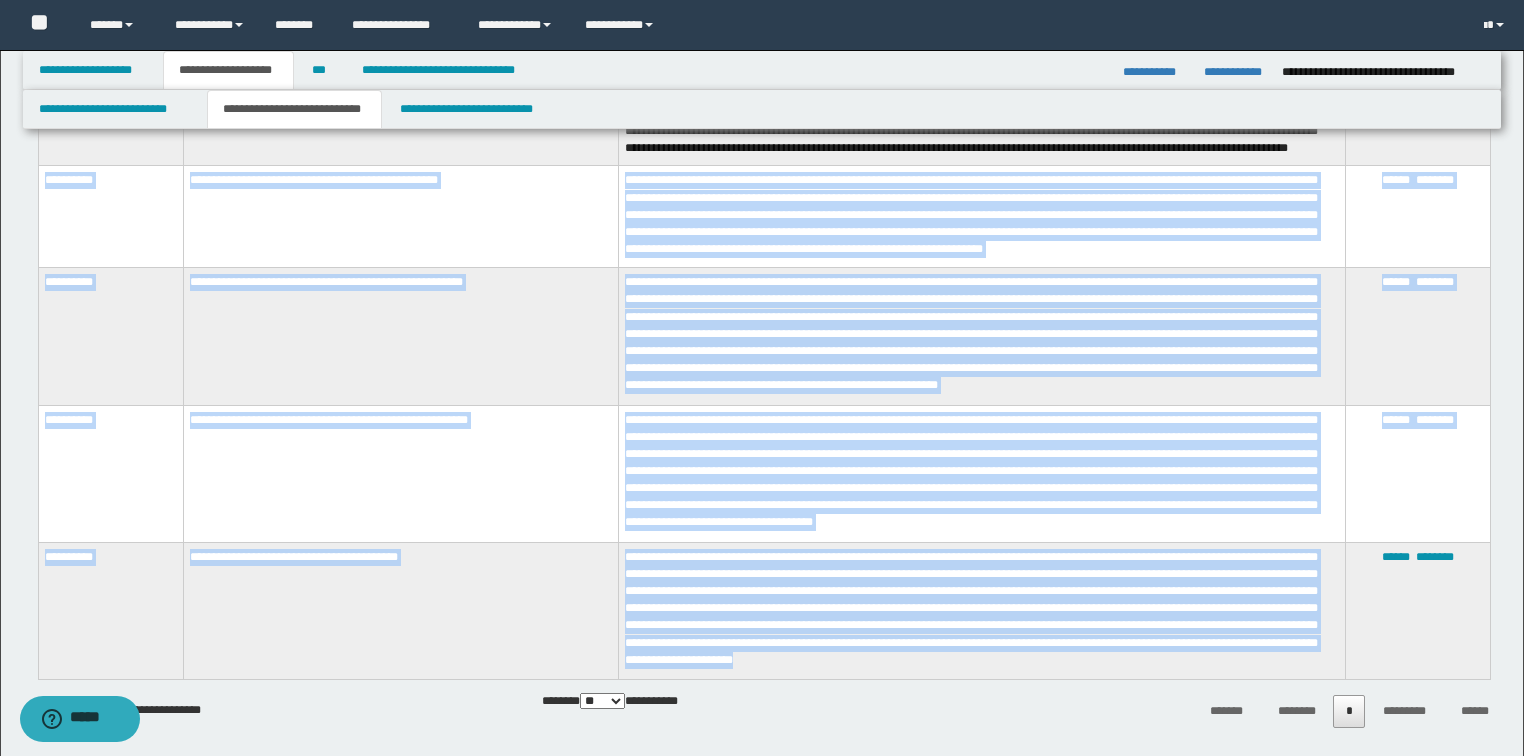 drag, startPoint x: 1100, startPoint y: 666, endPoint x: 40, endPoint y: 215, distance: 1151.9553 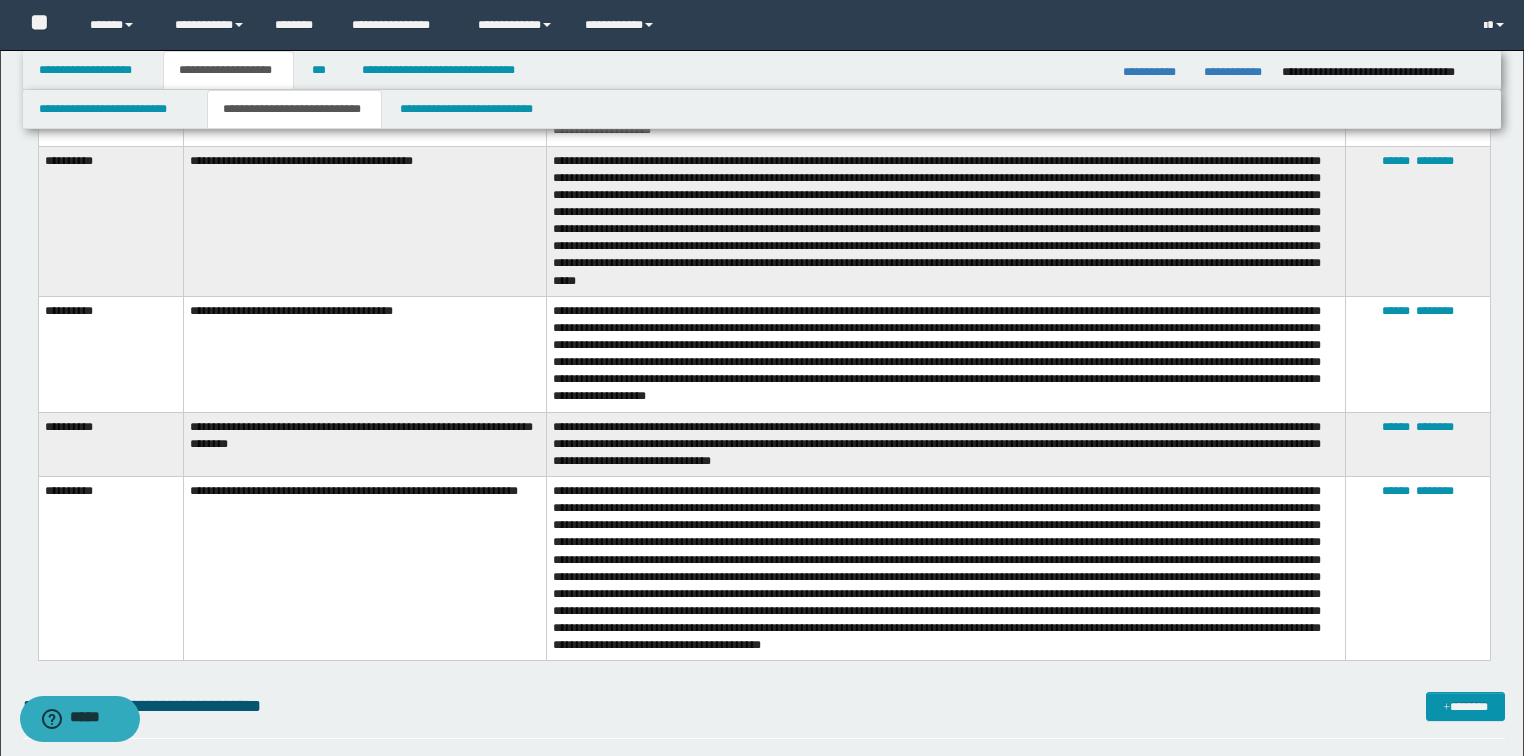 scroll, scrollTop: 4960, scrollLeft: 0, axis: vertical 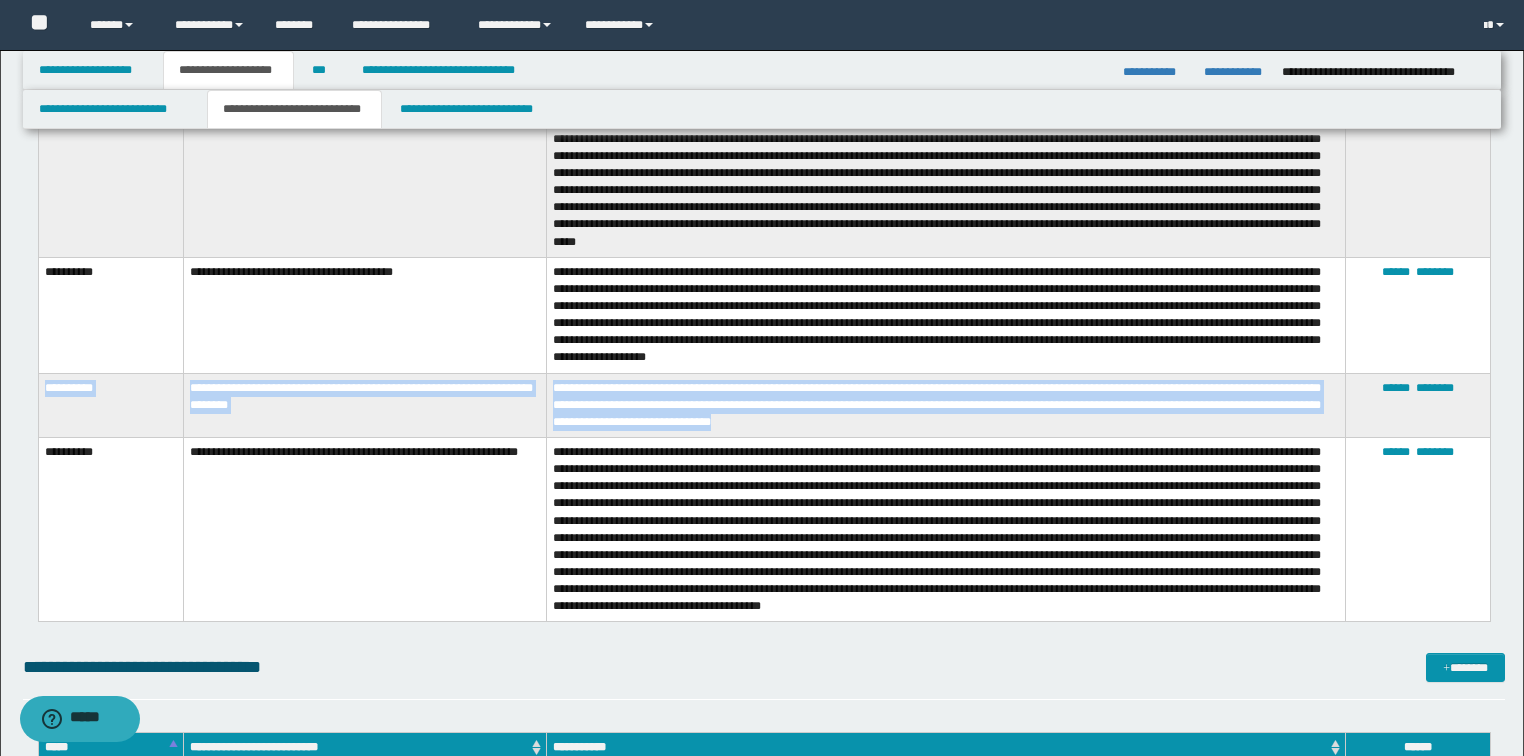 drag, startPoint x: 790, startPoint y: 423, endPoint x: 40, endPoint y: 402, distance: 750.29395 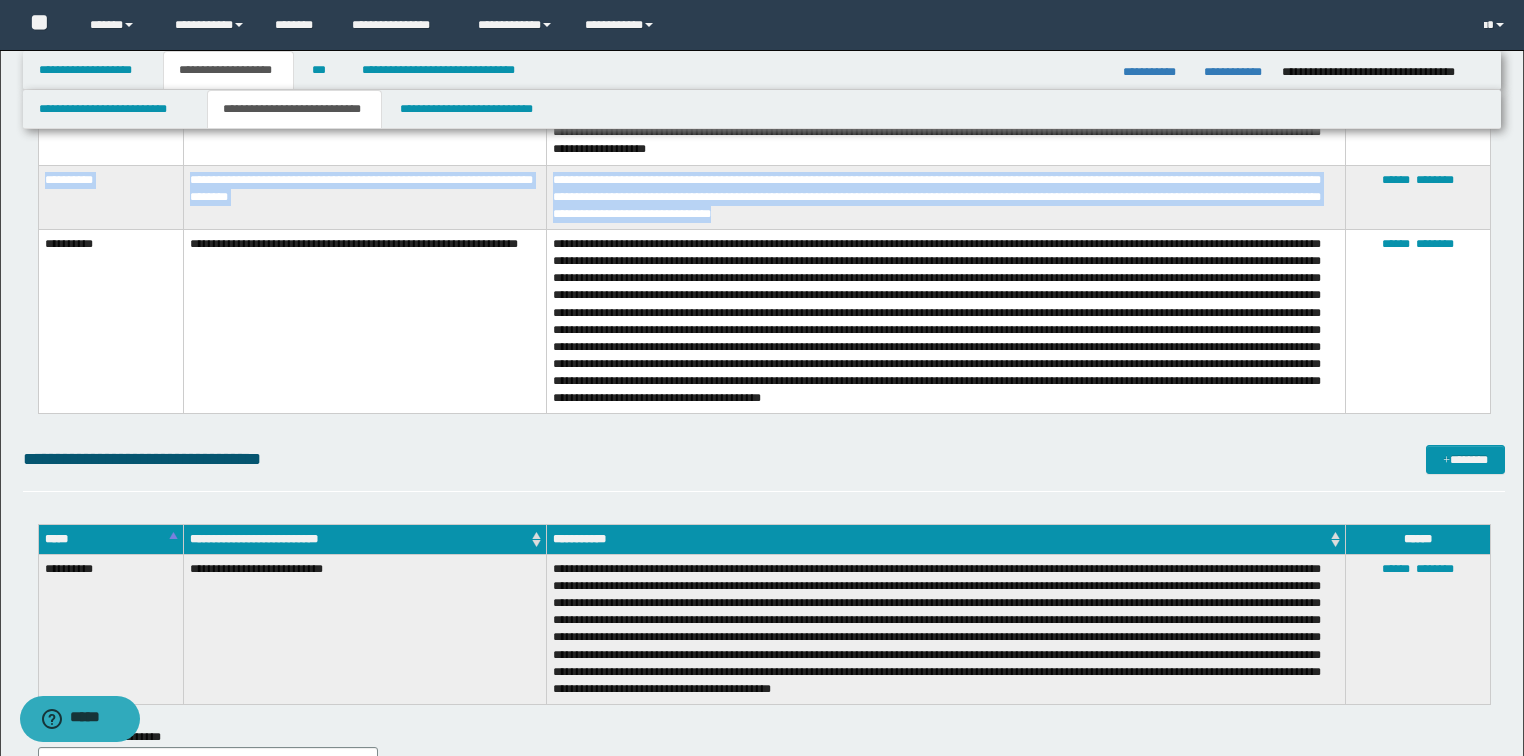 scroll, scrollTop: 5168, scrollLeft: 0, axis: vertical 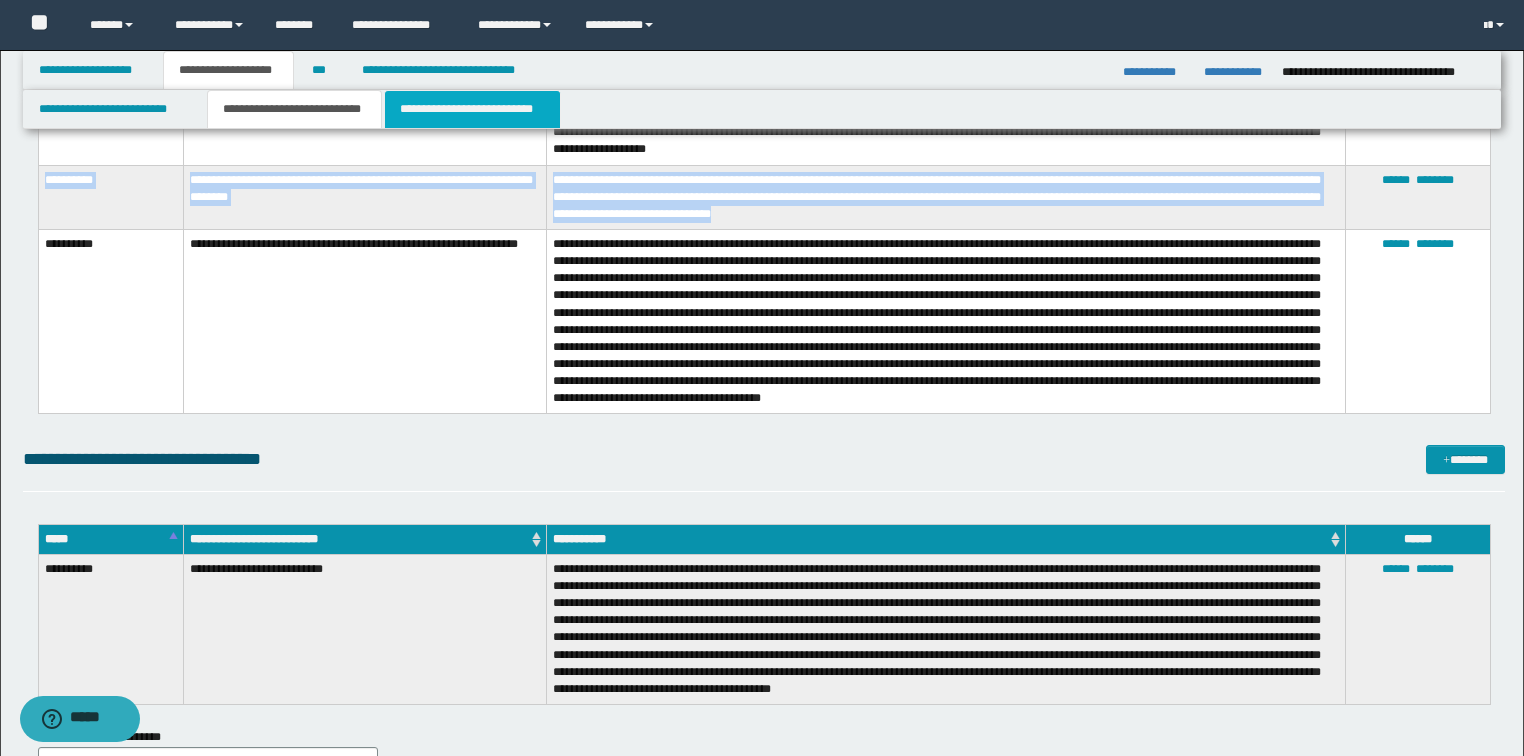 click on "**********" at bounding box center (472, 109) 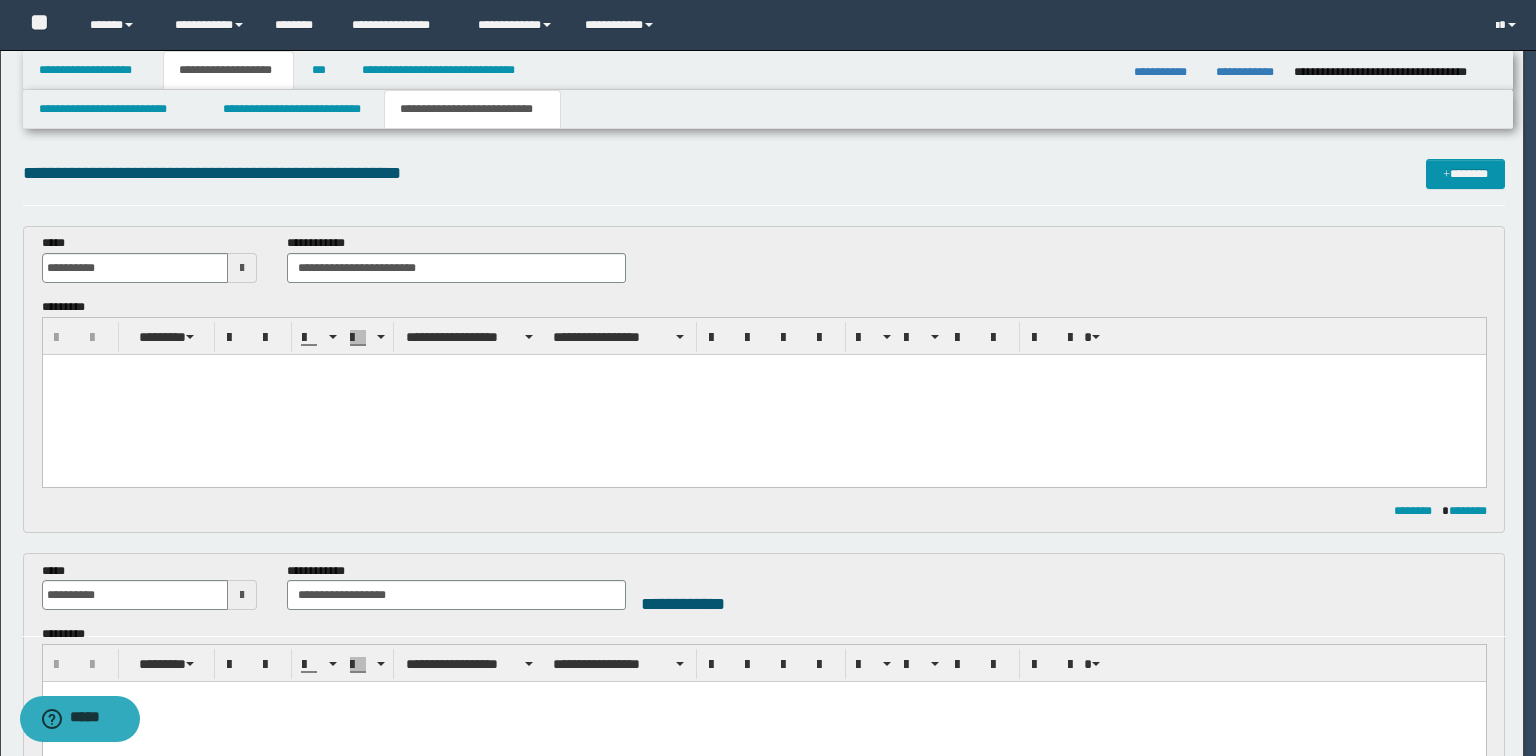 scroll, scrollTop: 0, scrollLeft: 0, axis: both 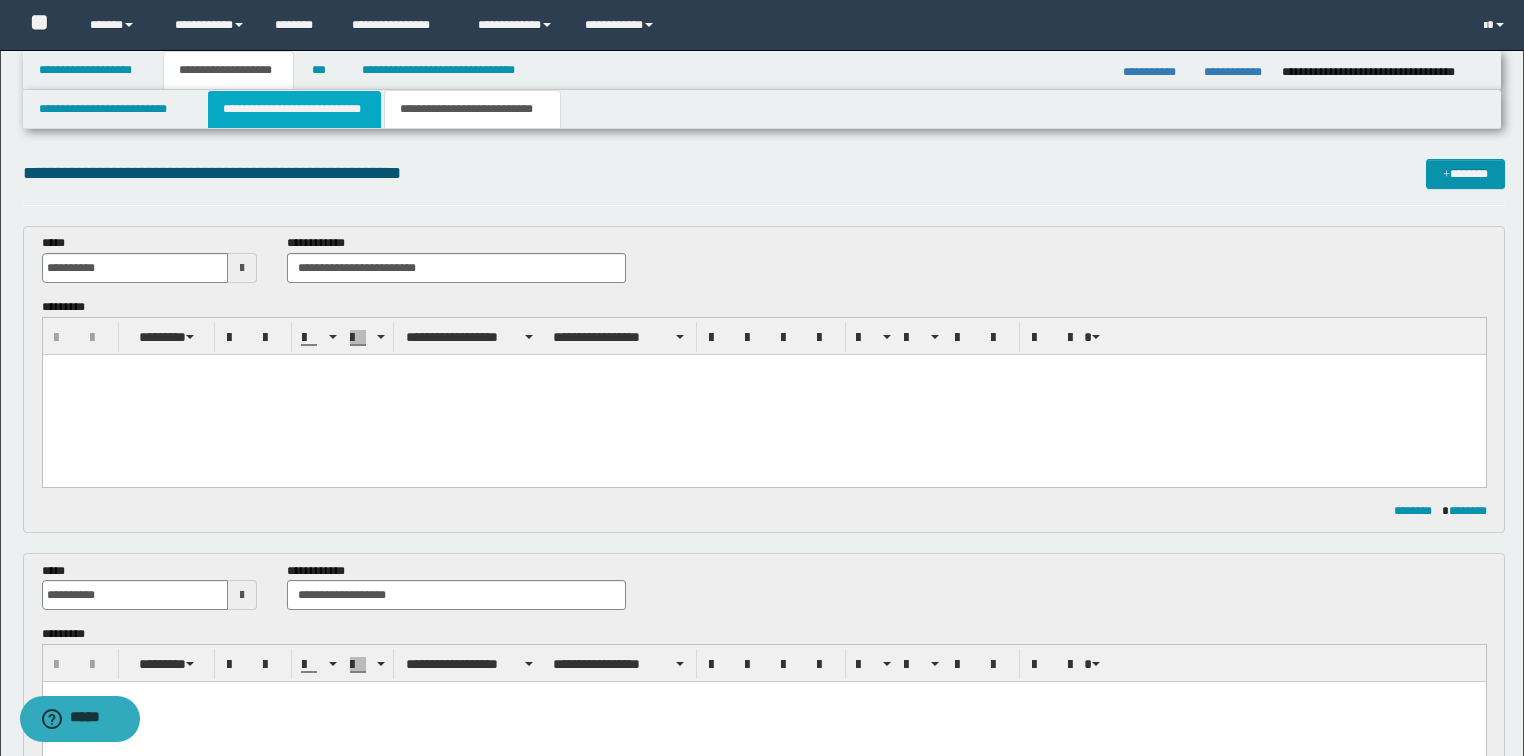 click on "**********" at bounding box center (294, 109) 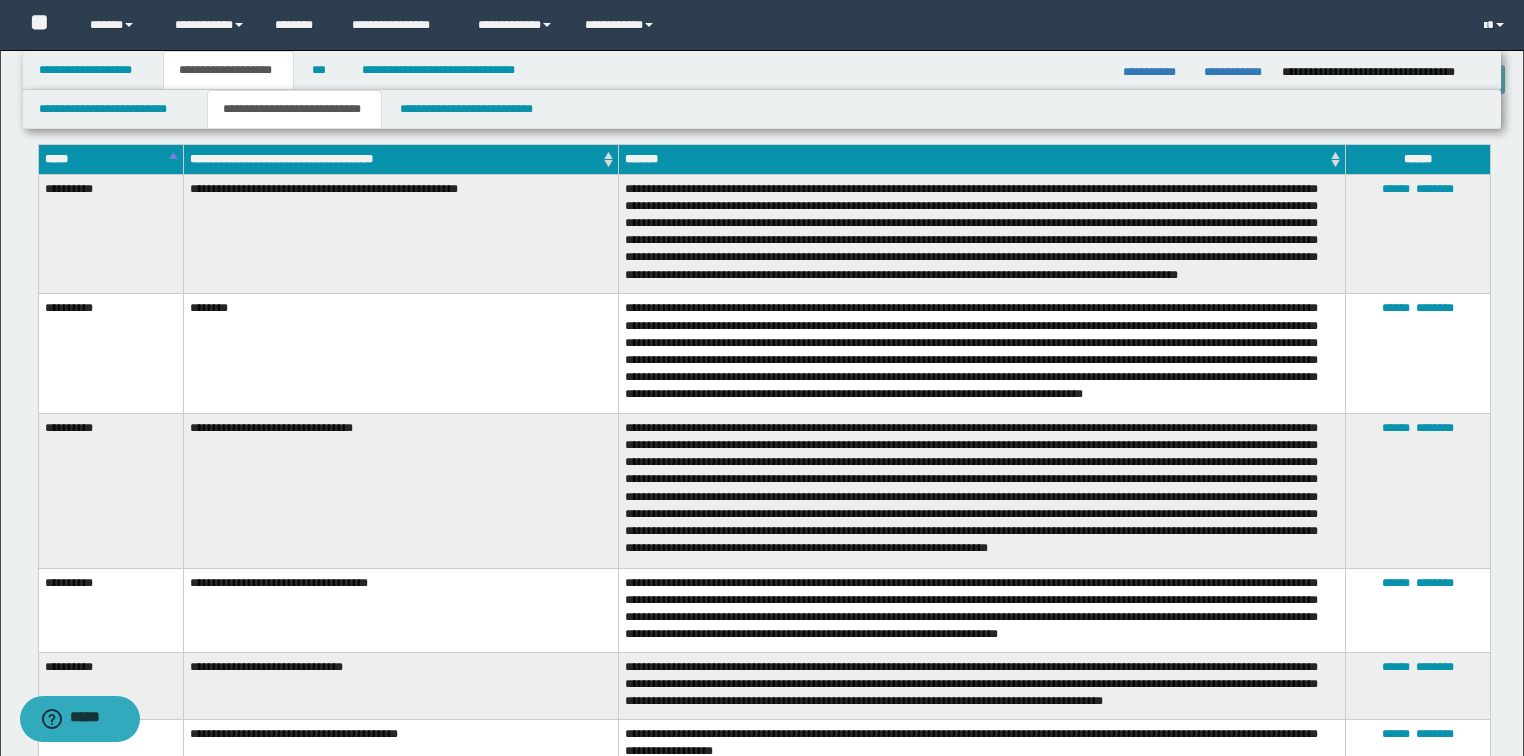 scroll, scrollTop: 2720, scrollLeft: 0, axis: vertical 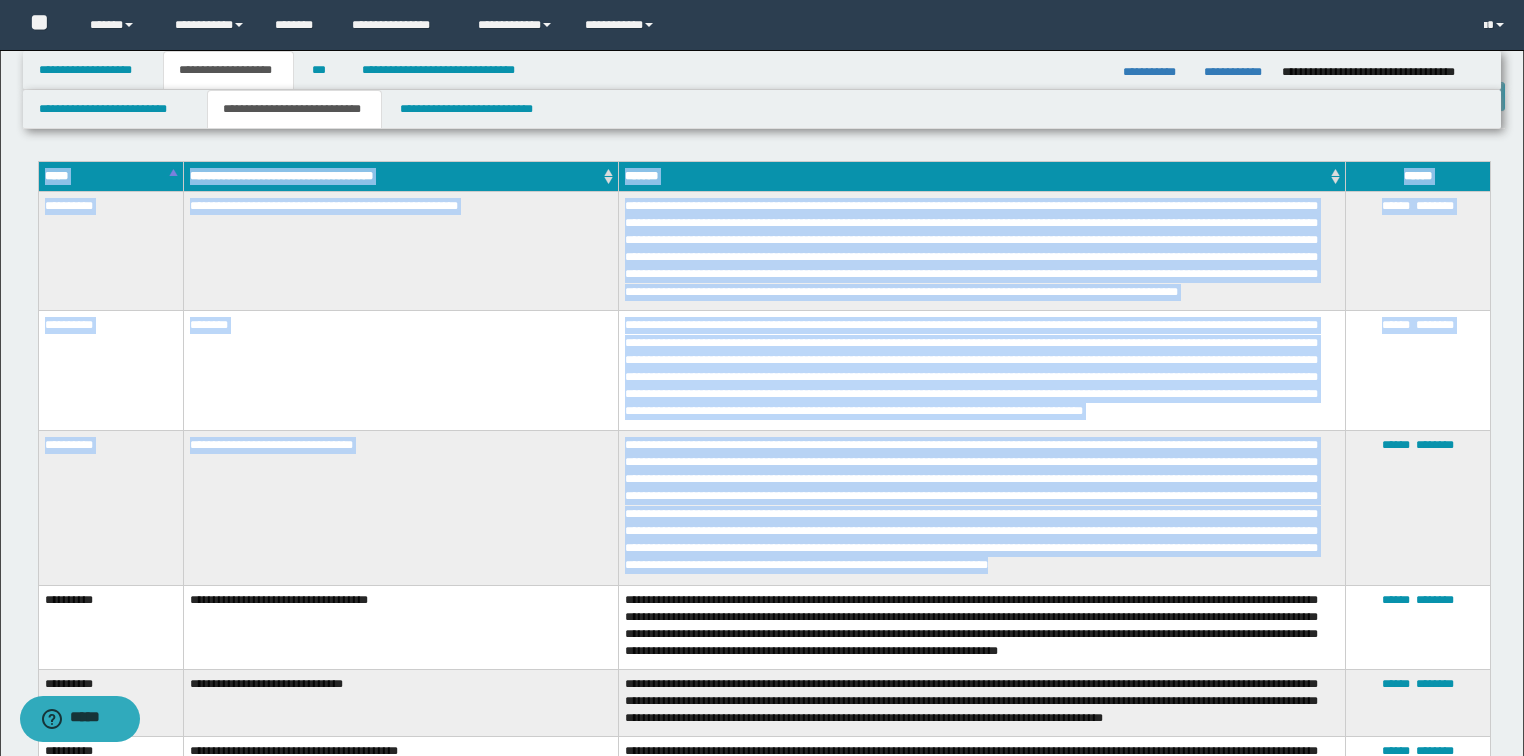 drag, startPoint x: 718, startPoint y: 586, endPoint x: 64, endPoint y: 232, distance: 743.6612 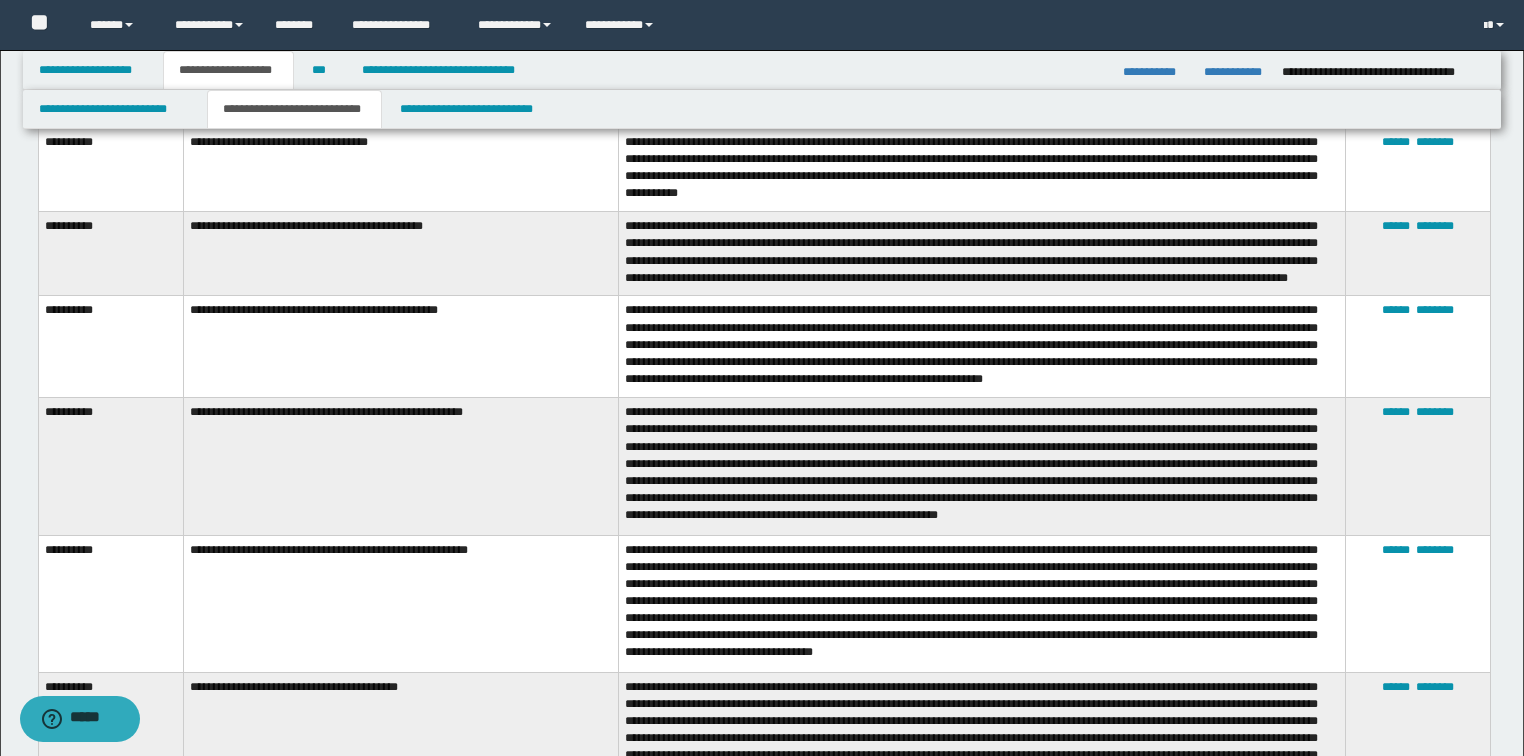scroll, scrollTop: 3680, scrollLeft: 0, axis: vertical 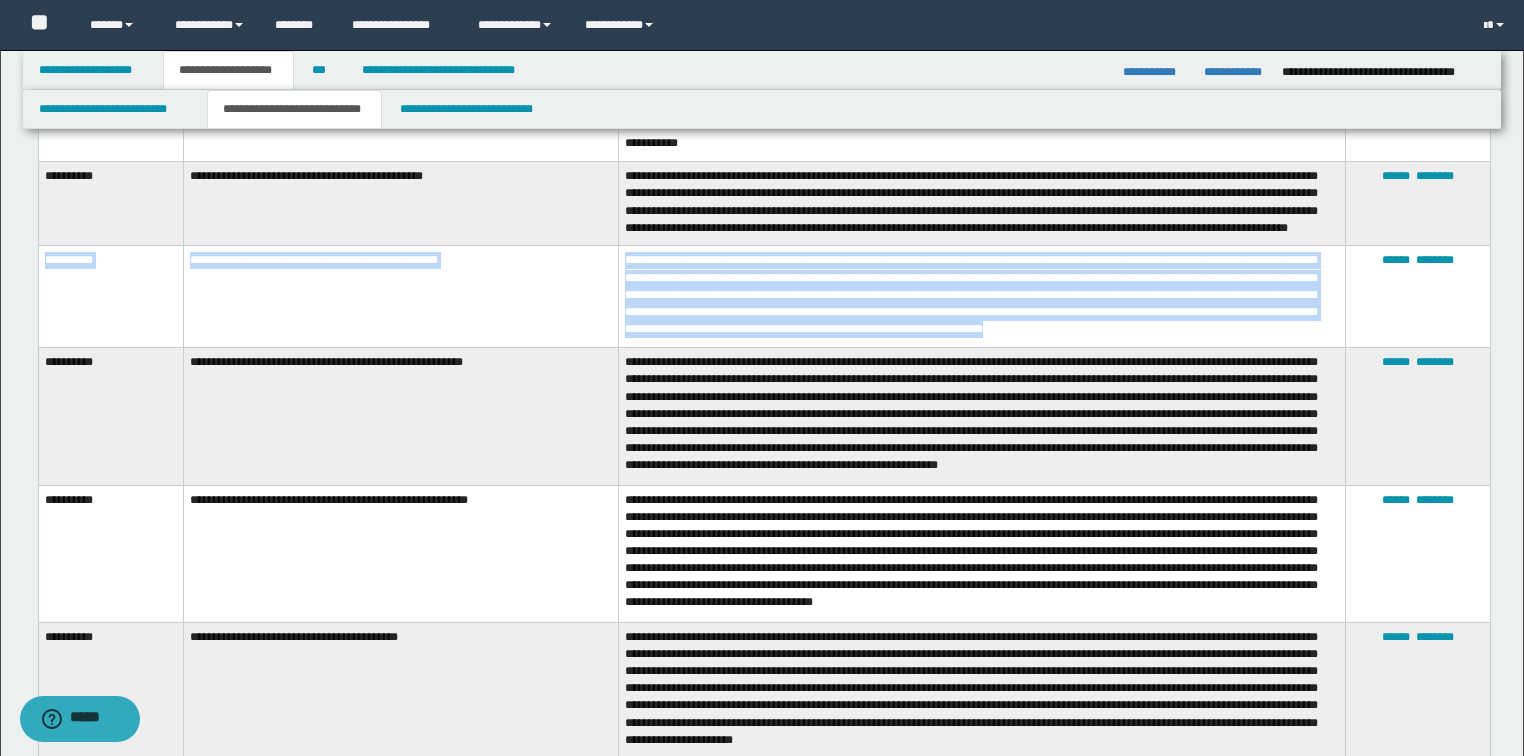drag, startPoint x: 1181, startPoint y: 349, endPoint x: 43, endPoint y: 295, distance: 1139.2805 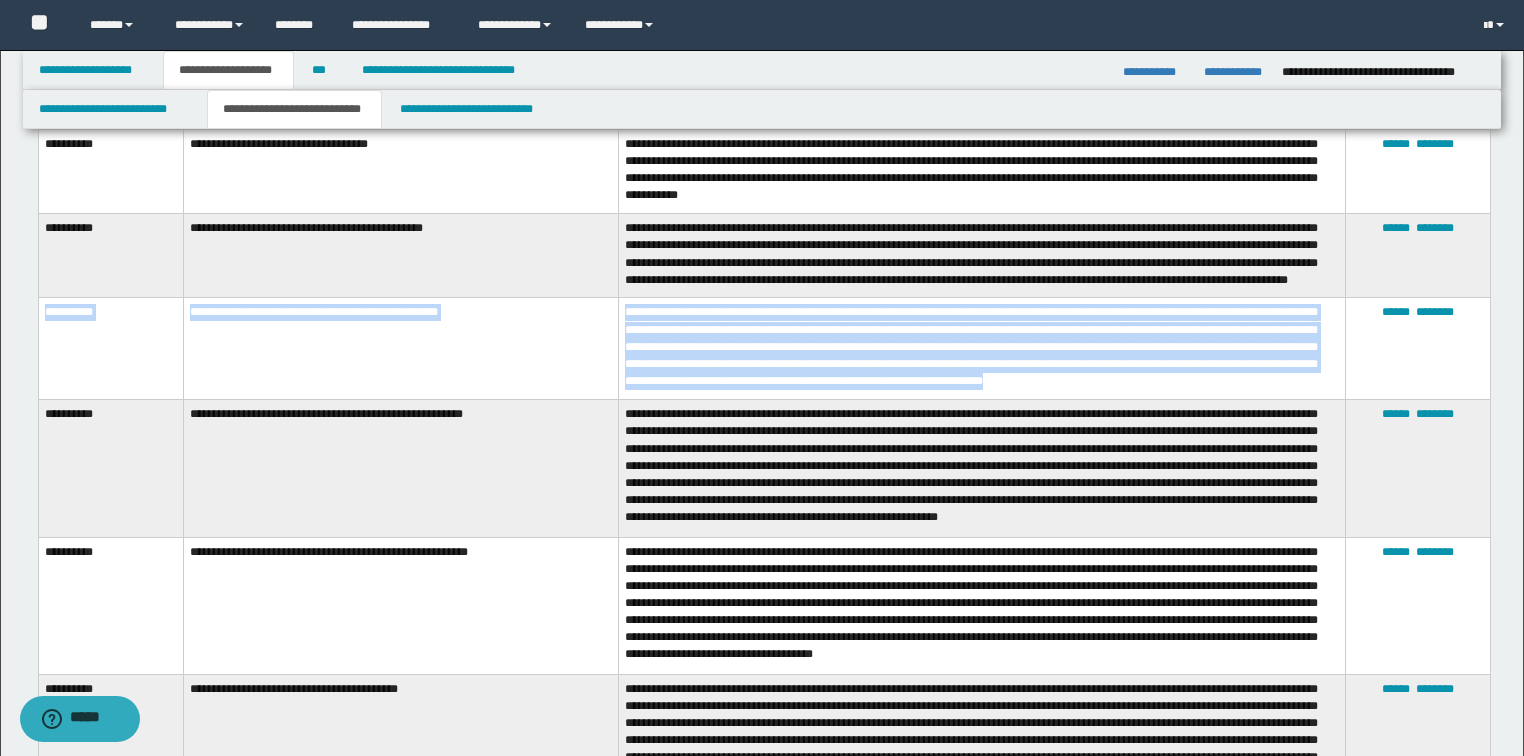 scroll, scrollTop: 3600, scrollLeft: 0, axis: vertical 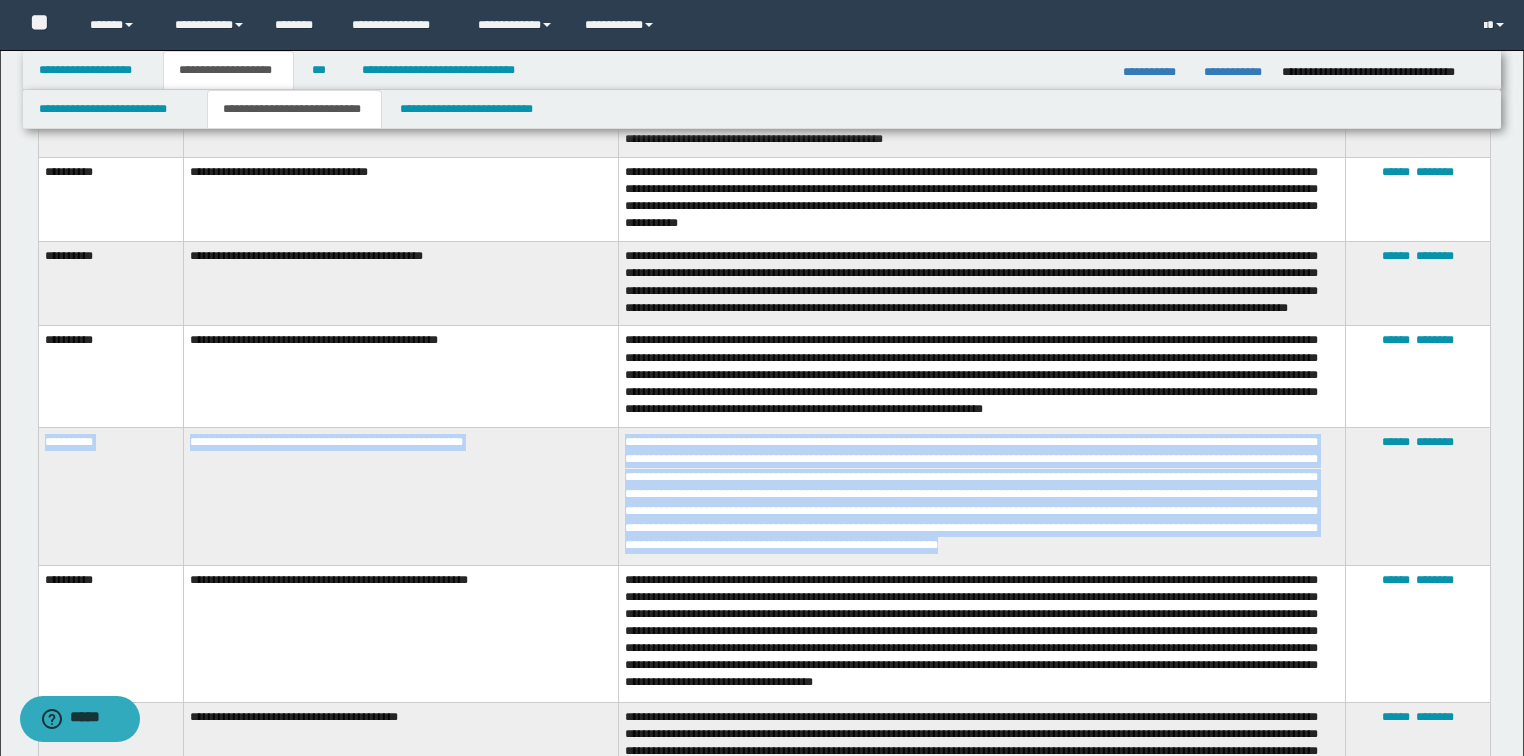 drag, startPoint x: 1276, startPoint y: 557, endPoint x: 46, endPoint y: 472, distance: 1232.9335 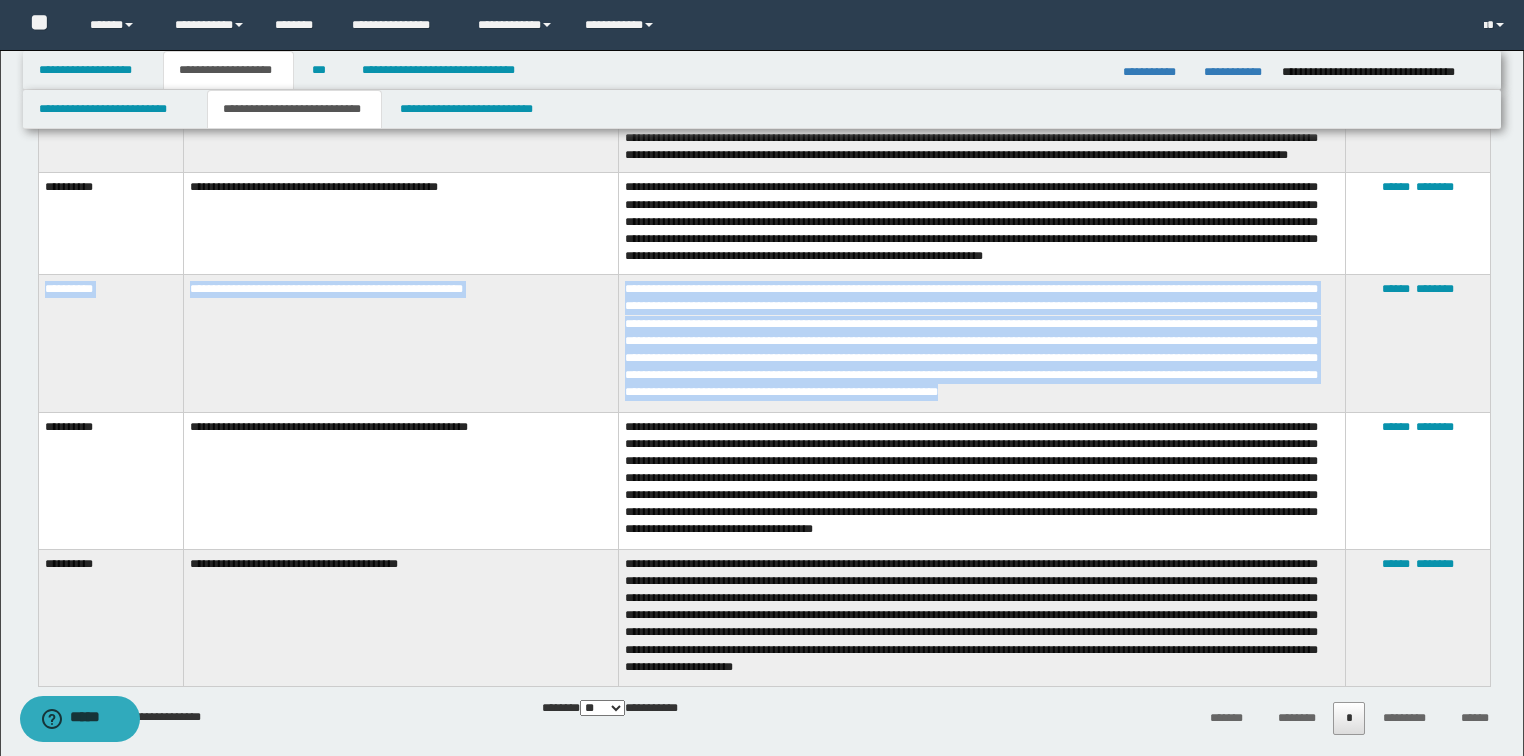 scroll, scrollTop: 3760, scrollLeft: 0, axis: vertical 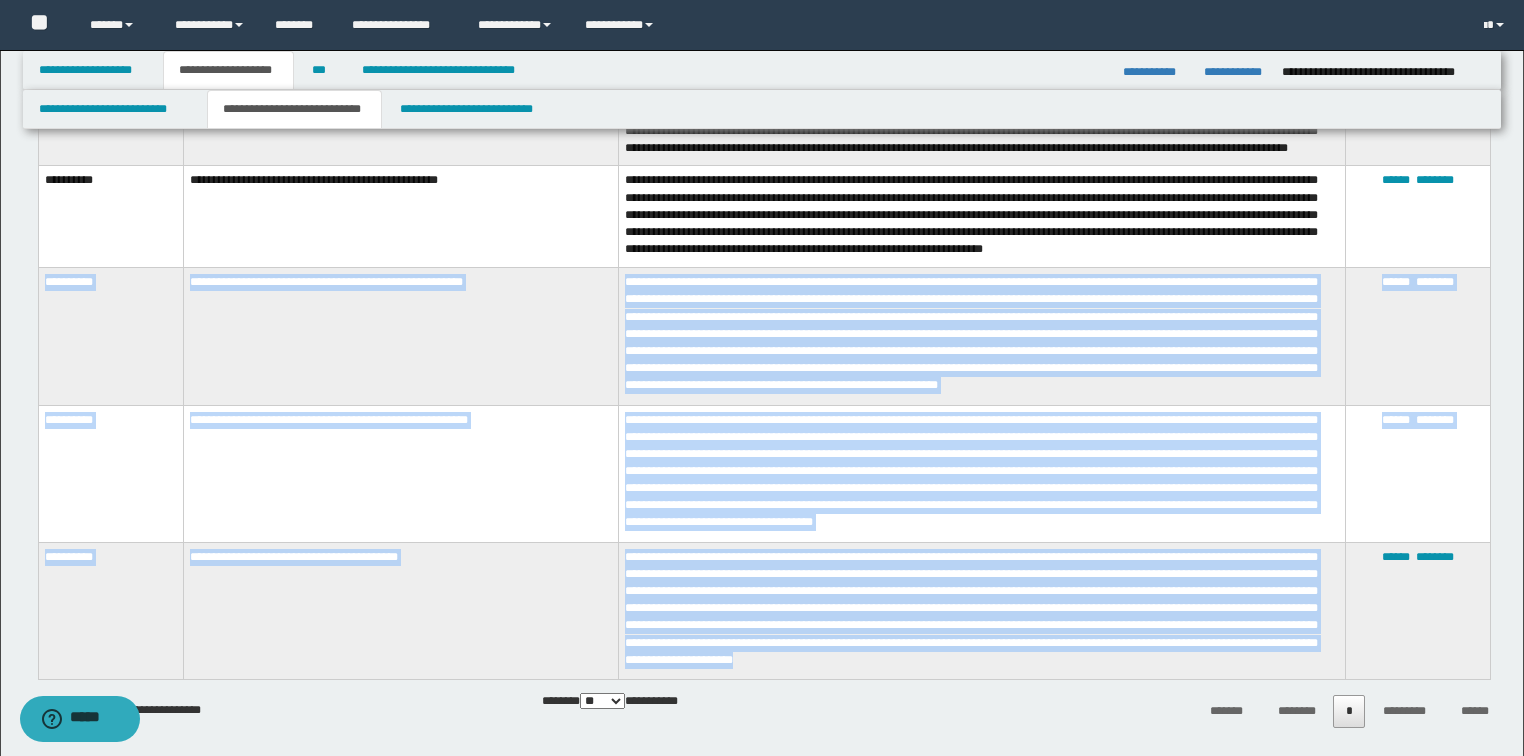 drag, startPoint x: 1104, startPoint y: 667, endPoint x: 44, endPoint y: 316, distance: 1116.6024 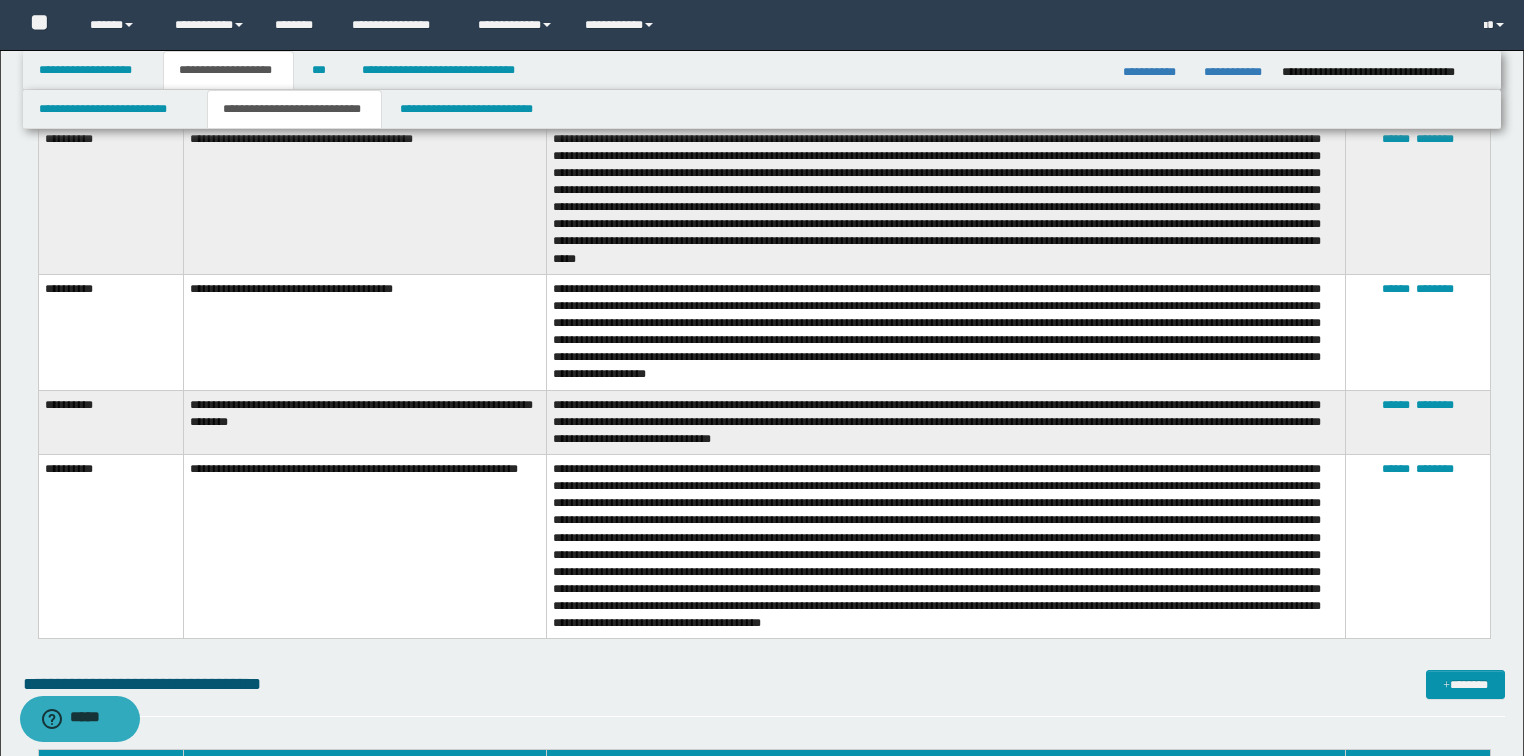 scroll, scrollTop: 4960, scrollLeft: 0, axis: vertical 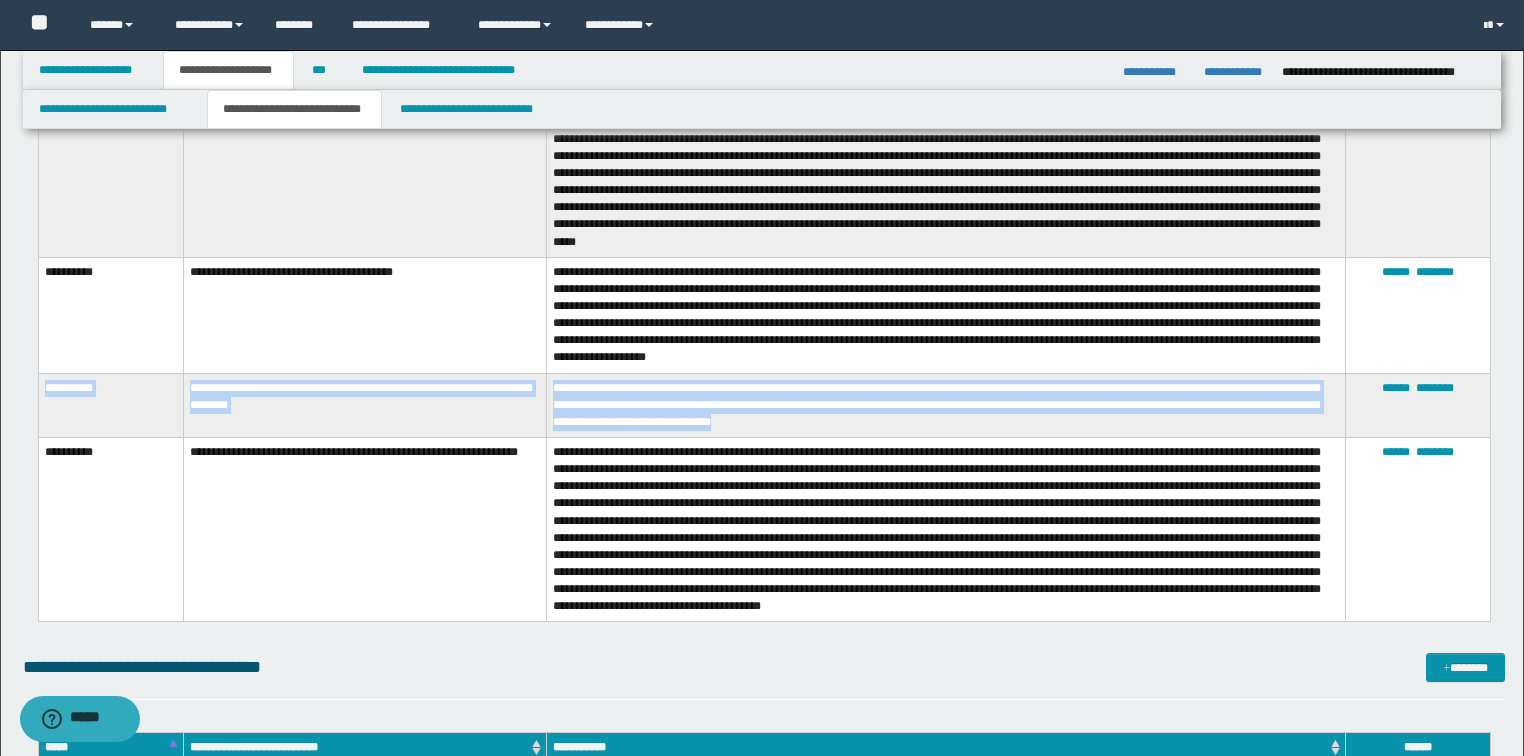 drag, startPoint x: 798, startPoint y: 426, endPoint x: 42, endPoint y: 394, distance: 756.67694 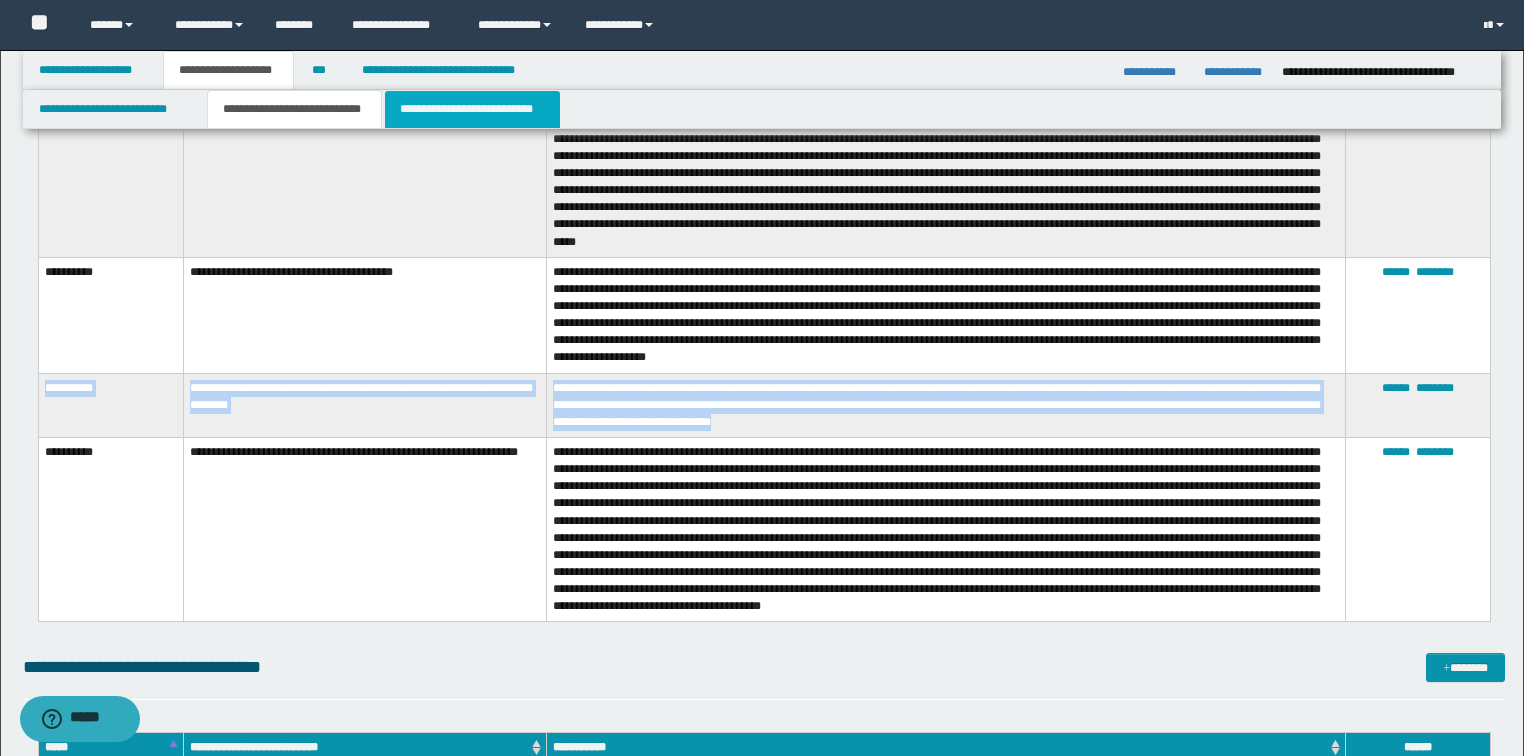 click on "**********" at bounding box center (472, 109) 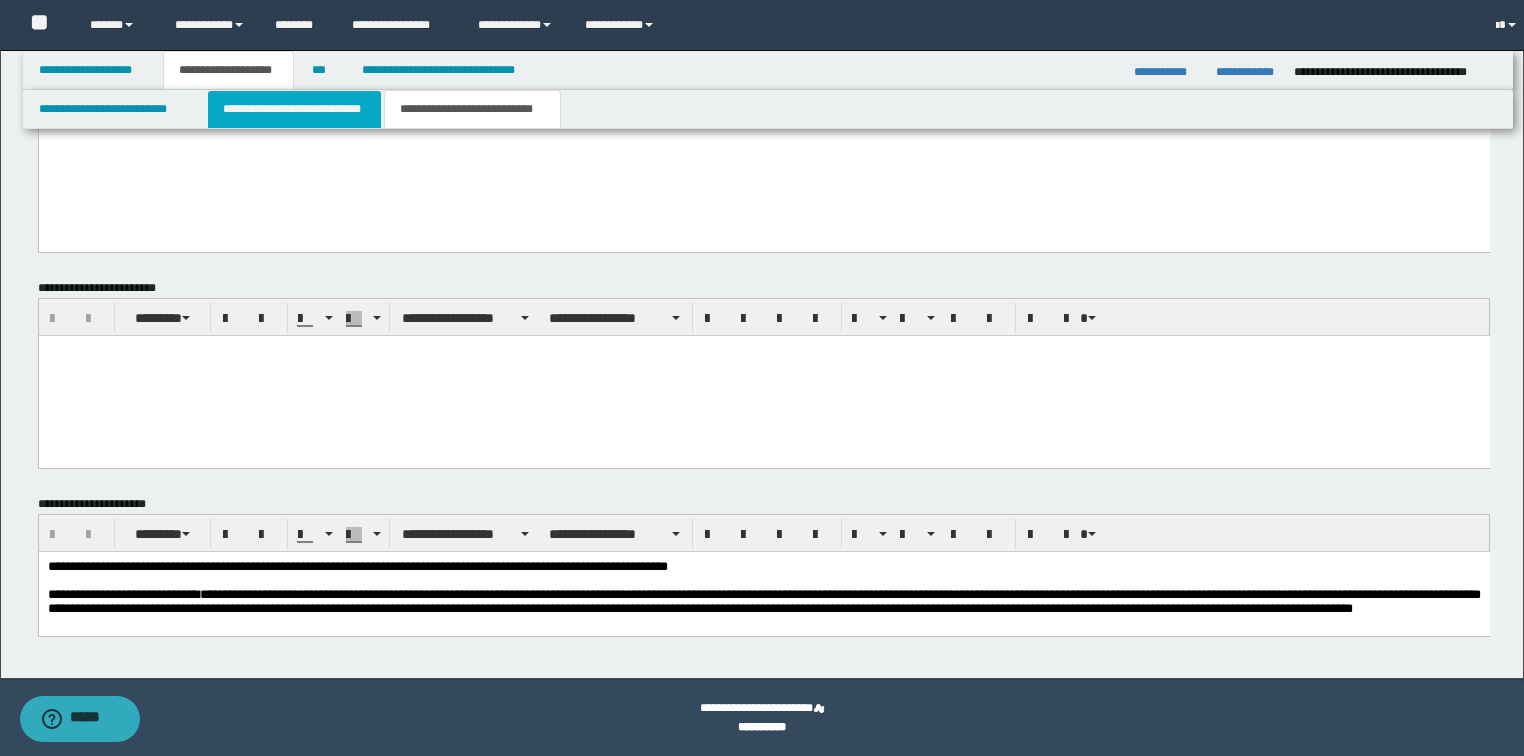 click on "**********" at bounding box center [294, 109] 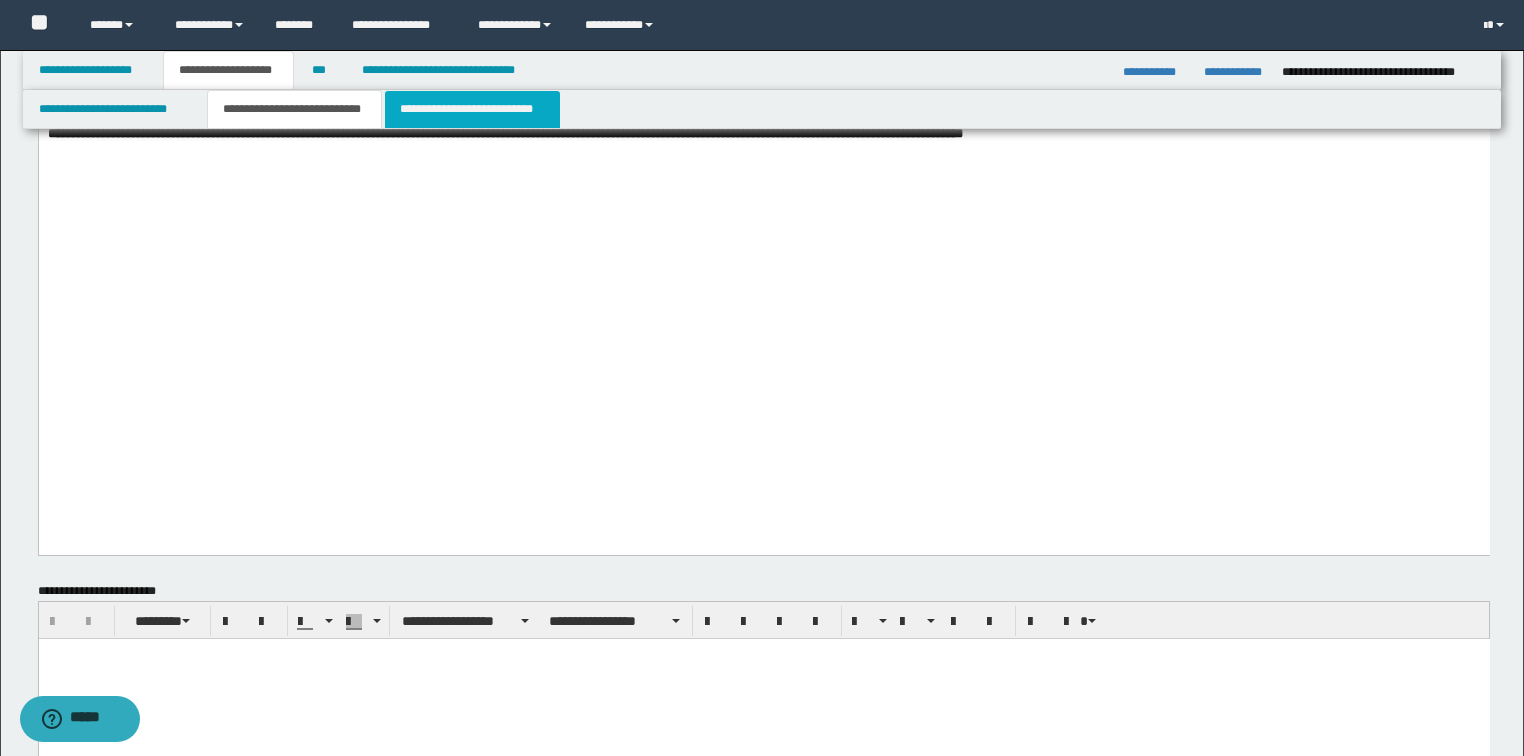 click on "**********" at bounding box center [472, 109] 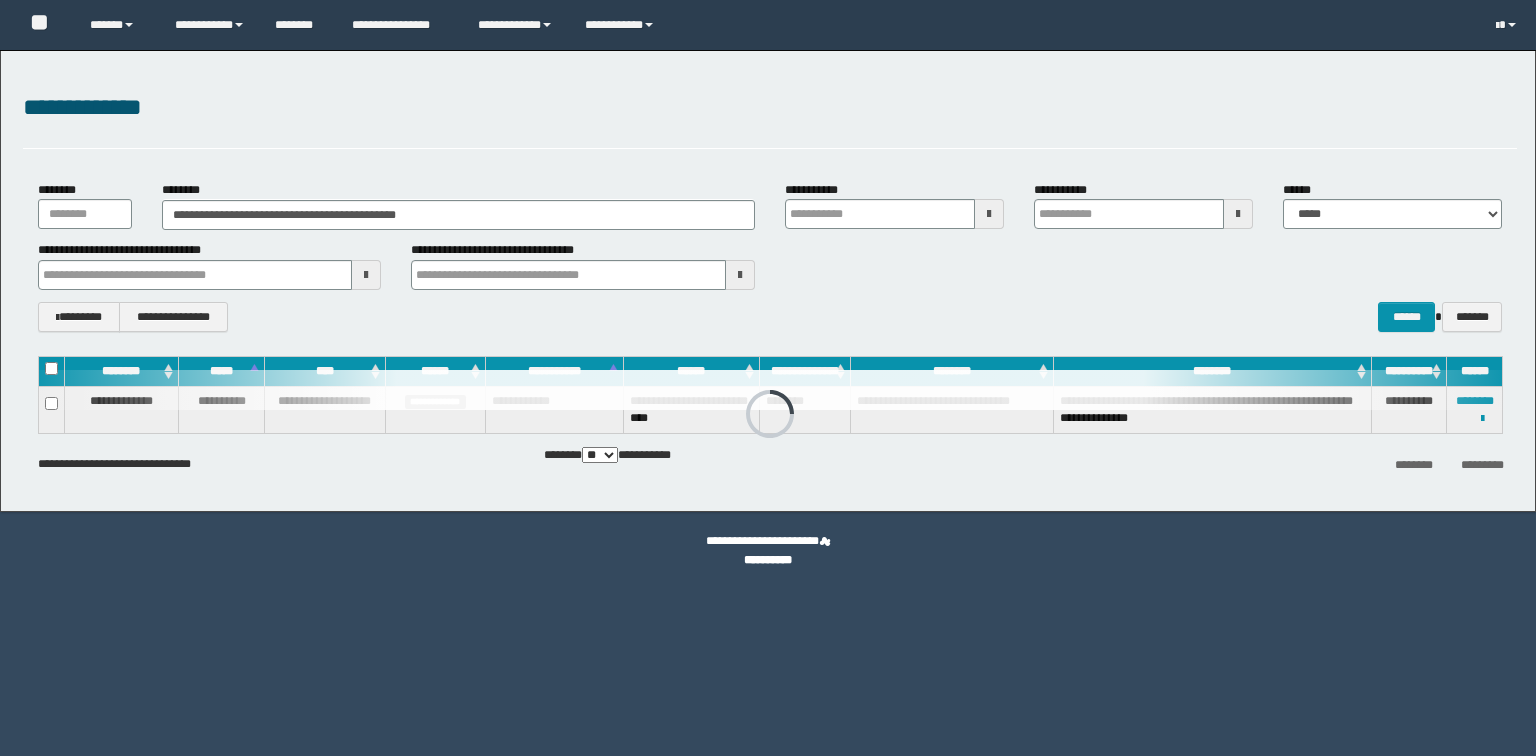 scroll, scrollTop: 0, scrollLeft: 0, axis: both 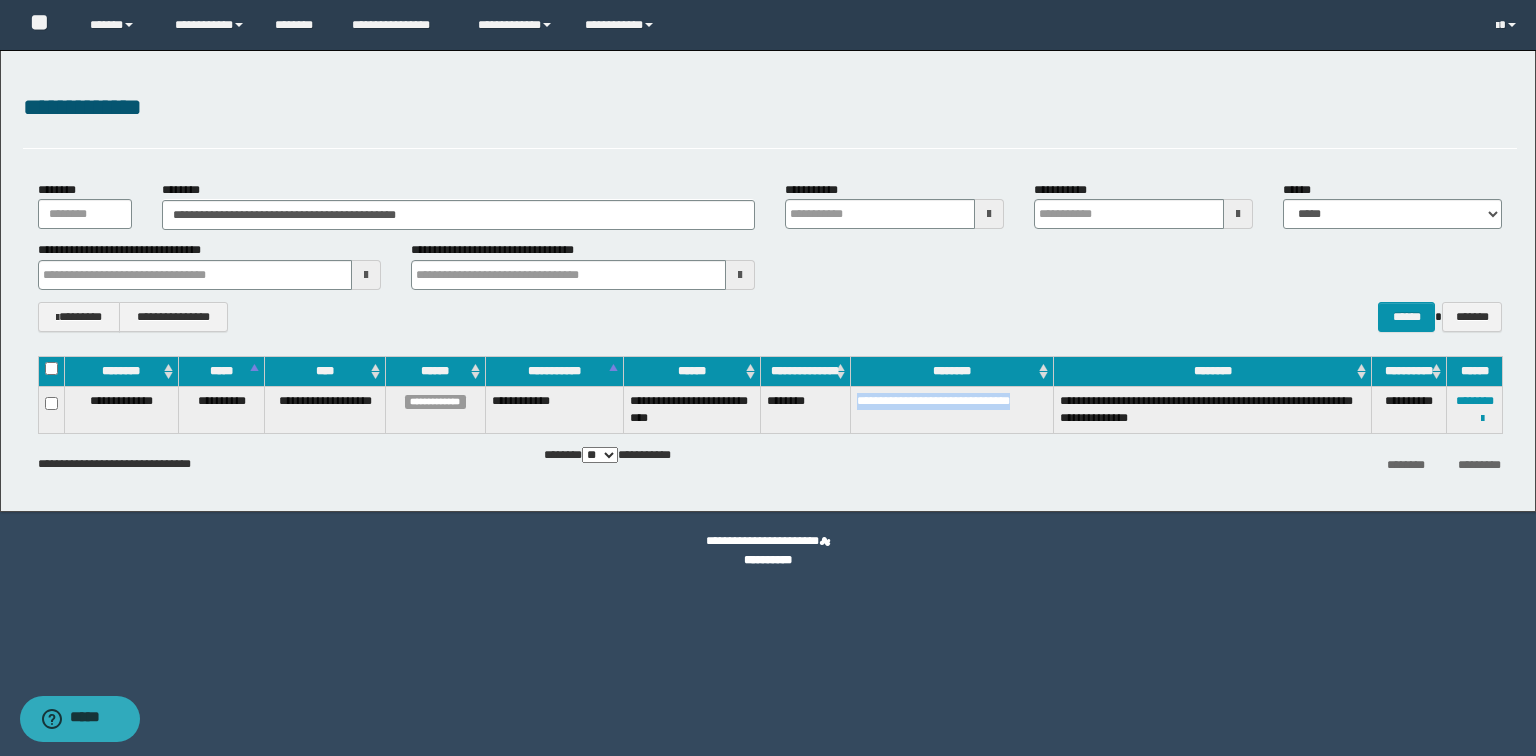 drag, startPoint x: 944, startPoint y: 434, endPoint x: 856, endPoint y: 404, distance: 92.973114 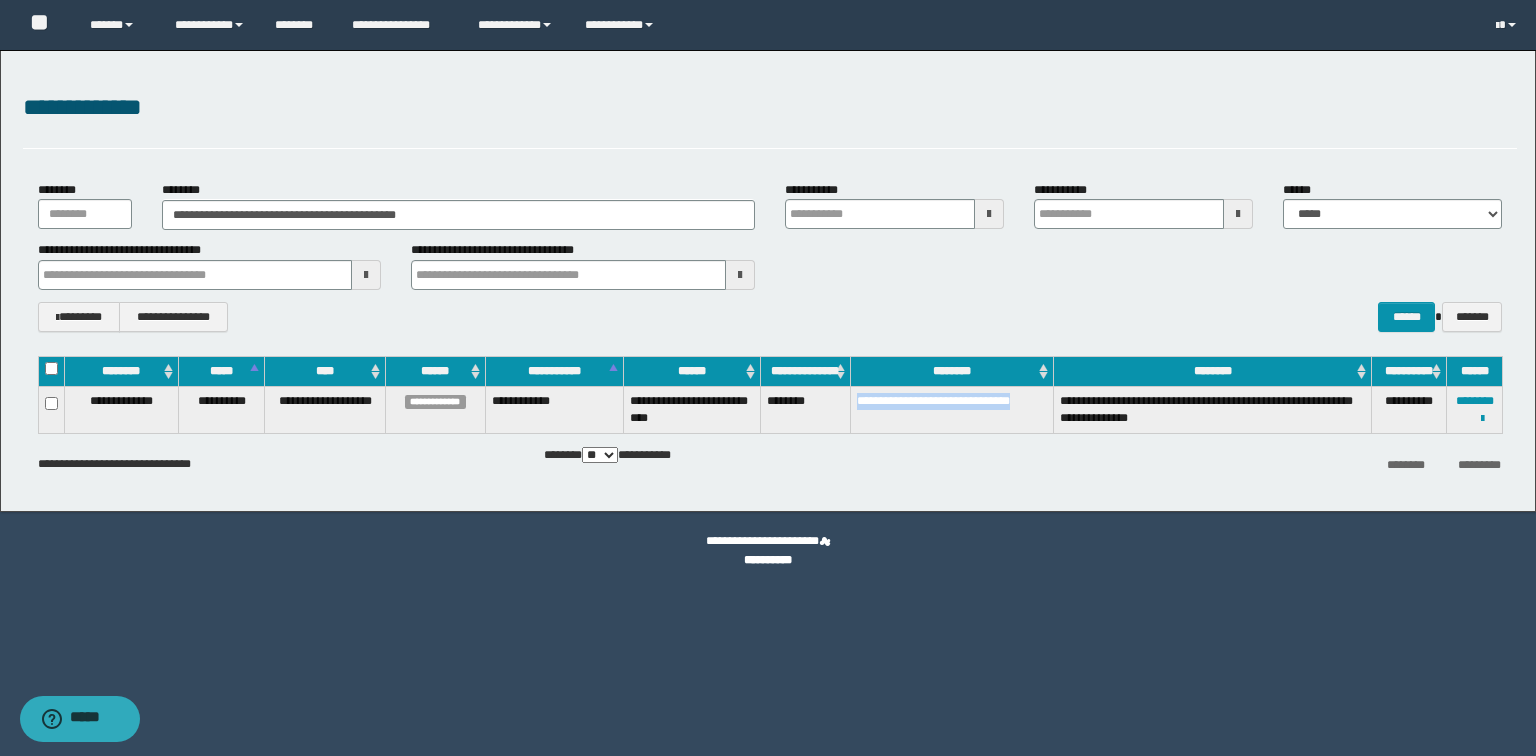 copy on "**********" 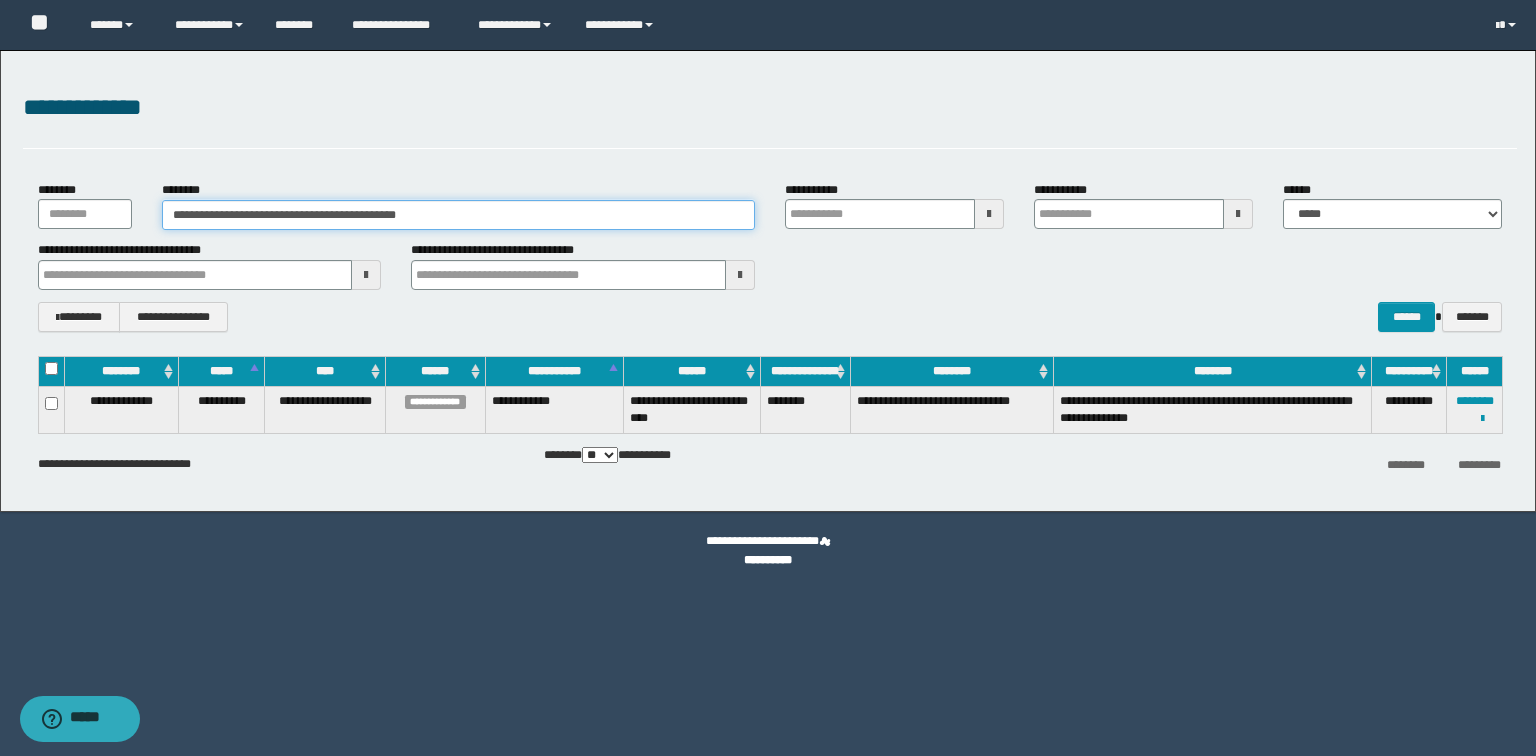 drag, startPoint x: 508, startPoint y: 219, endPoint x: 172, endPoint y: 202, distance: 336.42978 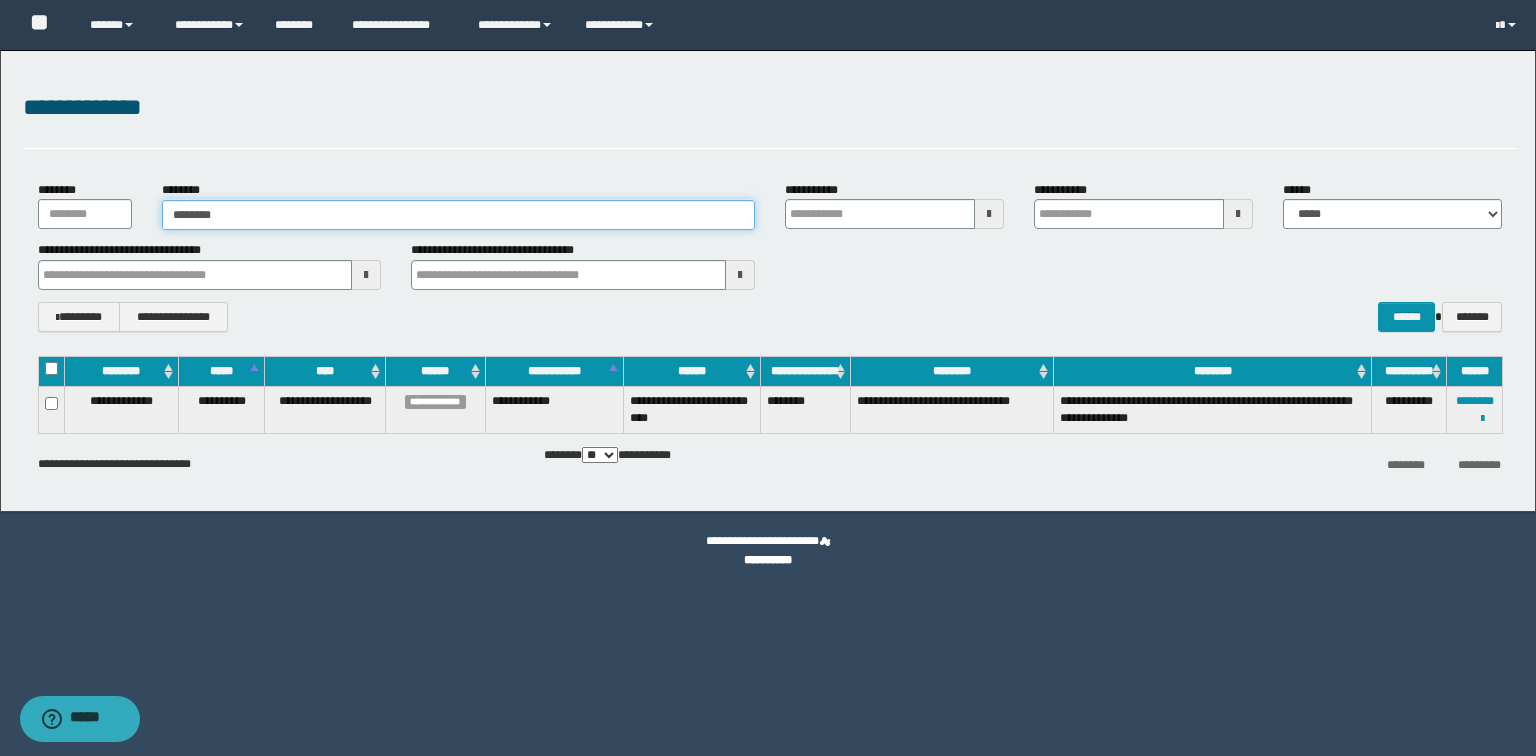 type on "********" 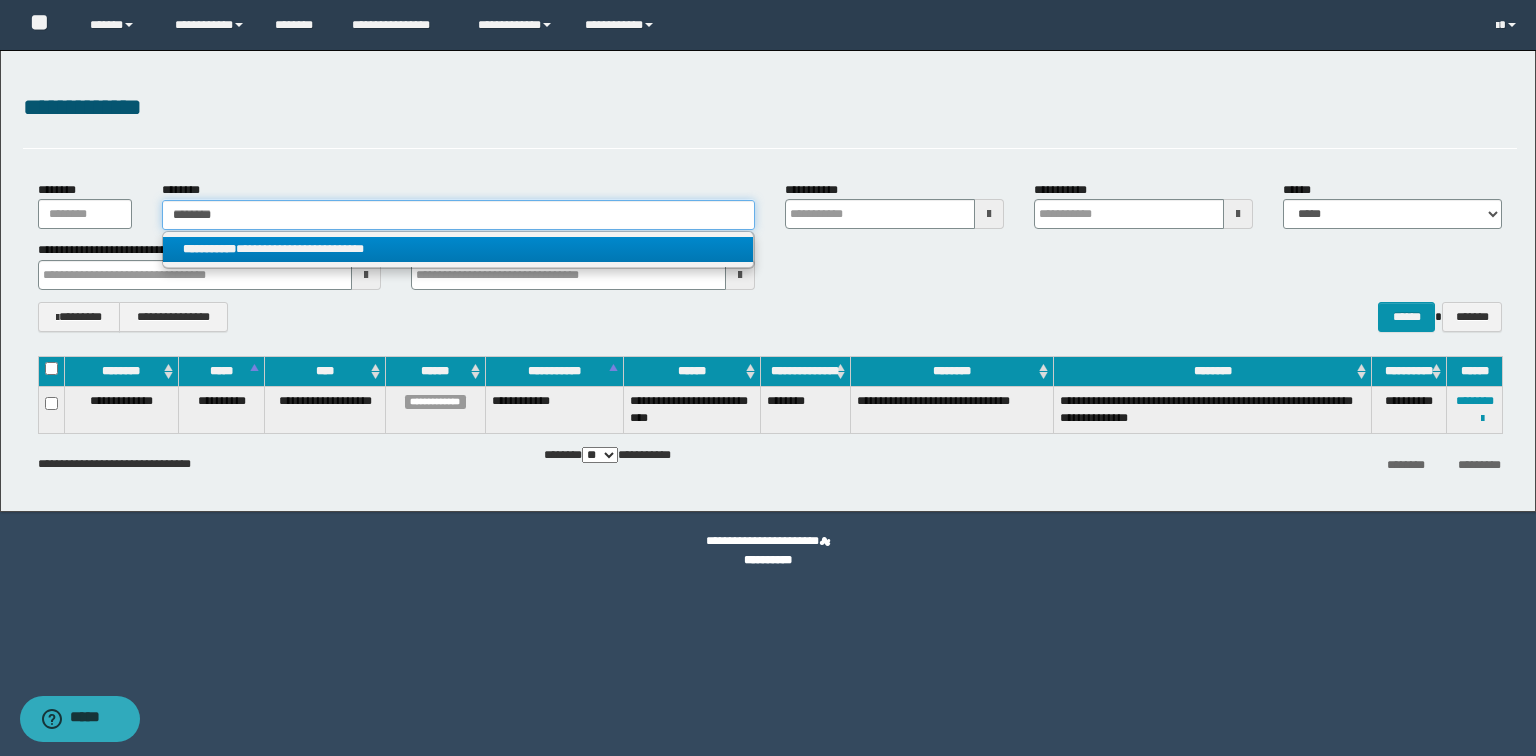 type on "********" 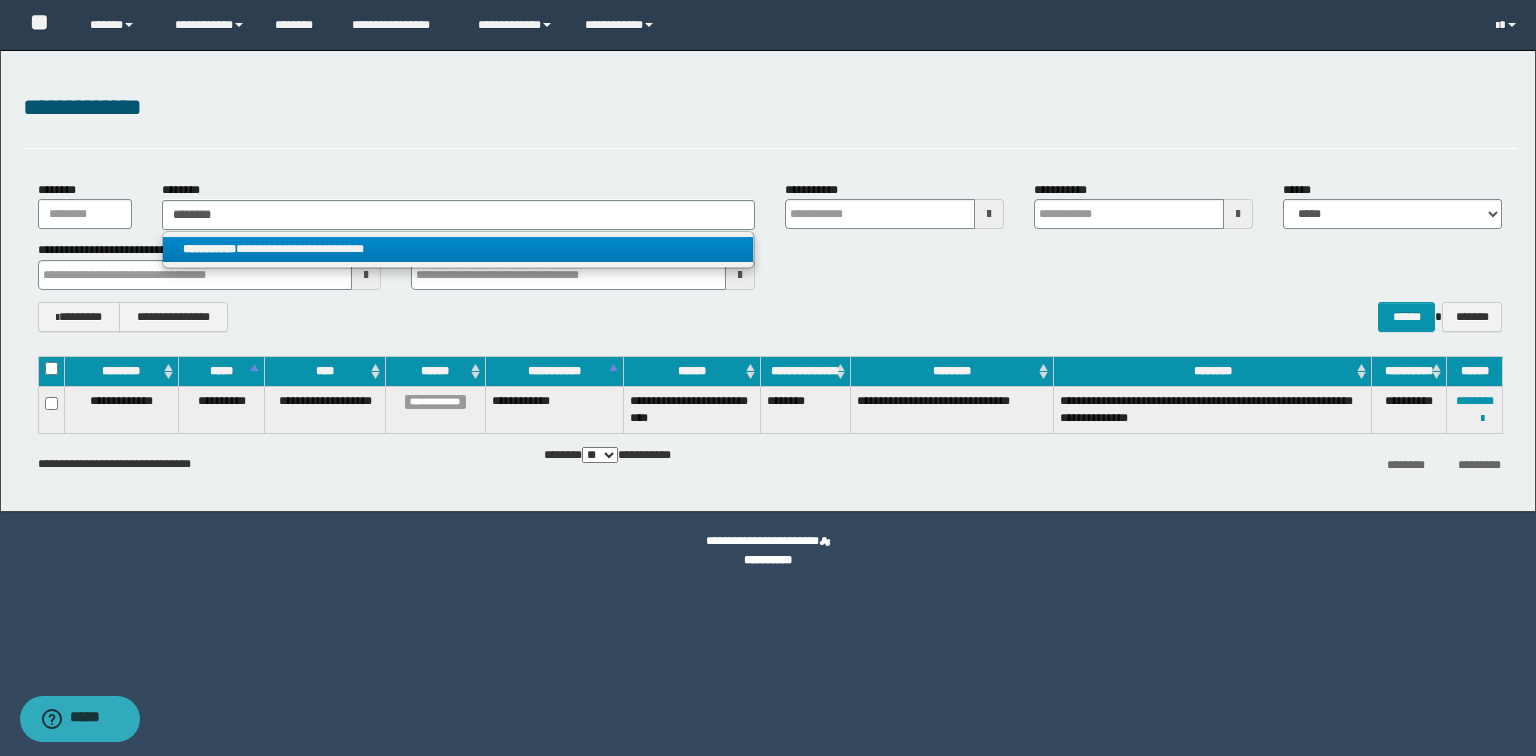 click on "**********" at bounding box center (458, 249) 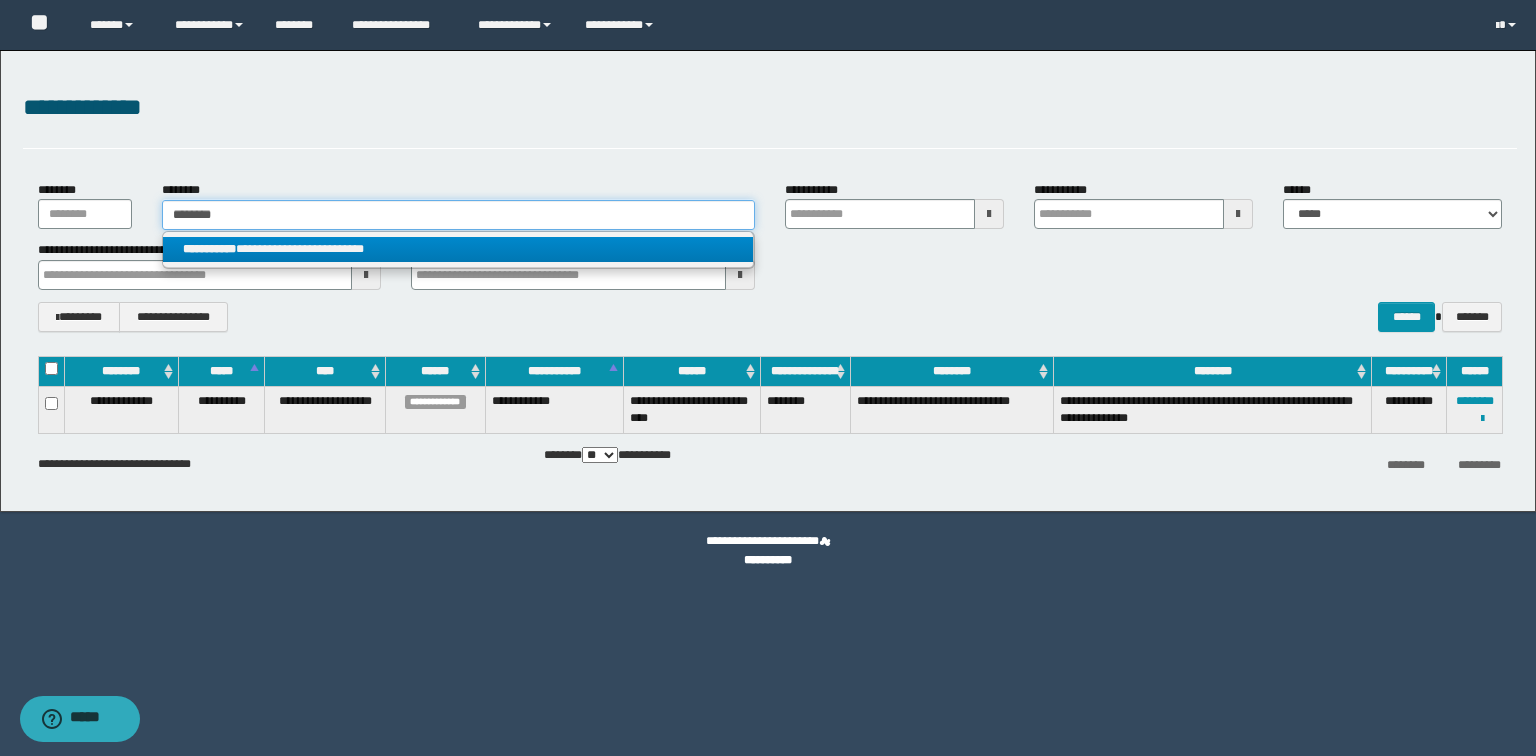 type 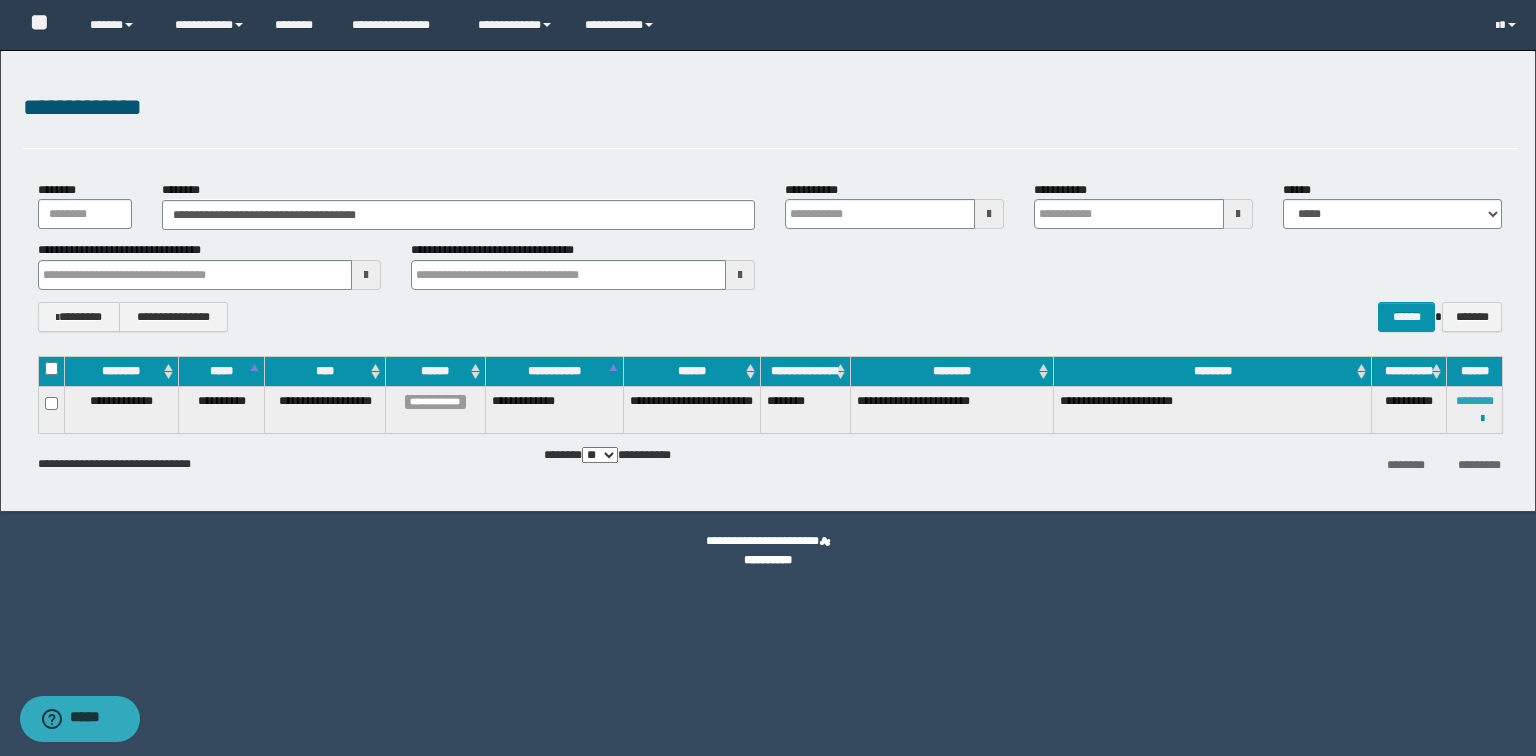click on "********" at bounding box center (1475, 401) 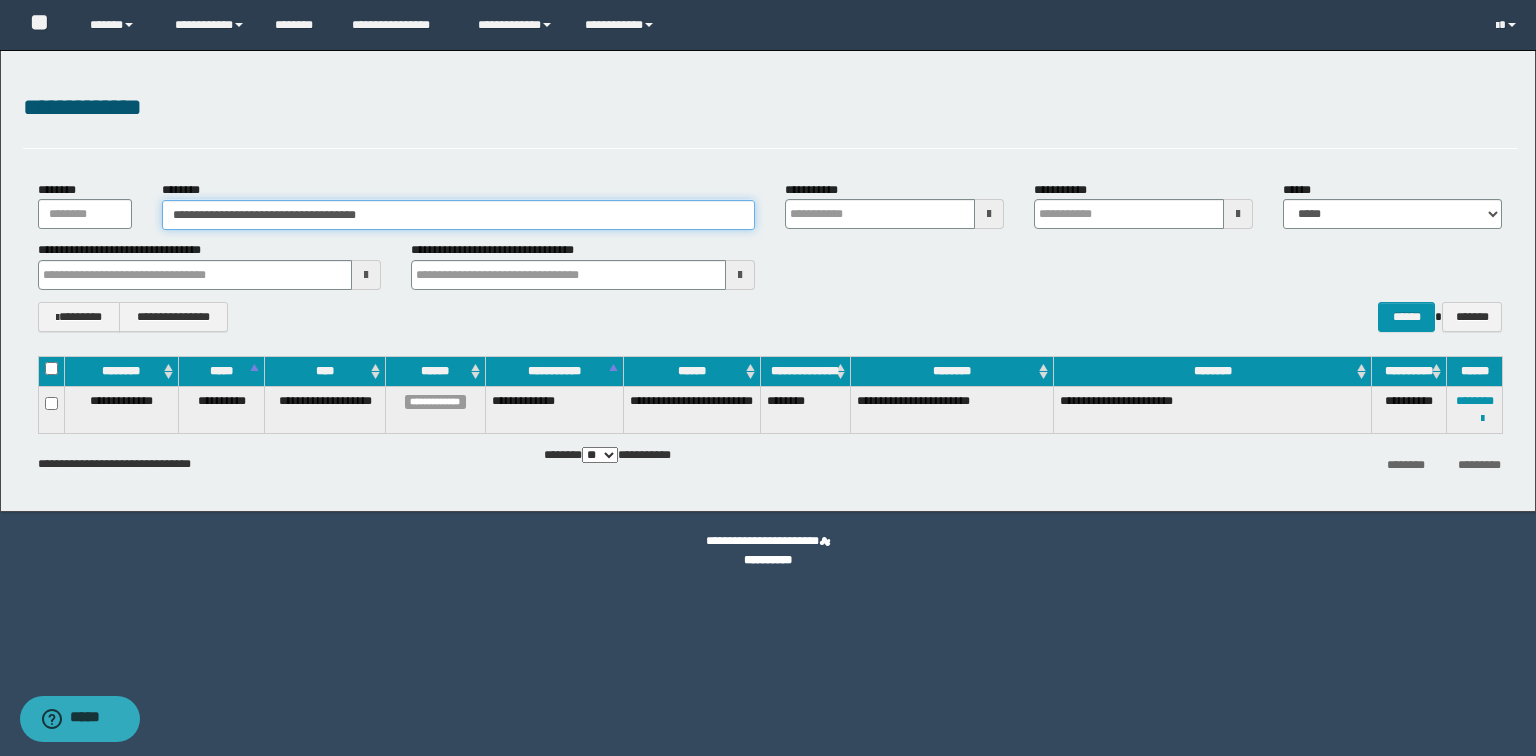 drag, startPoint x: 501, startPoint y: 208, endPoint x: 224, endPoint y: 196, distance: 277.2598 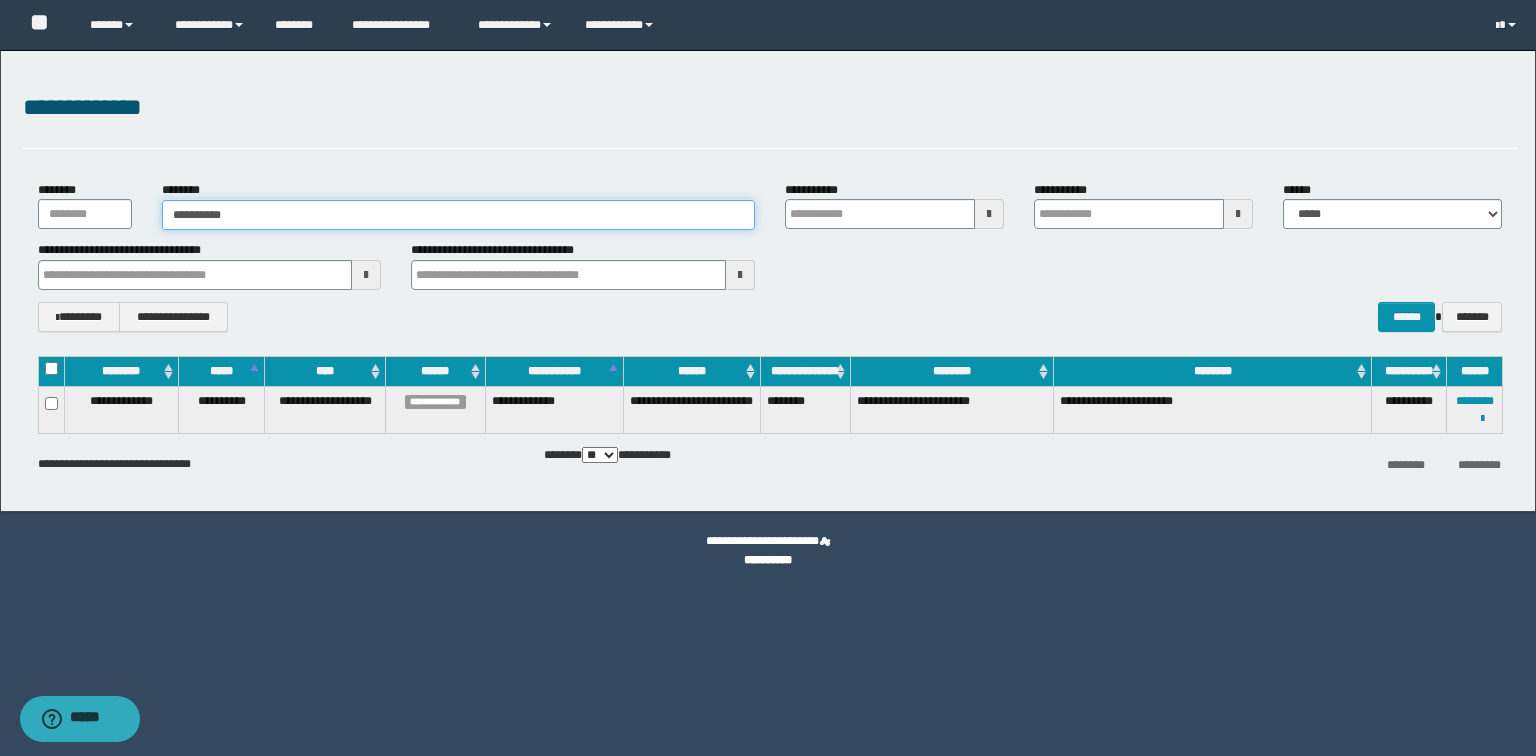 type on "**********" 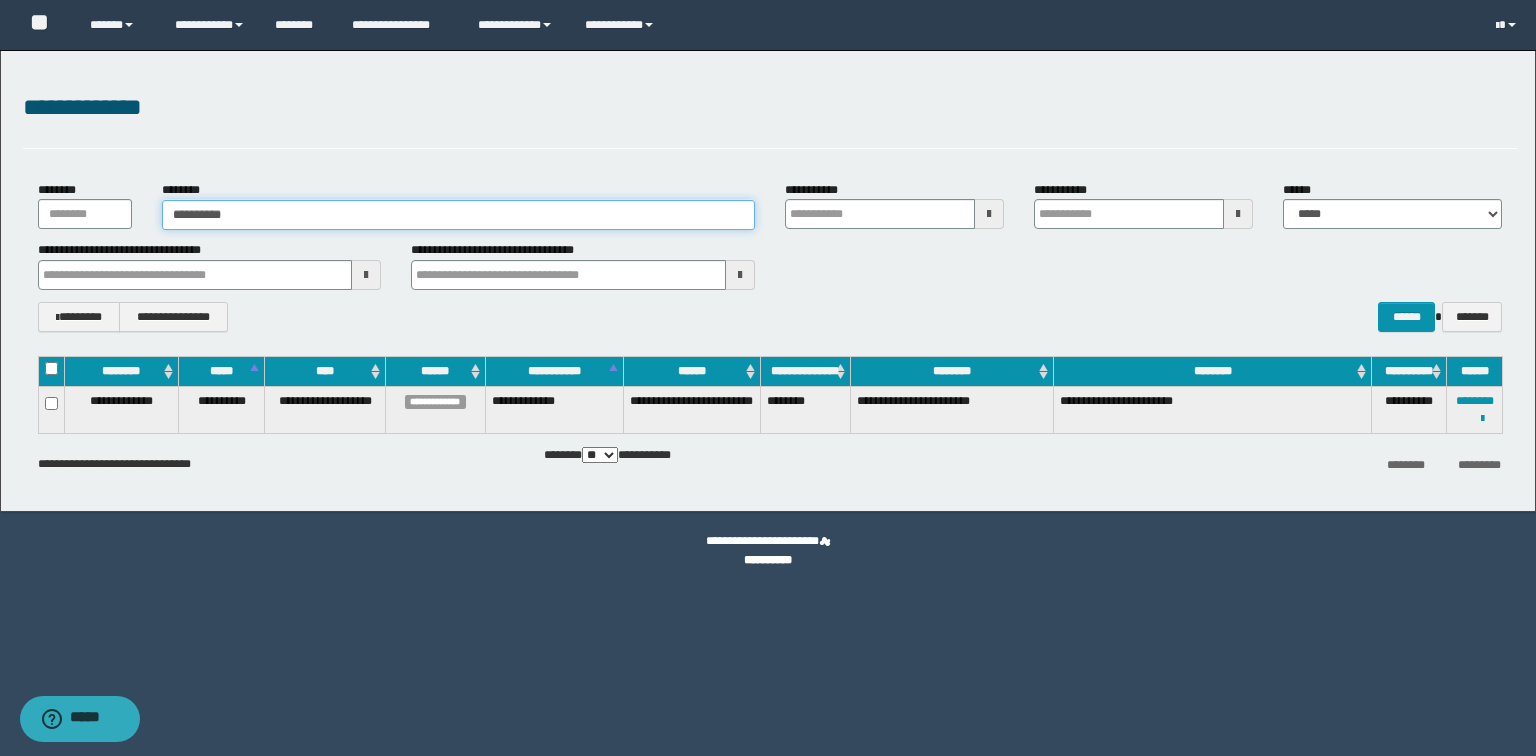 type on "**********" 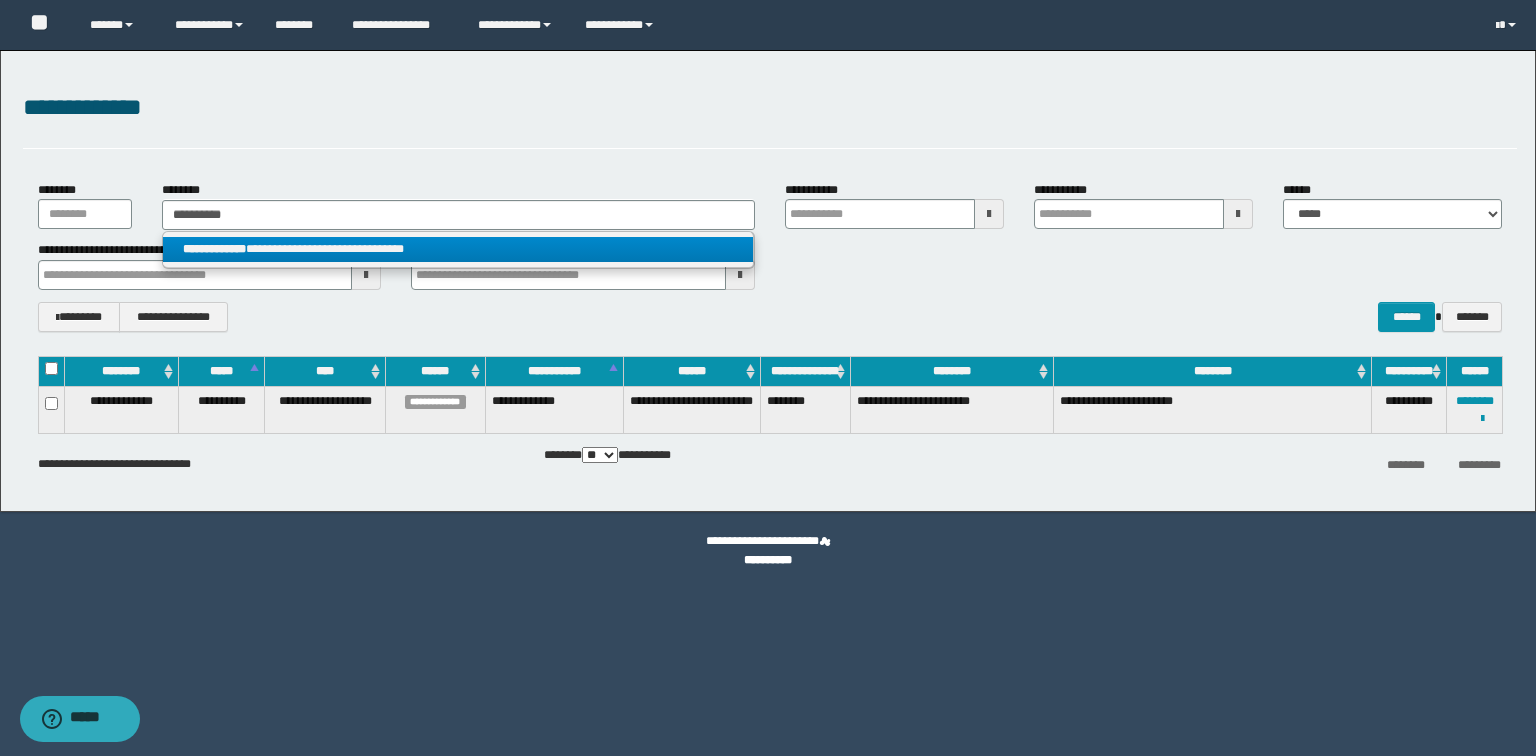 click on "**********" at bounding box center [458, 249] 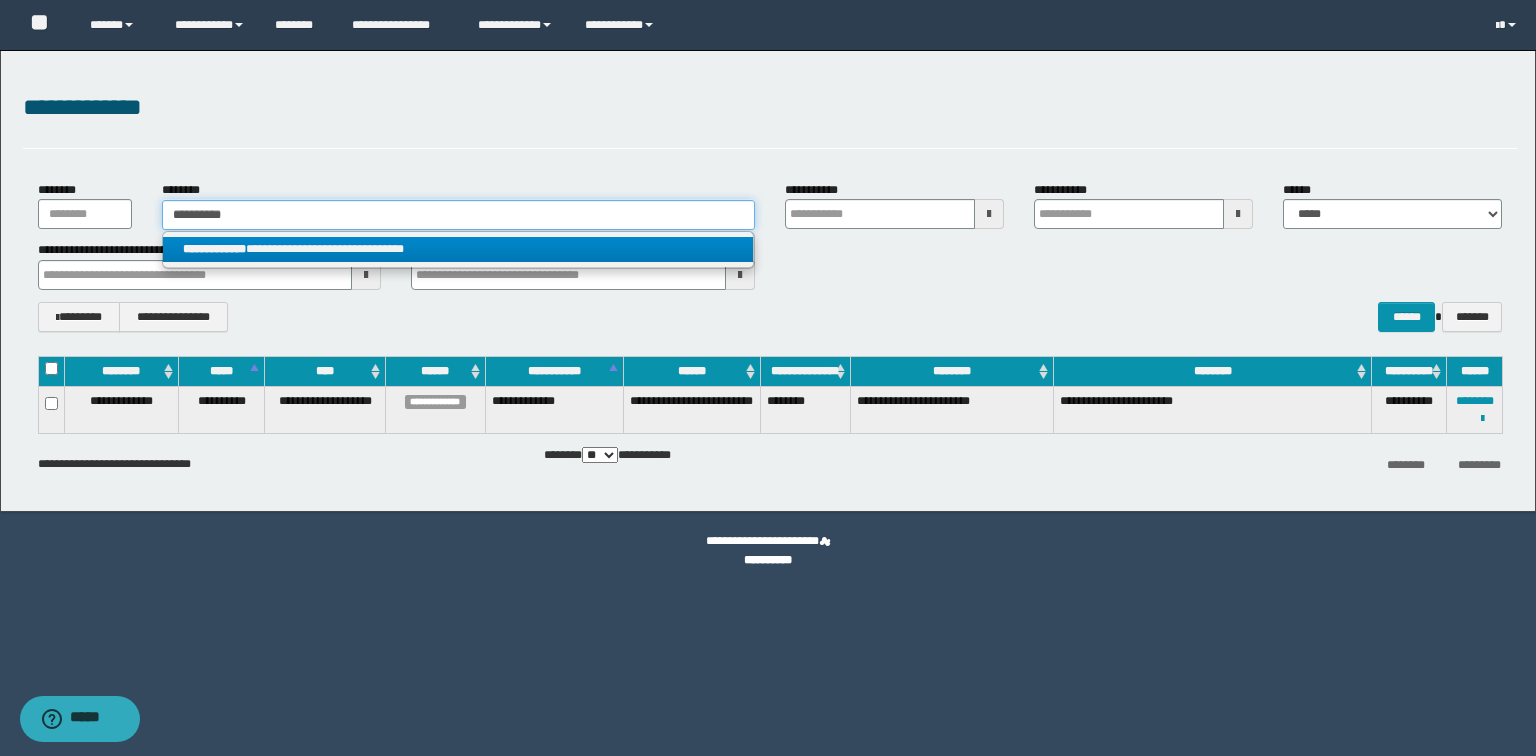 type 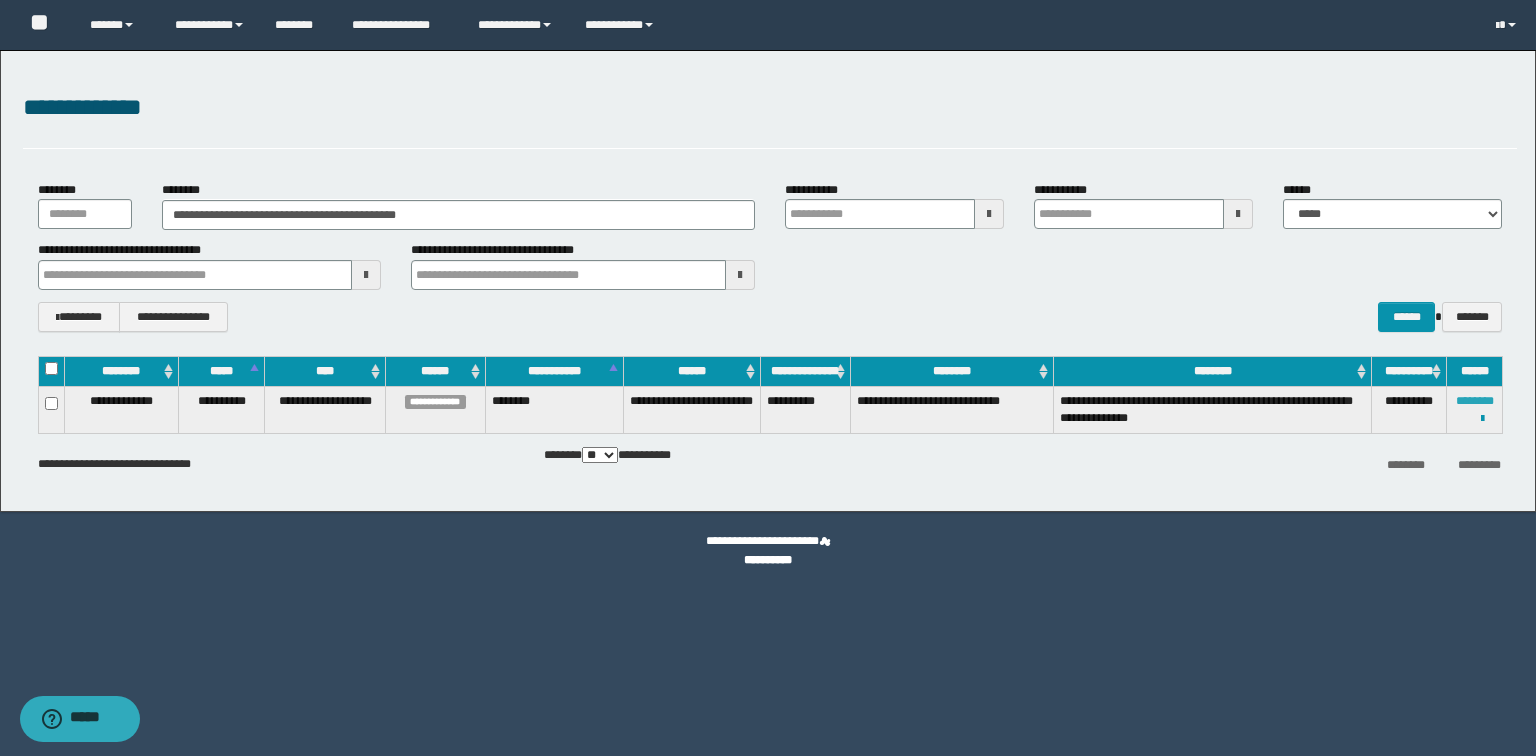 click on "********" at bounding box center (1475, 401) 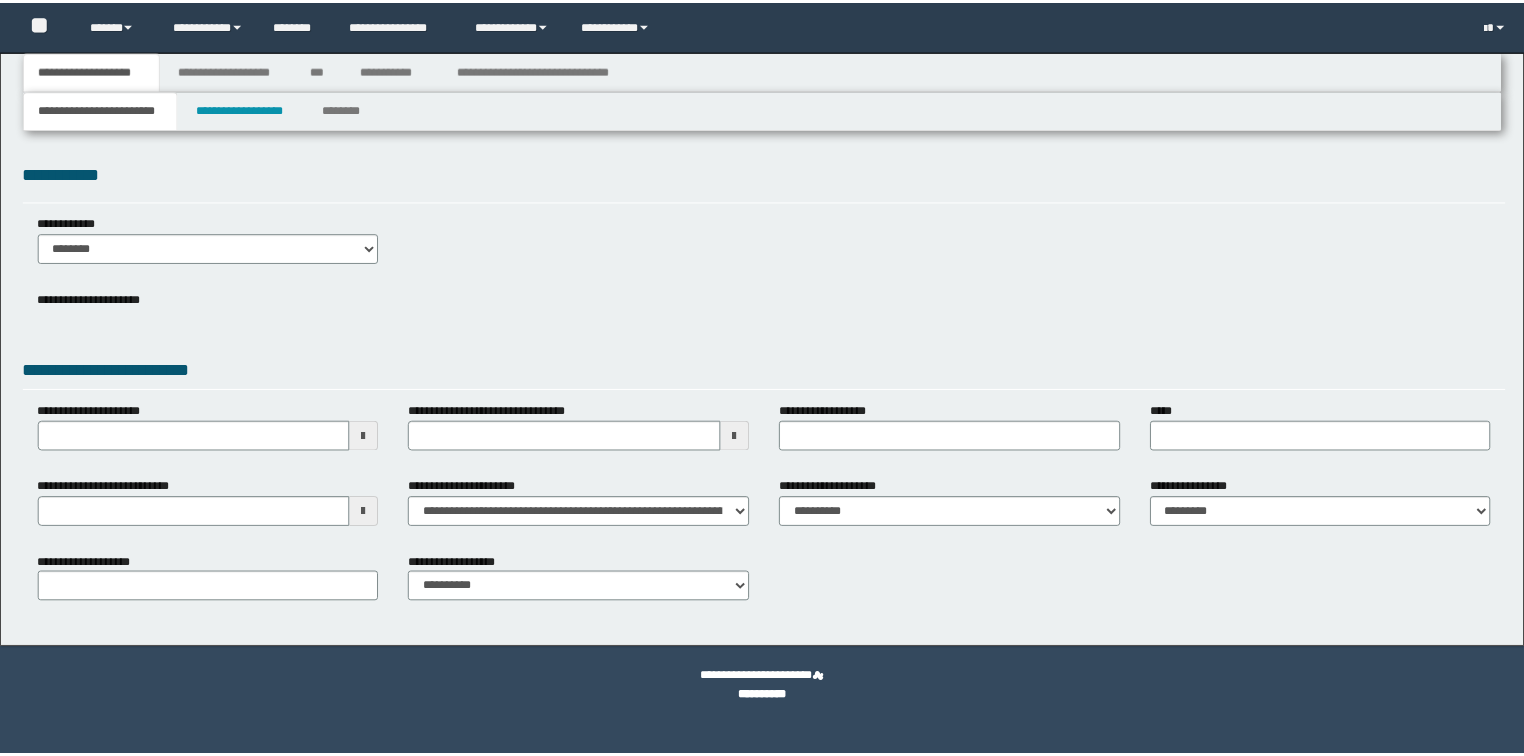 scroll, scrollTop: 0, scrollLeft: 0, axis: both 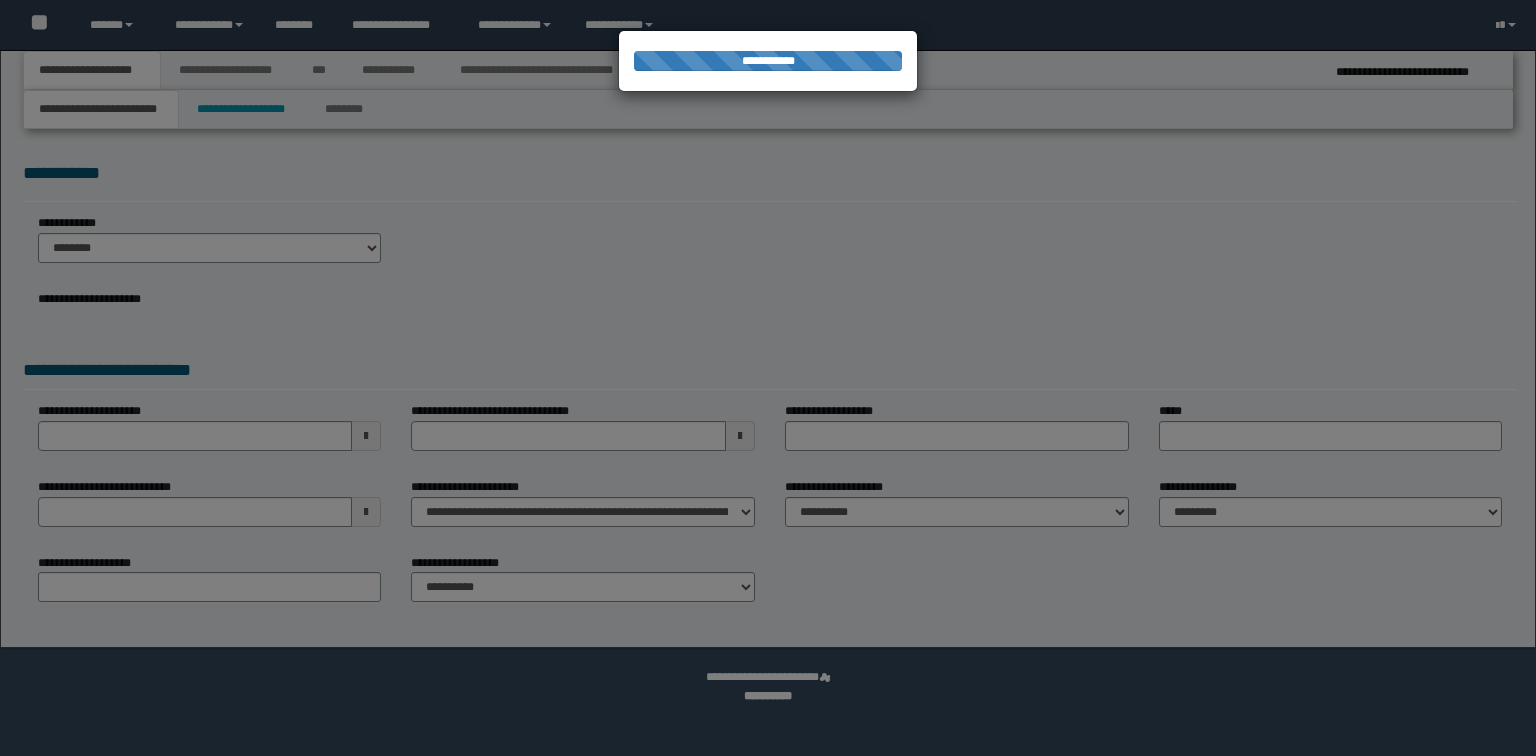 select on "**" 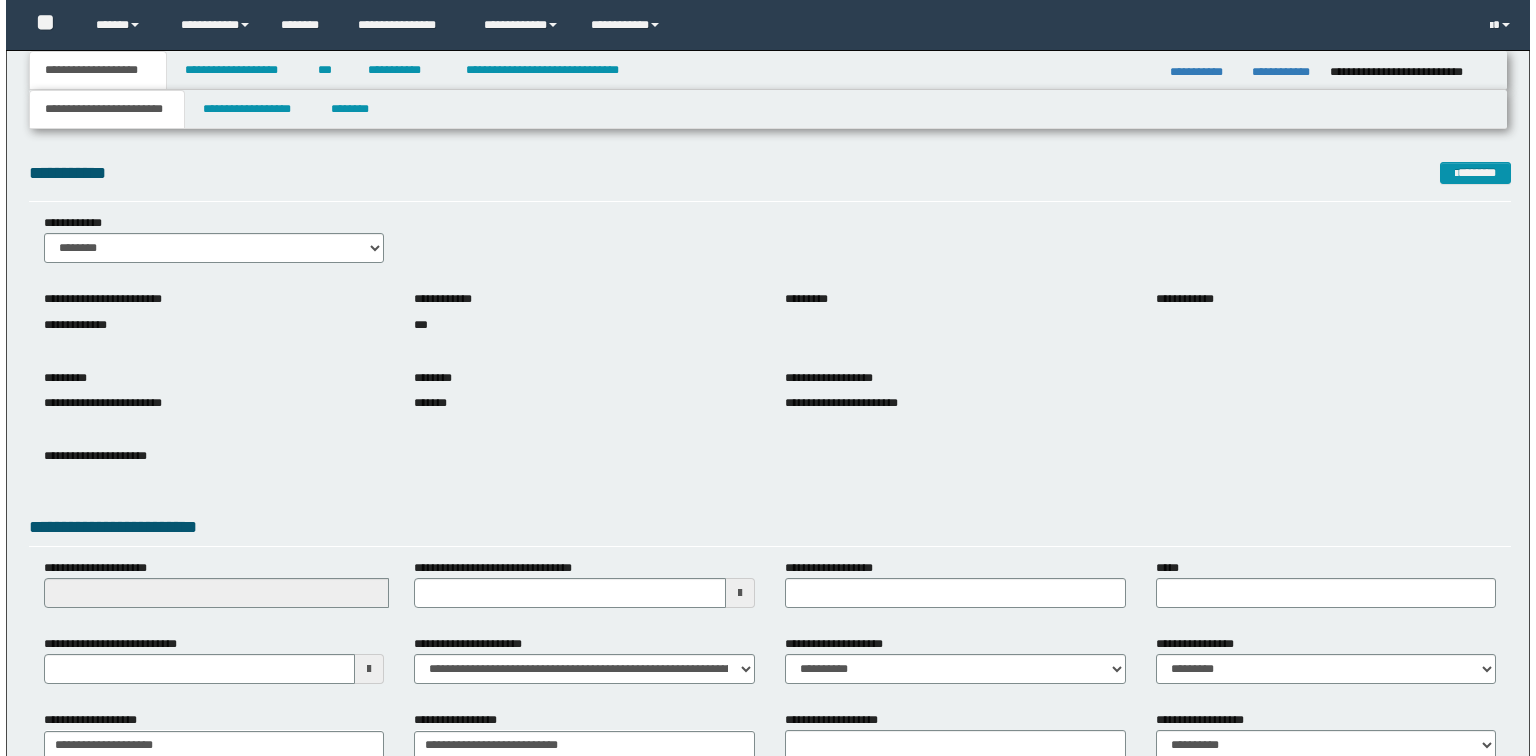 scroll, scrollTop: 0, scrollLeft: 0, axis: both 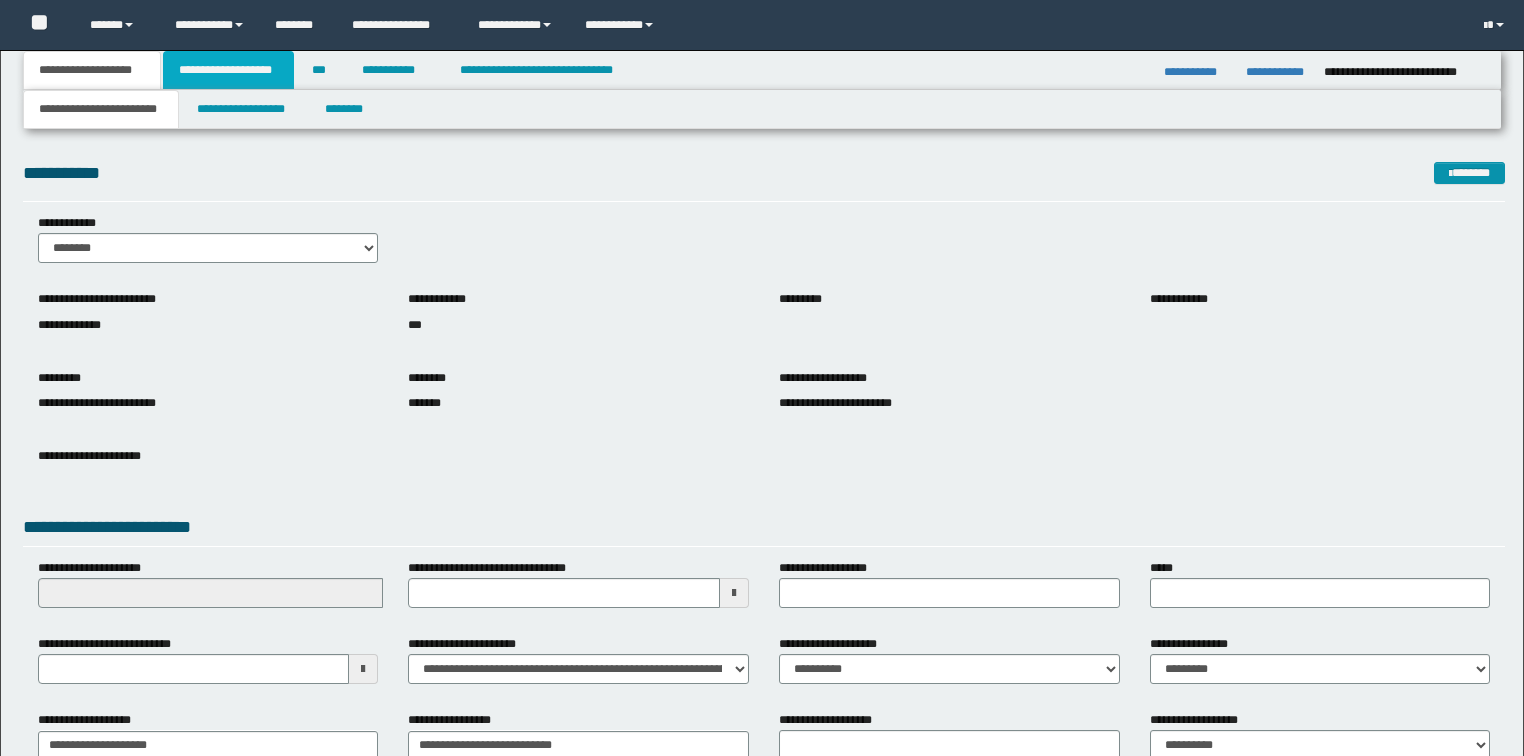 click on "**********" at bounding box center (228, 70) 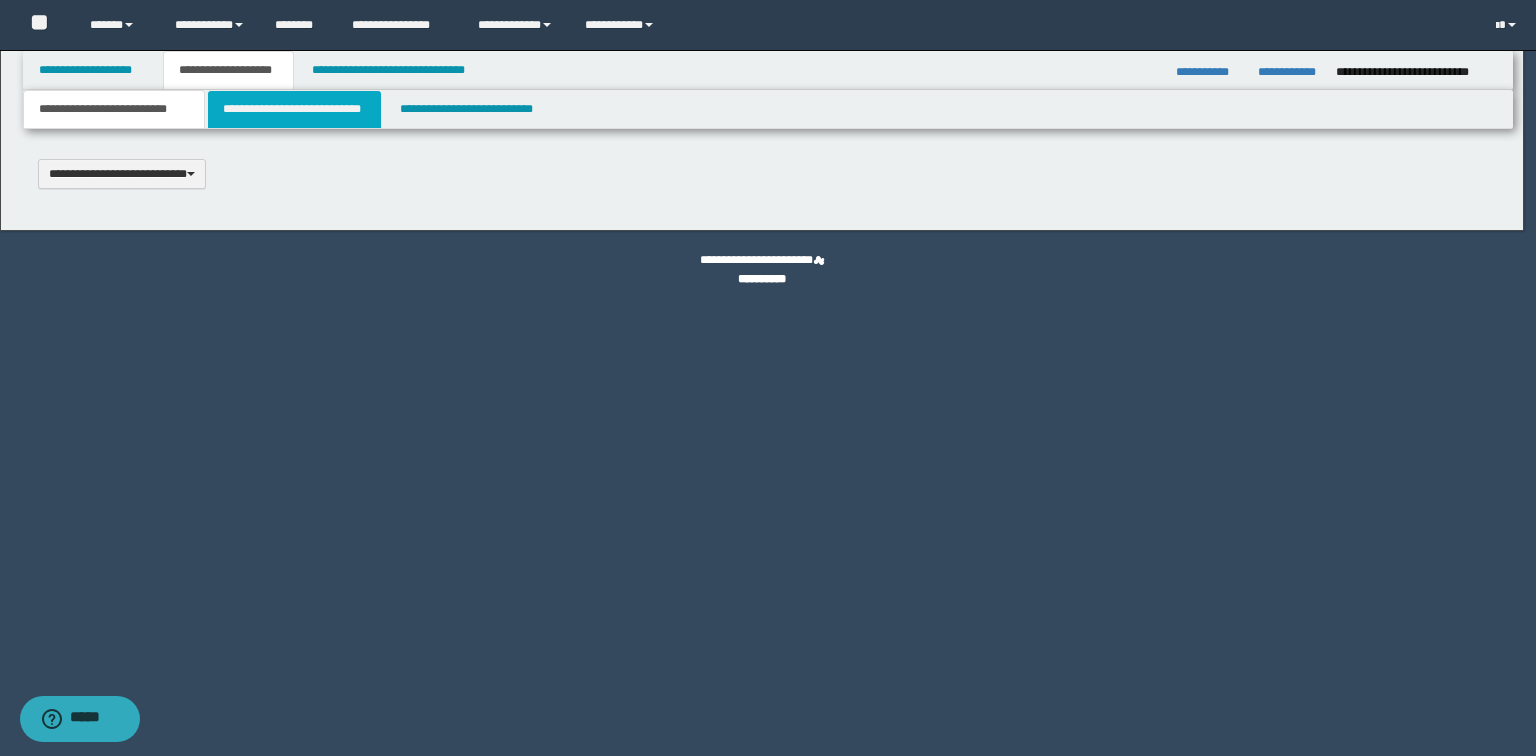 type 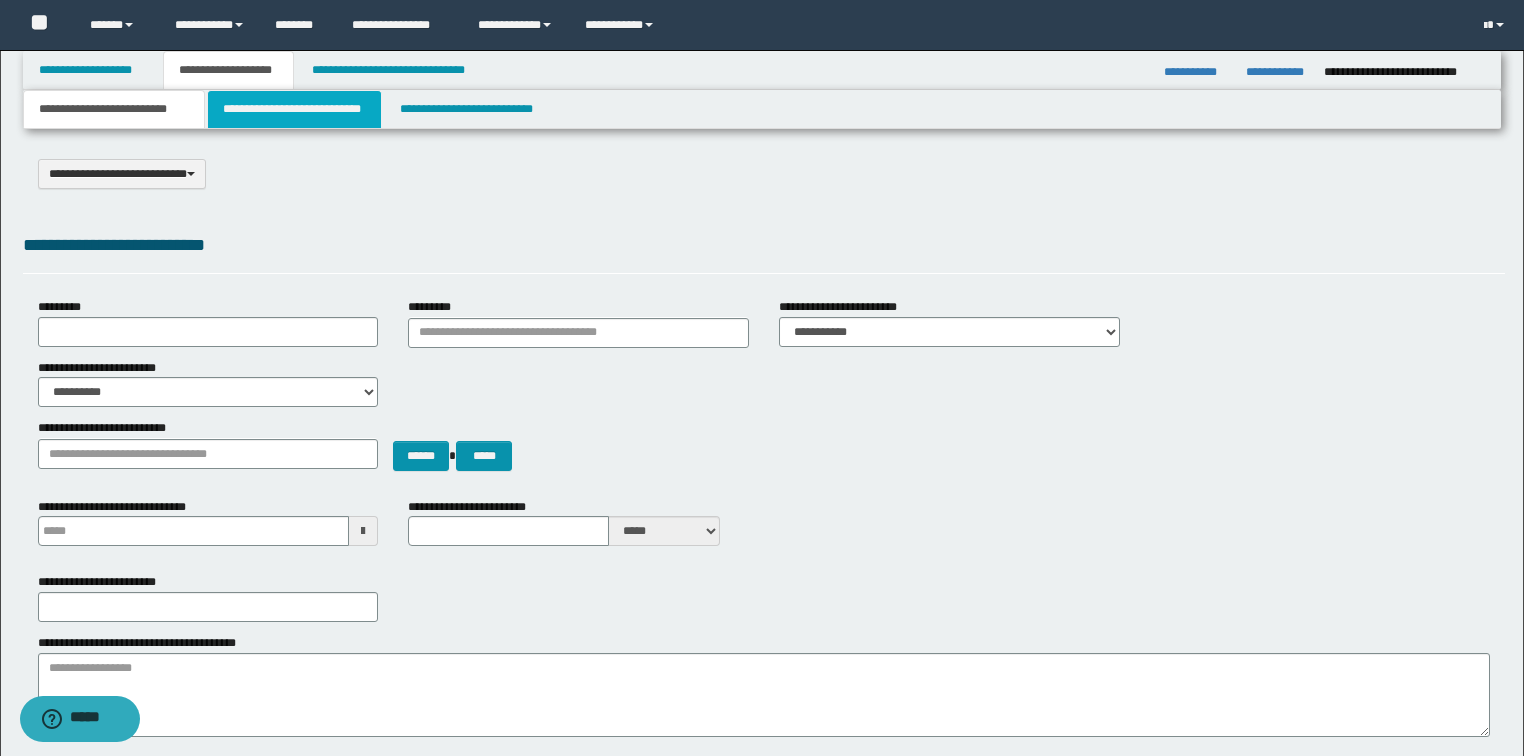 click on "**********" at bounding box center [294, 109] 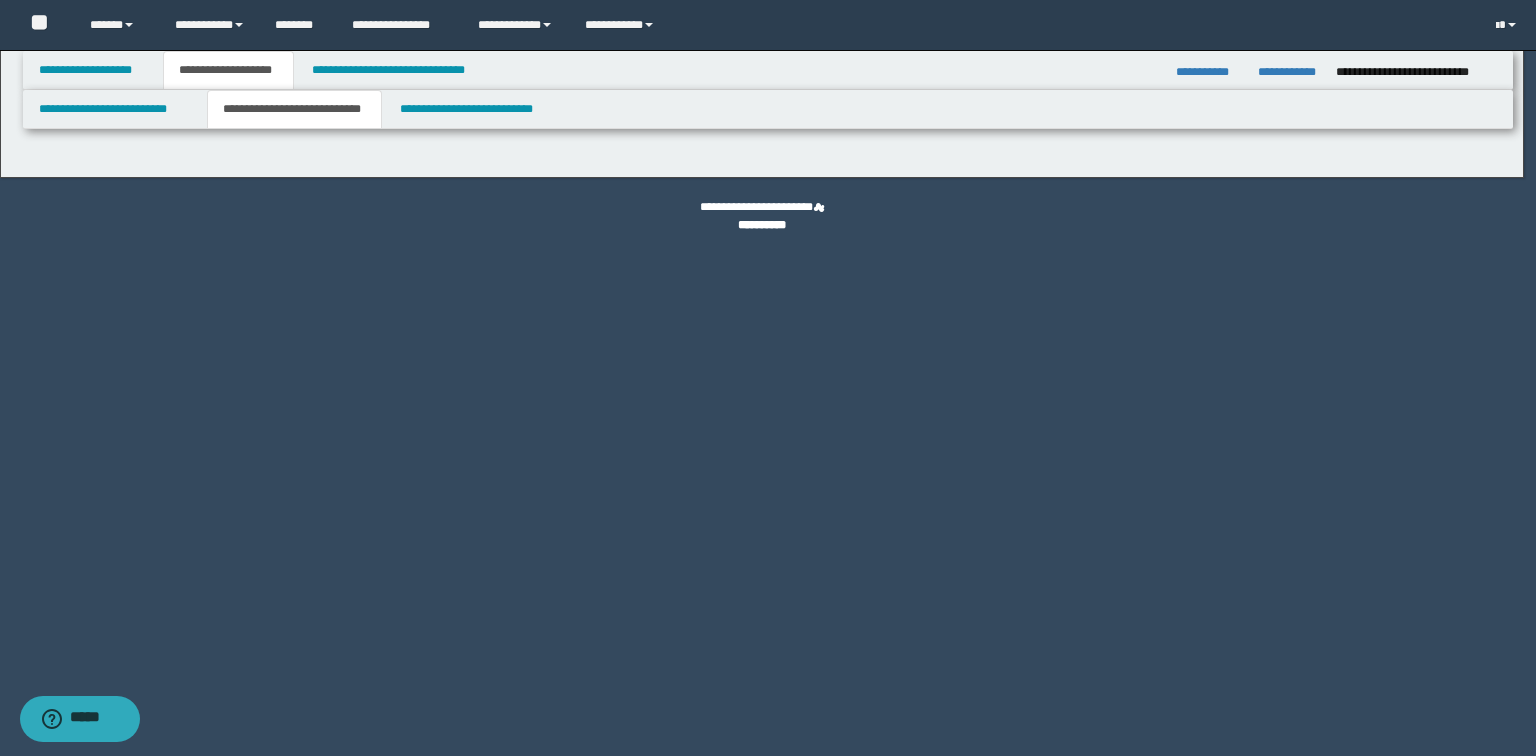 select on "*" 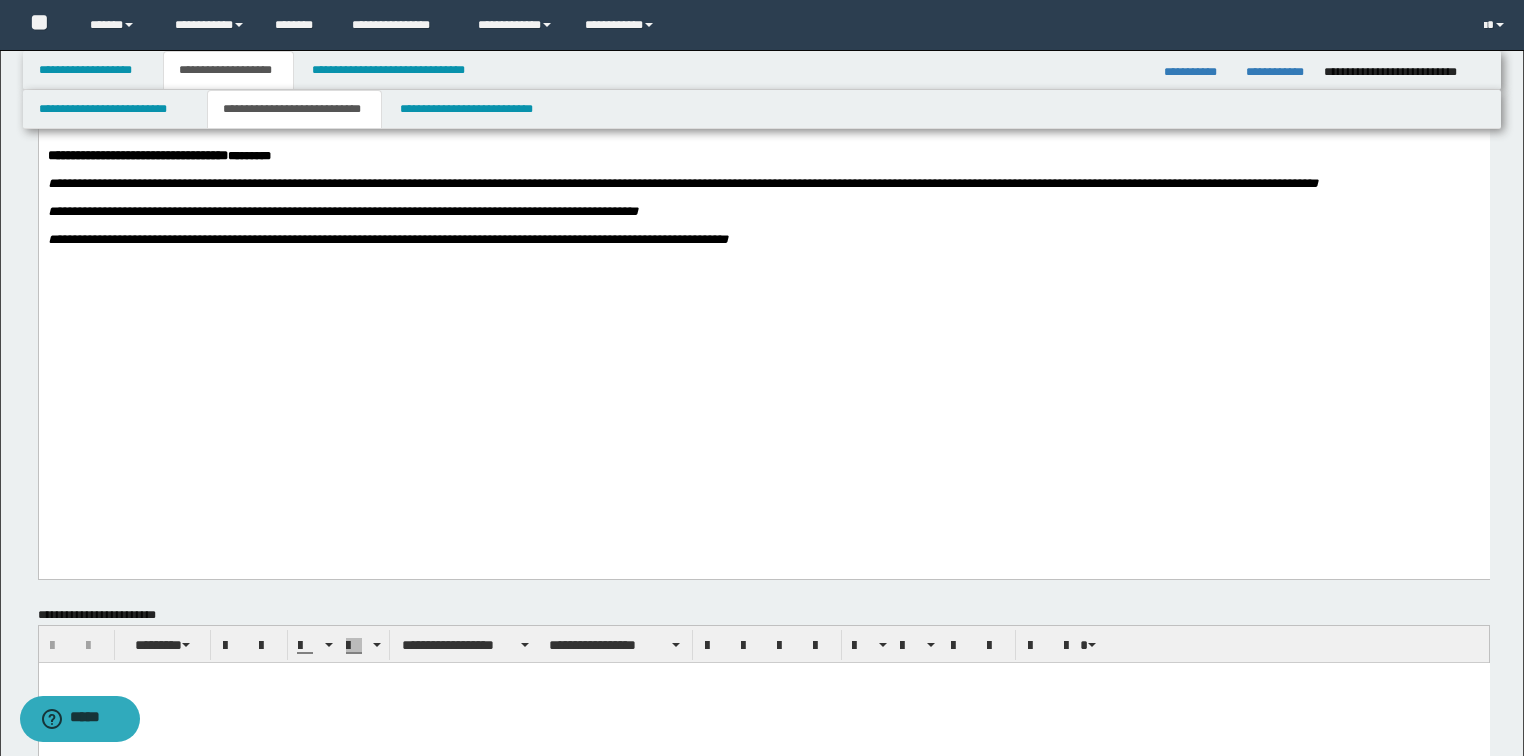 scroll, scrollTop: 1440, scrollLeft: 0, axis: vertical 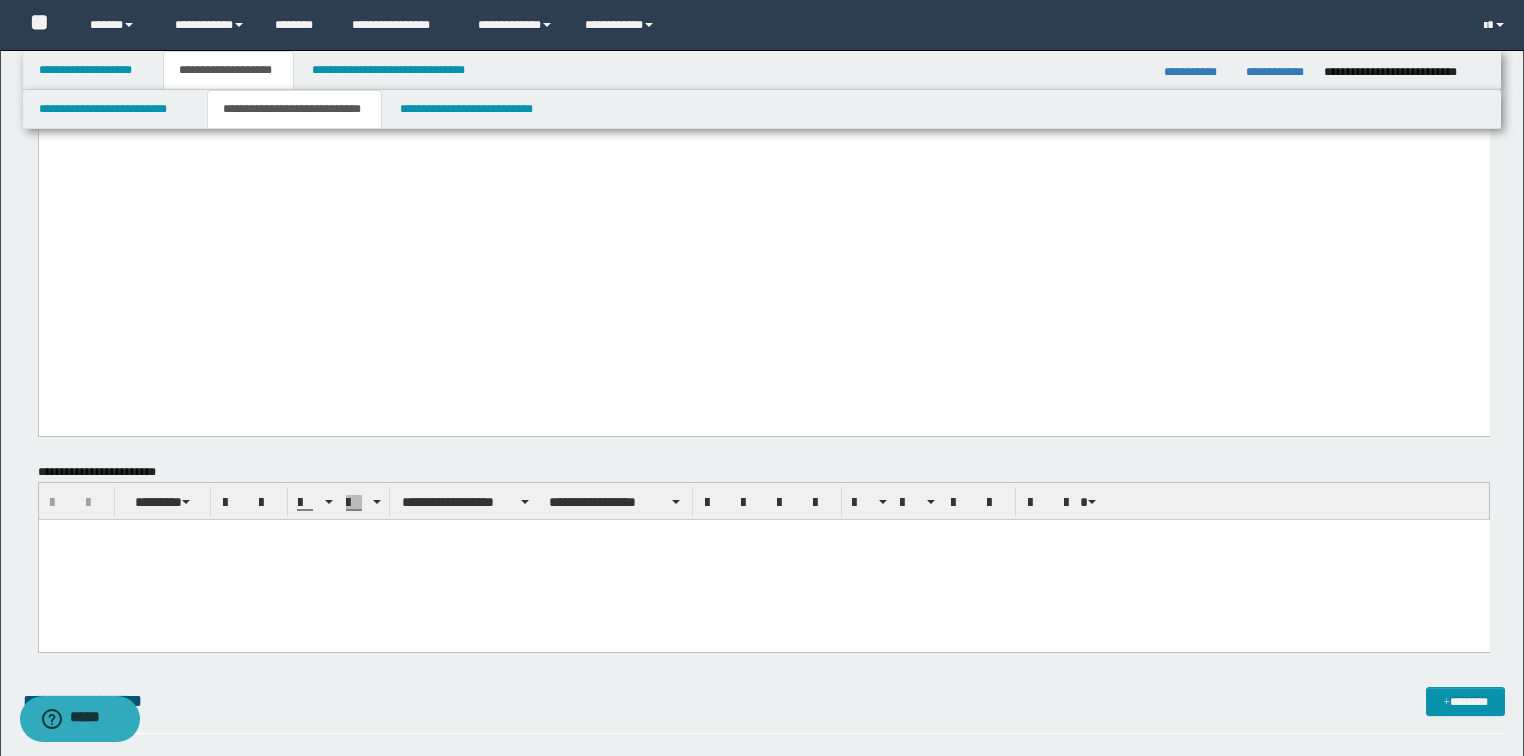 click on "**********" at bounding box center (763, 97) 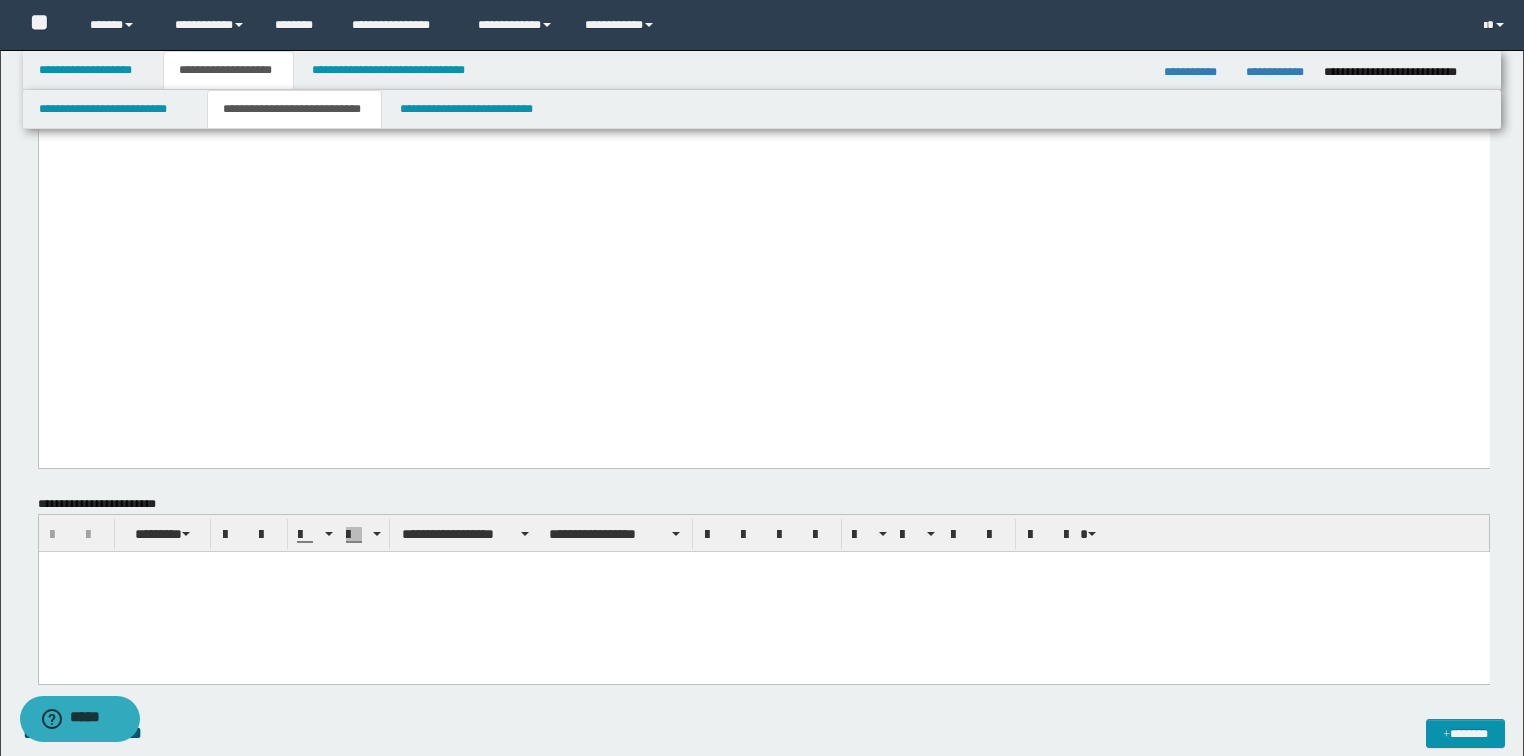 type 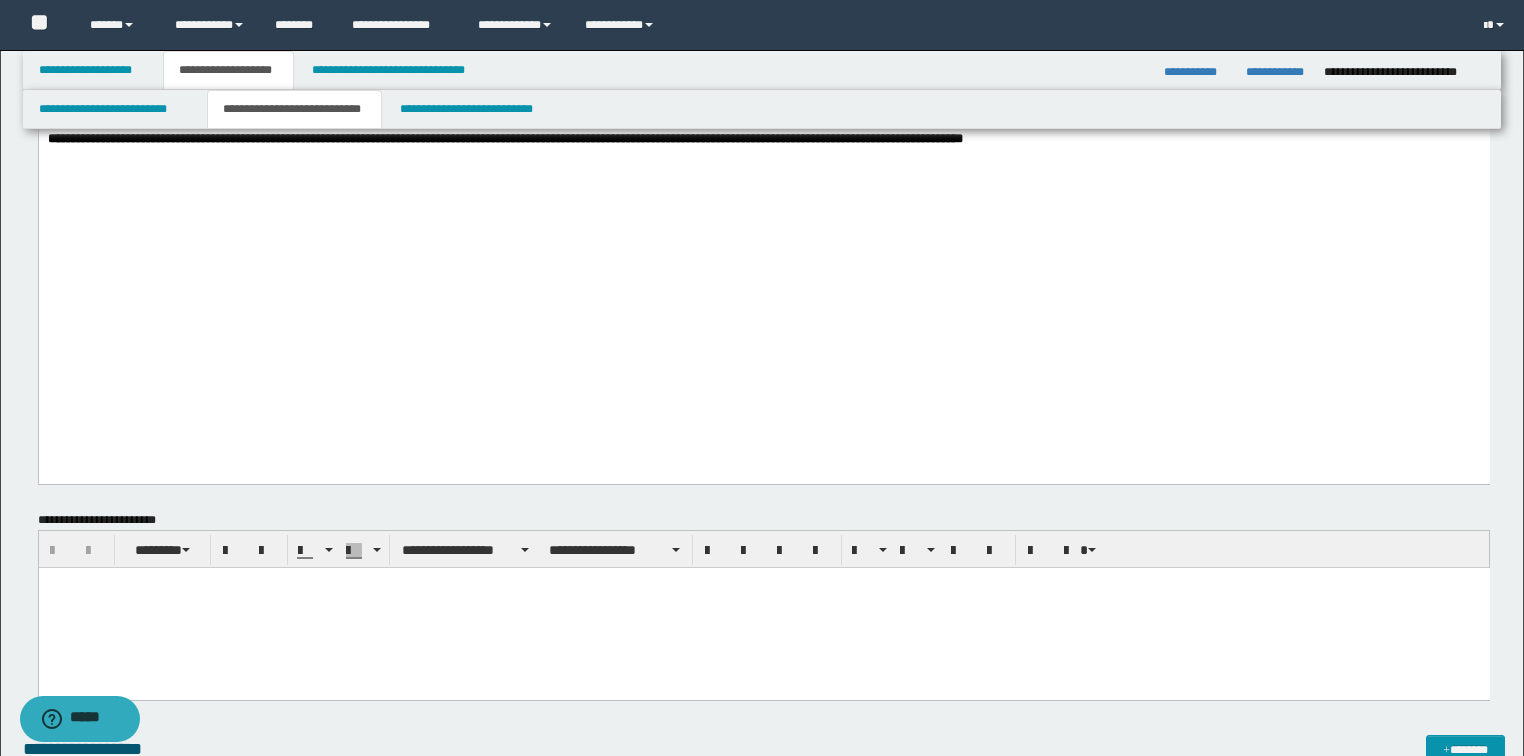 click on "**********" at bounding box center (763, 125) 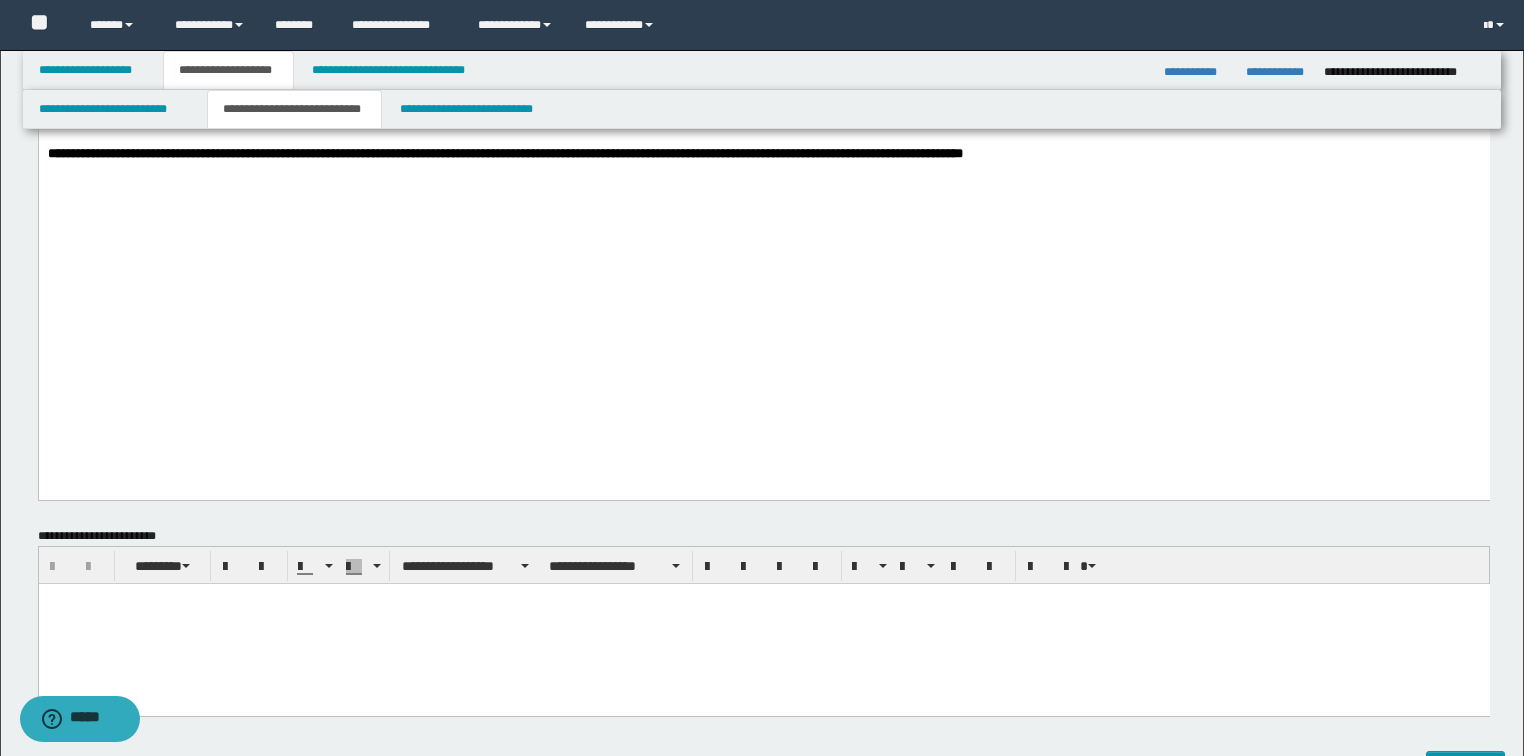 click on "**********" at bounding box center [504, 153] 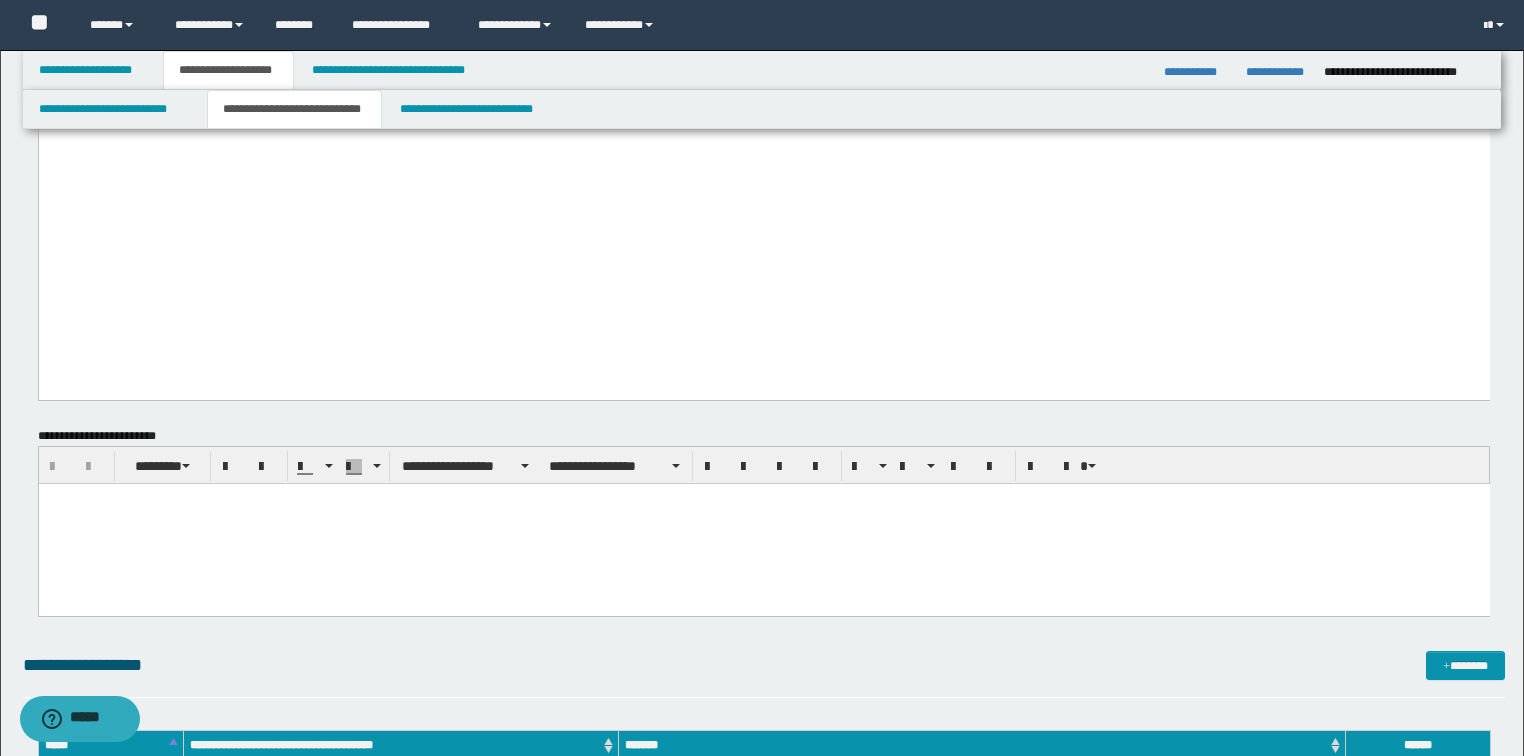scroll, scrollTop: 1680, scrollLeft: 0, axis: vertical 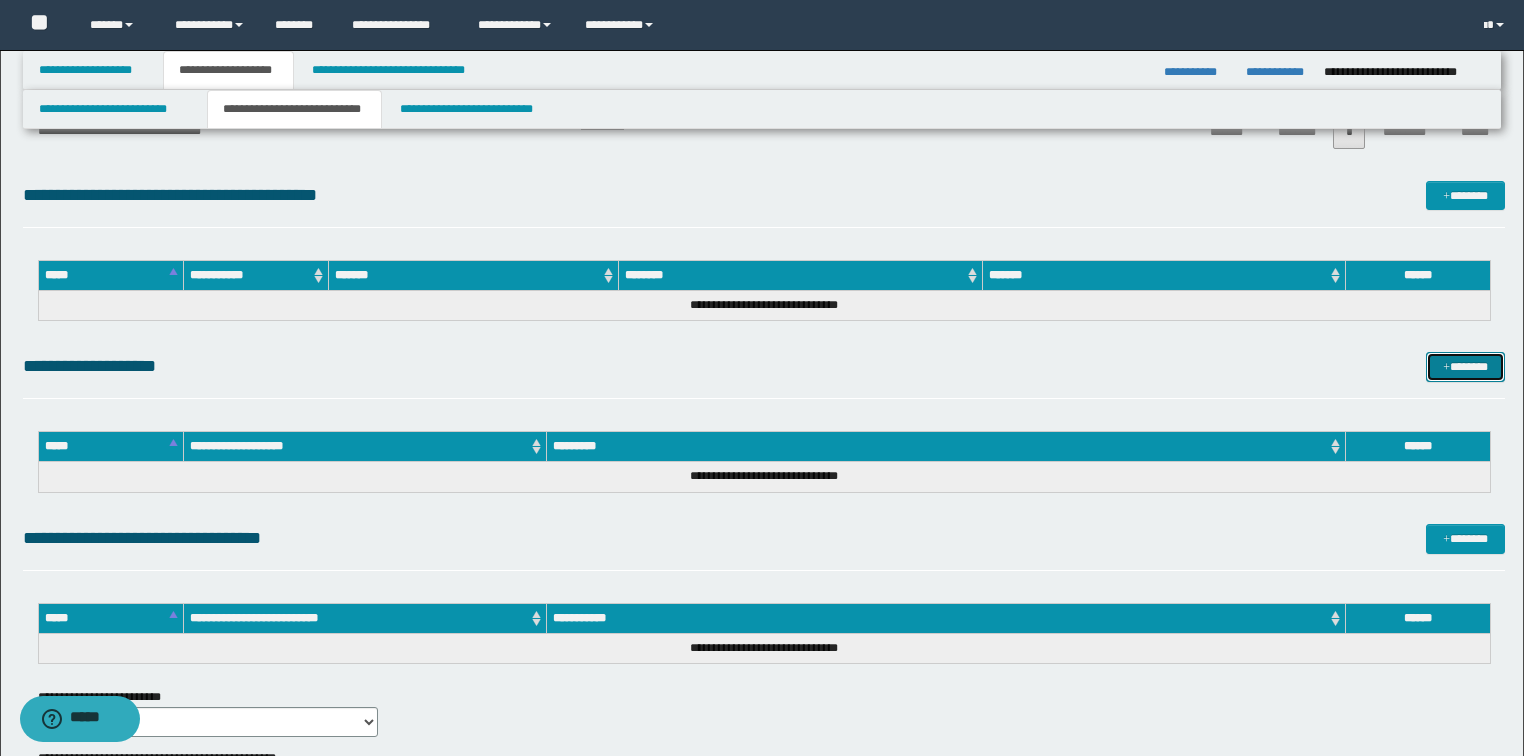 click on "*******" at bounding box center (1465, 367) 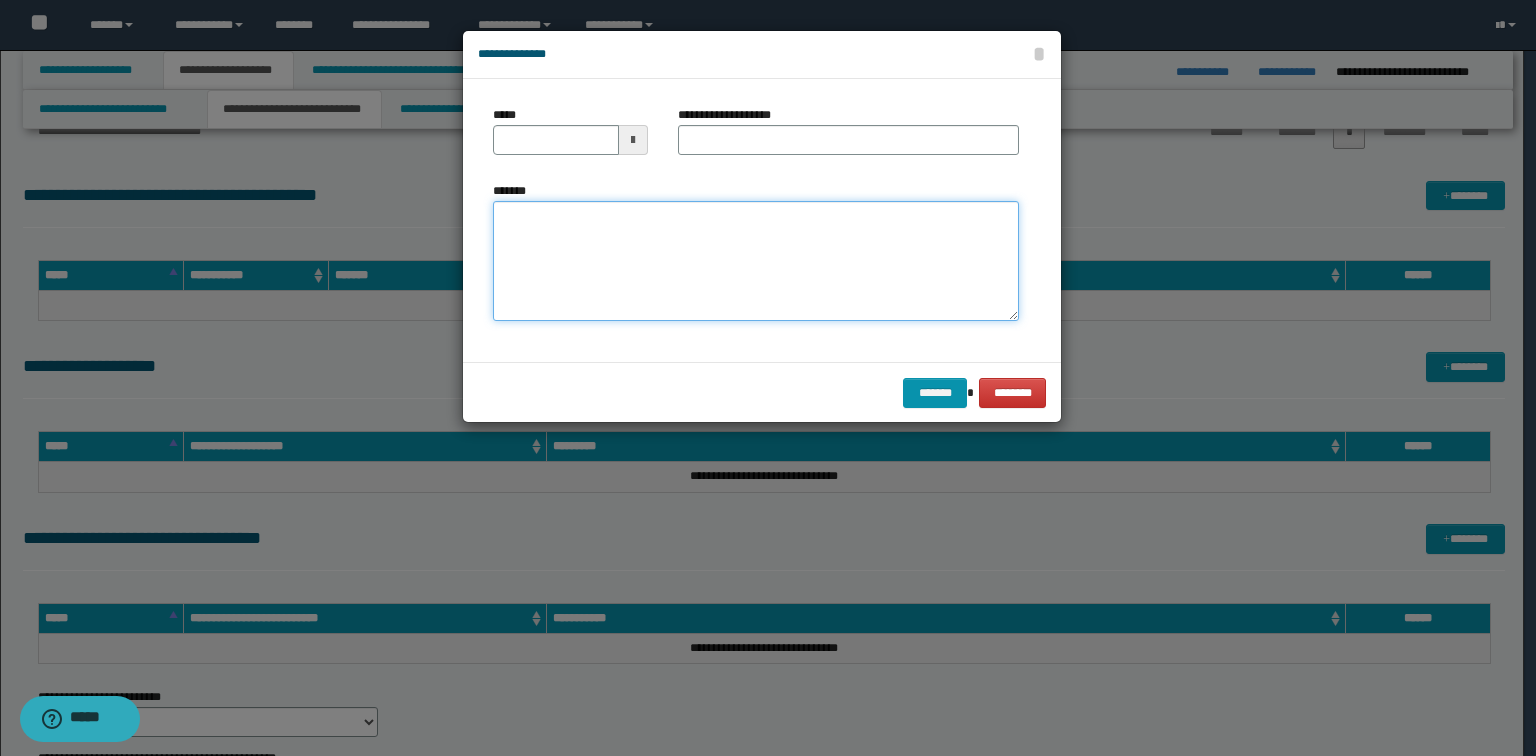 click on "*******" at bounding box center (756, 261) 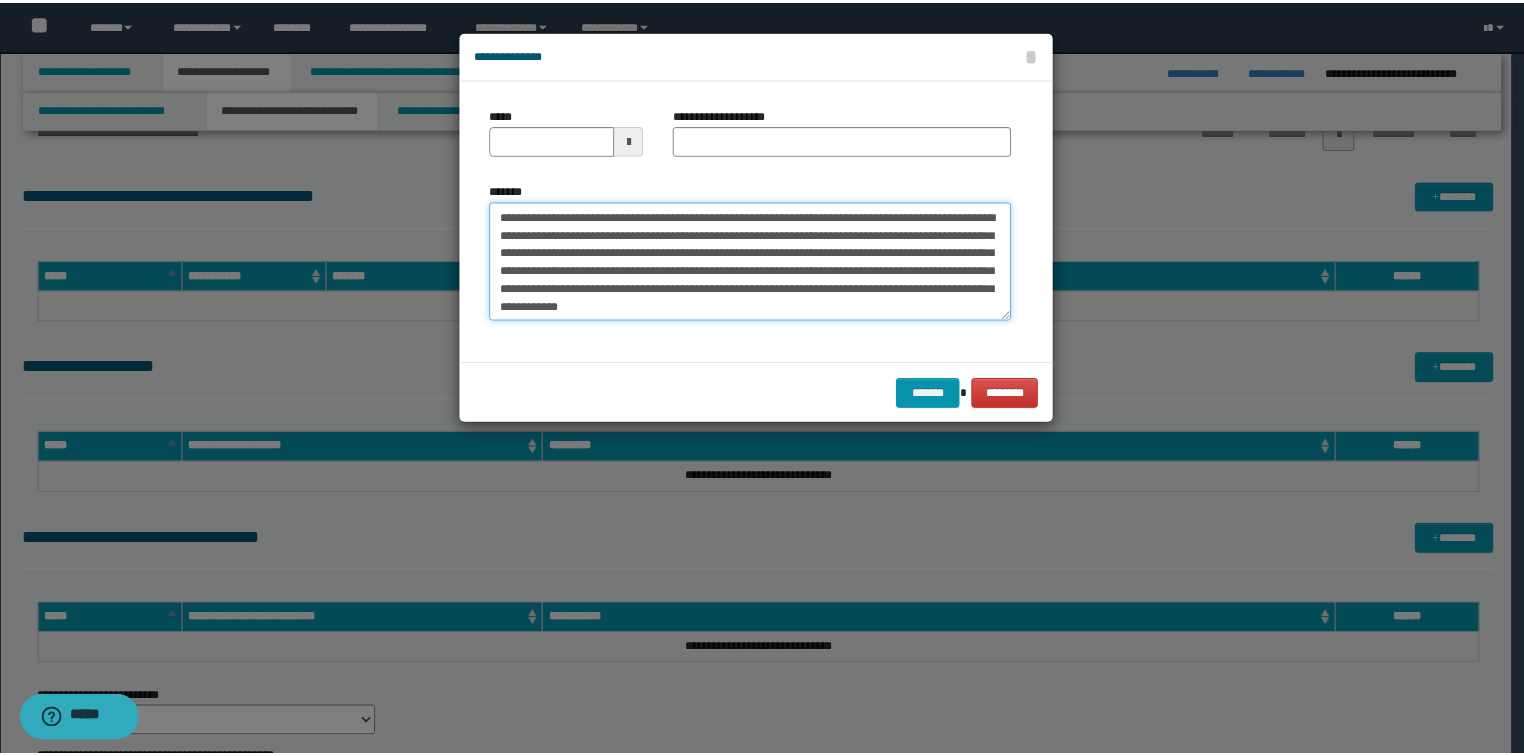 scroll, scrollTop: 0, scrollLeft: 0, axis: both 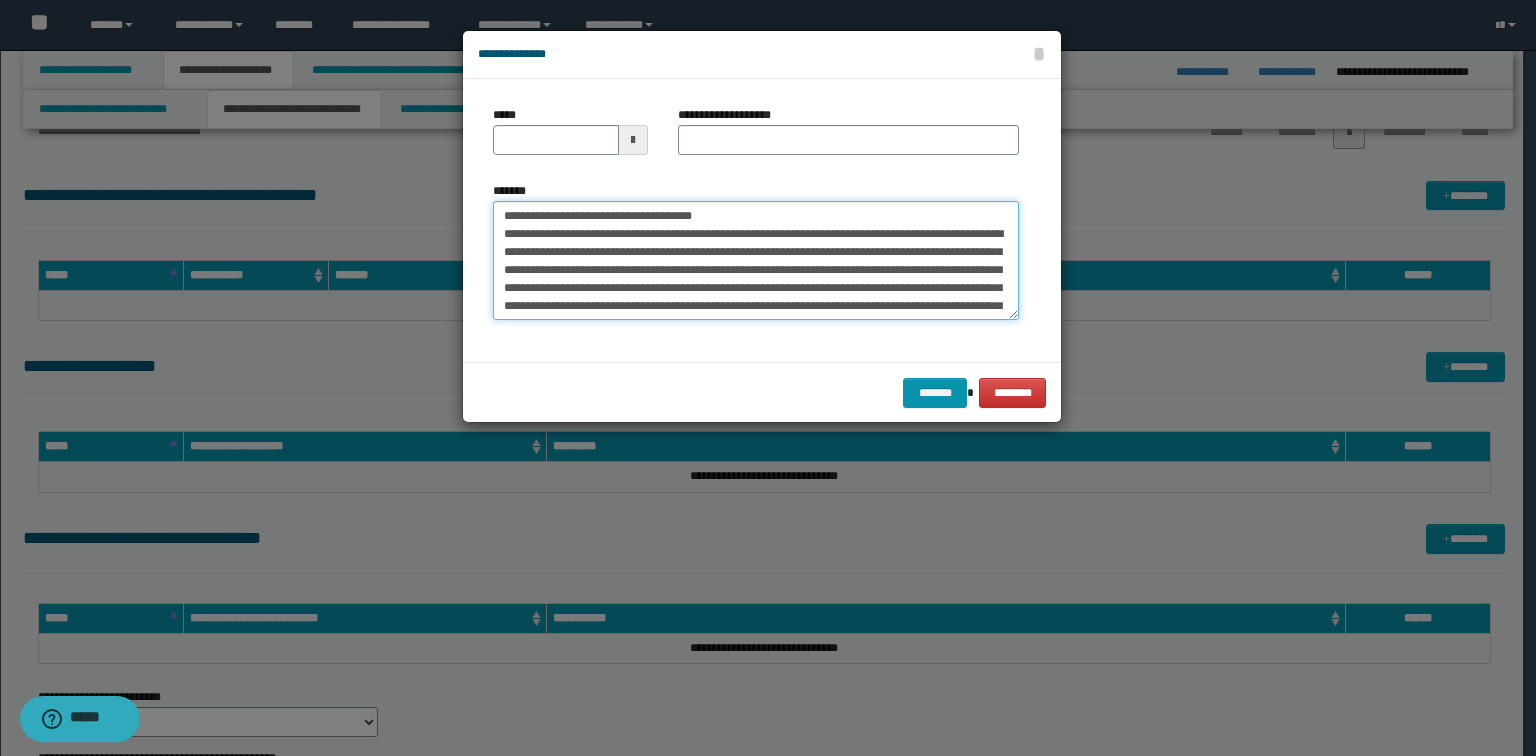 drag, startPoint x: 754, startPoint y: 216, endPoint x: 564, endPoint y: 212, distance: 190.0421 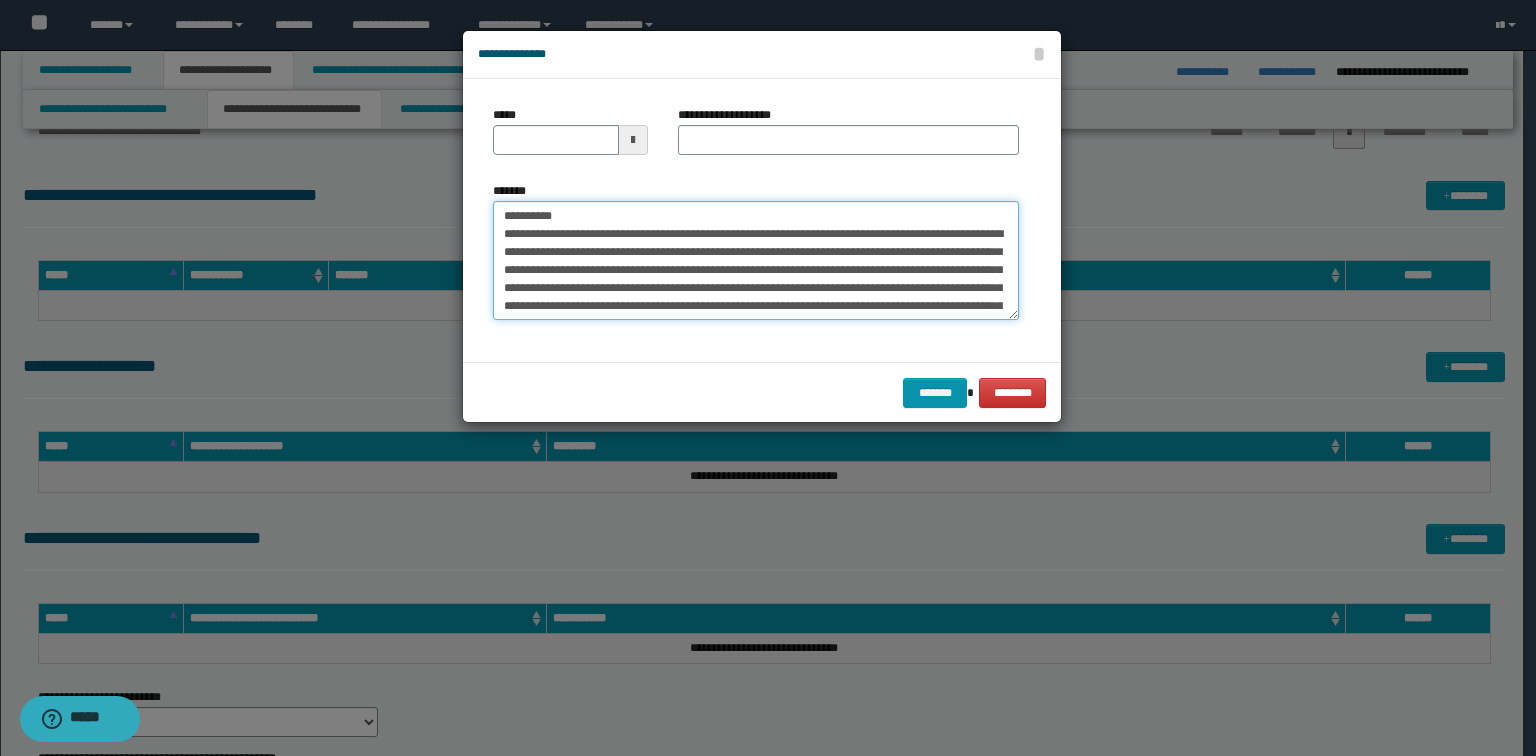 type on "**********" 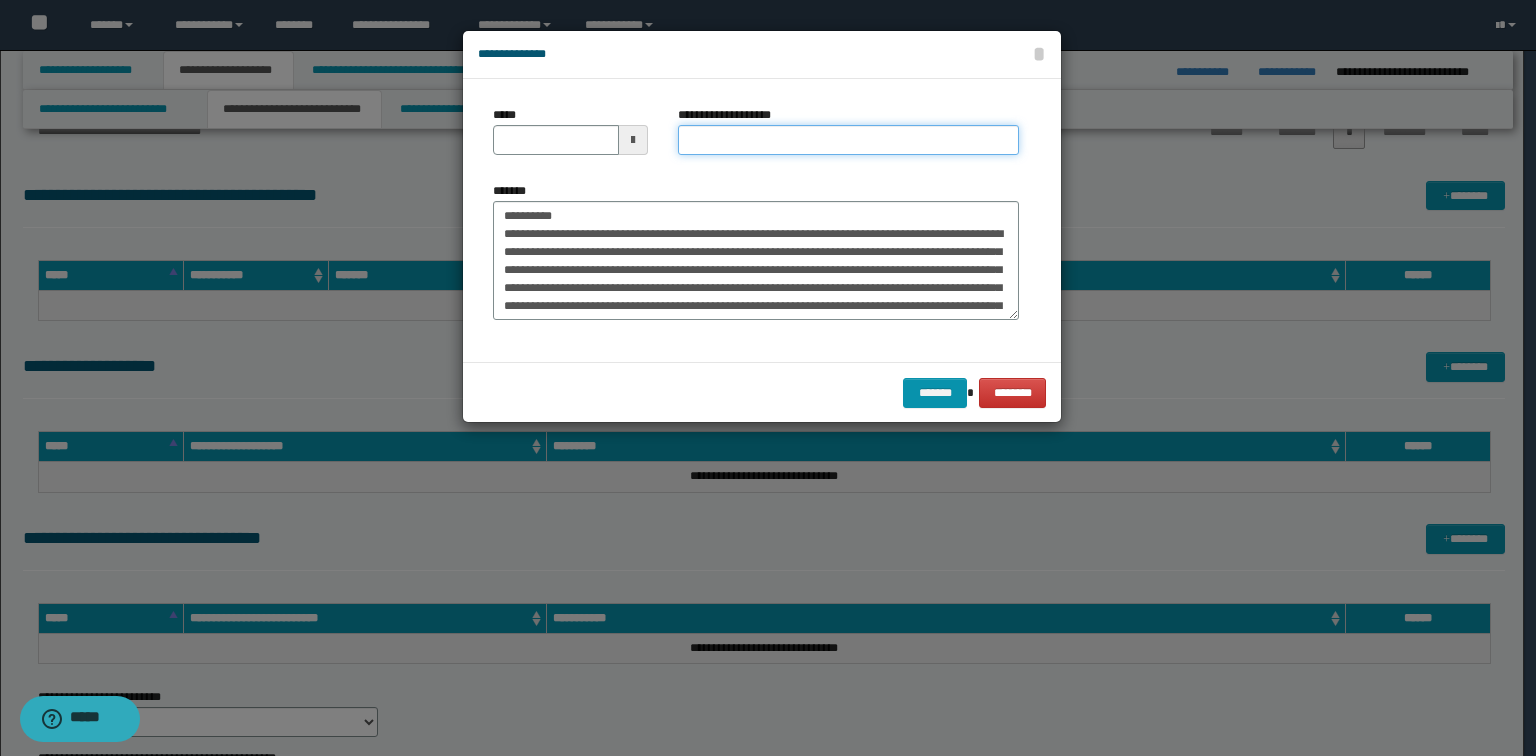 drag, startPoint x: 724, startPoint y: 139, endPoint x: 688, endPoint y: 149, distance: 37.363083 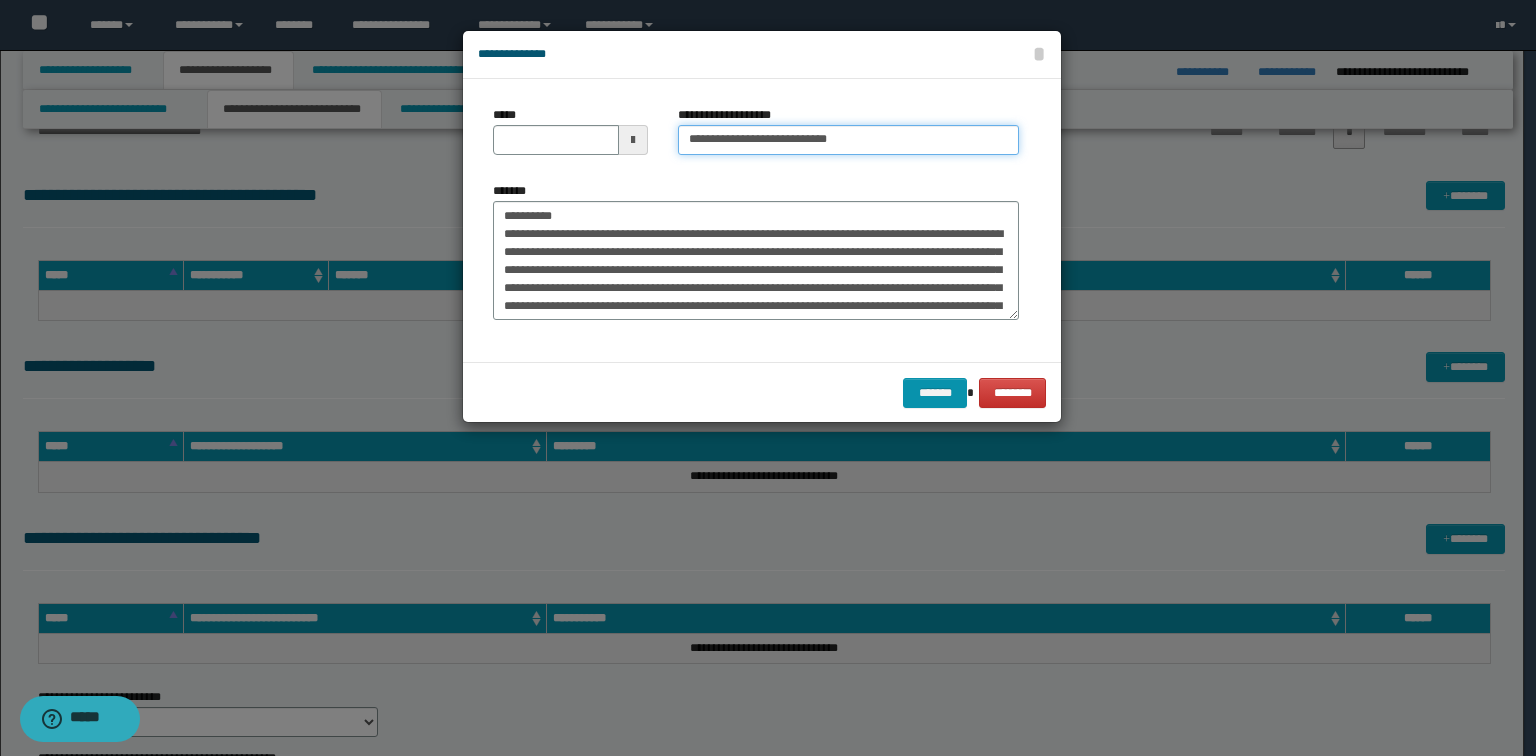 type on "**********" 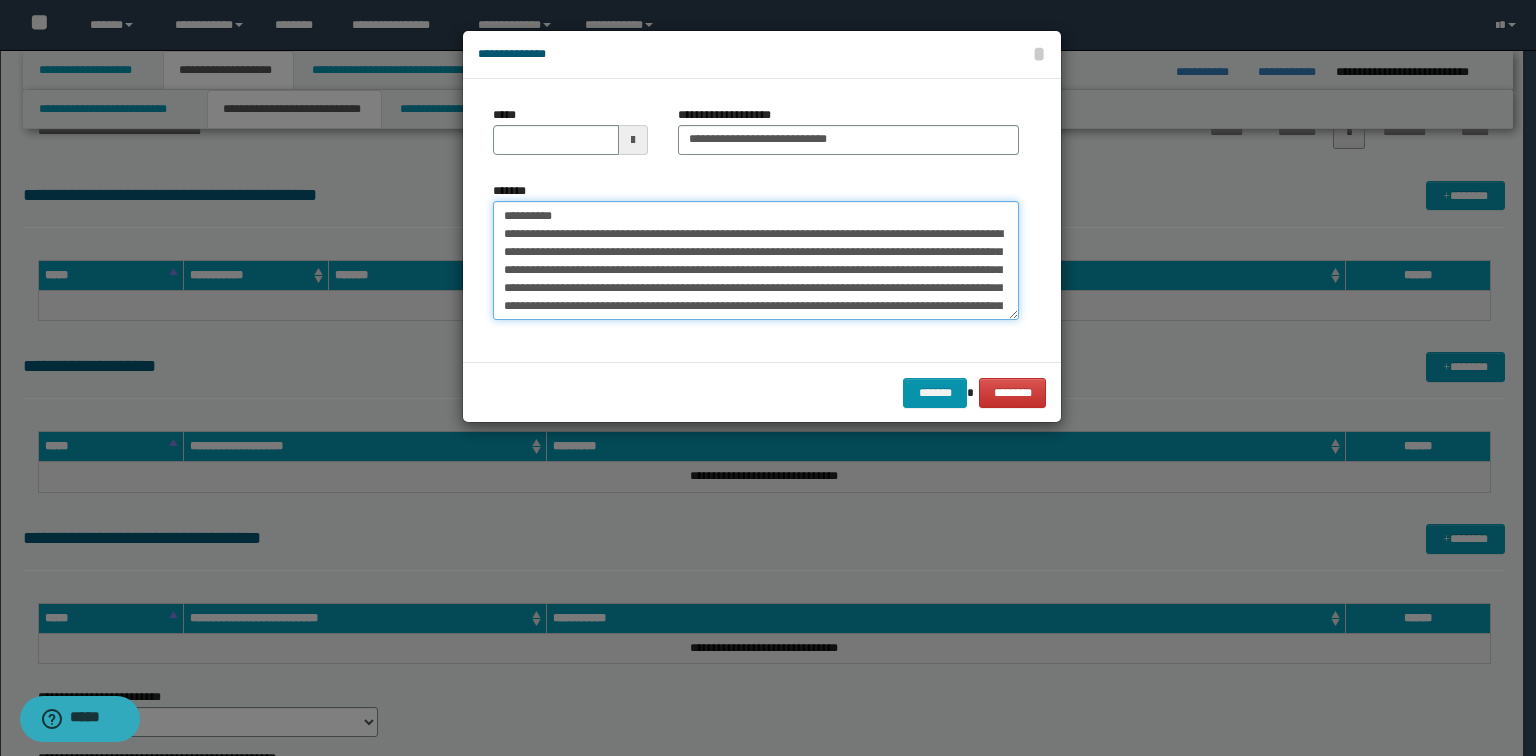 drag, startPoint x: 588, startPoint y: 216, endPoint x: 0, endPoint y: 163, distance: 590.3838 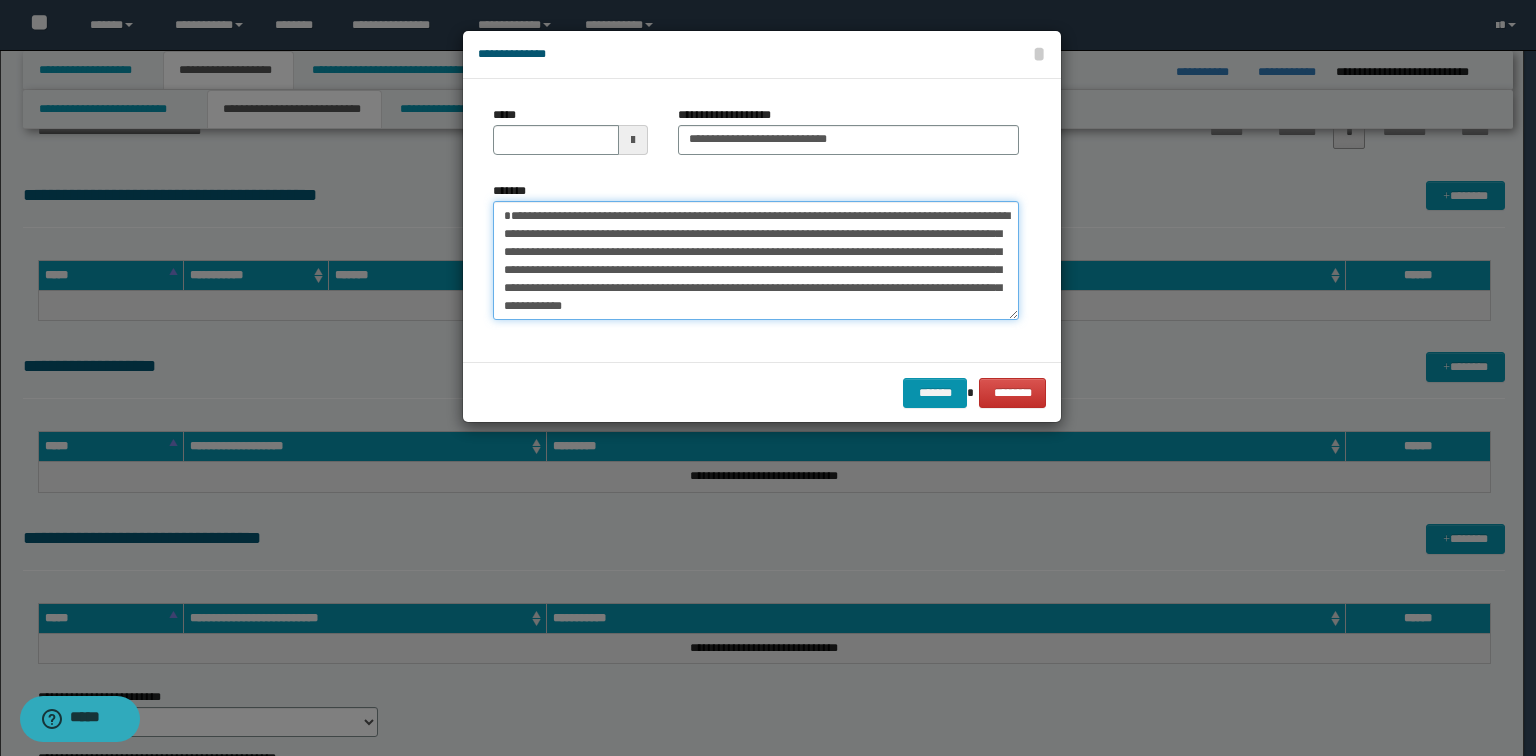 type 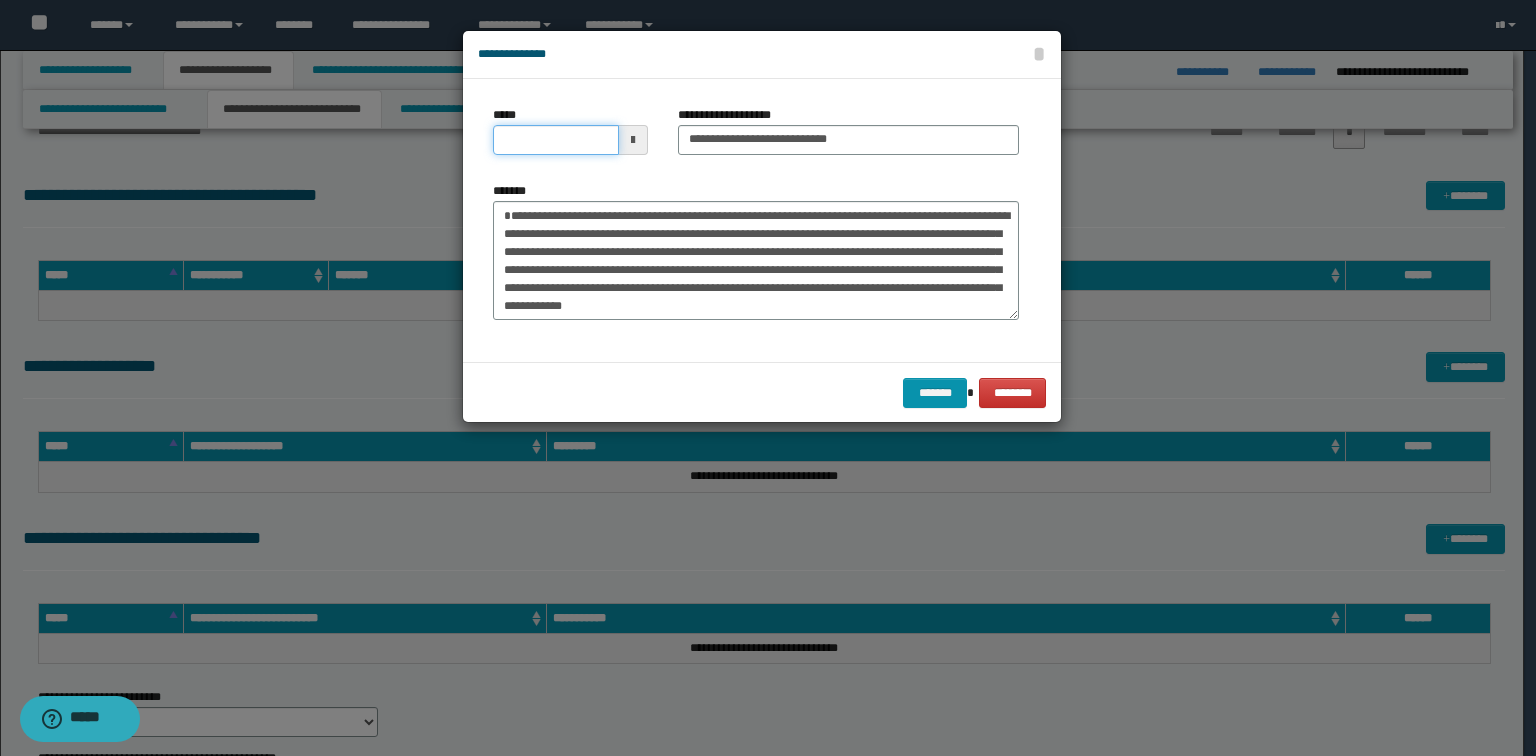 drag, startPoint x: 539, startPoint y: 145, endPoint x: 549, endPoint y: 152, distance: 12.206555 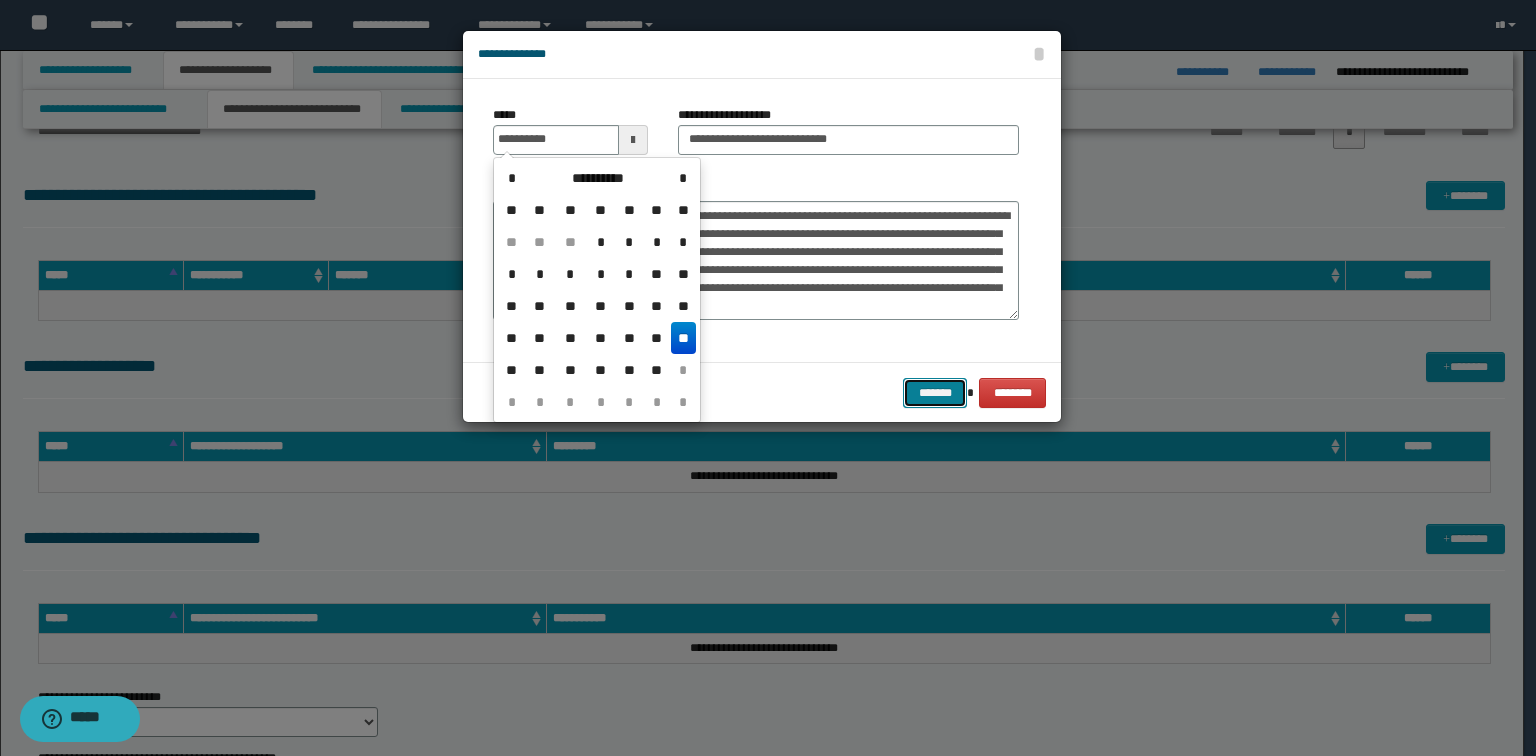 type on "**********" 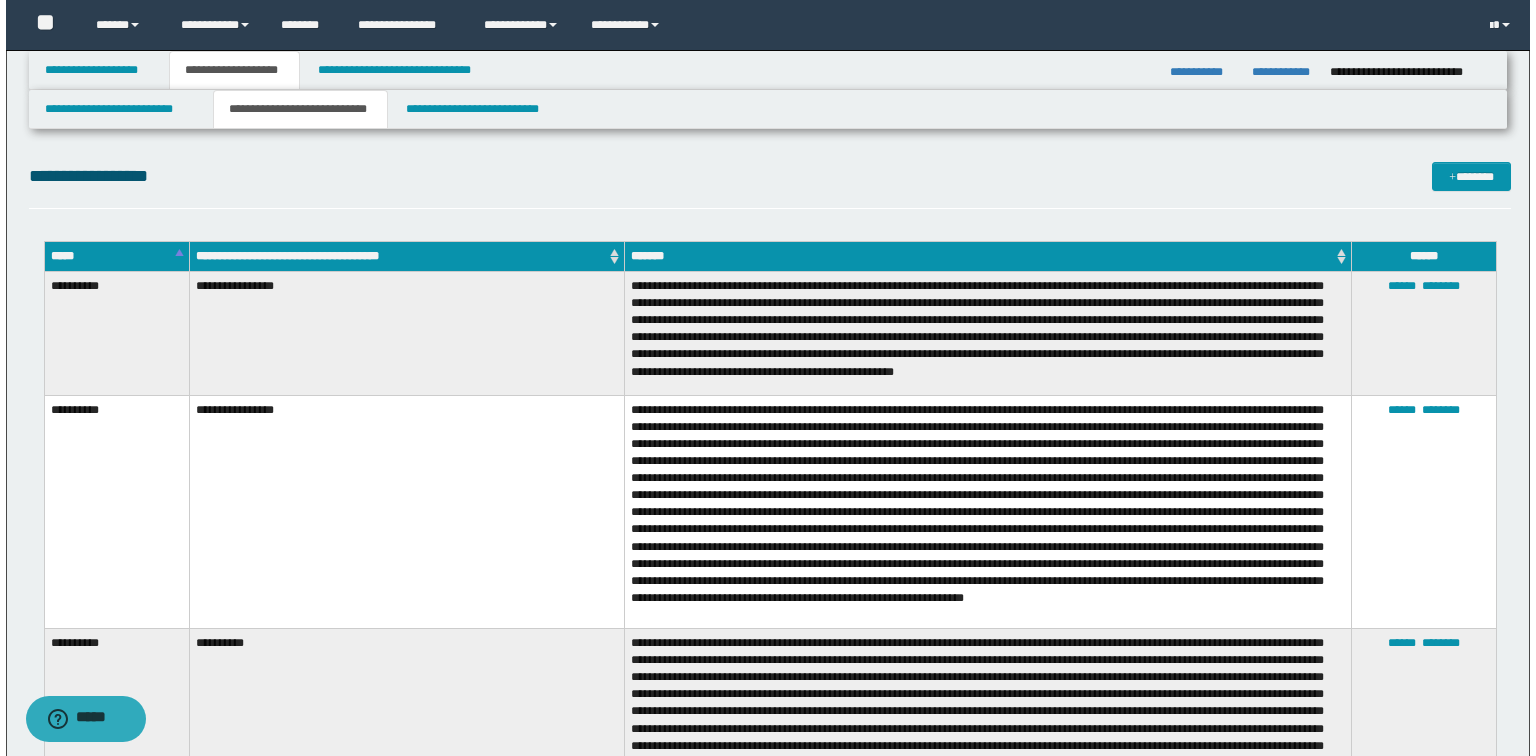 scroll, scrollTop: 2000, scrollLeft: 0, axis: vertical 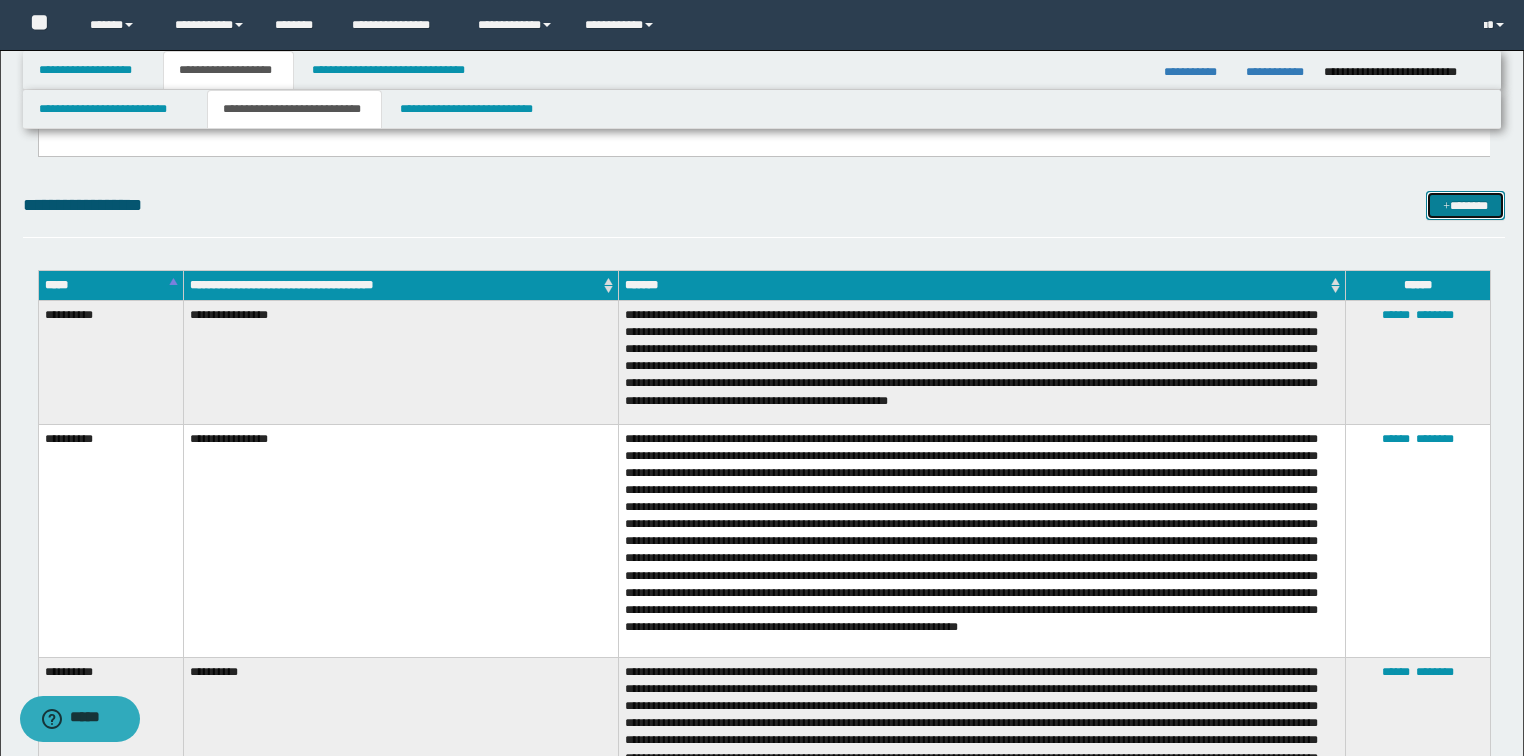 click on "*******" at bounding box center [1465, 206] 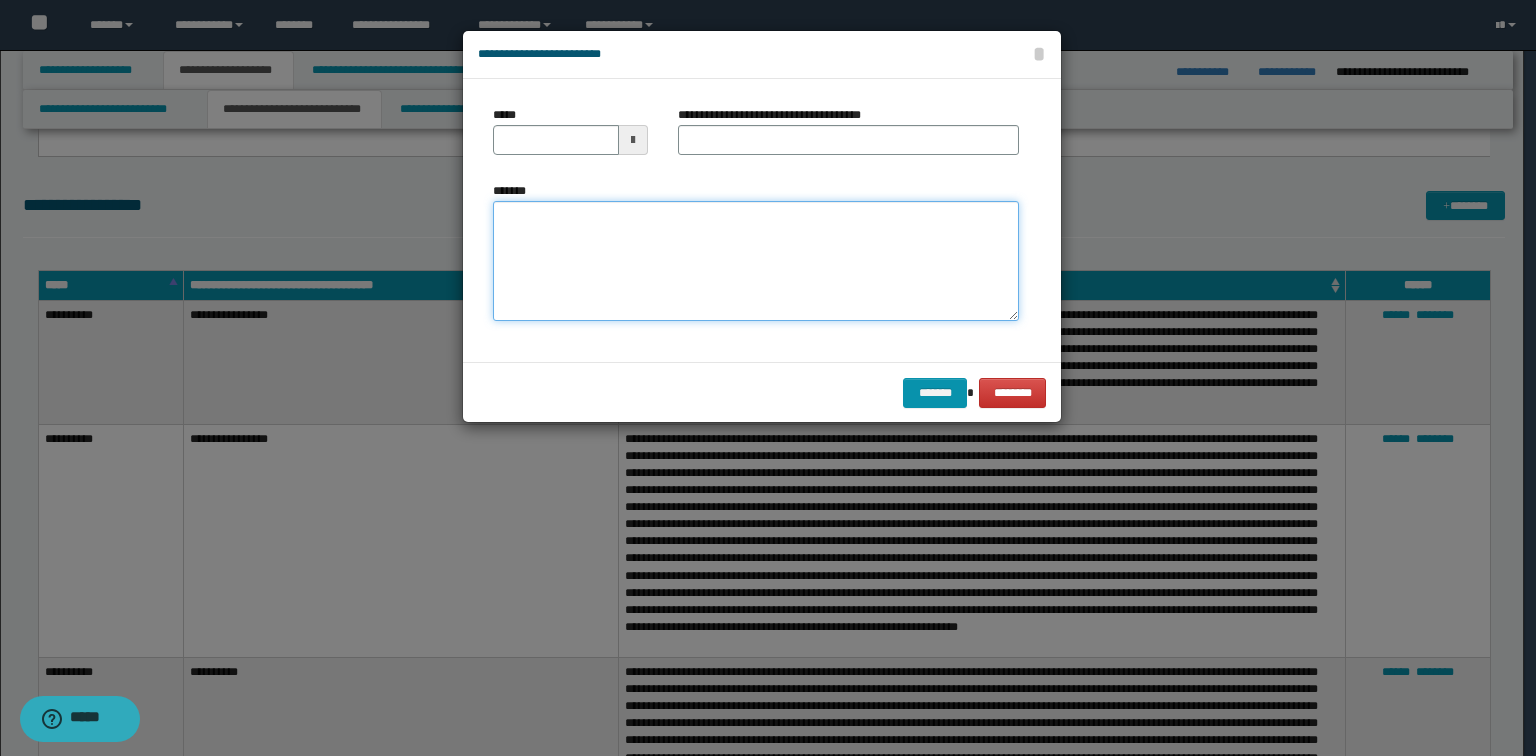 click on "*******" at bounding box center (756, 261) 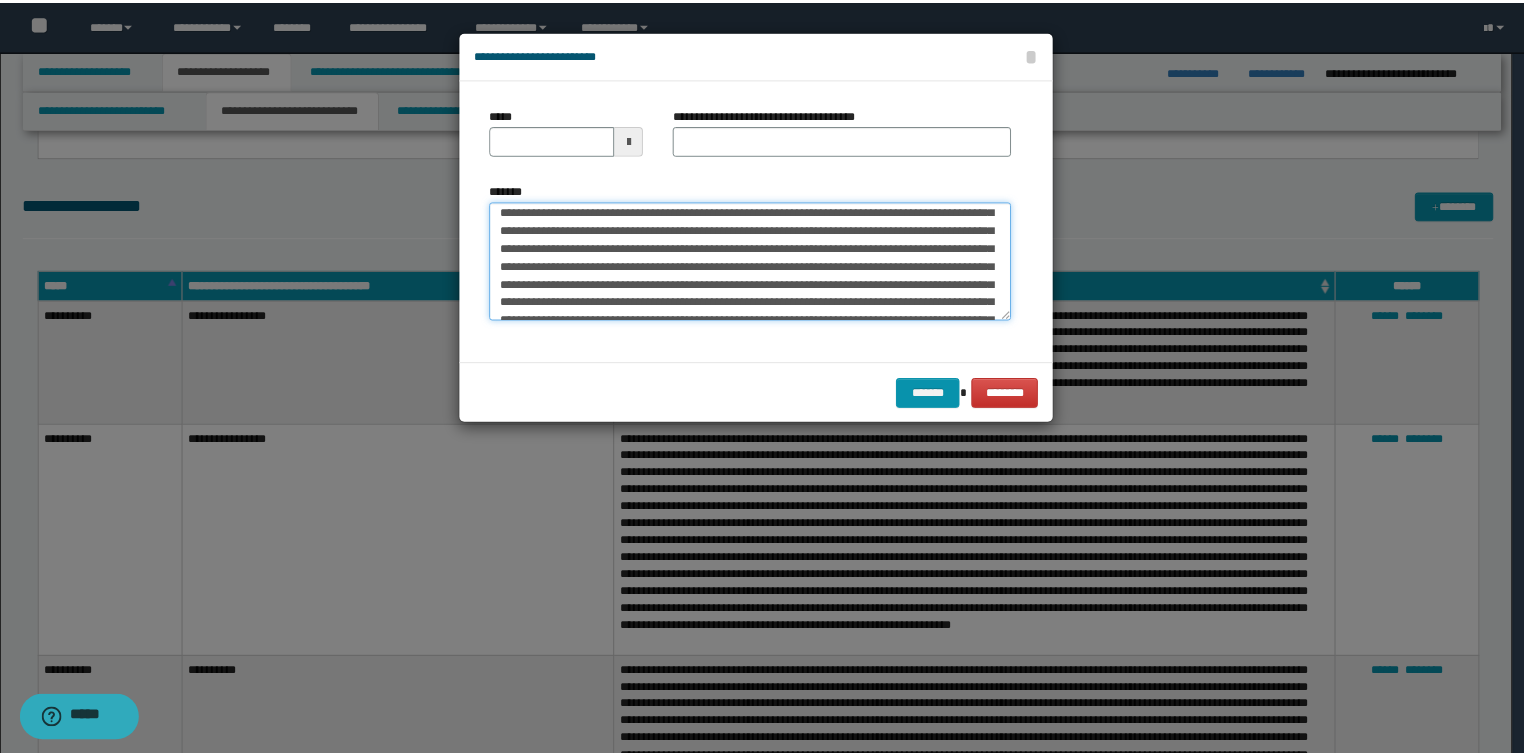 scroll, scrollTop: 0, scrollLeft: 0, axis: both 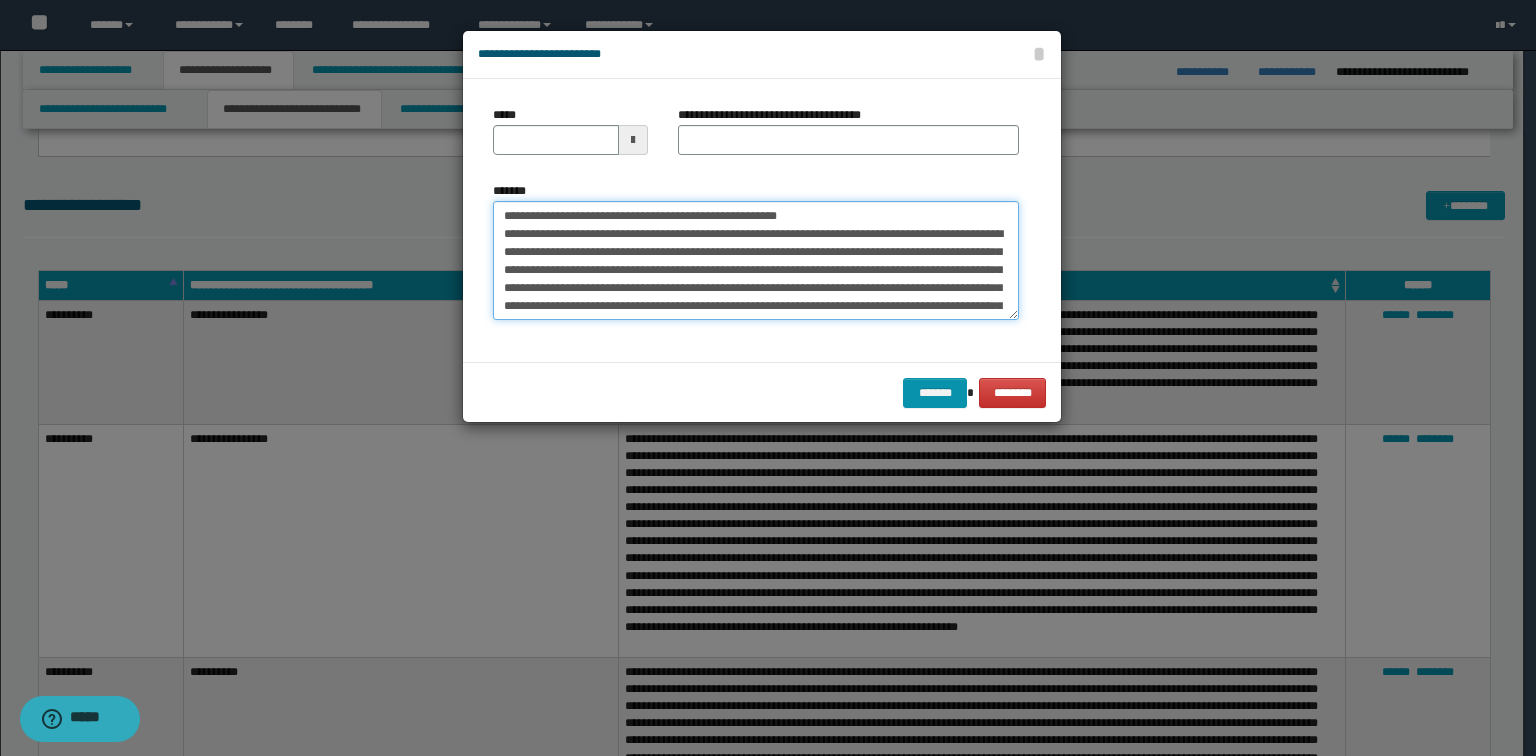 drag, startPoint x: 842, startPoint y: 213, endPoint x: 570, endPoint y: 210, distance: 272.01654 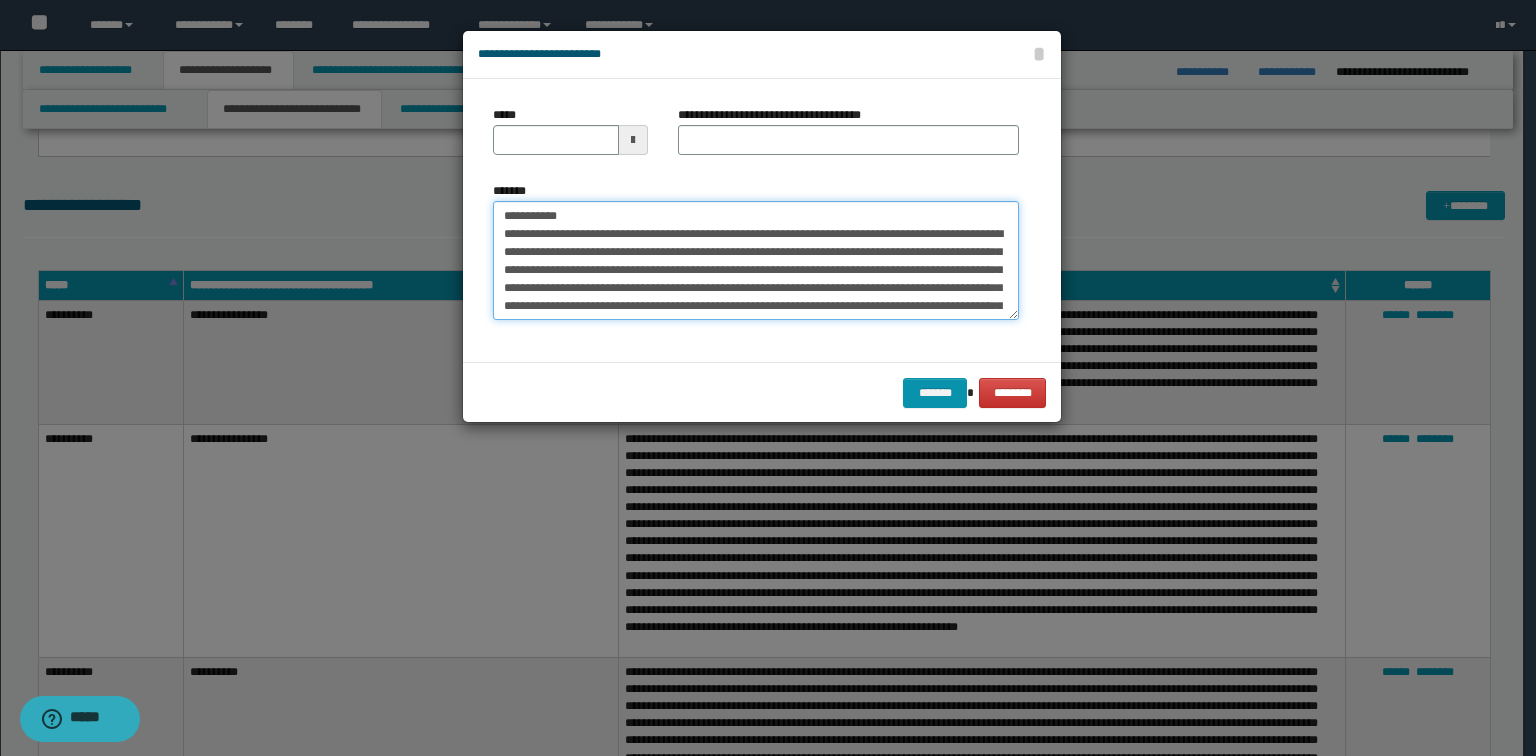 type on "**********" 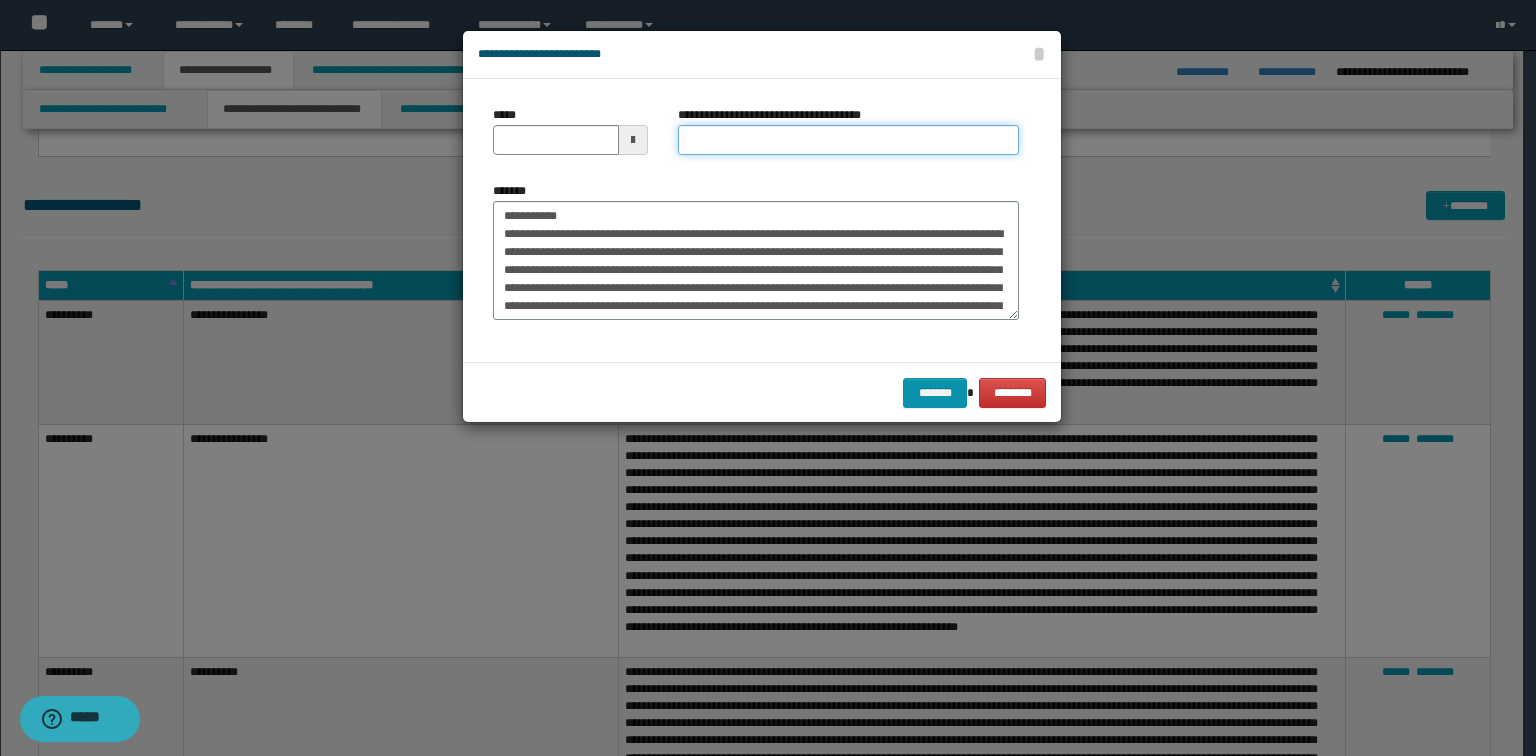 paste on "**********" 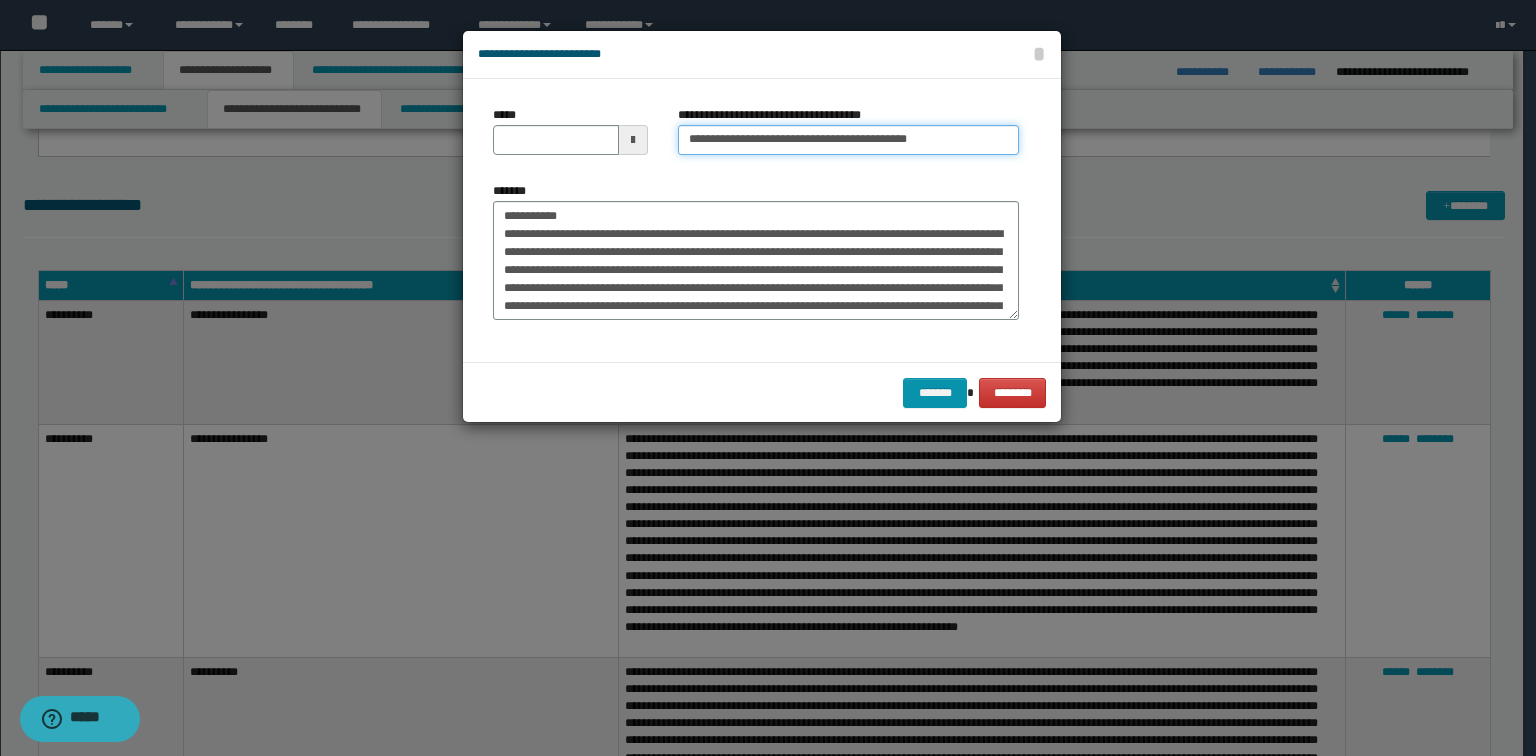 type on "**********" 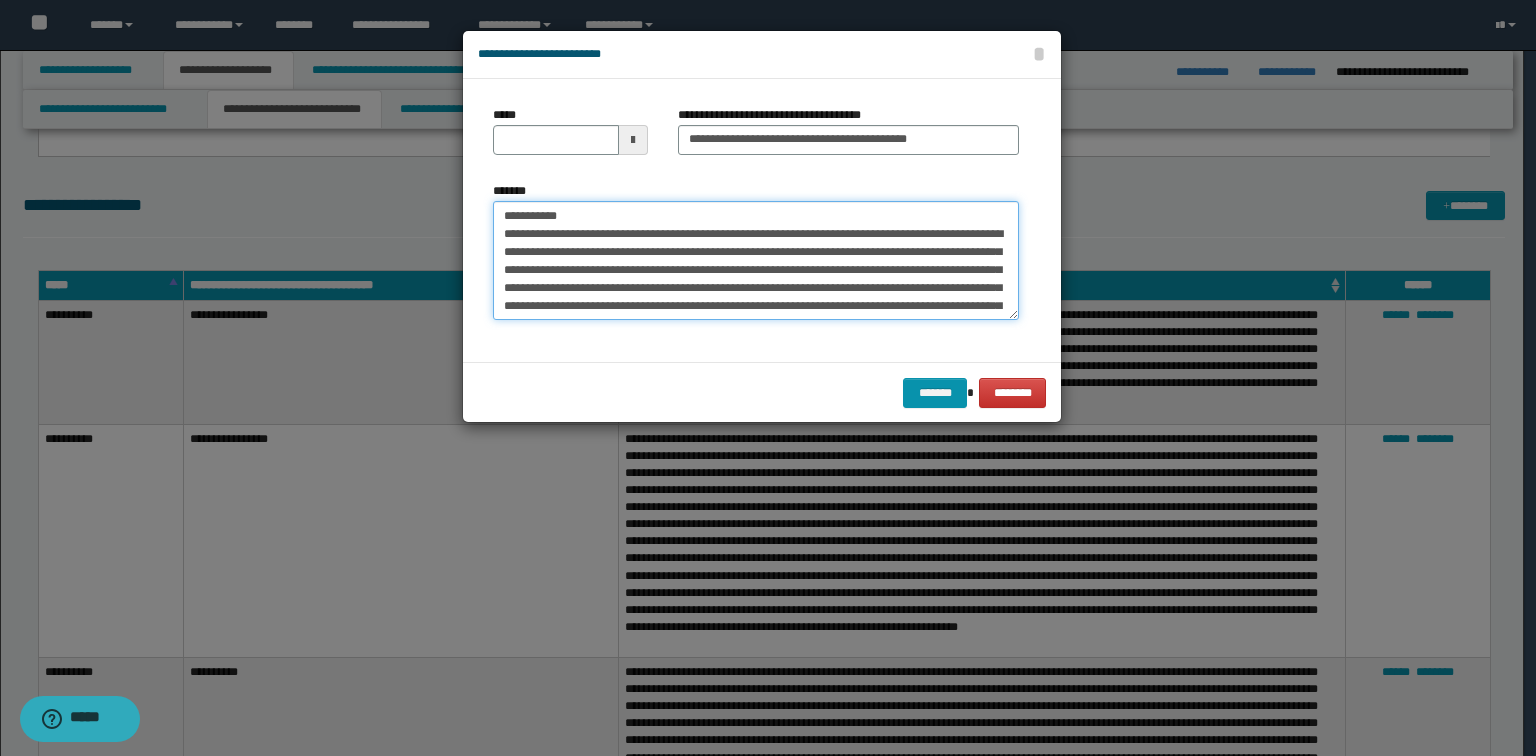 drag, startPoint x: 596, startPoint y: 216, endPoint x: 0, endPoint y: 186, distance: 596.7546 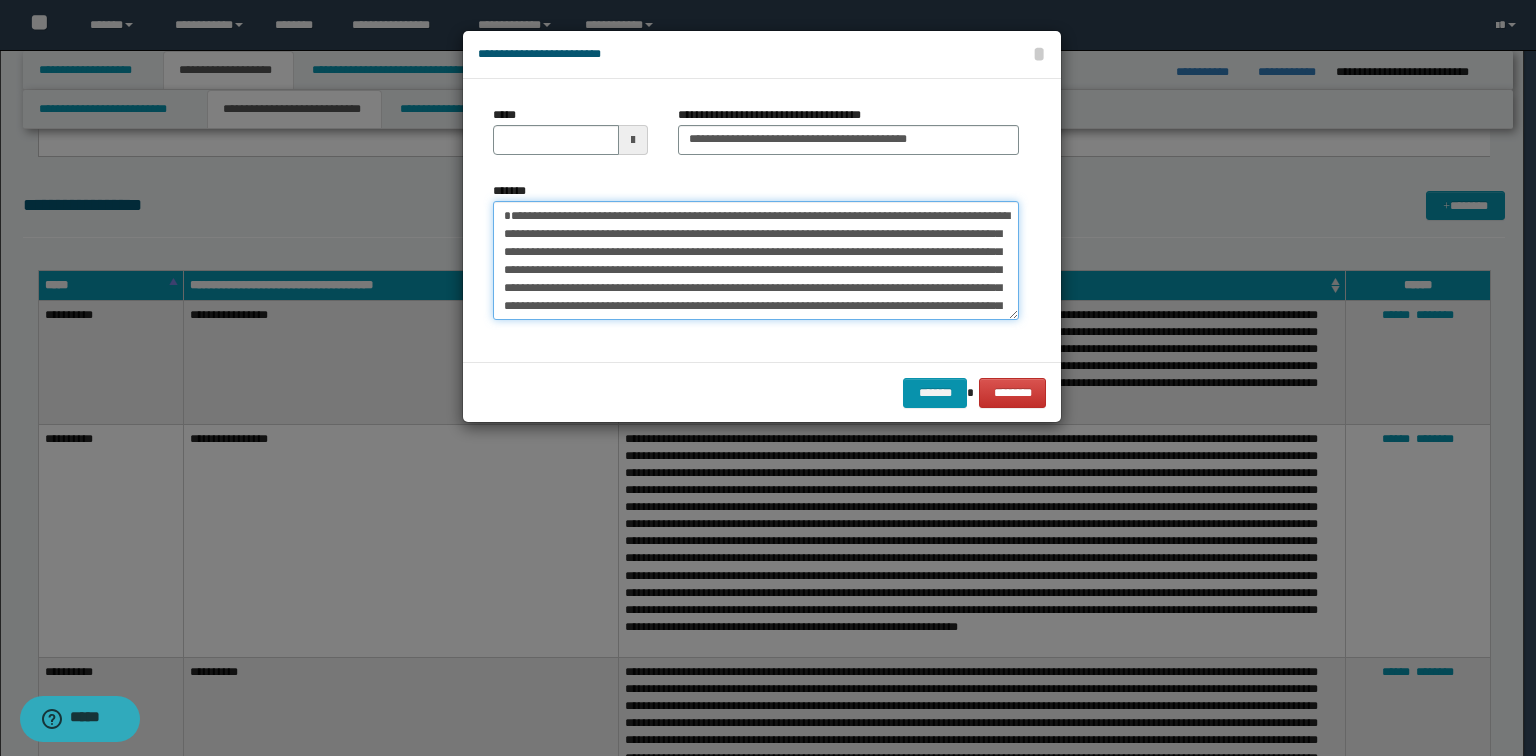 type 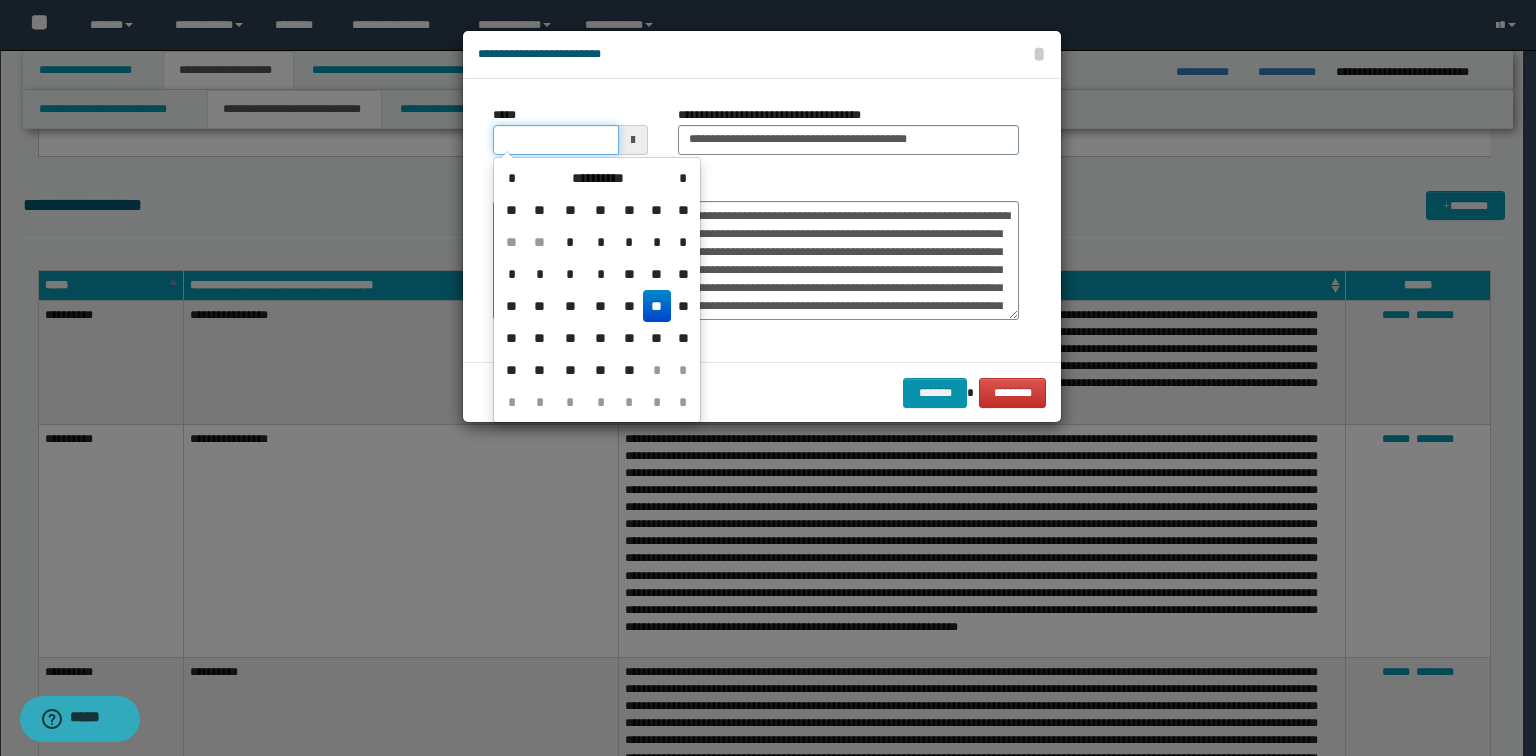click on "*****" at bounding box center [556, 140] 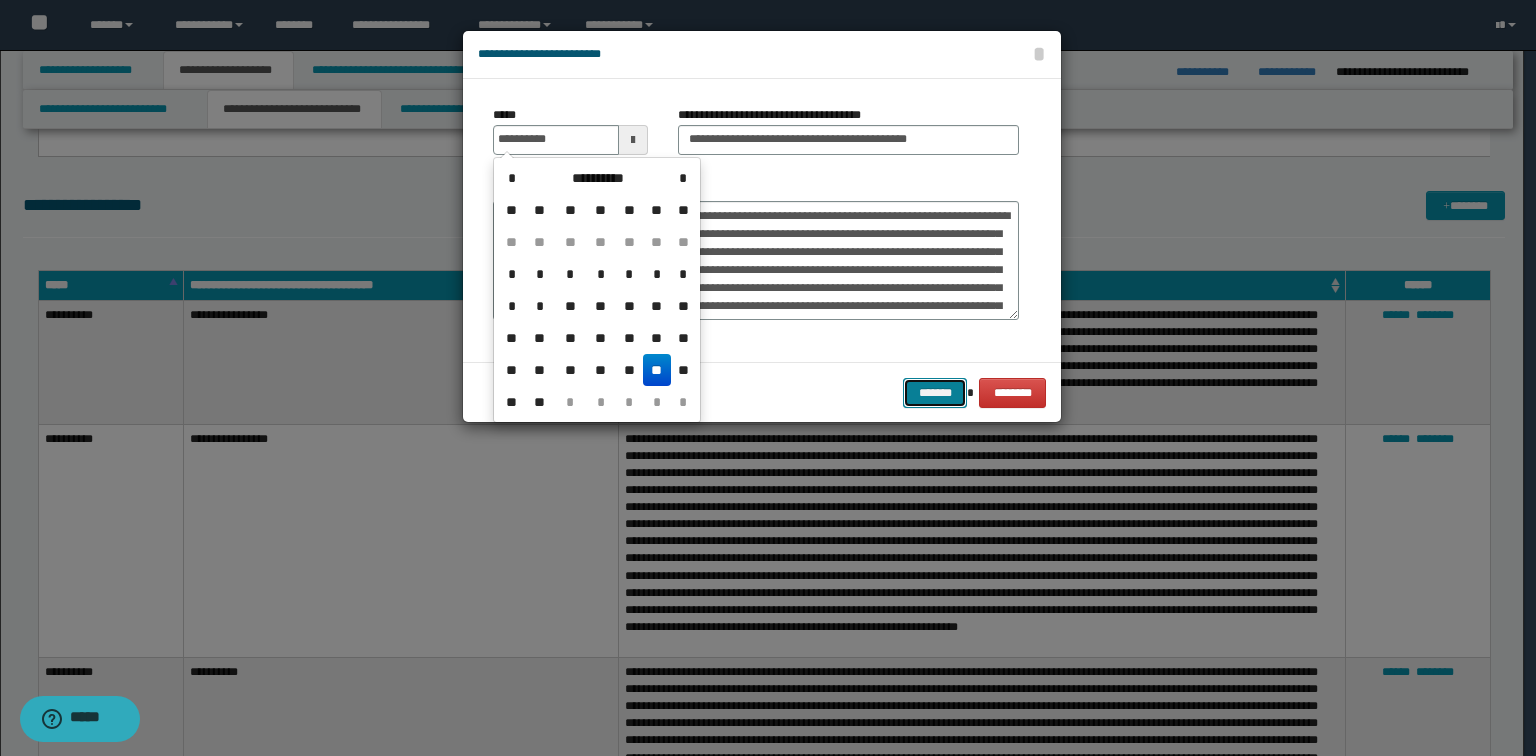 type on "**********" 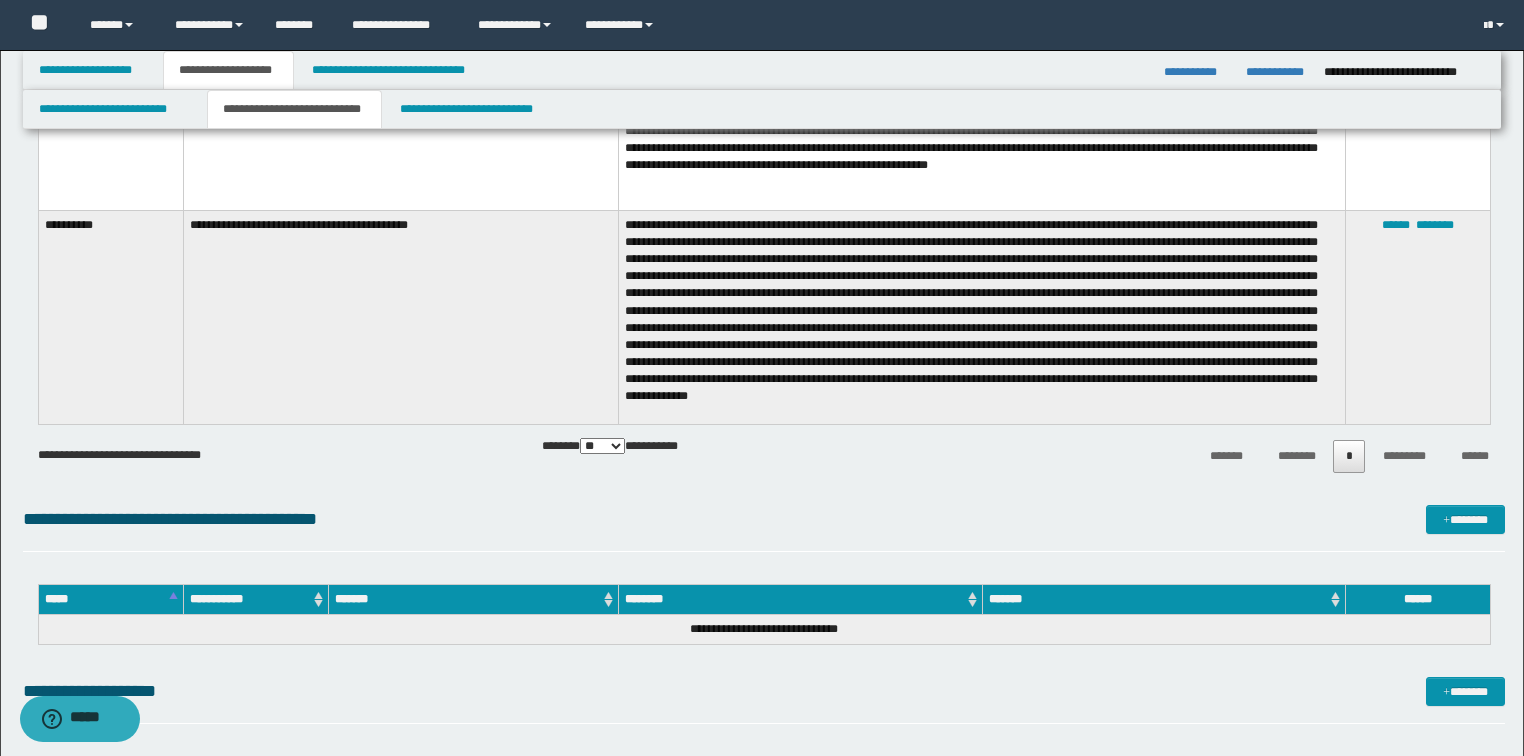 scroll, scrollTop: 6960, scrollLeft: 0, axis: vertical 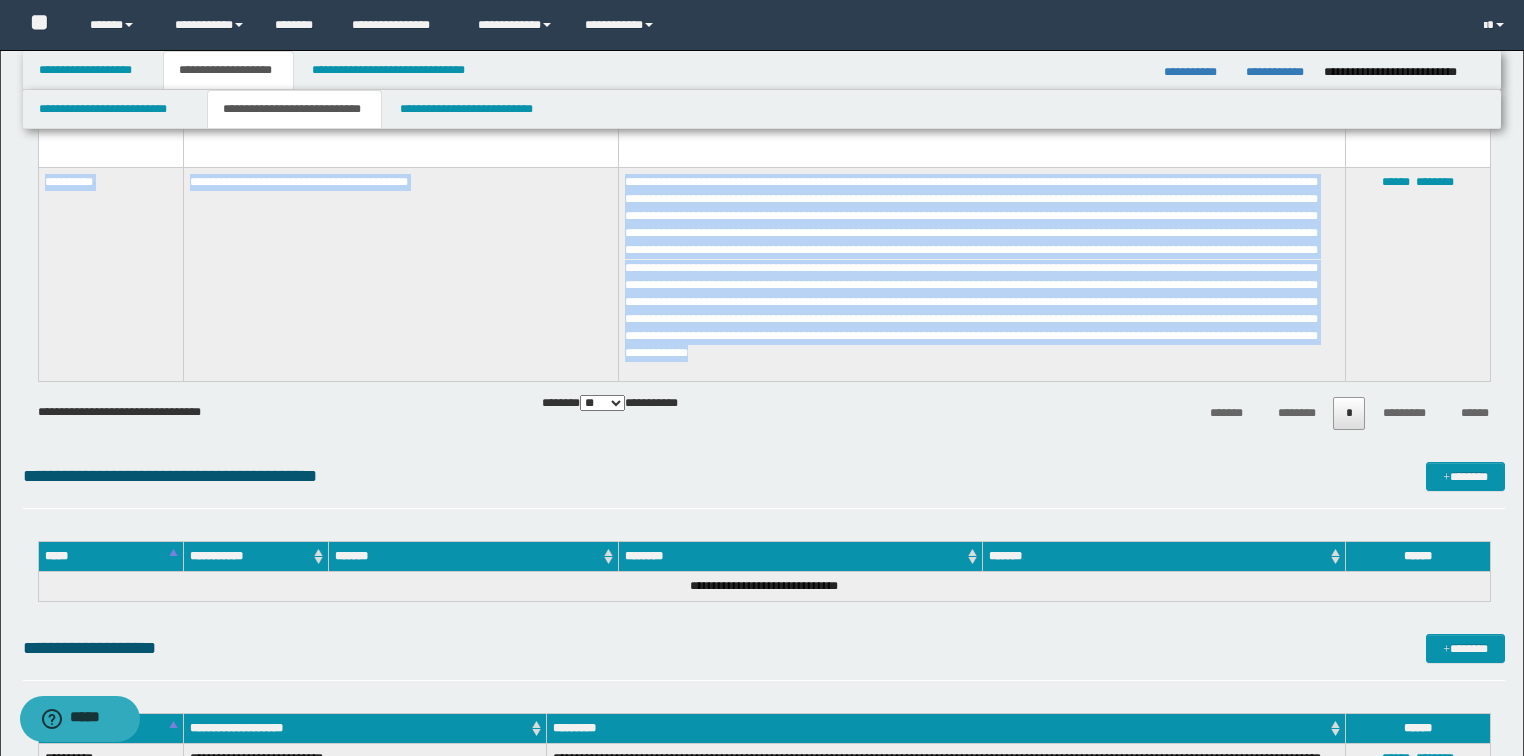 drag, startPoint x: 1174, startPoint y: 366, endPoint x: 41, endPoint y: 213, distance: 1143.2838 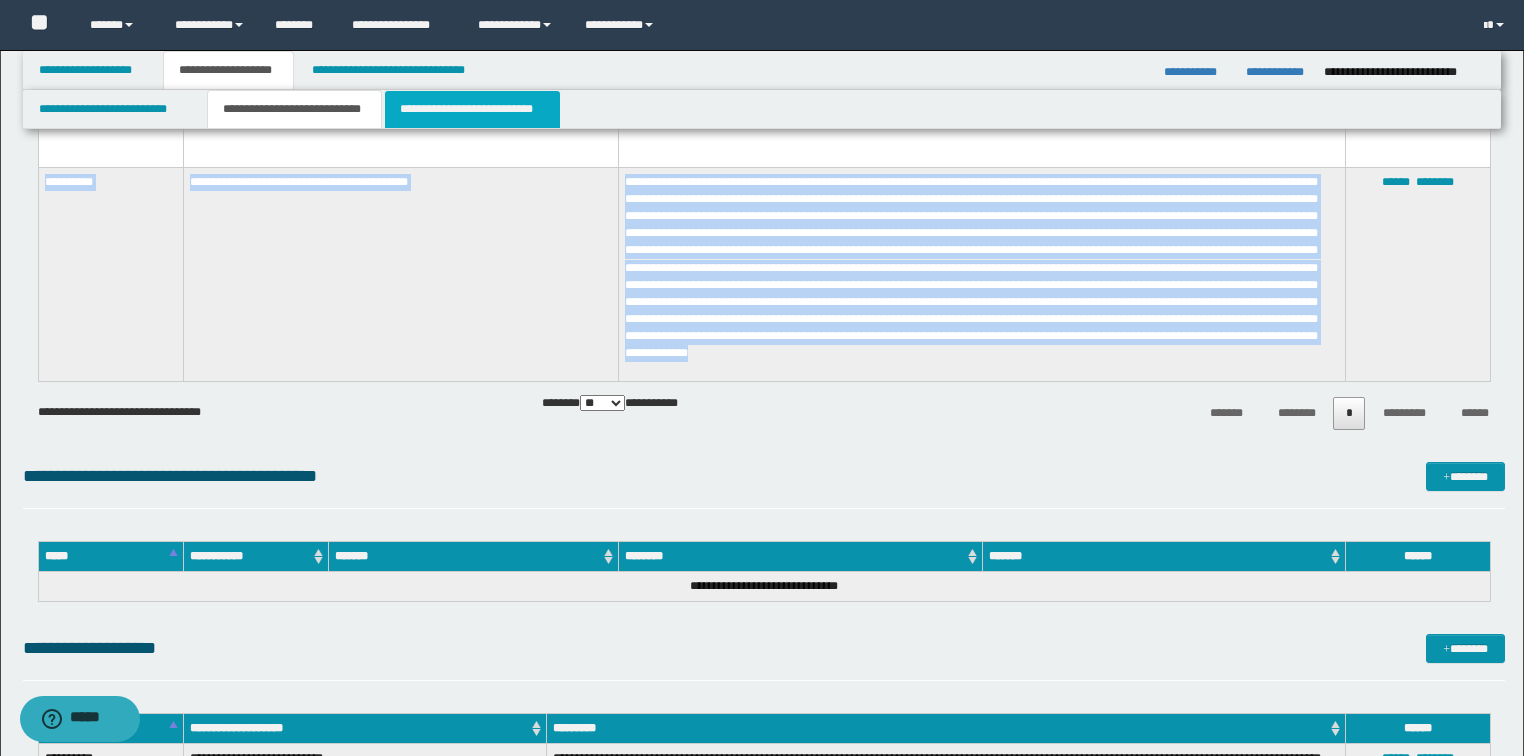 copy on "**********" 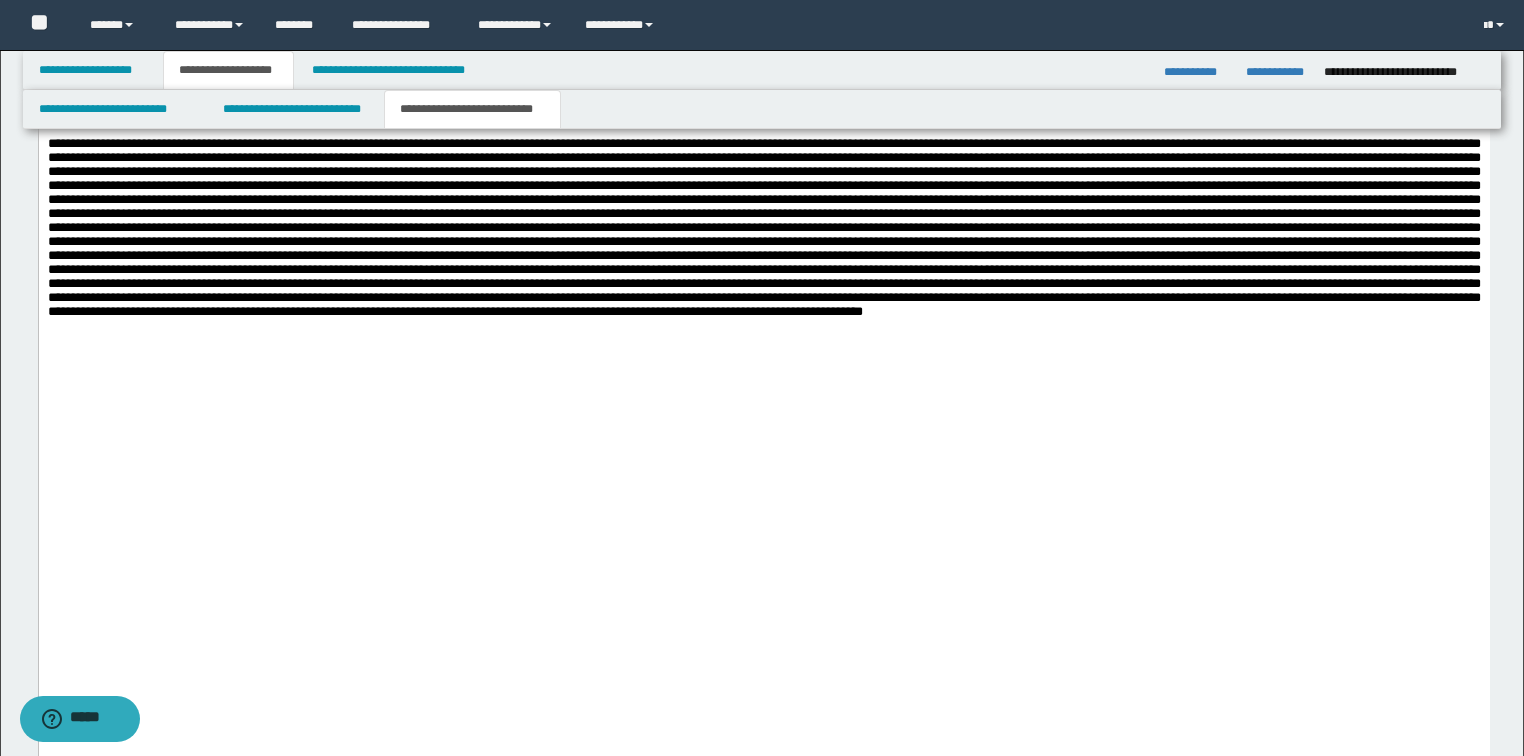 scroll, scrollTop: 3760, scrollLeft: 0, axis: vertical 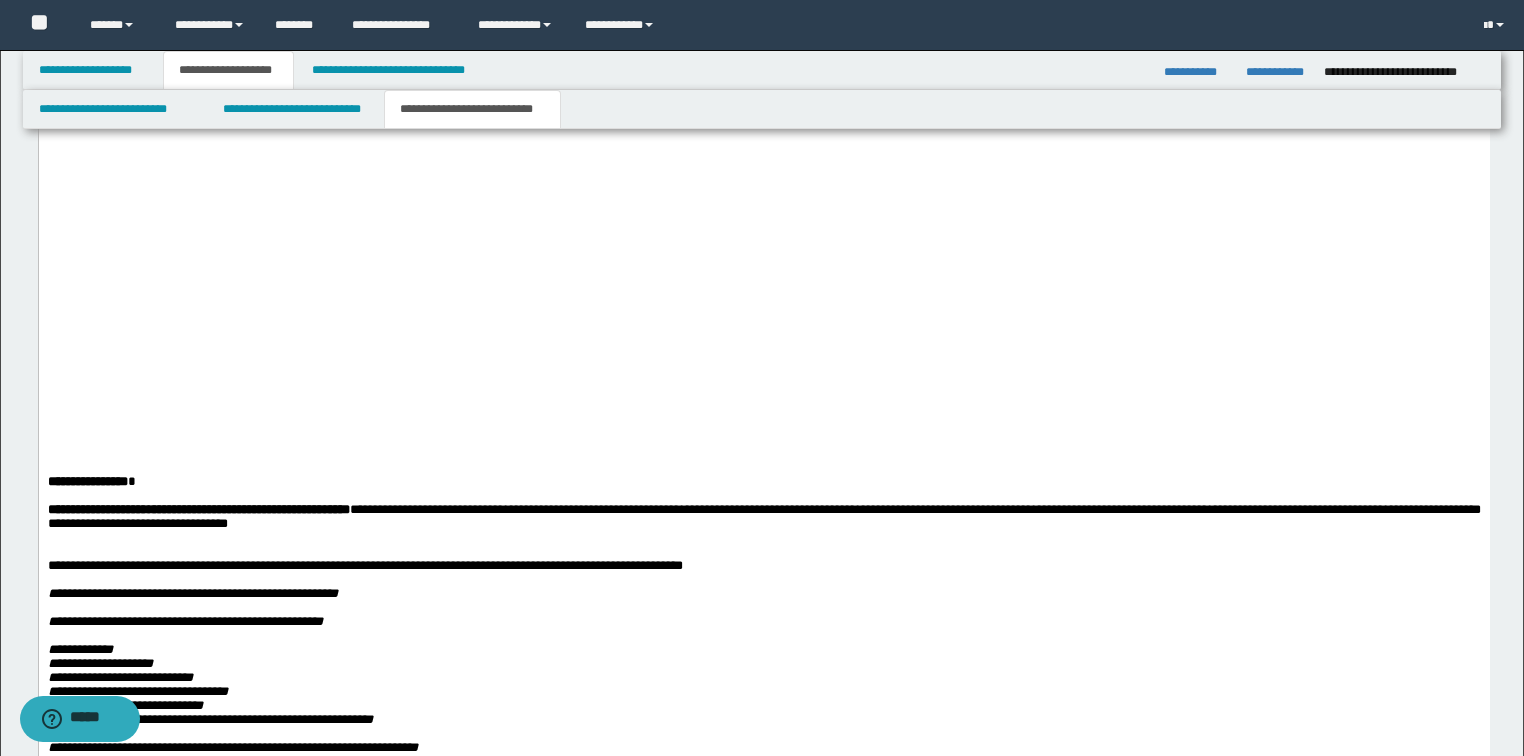 click on "**********" at bounding box center [763, -765] 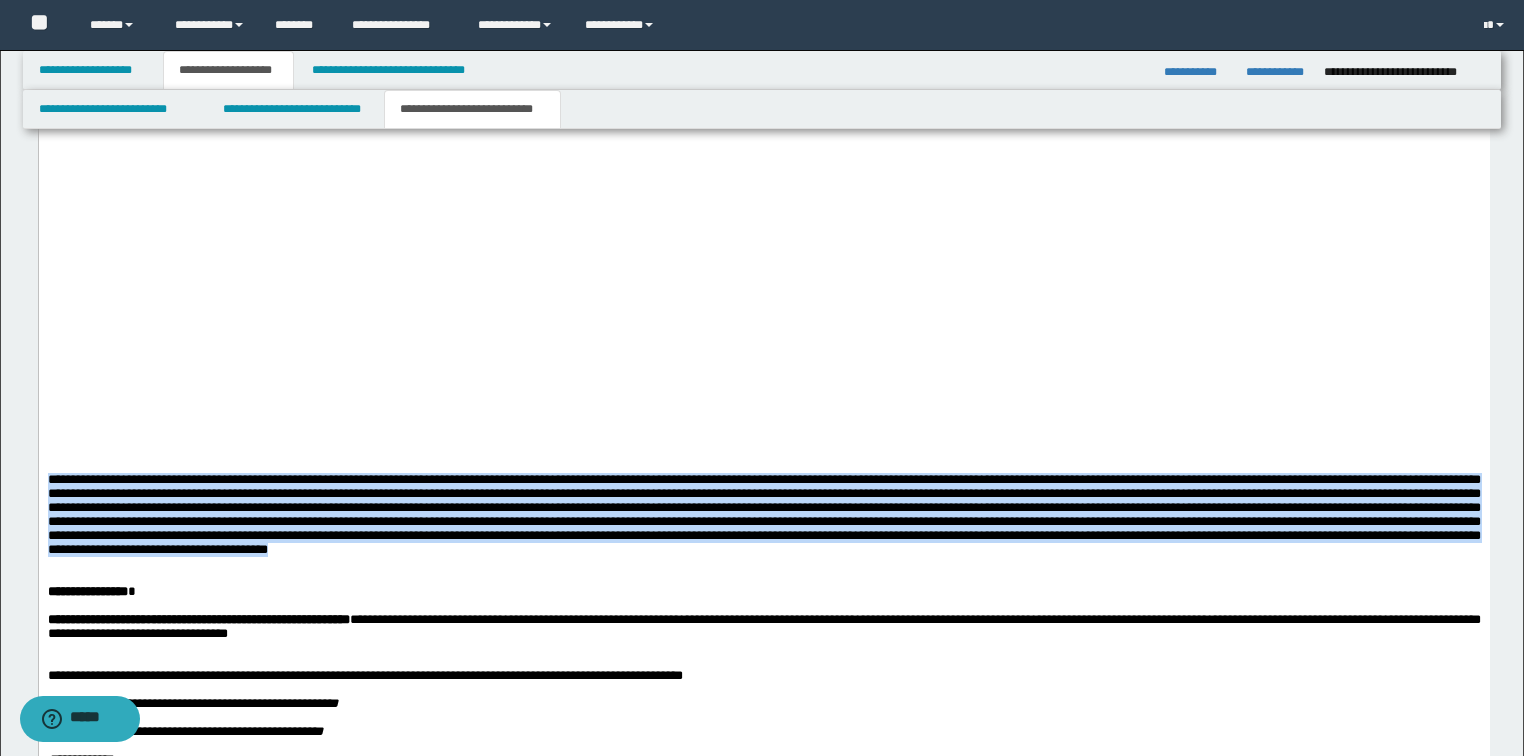 click at bounding box center (763, 521) 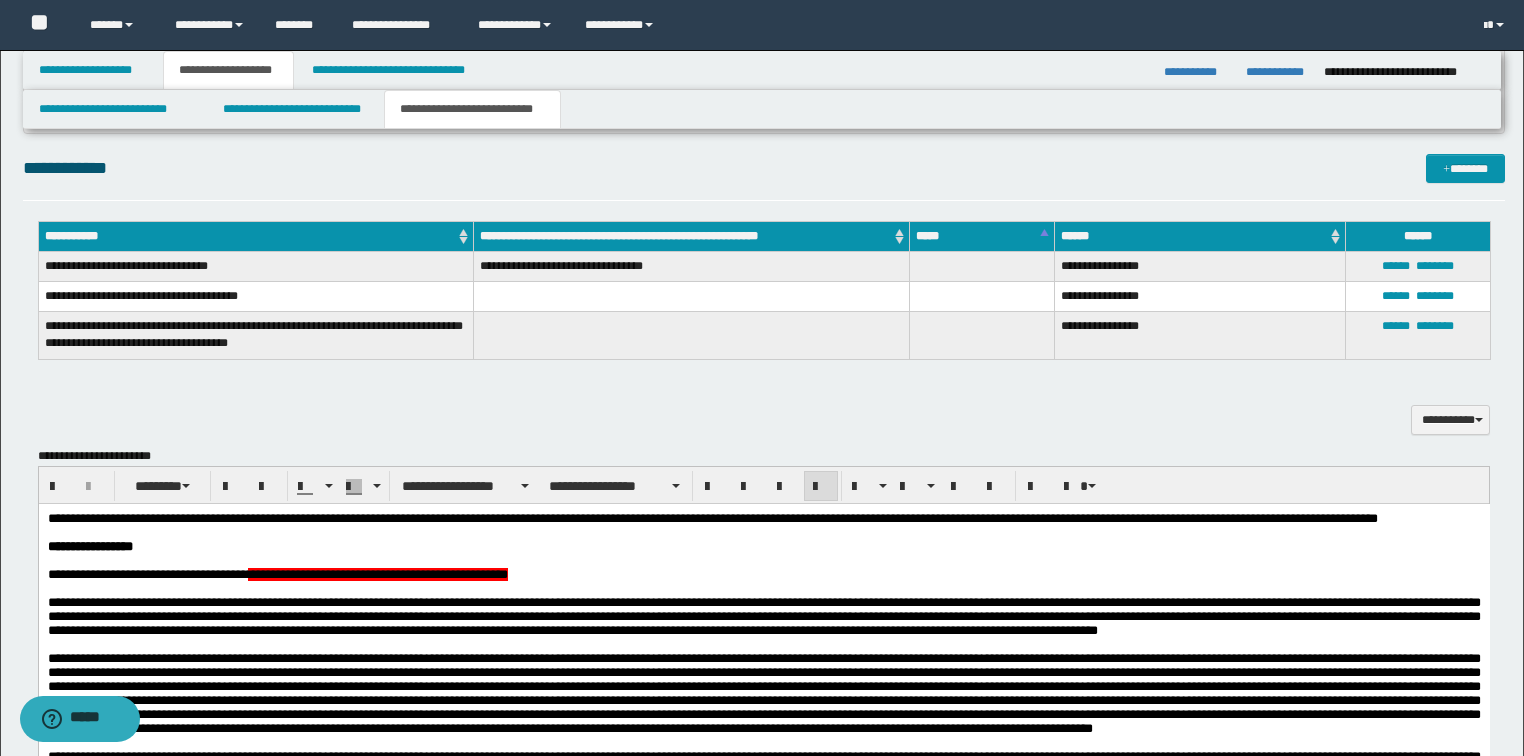scroll, scrollTop: 960, scrollLeft: 0, axis: vertical 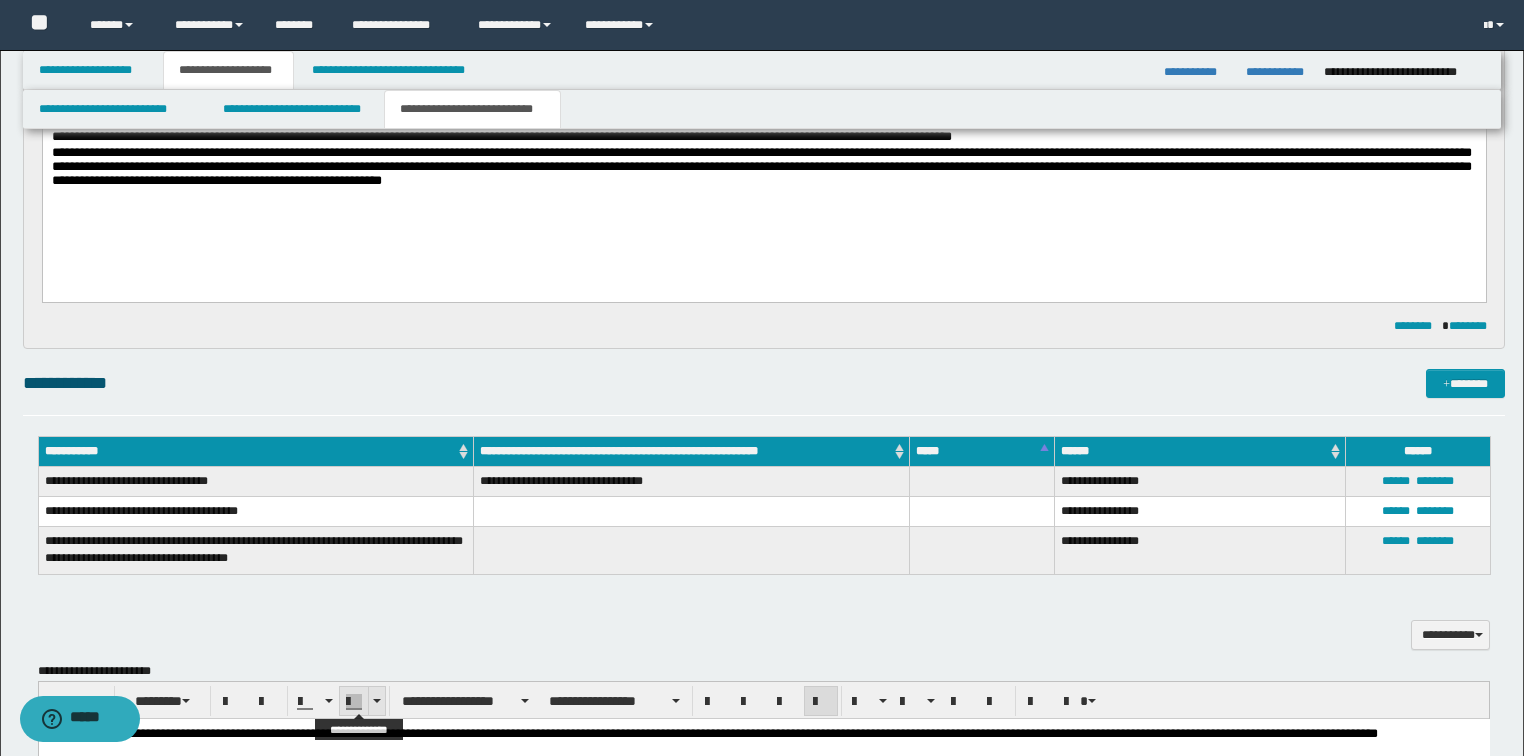 click at bounding box center [376, 701] 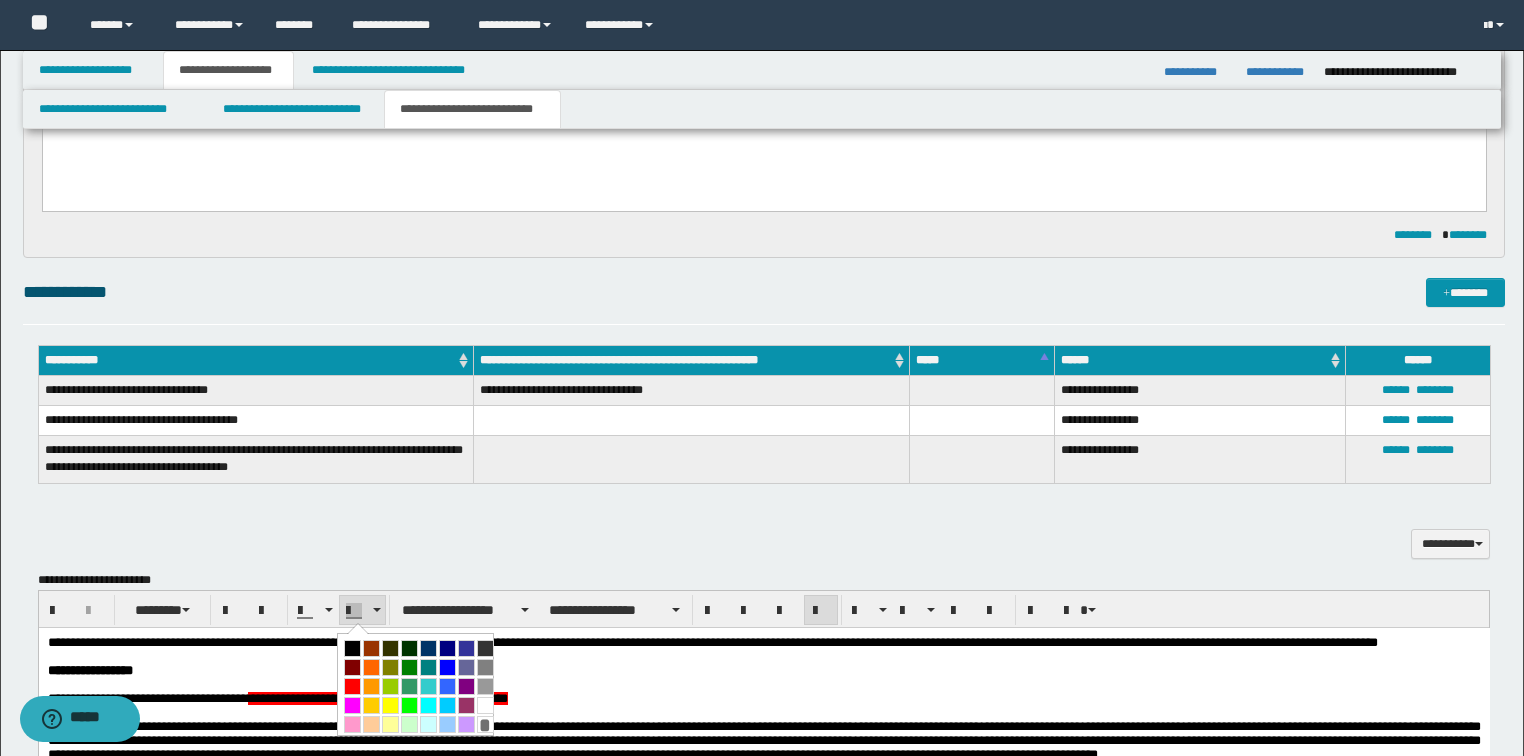 scroll, scrollTop: 1200, scrollLeft: 0, axis: vertical 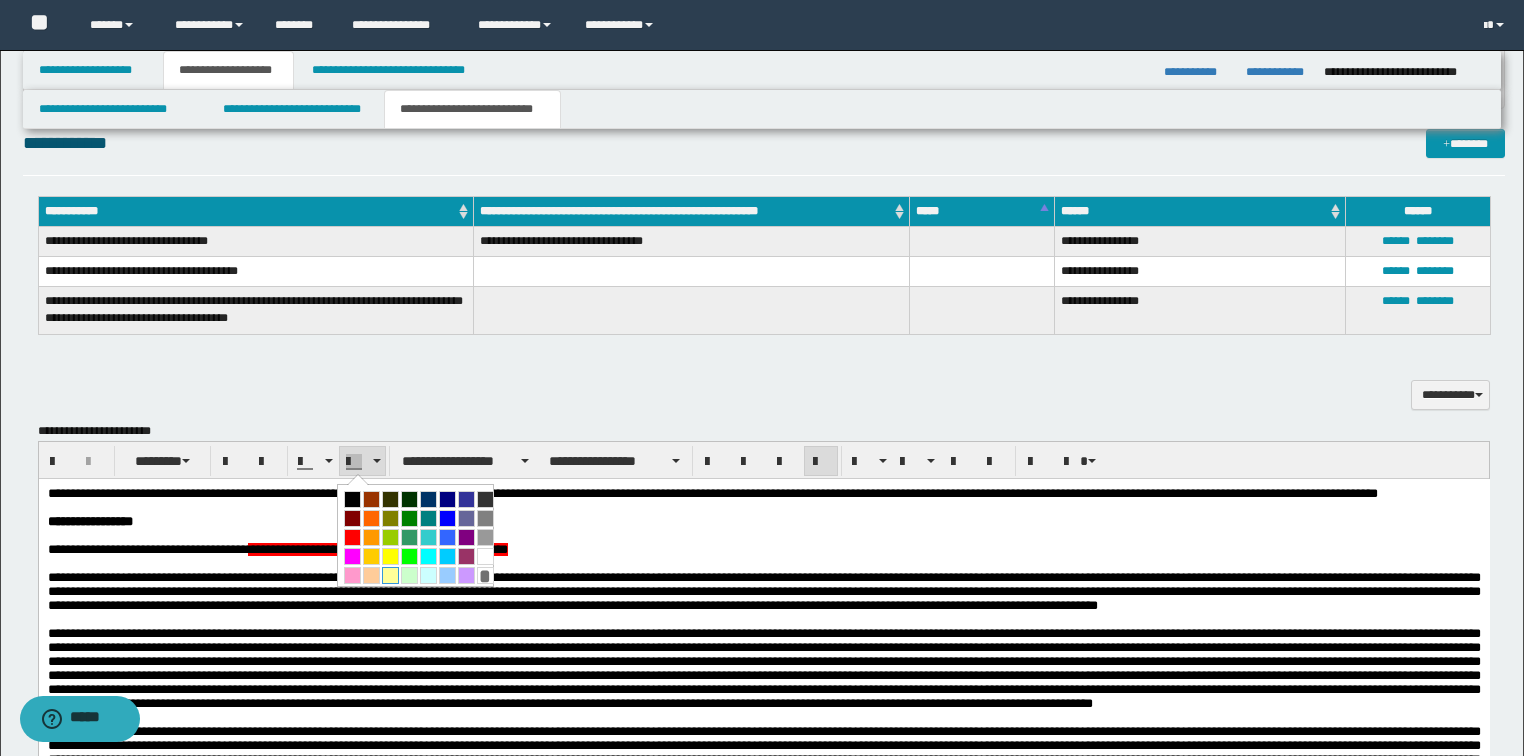 click at bounding box center (390, 575) 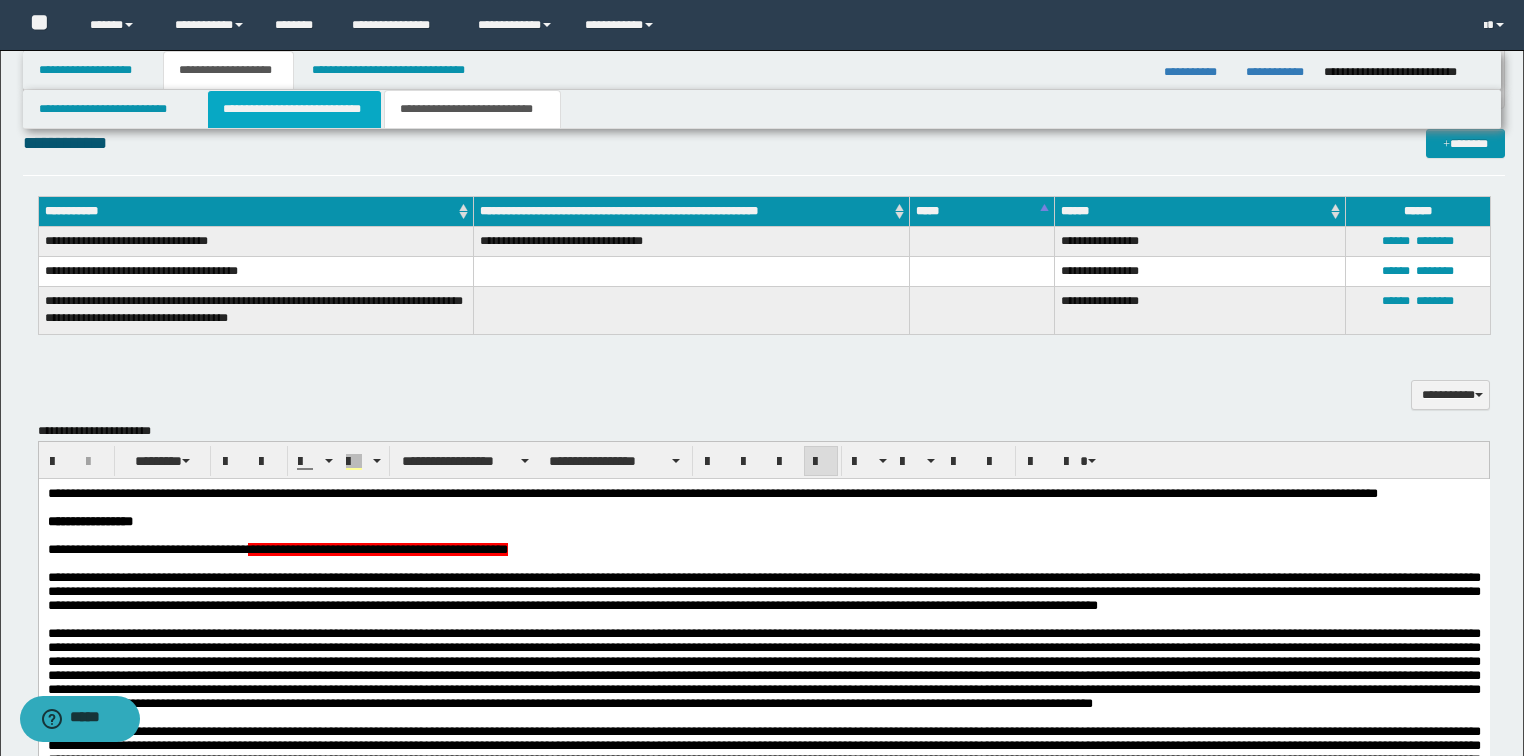 click on "**********" at bounding box center (294, 109) 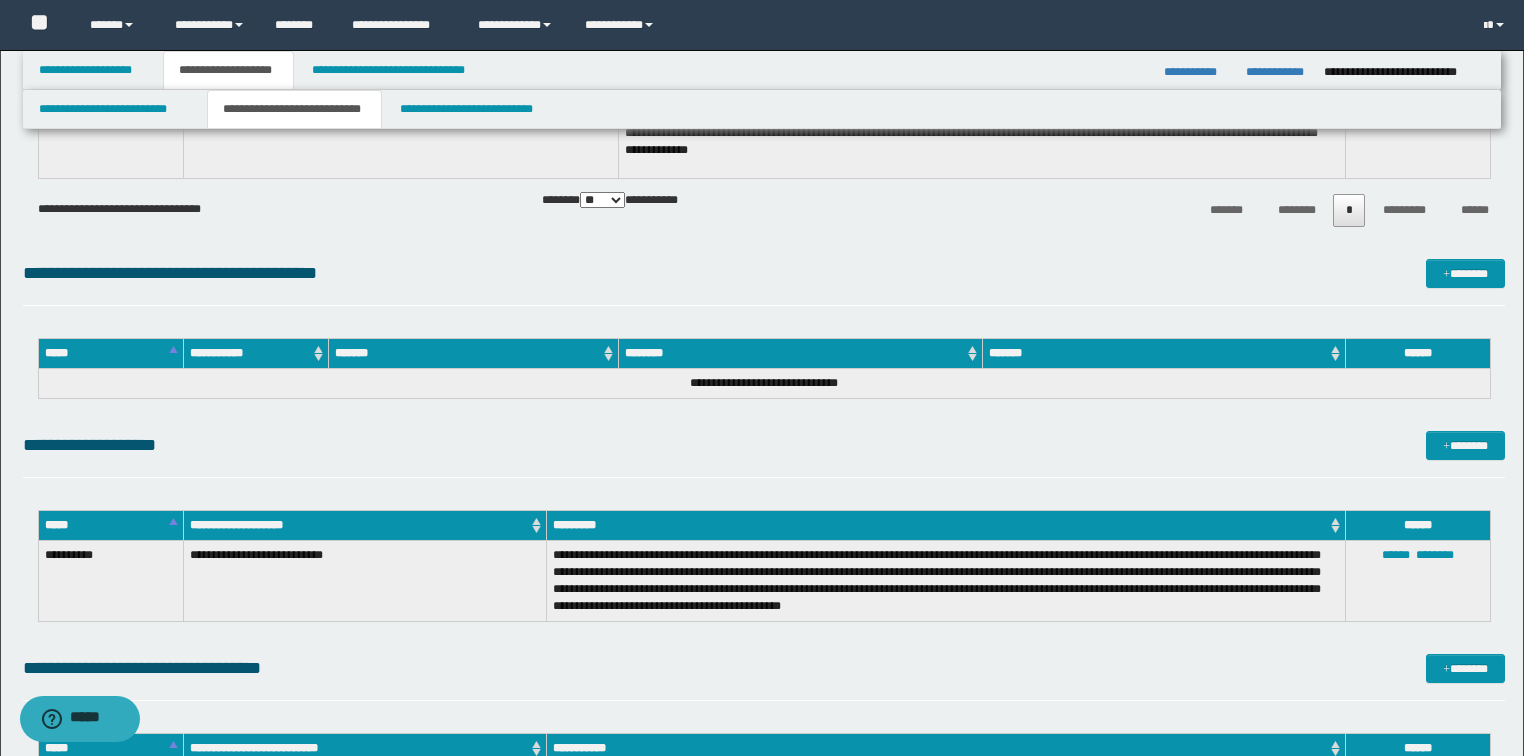 scroll, scrollTop: 7200, scrollLeft: 0, axis: vertical 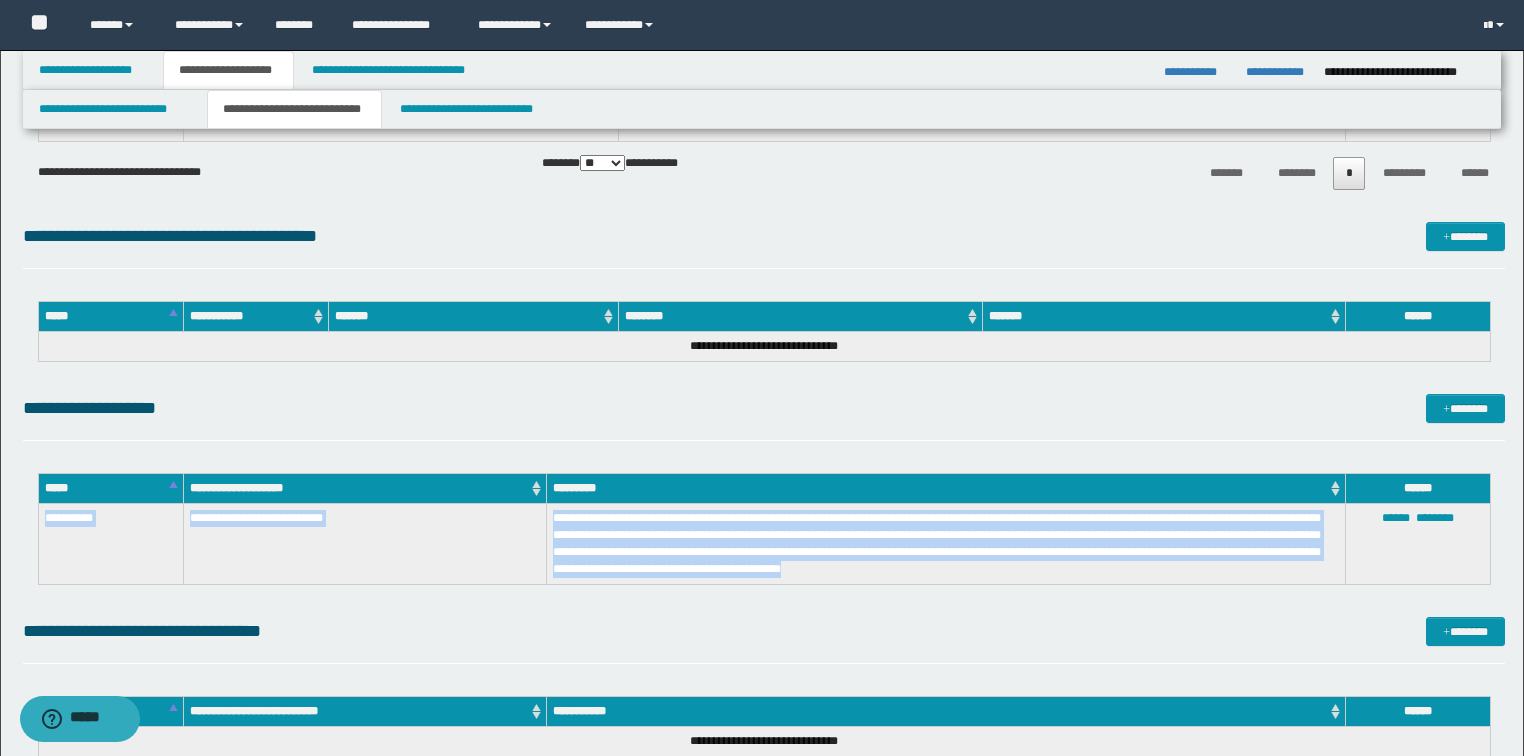 drag, startPoint x: 956, startPoint y: 576, endPoint x: 44, endPoint y: 532, distance: 913.0608 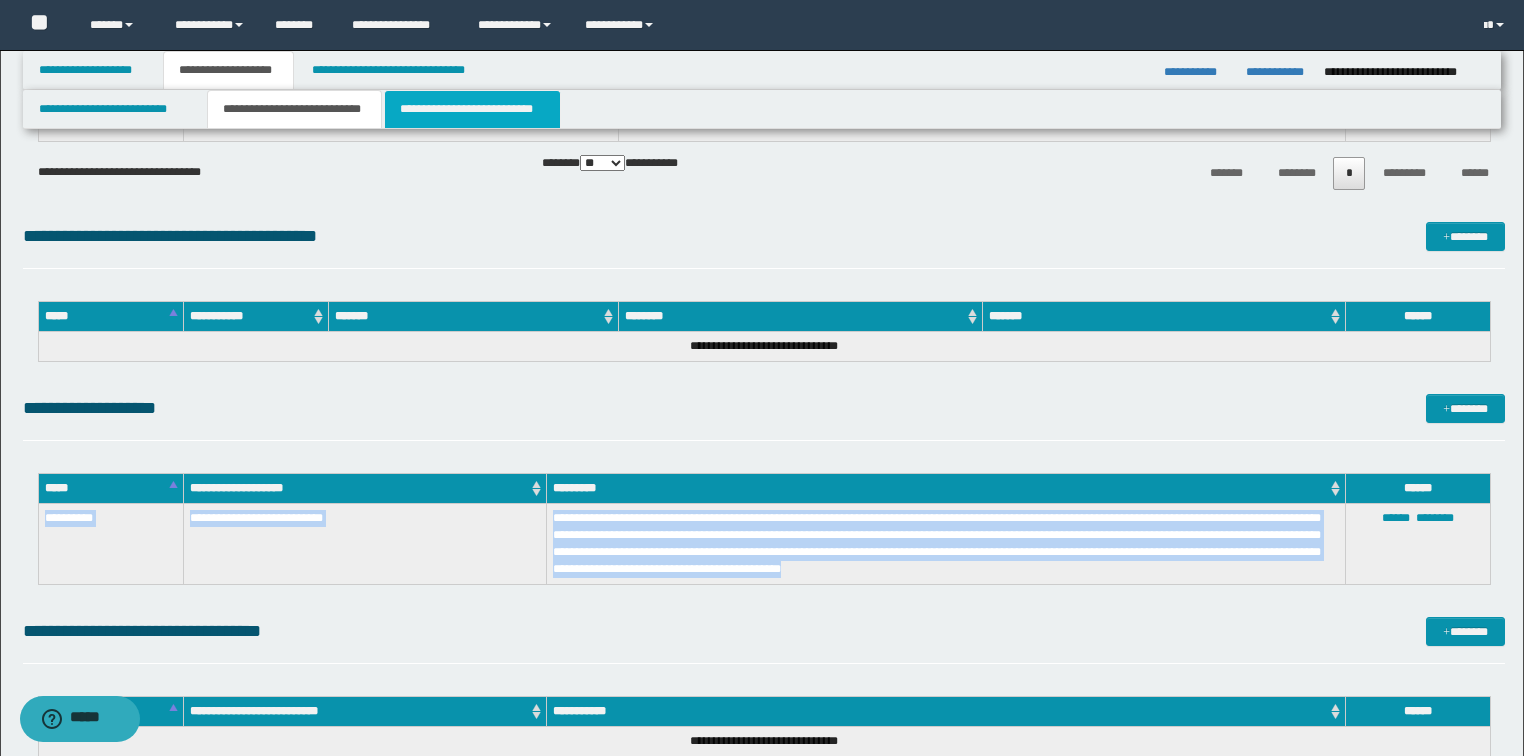 click on "**********" at bounding box center (472, 109) 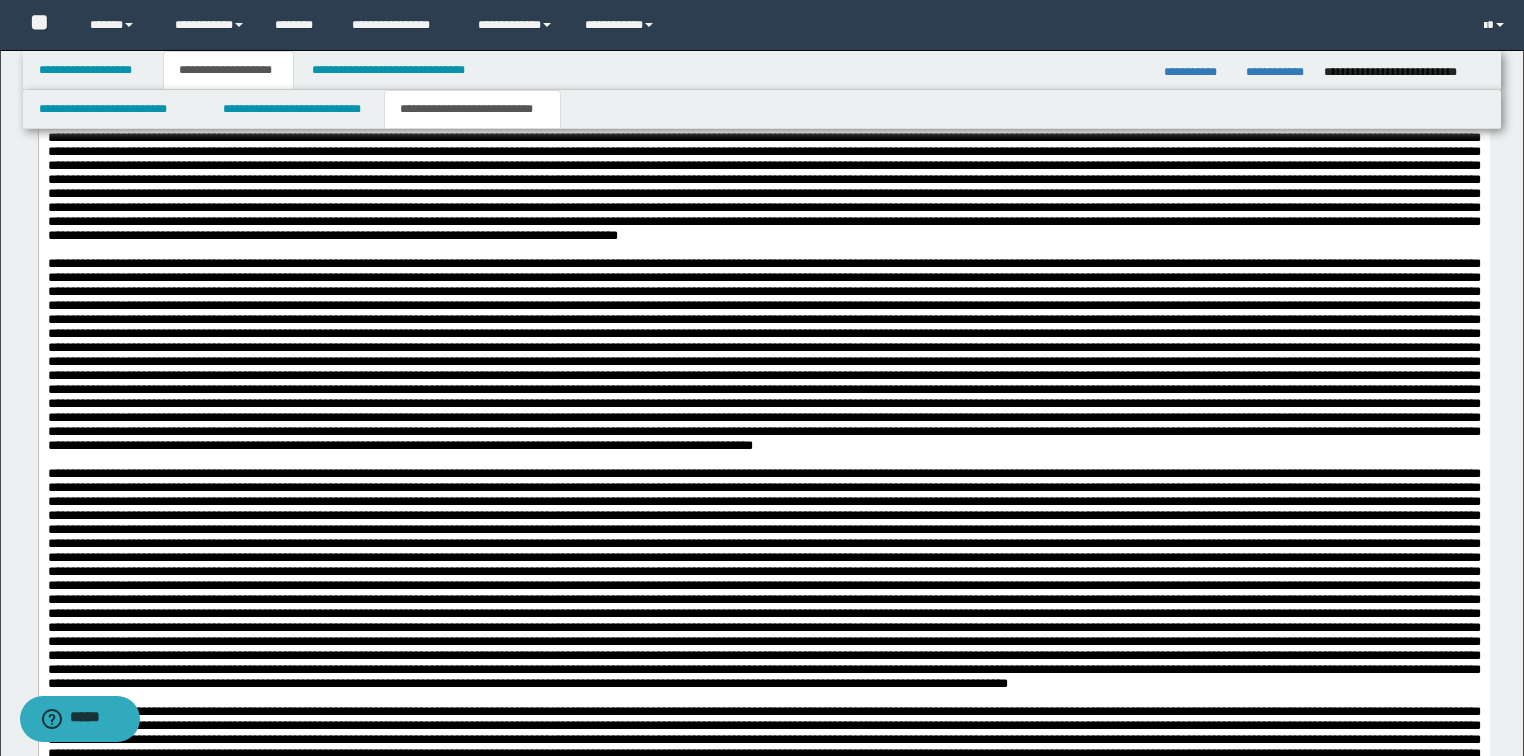 scroll, scrollTop: 2845, scrollLeft: 0, axis: vertical 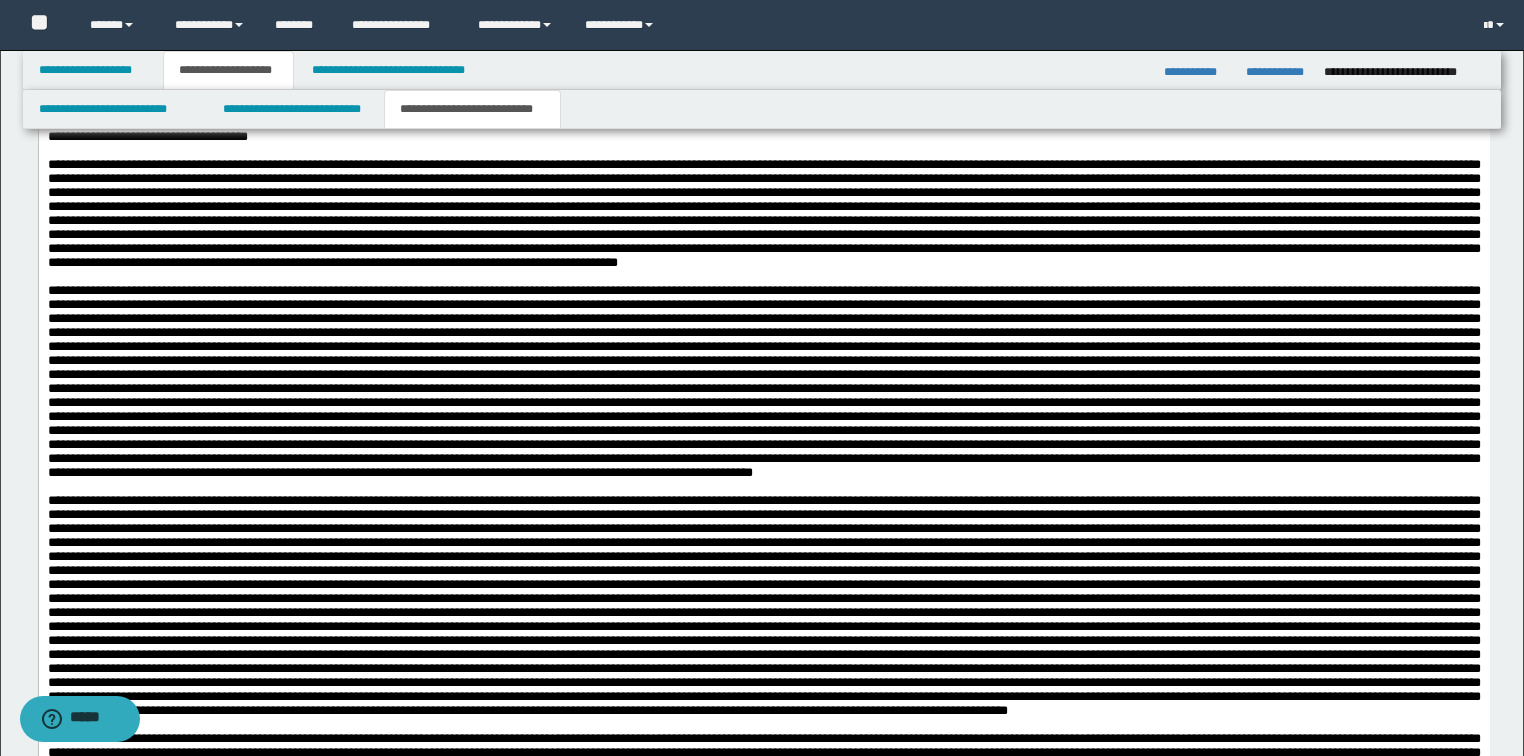 click on "**********" at bounding box center [763, 150] 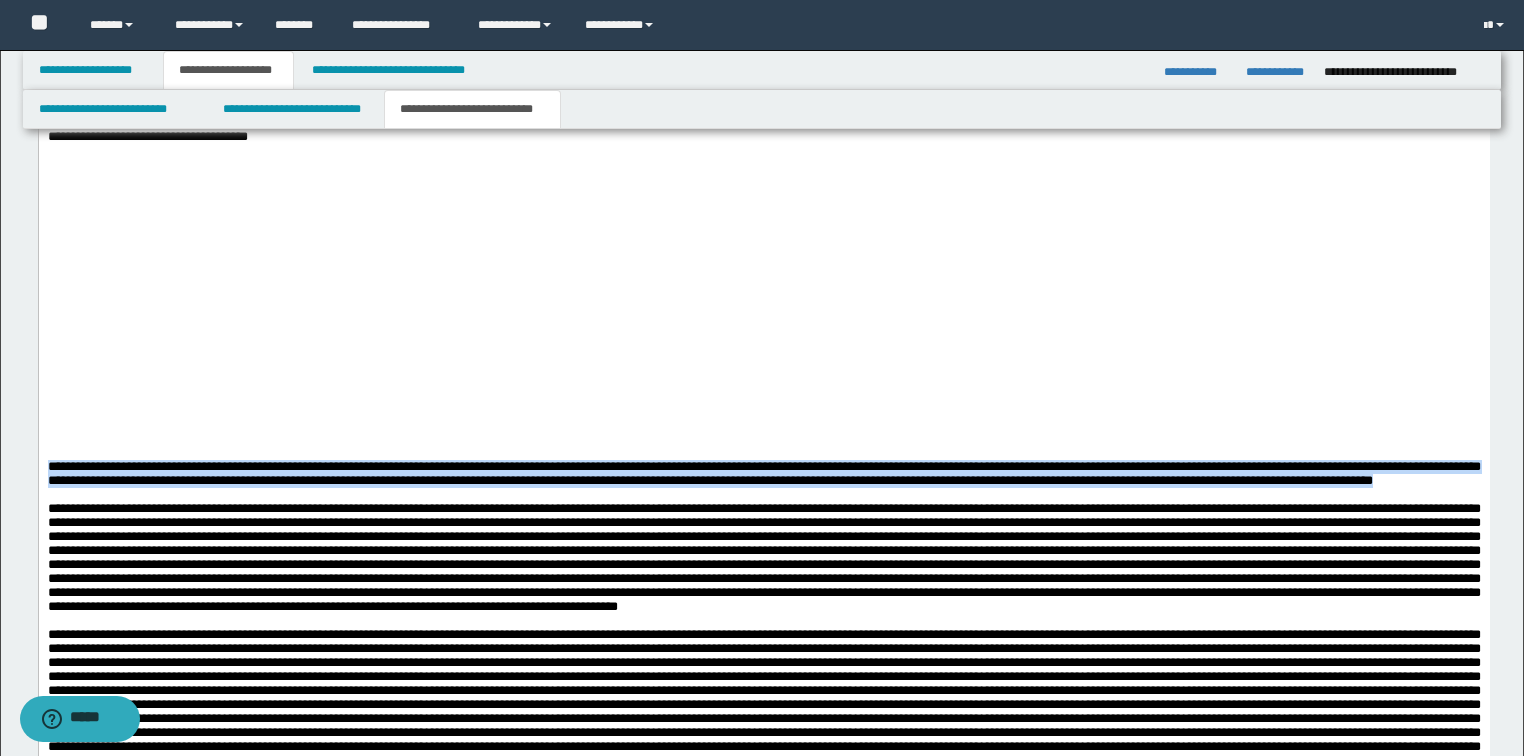 click on "**********" at bounding box center [763, 948] 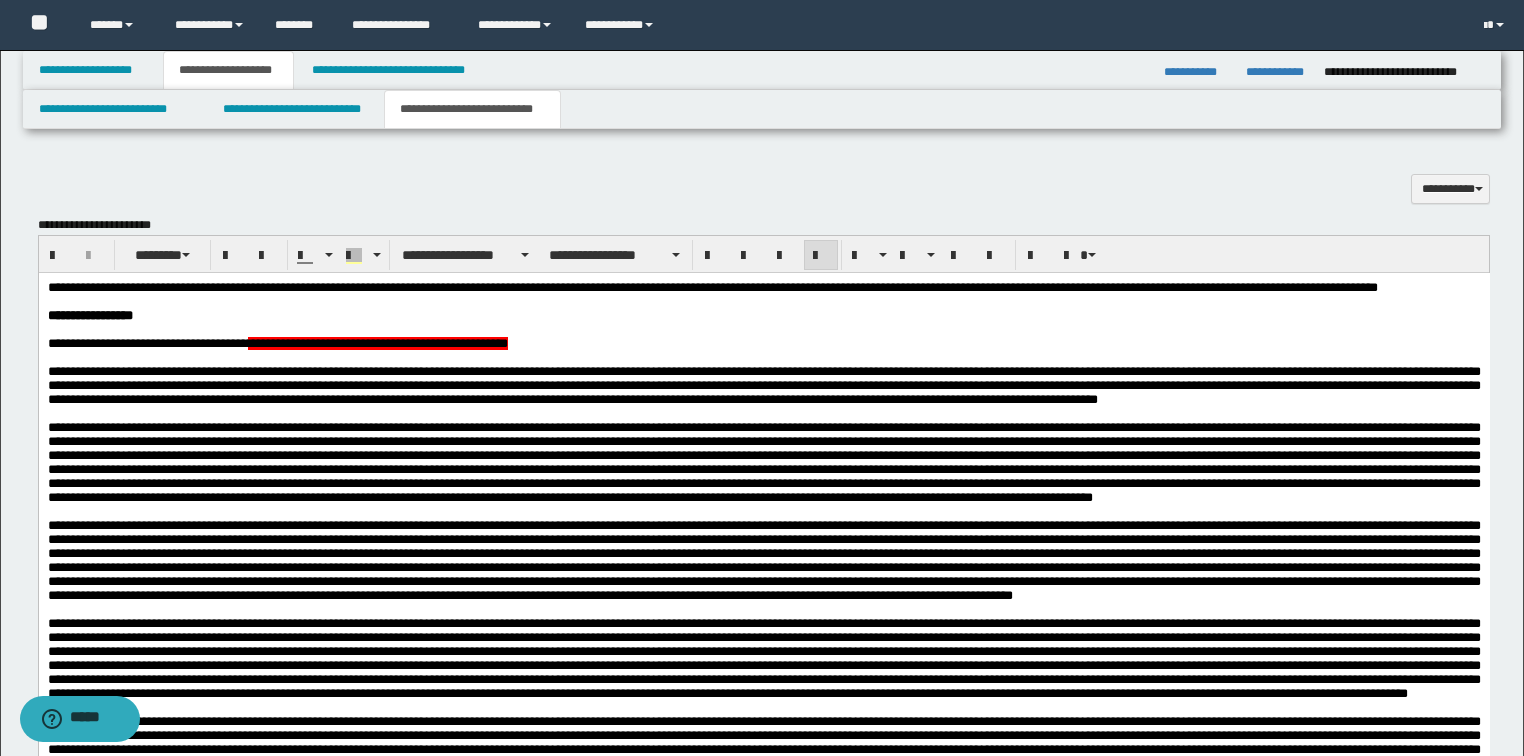 scroll, scrollTop: 1405, scrollLeft: 0, axis: vertical 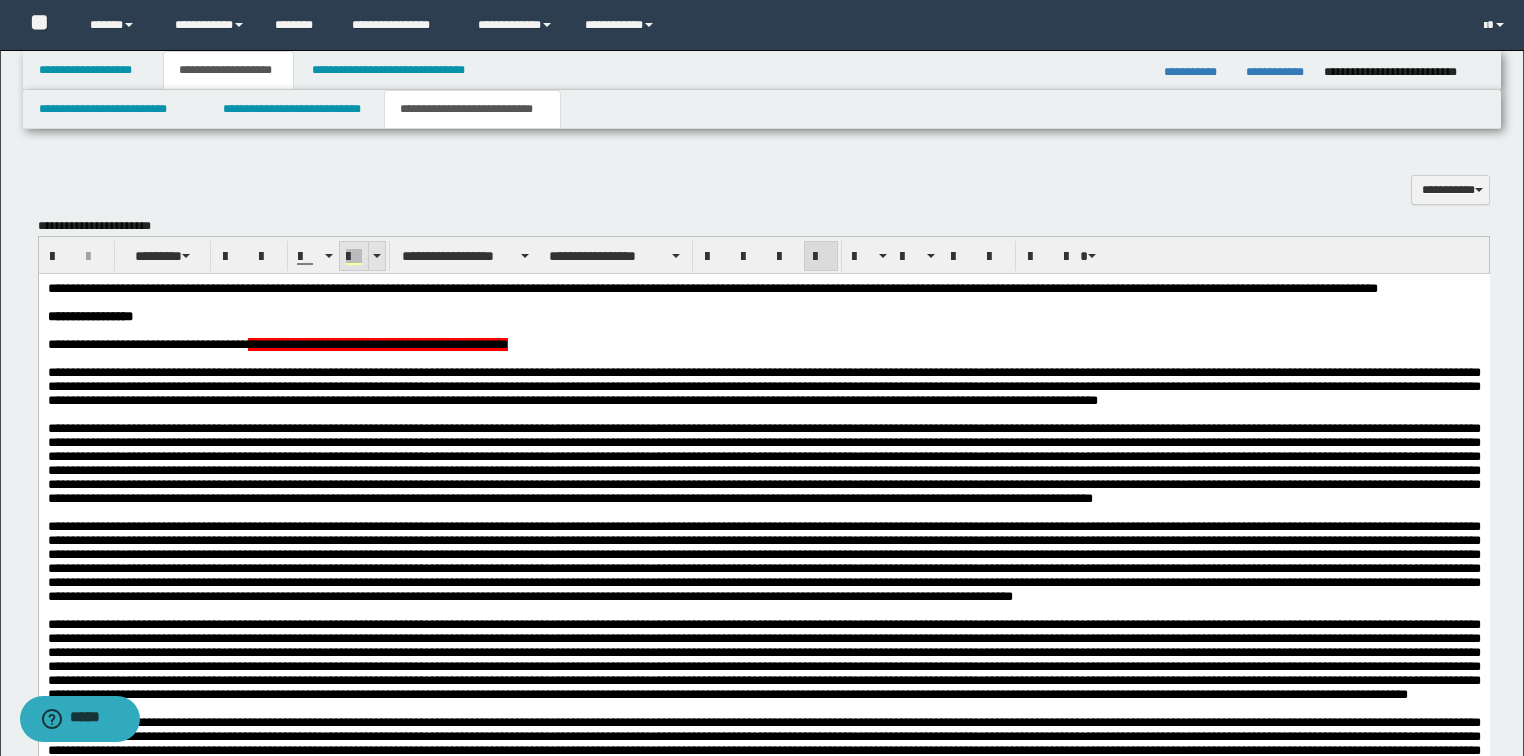 click at bounding box center (354, 257) 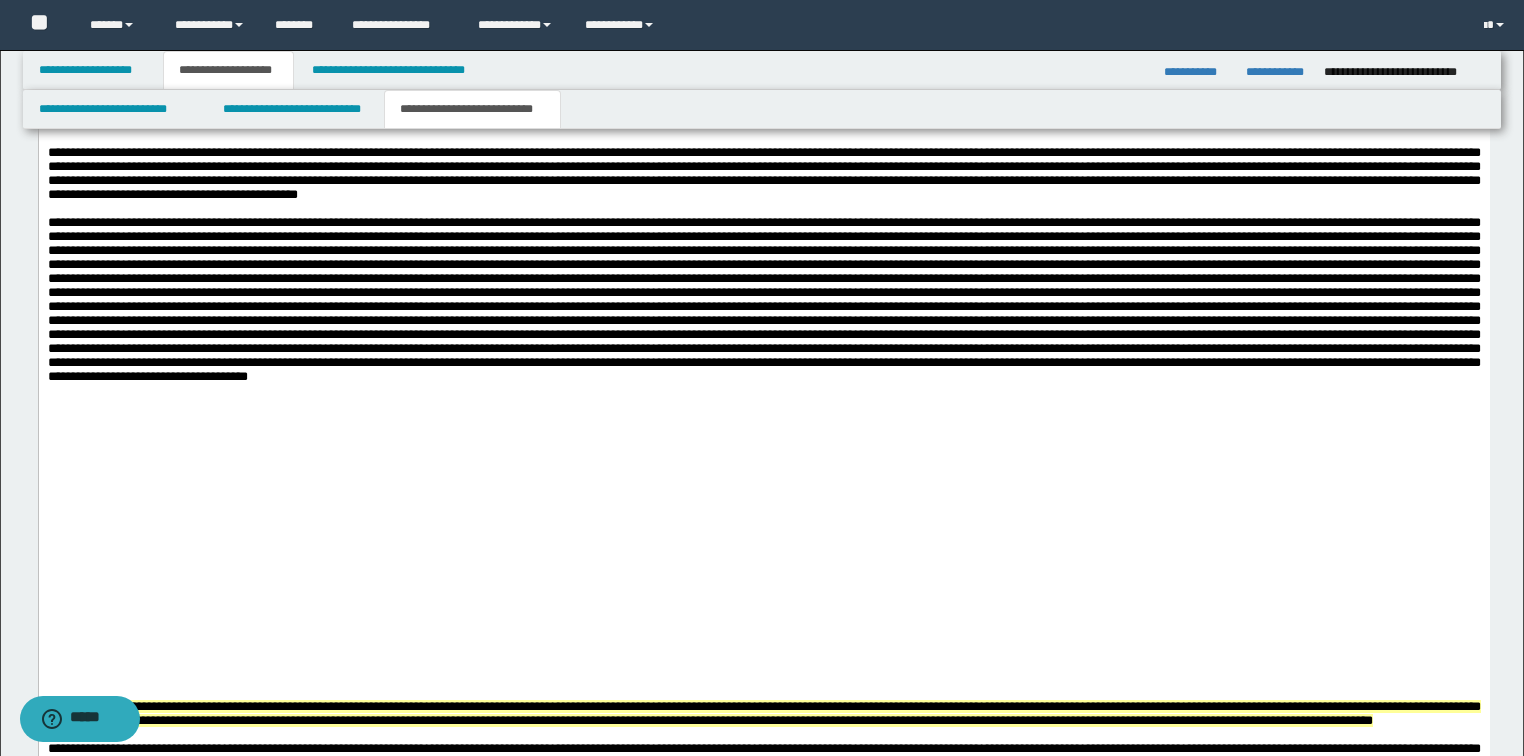 click on "**********" at bounding box center (763, -74) 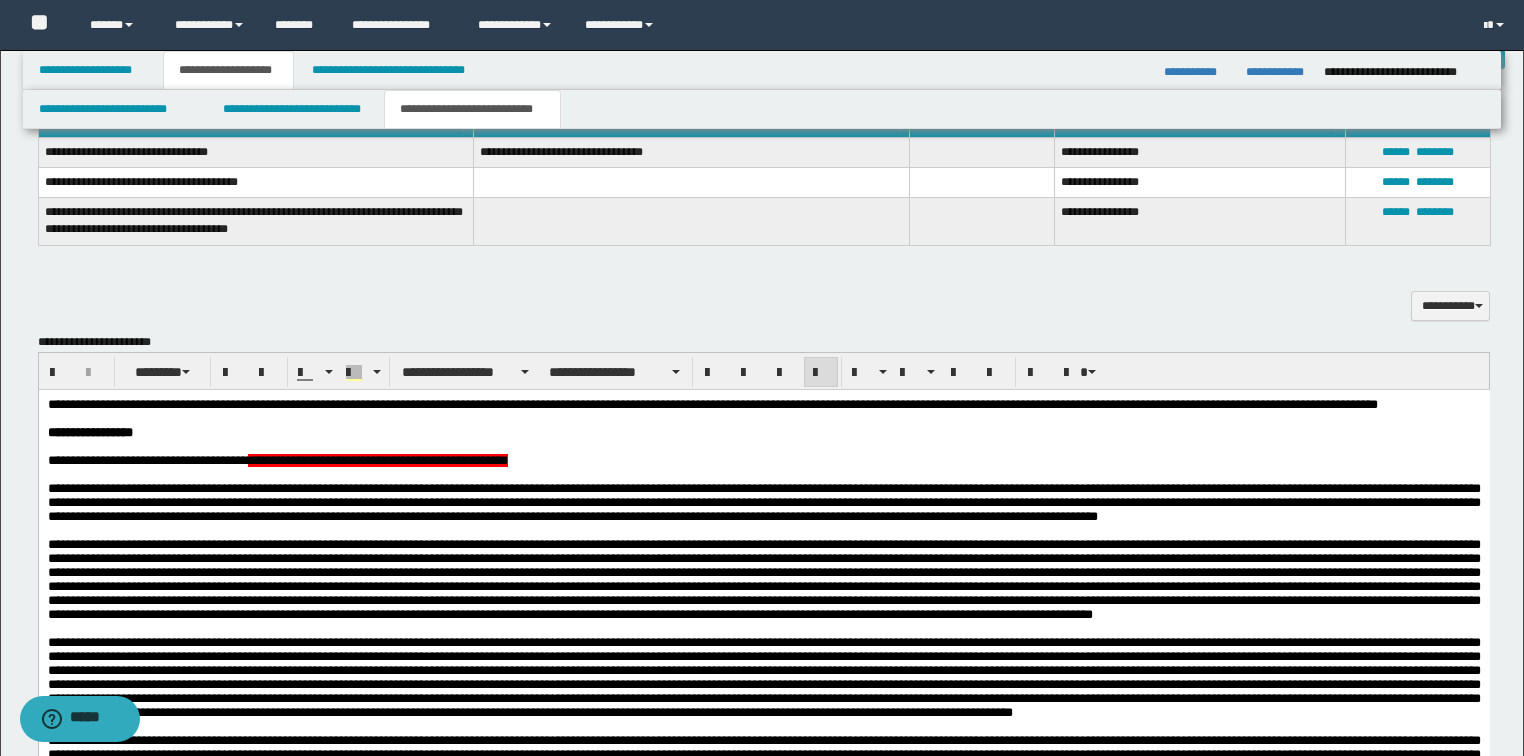scroll, scrollTop: 1085, scrollLeft: 0, axis: vertical 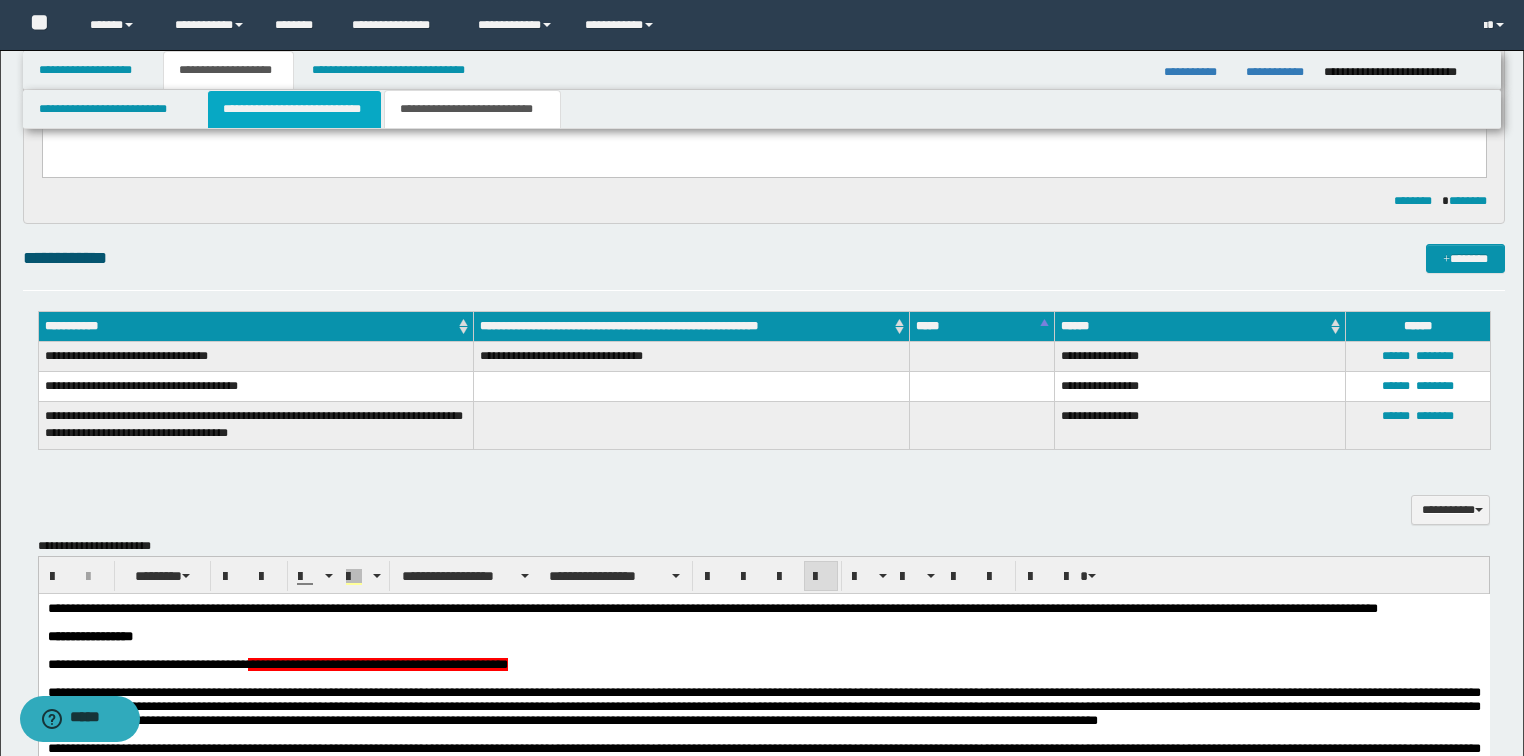 click on "**********" at bounding box center [294, 109] 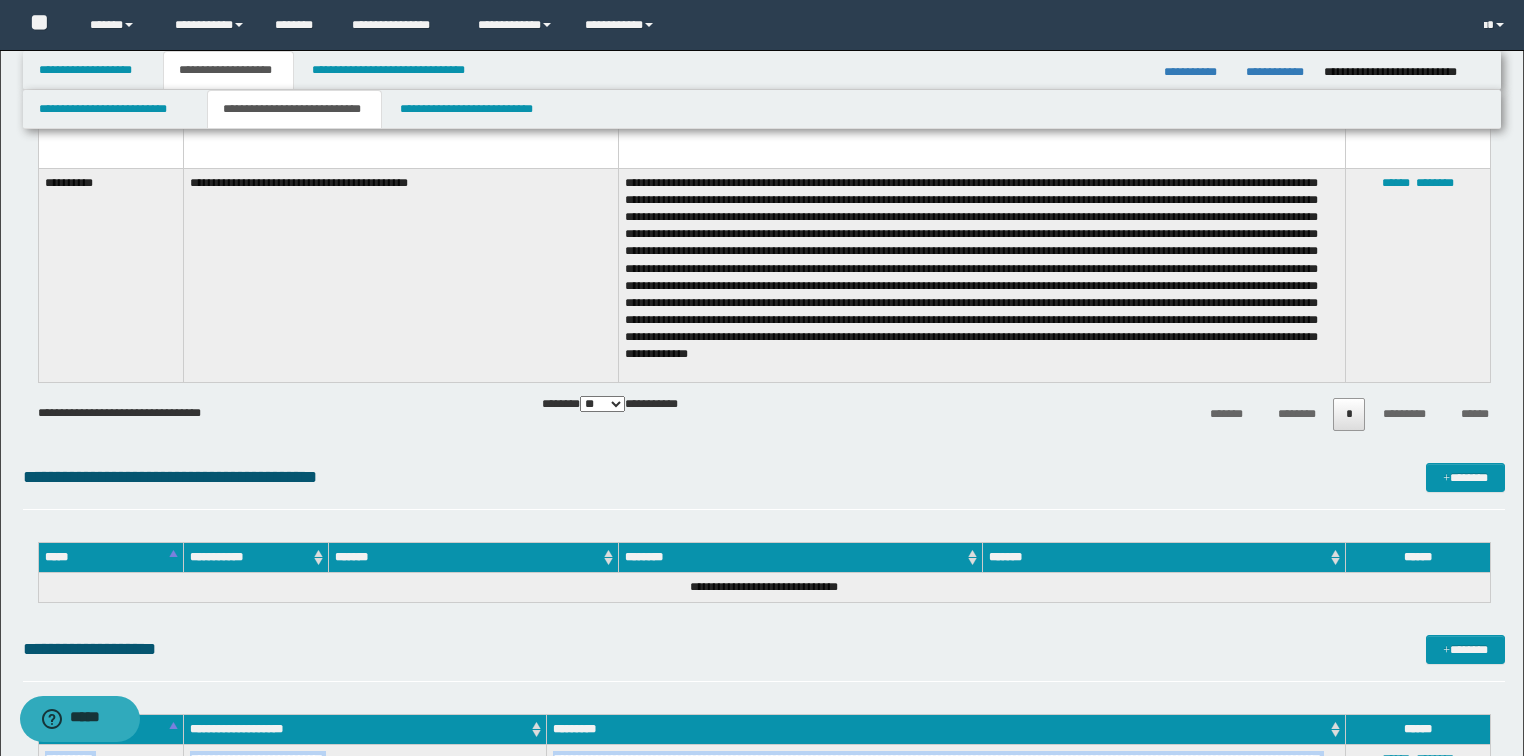 scroll, scrollTop: 6925, scrollLeft: 0, axis: vertical 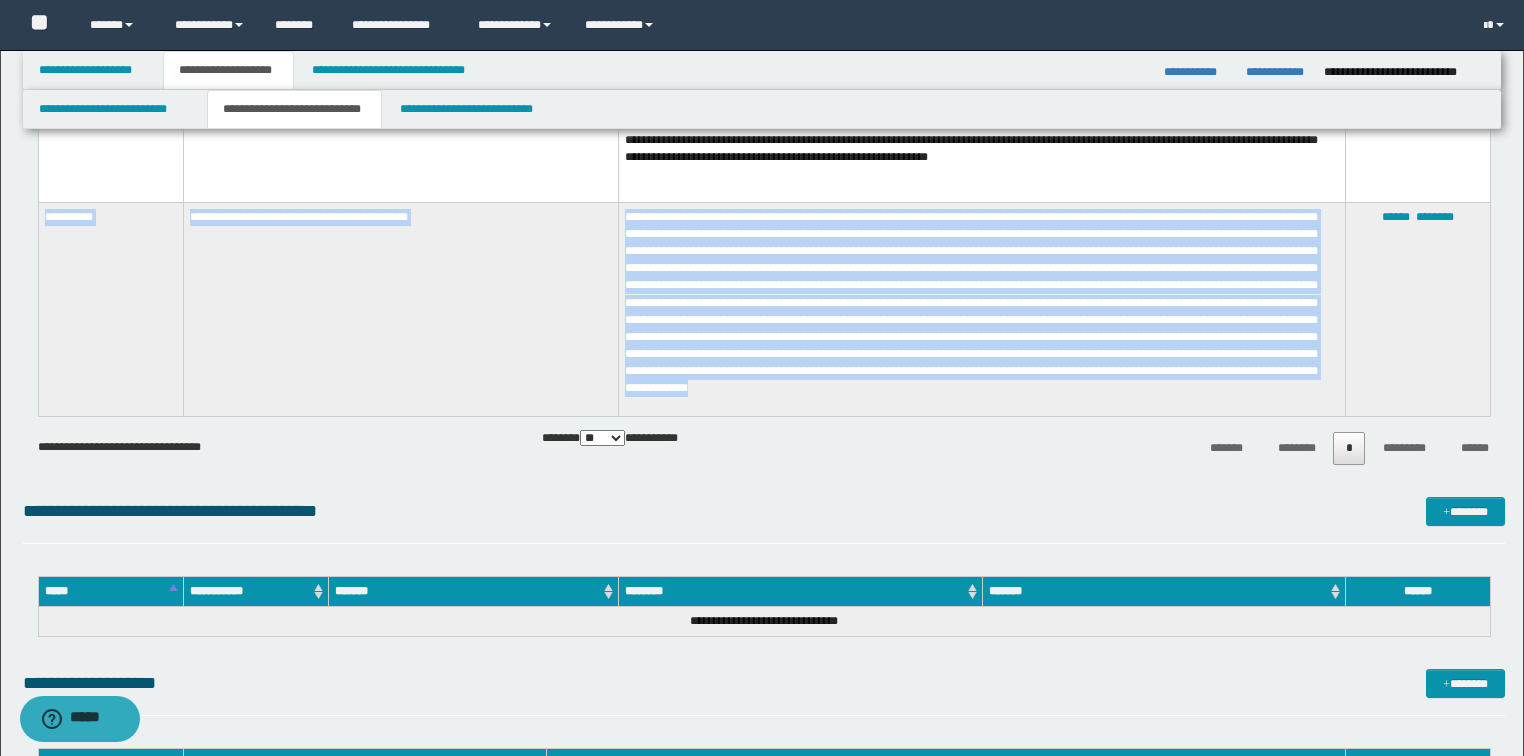 drag, startPoint x: 1177, startPoint y: 407, endPoint x: 44, endPoint y: 260, distance: 1142.4963 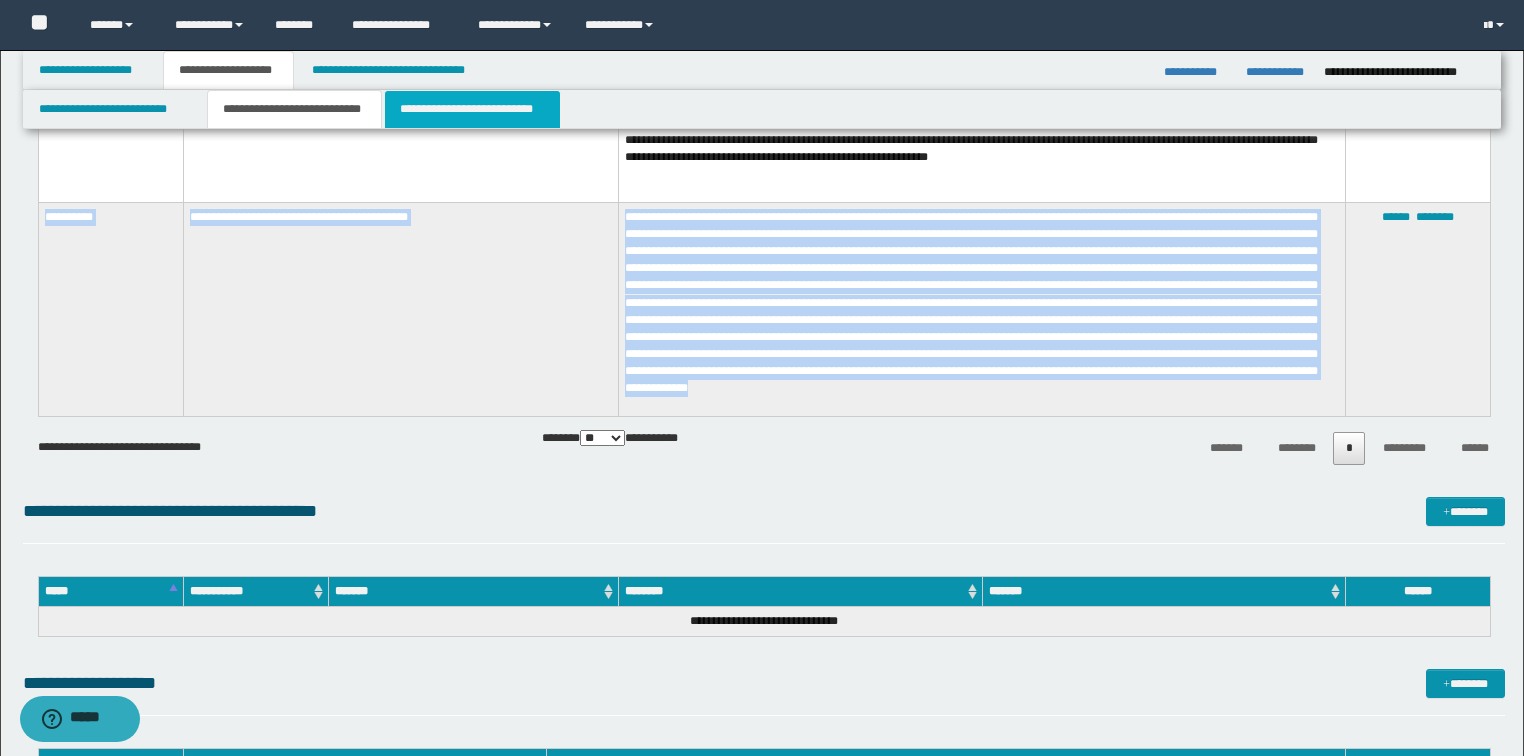 click on "**********" at bounding box center (472, 109) 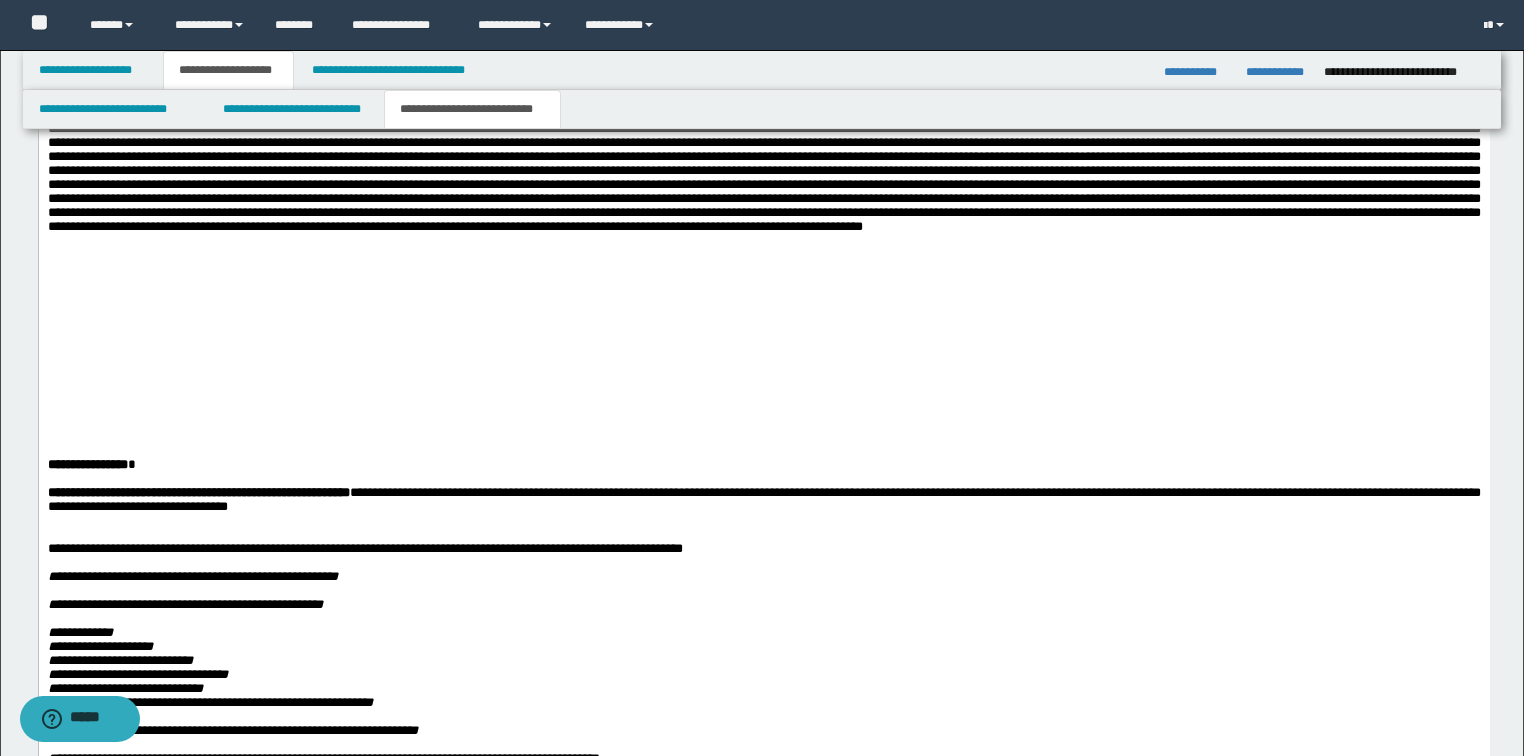 scroll, scrollTop: 3949, scrollLeft: 0, axis: vertical 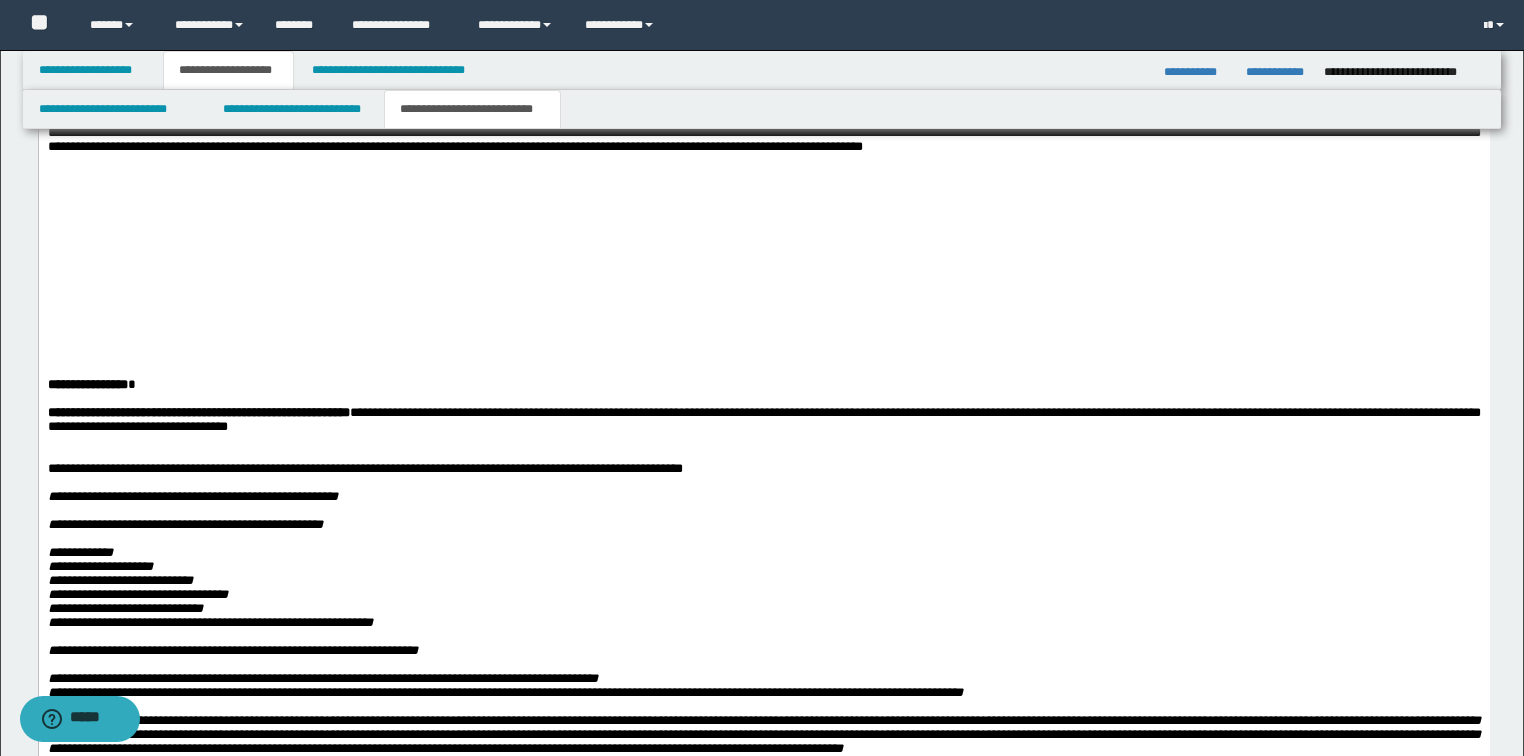click at bounding box center [763, 354] 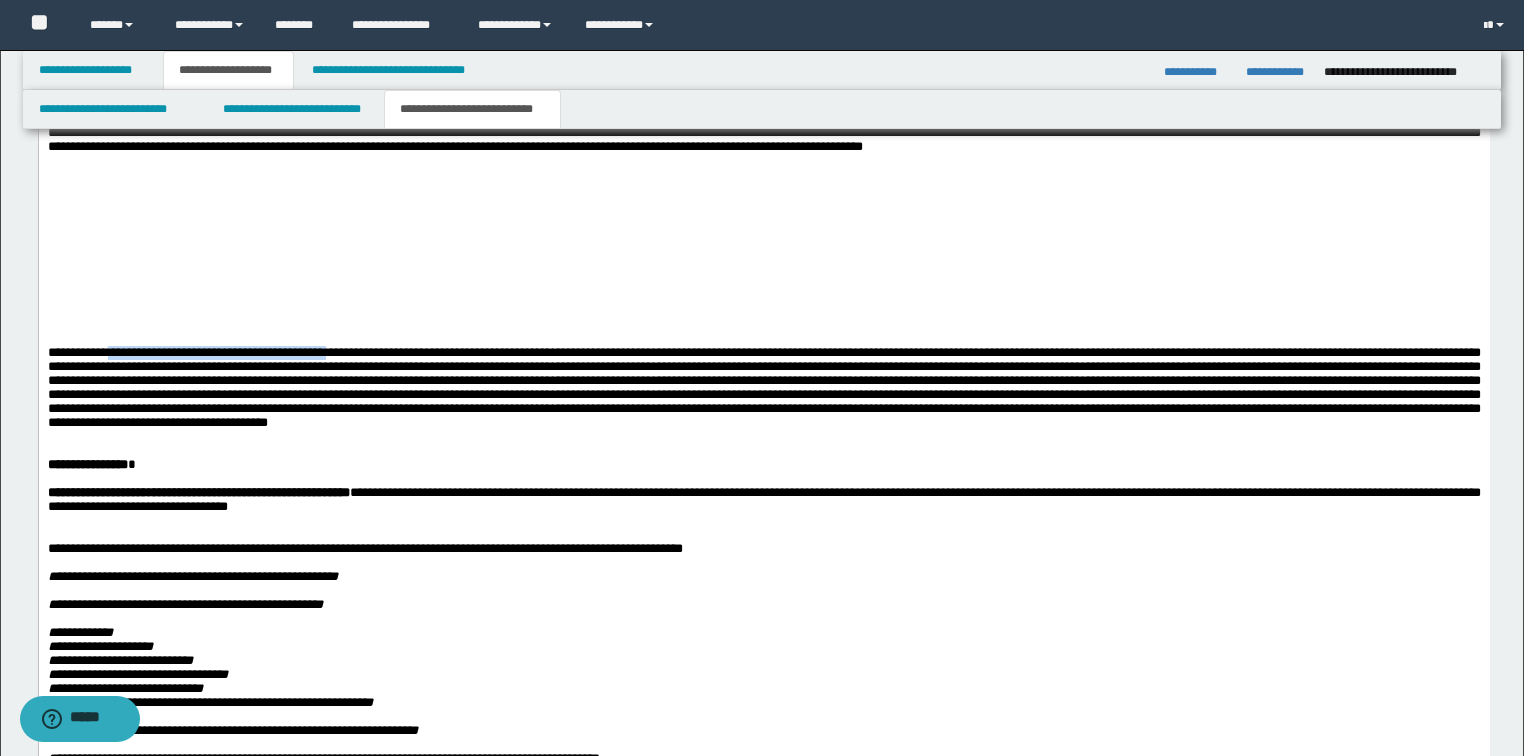 drag, startPoint x: 364, startPoint y: 388, endPoint x: 123, endPoint y: 384, distance: 241.03319 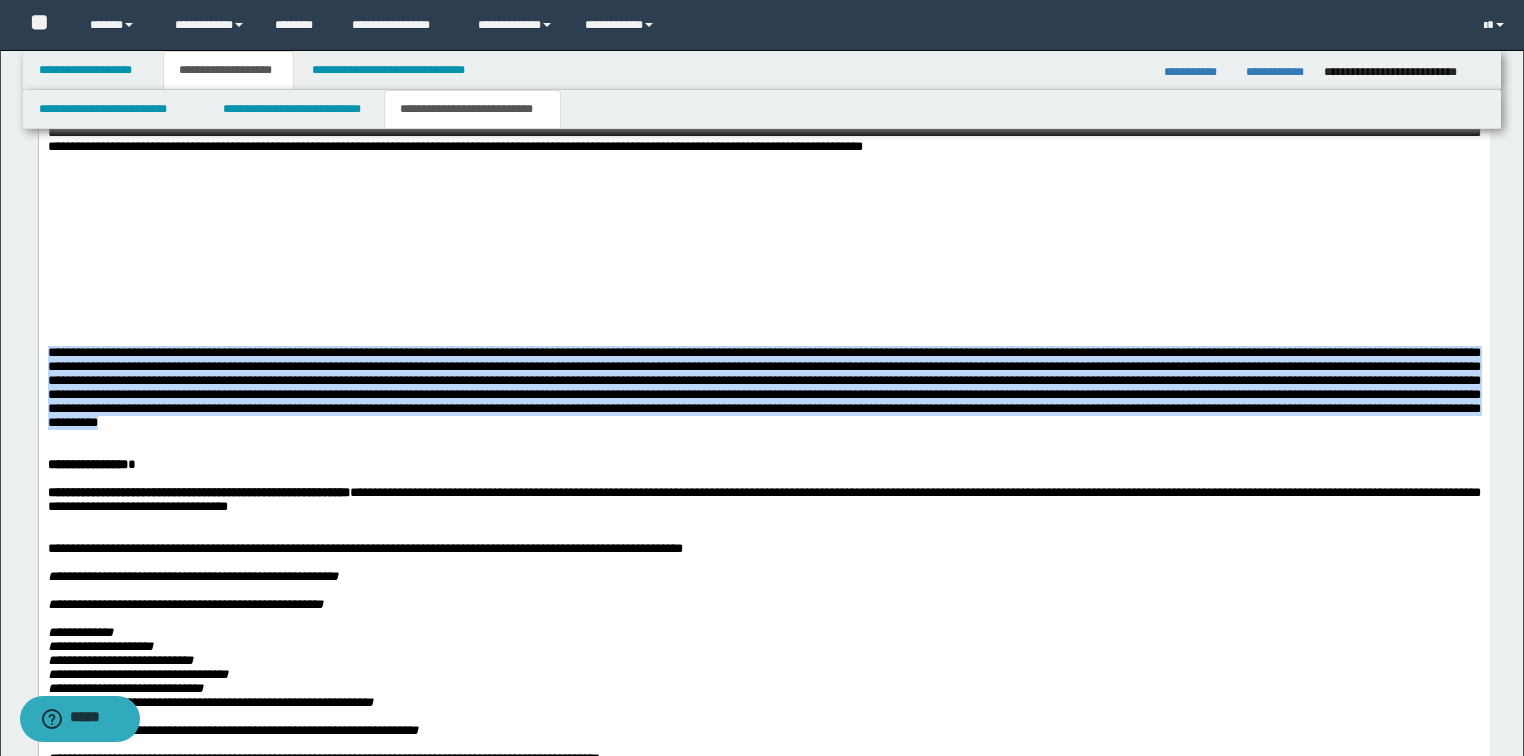drag, startPoint x: 719, startPoint y: 472, endPoint x: -1, endPoint y: 386, distance: 725.1179 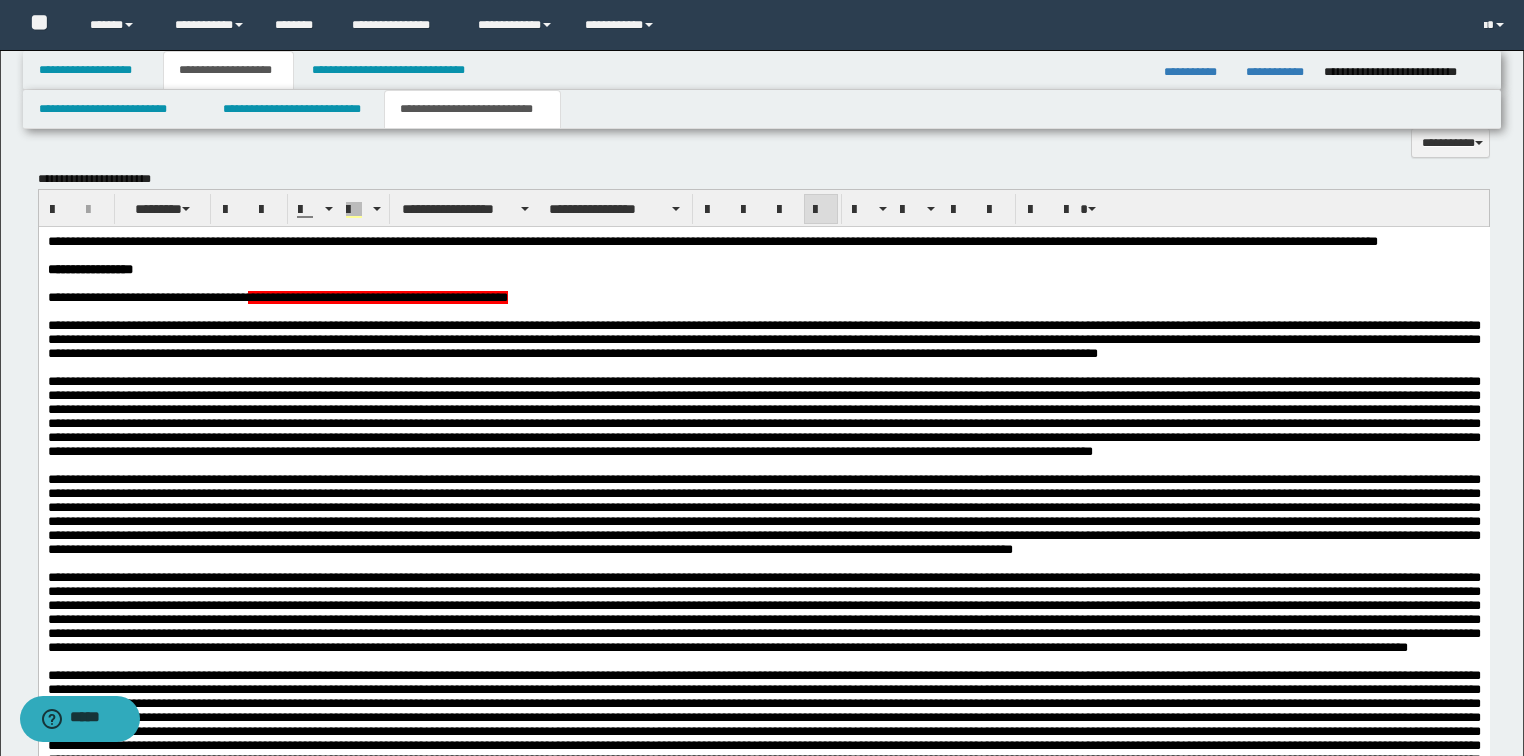 scroll, scrollTop: 1309, scrollLeft: 0, axis: vertical 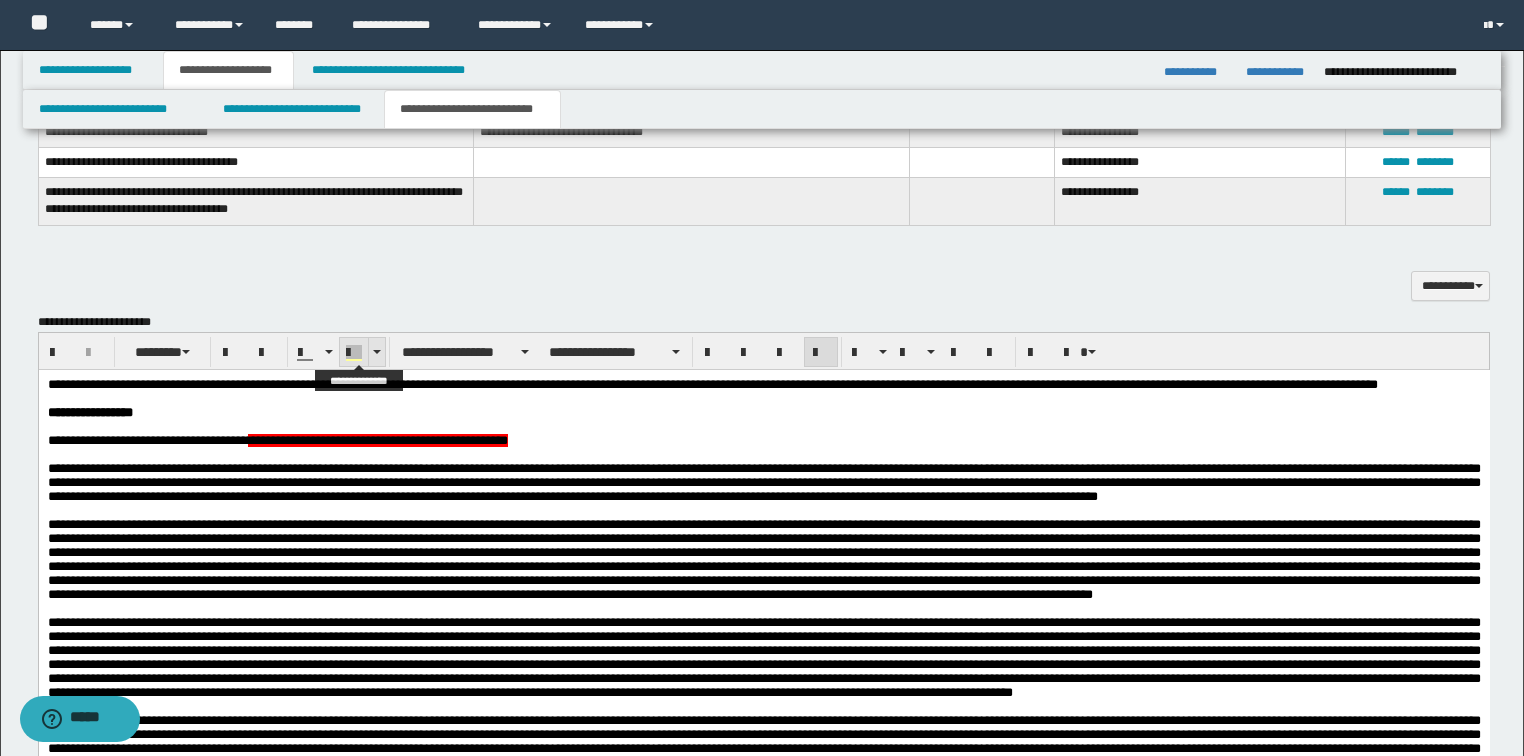 click at bounding box center (354, 360) 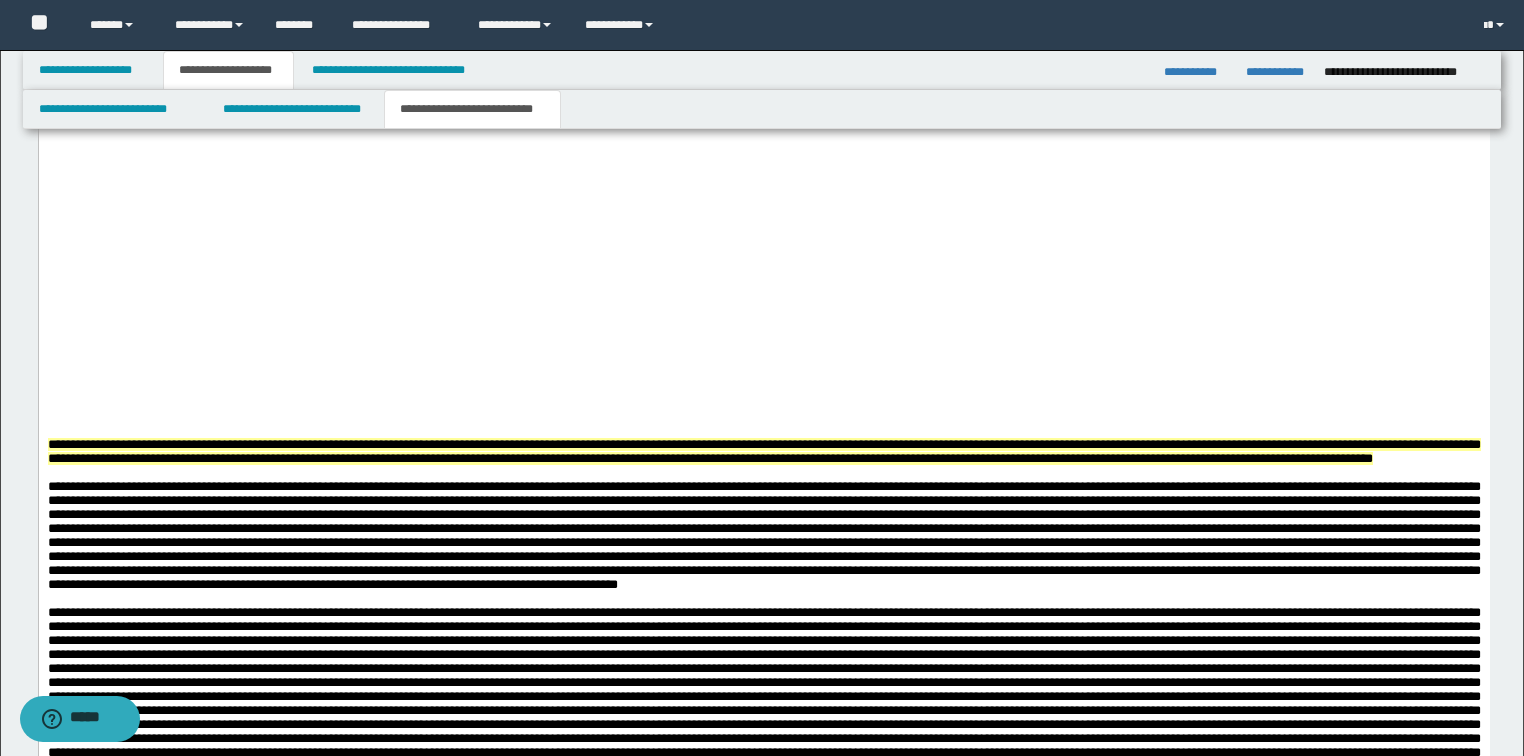 scroll, scrollTop: 2989, scrollLeft: 0, axis: vertical 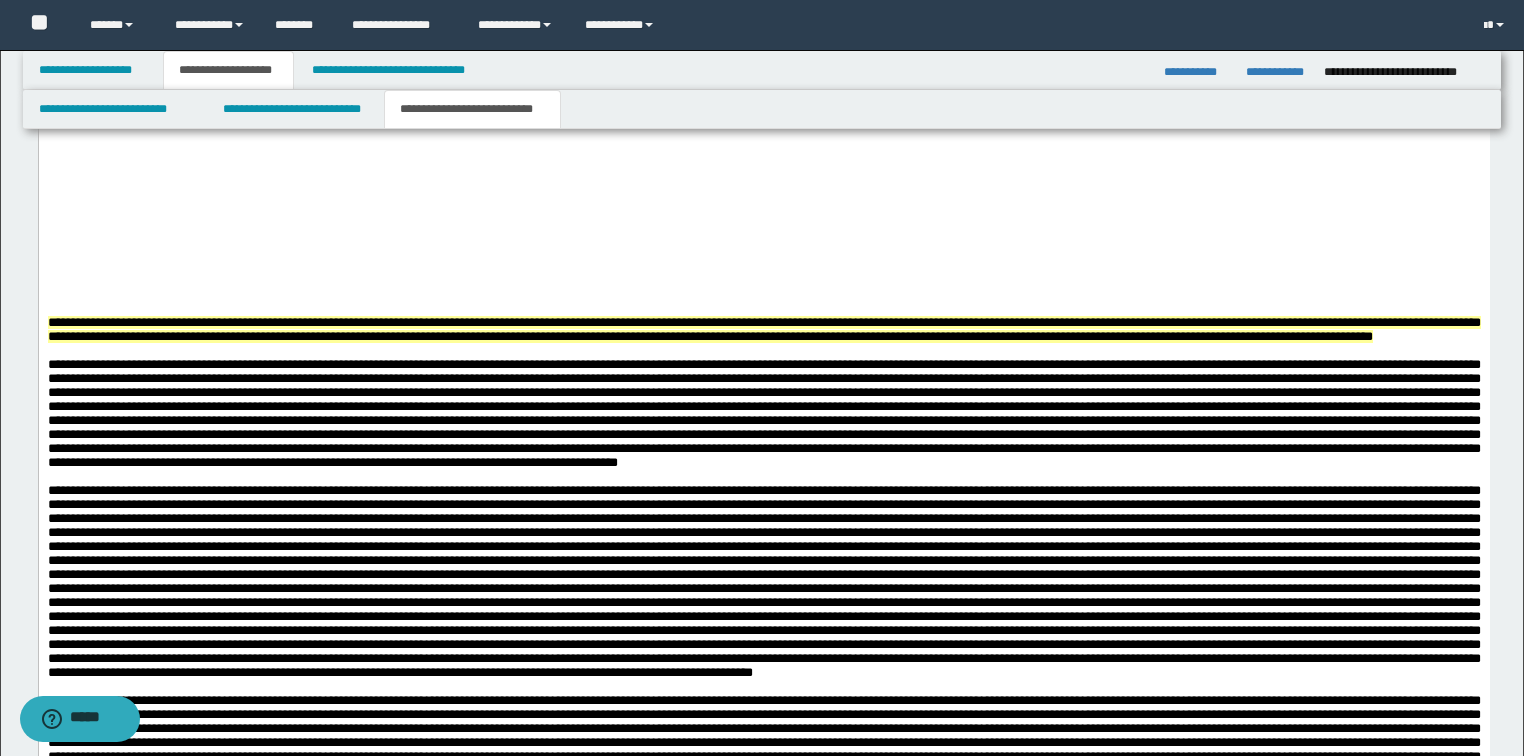 click on "**********" at bounding box center [763, 804] 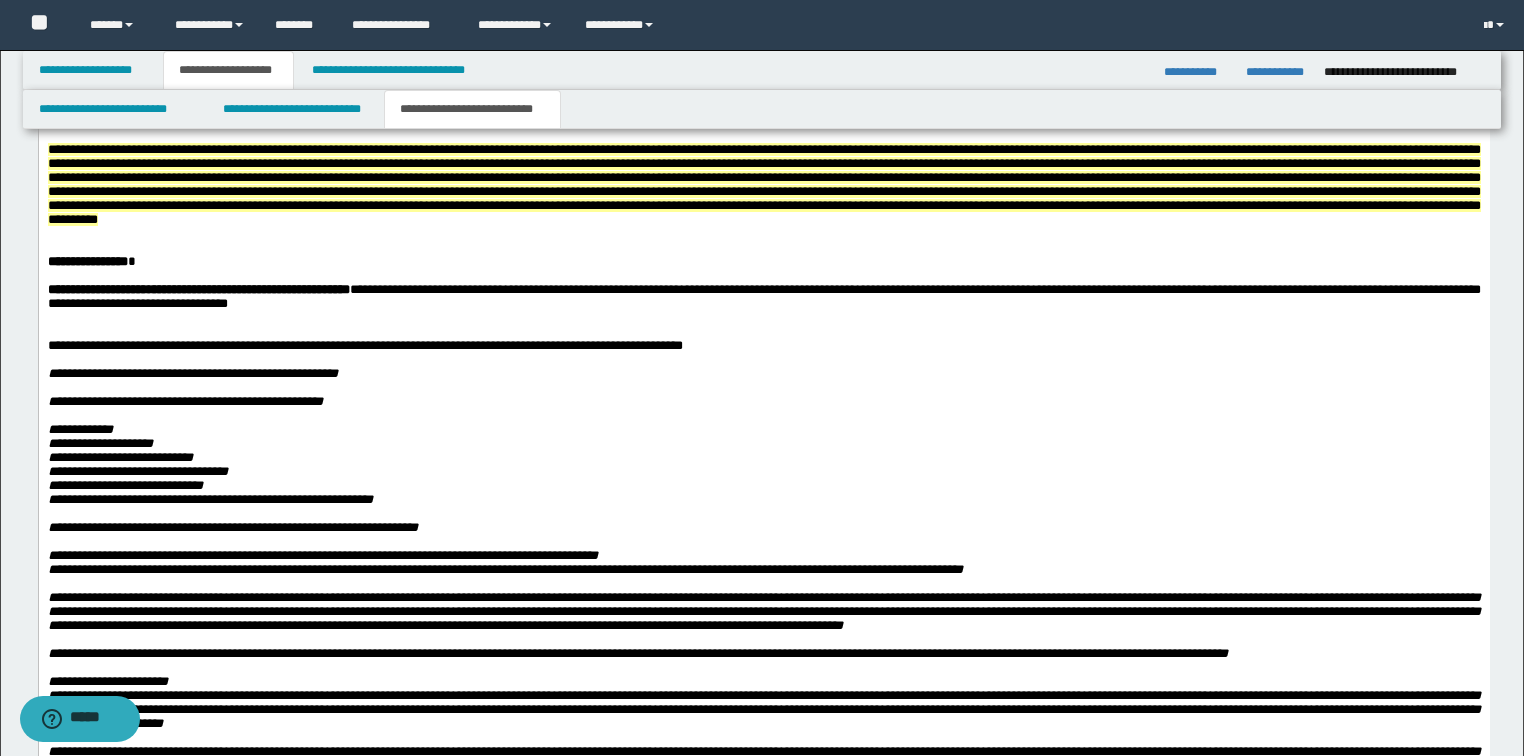 scroll, scrollTop: 4029, scrollLeft: 0, axis: vertical 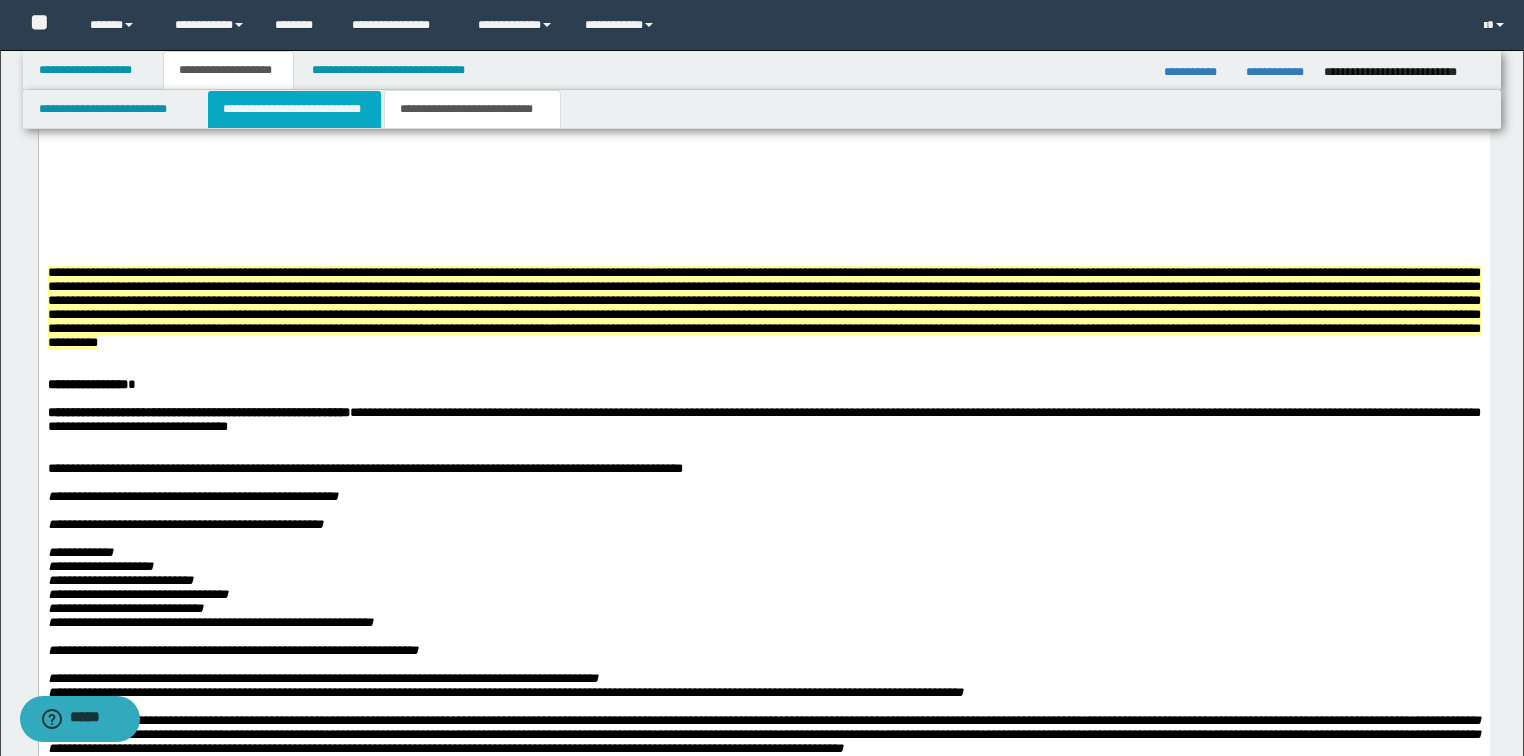 click on "**********" at bounding box center [294, 109] 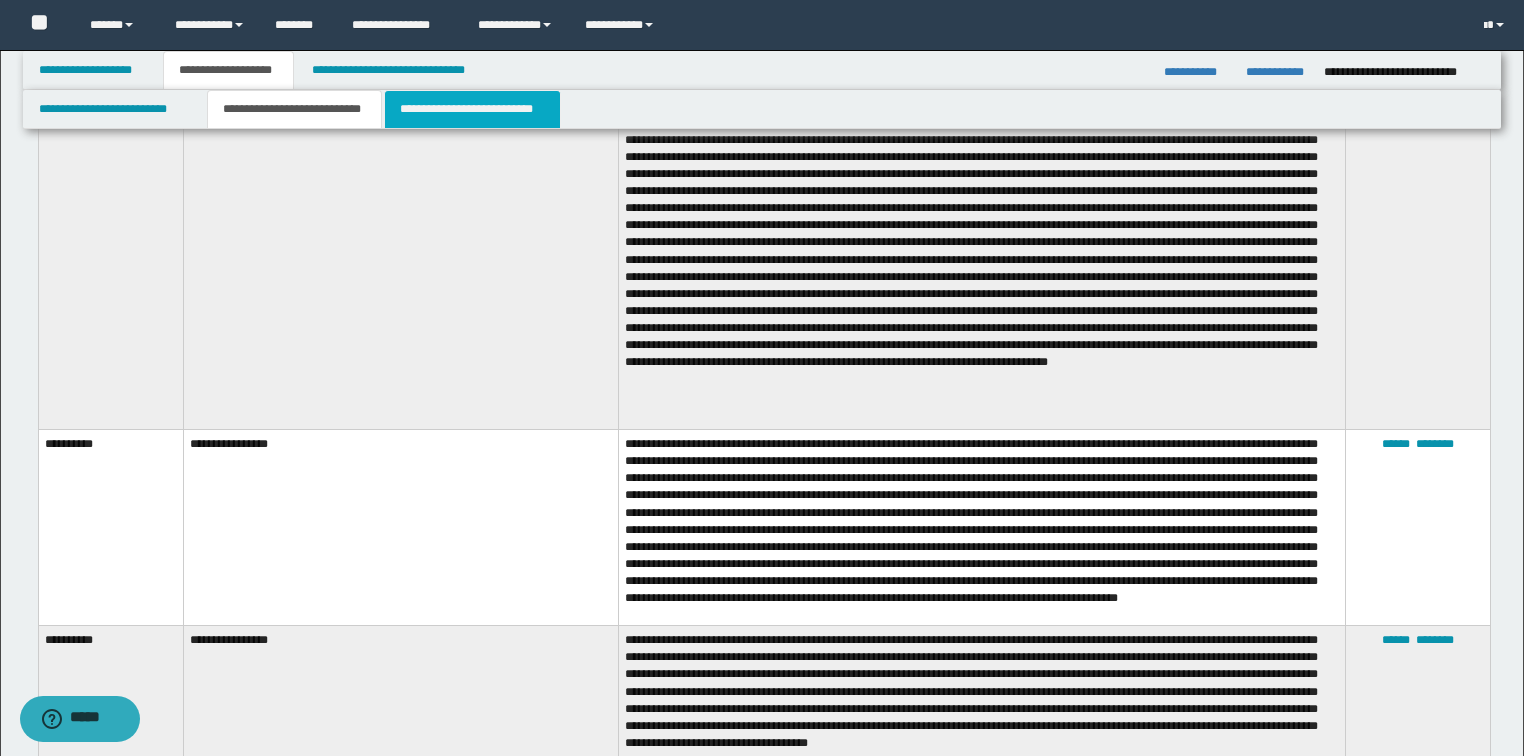click on "**********" at bounding box center (472, 109) 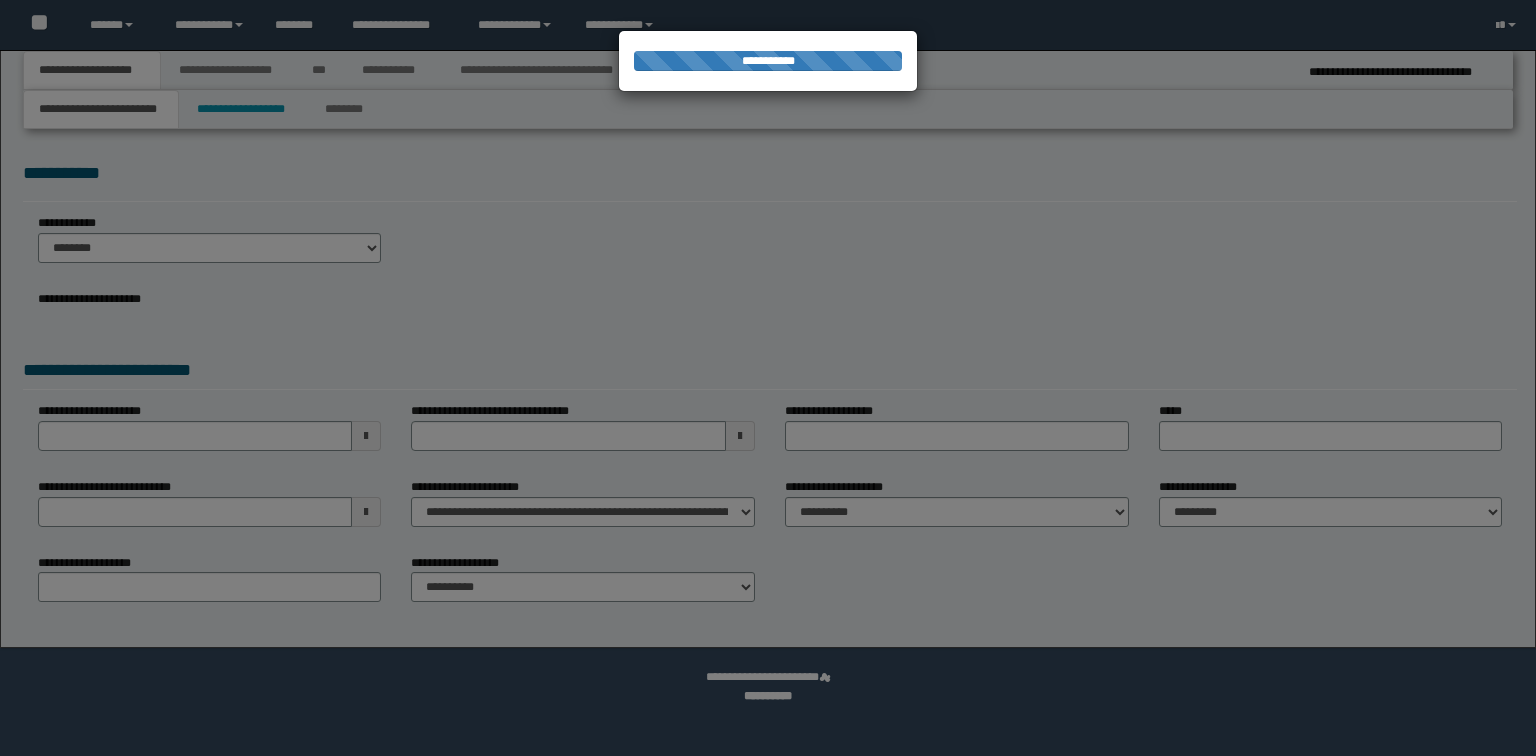 scroll, scrollTop: 0, scrollLeft: 0, axis: both 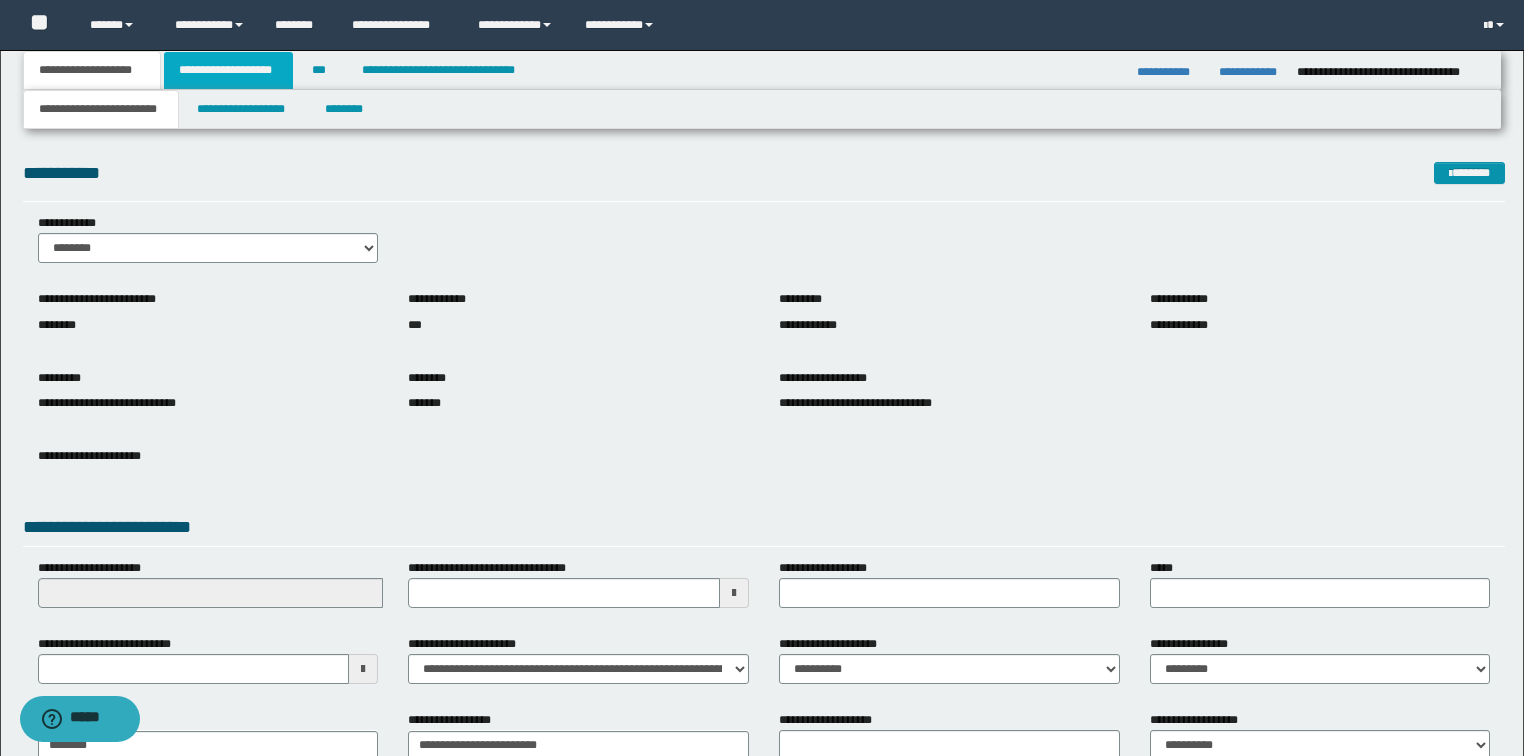 click on "**********" at bounding box center (228, 70) 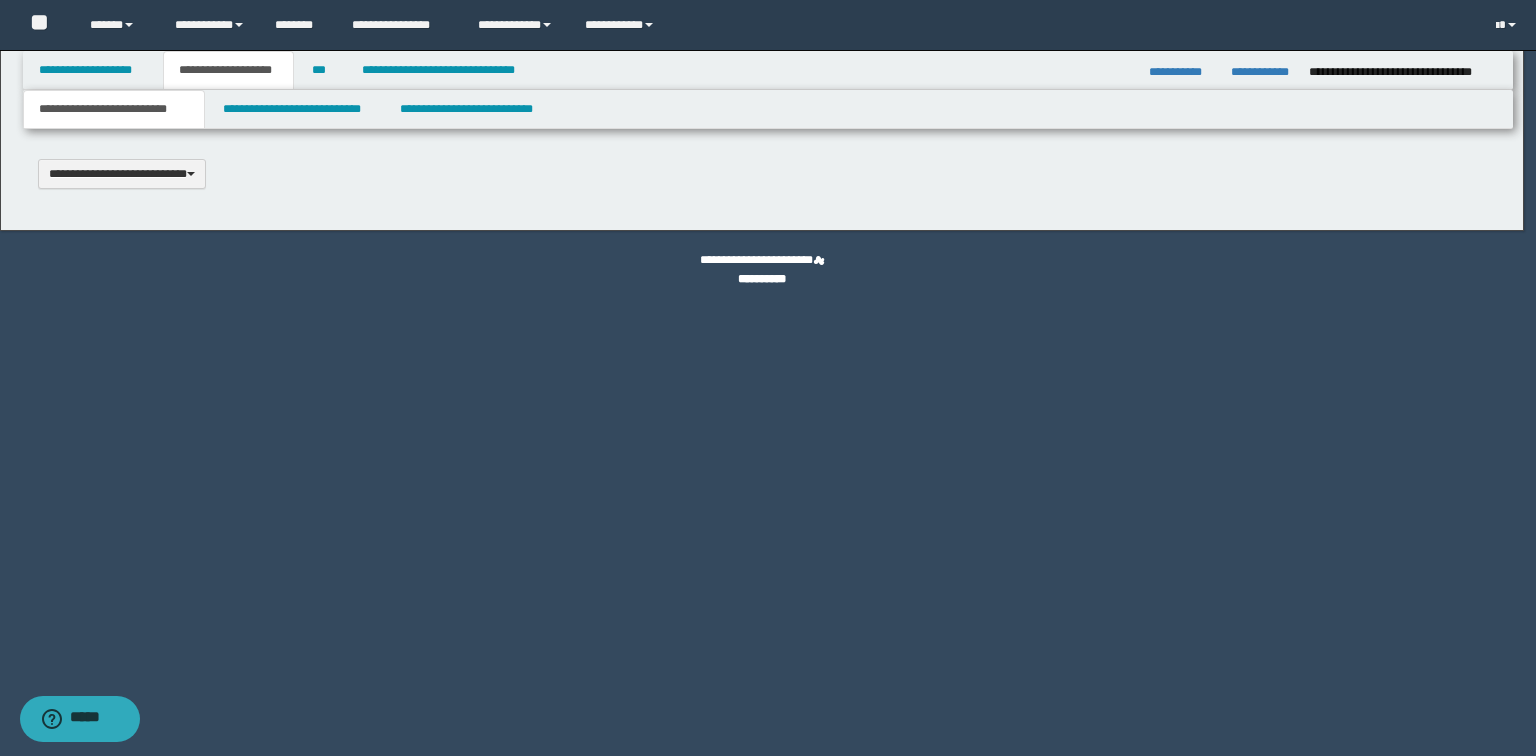 type 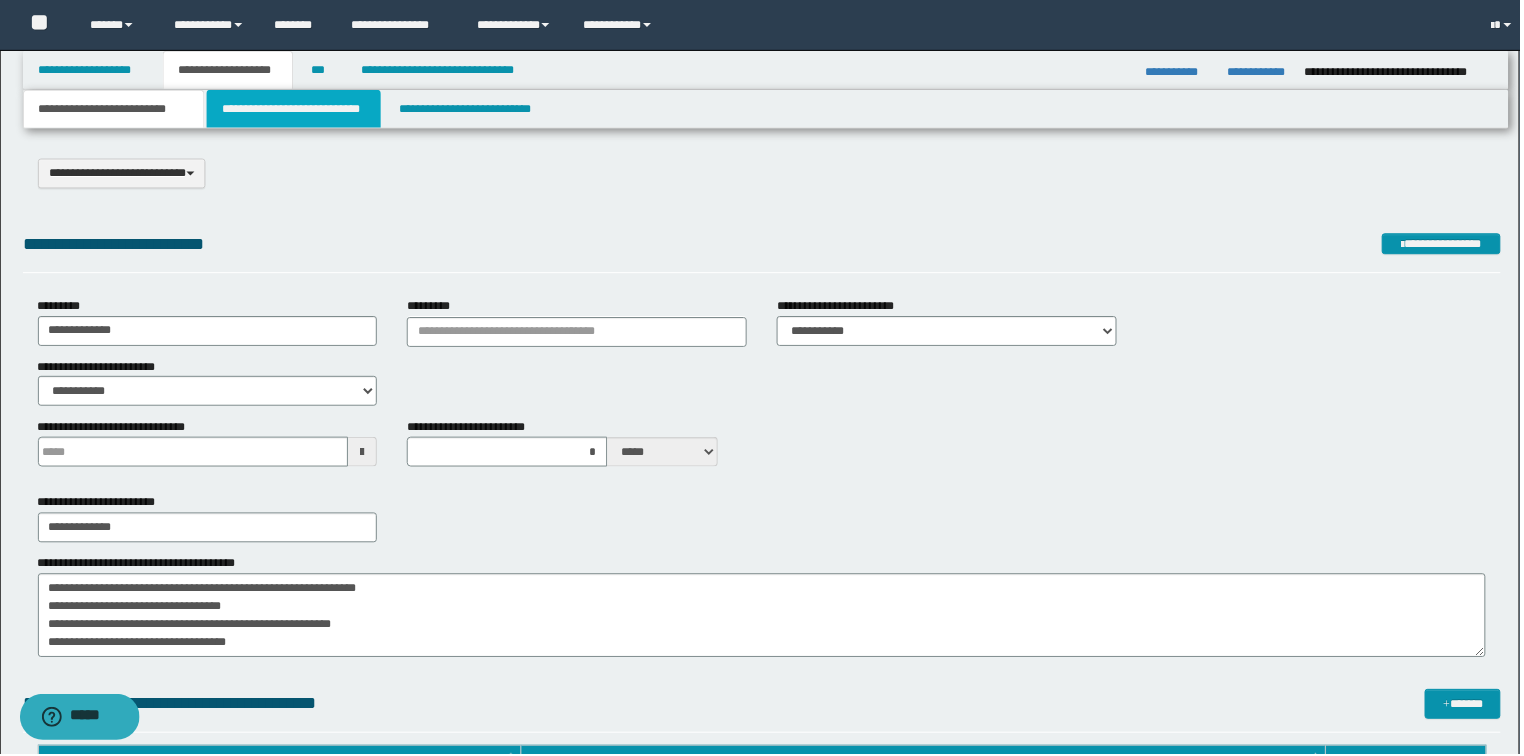 click on "**********" at bounding box center (294, 109) 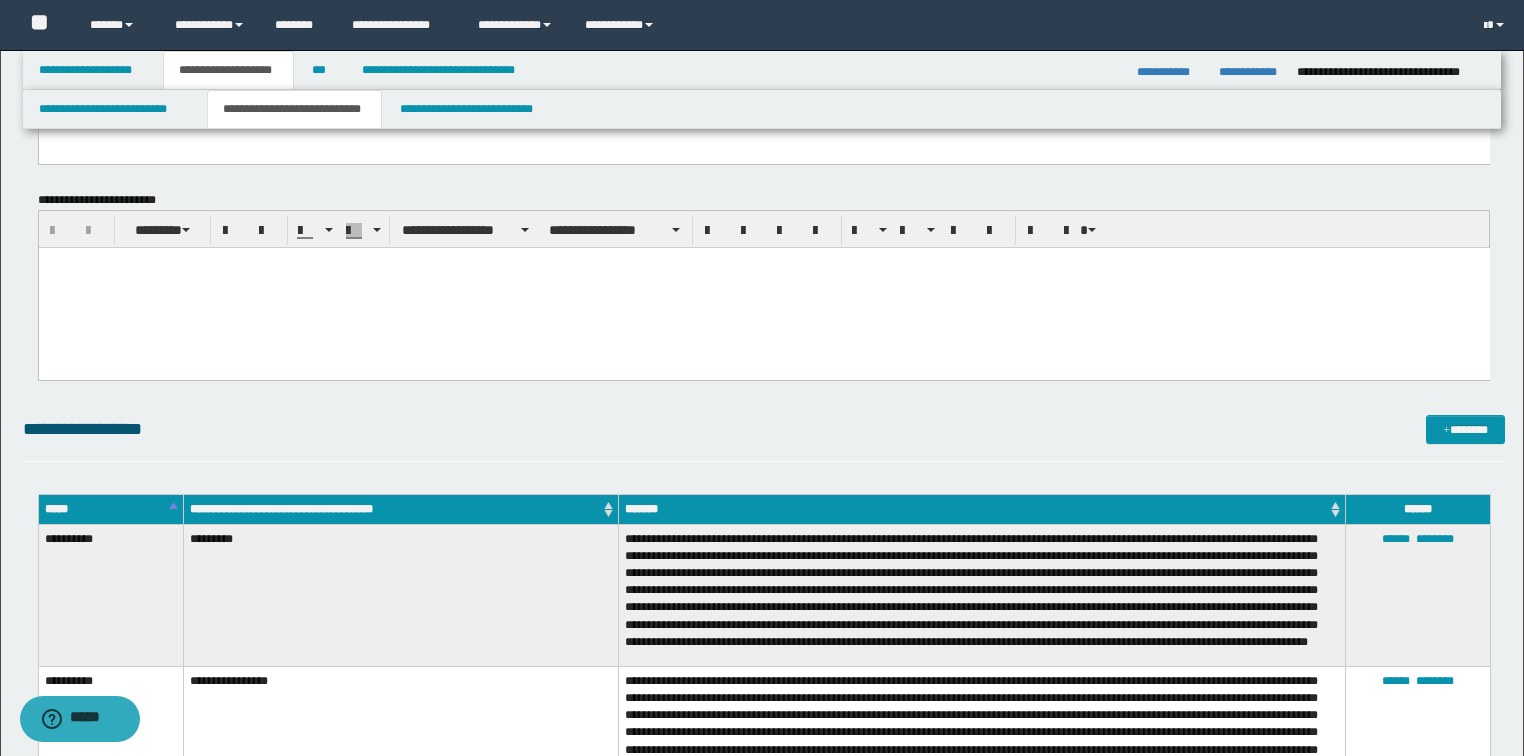 scroll, scrollTop: 6720, scrollLeft: 0, axis: vertical 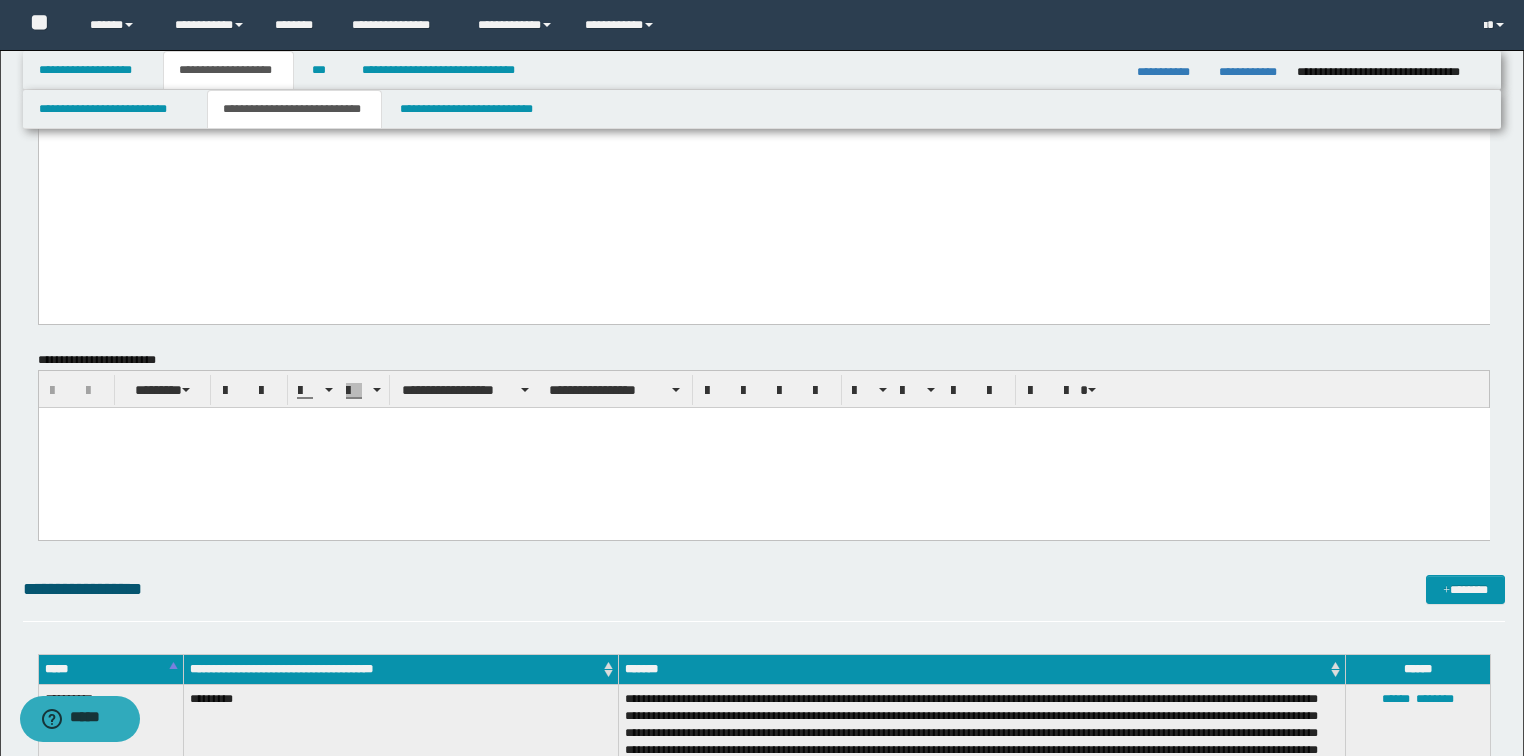 click on "**********" at bounding box center (763, -787) 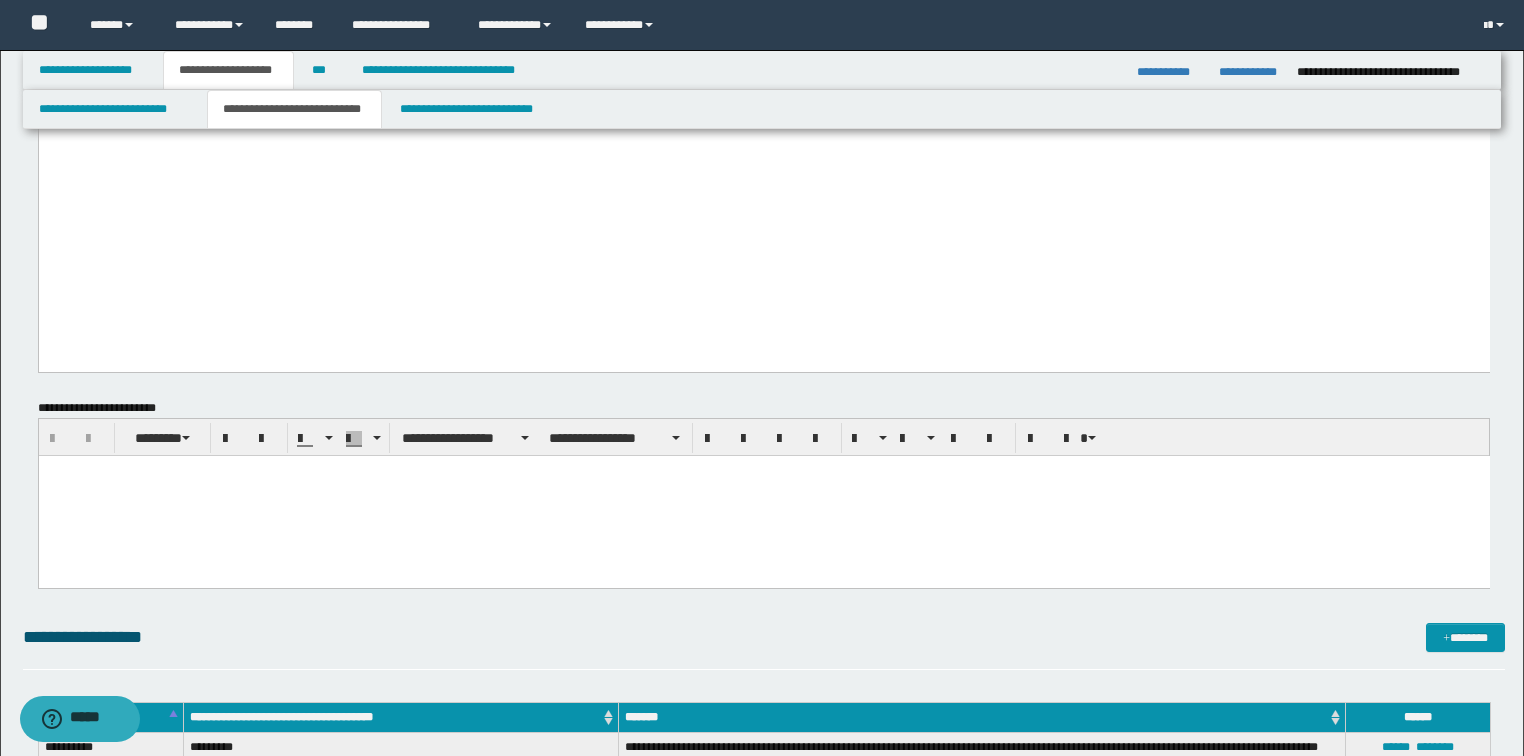 paste 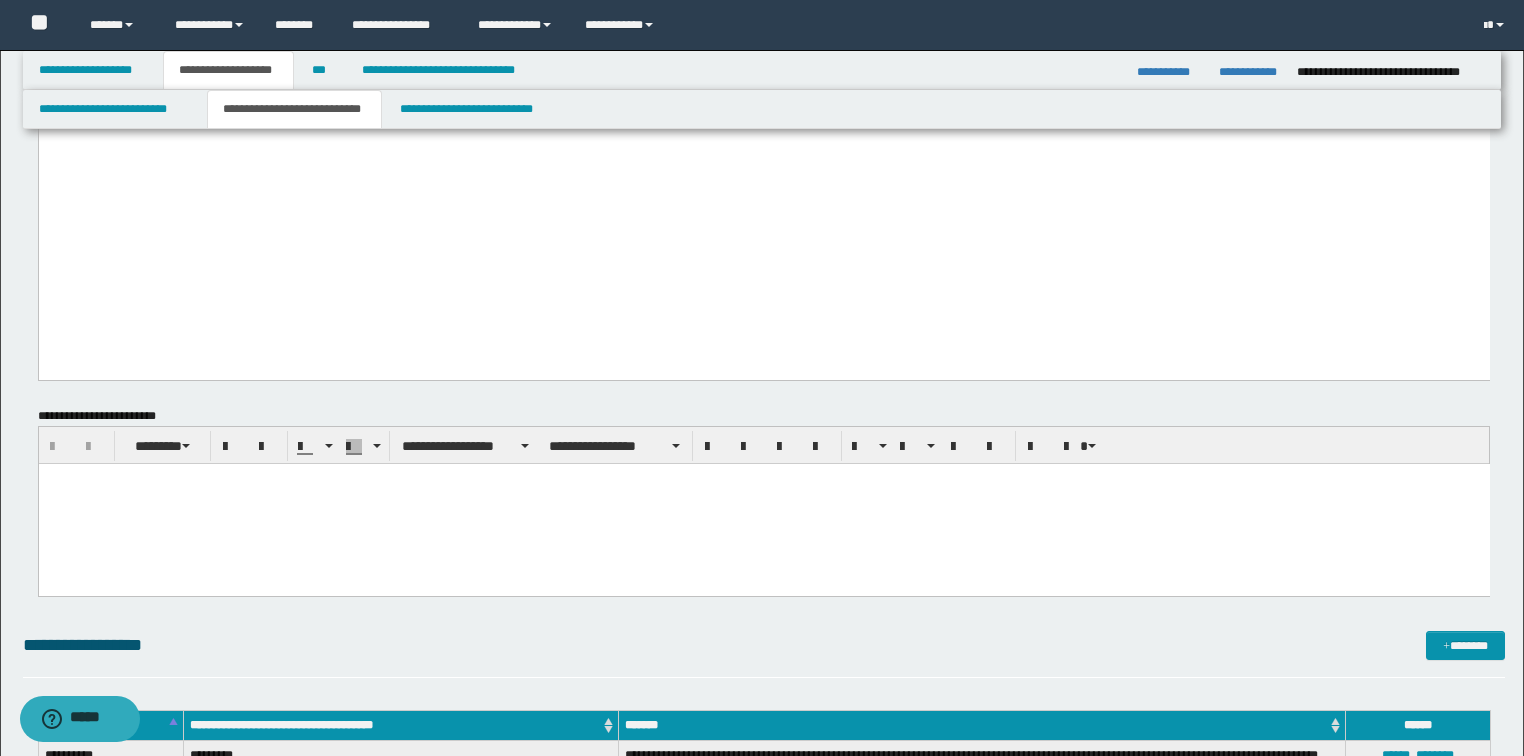 click on "**********" at bounding box center (763, -729) 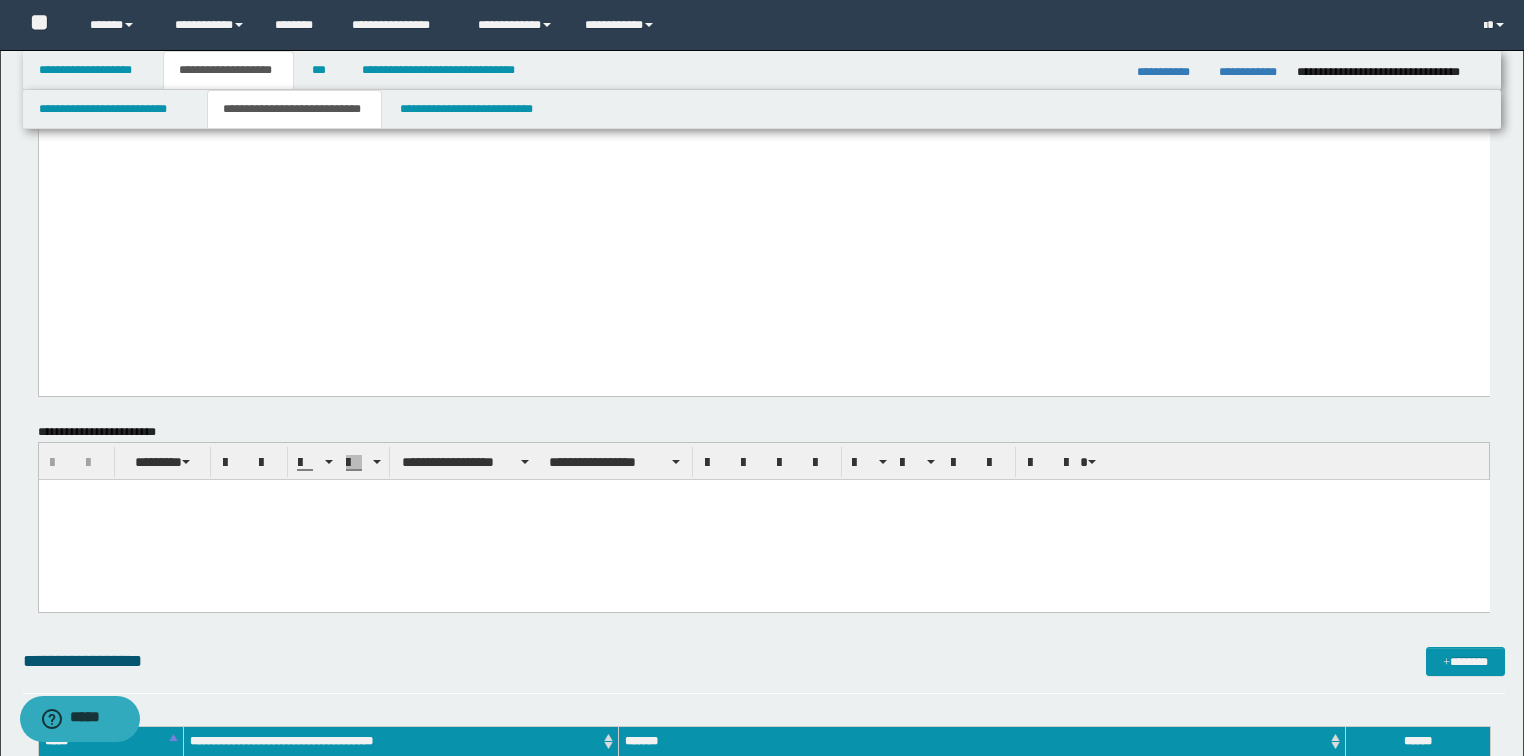 drag, startPoint x: 47, startPoint y: 284, endPoint x: 60, endPoint y: -6211, distance: 6495.013 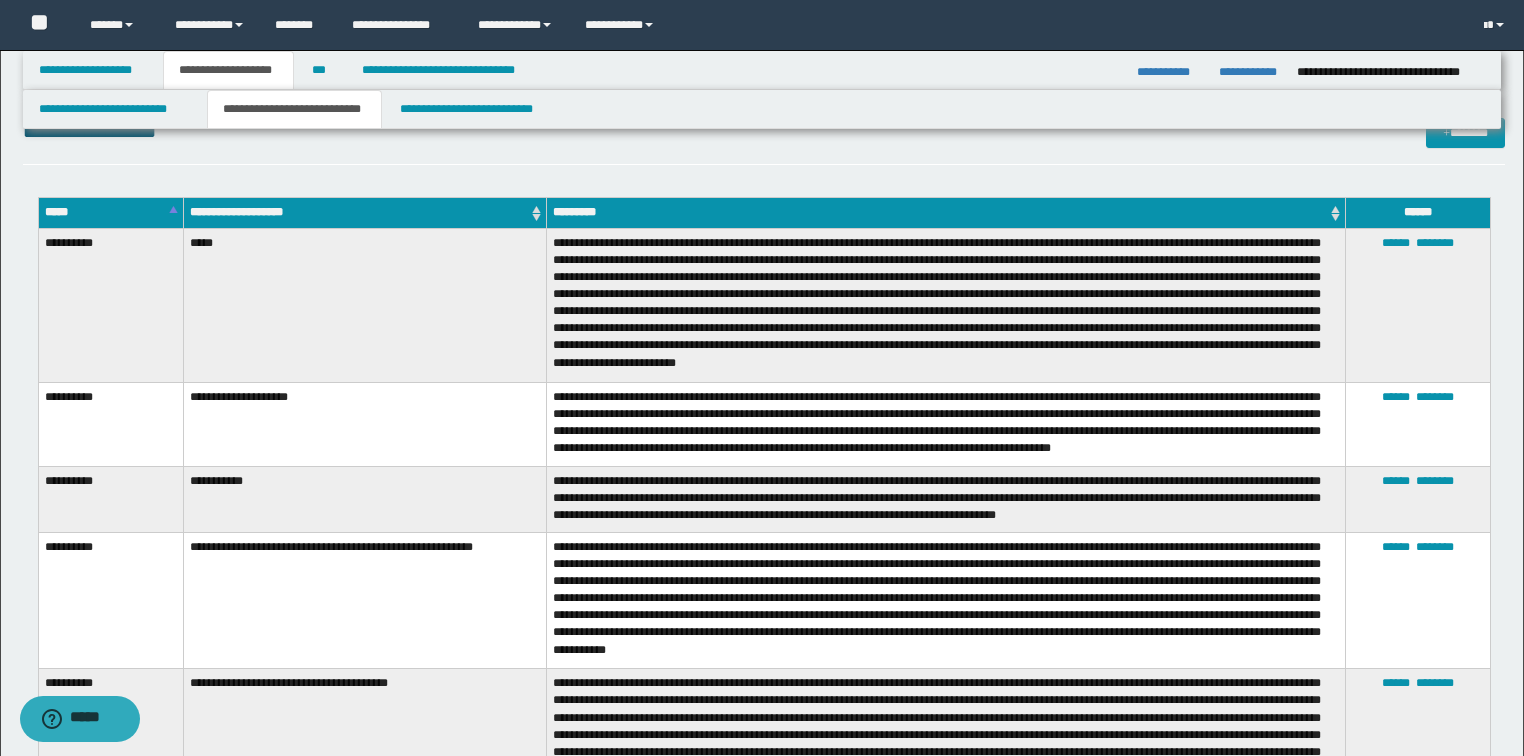 scroll, scrollTop: 12320, scrollLeft: 0, axis: vertical 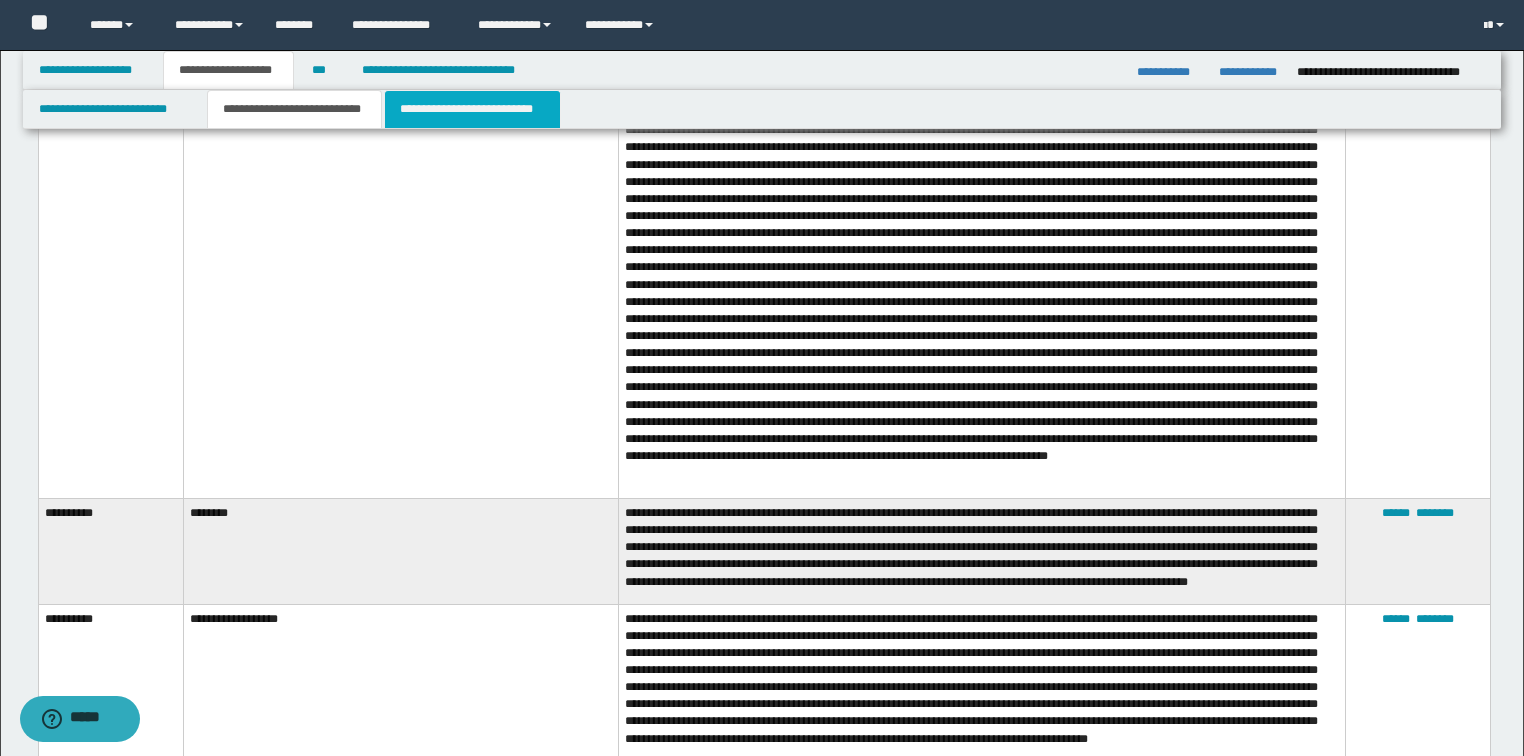 click on "**********" at bounding box center (472, 109) 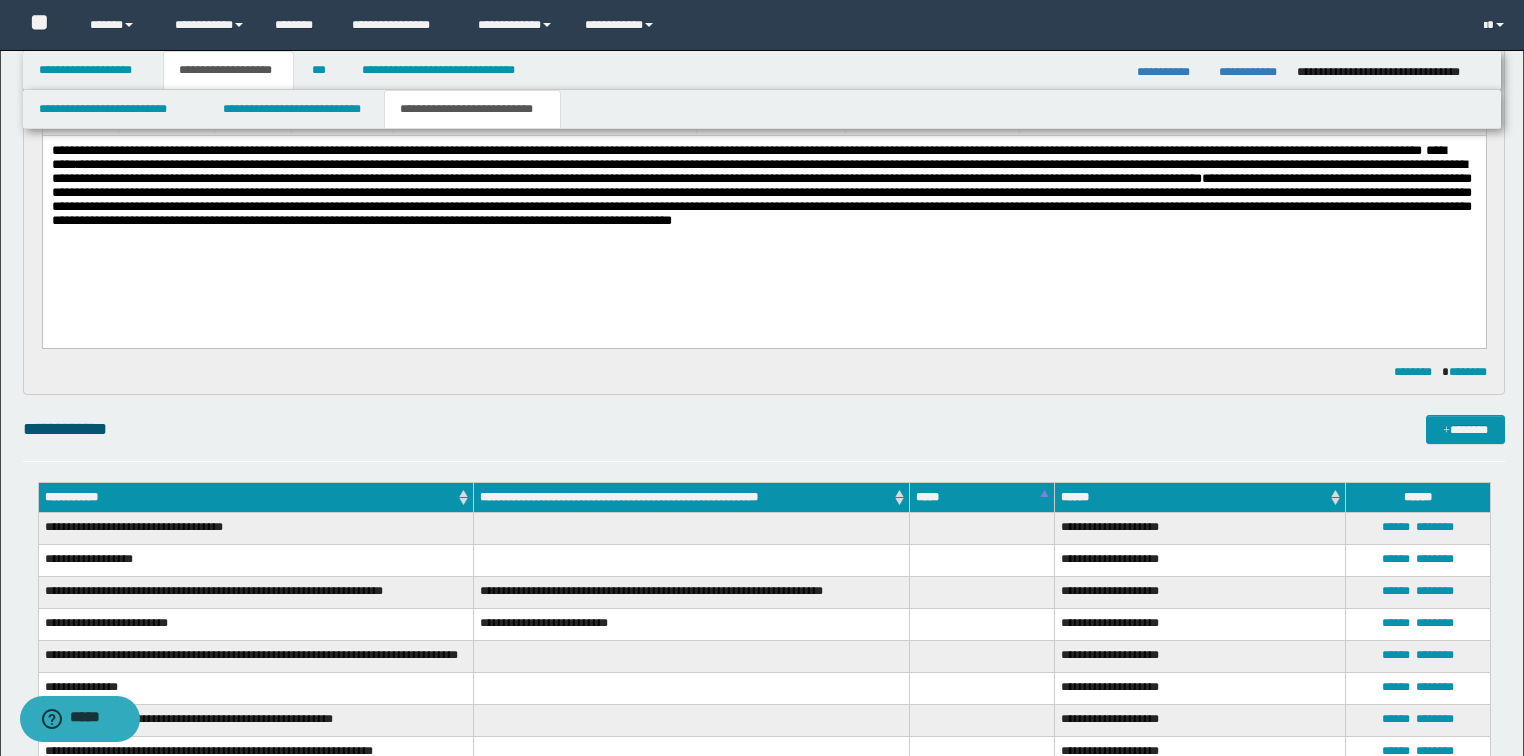 scroll, scrollTop: 960, scrollLeft: 0, axis: vertical 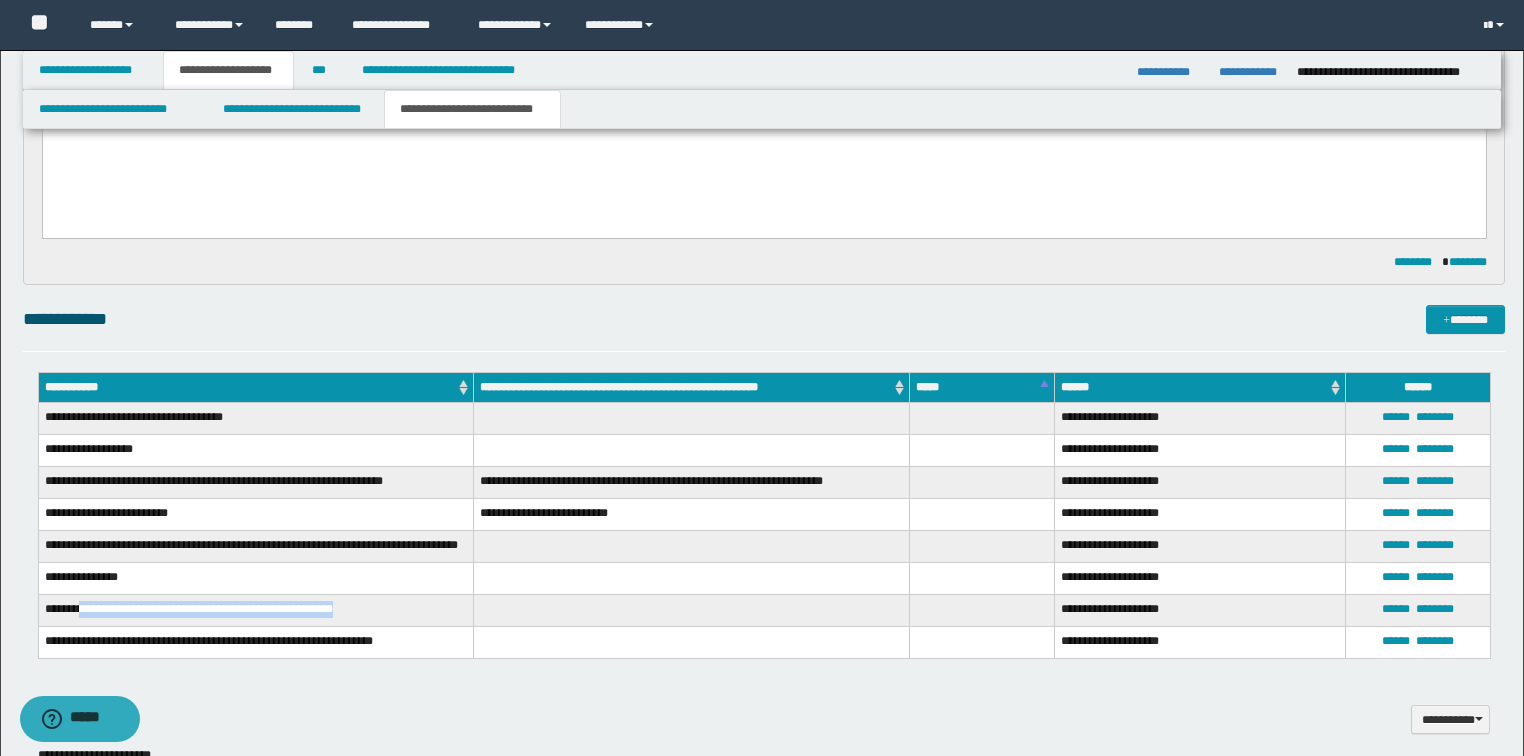 drag, startPoint x: 383, startPoint y: 610, endPoint x: 84, endPoint y: 615, distance: 299.0418 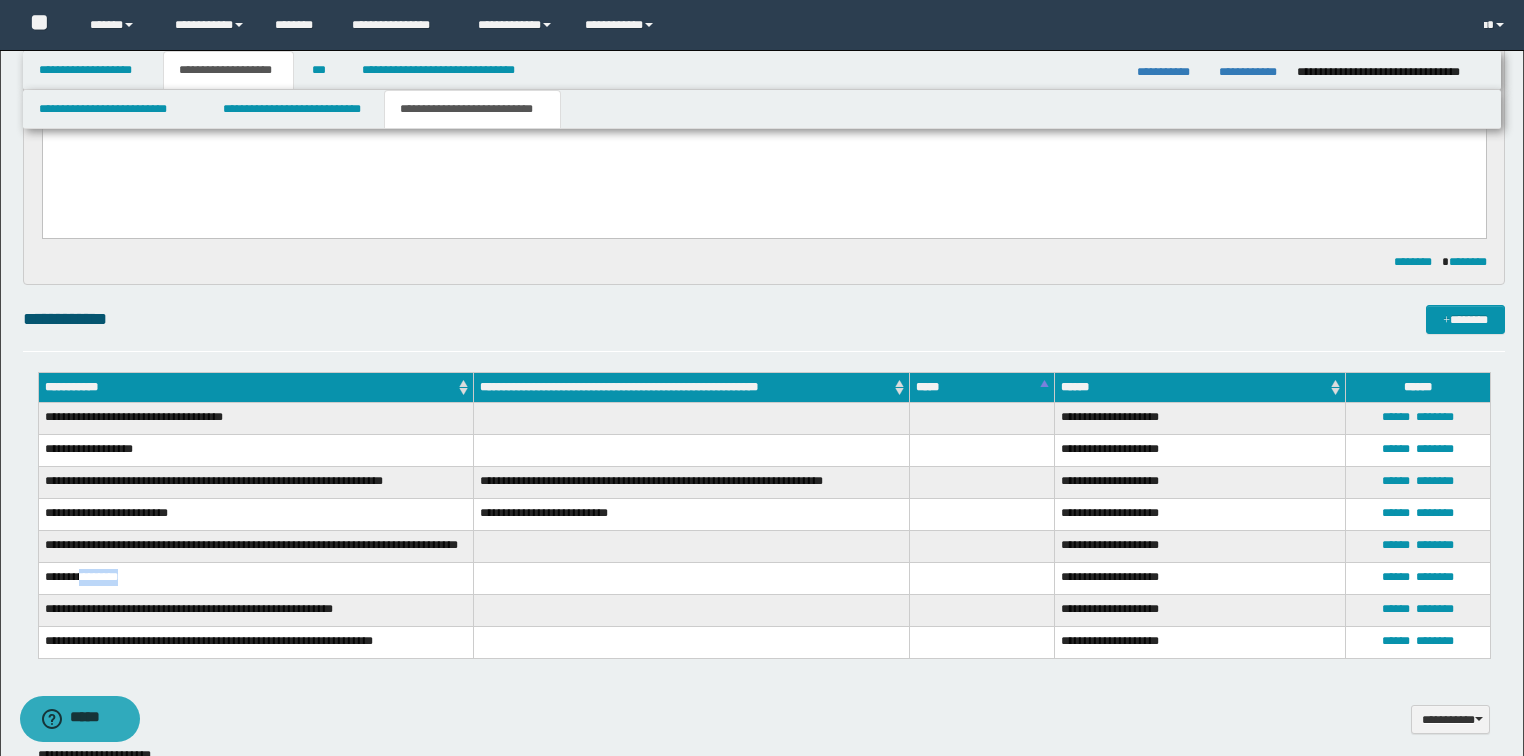 drag, startPoint x: 137, startPoint y: 587, endPoint x: 84, endPoint y: 588, distance: 53.009434 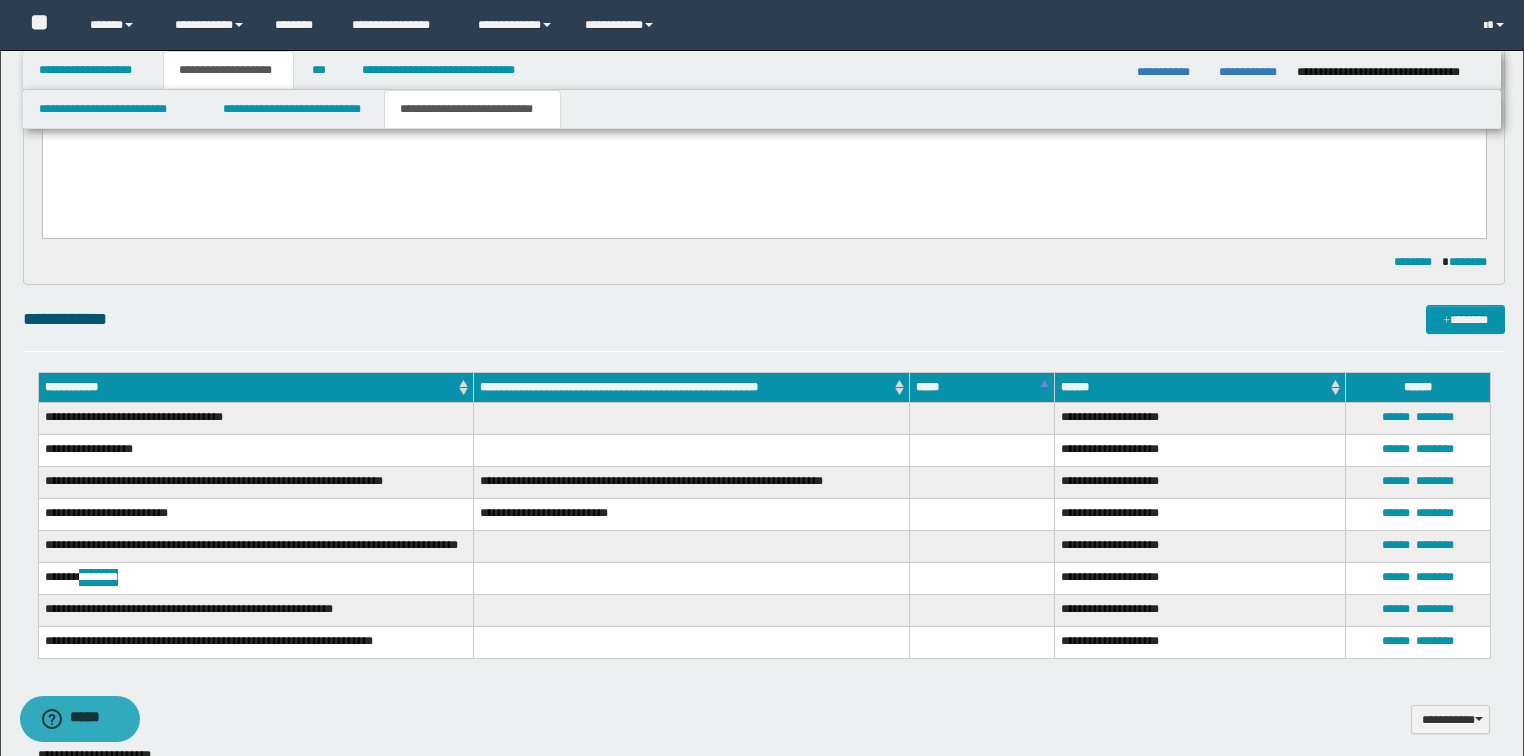 click on "**********" at bounding box center (763, 107) 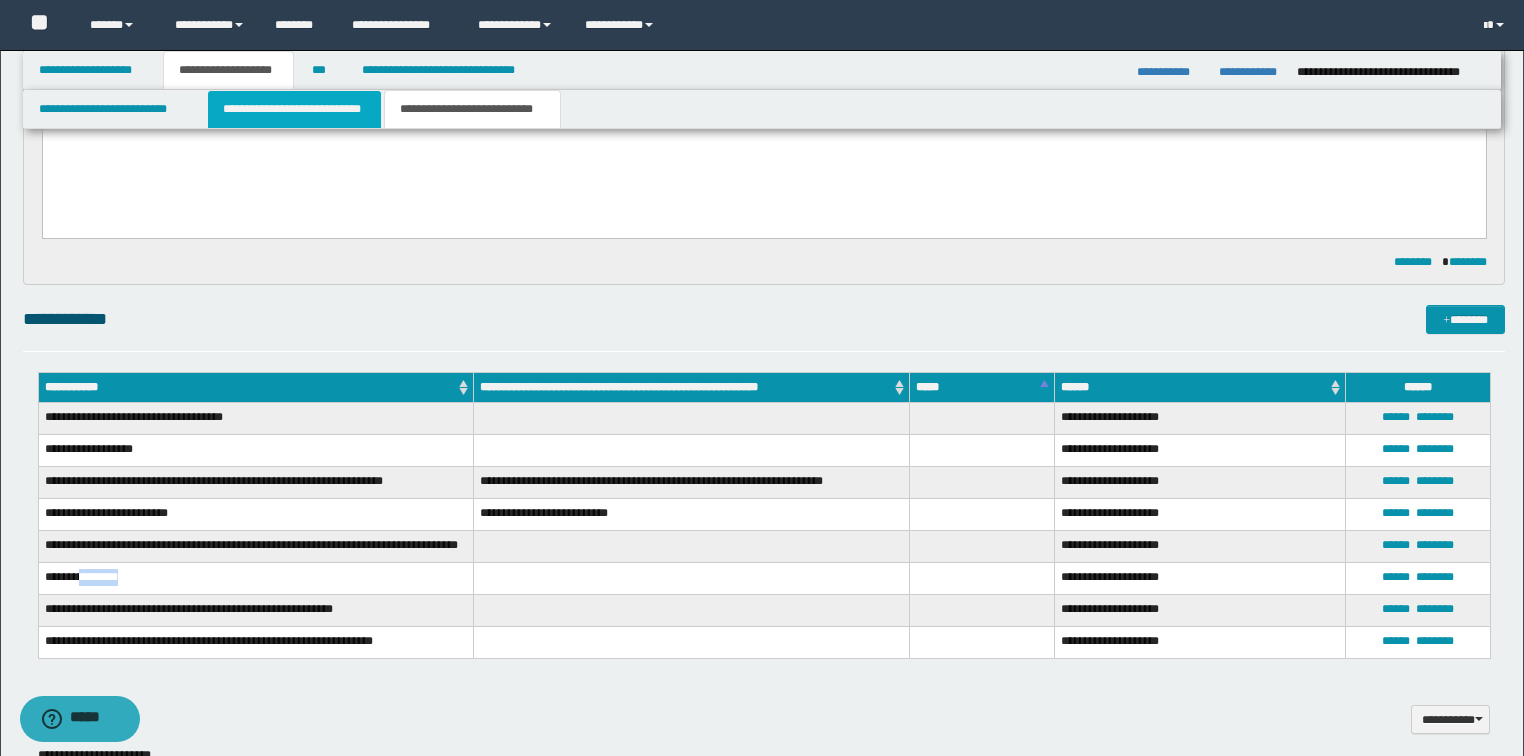 click on "**********" at bounding box center [294, 109] 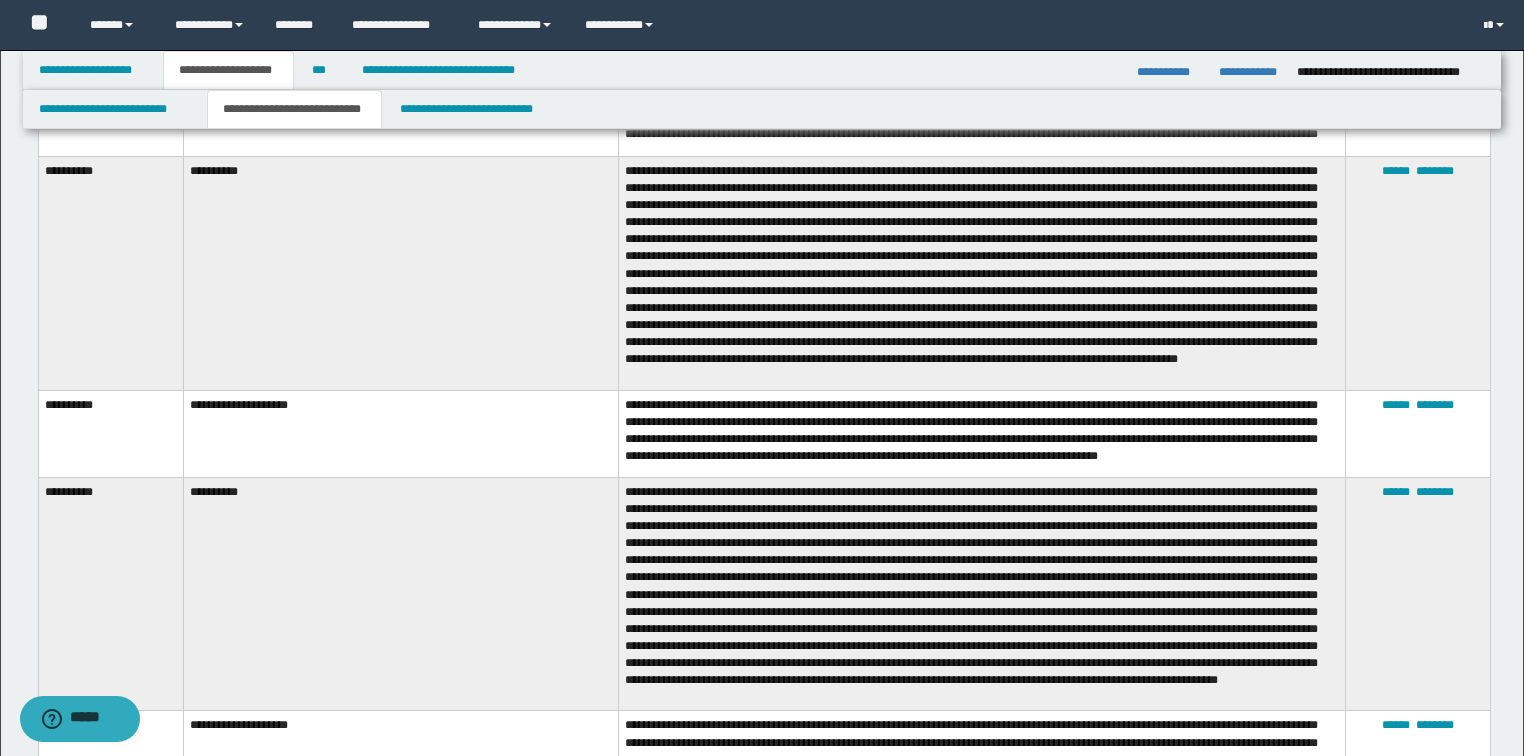 scroll, scrollTop: 8960, scrollLeft: 0, axis: vertical 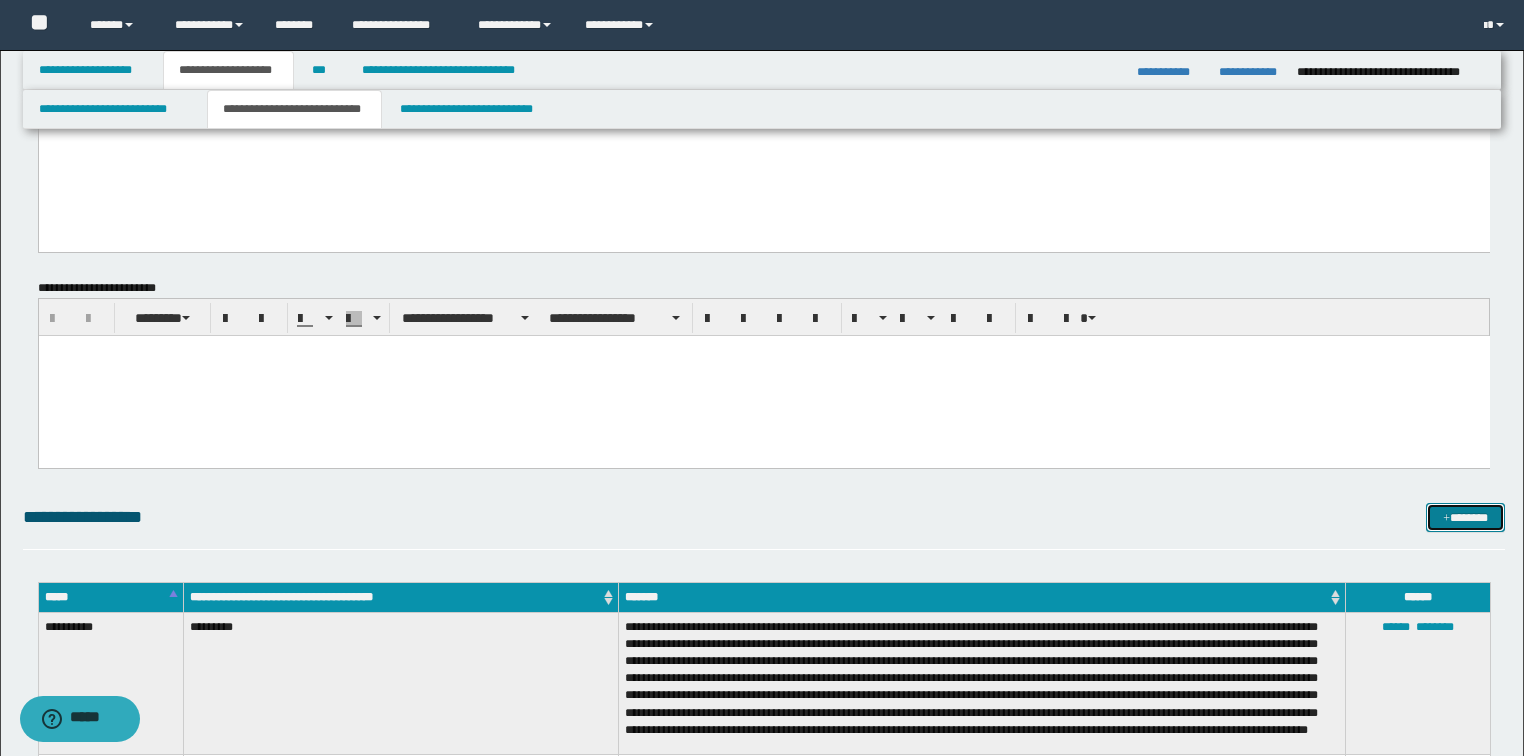 click on "*******" at bounding box center [1465, 518] 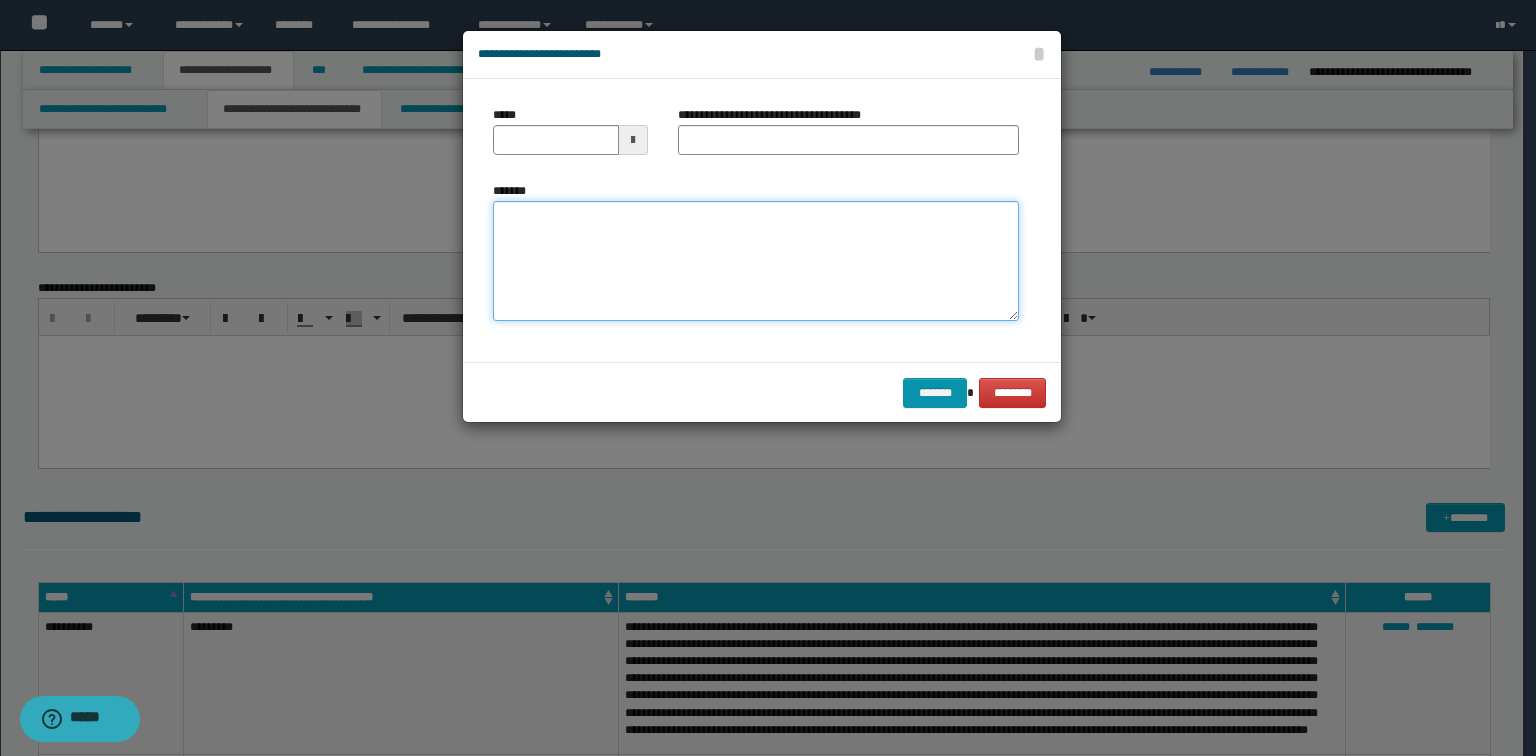 click on "*******" at bounding box center [756, 261] 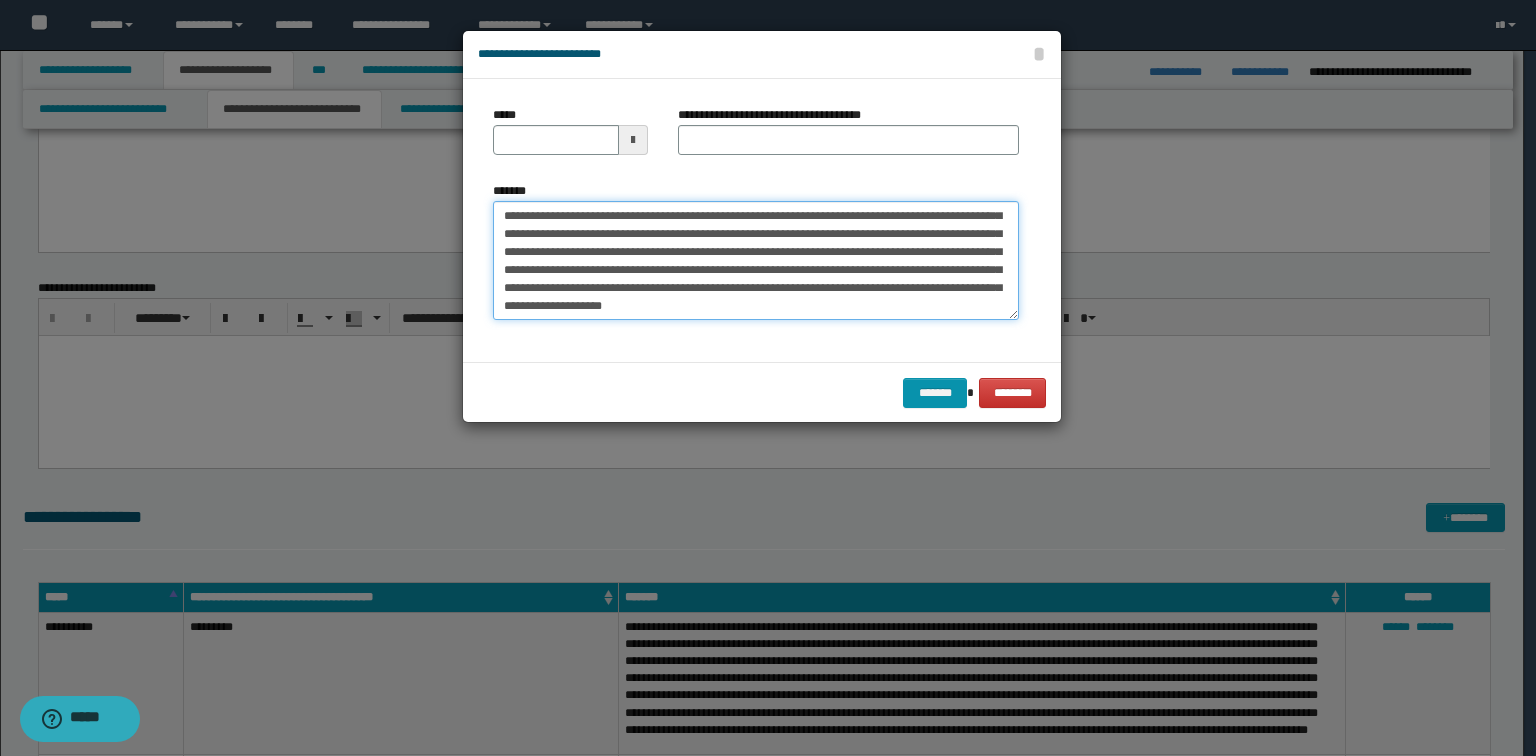 scroll, scrollTop: 0, scrollLeft: 0, axis: both 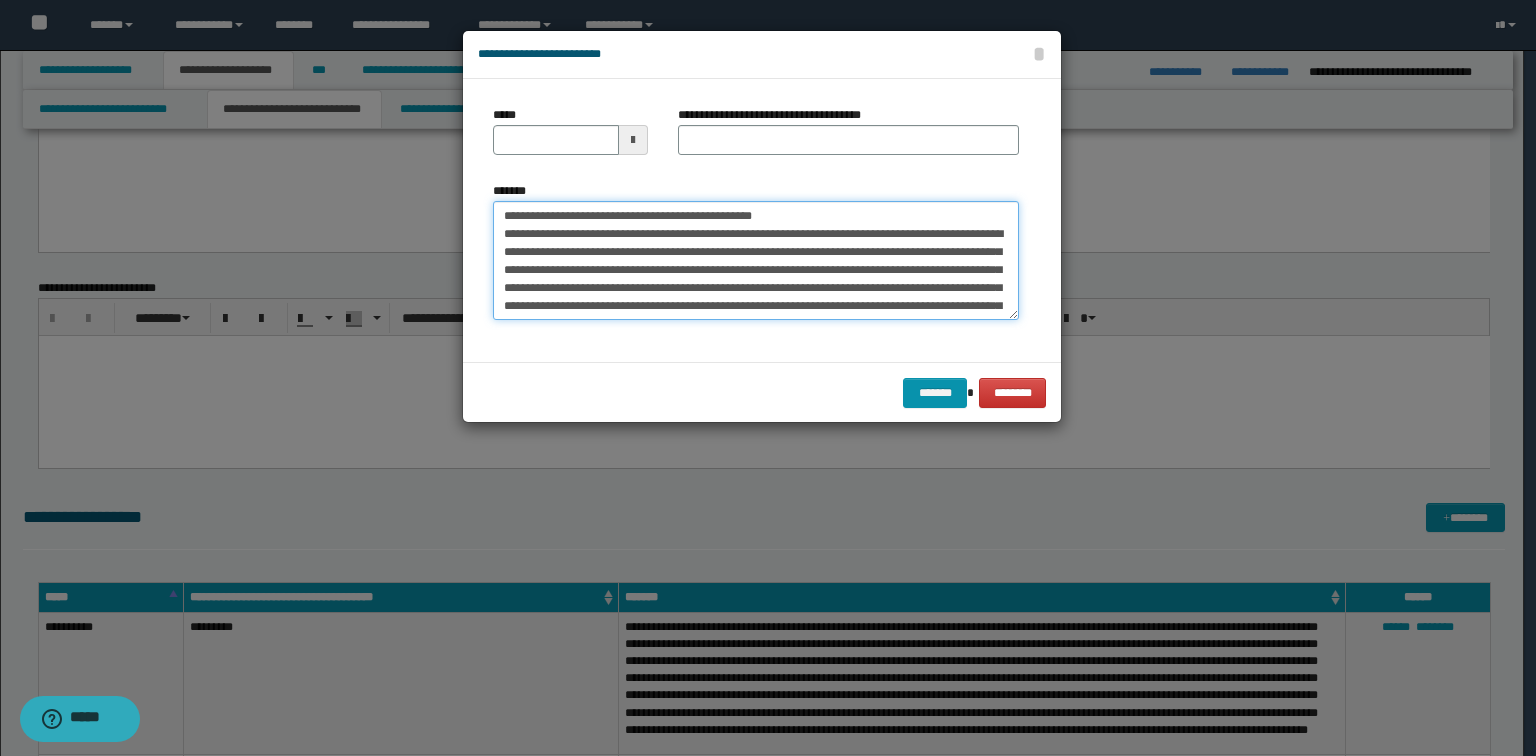drag, startPoint x: 821, startPoint y: 213, endPoint x: 568, endPoint y: 209, distance: 253.03162 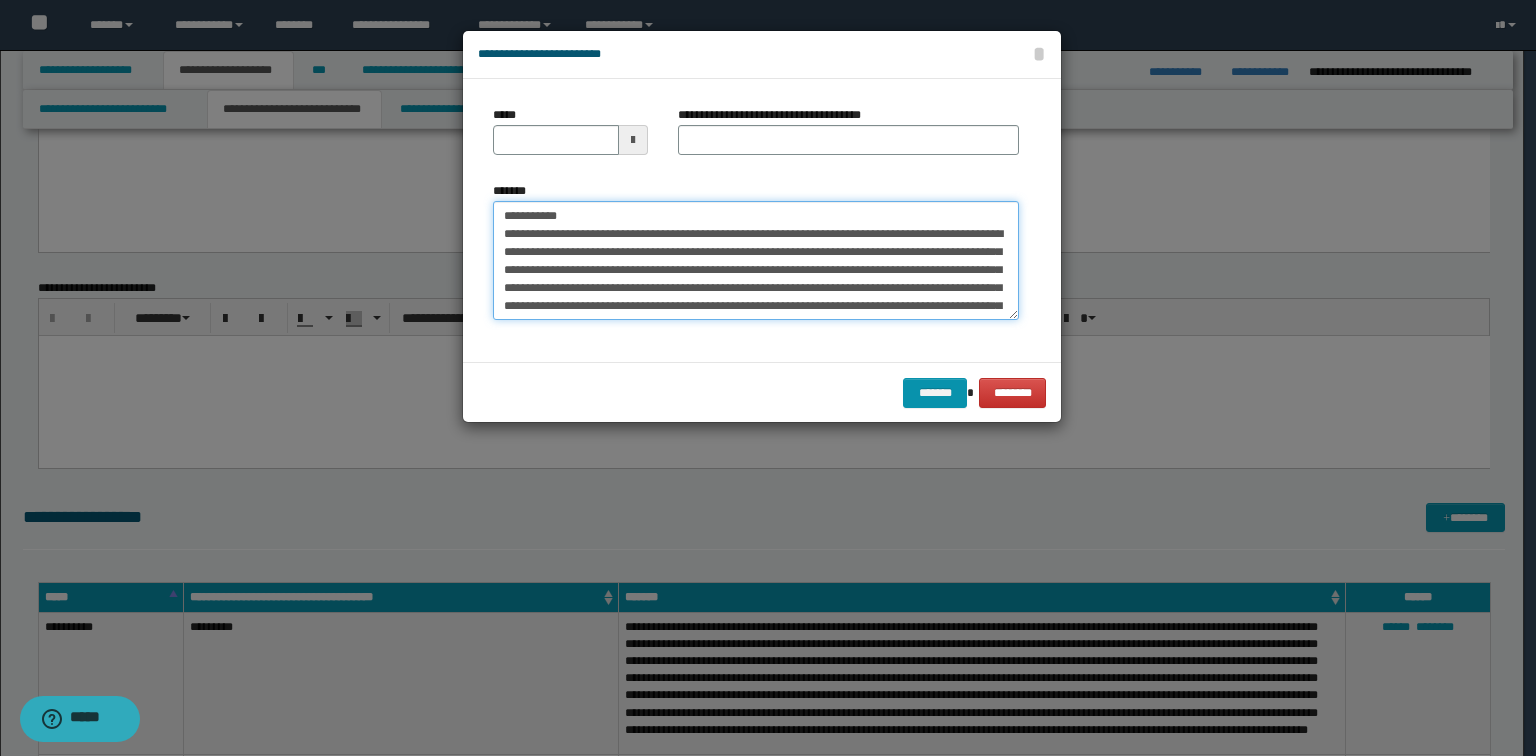 type on "**********" 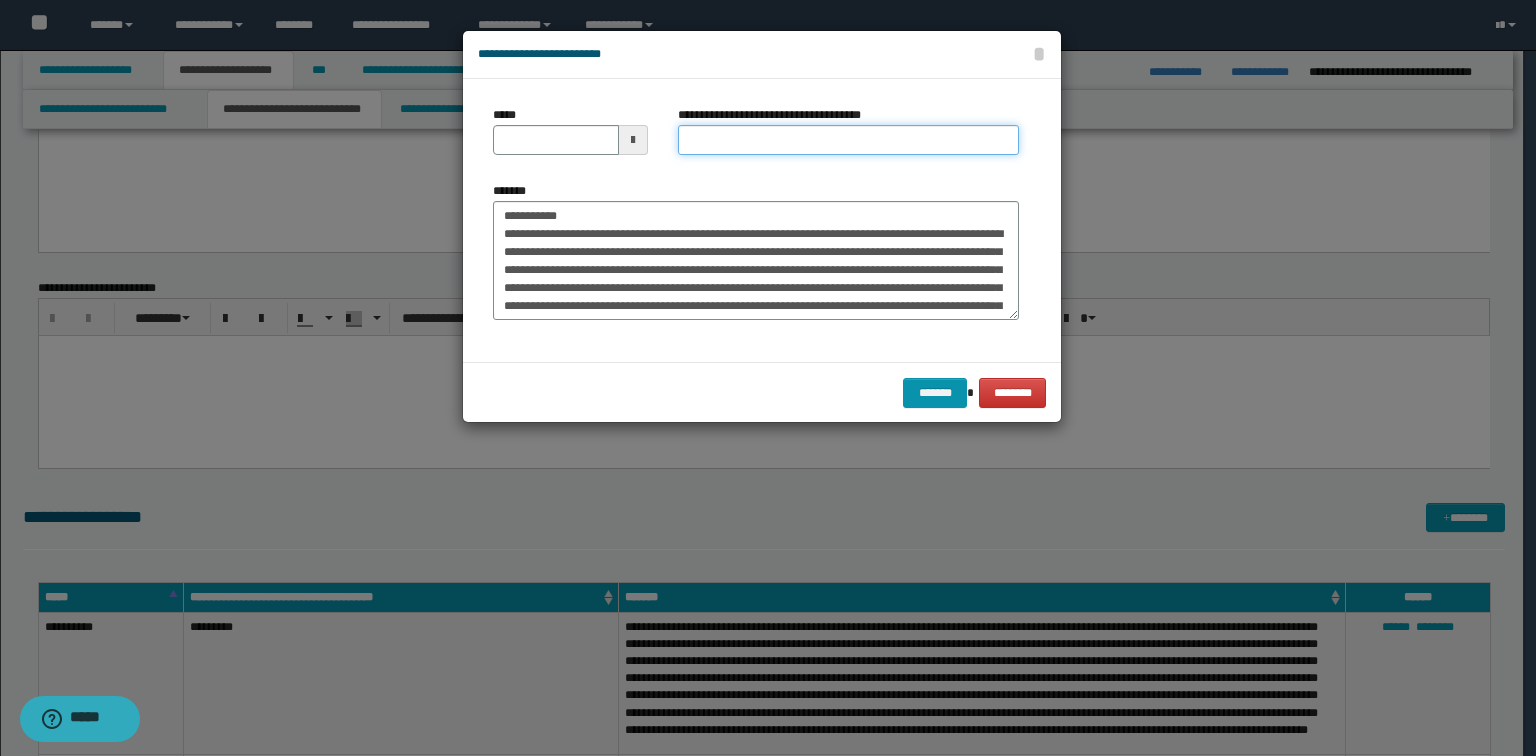 click on "**********" at bounding box center (848, 140) 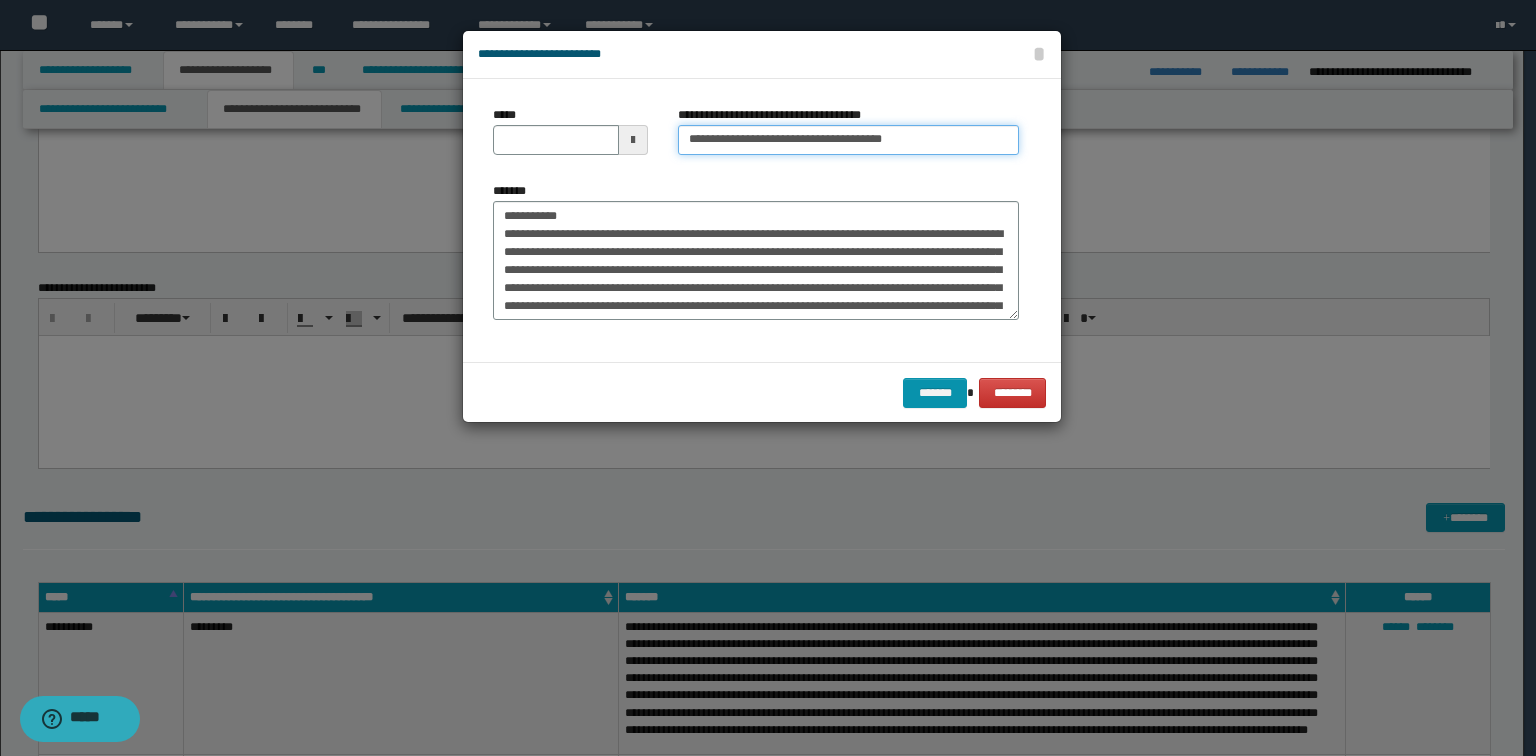 type on "**********" 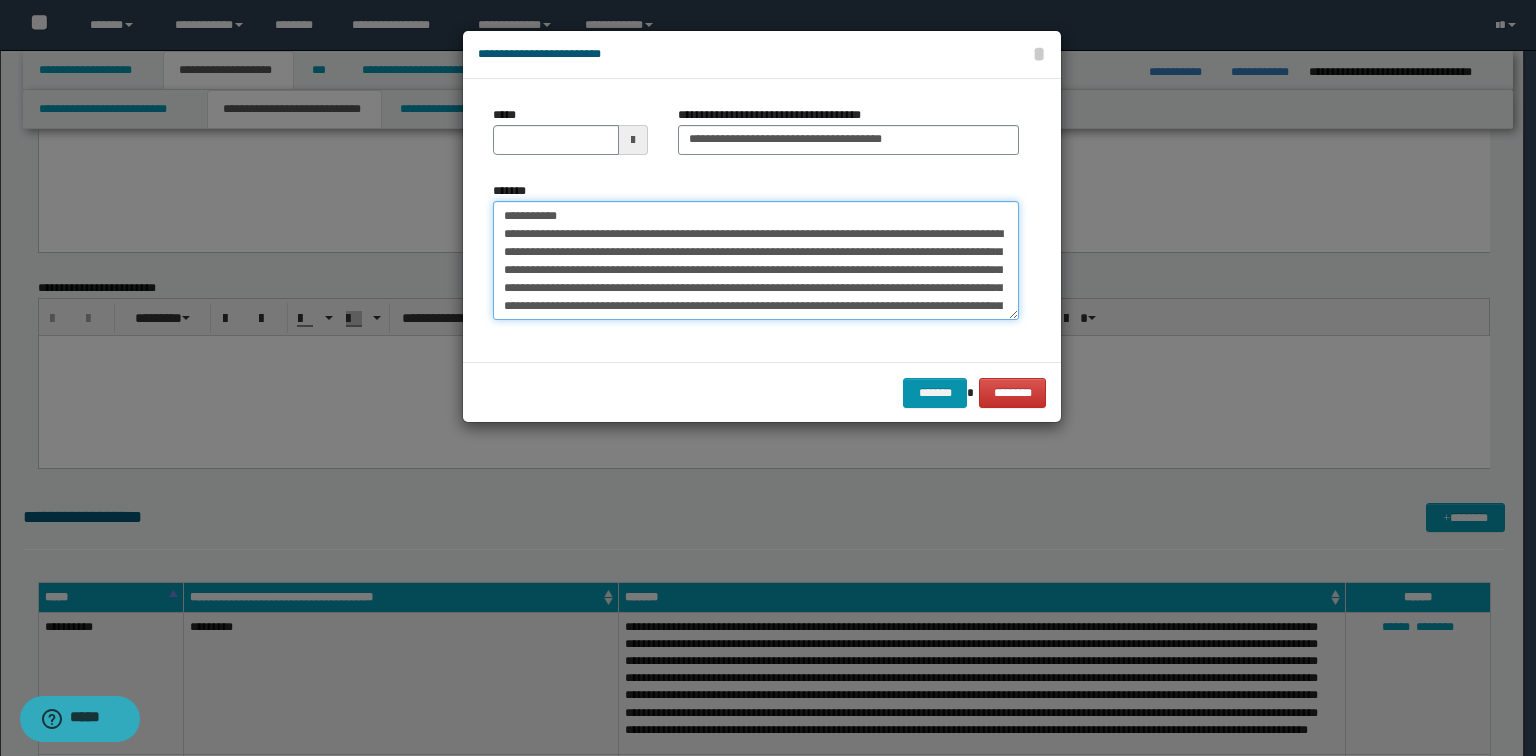 drag, startPoint x: 588, startPoint y: 207, endPoint x: 2, endPoint y: 173, distance: 586.98553 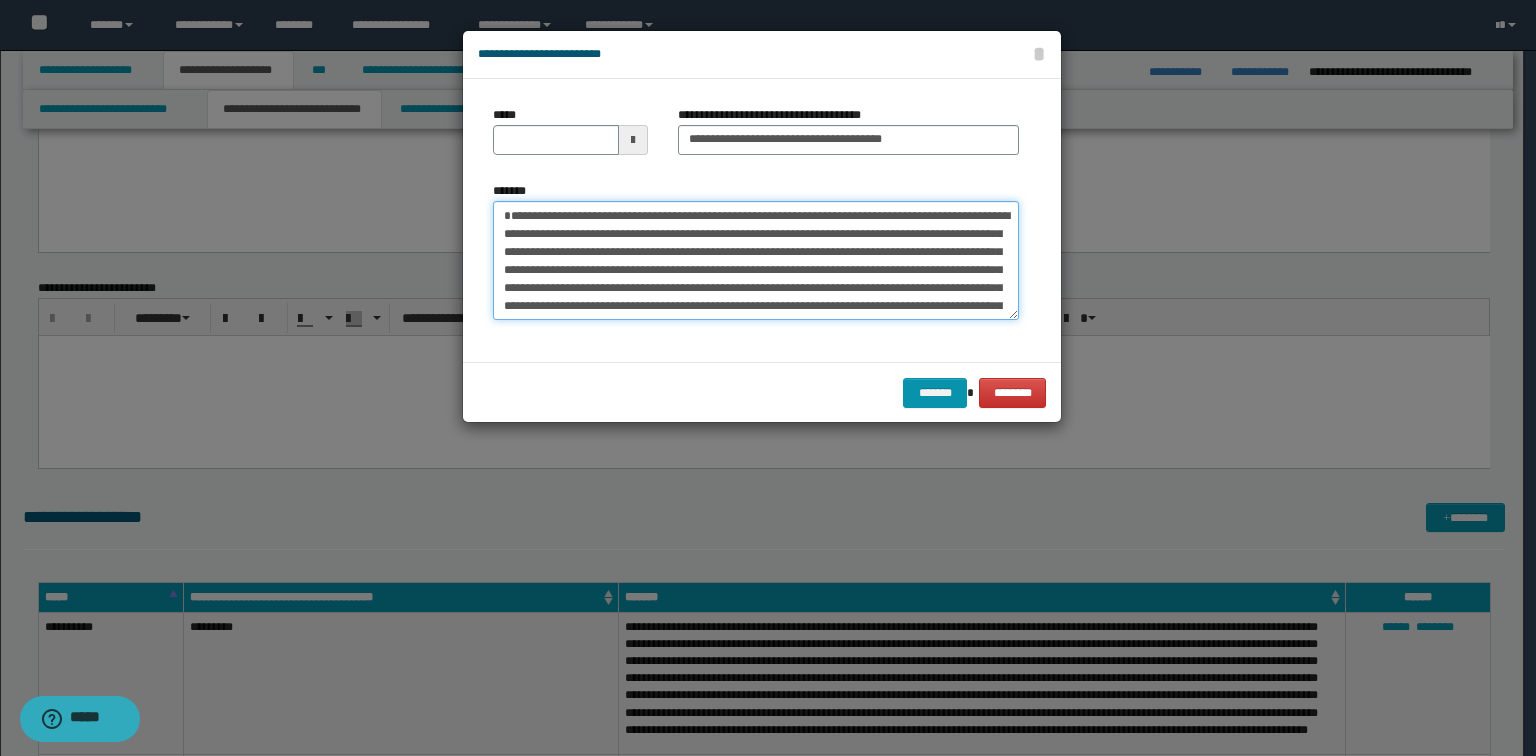 type 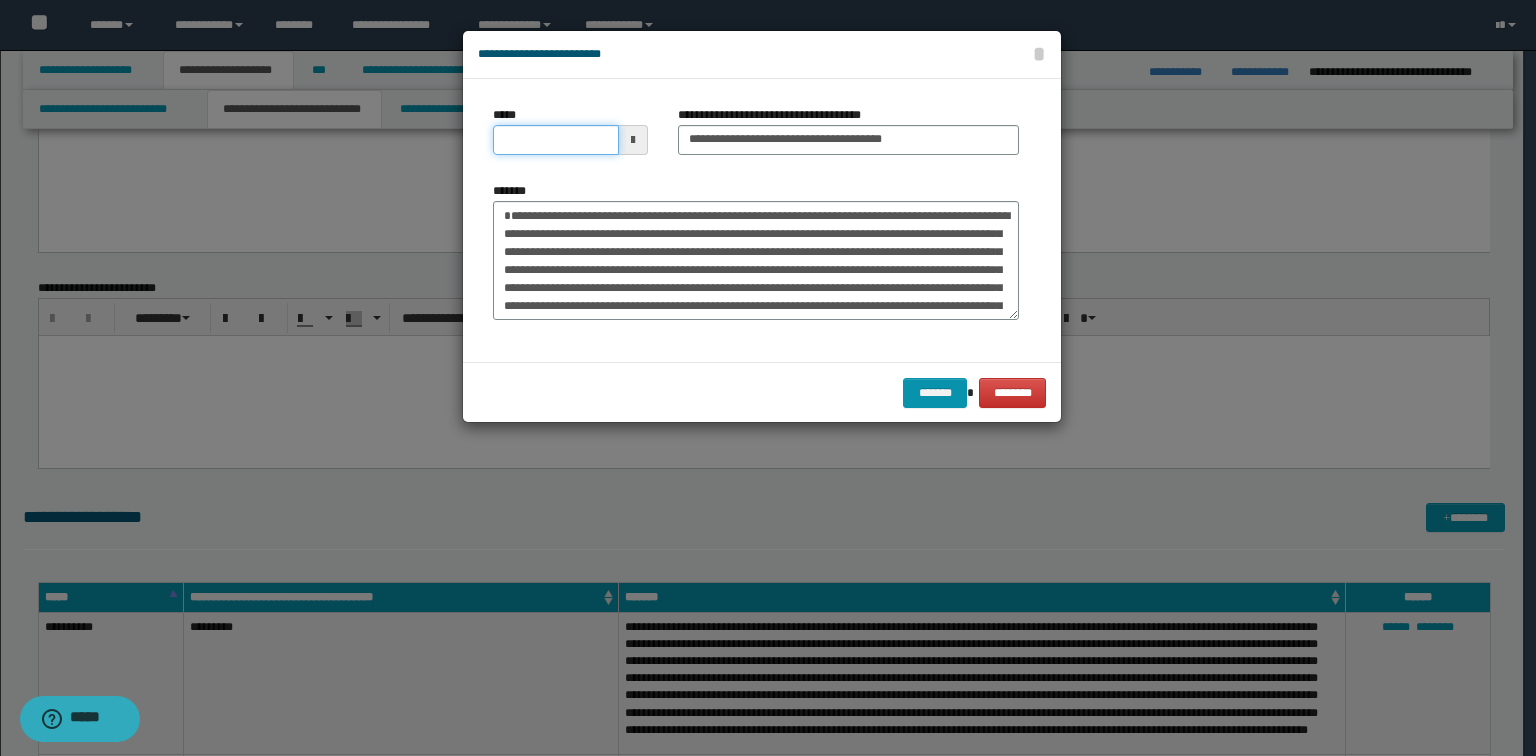 click on "*****" at bounding box center [556, 140] 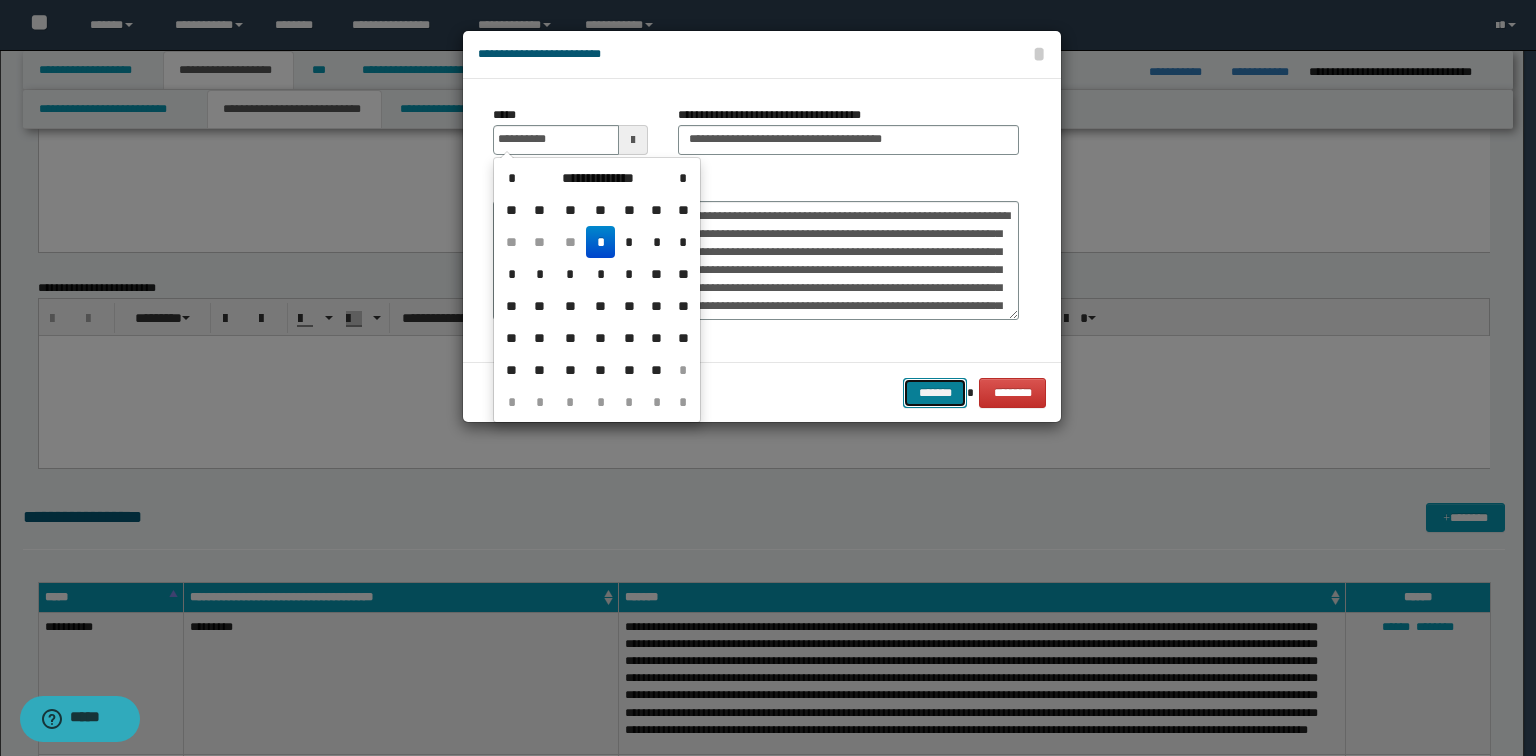 type on "**********" 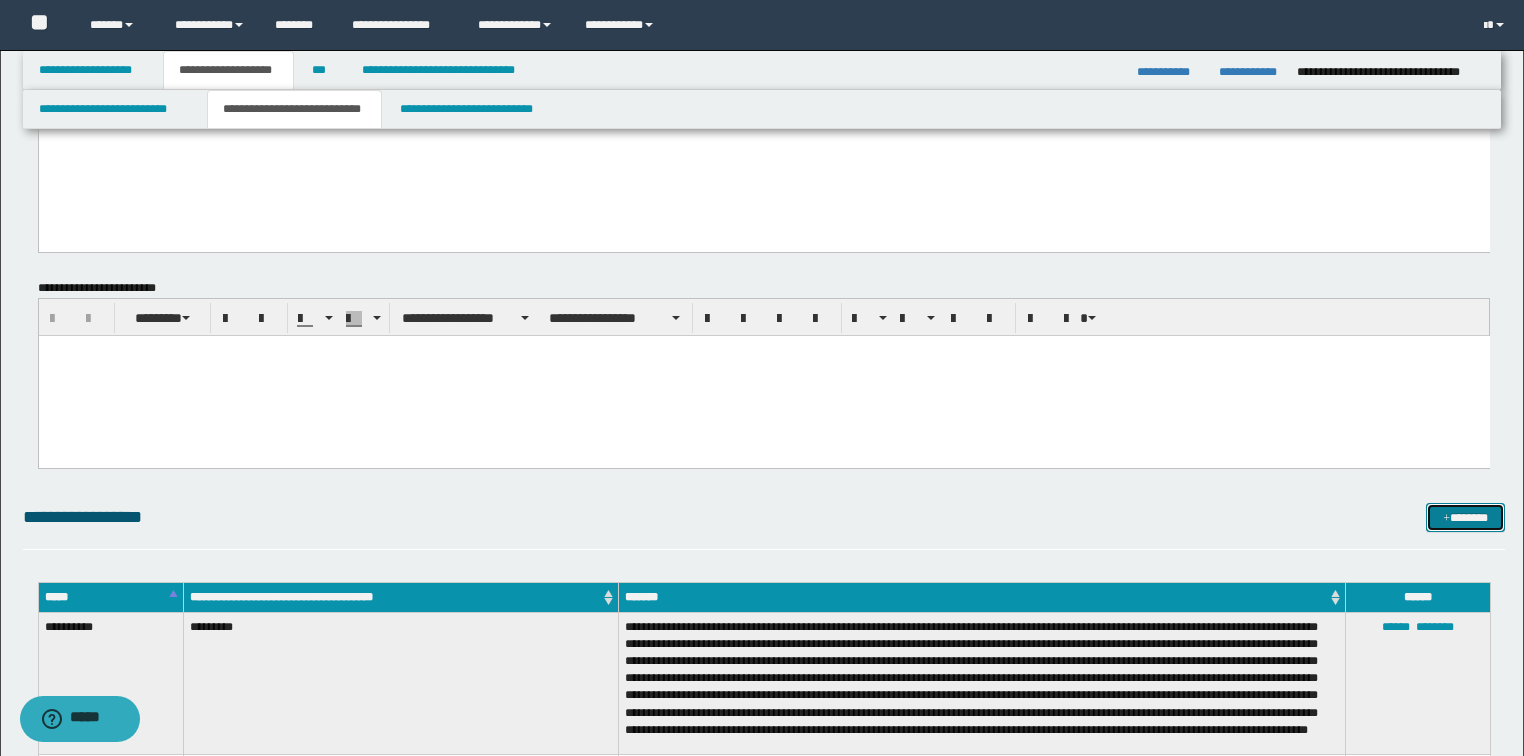 click on "*******" at bounding box center (1465, 518) 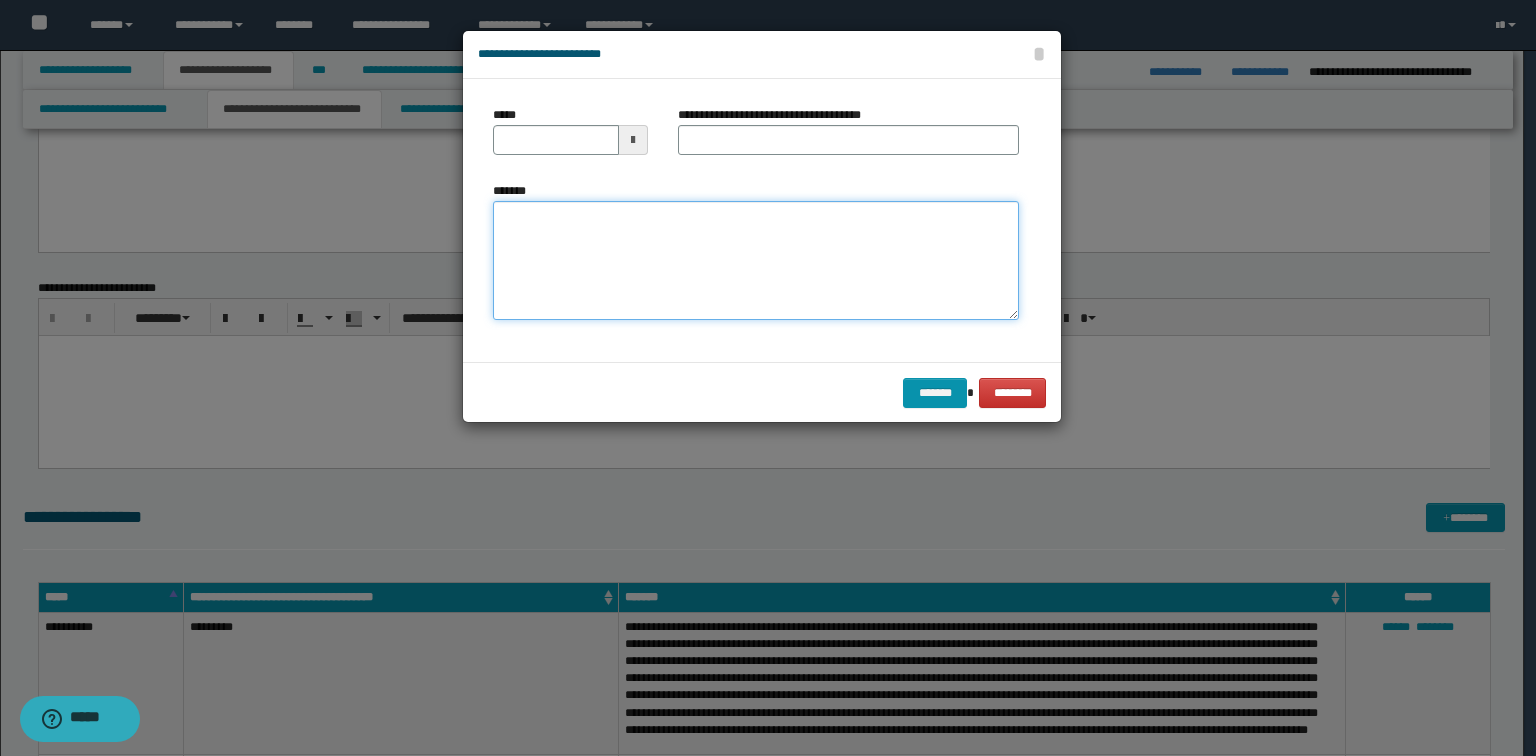 click on "*******" at bounding box center [756, 261] 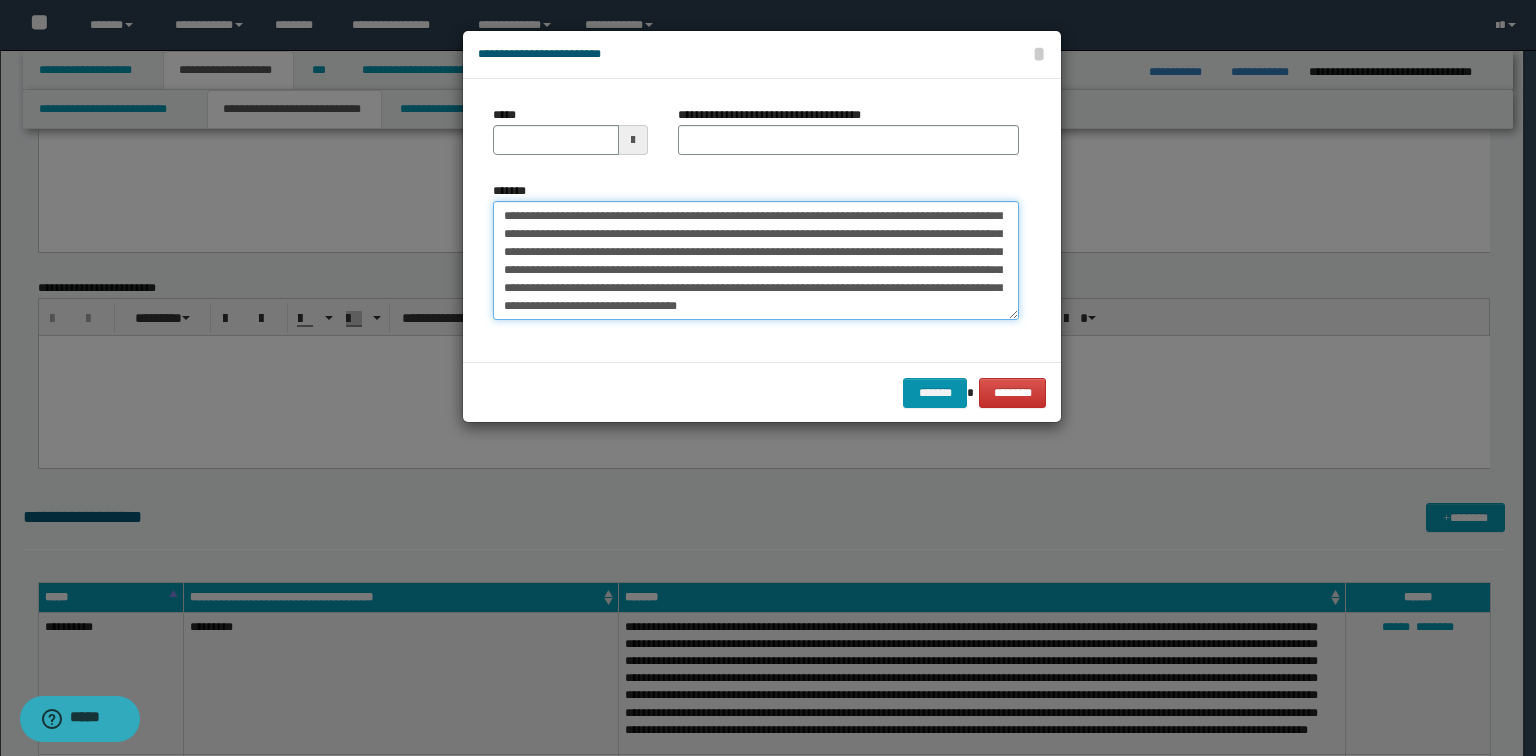 scroll, scrollTop: 0, scrollLeft: 0, axis: both 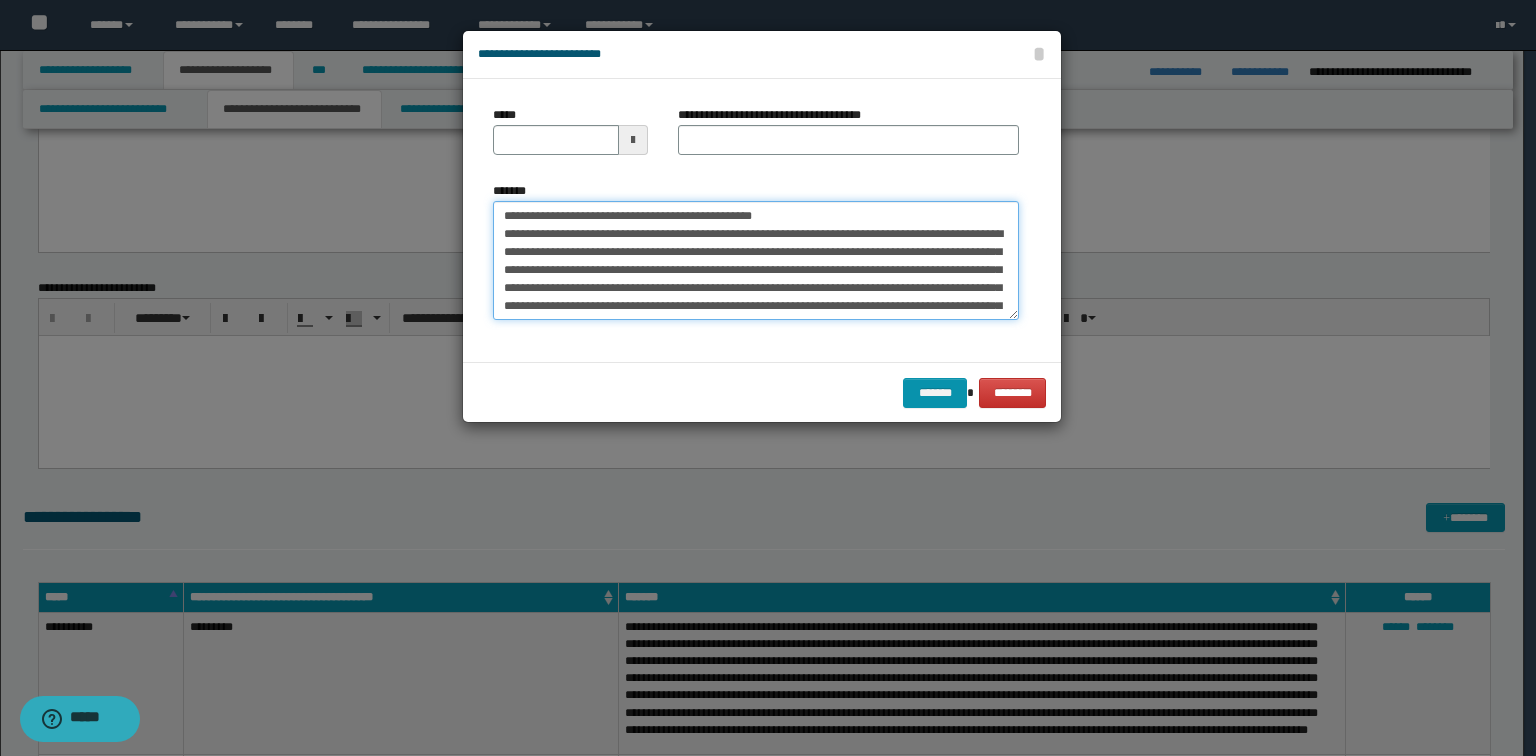 drag, startPoint x: 829, startPoint y: 206, endPoint x: 571, endPoint y: 212, distance: 258.06976 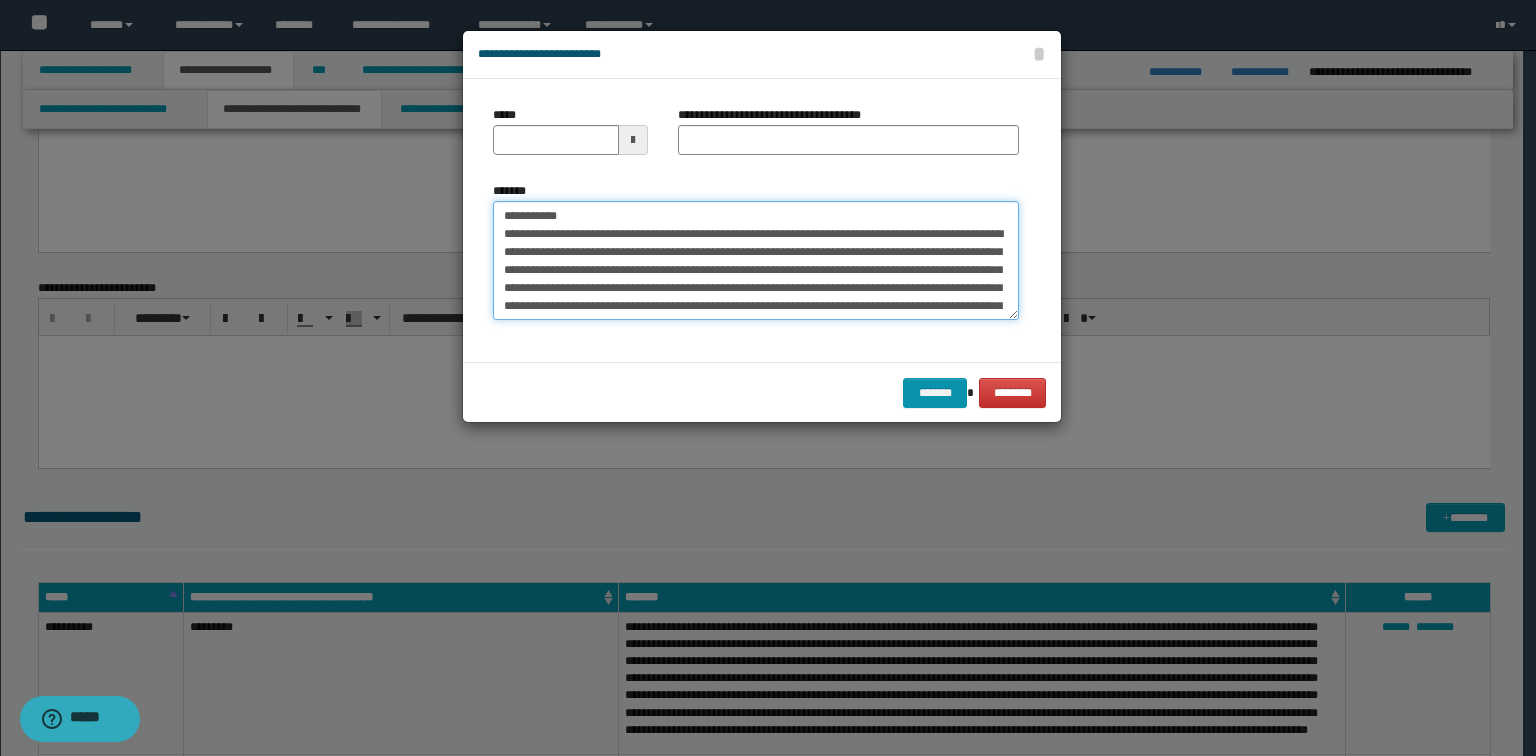 type on "**********" 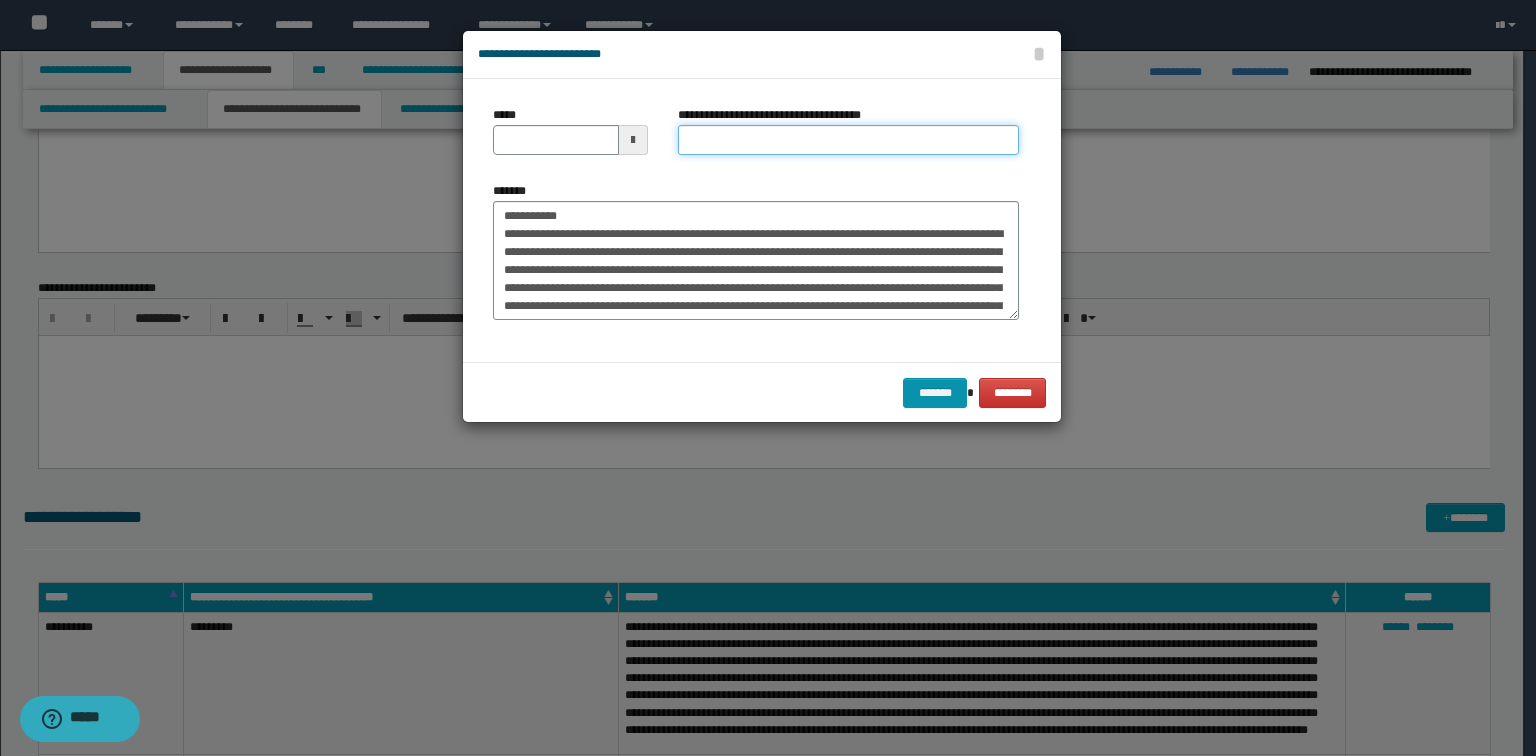 click on "**********" at bounding box center (848, 140) 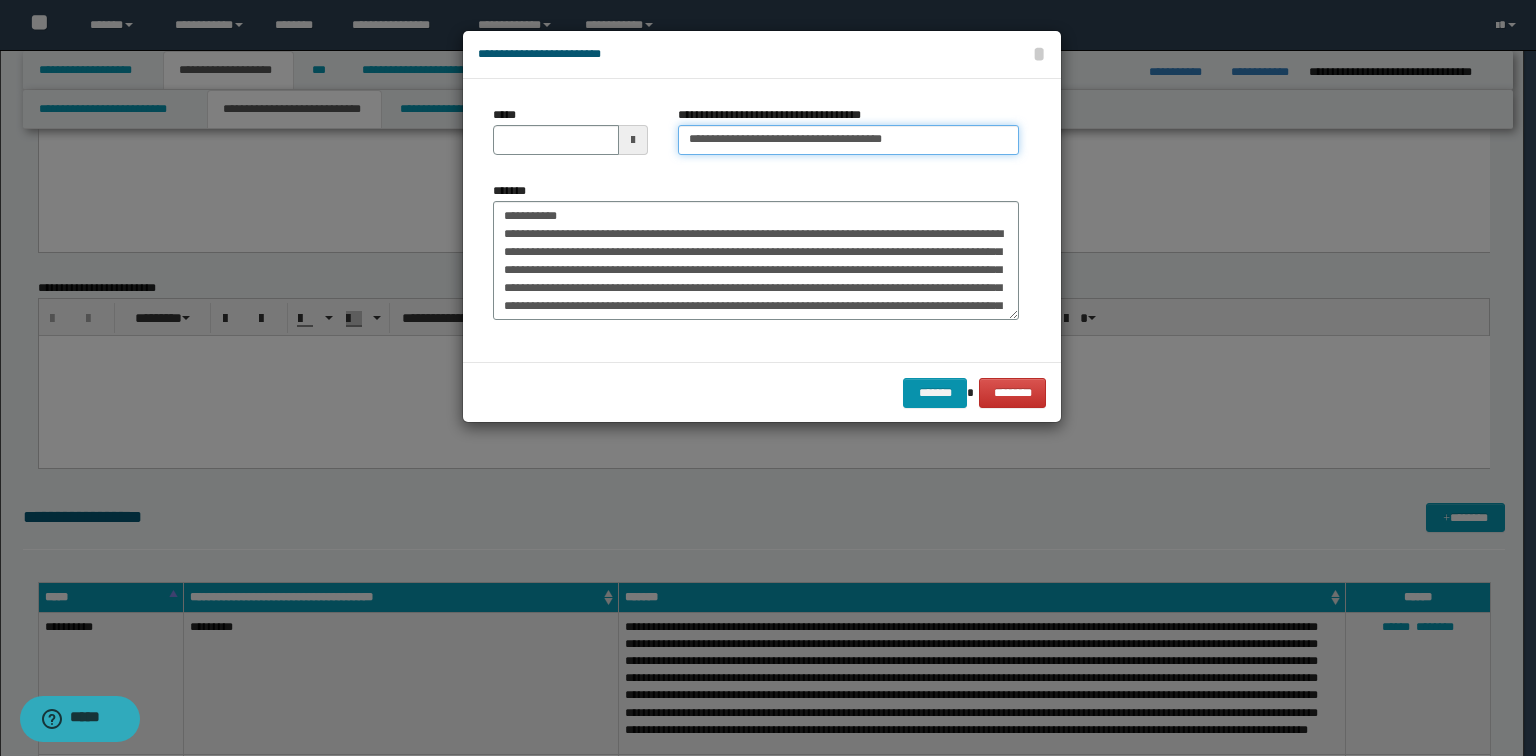 type on "**********" 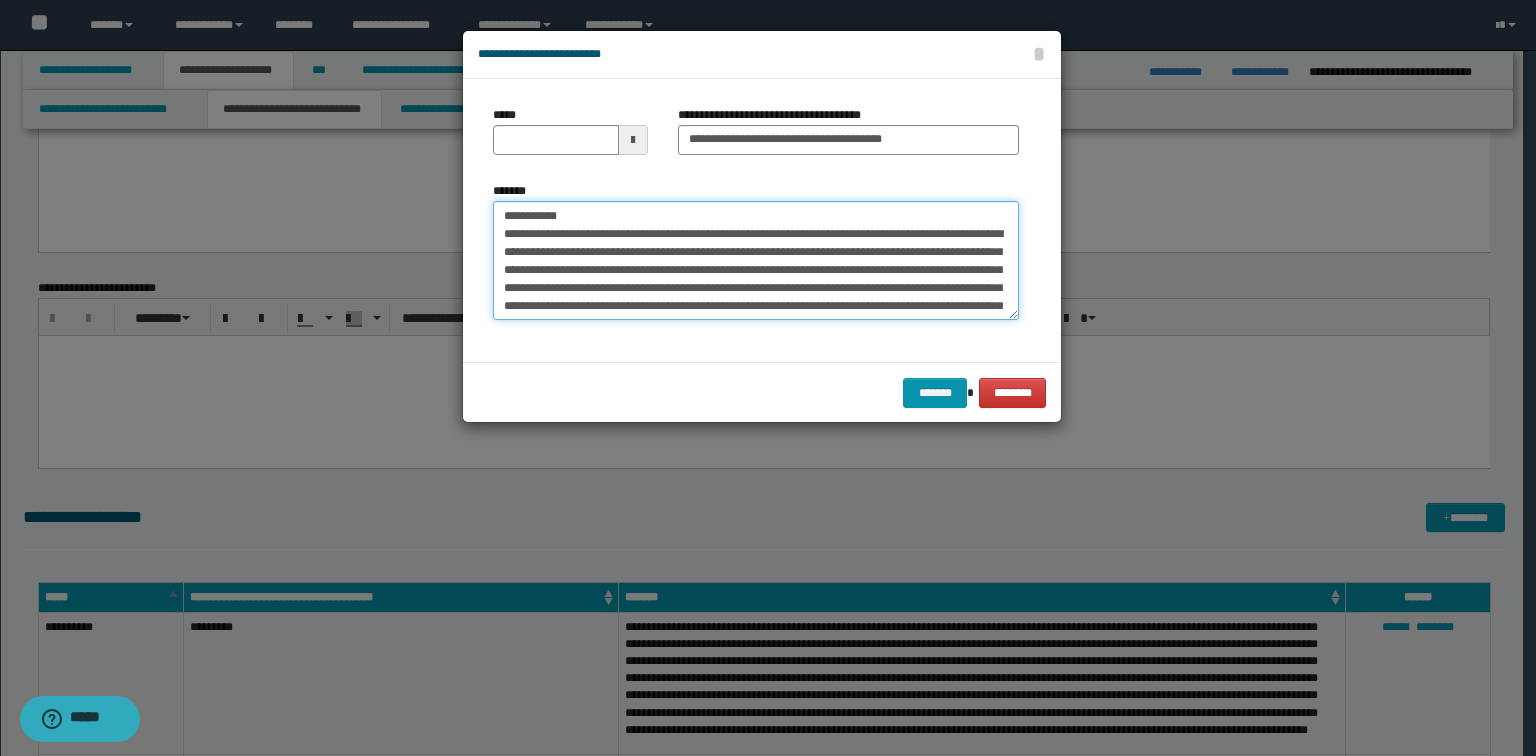 drag, startPoint x: 589, startPoint y: 212, endPoint x: 245, endPoint y: 204, distance: 344.09302 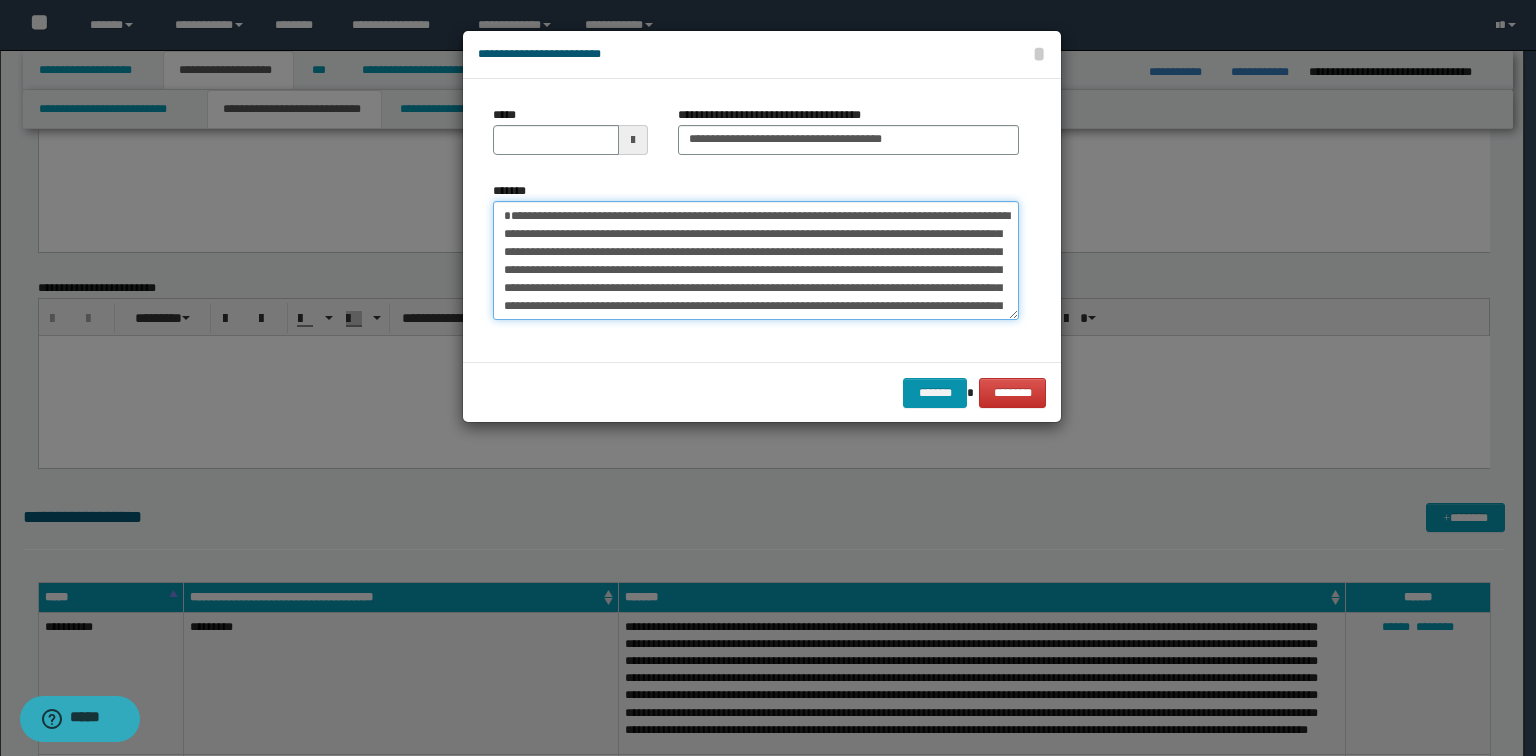 type 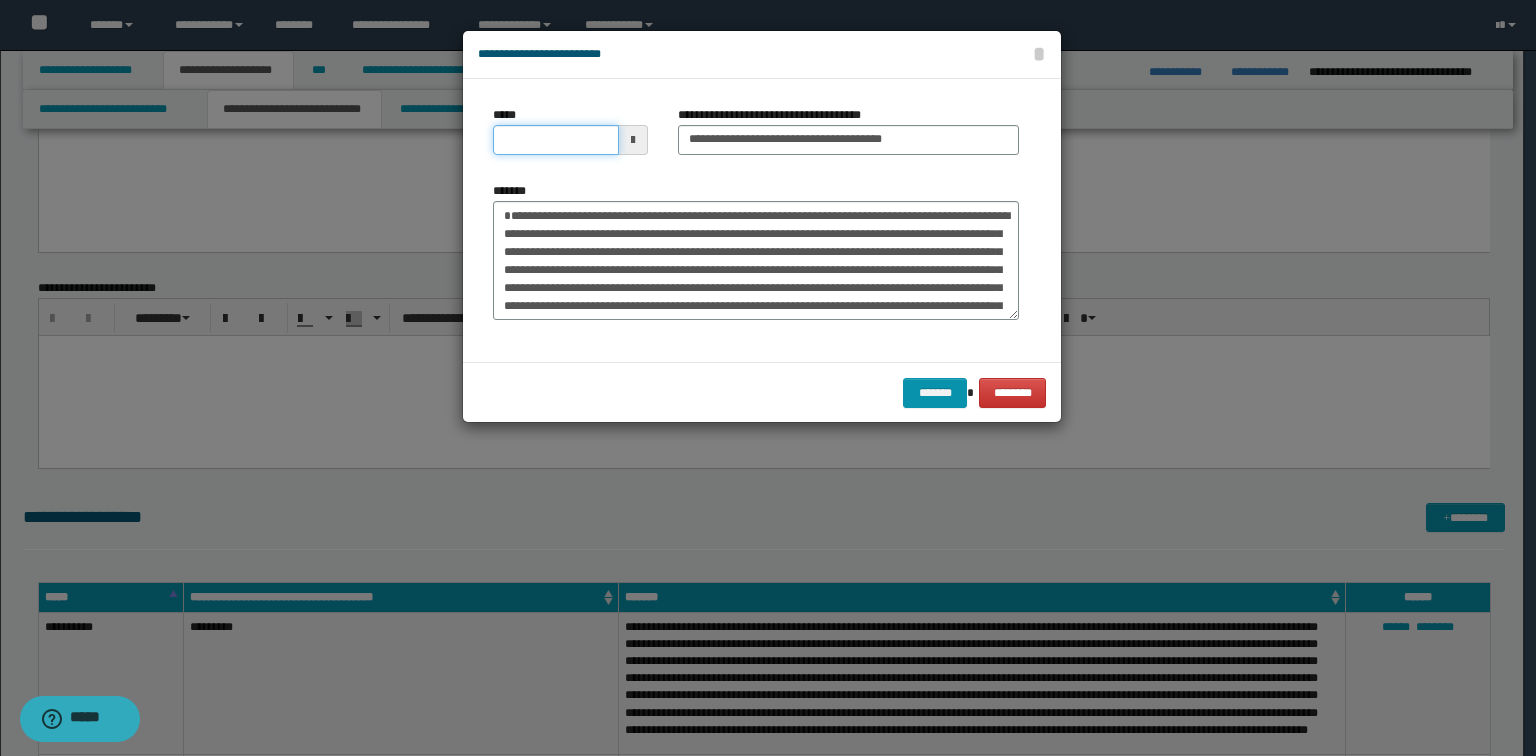 click on "*****" at bounding box center [556, 140] 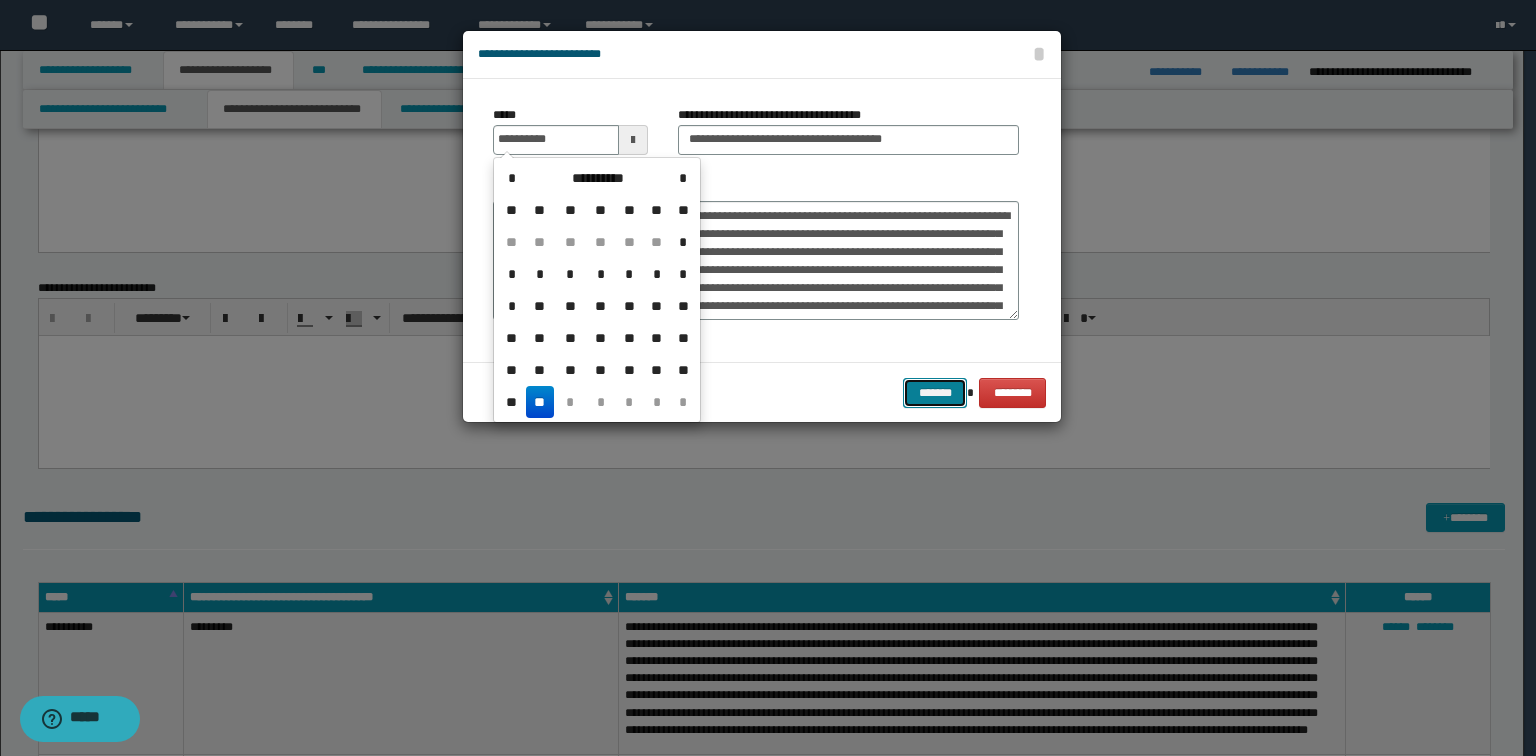 type on "**********" 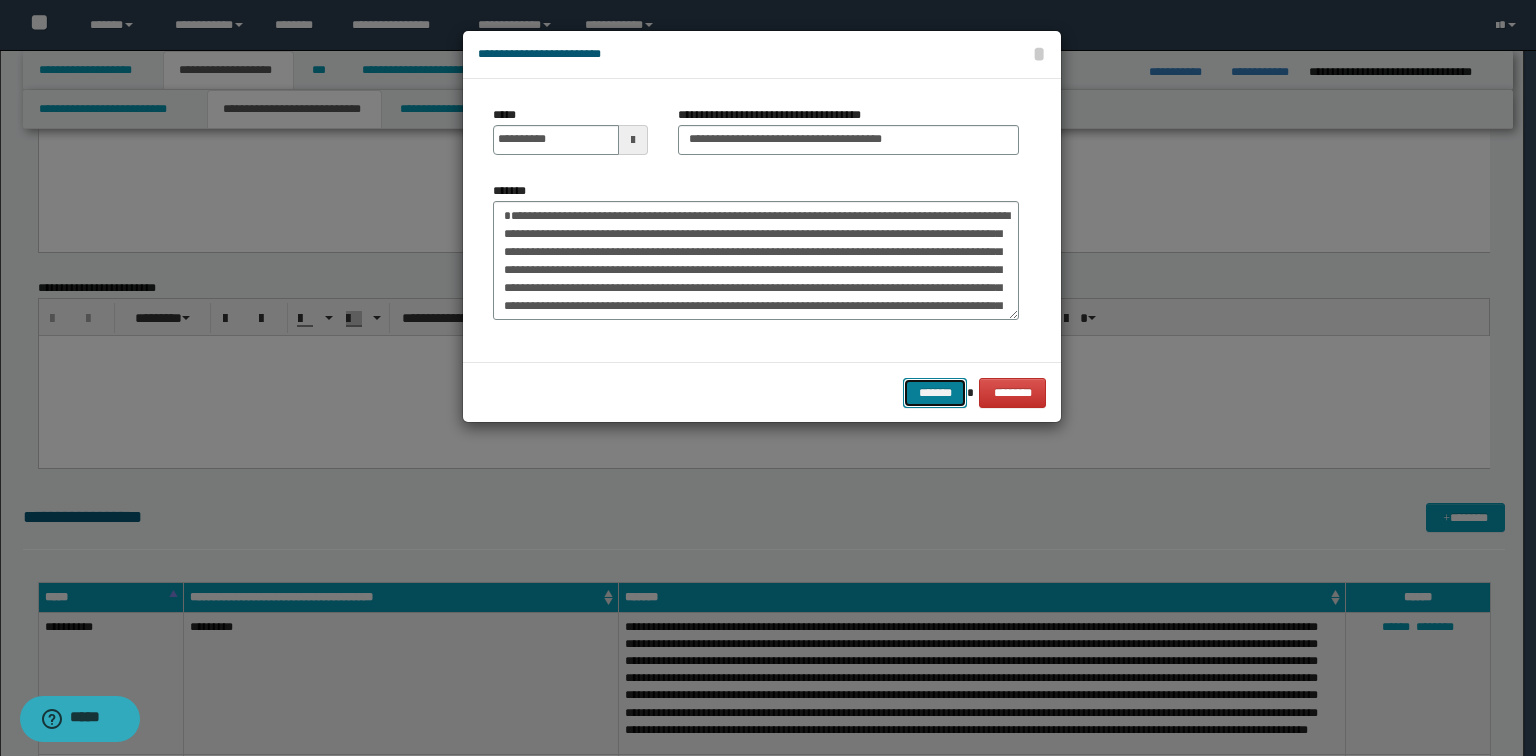 click on "*******" at bounding box center (935, 393) 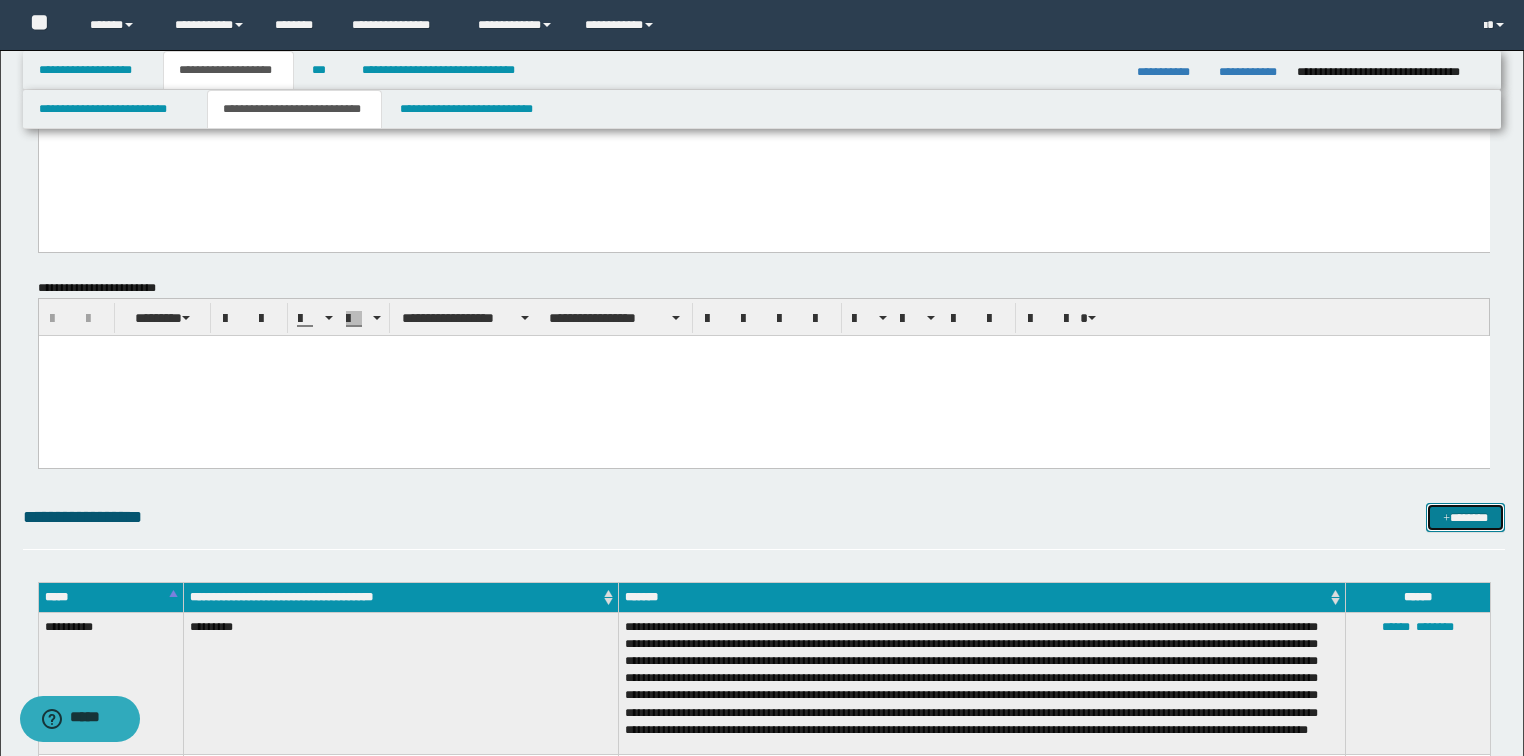 click on "*******" at bounding box center [1465, 518] 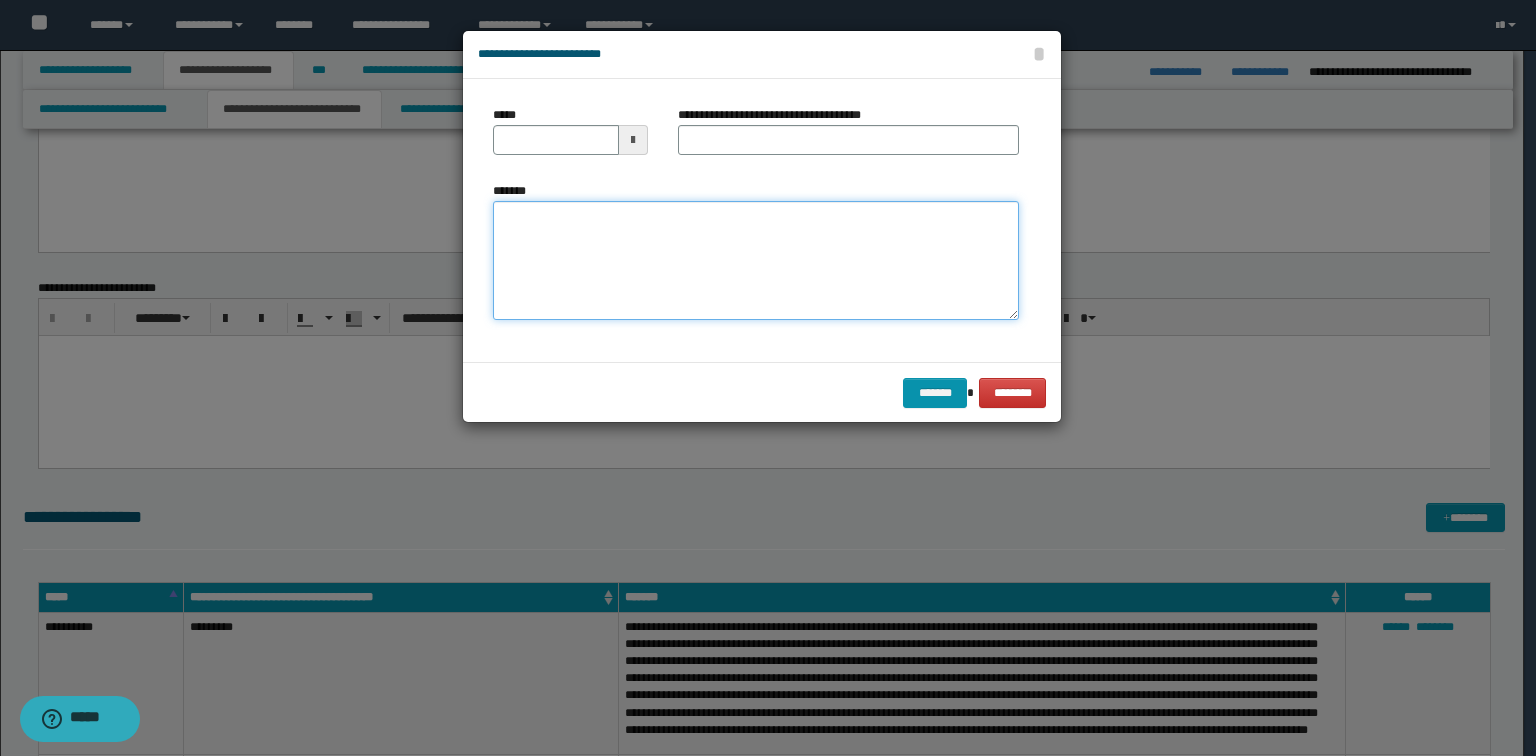 click on "*******" at bounding box center (756, 261) 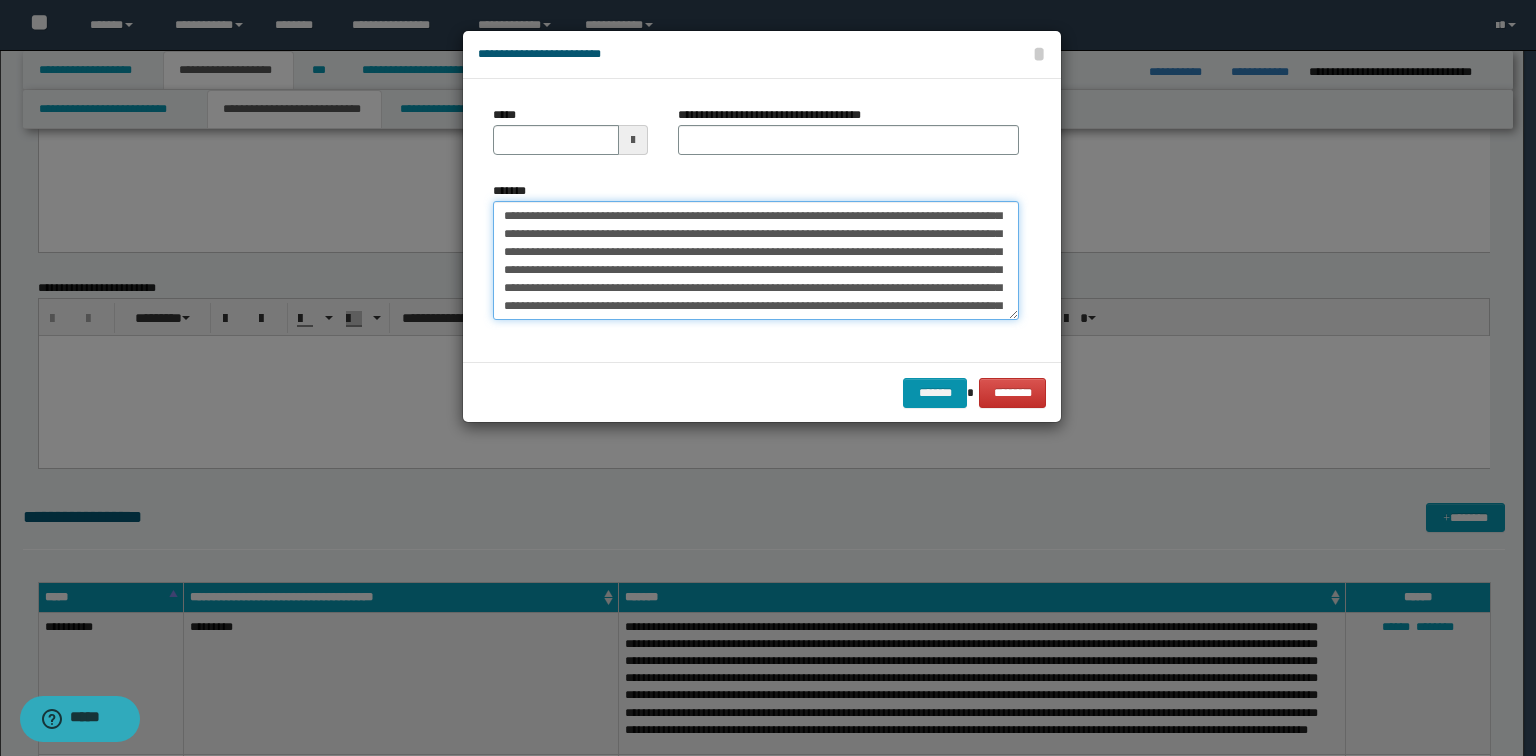 scroll, scrollTop: 0, scrollLeft: 0, axis: both 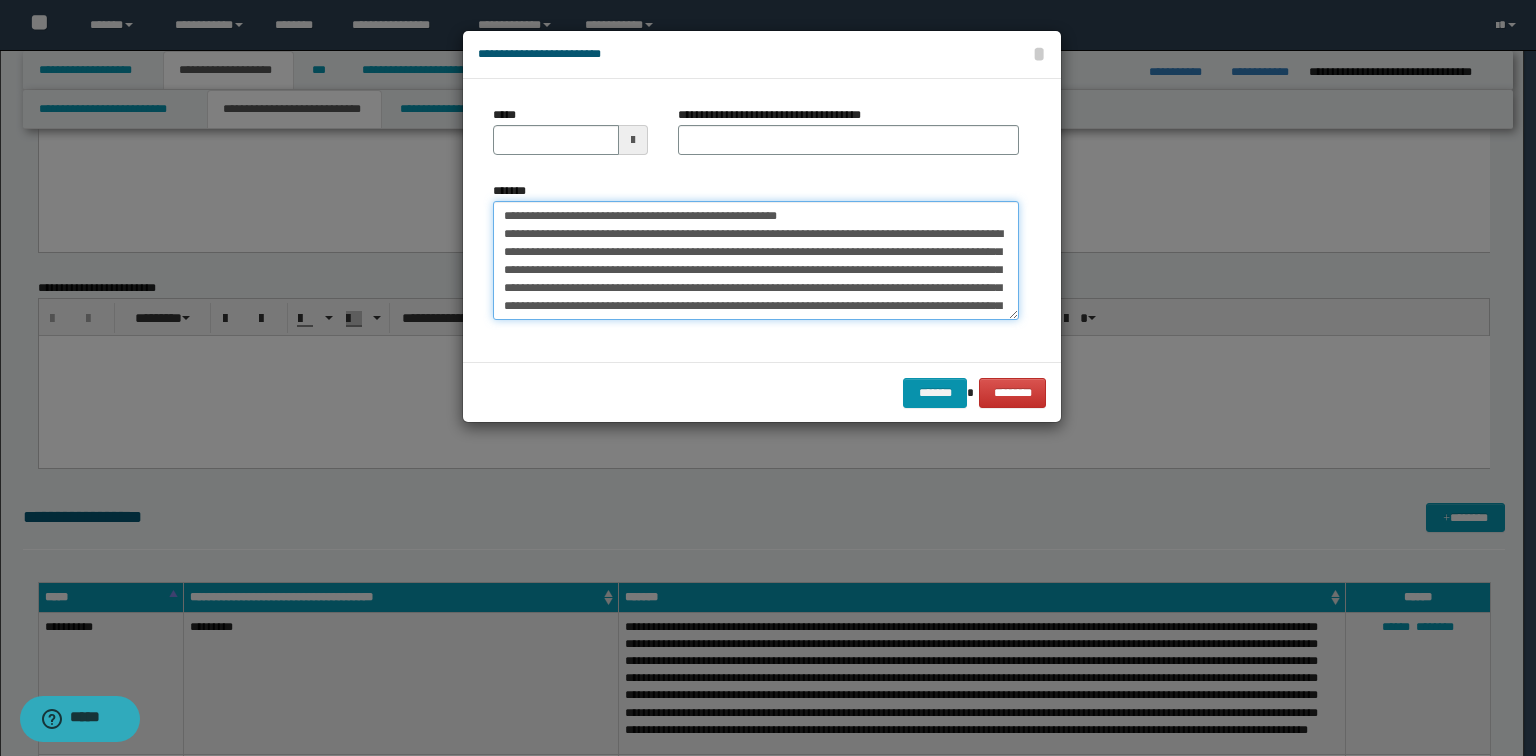 drag, startPoint x: 852, startPoint y: 213, endPoint x: 568, endPoint y: 204, distance: 284.14258 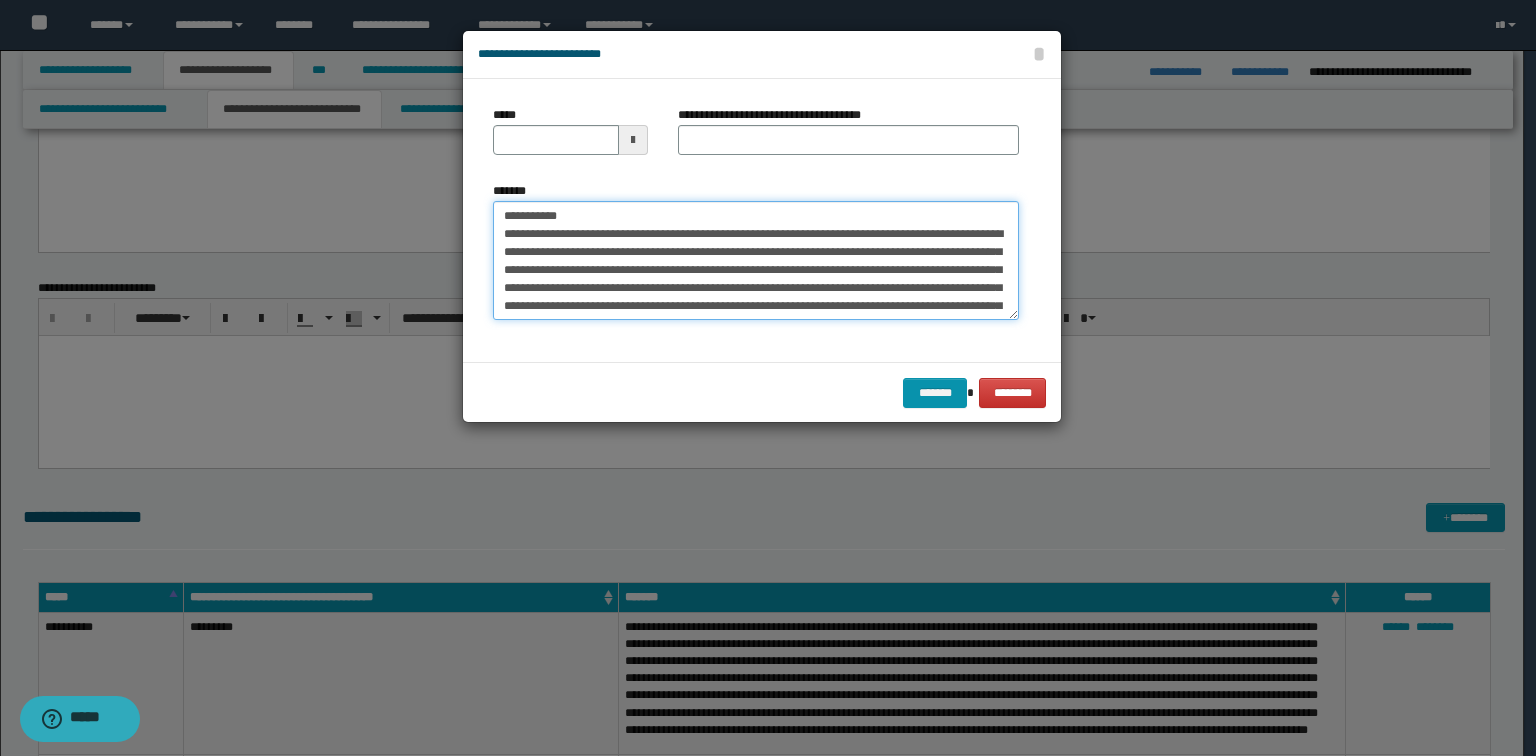 type on "**********" 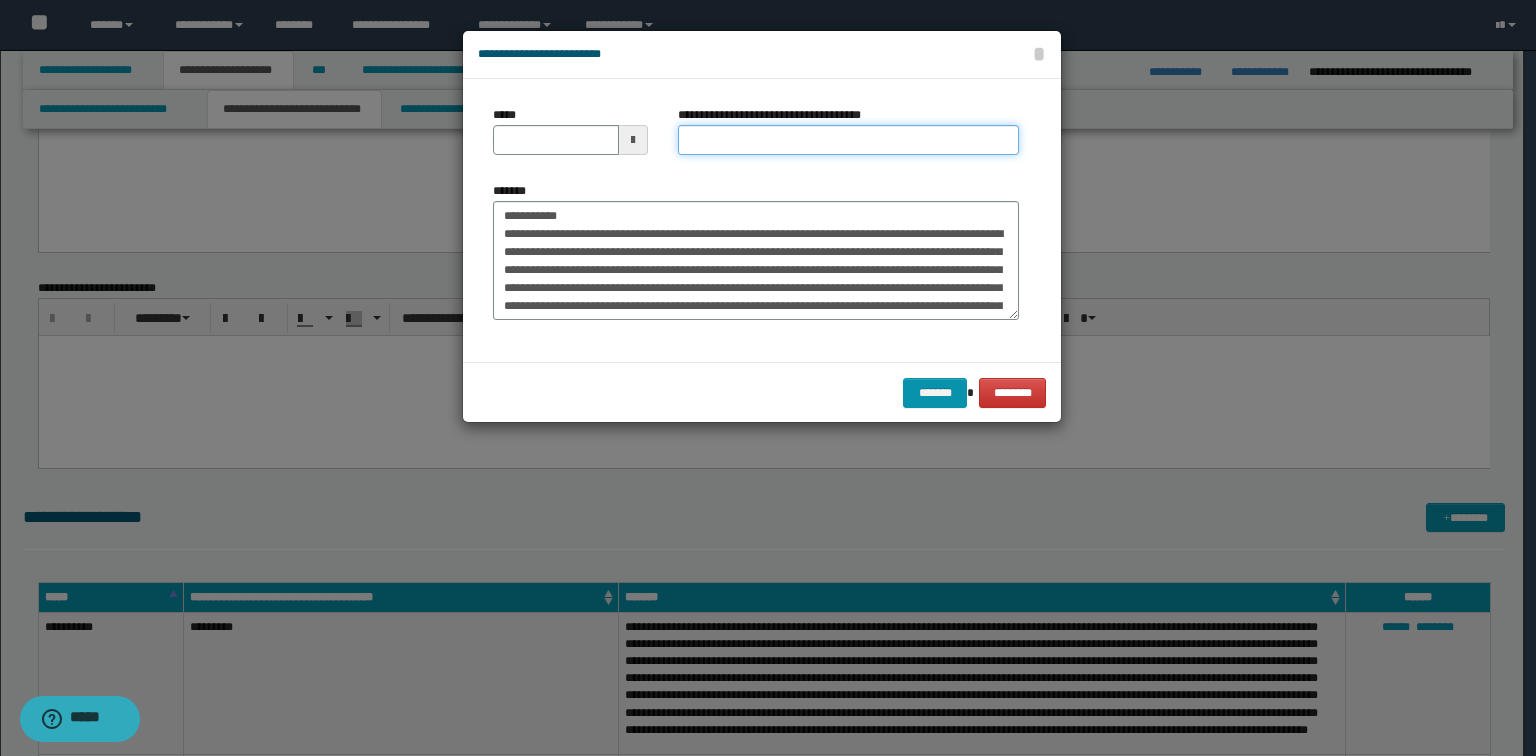 click on "**********" at bounding box center (848, 140) 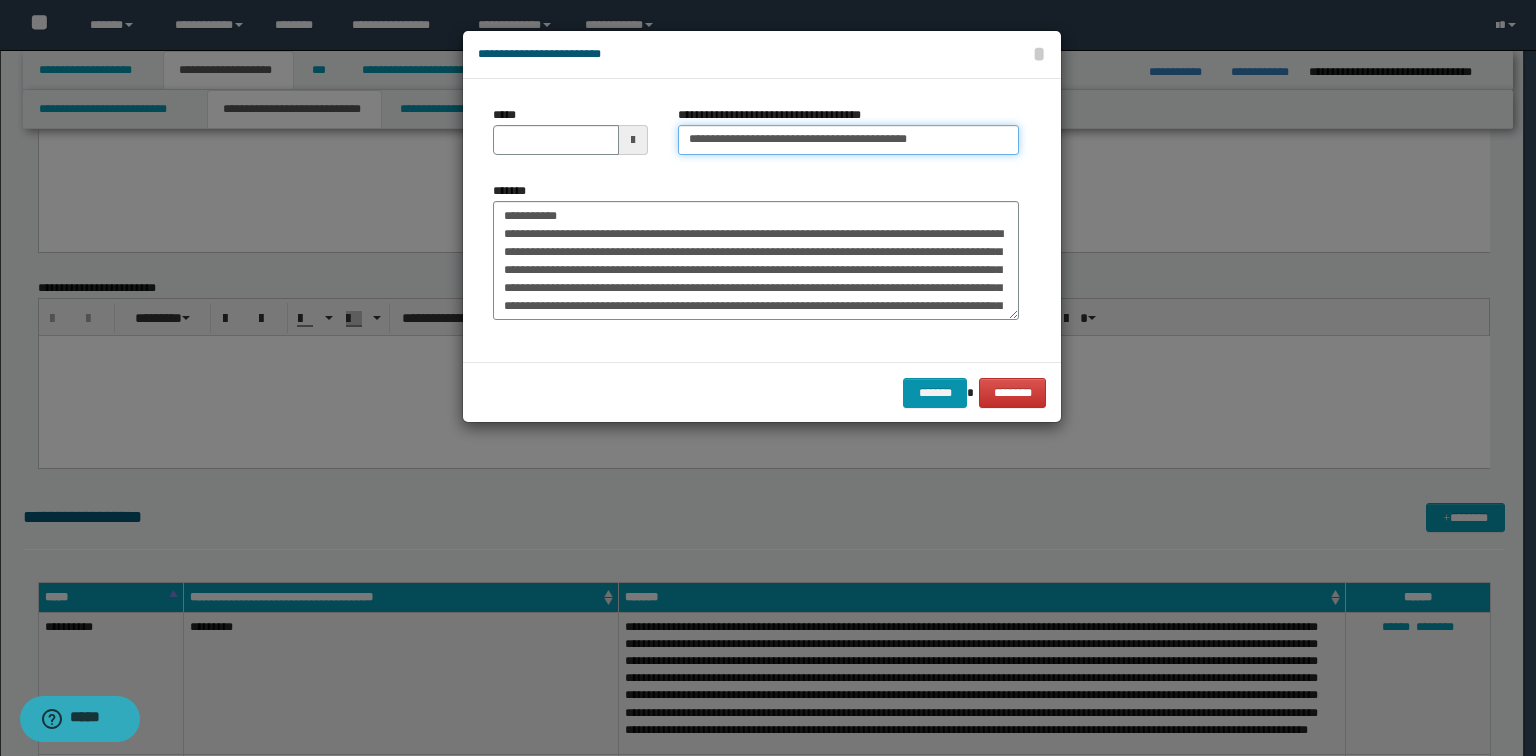 type on "**********" 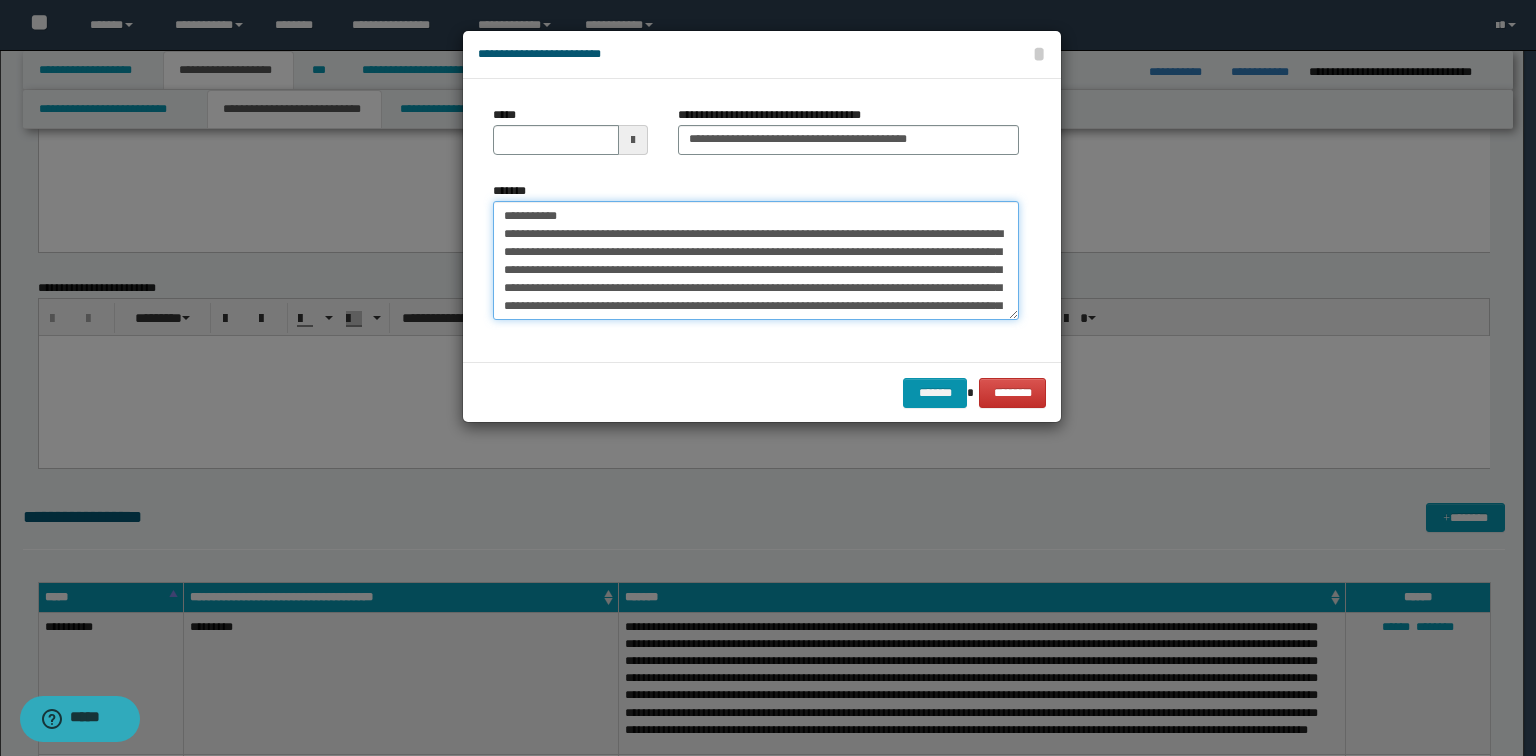drag, startPoint x: 618, startPoint y: 213, endPoint x: 64, endPoint y: 195, distance: 554.29236 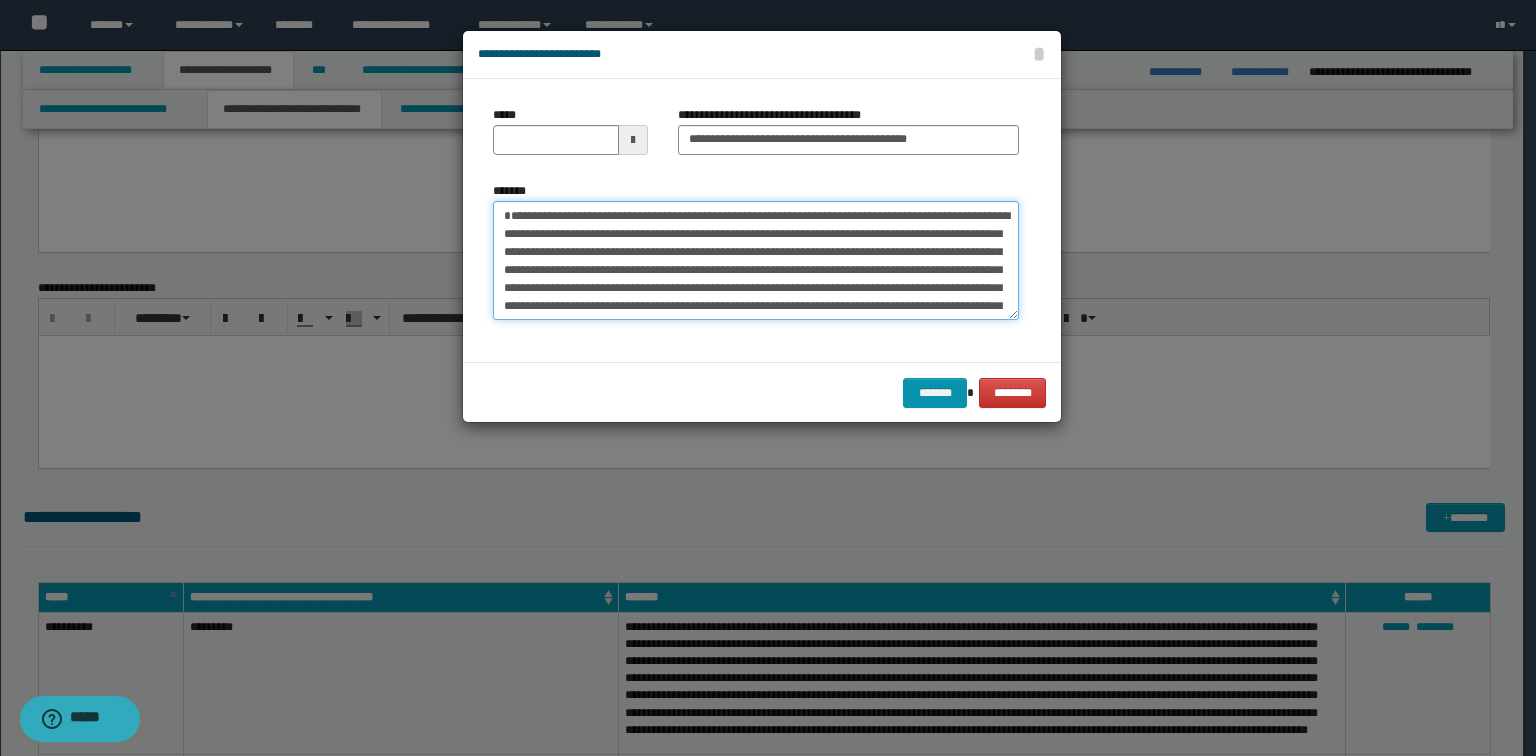 type 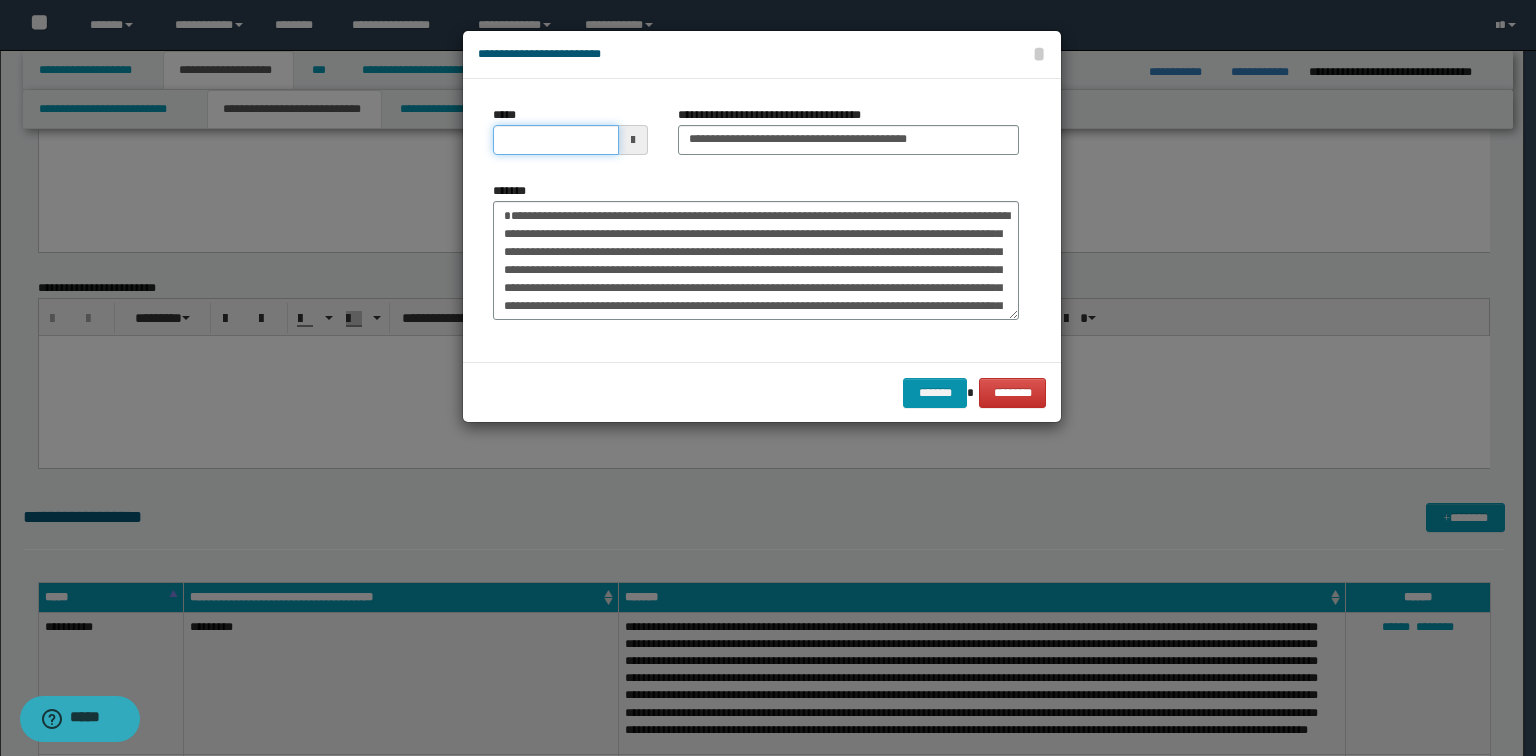 click on "*****" at bounding box center [556, 140] 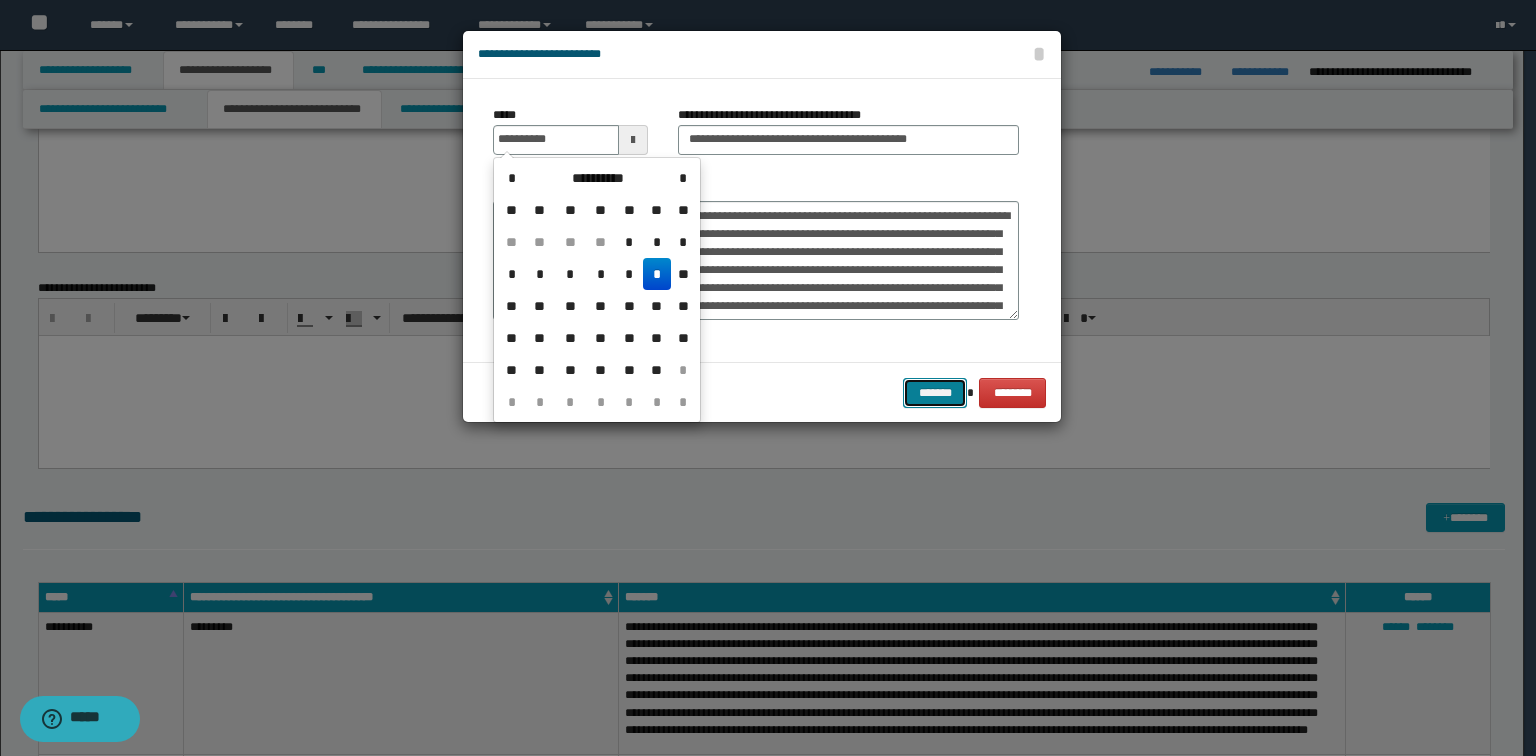 type on "**********" 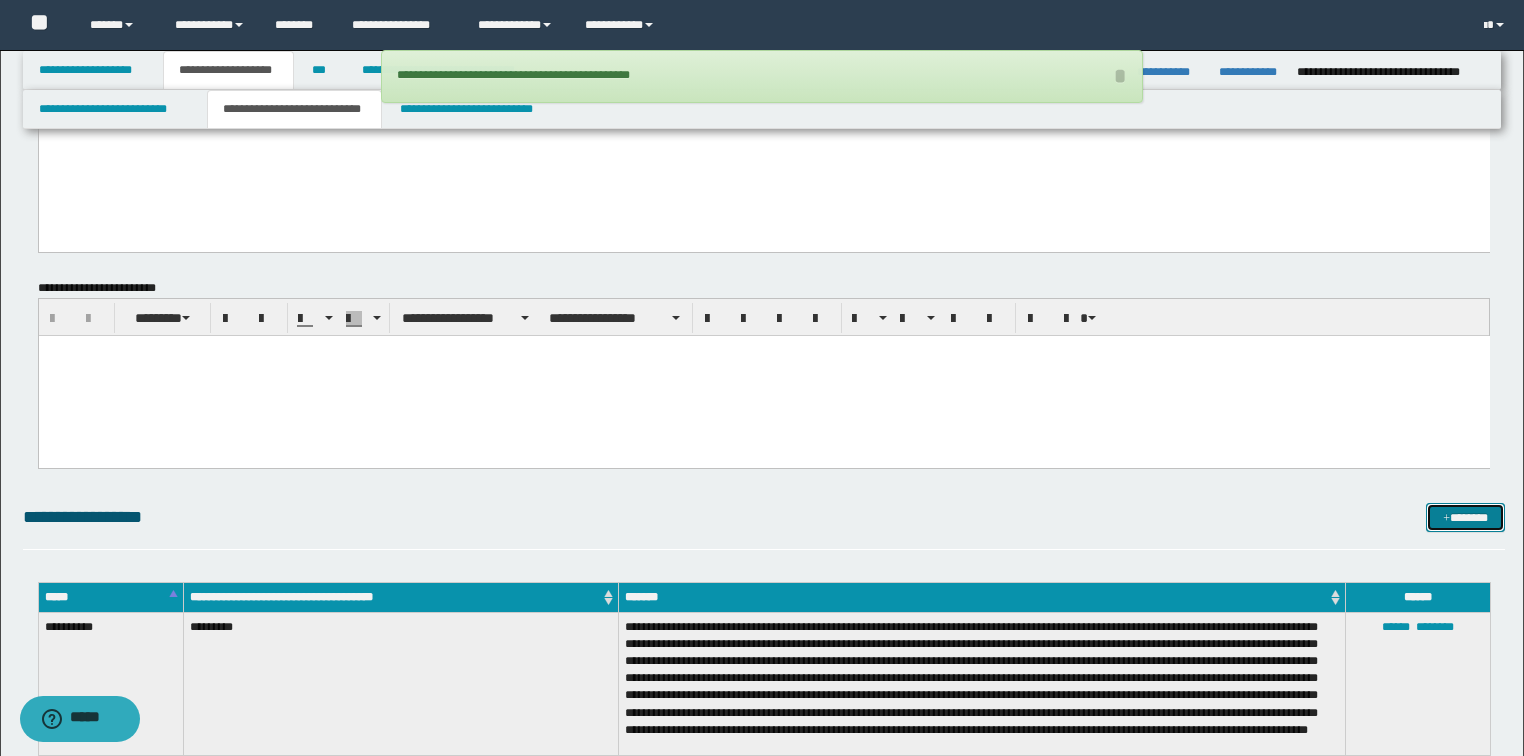 click on "*******" at bounding box center [1465, 518] 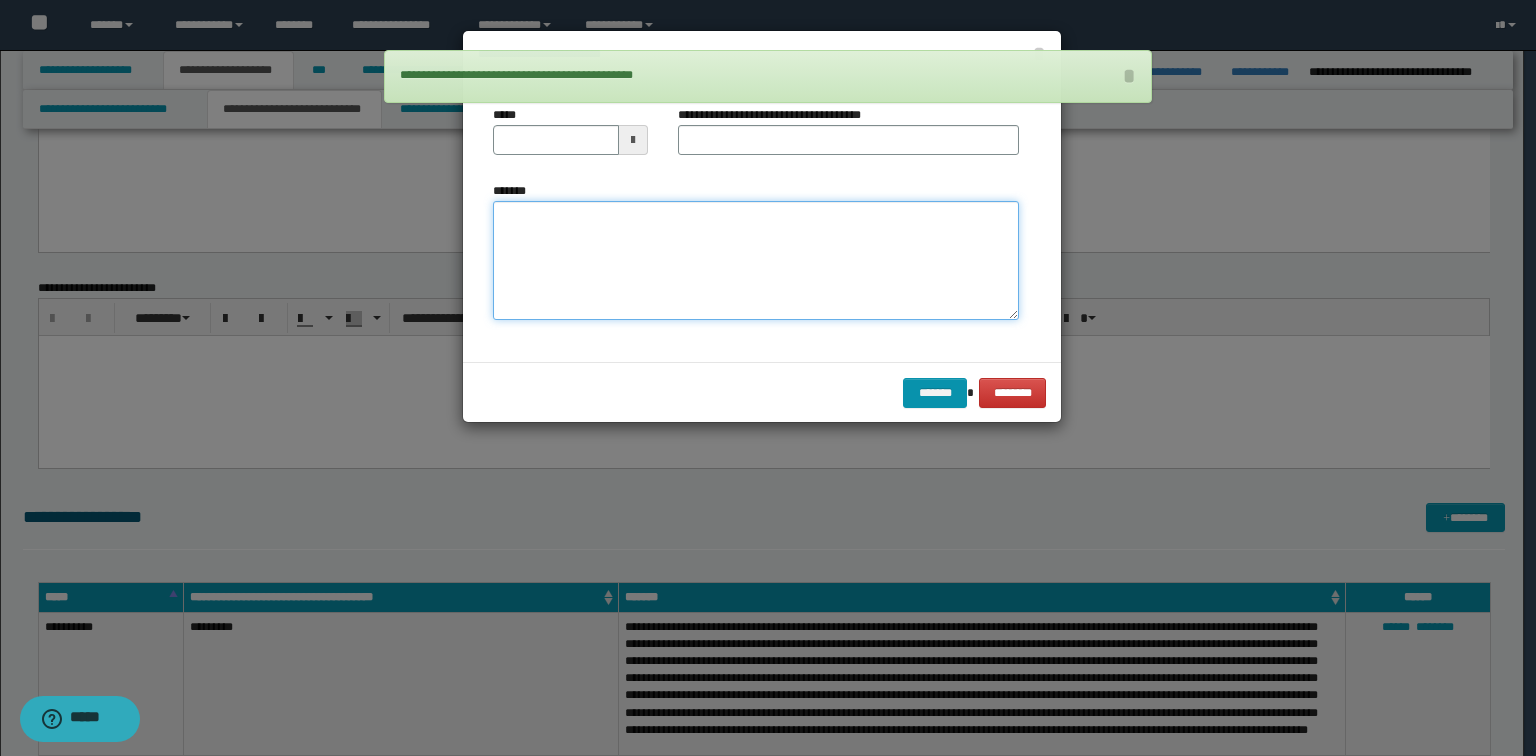 click on "*******" at bounding box center (756, 261) 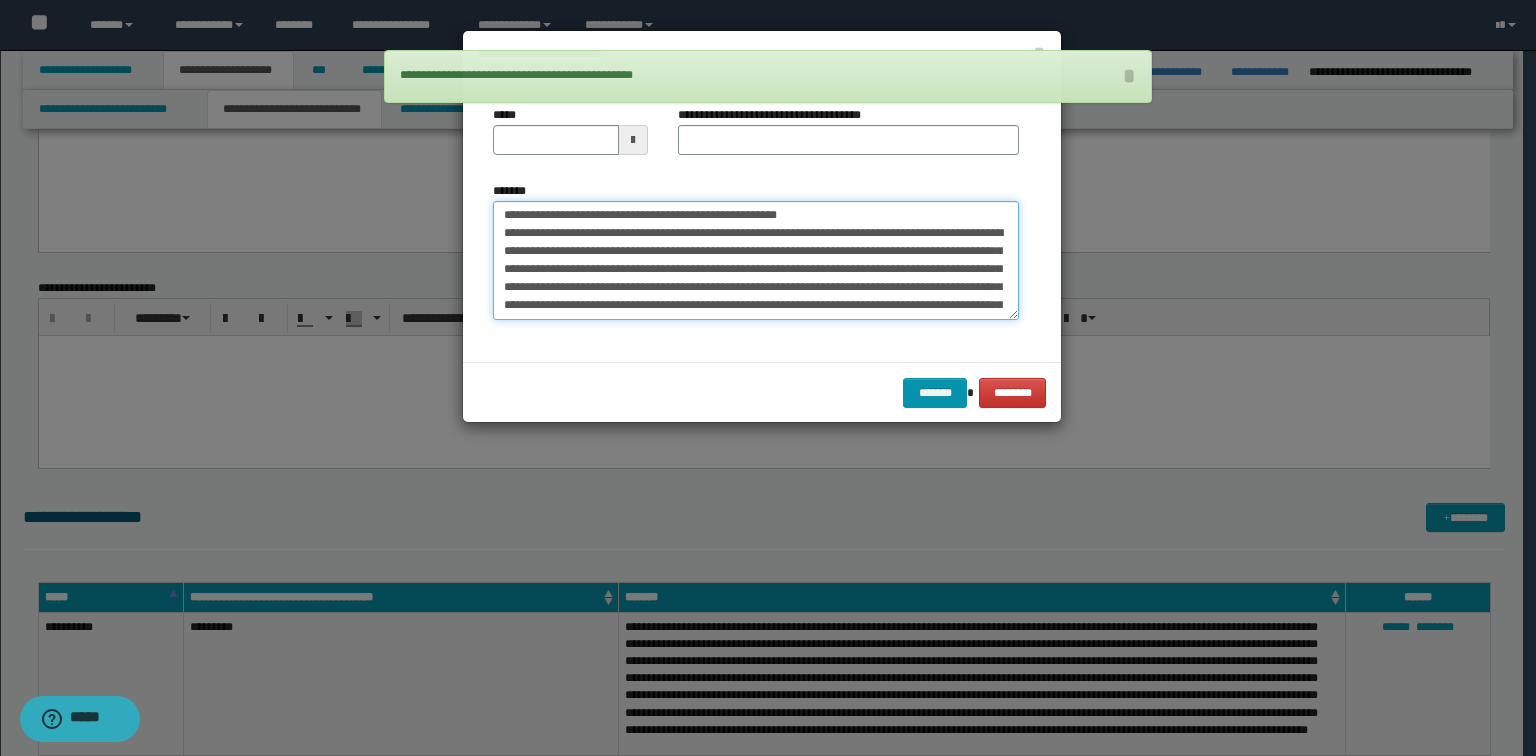 scroll, scrollTop: 0, scrollLeft: 0, axis: both 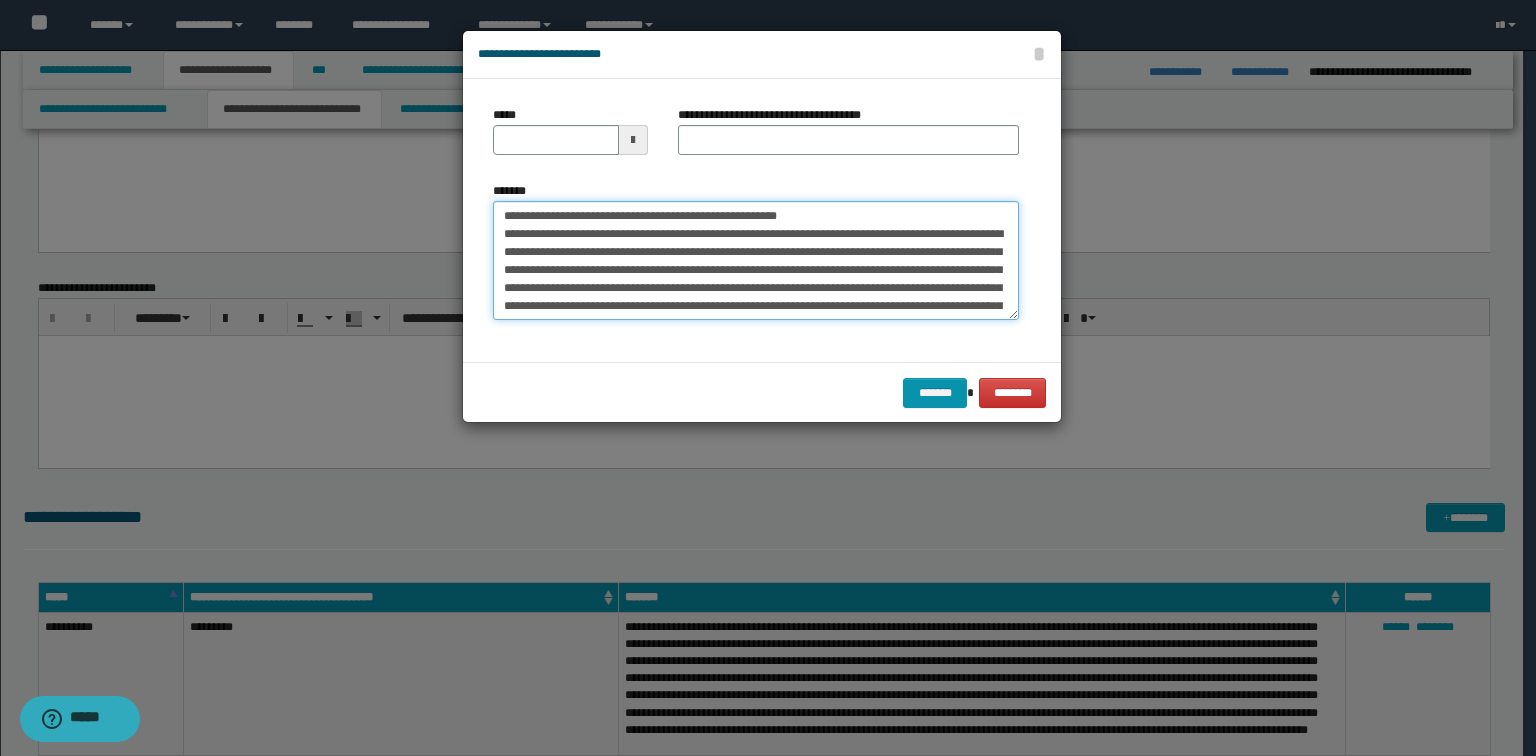 drag, startPoint x: 805, startPoint y: 212, endPoint x: 564, endPoint y: 199, distance: 241.35037 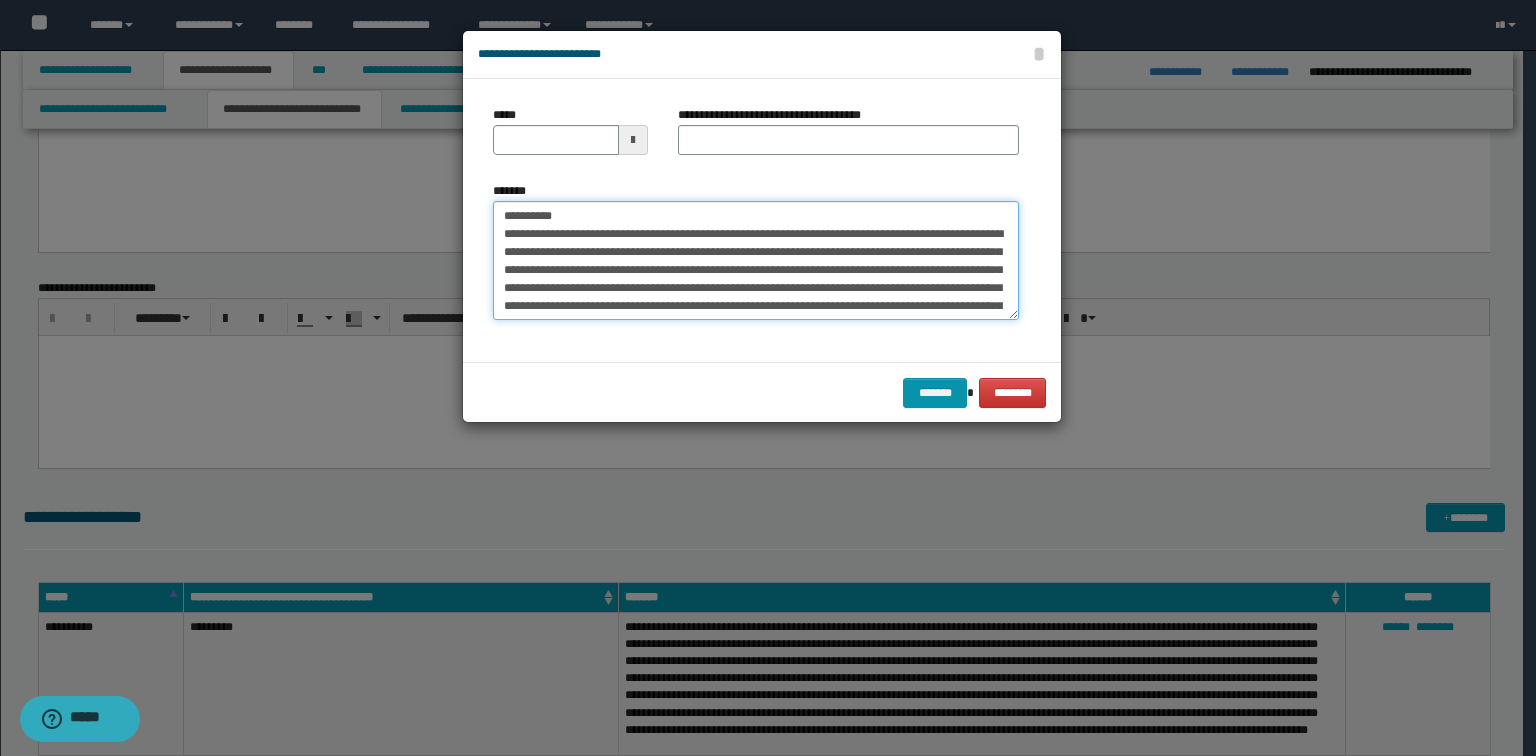 type on "**********" 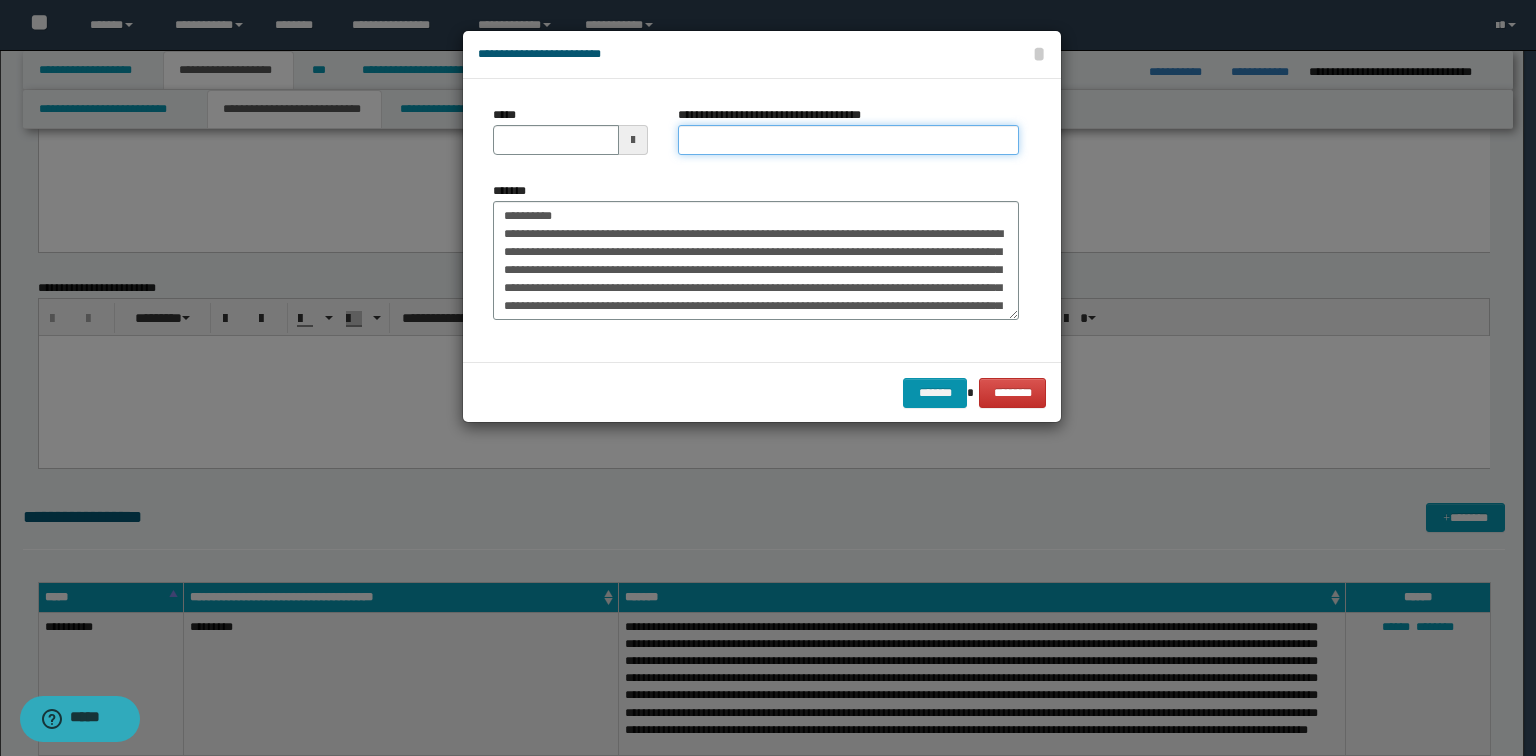 drag, startPoint x: 751, startPoint y: 131, endPoint x: 713, endPoint y: 139, distance: 38.832977 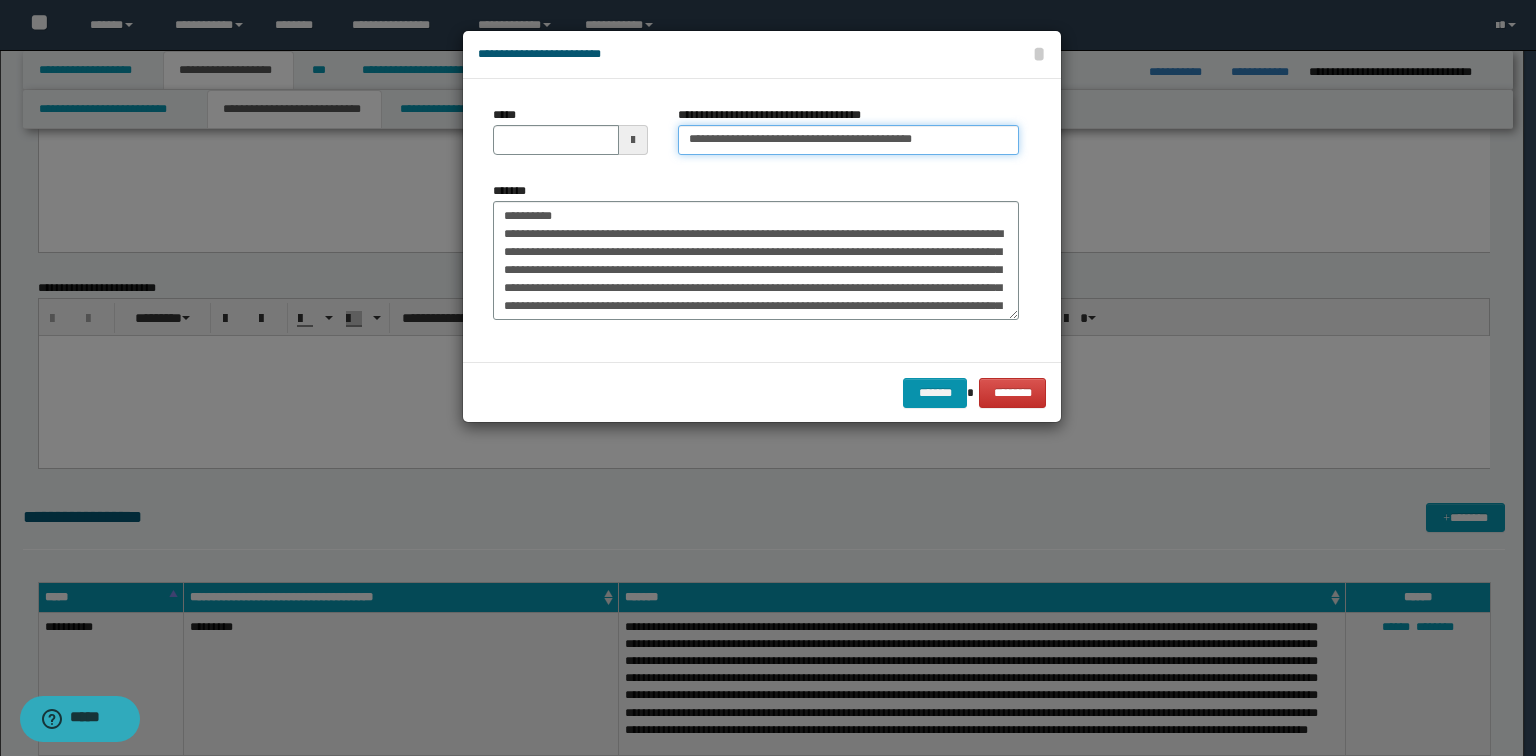 type on "**********" 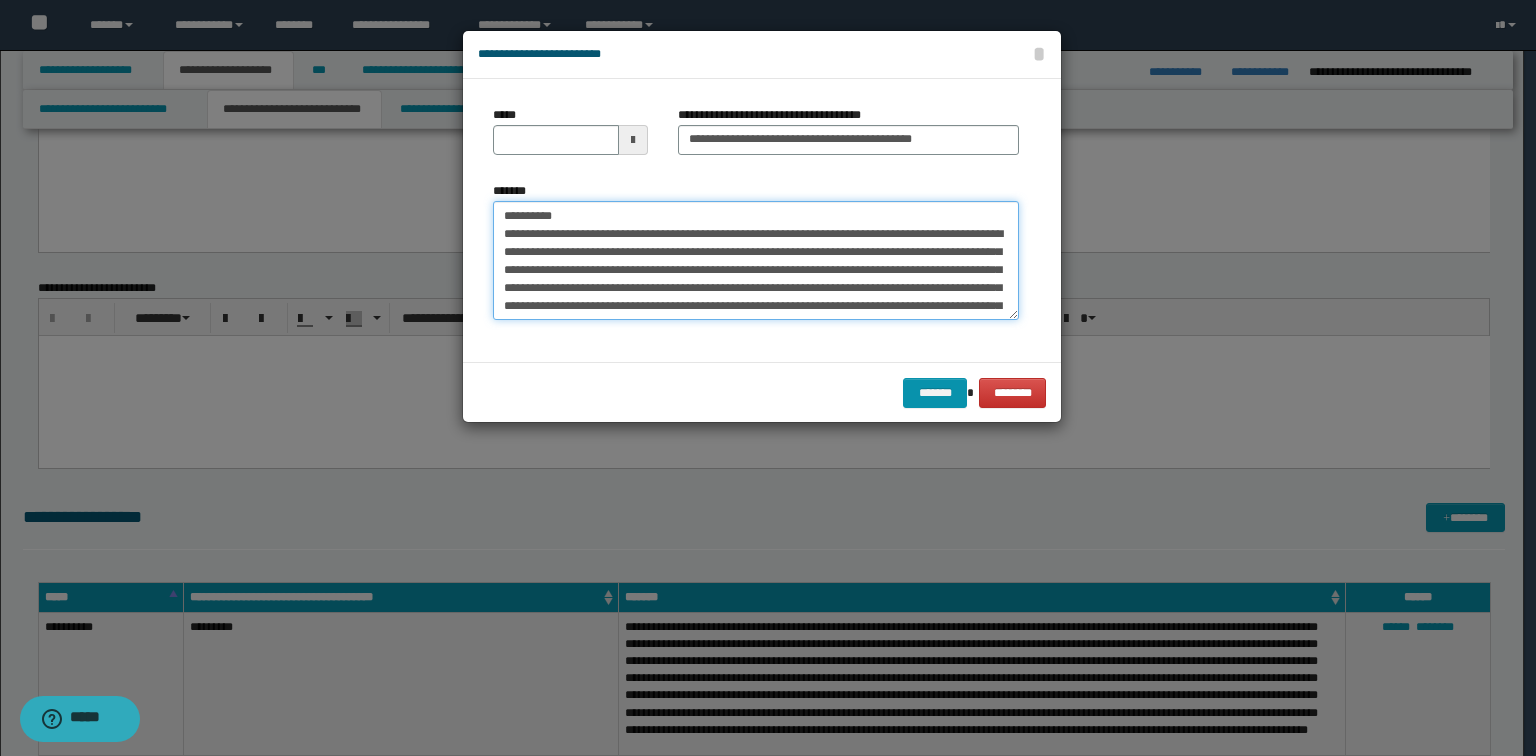 drag, startPoint x: 585, startPoint y: 213, endPoint x: 0, endPoint y: 181, distance: 585.8746 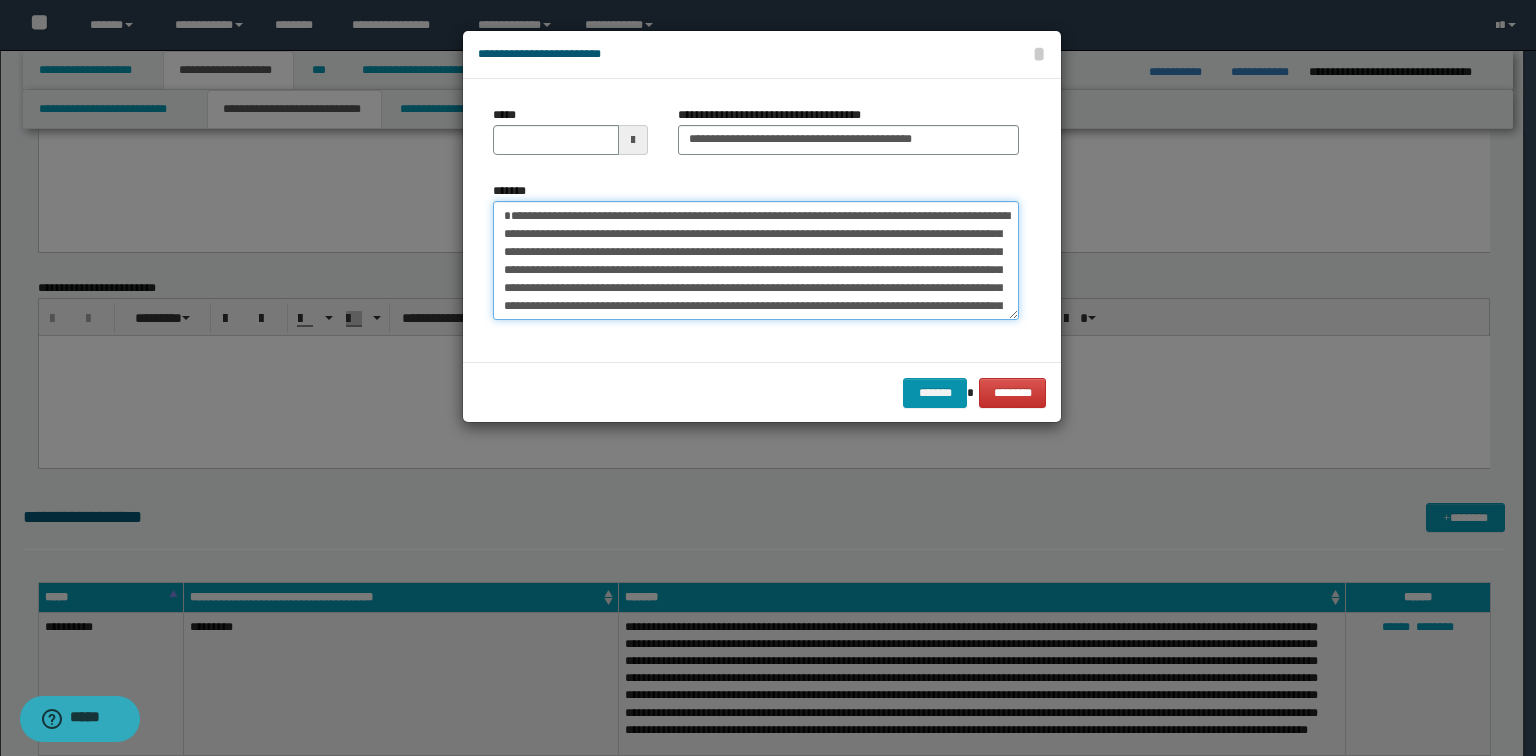 type 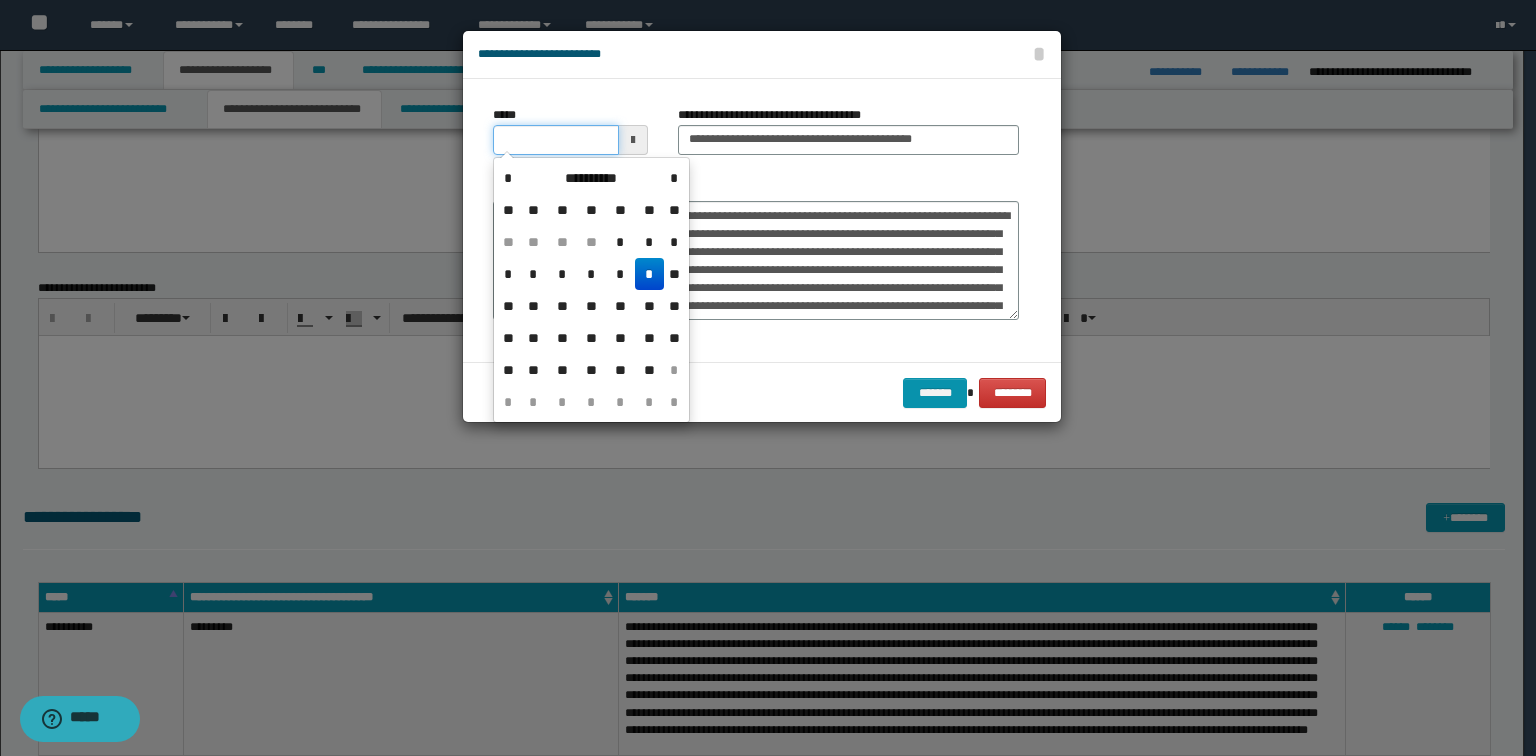 click on "*****" at bounding box center [556, 140] 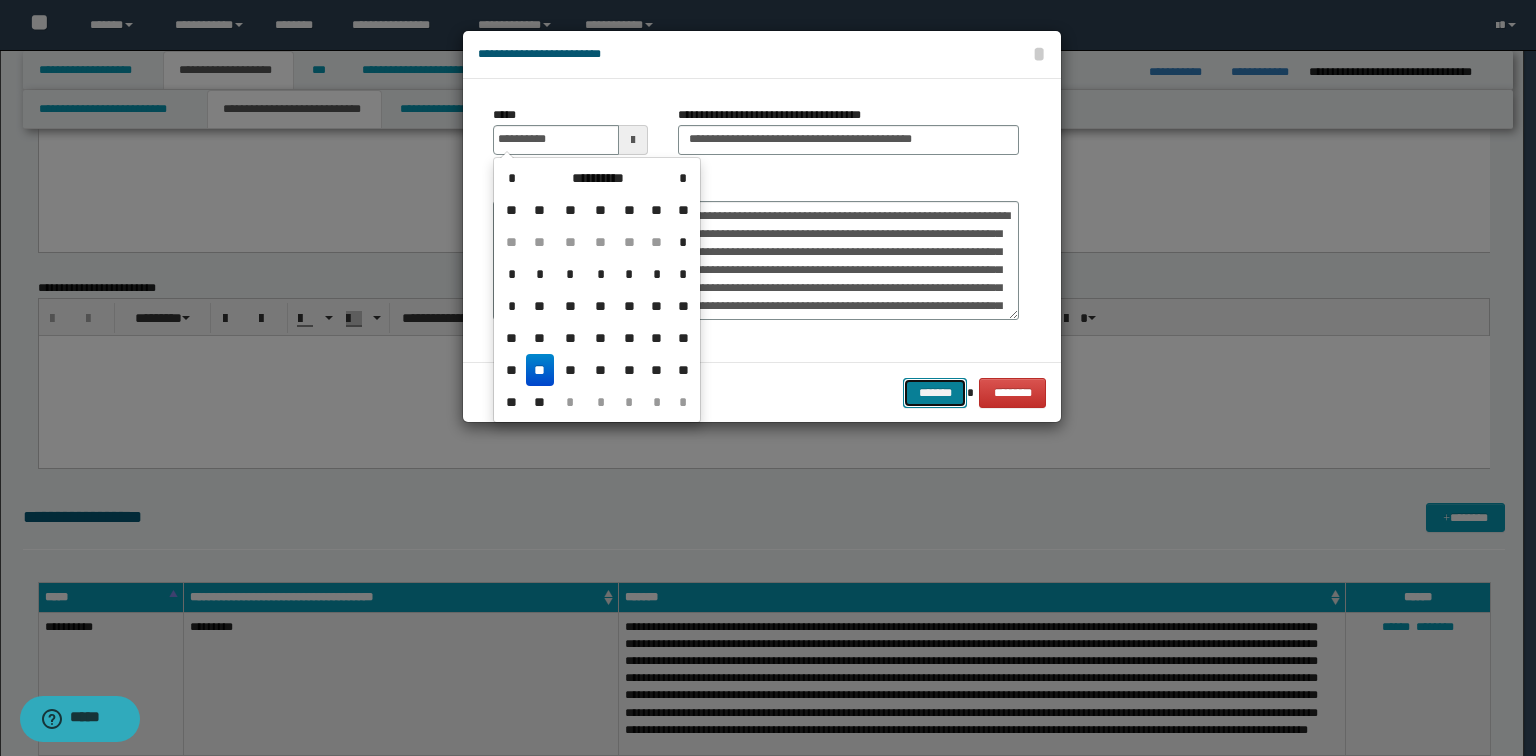 type on "**********" 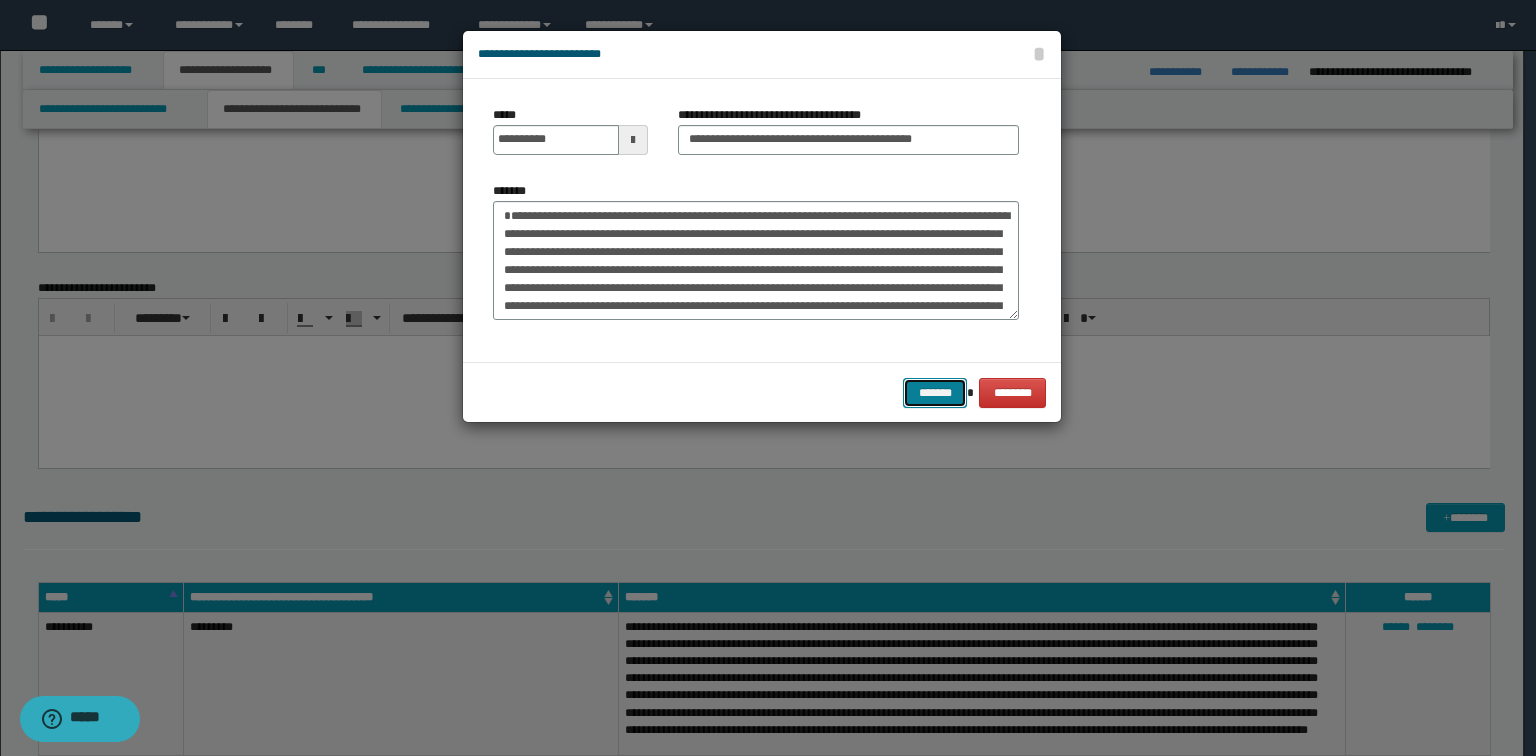 drag, startPoint x: 933, startPoint y: 392, endPoint x: 897, endPoint y: 388, distance: 36.221542 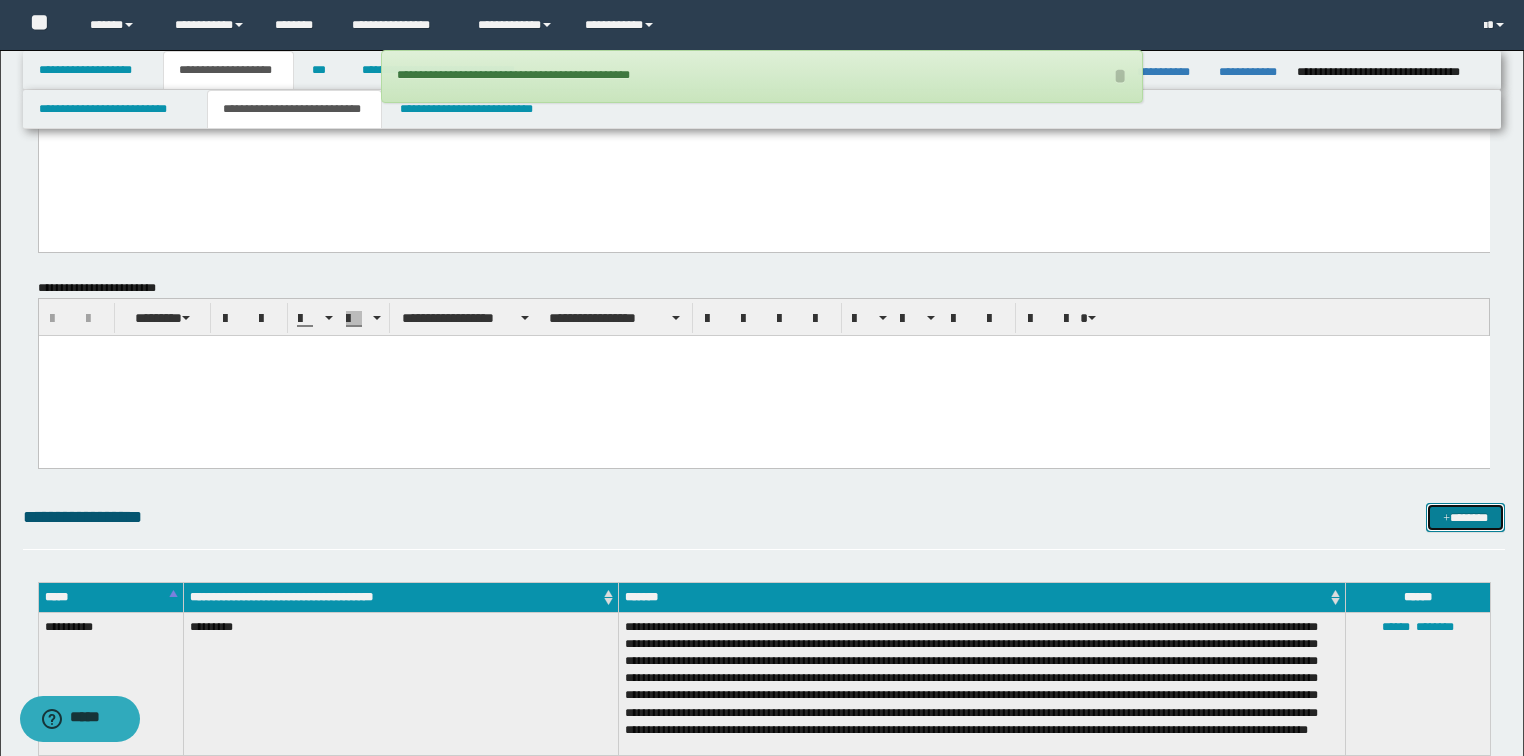click at bounding box center [1446, 519] 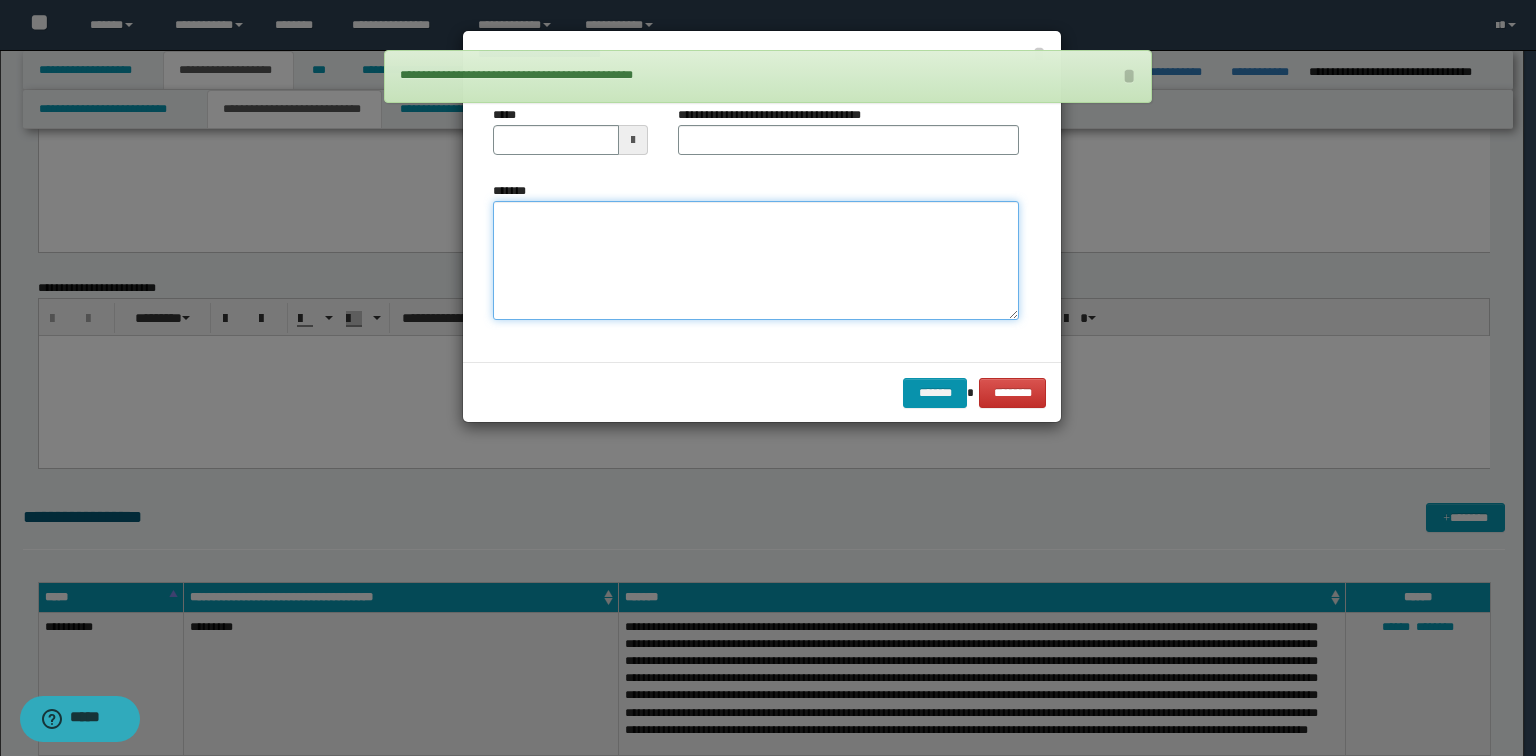 click on "*******" at bounding box center (756, 261) 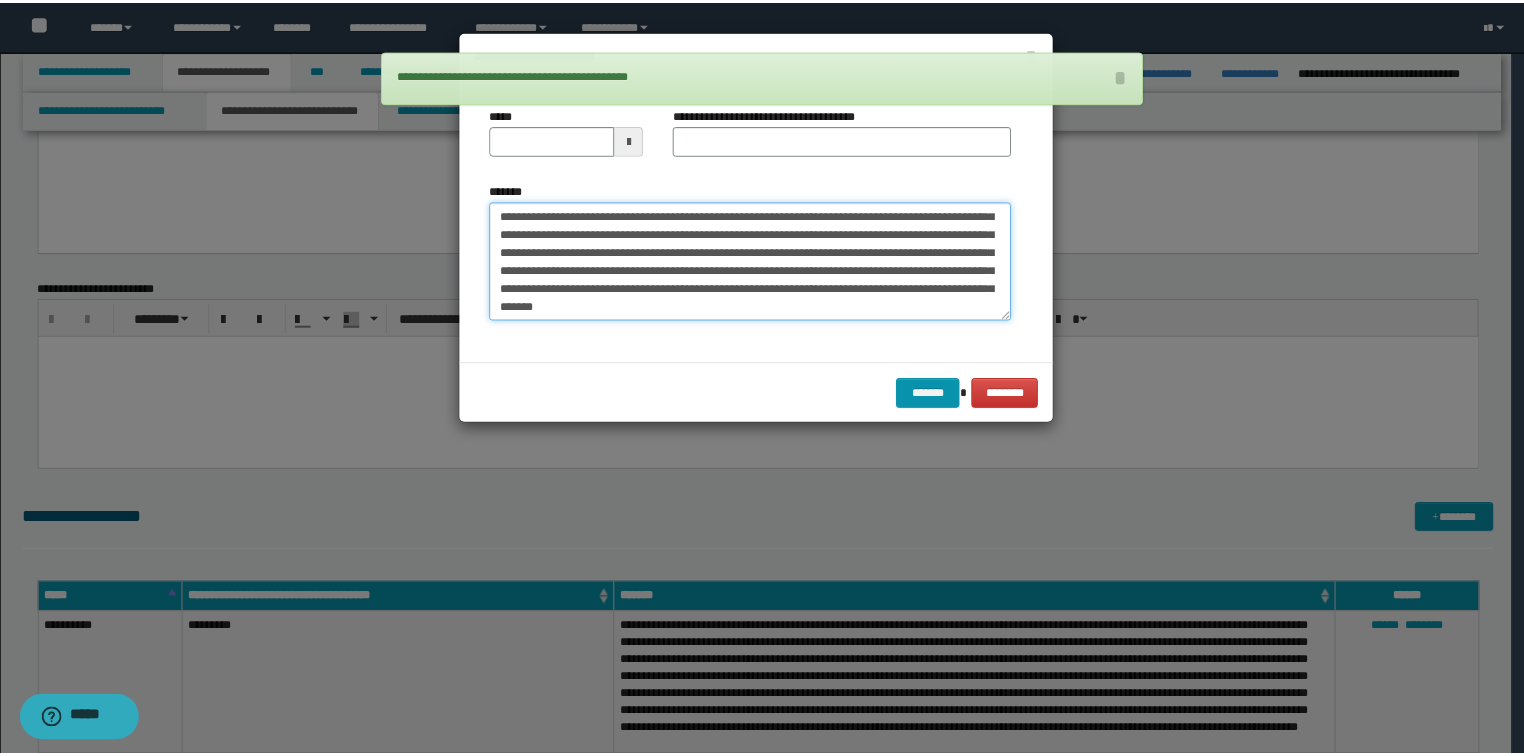 scroll, scrollTop: 0, scrollLeft: 0, axis: both 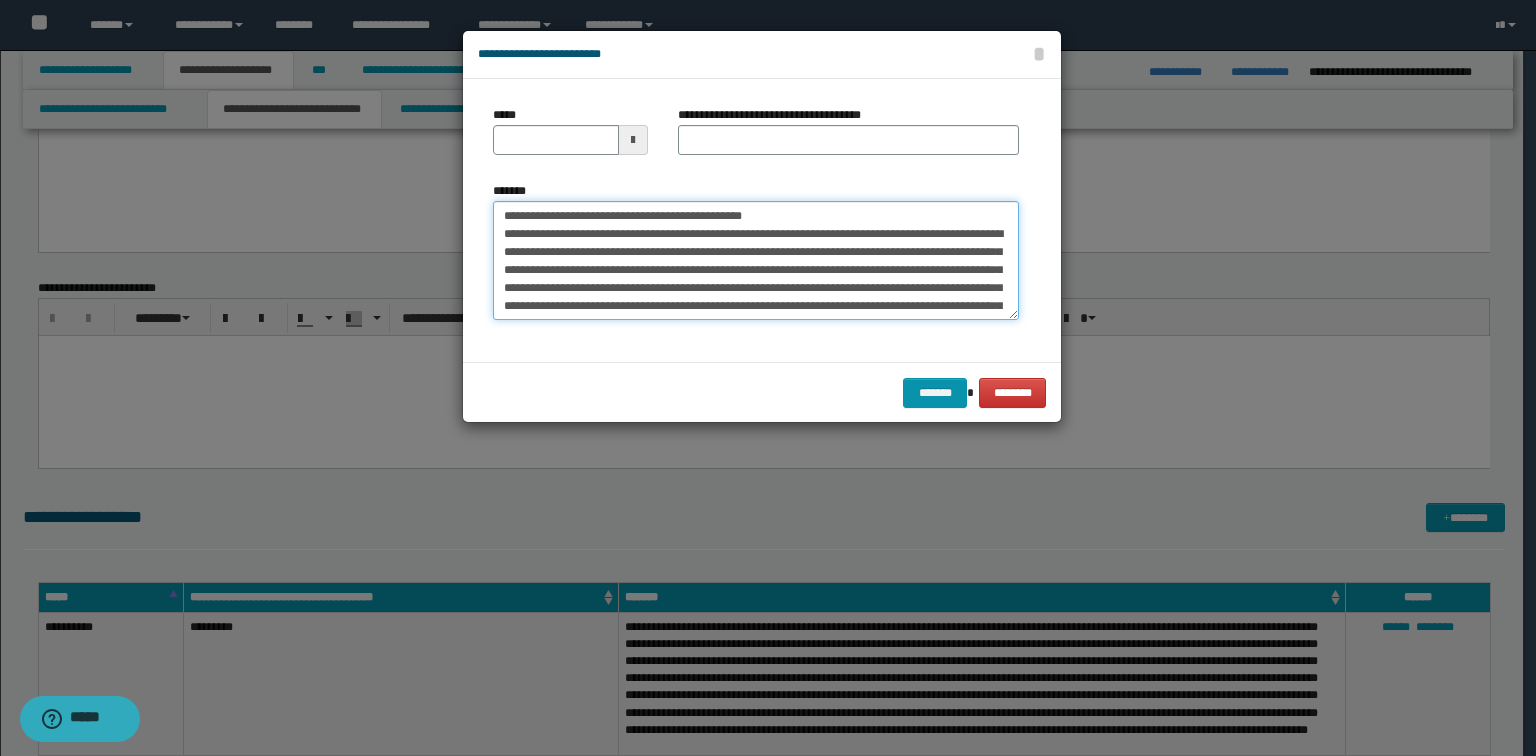 drag, startPoint x: 655, startPoint y: 214, endPoint x: 564, endPoint y: 204, distance: 91.5478 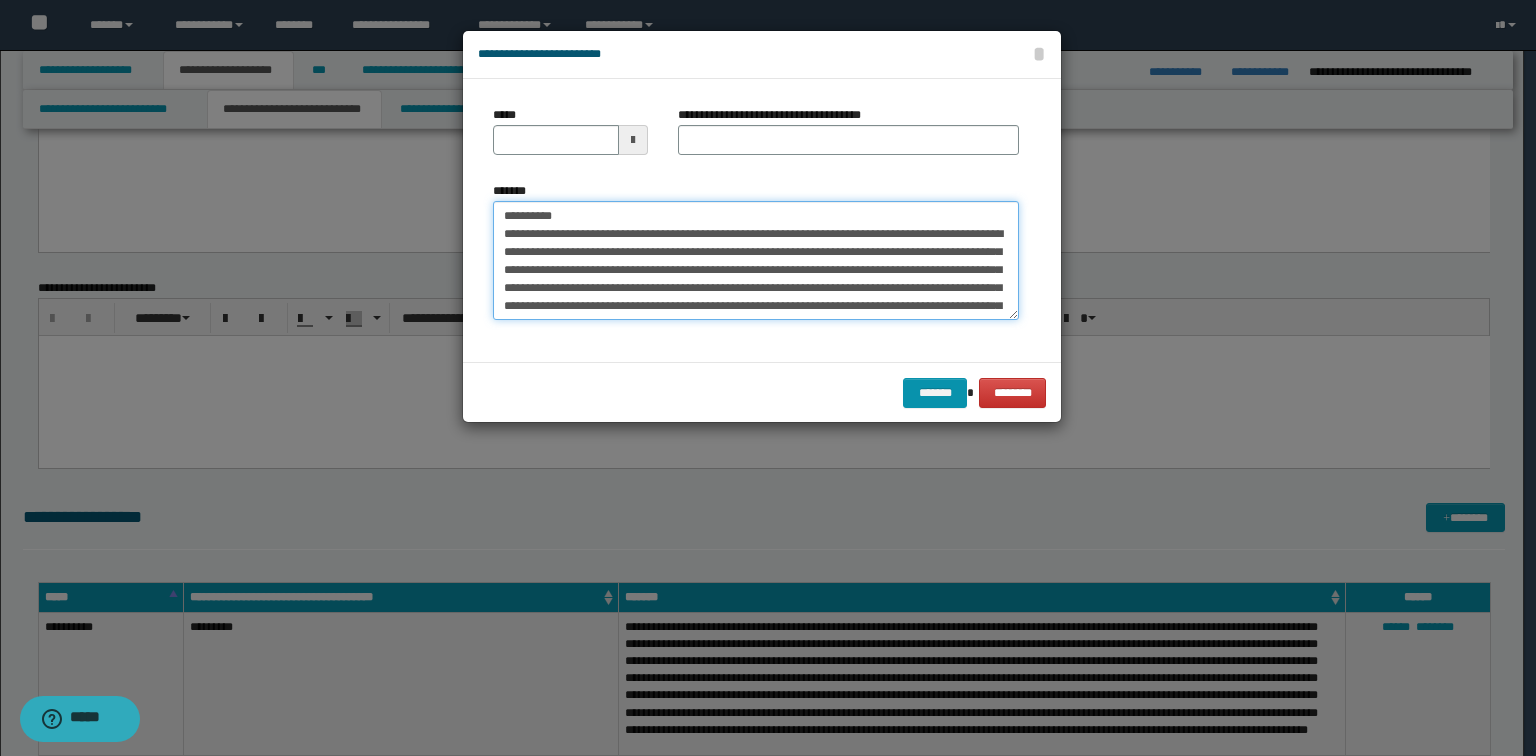 type on "**********" 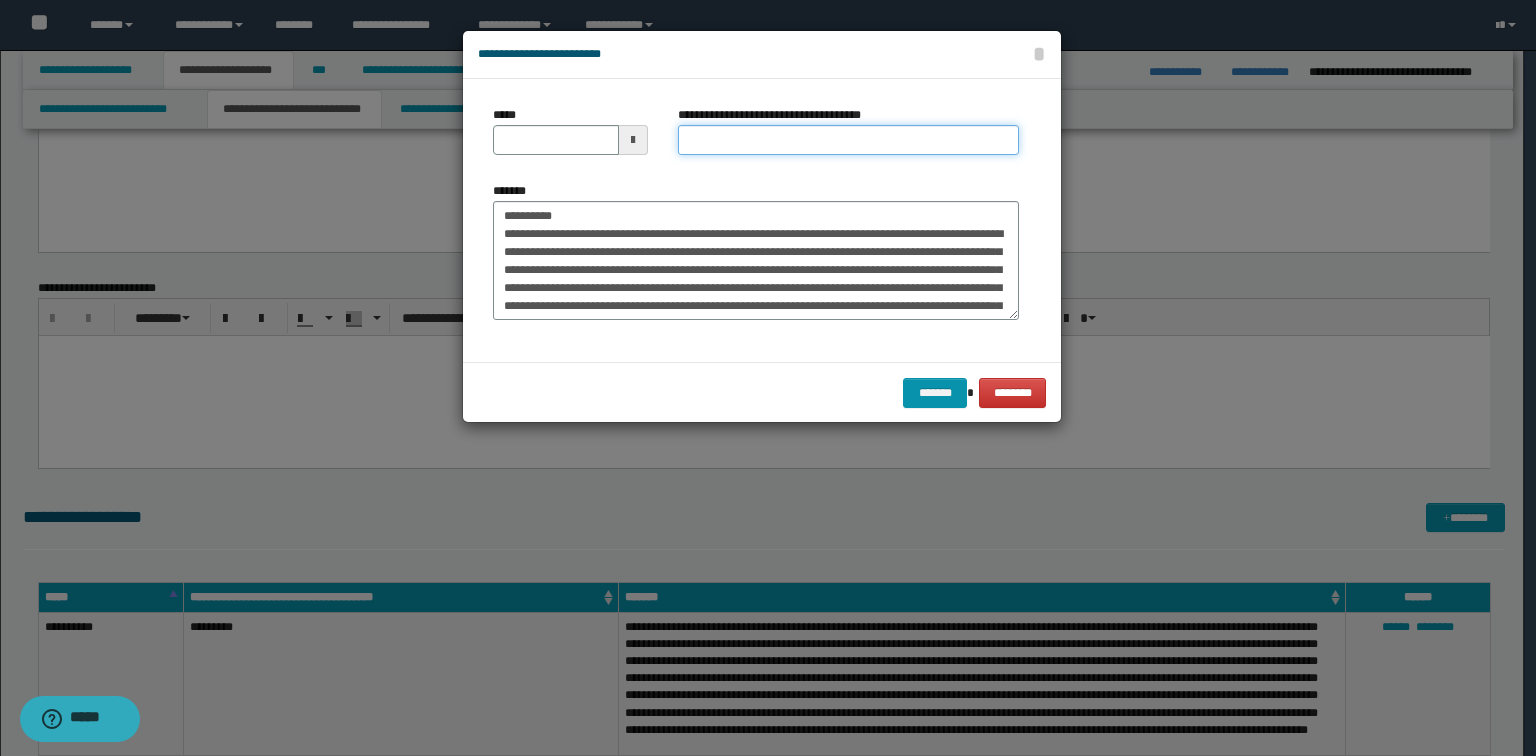click on "**********" at bounding box center [848, 140] 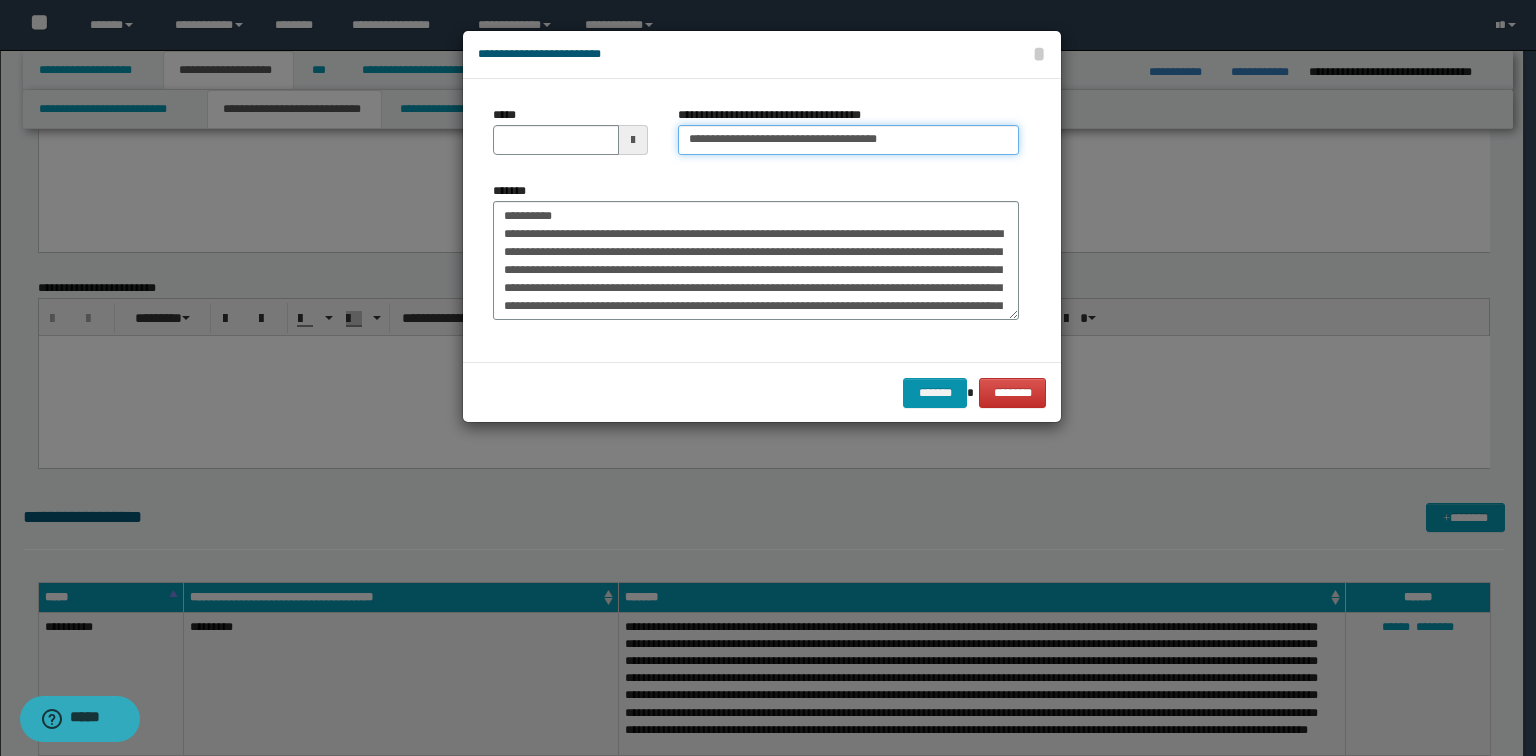 type on "**********" 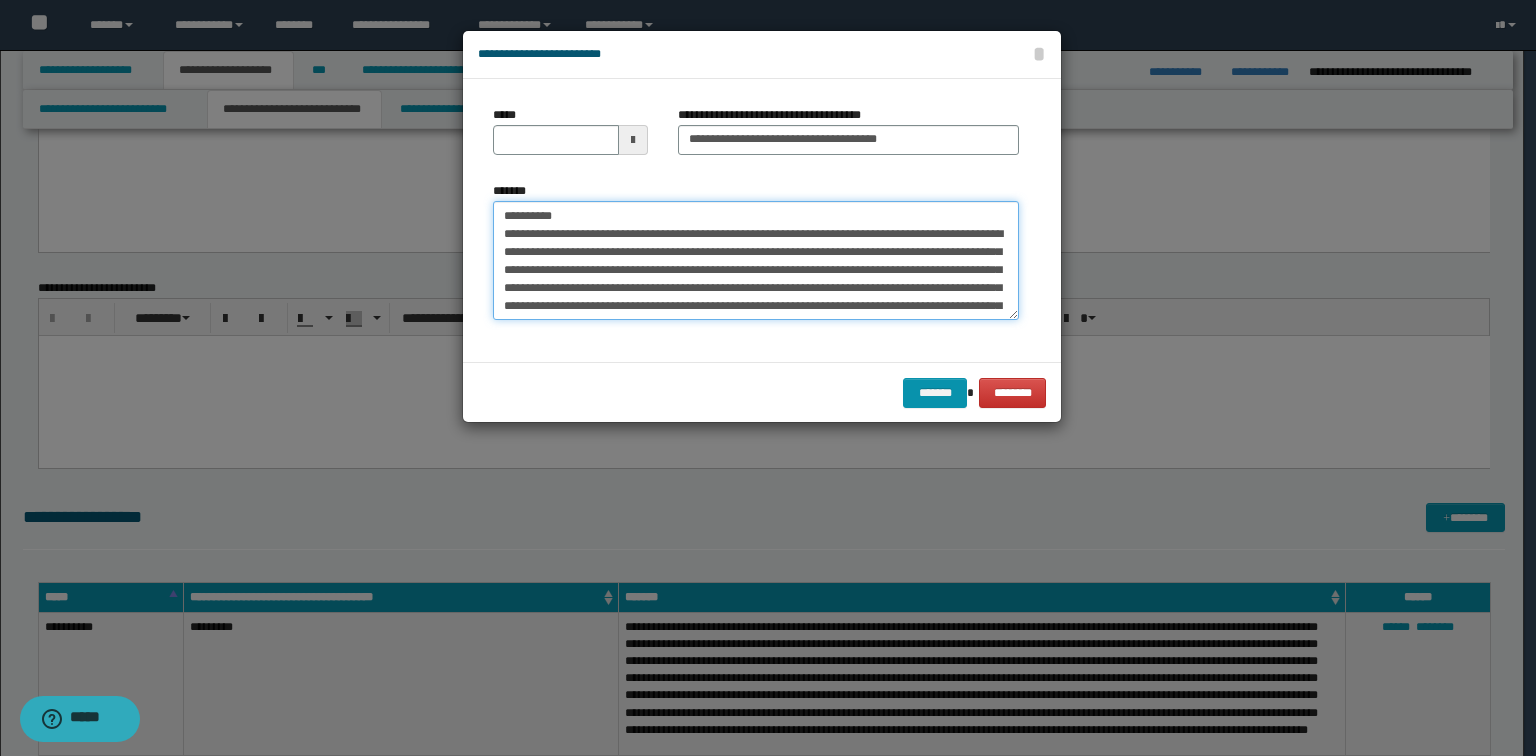 drag, startPoint x: 604, startPoint y: 222, endPoint x: 132, endPoint y: 199, distance: 472.56006 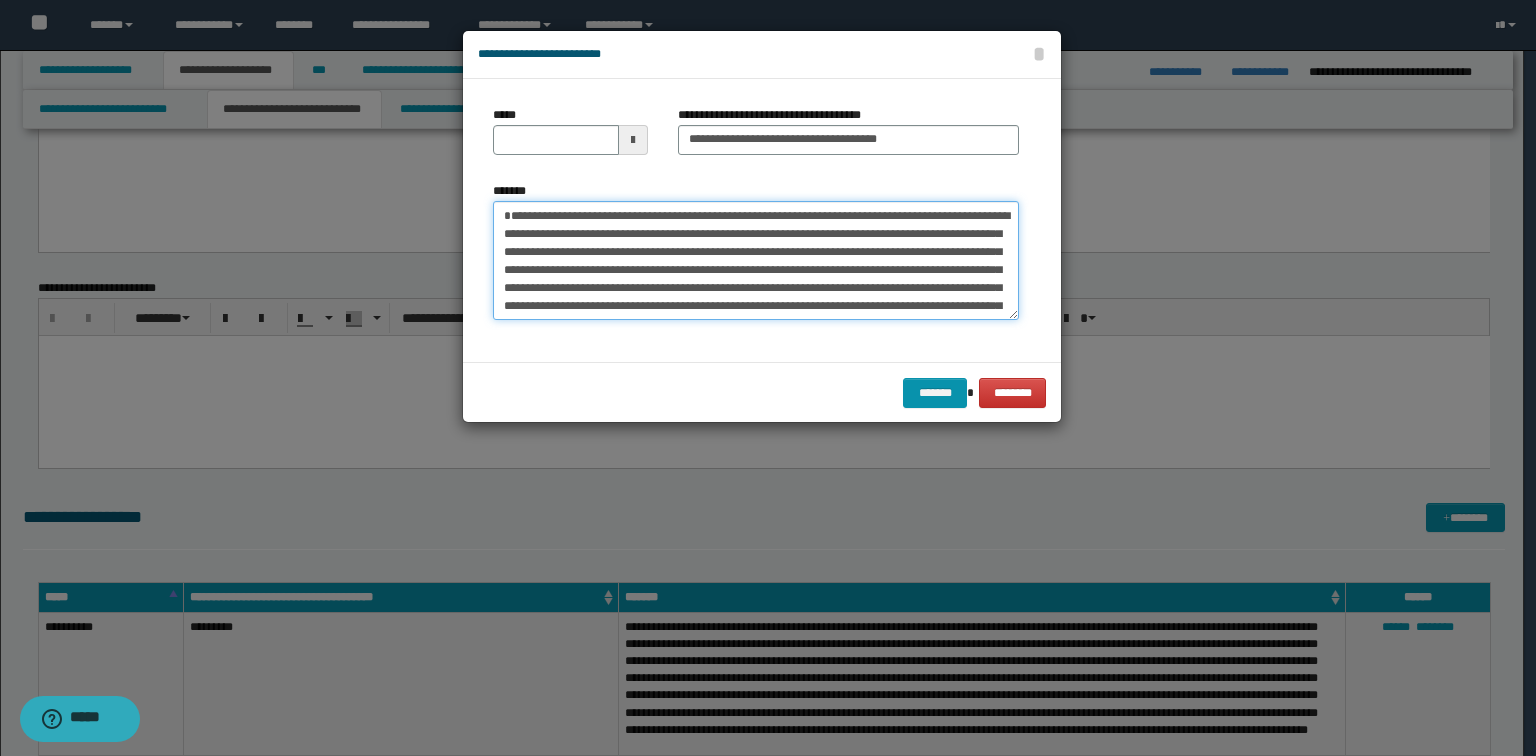type 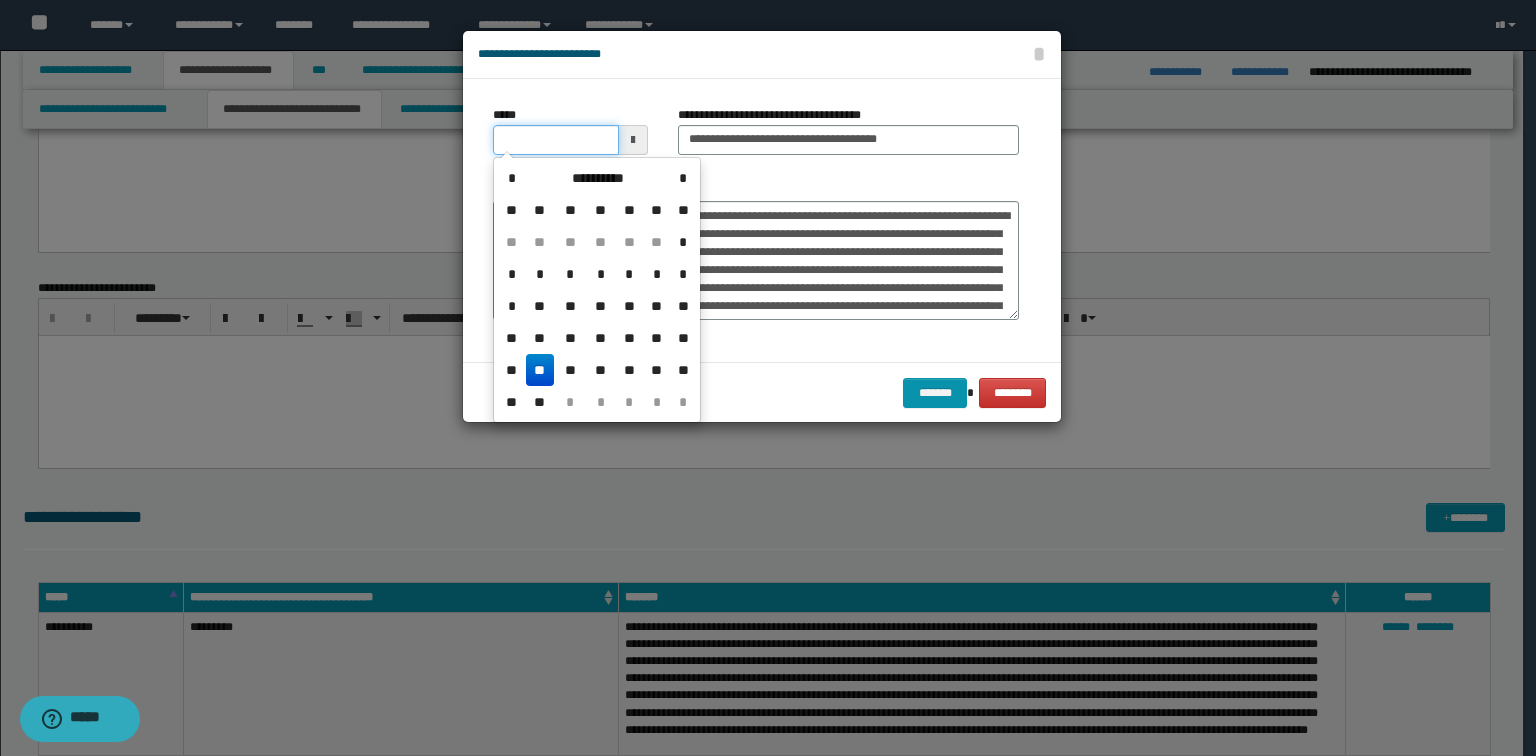 click on "*****" at bounding box center [556, 140] 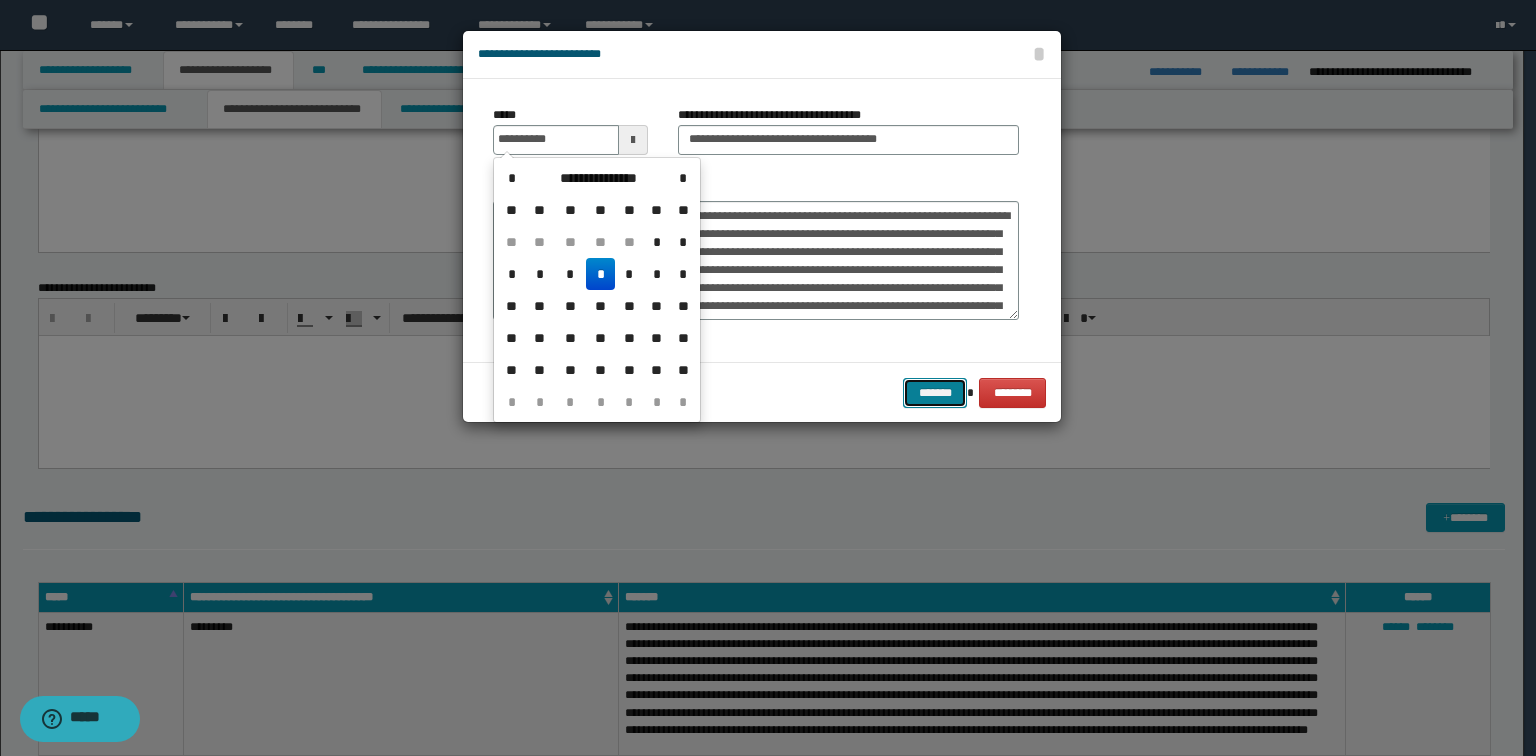 type on "**********" 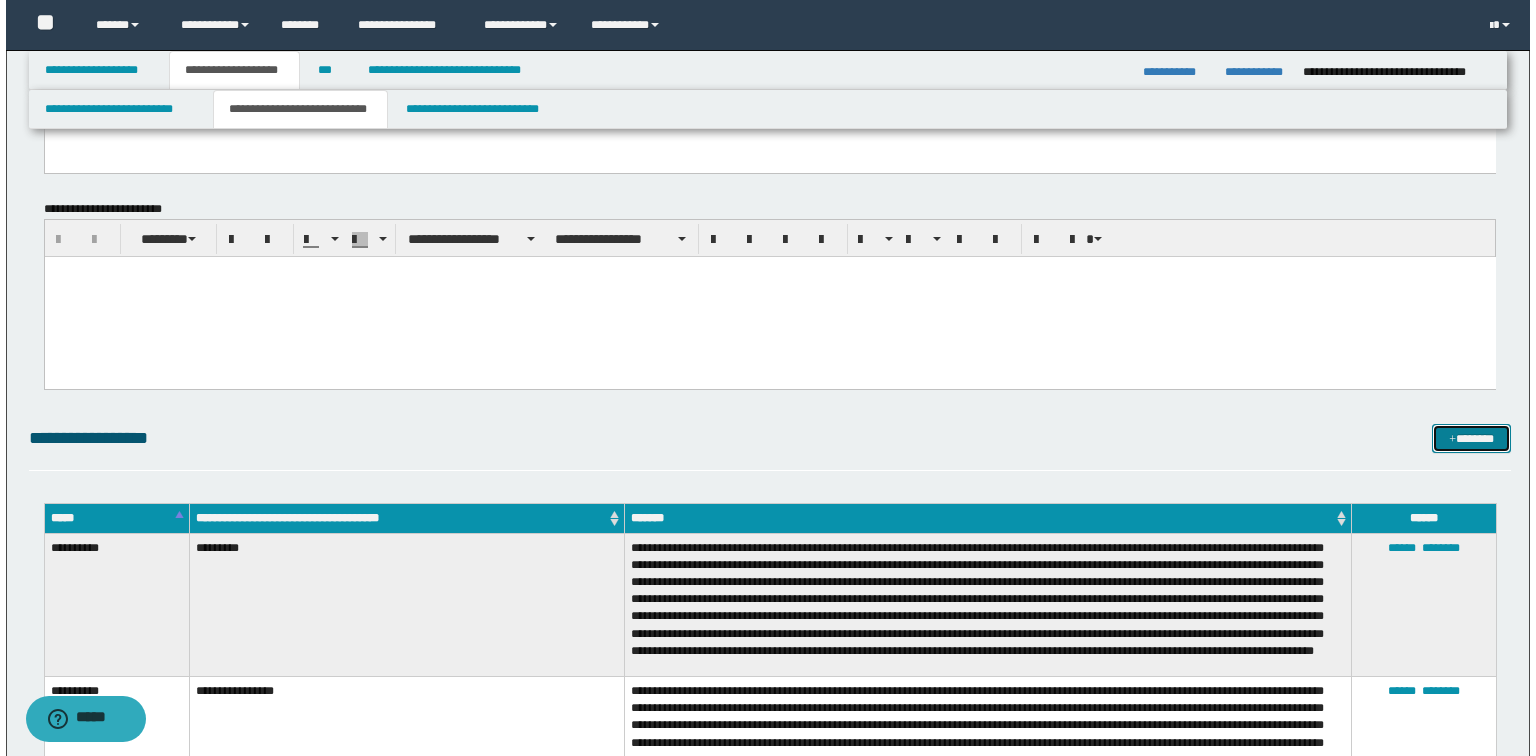 scroll, scrollTop: 6960, scrollLeft: 0, axis: vertical 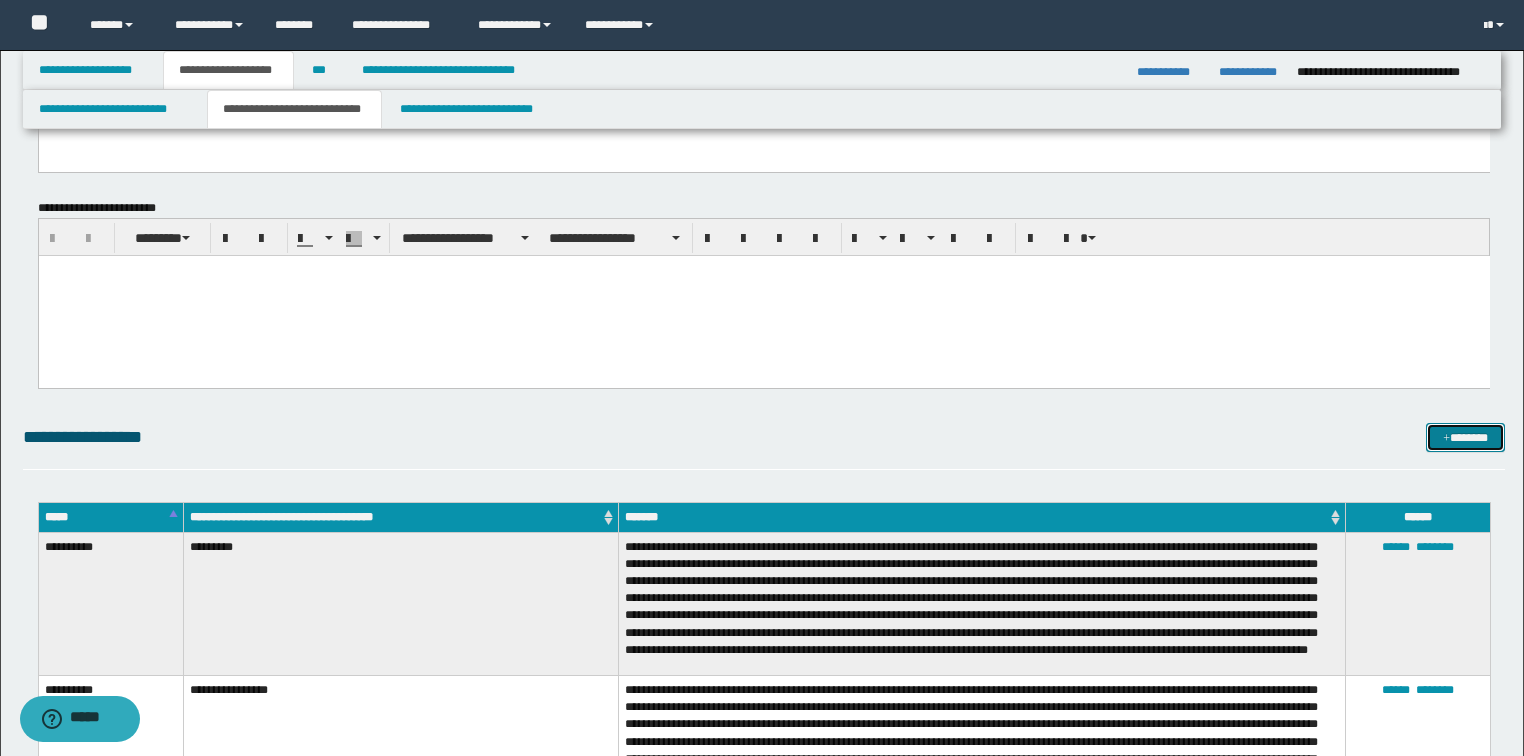 click on "*******" at bounding box center [1465, 438] 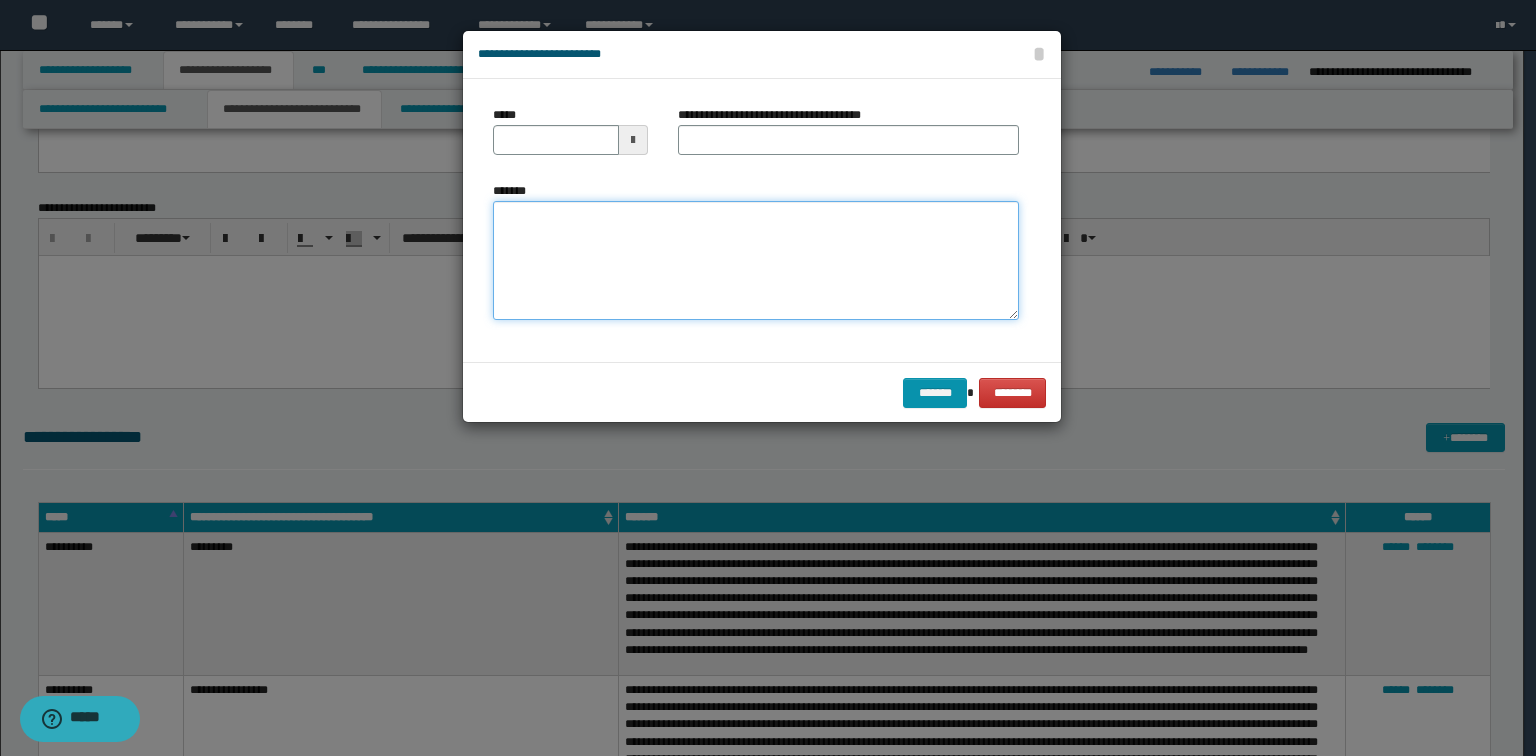 click on "*******" at bounding box center [756, 261] 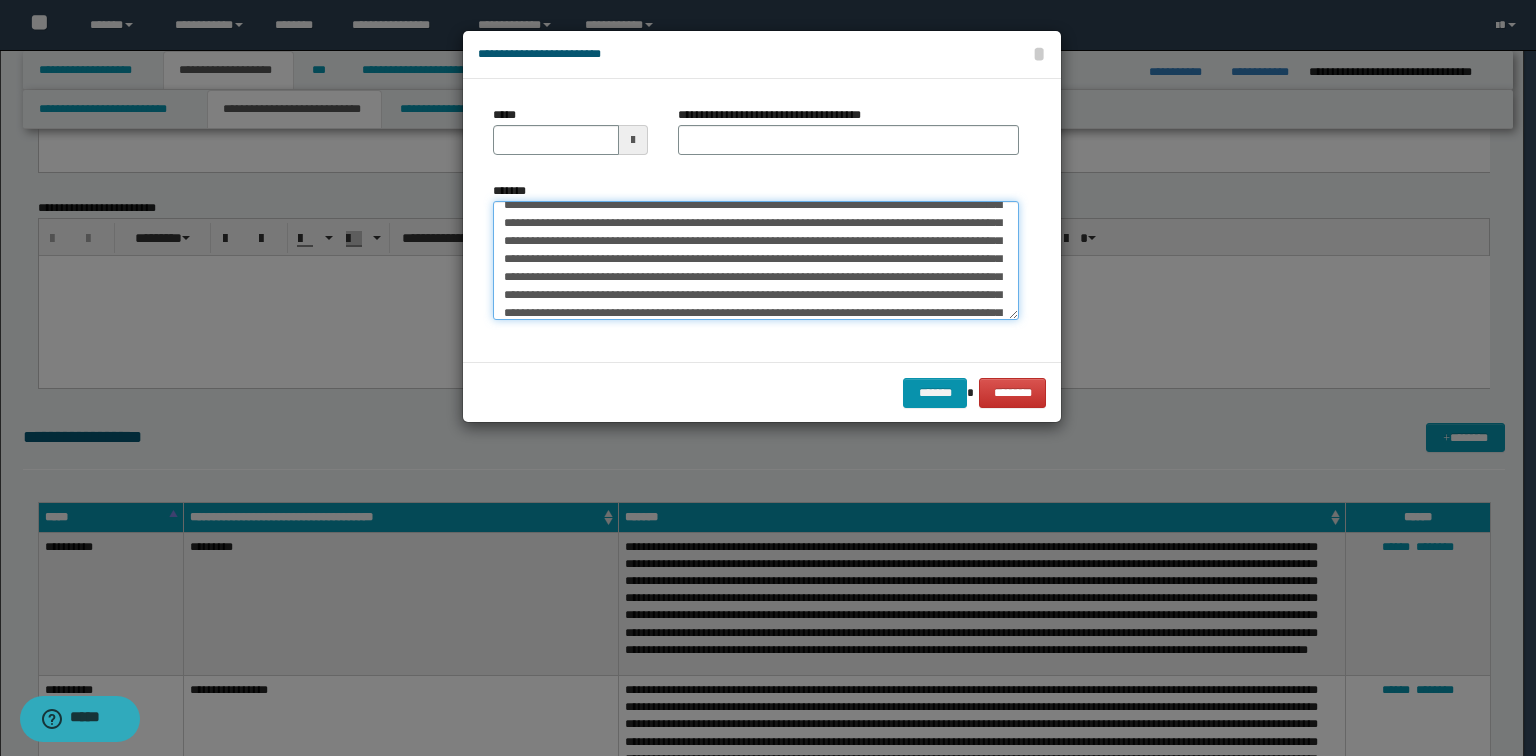 scroll, scrollTop: 0, scrollLeft: 0, axis: both 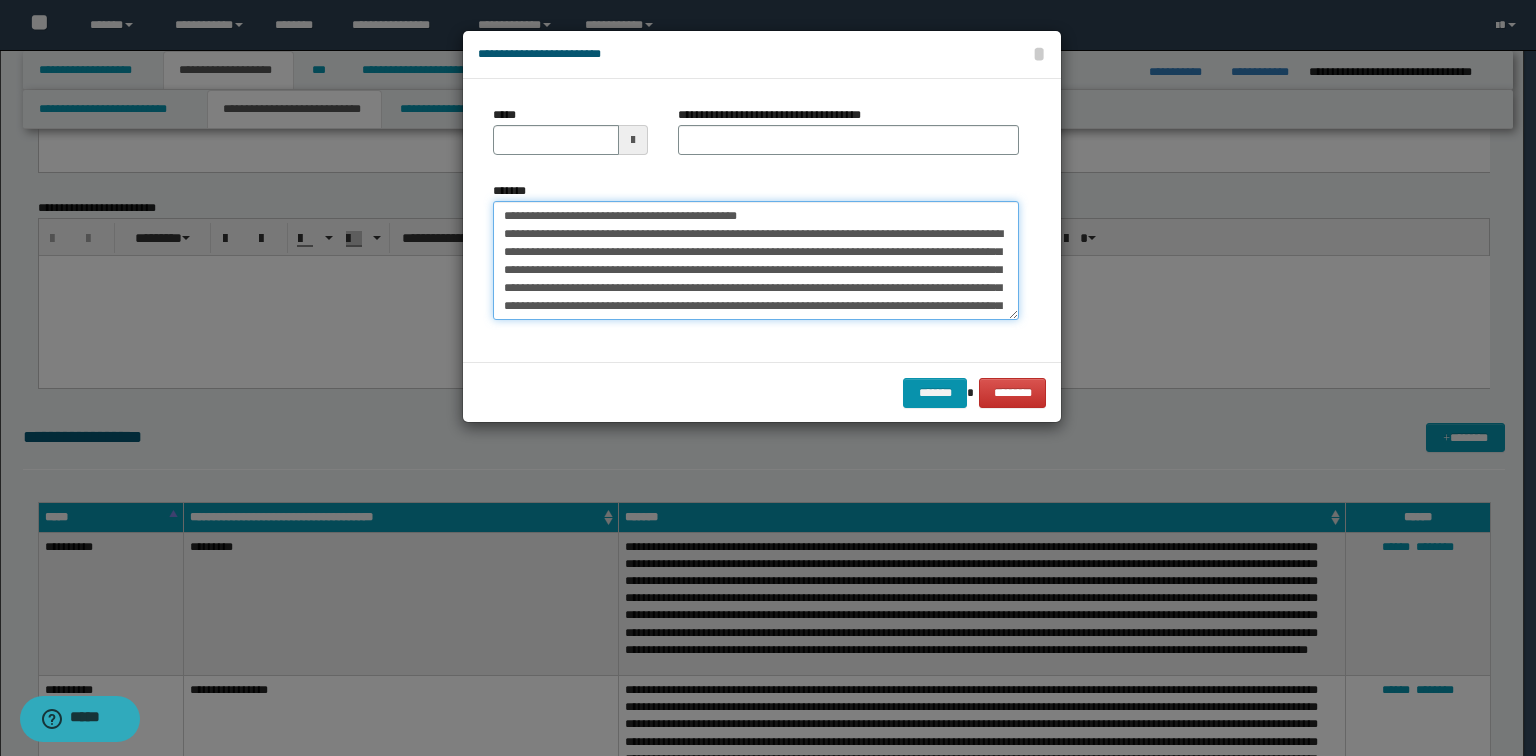 drag, startPoint x: 767, startPoint y: 216, endPoint x: 568, endPoint y: 200, distance: 199.64218 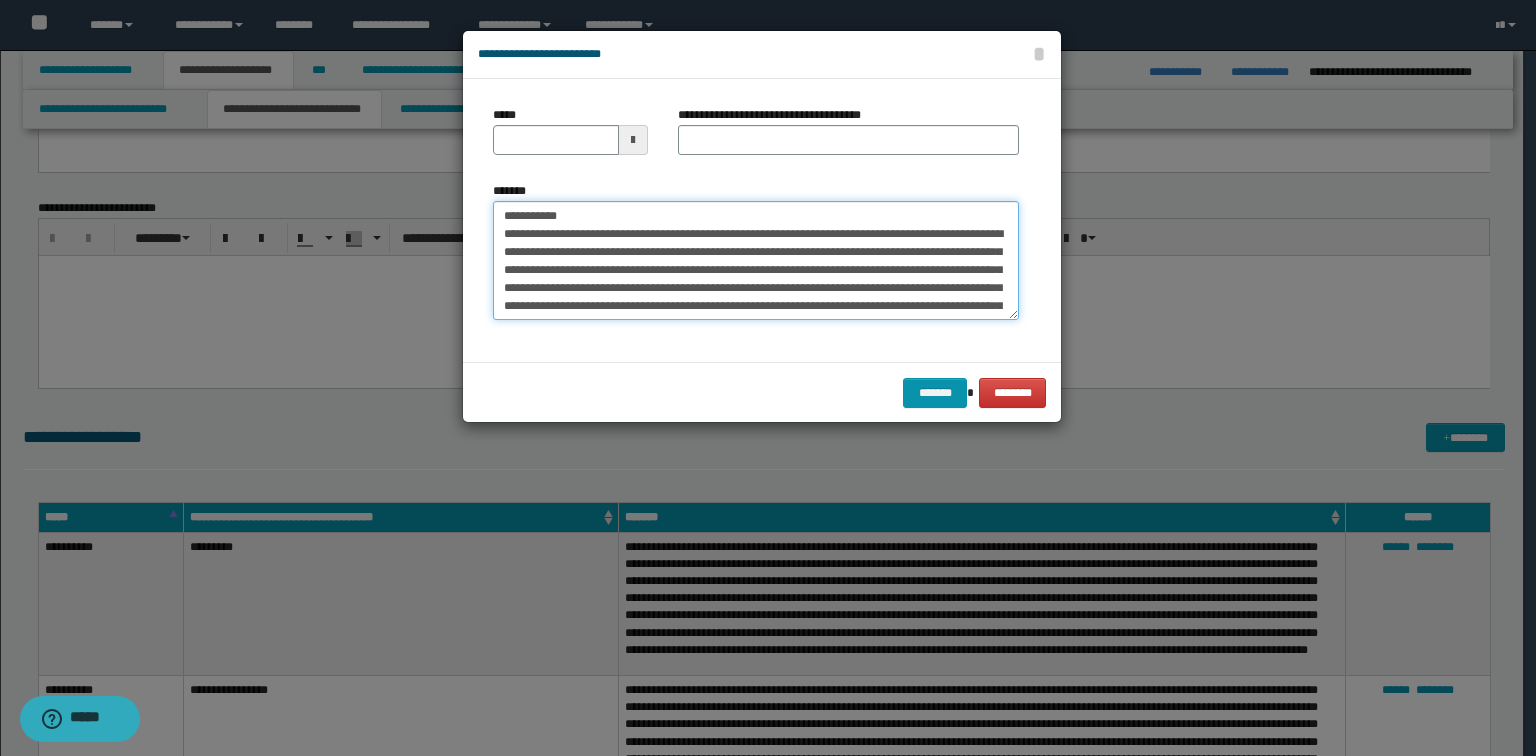 type on "**********" 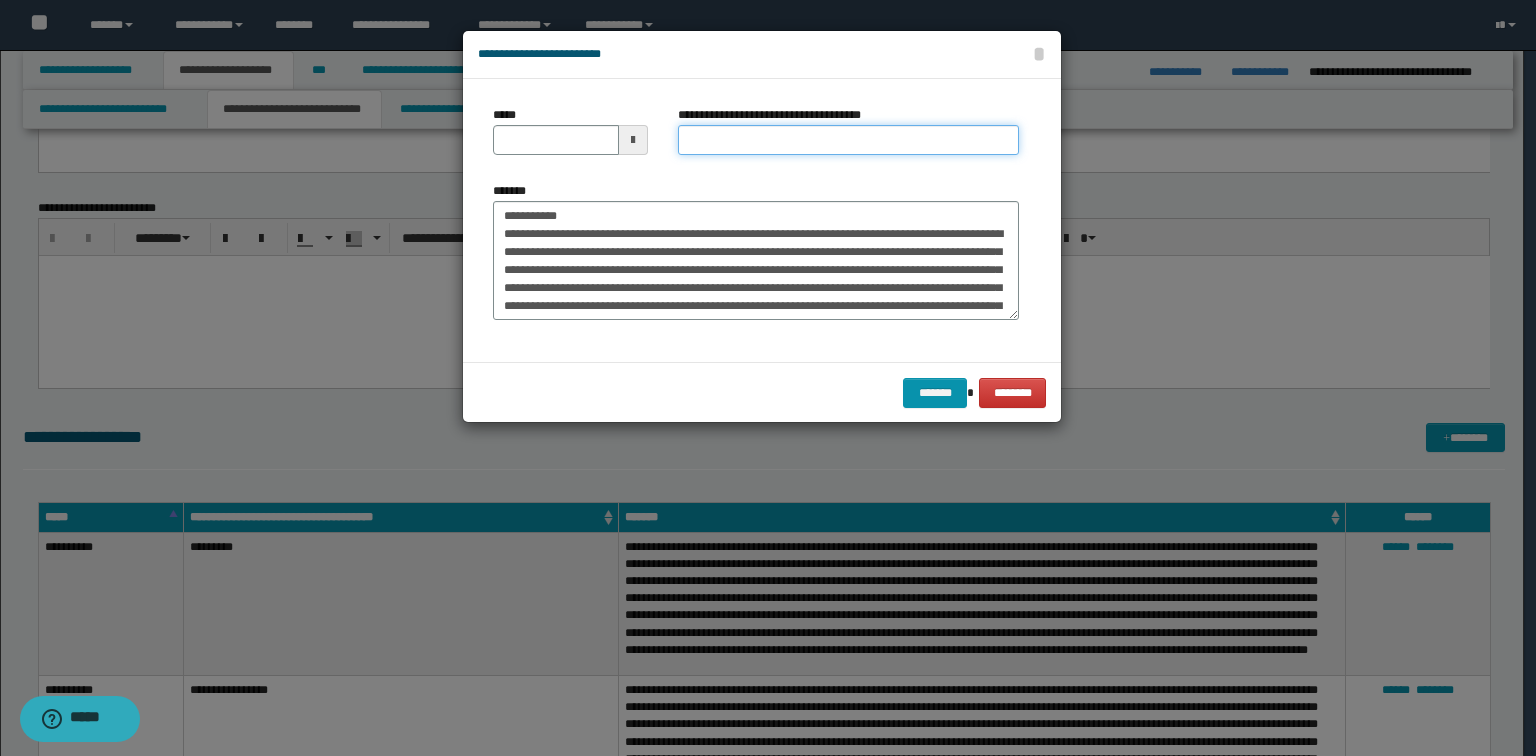 click on "**********" at bounding box center (848, 140) 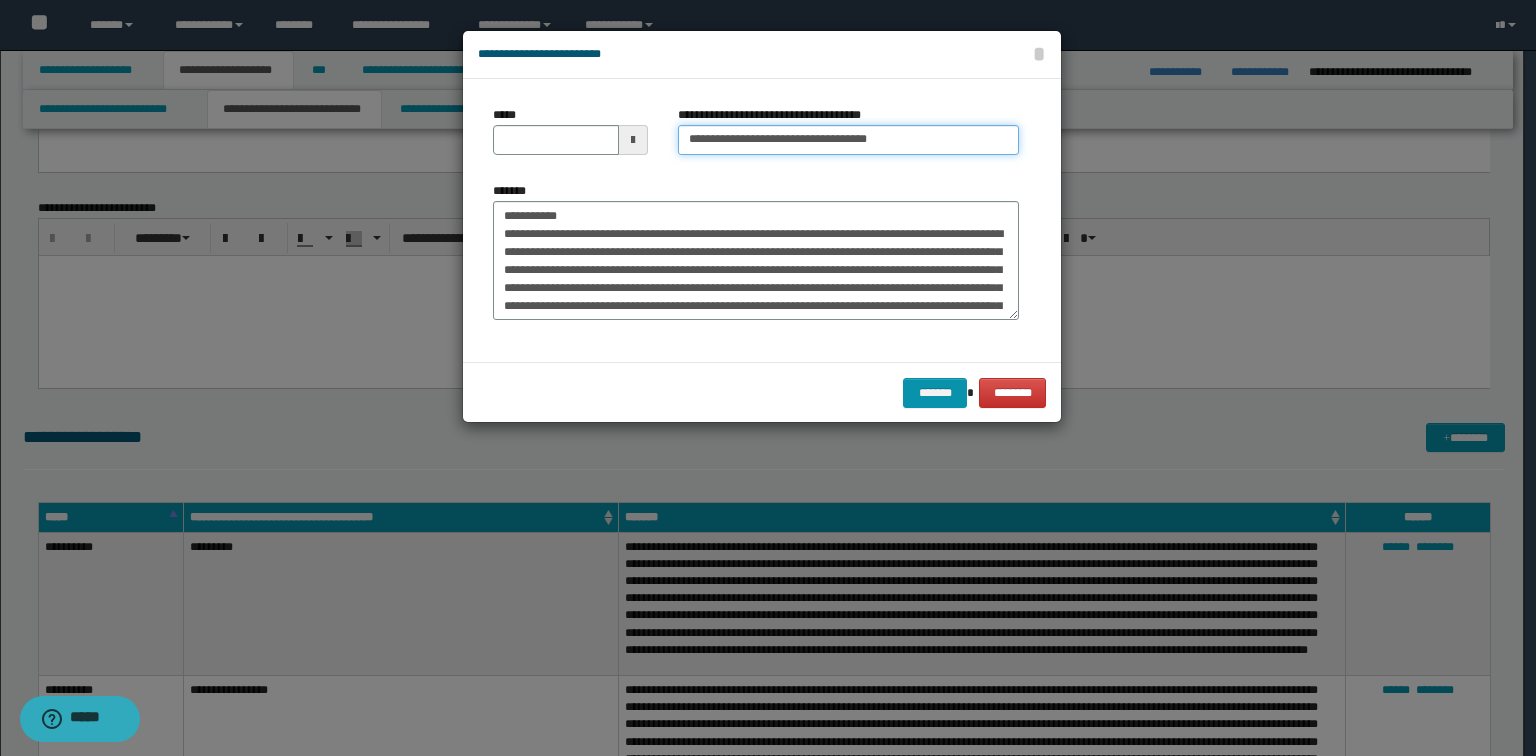 type on "**********" 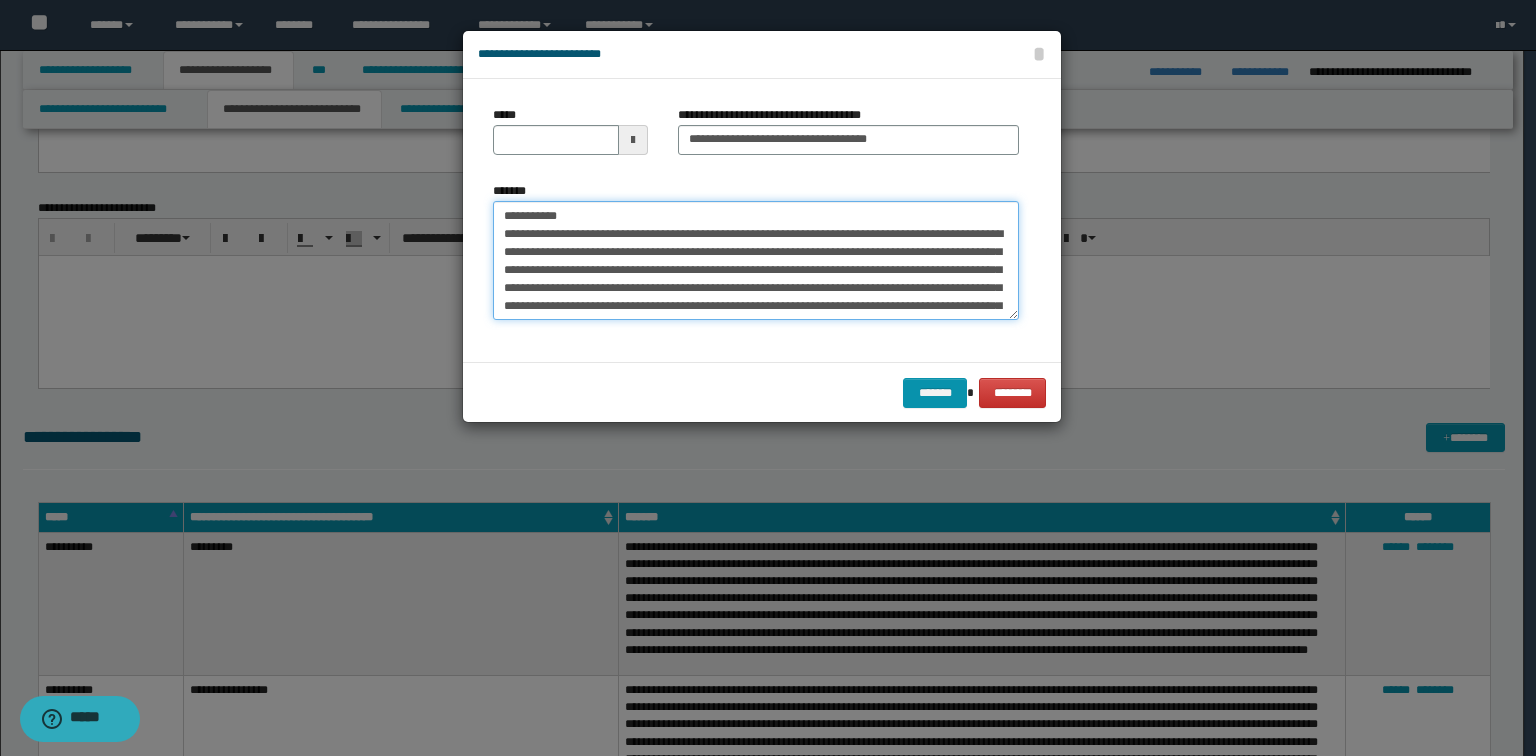 drag, startPoint x: 596, startPoint y: 210, endPoint x: 27, endPoint y: 176, distance: 570.0149 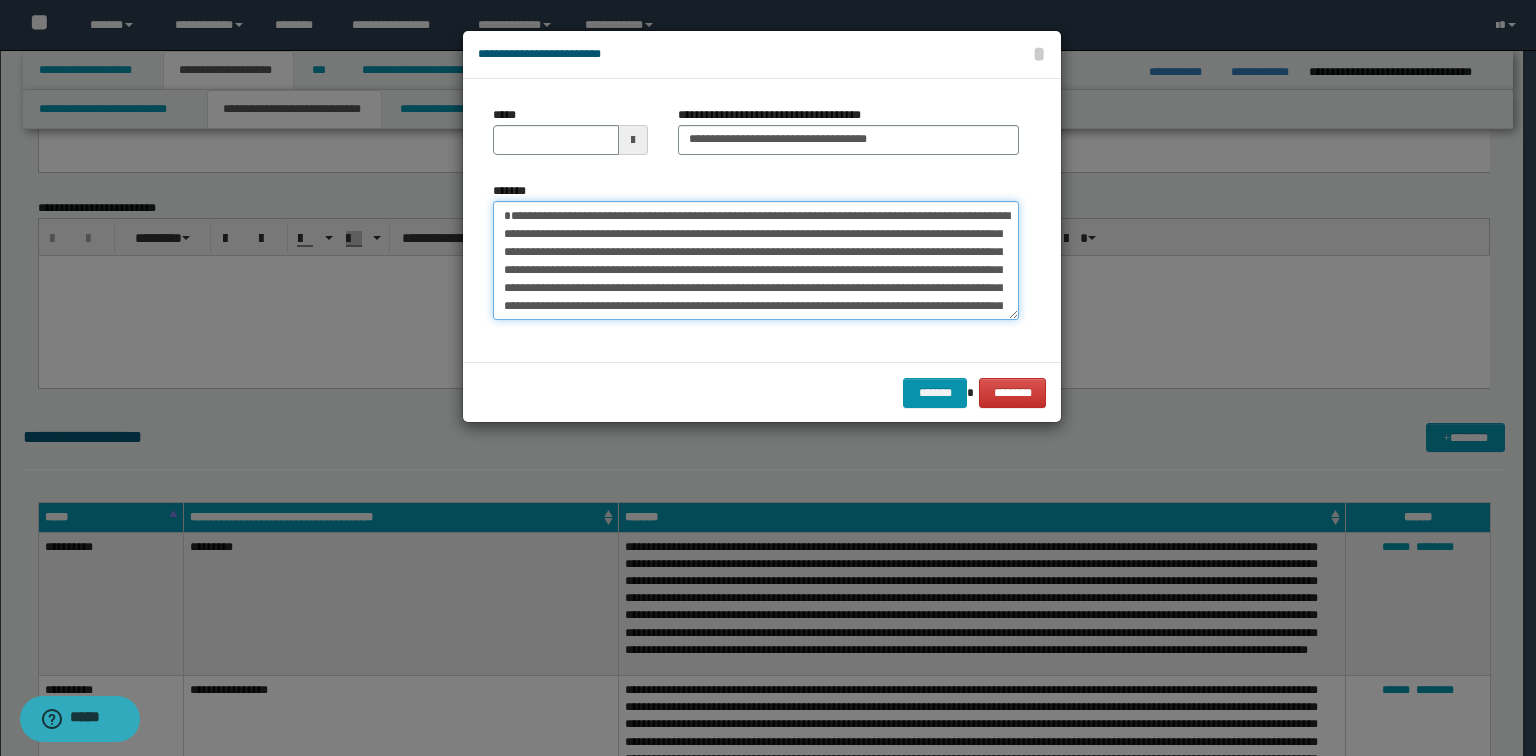 type 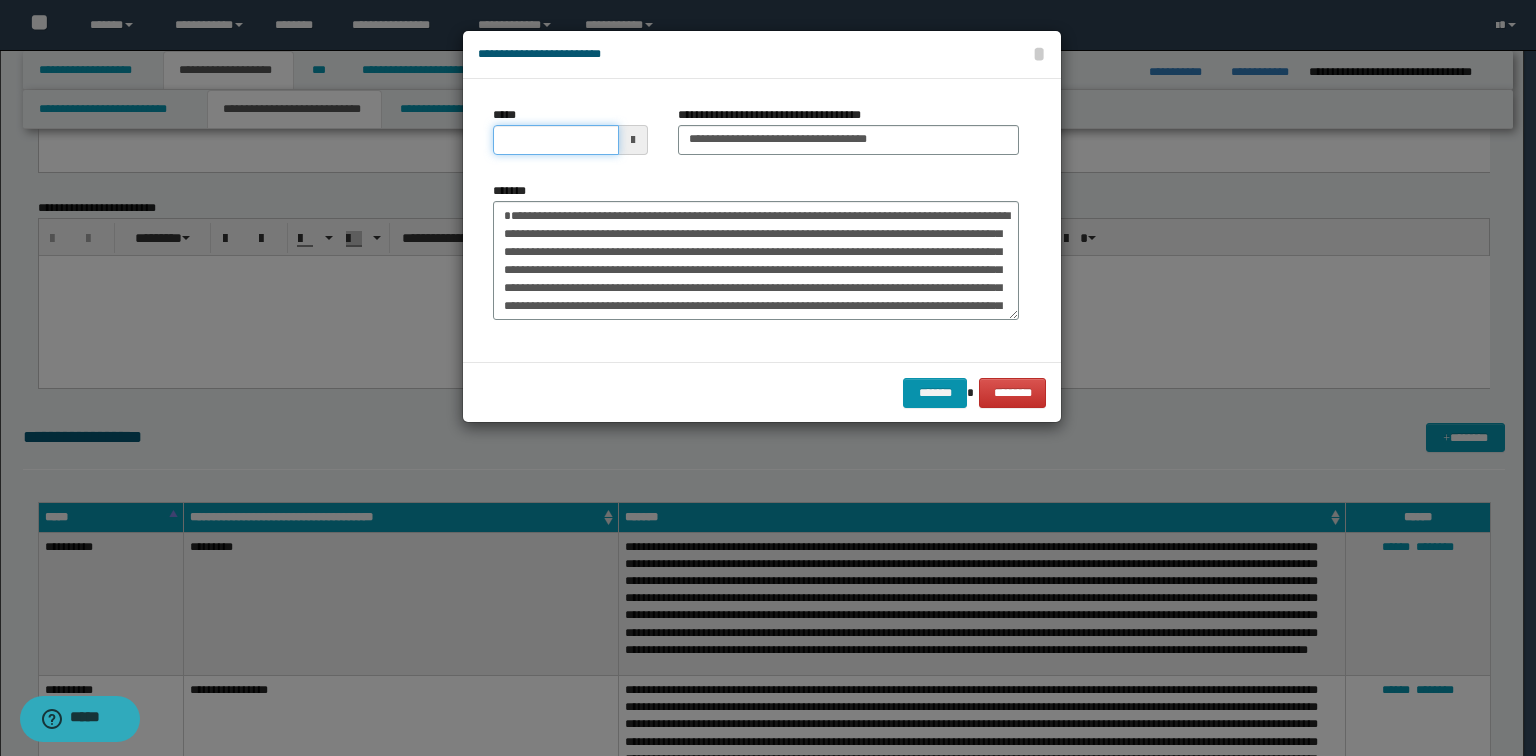click on "*****" at bounding box center (556, 140) 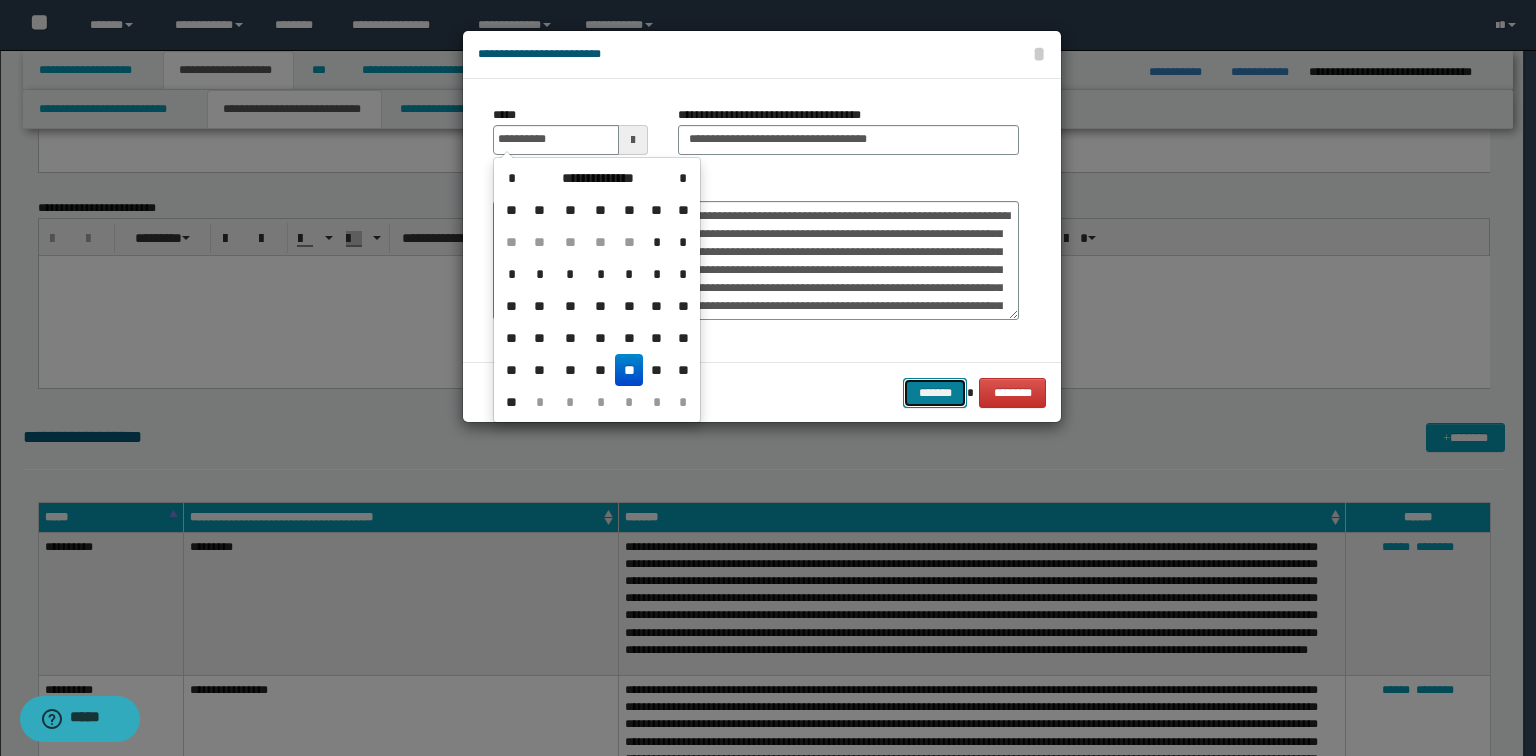 type on "**********" 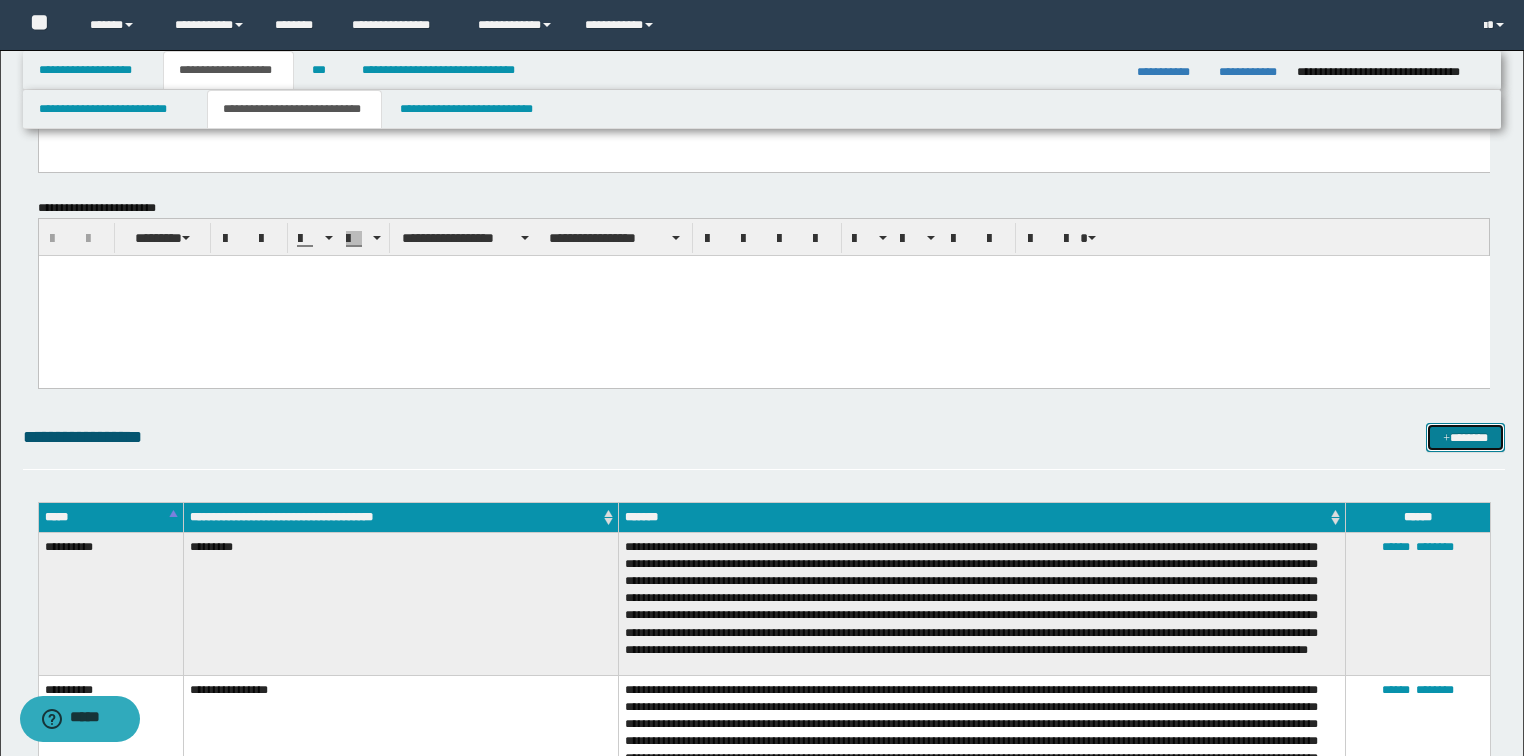 click on "*******" at bounding box center [1465, 438] 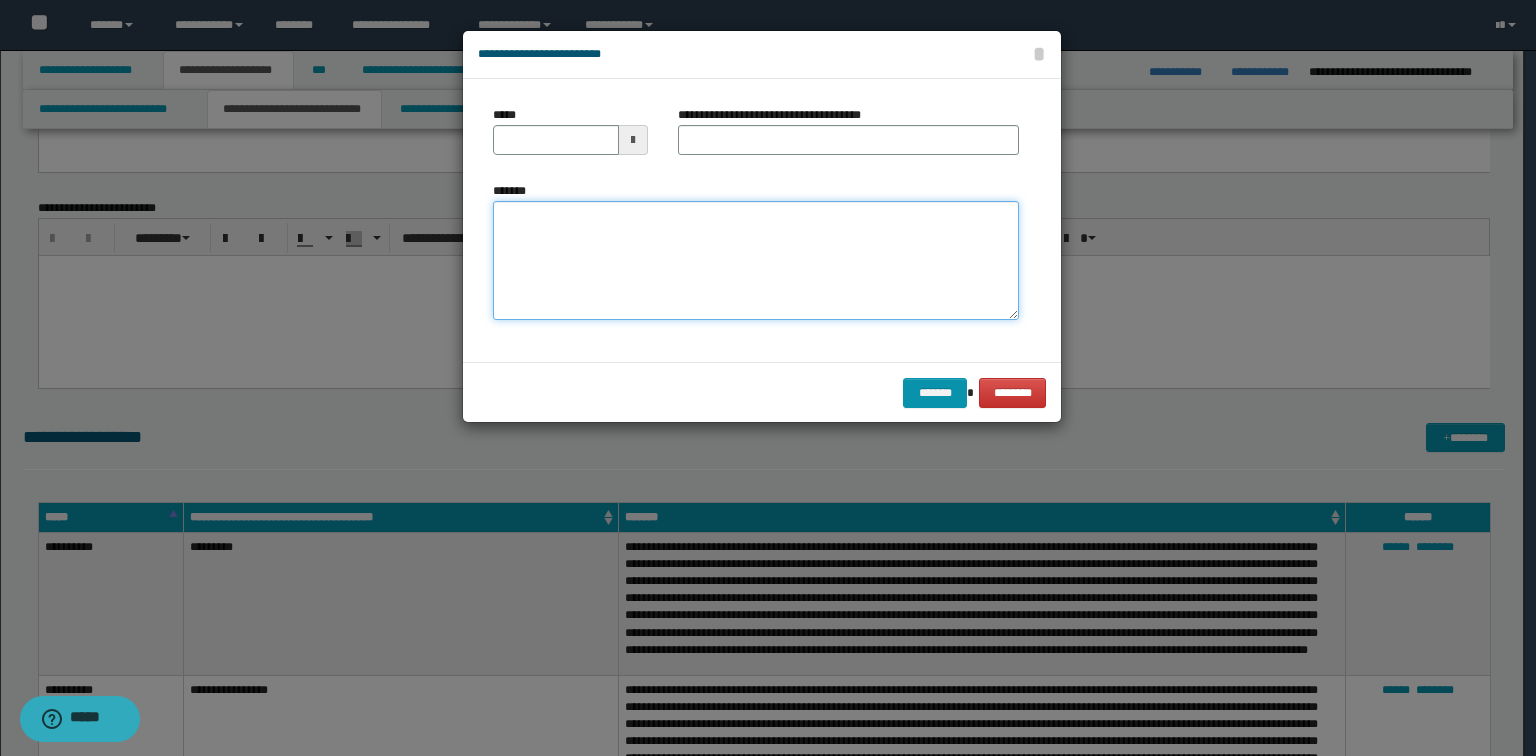click on "*******" at bounding box center [756, 261] 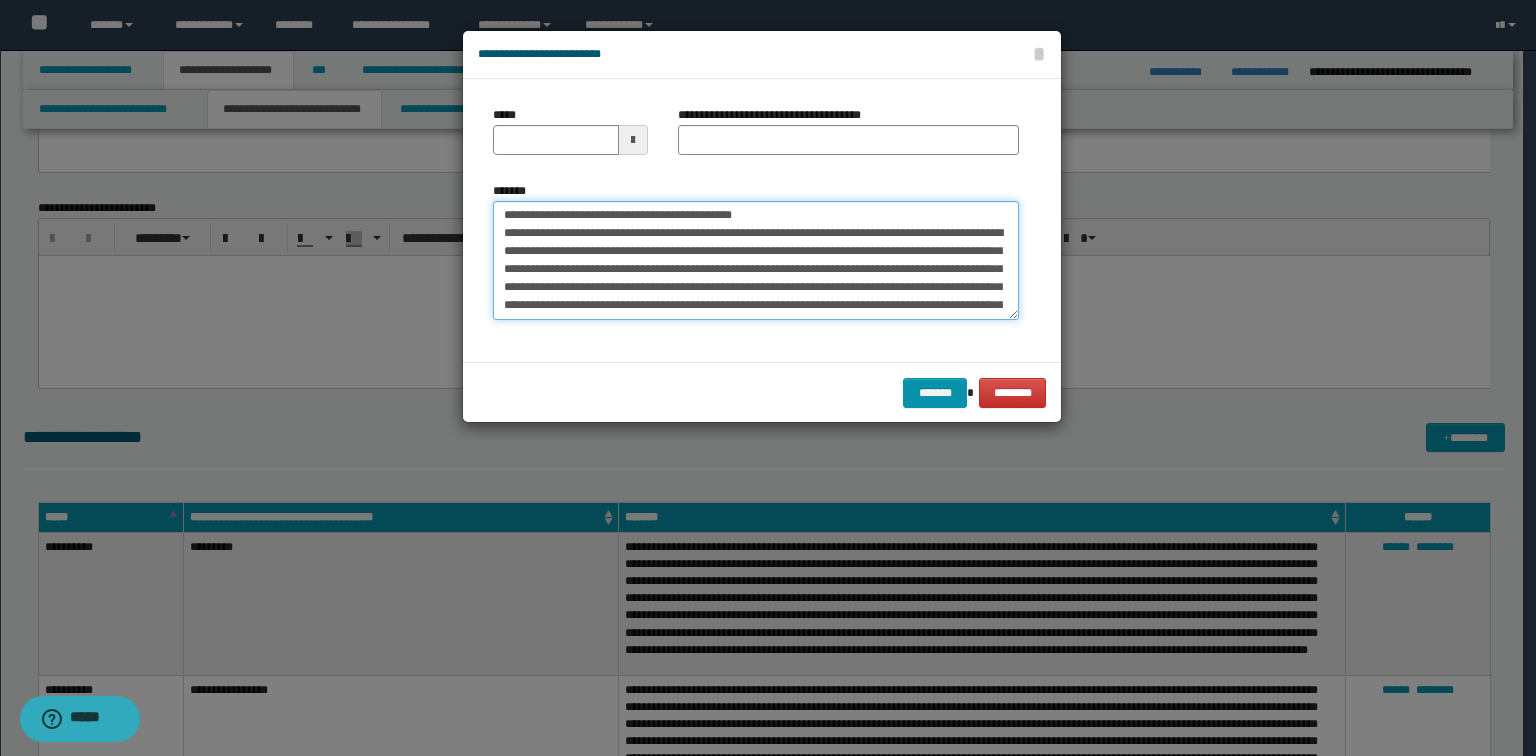 scroll, scrollTop: 0, scrollLeft: 0, axis: both 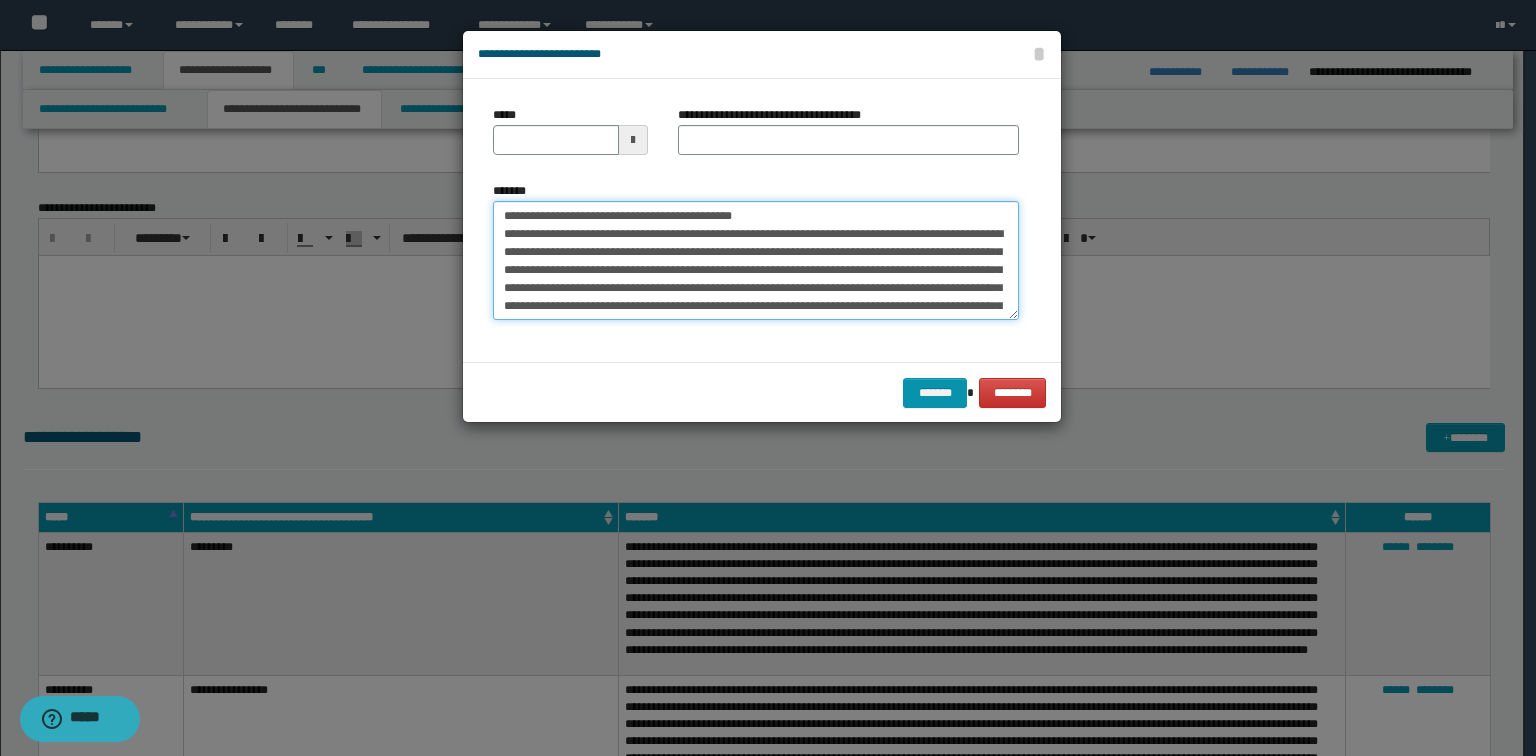 drag, startPoint x: 792, startPoint y: 208, endPoint x: 567, endPoint y: 192, distance: 225.56818 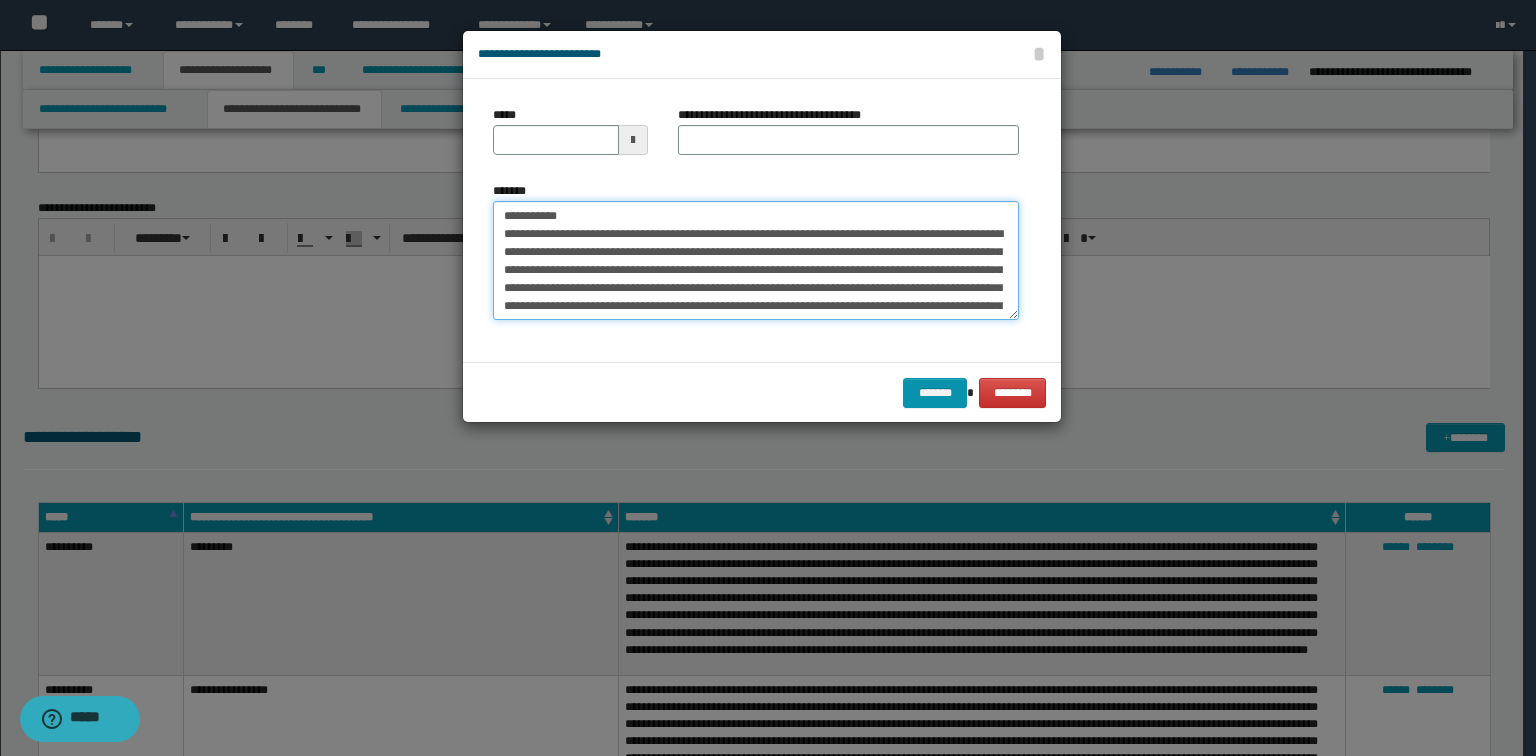 type on "**********" 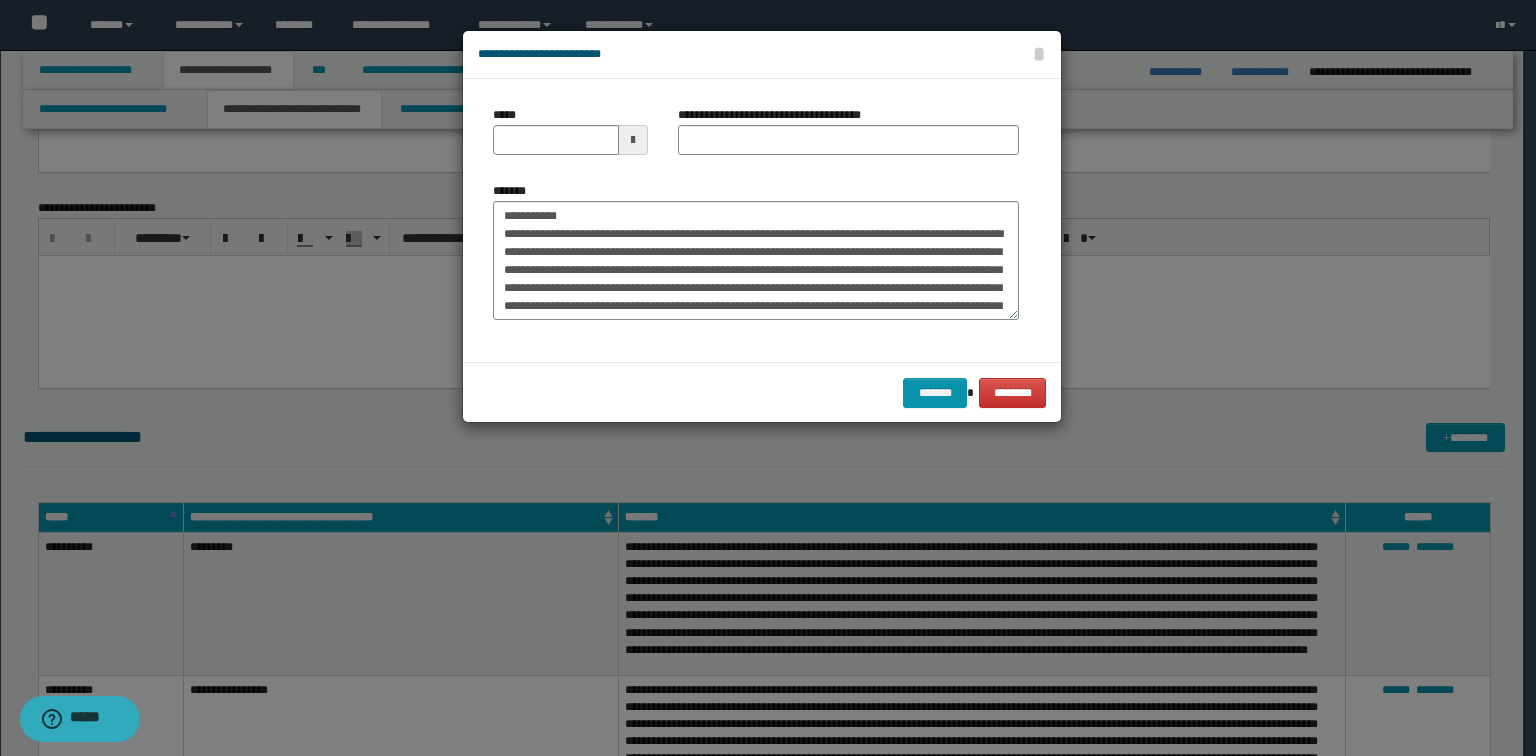 click on "**********" at bounding box center (777, 115) 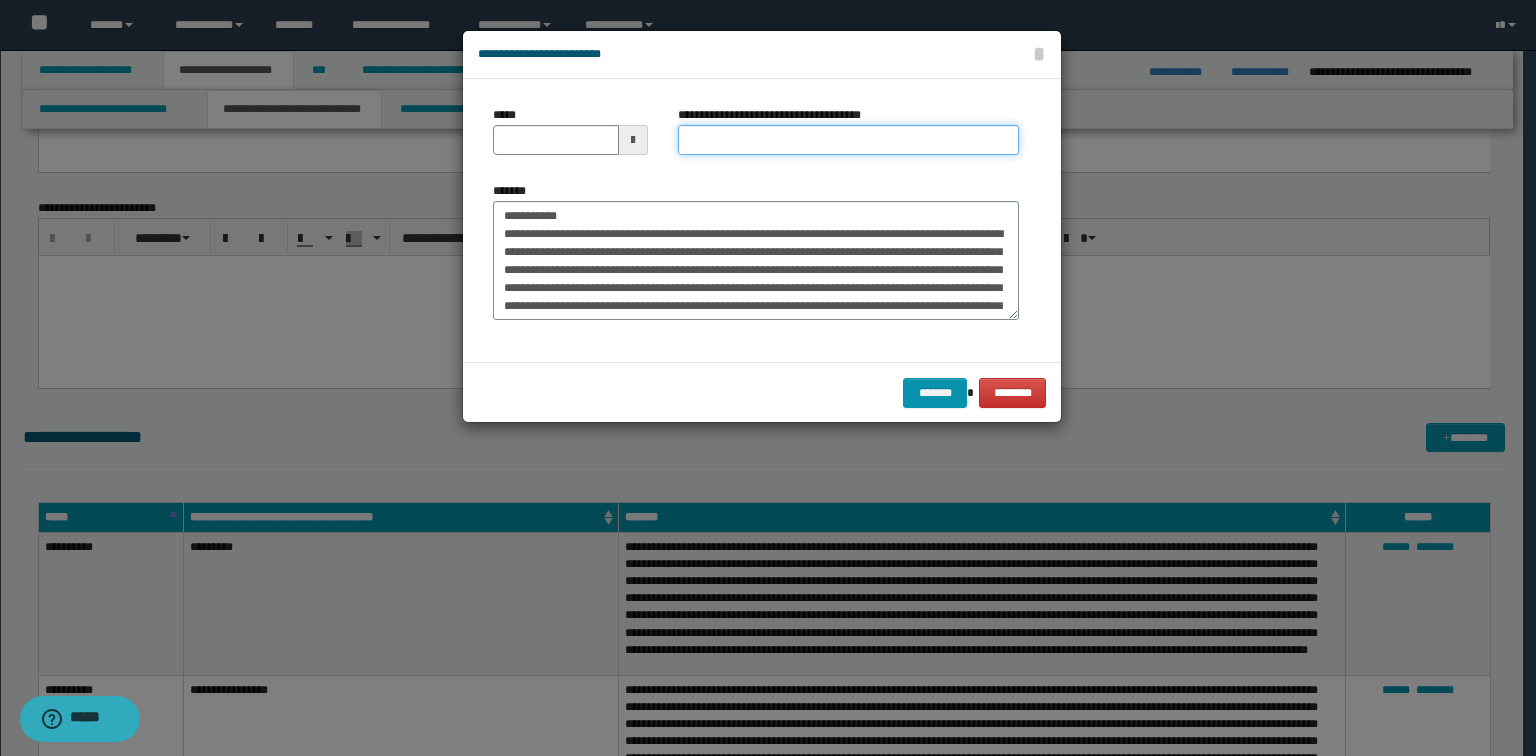 paste on "**********" 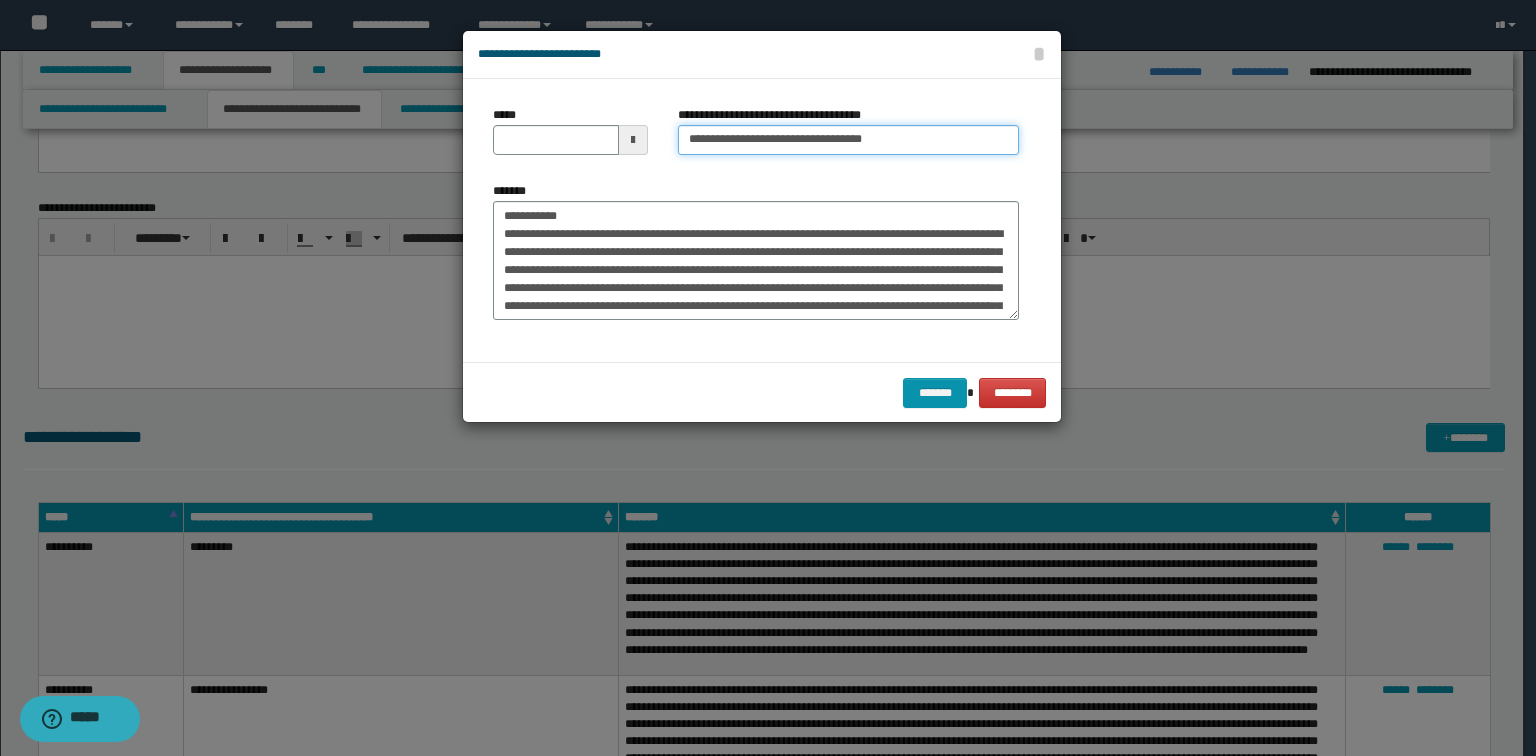 type on "**********" 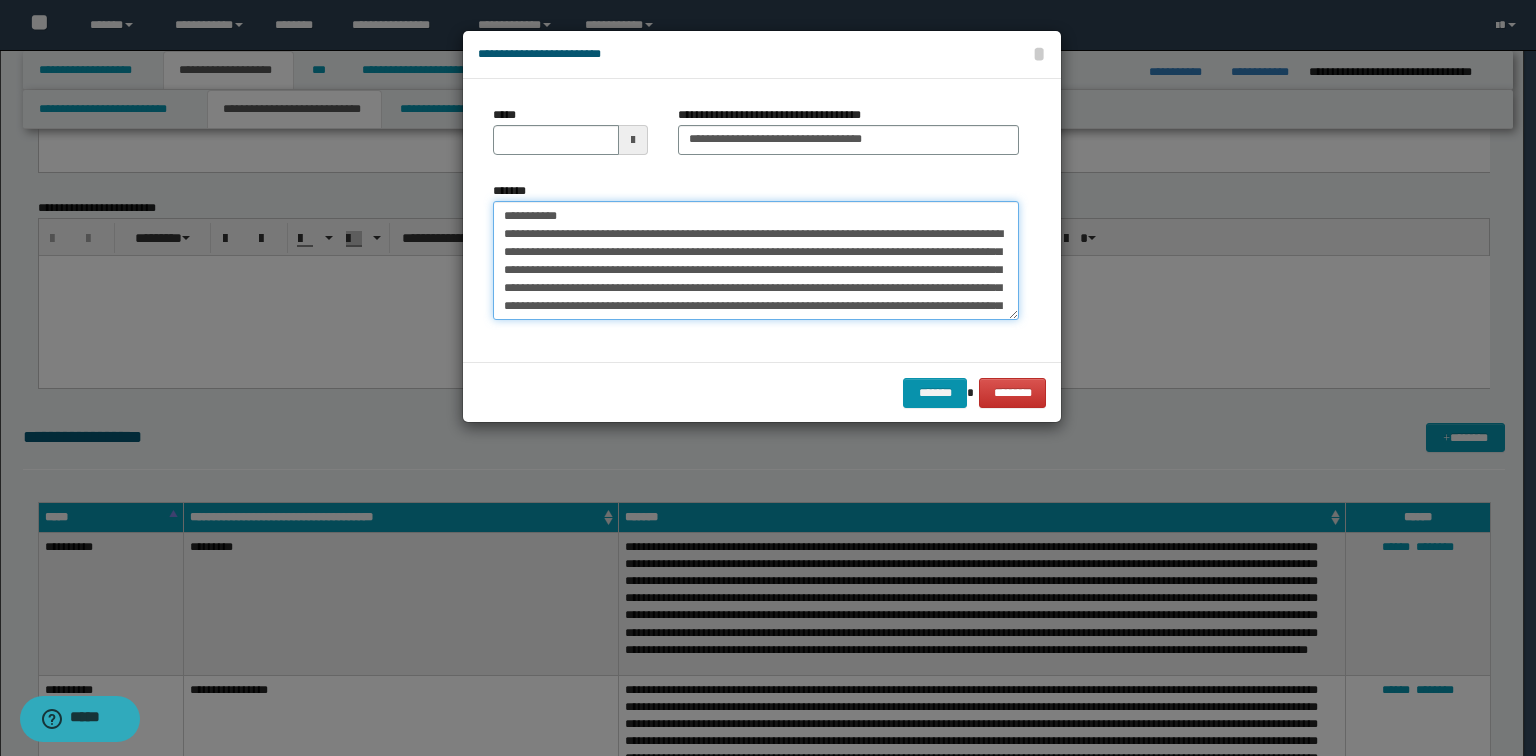 drag, startPoint x: 408, startPoint y: 200, endPoint x: 80, endPoint y: 197, distance: 328.01373 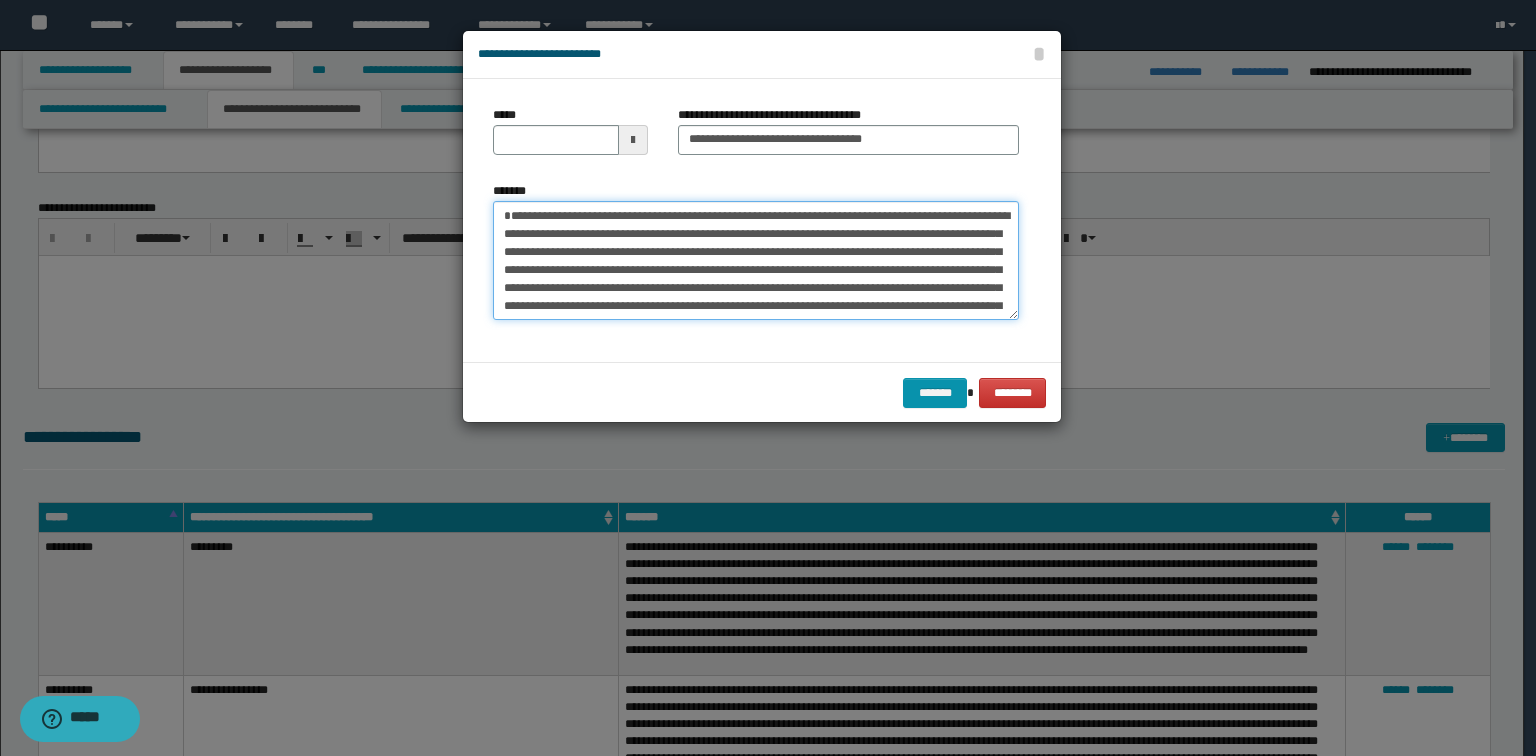 type 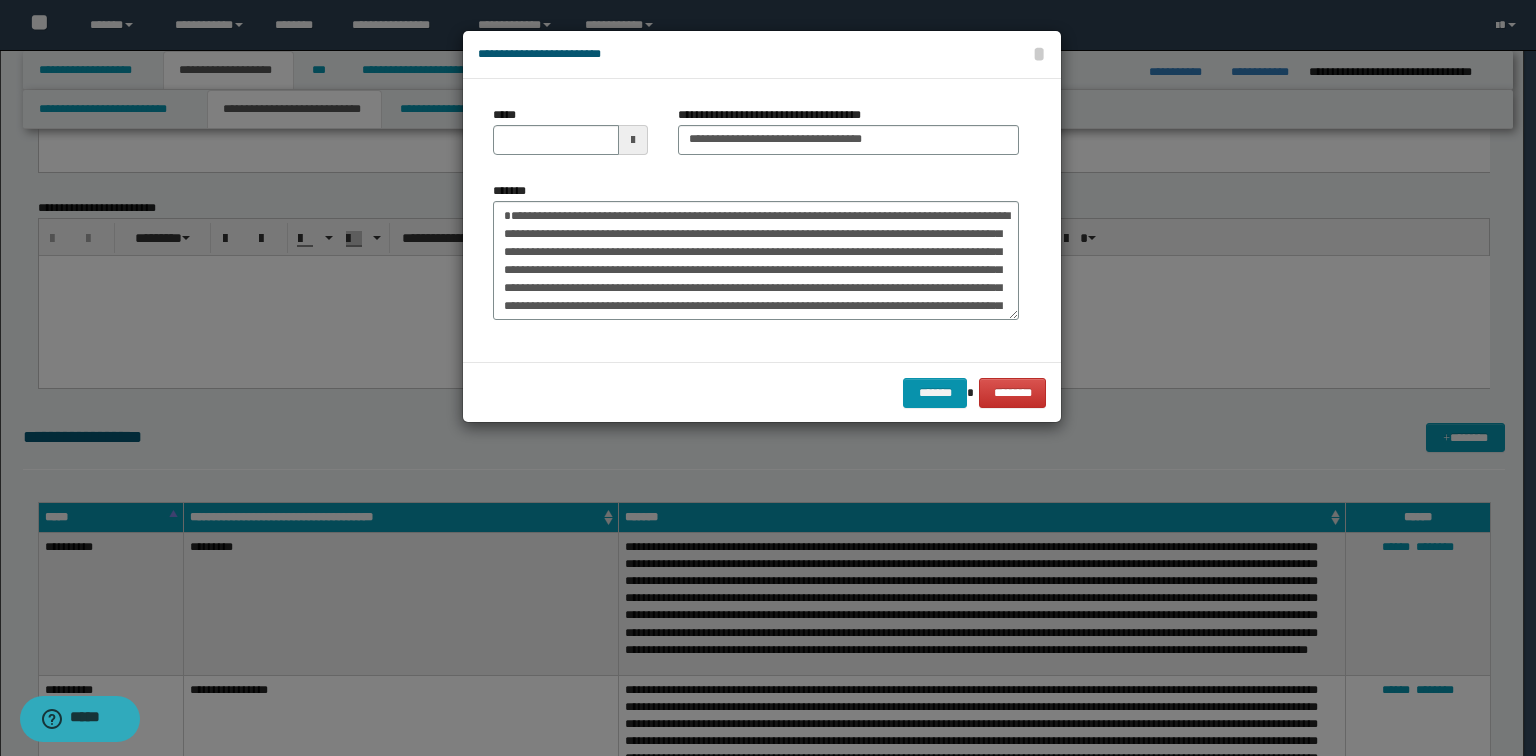 click on "*****" at bounding box center (570, 130) 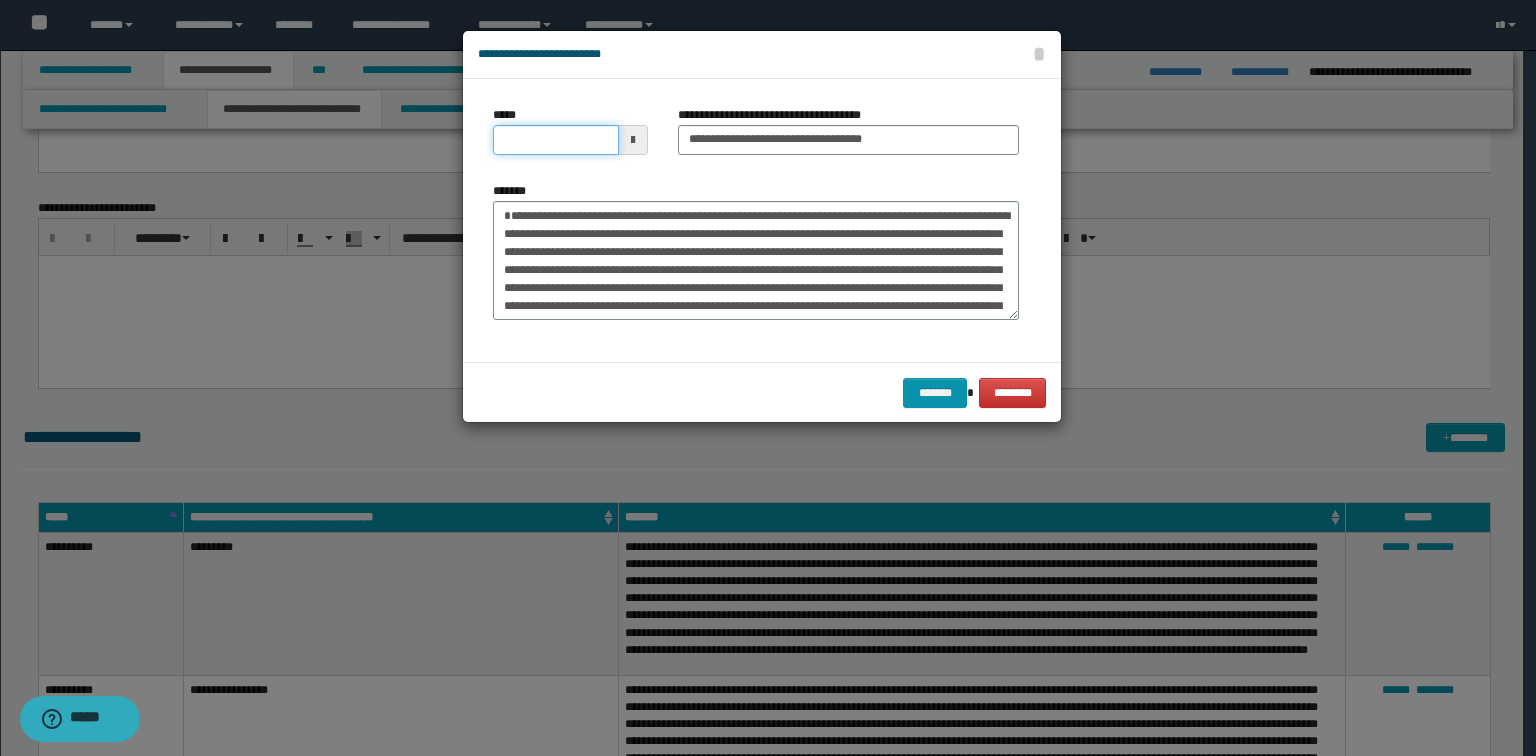 click on "*****" at bounding box center [556, 140] 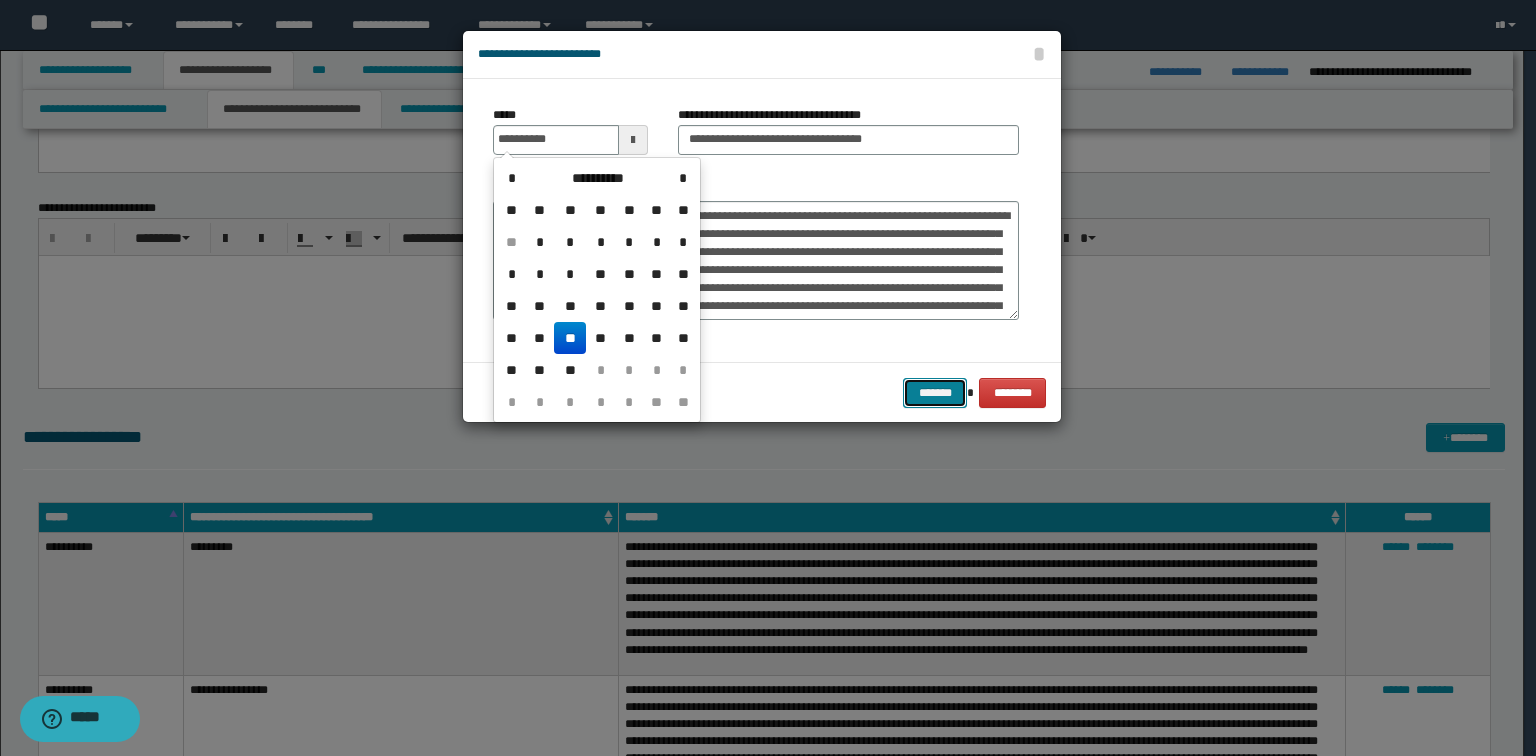type on "**********" 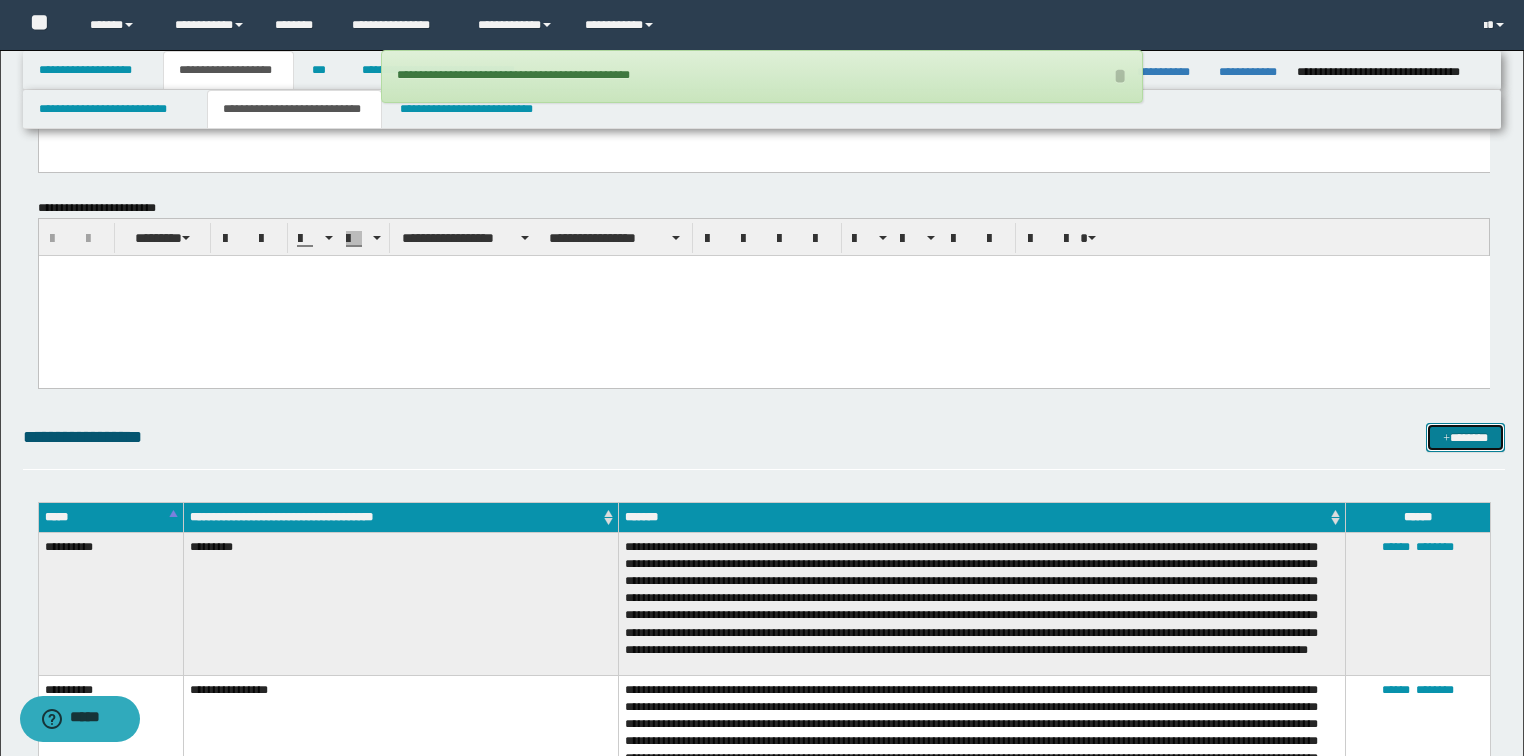 click on "*******" at bounding box center (1465, 438) 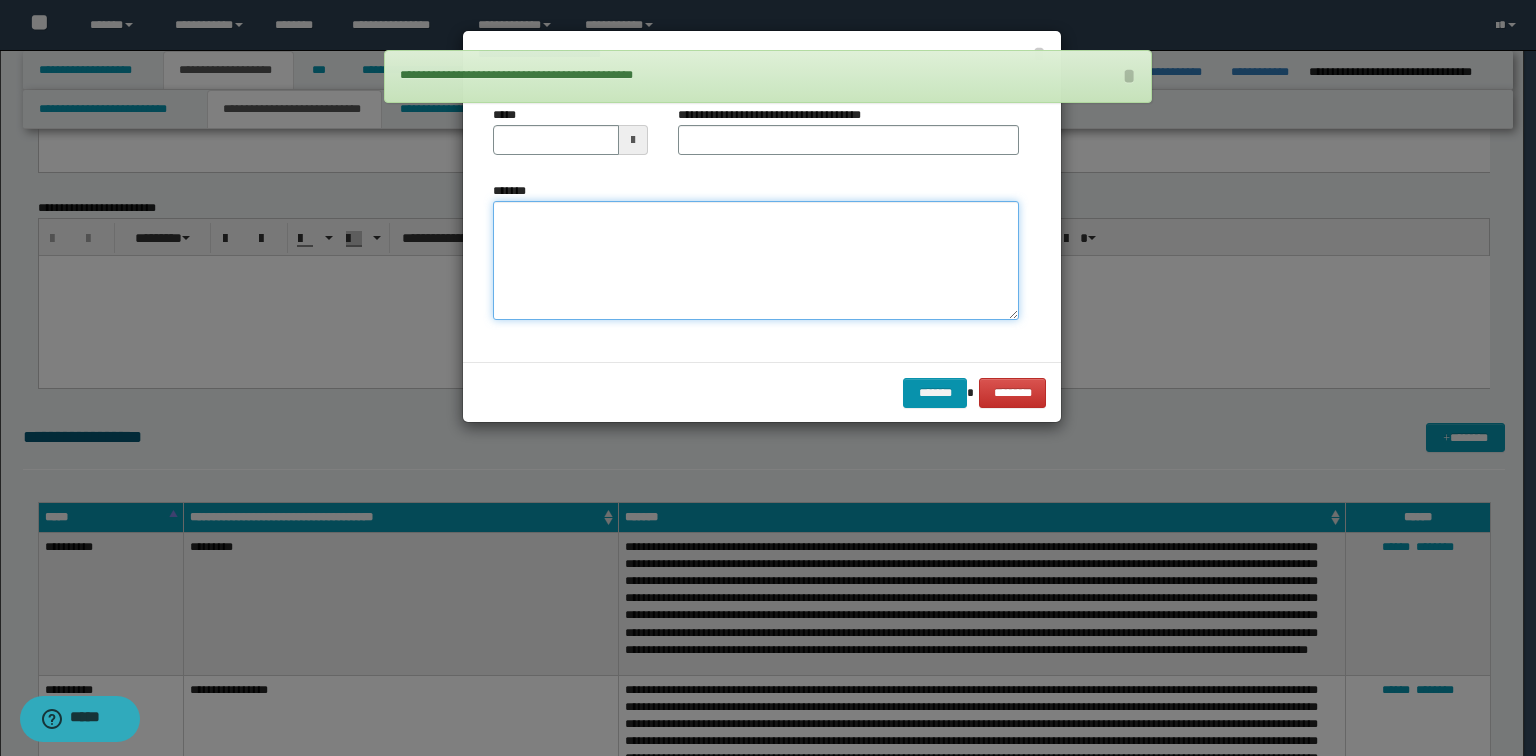 click on "*******" at bounding box center (756, 261) 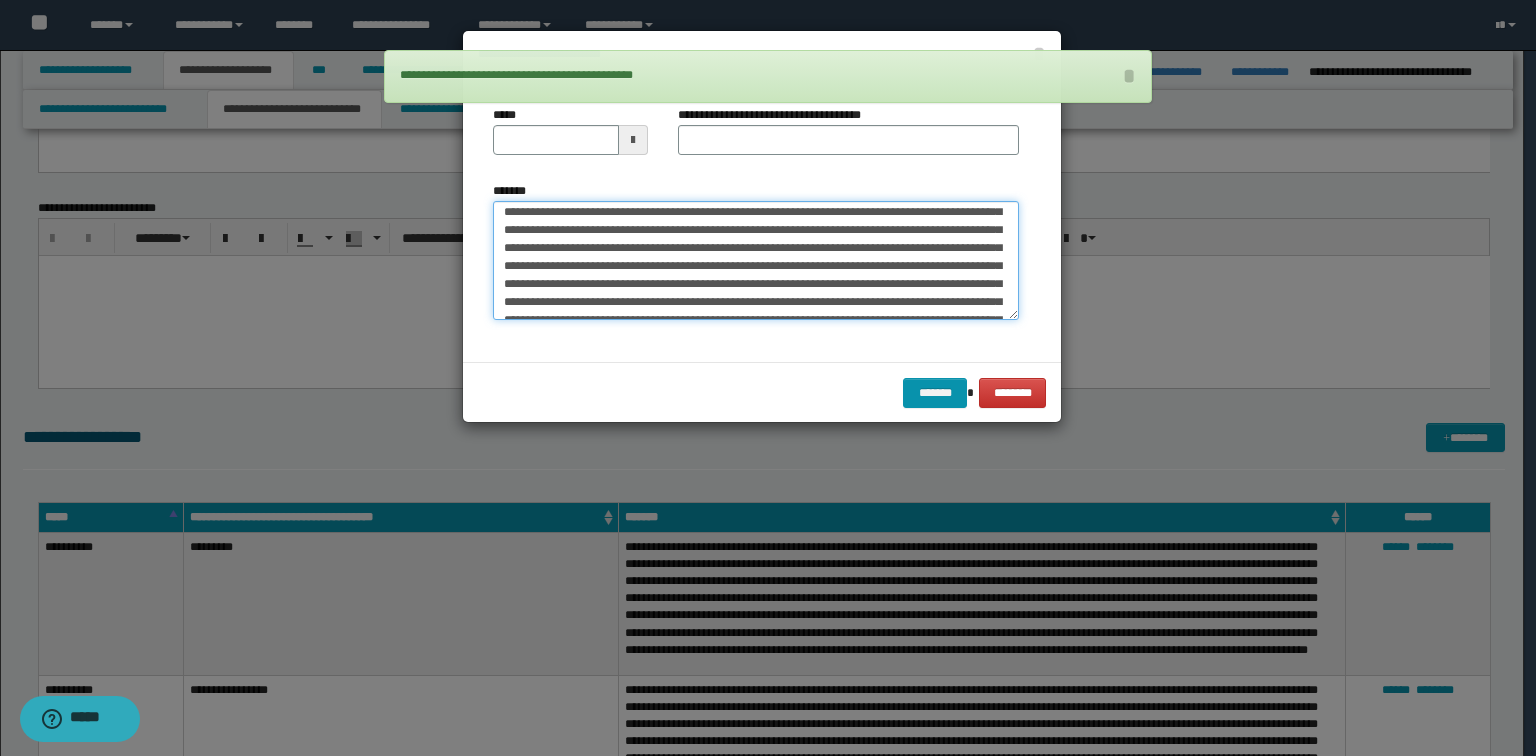 scroll, scrollTop: 0, scrollLeft: 0, axis: both 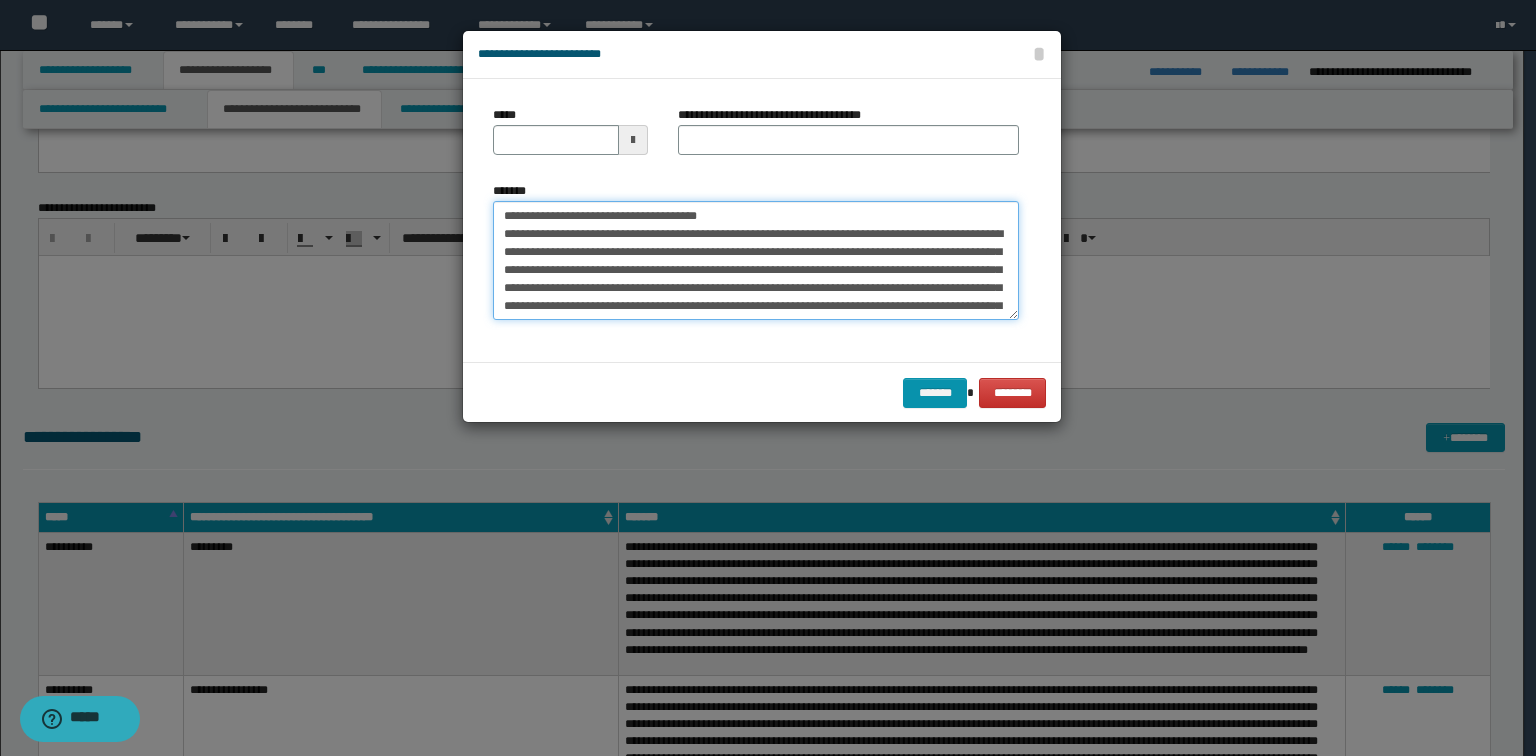 drag, startPoint x: 672, startPoint y: 206, endPoint x: 571, endPoint y: 208, distance: 101.0198 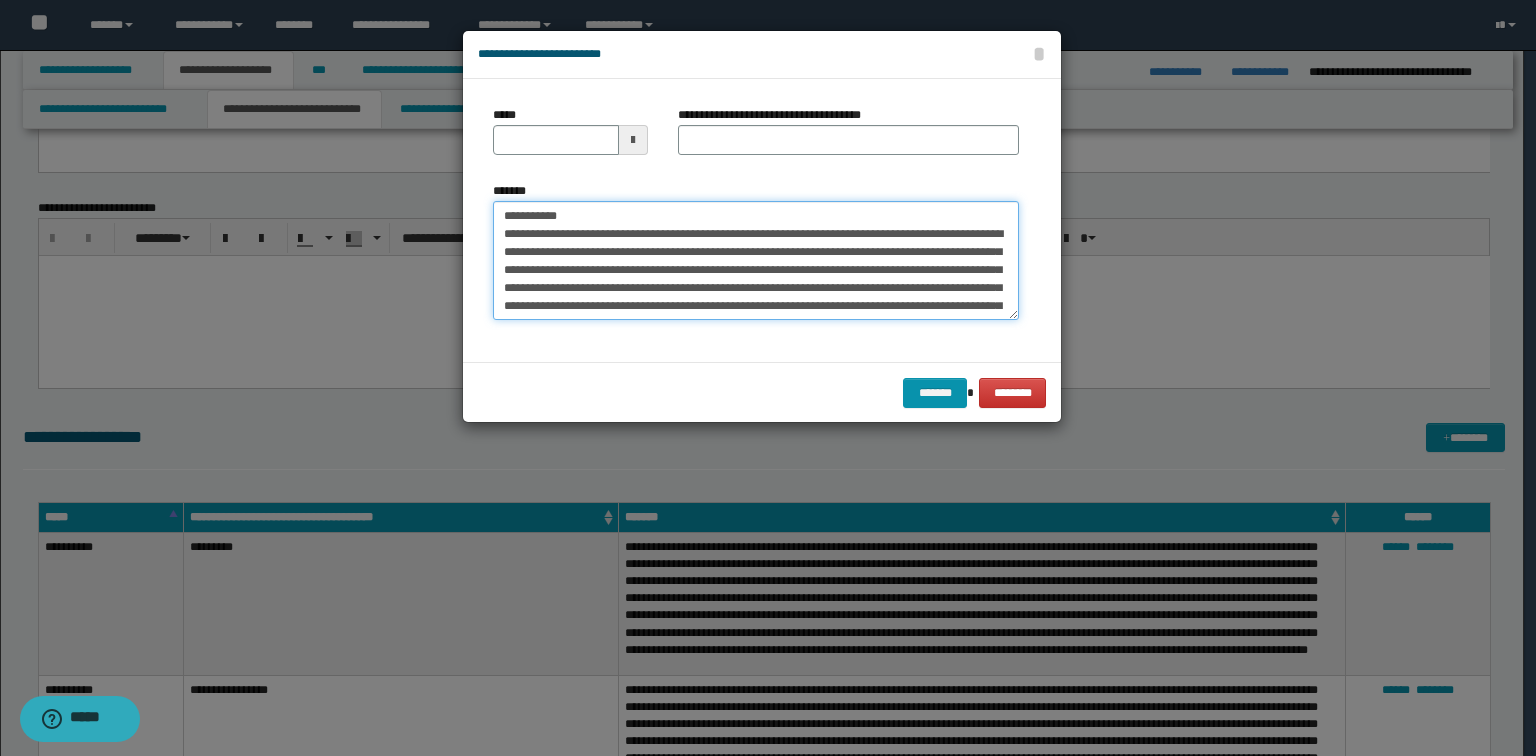 type on "**********" 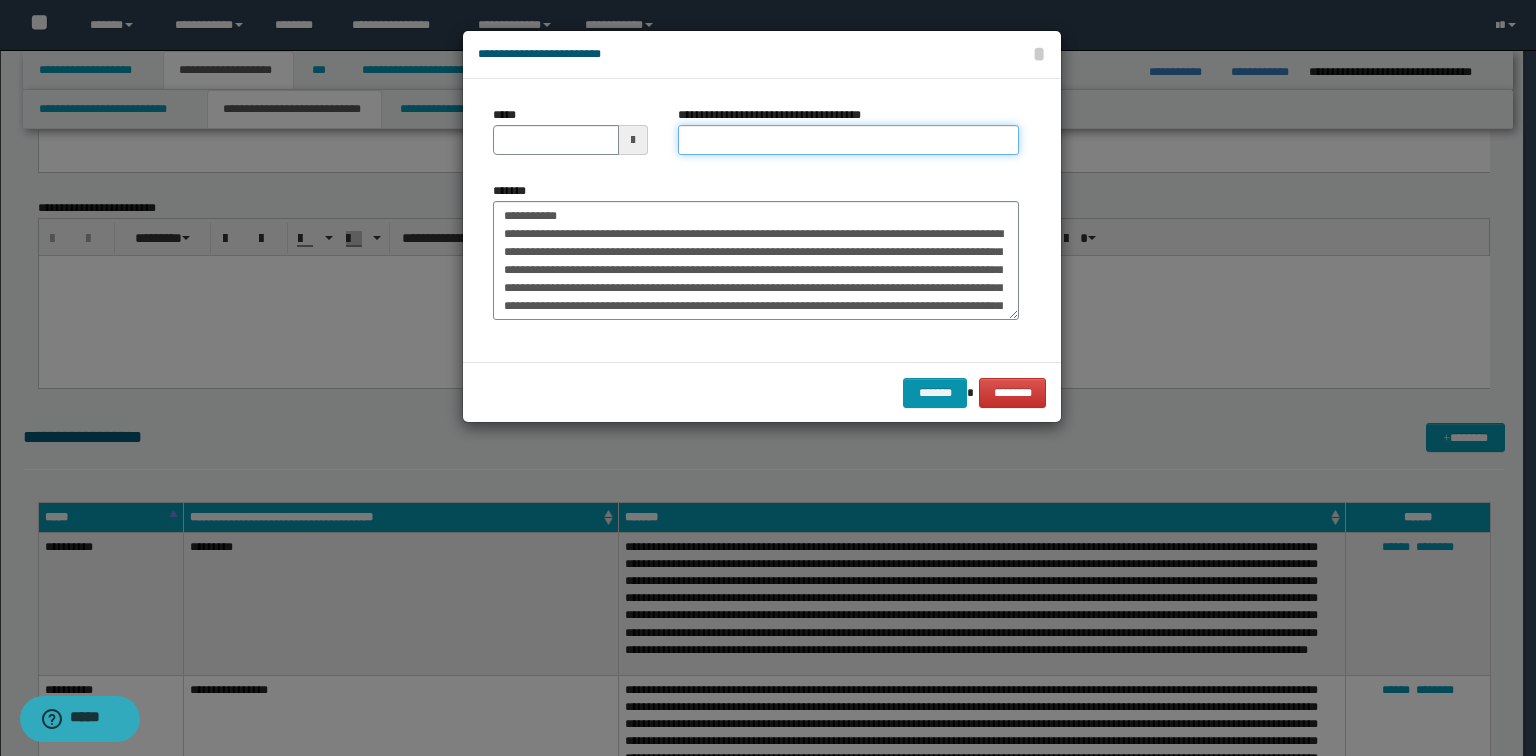 click on "**********" at bounding box center (848, 140) 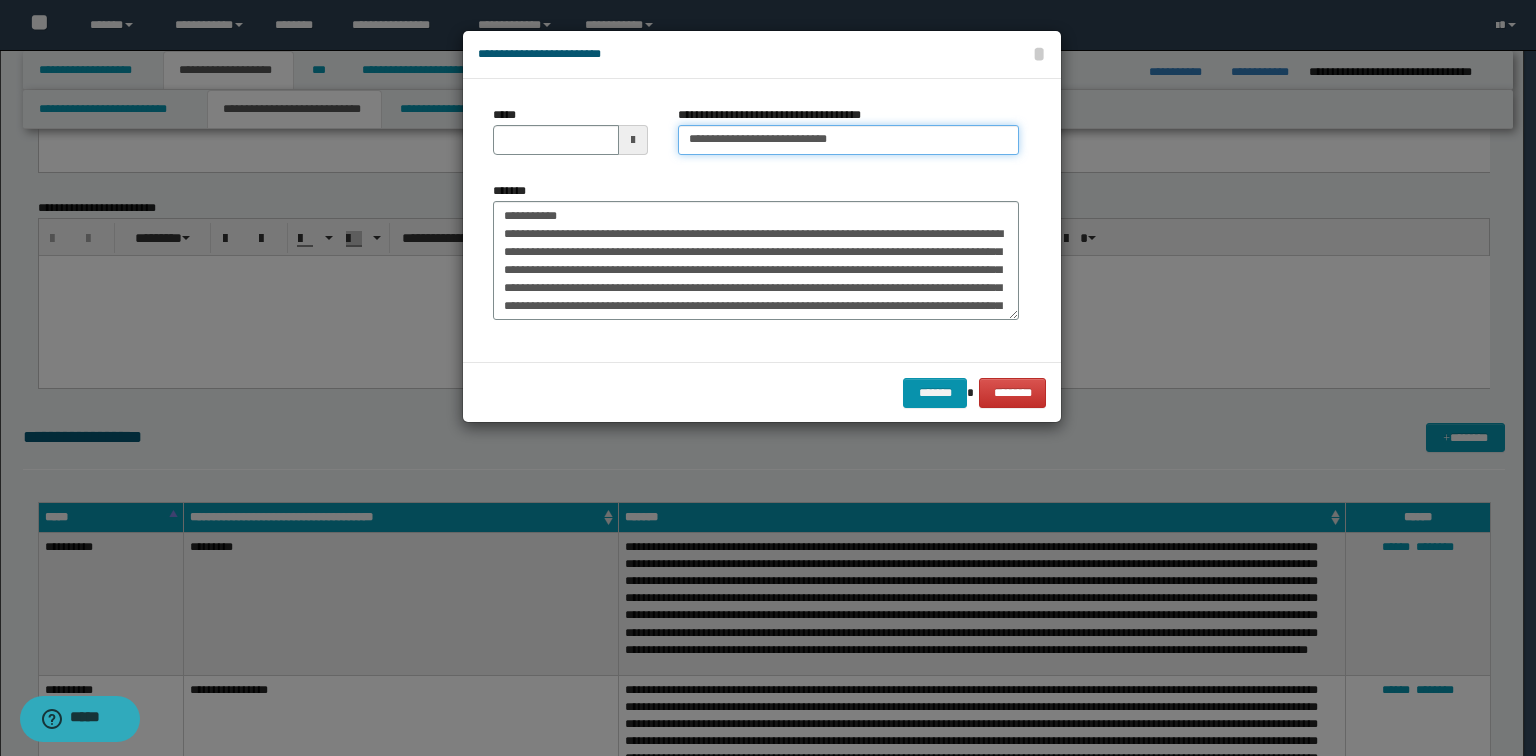 type on "**********" 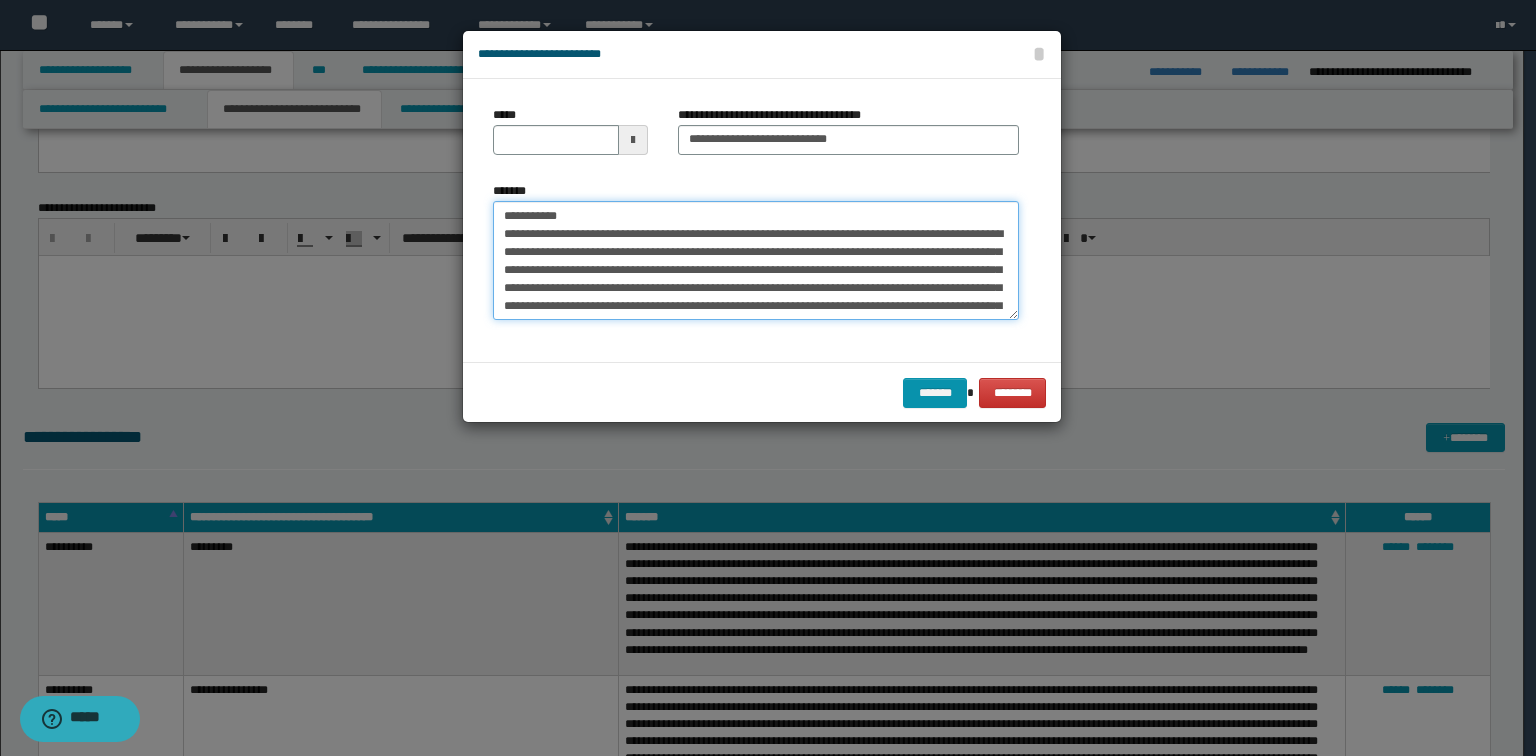 drag, startPoint x: 604, startPoint y: 208, endPoint x: 80, endPoint y: 196, distance: 524.1374 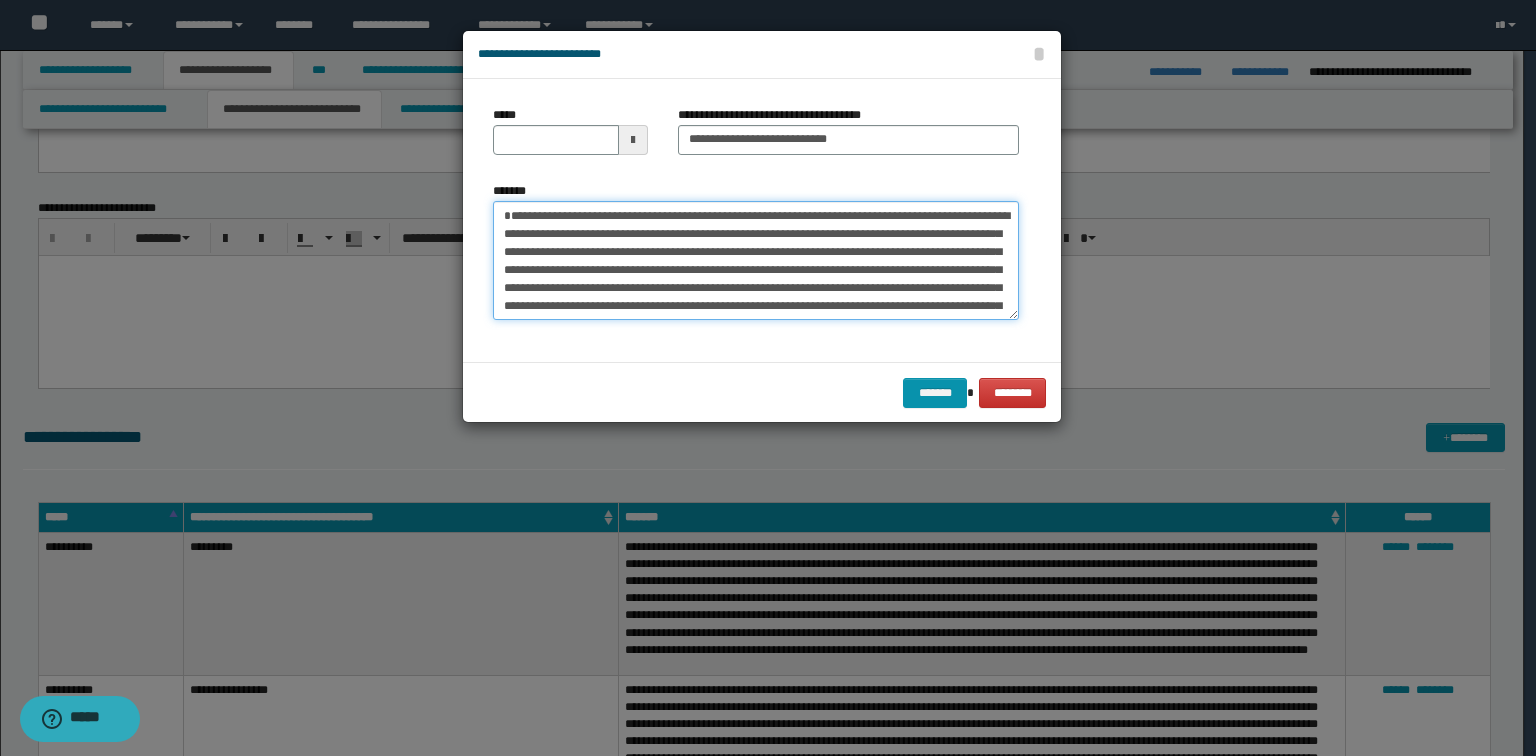 type 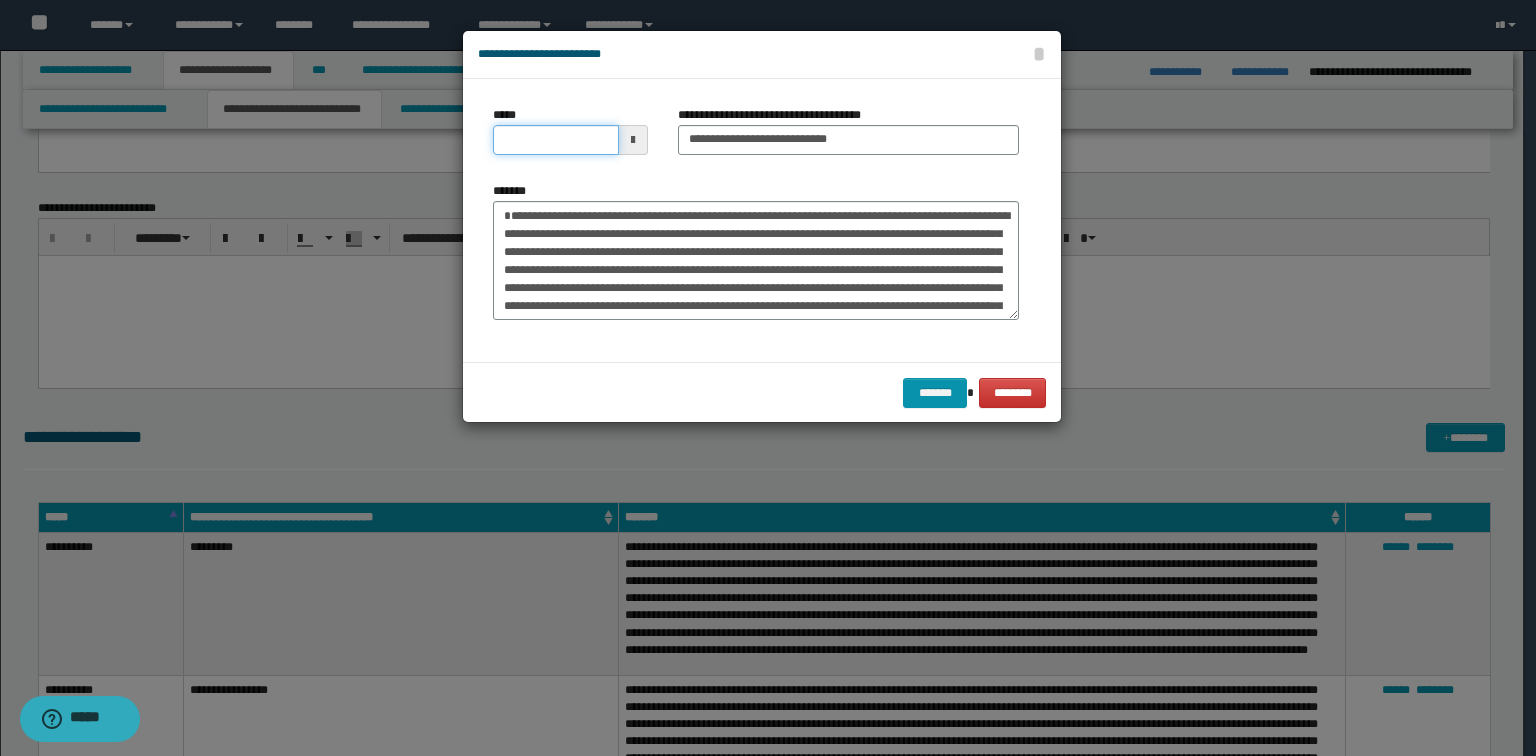 click on "*****" at bounding box center (556, 140) 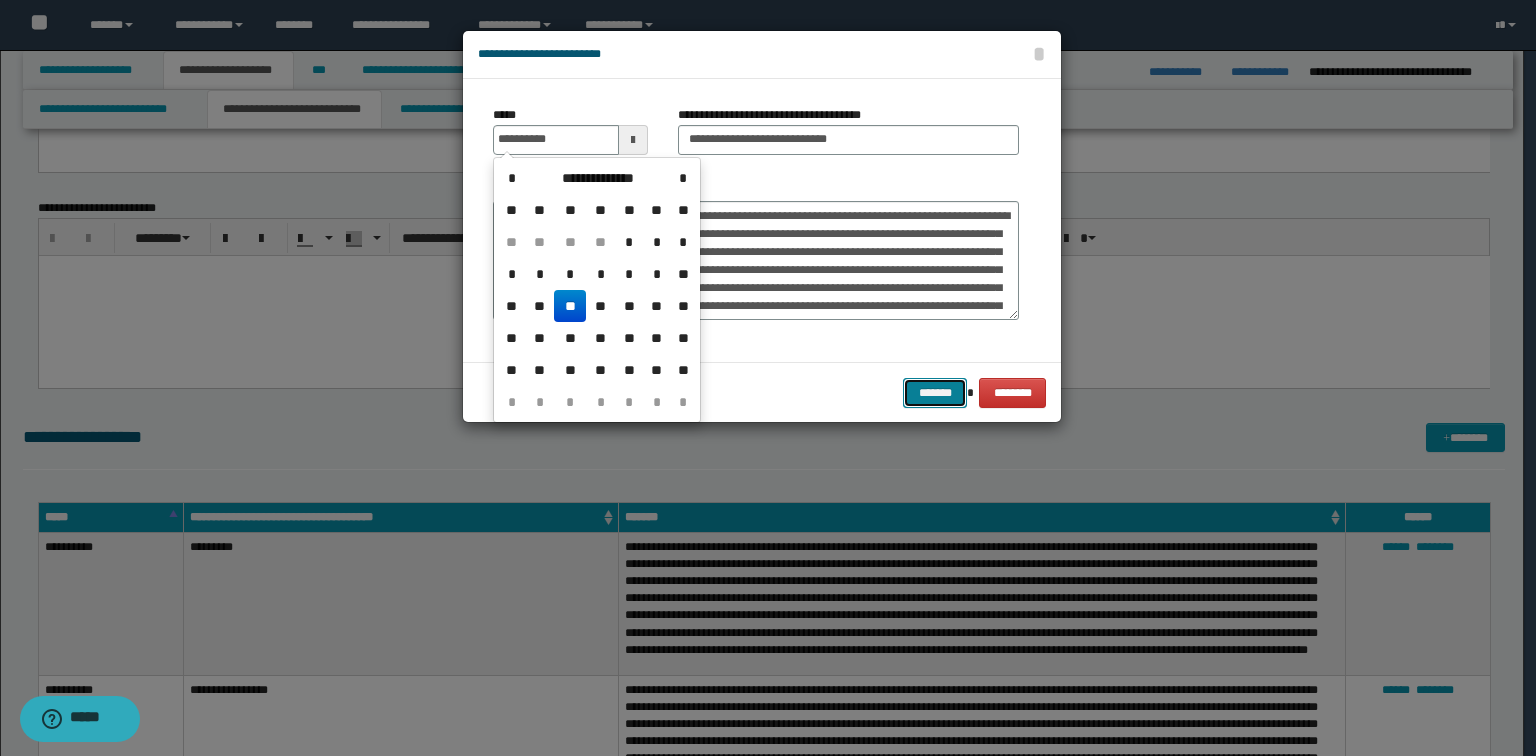 type on "**********" 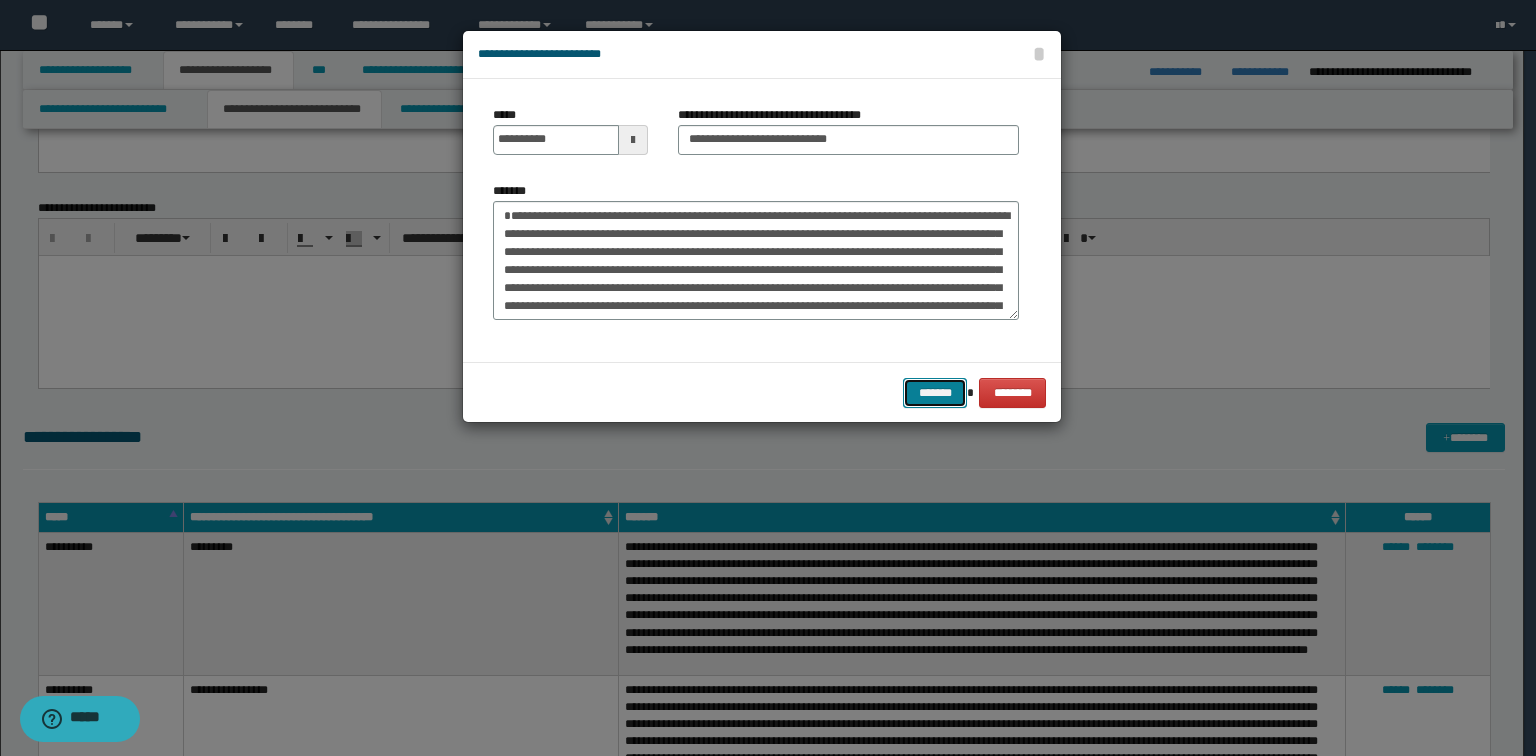 click on "*******" at bounding box center [935, 393] 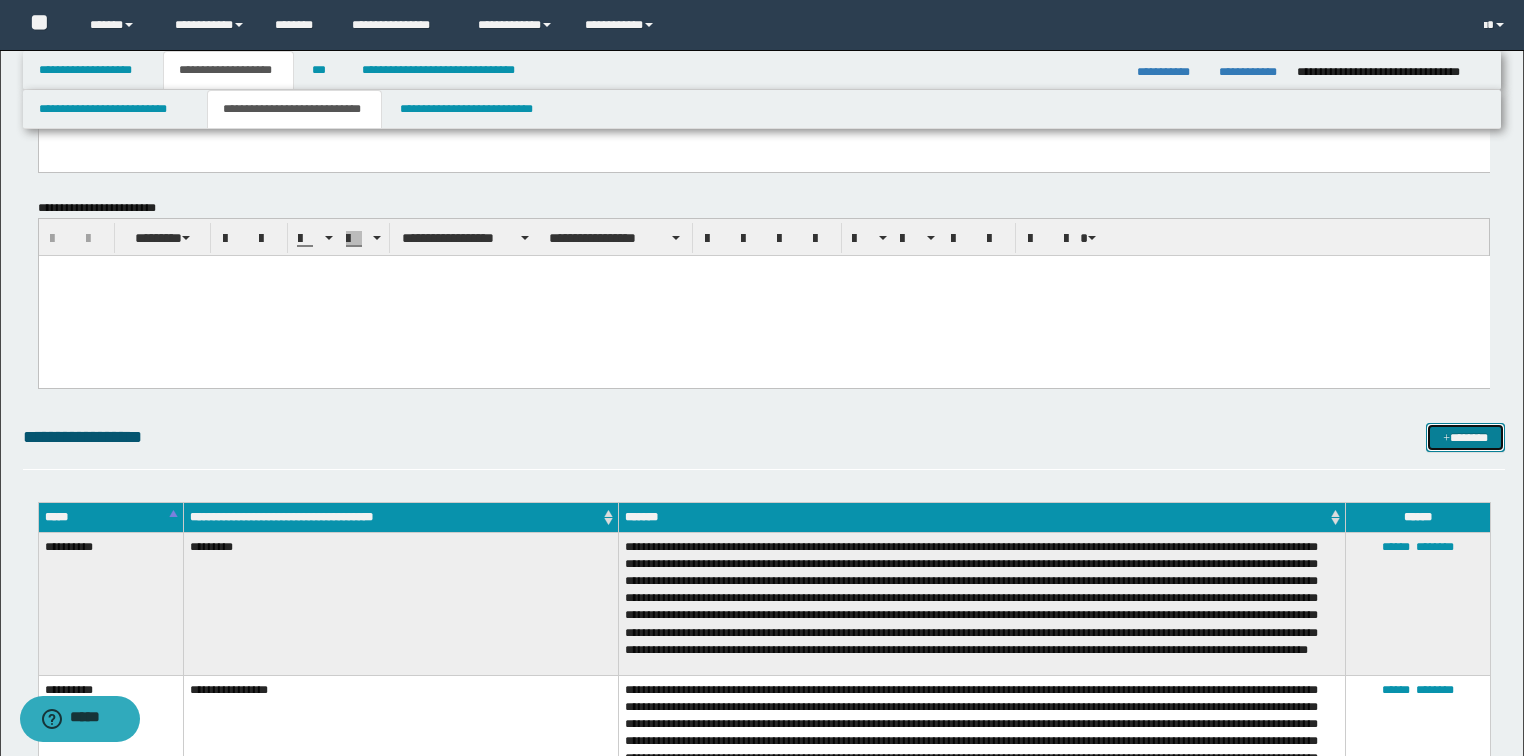 click on "*******" at bounding box center (1465, 438) 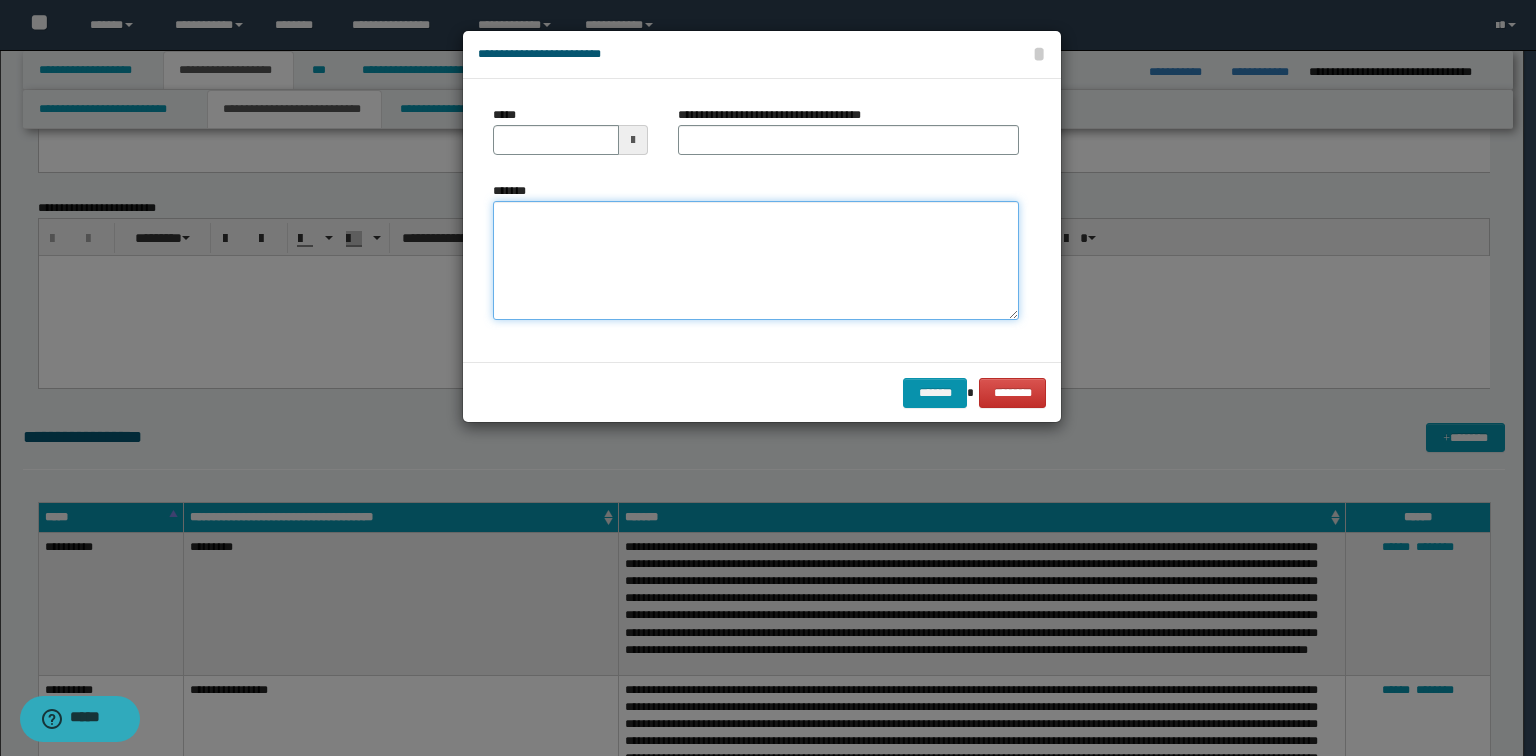 click on "*******" at bounding box center (756, 261) 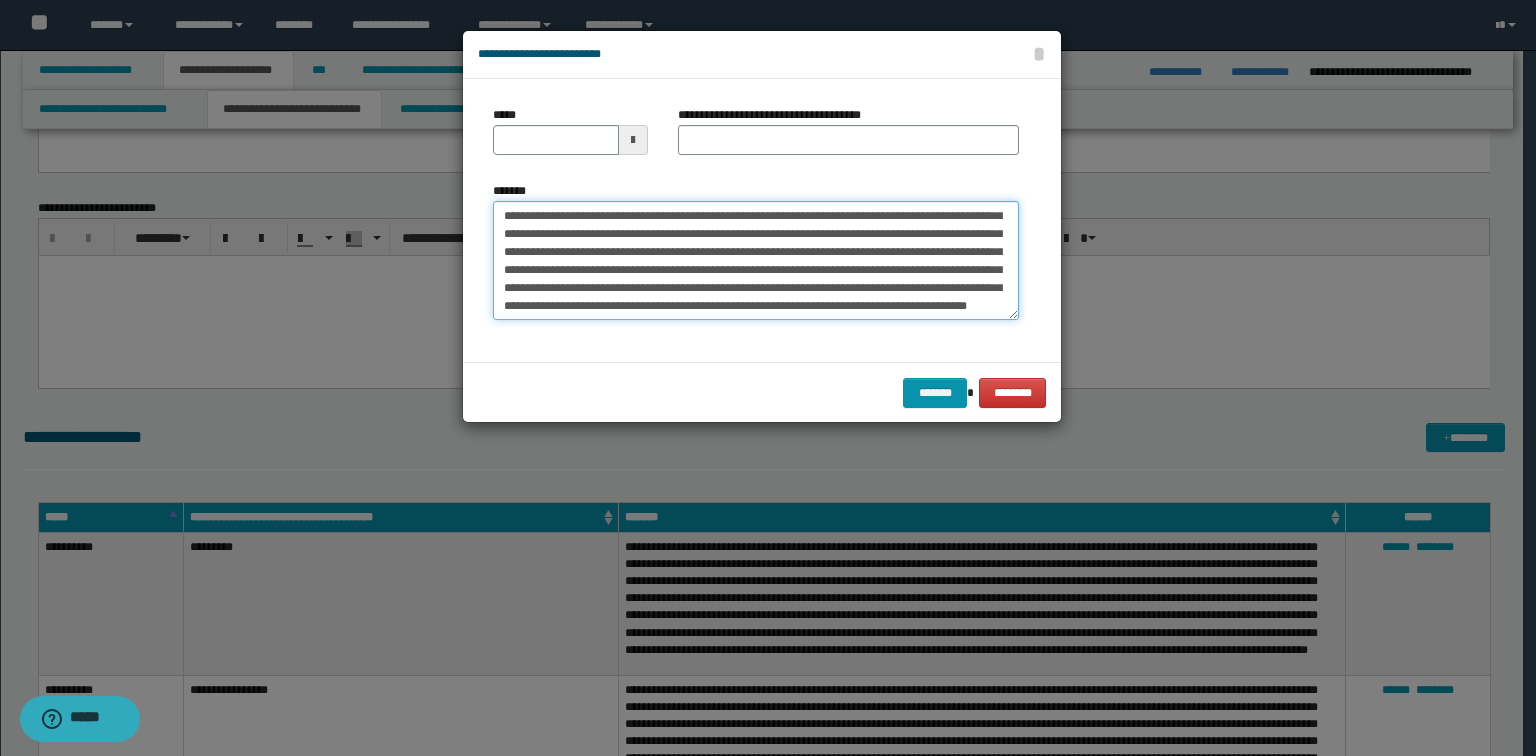 scroll, scrollTop: 0, scrollLeft: 0, axis: both 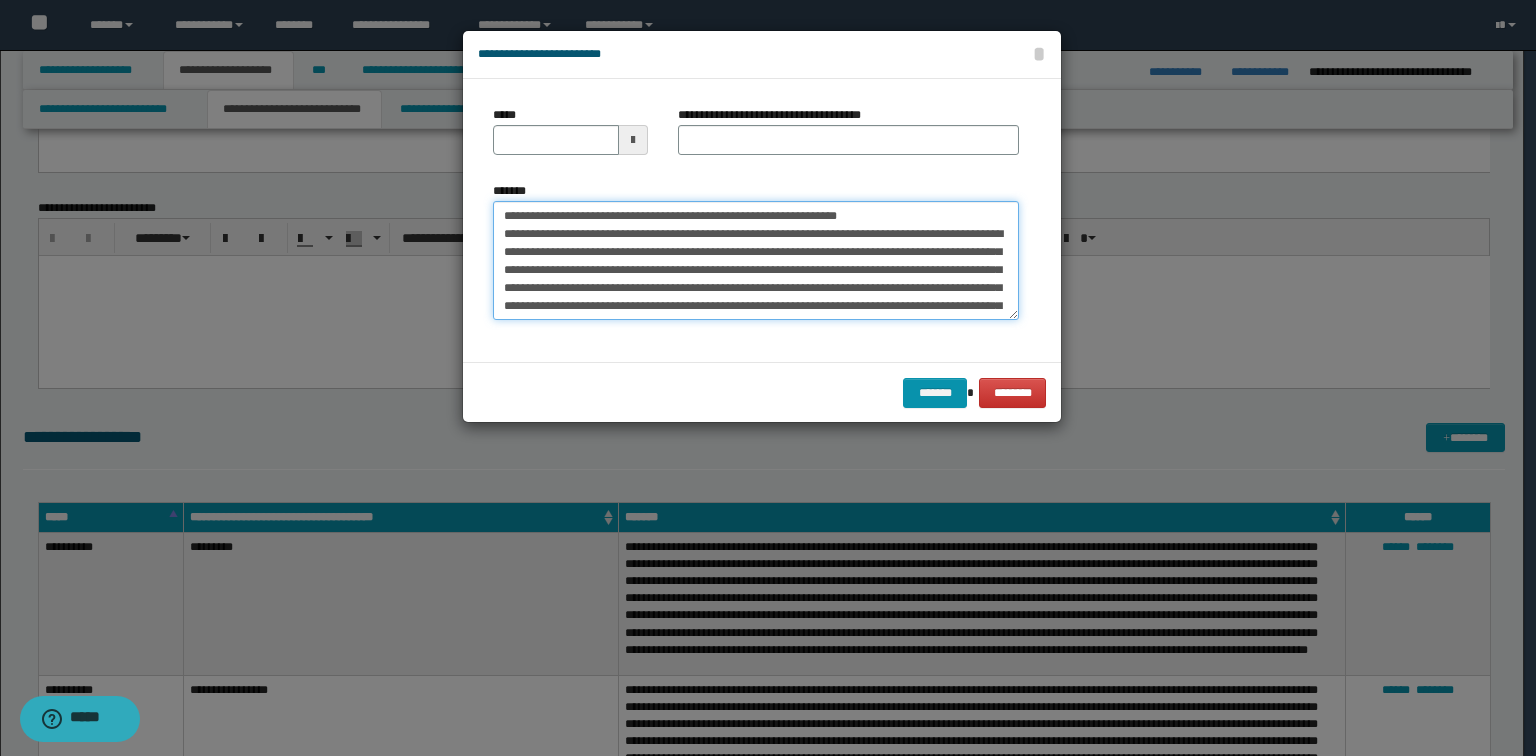 drag, startPoint x: 889, startPoint y: 220, endPoint x: 566, endPoint y: 200, distance: 323.6186 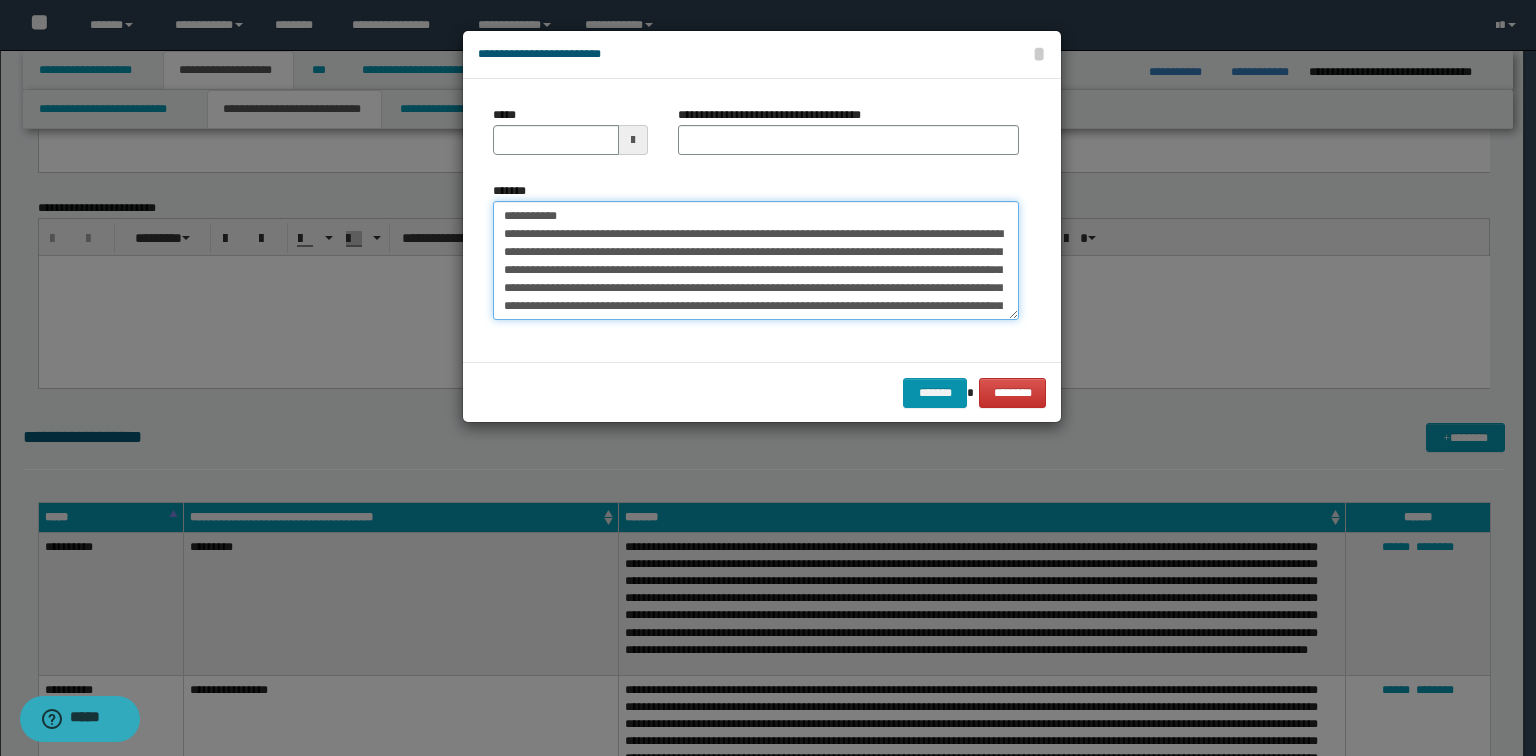 type on "**********" 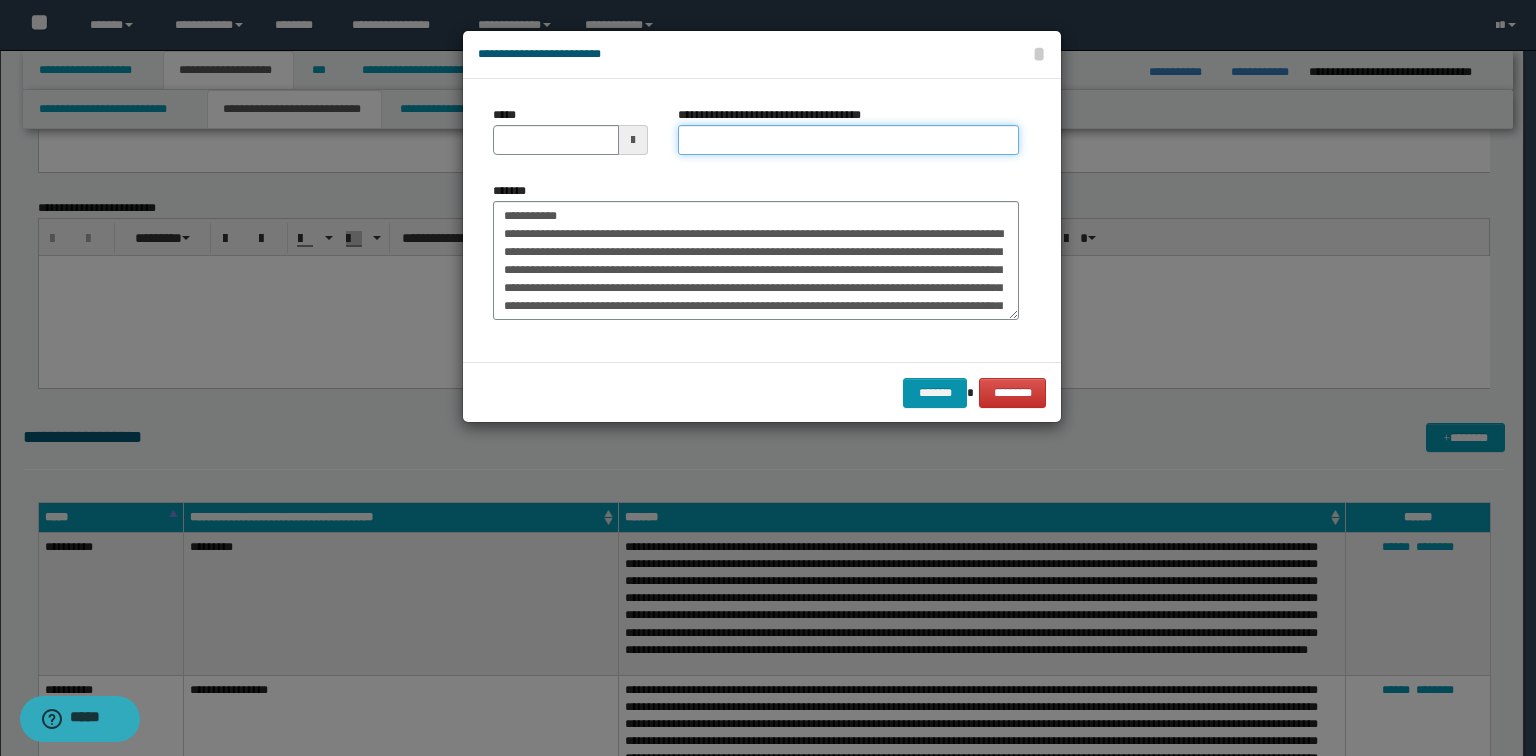 click on "**********" at bounding box center (848, 140) 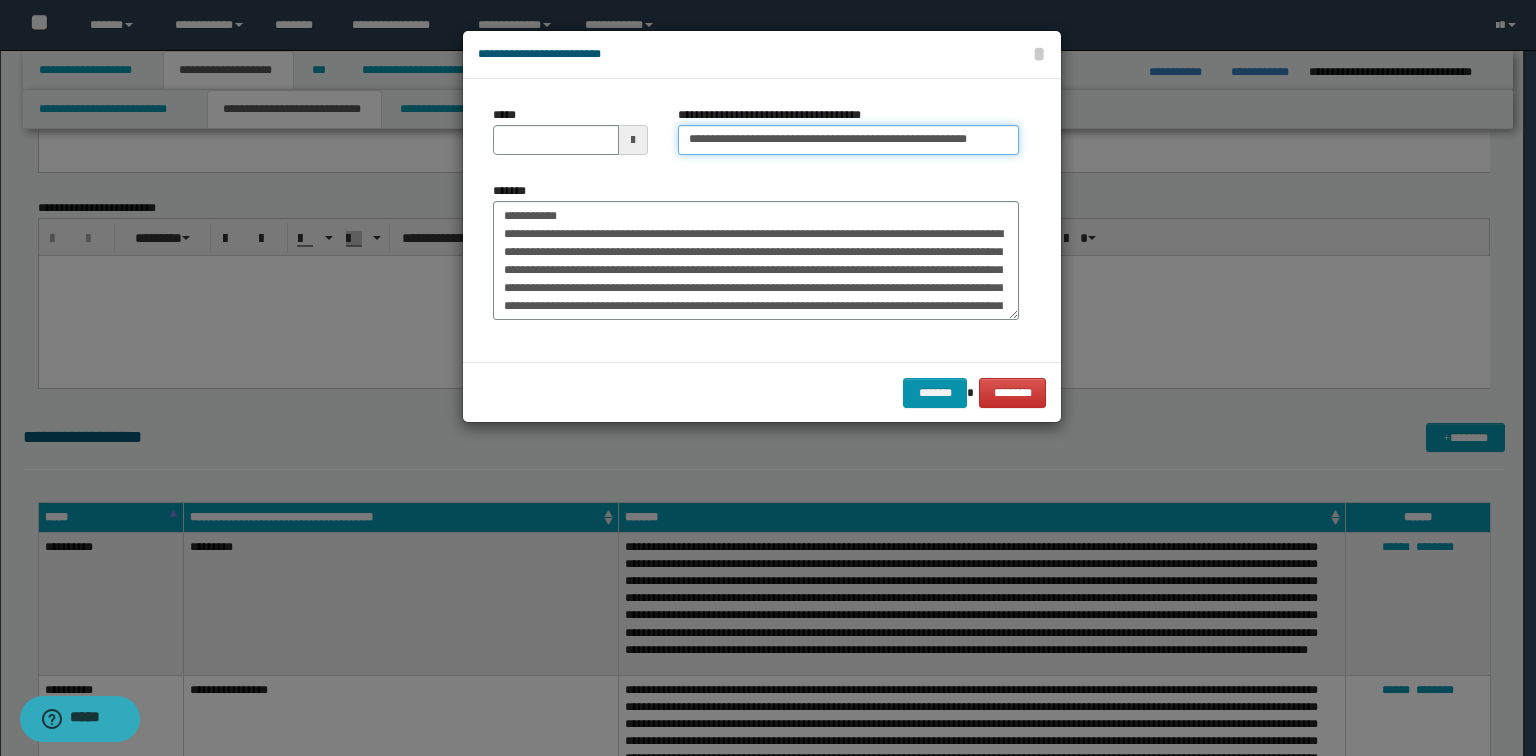 type on "**********" 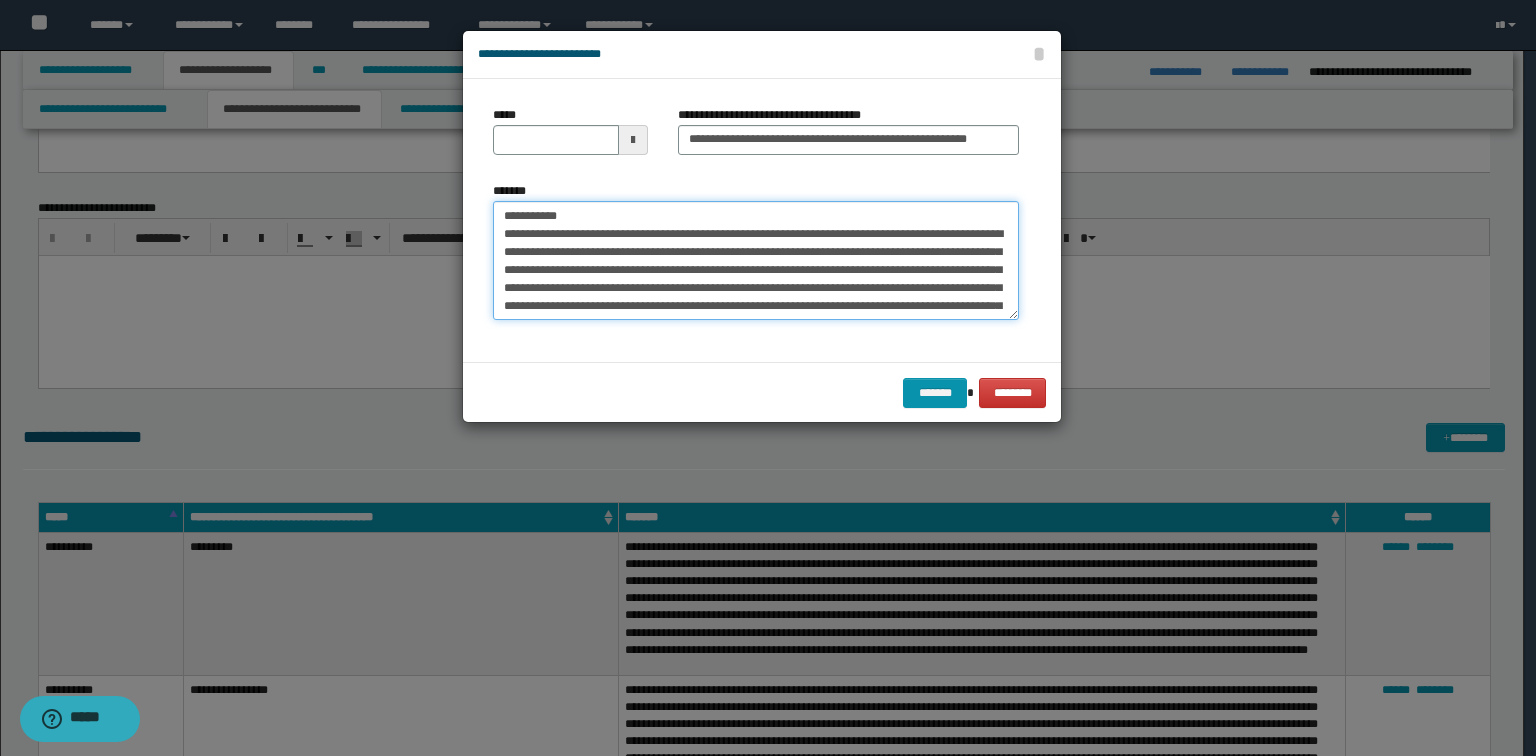 drag, startPoint x: 599, startPoint y: 211, endPoint x: 0, endPoint y: 173, distance: 600.2041 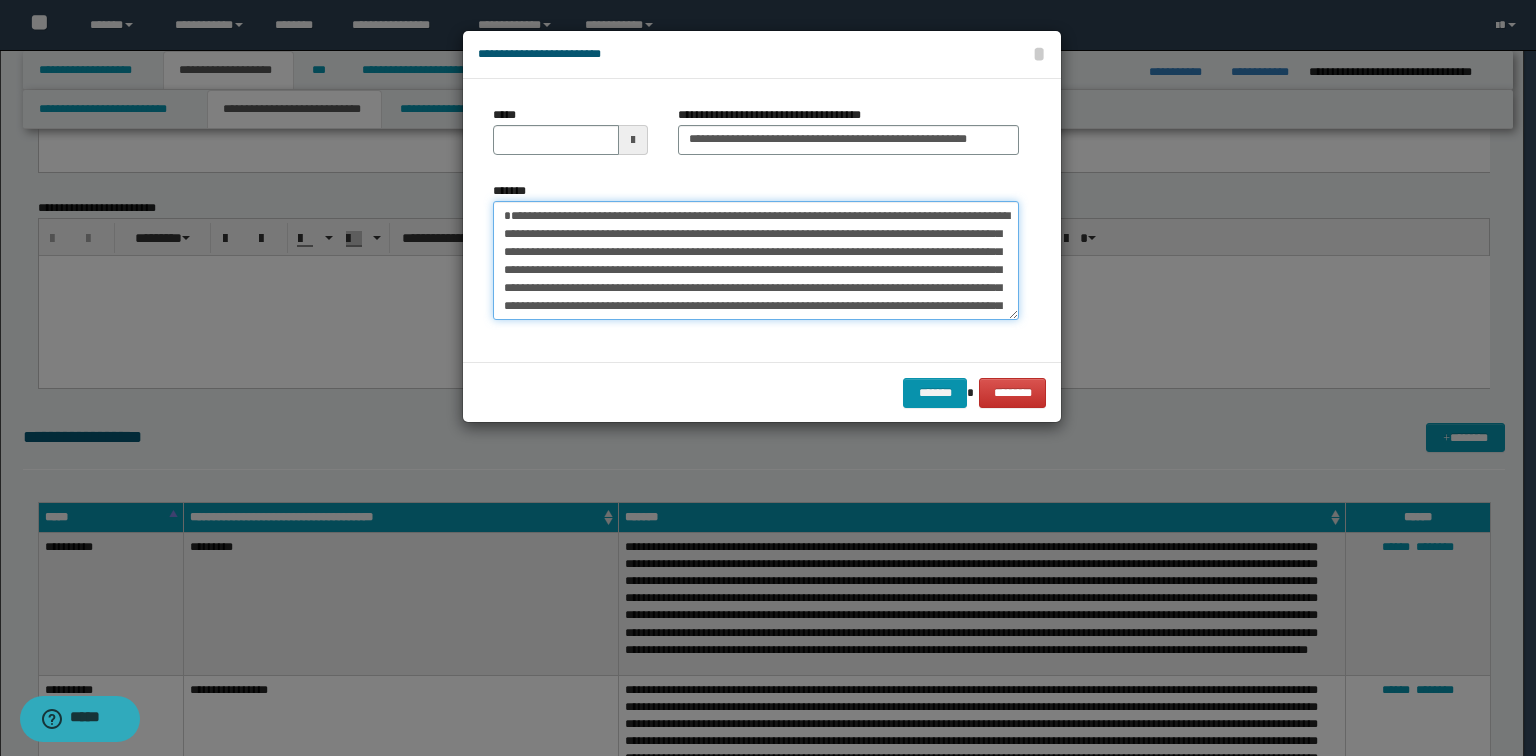 type 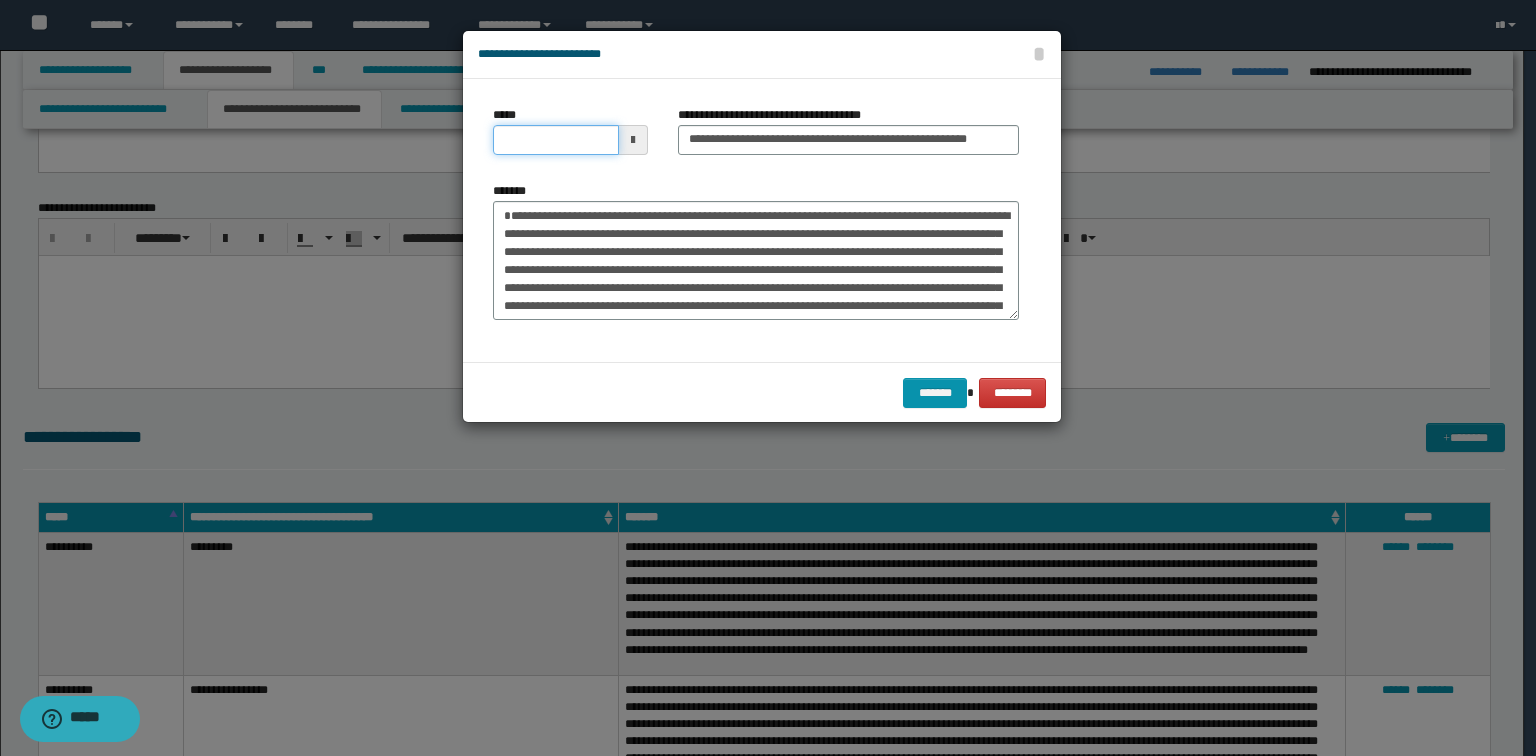 click on "*****" at bounding box center (556, 140) 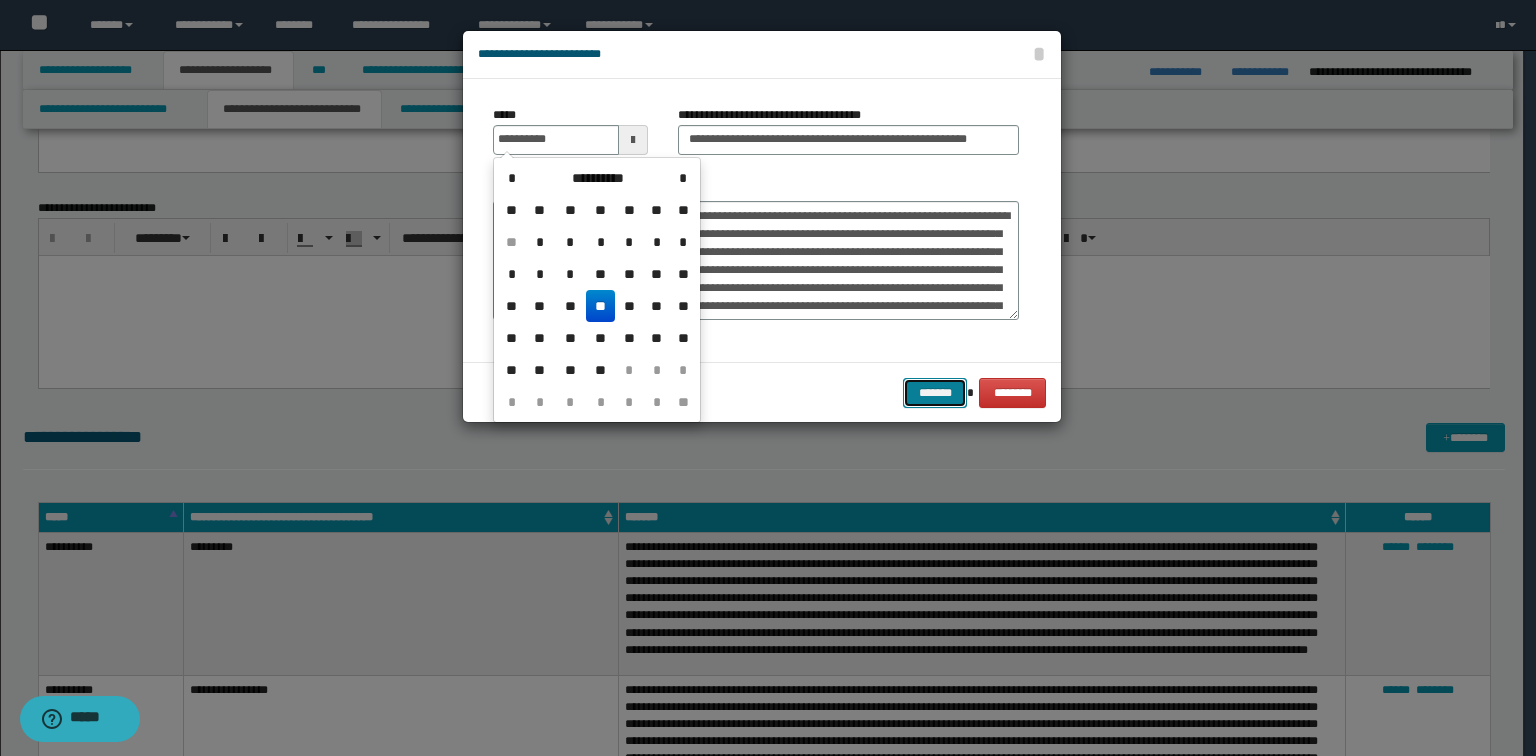 type on "**********" 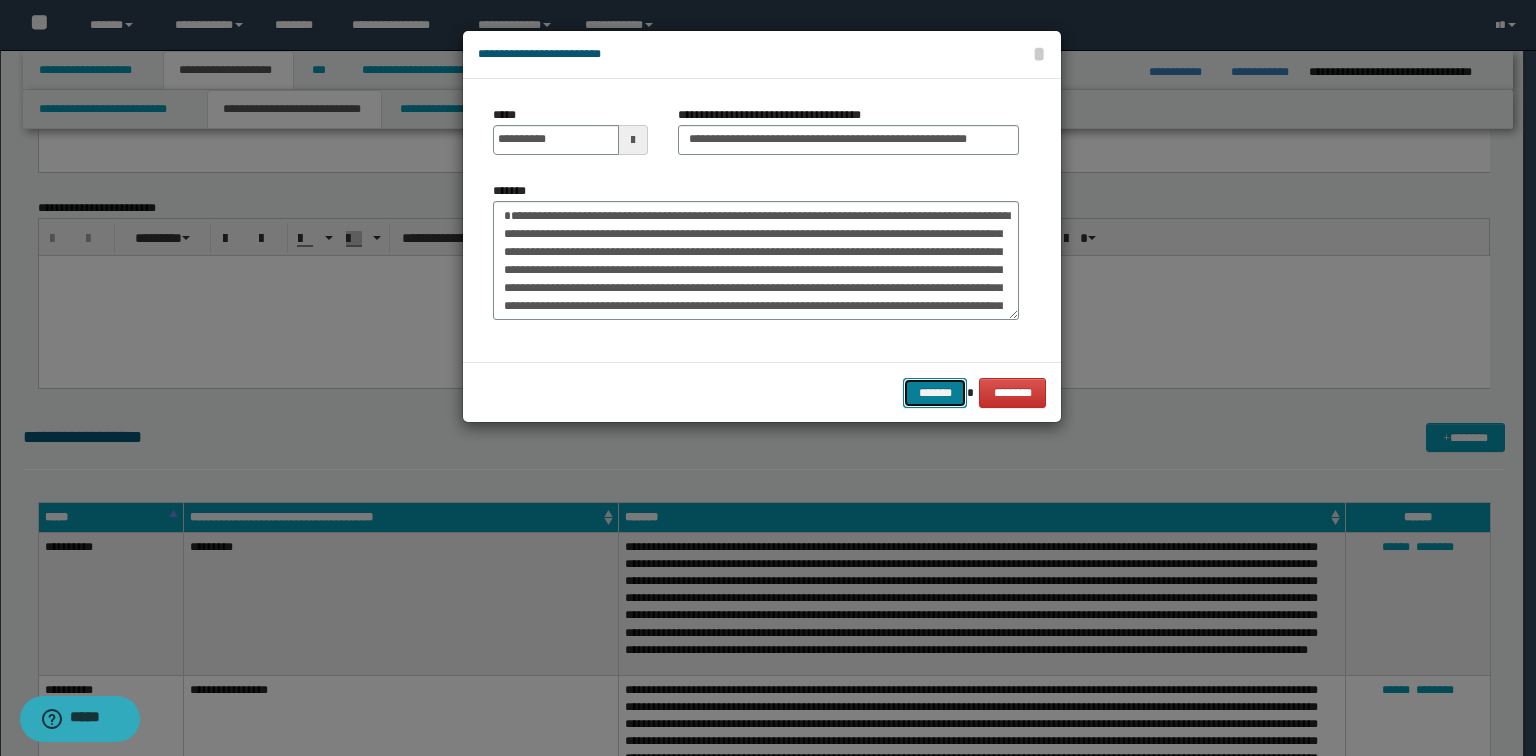 click on "*******" at bounding box center [935, 393] 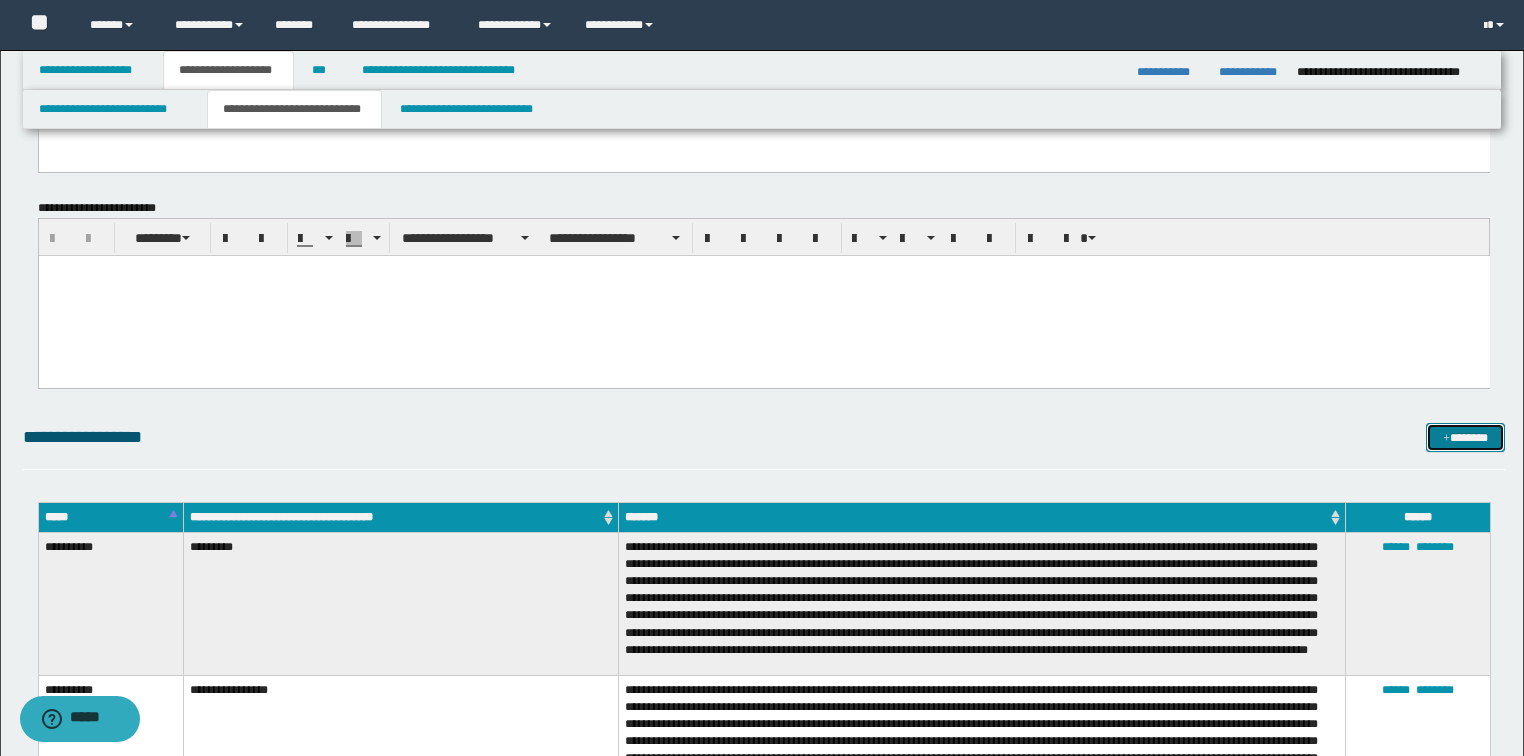 click on "*******" at bounding box center [1465, 438] 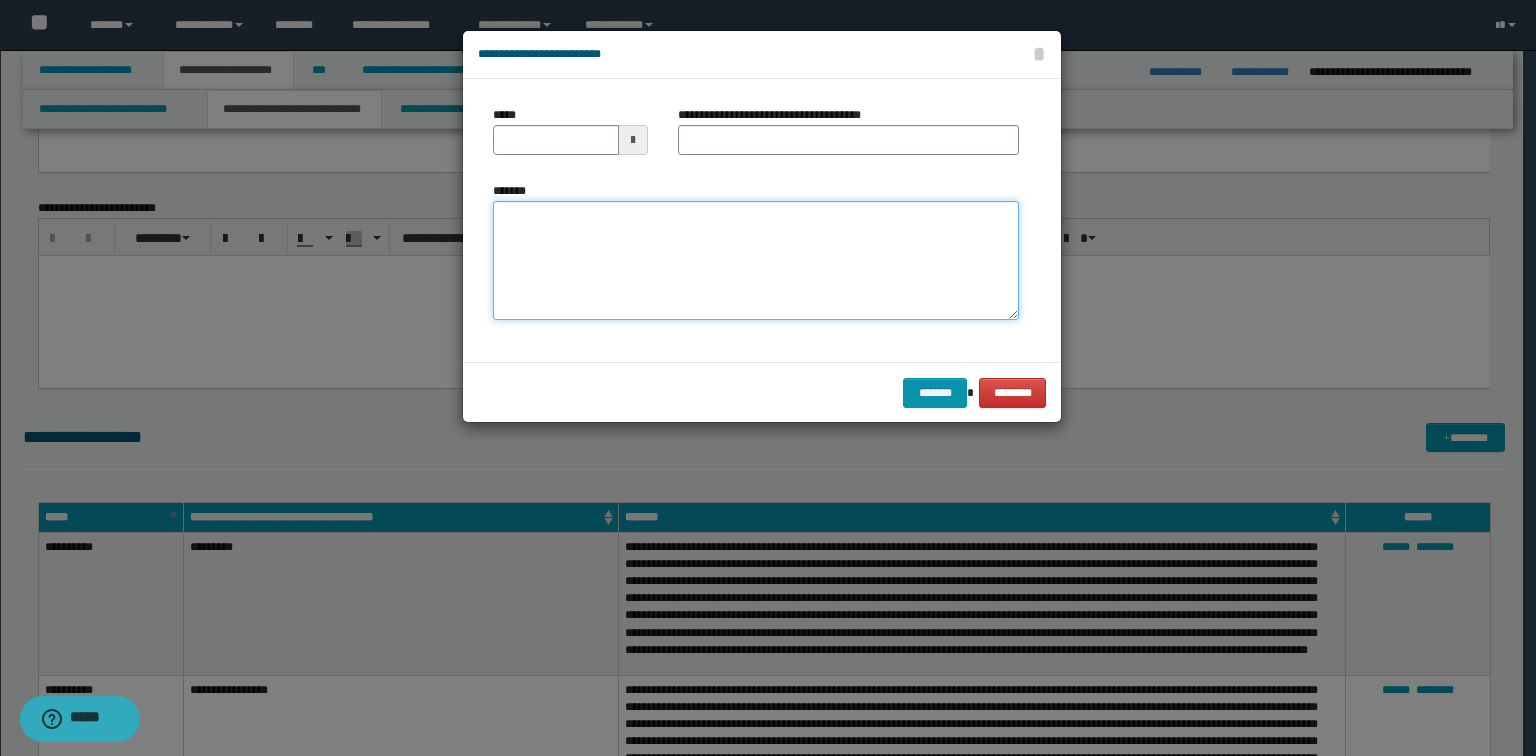 click on "*******" at bounding box center (756, 261) 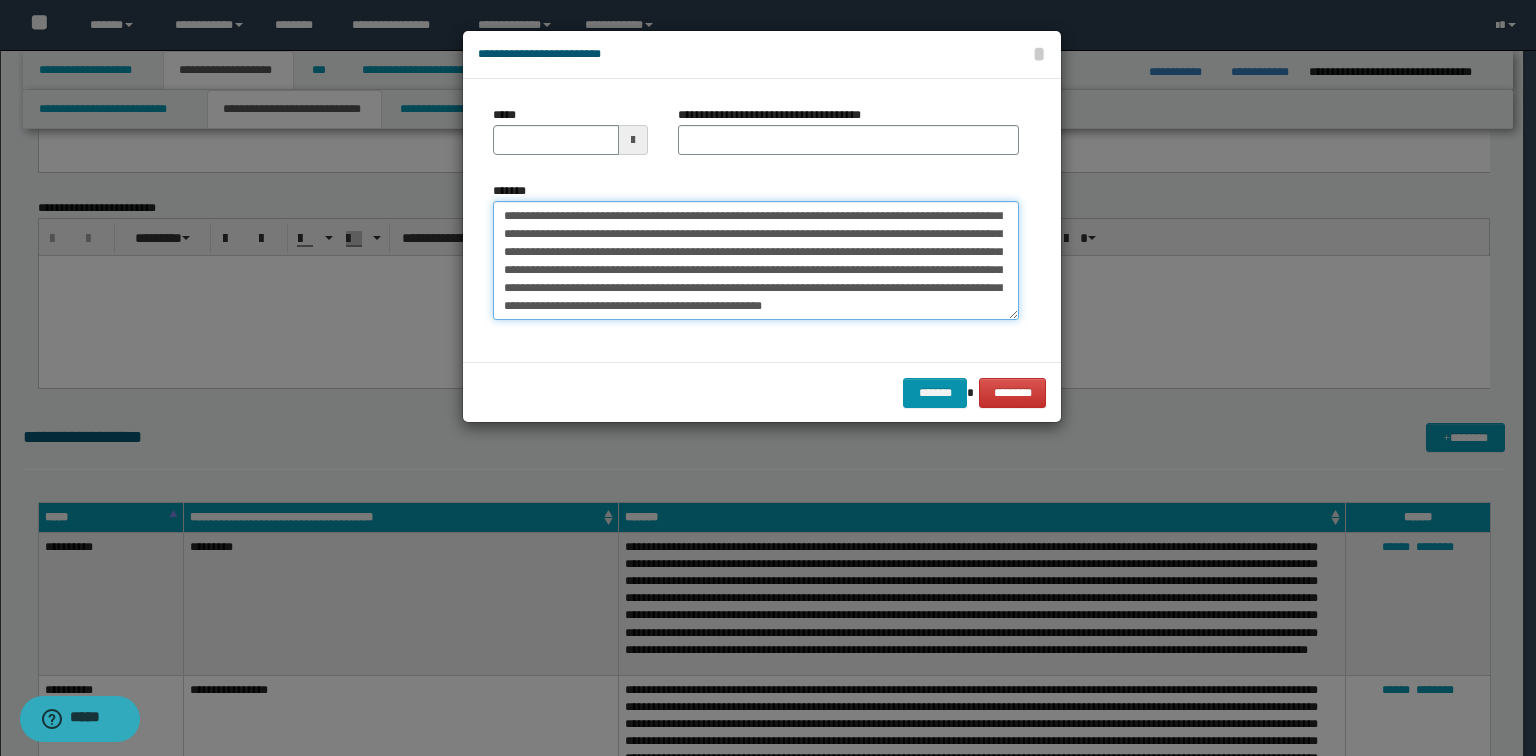scroll, scrollTop: 0, scrollLeft: 0, axis: both 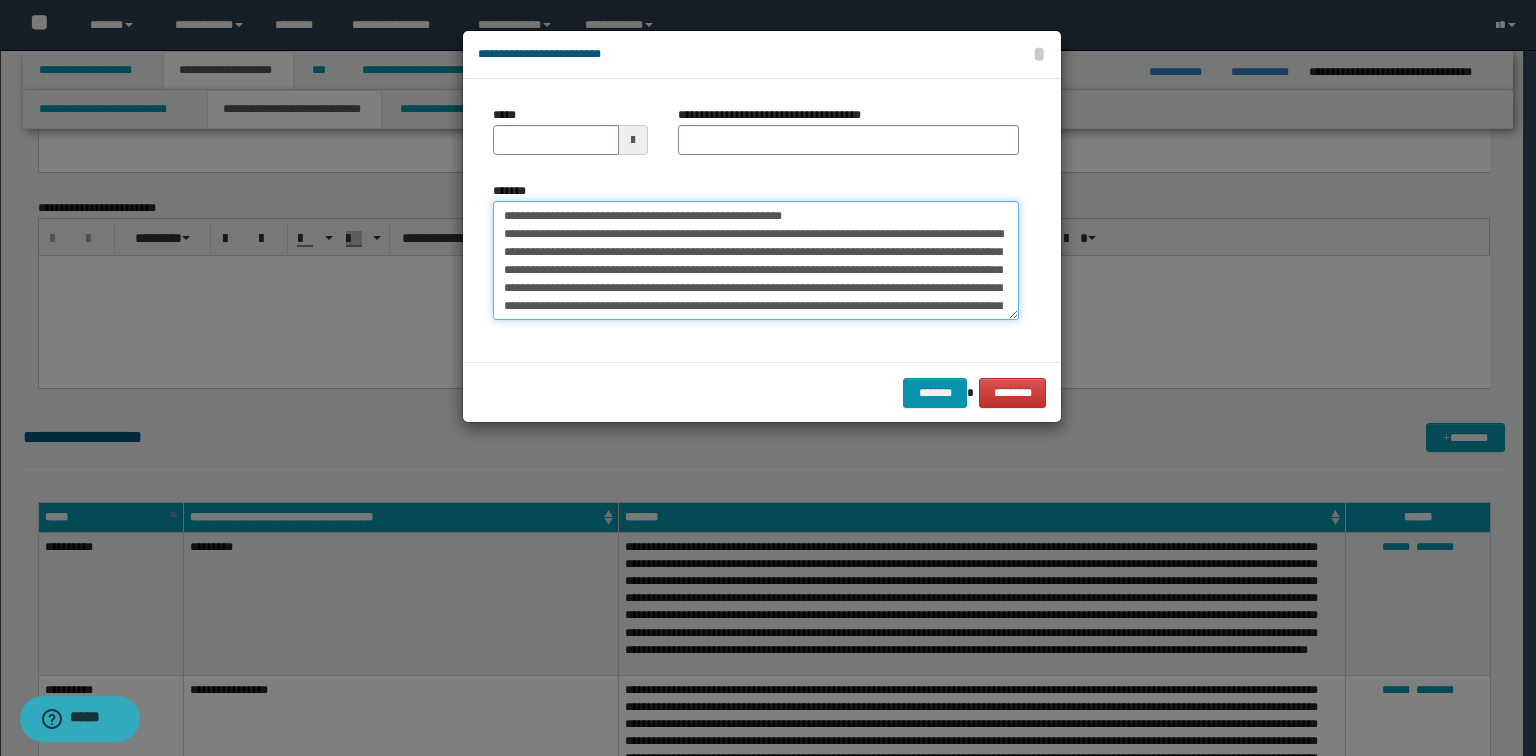 drag, startPoint x: 828, startPoint y: 206, endPoint x: 571, endPoint y: 200, distance: 257.07004 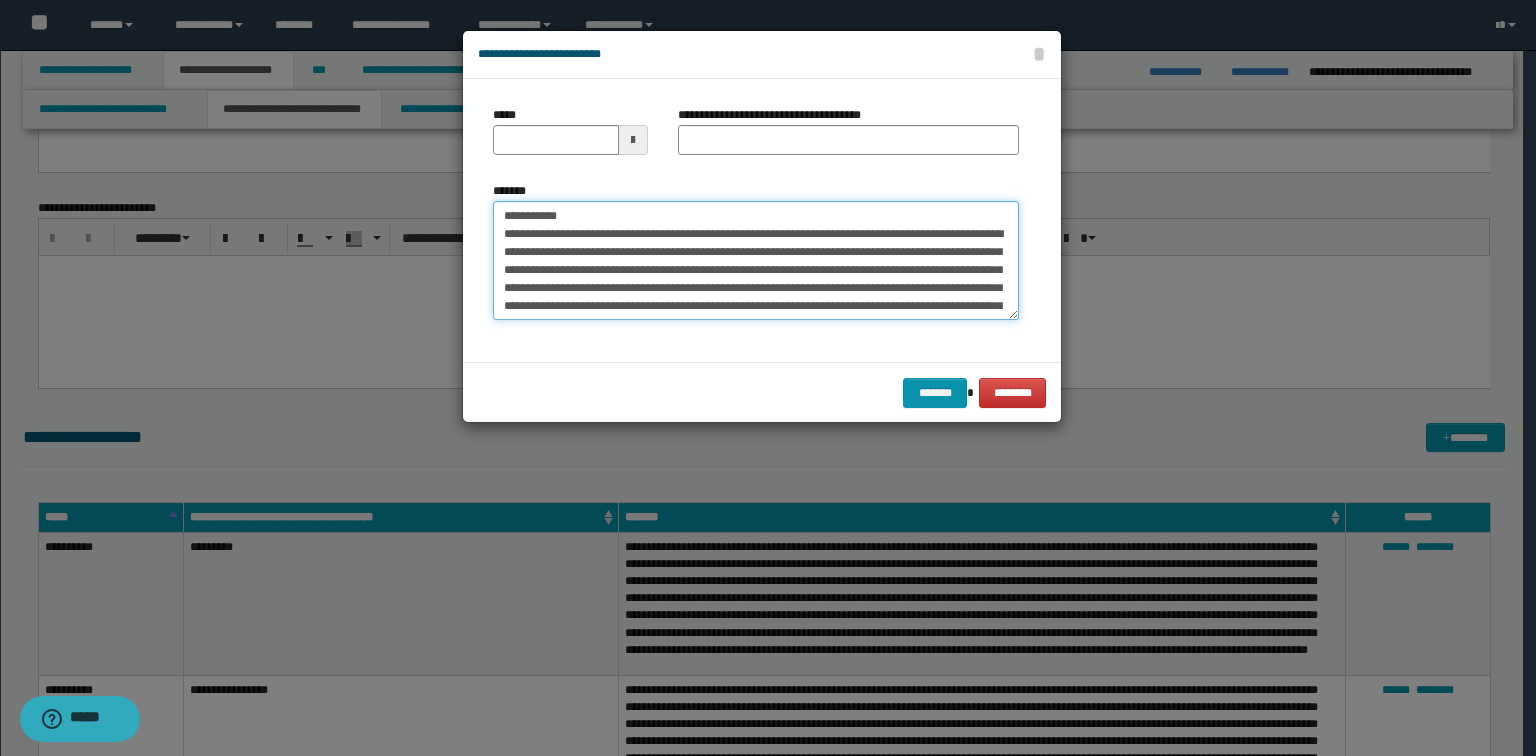 type on "**********" 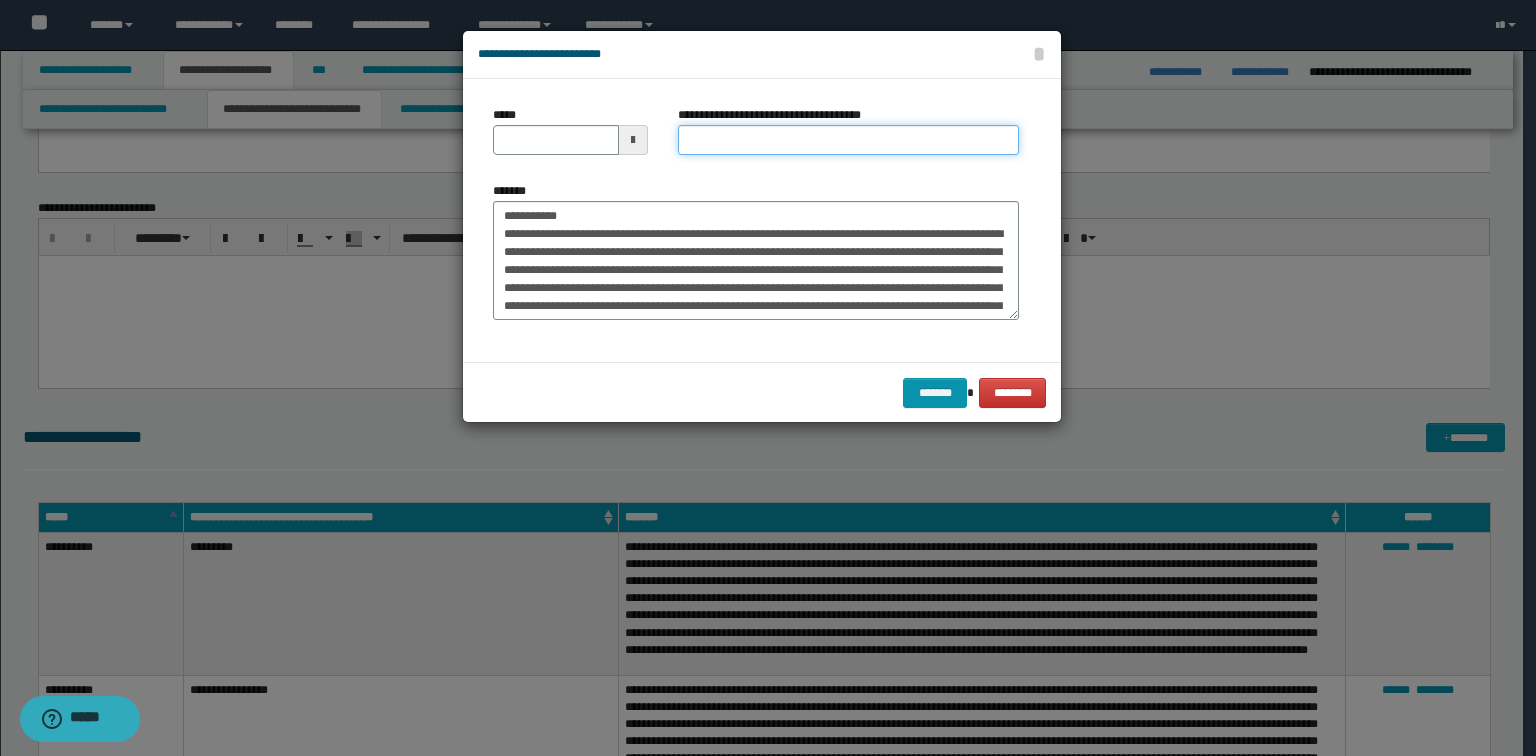 click on "**********" at bounding box center [848, 140] 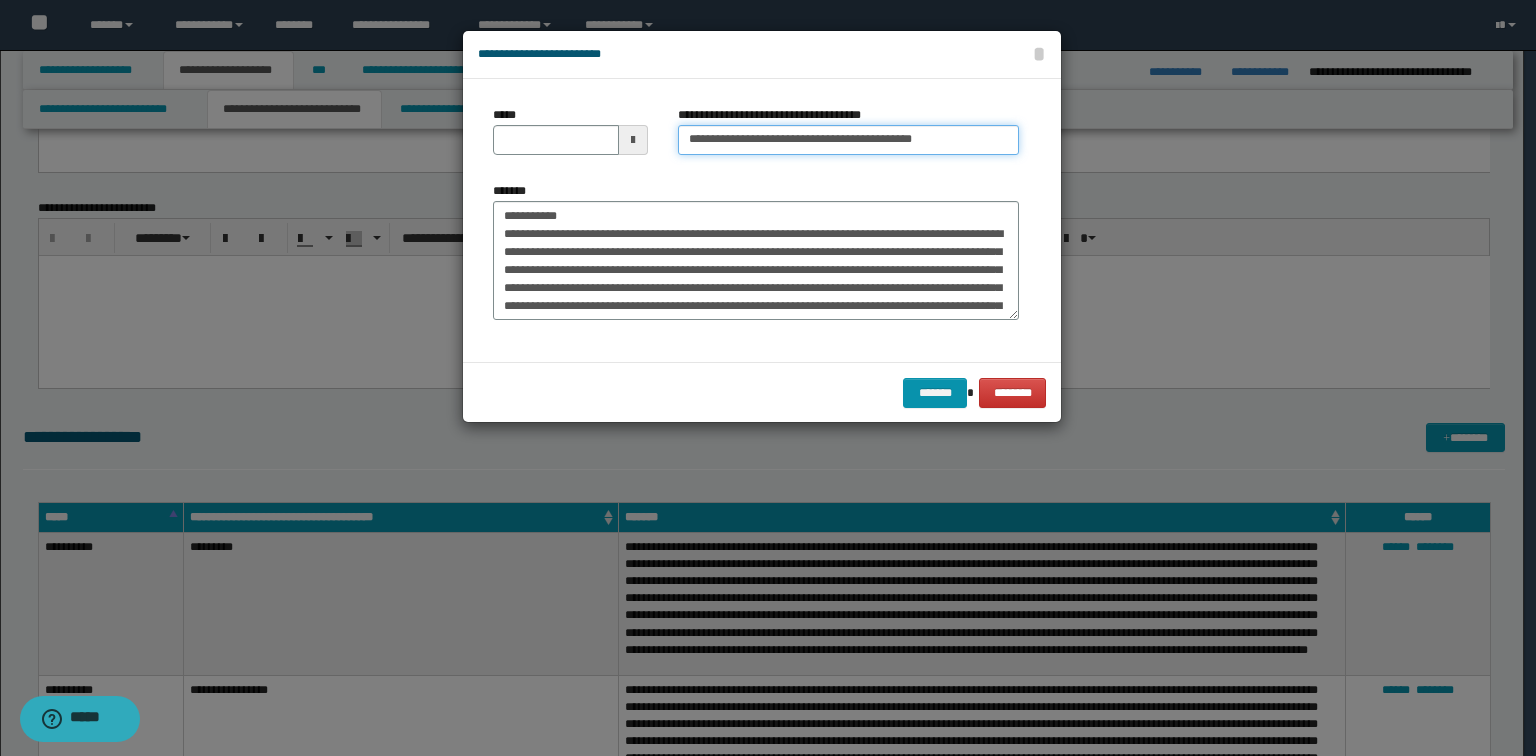 type on "**********" 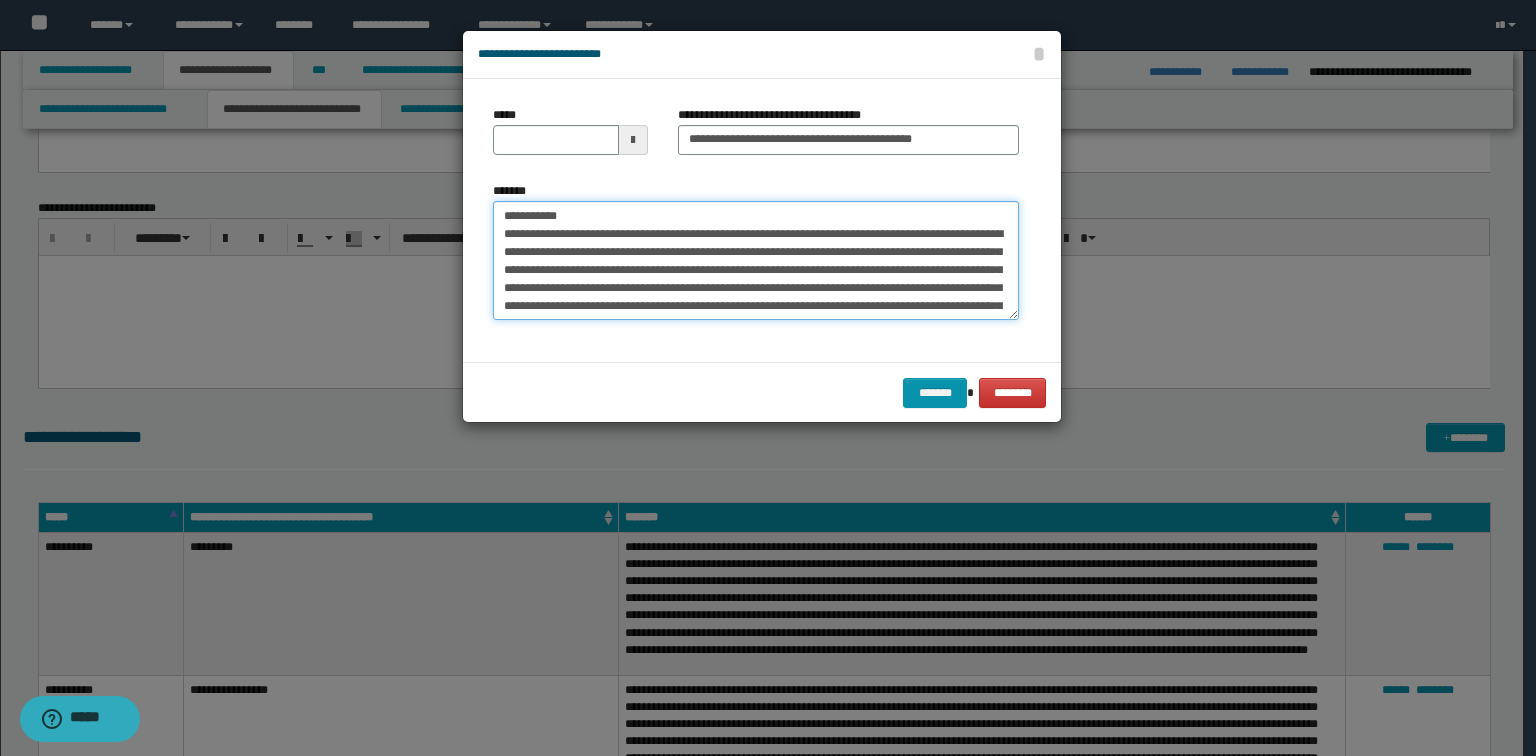 drag, startPoint x: 624, startPoint y: 218, endPoint x: 57, endPoint y: 178, distance: 568.4092 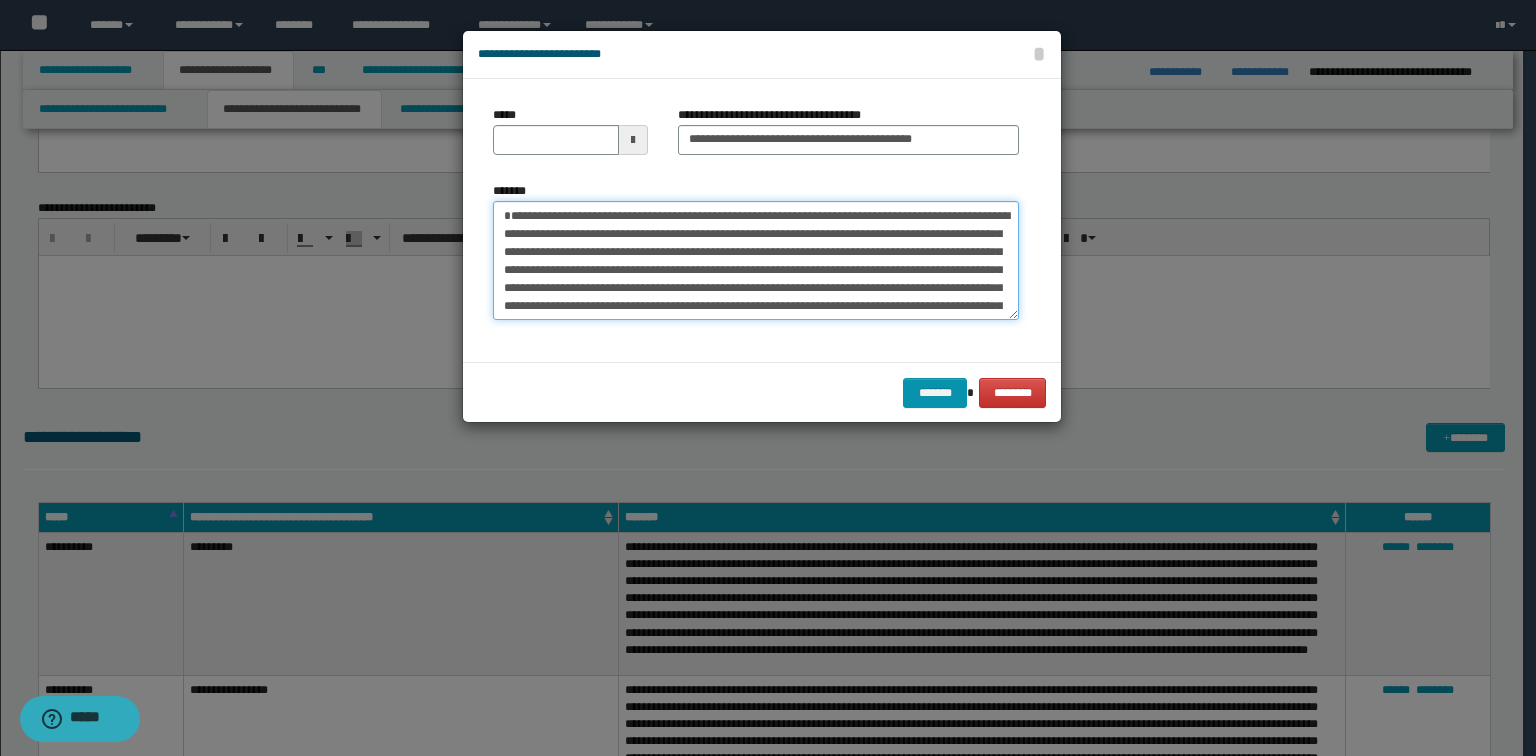 type 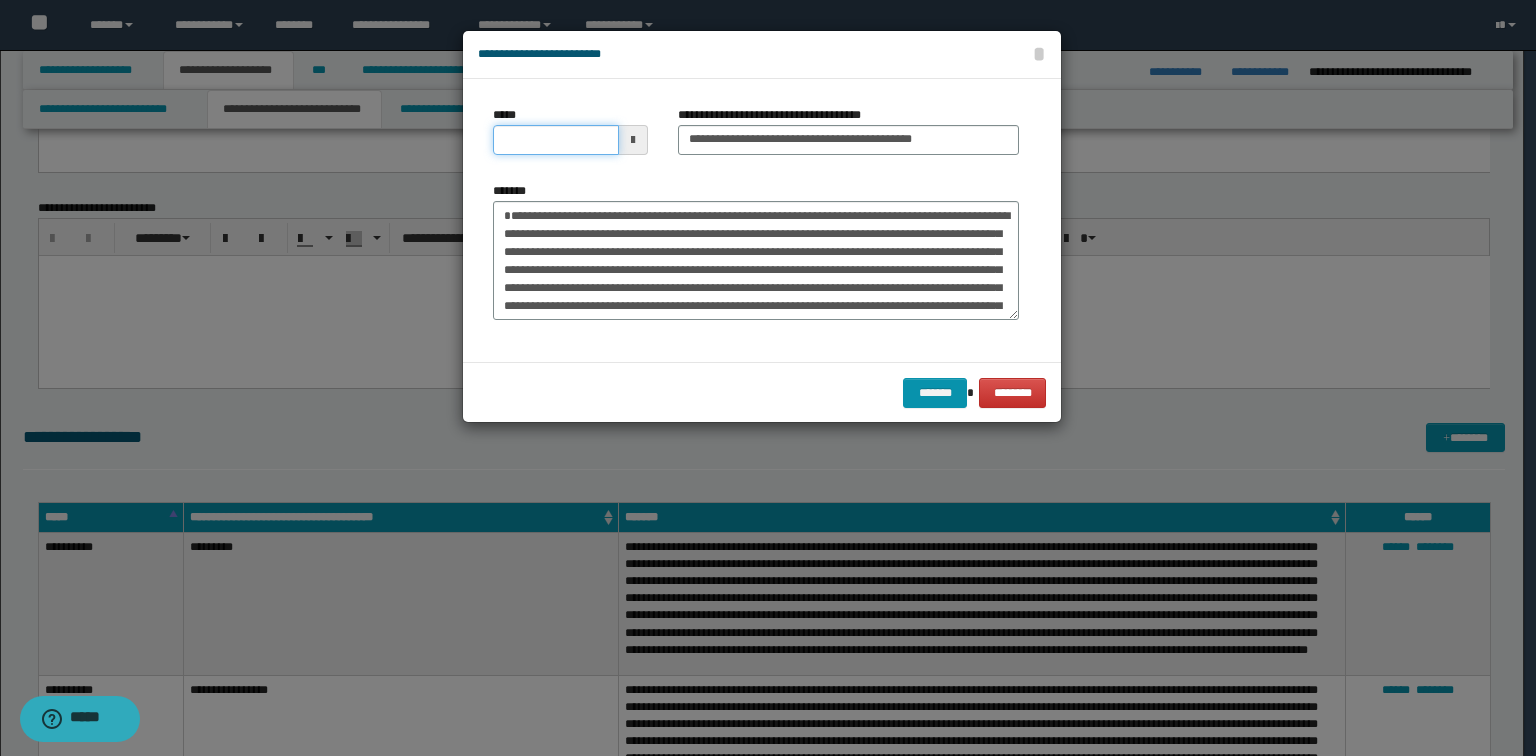 click on "*****" at bounding box center [556, 140] 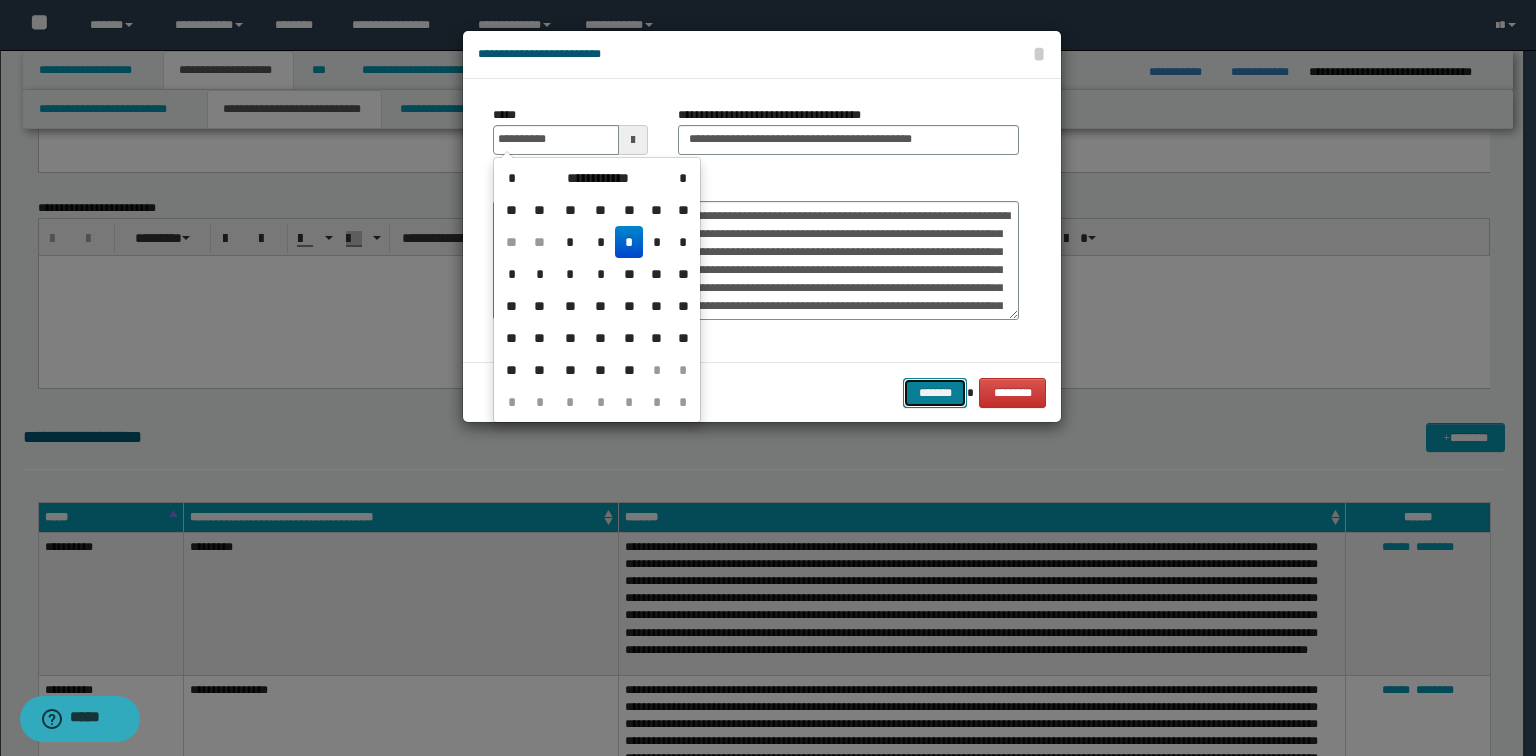 type on "**********" 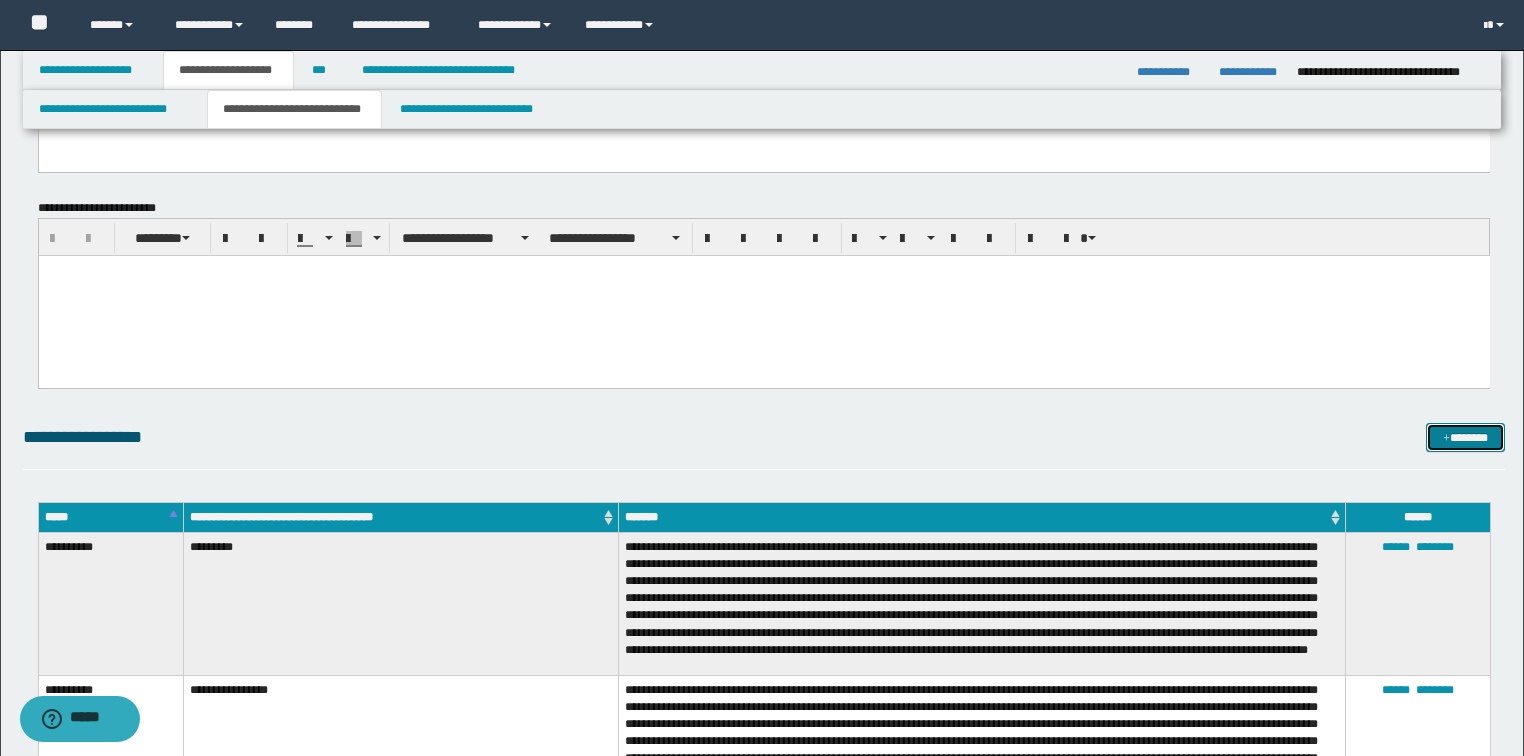drag, startPoint x: 1465, startPoint y: 428, endPoint x: 1393, endPoint y: 398, distance: 78 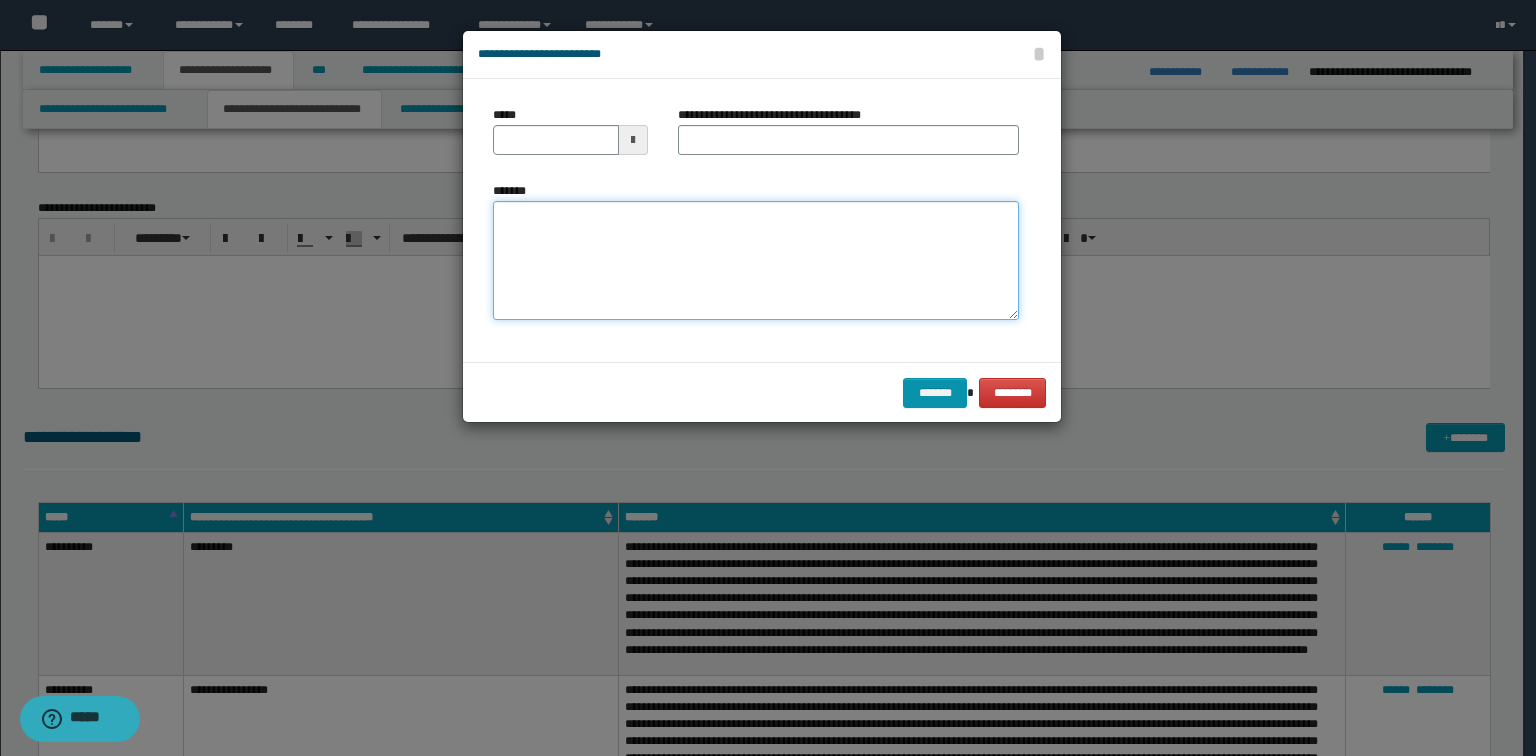 click on "*******" at bounding box center (756, 261) 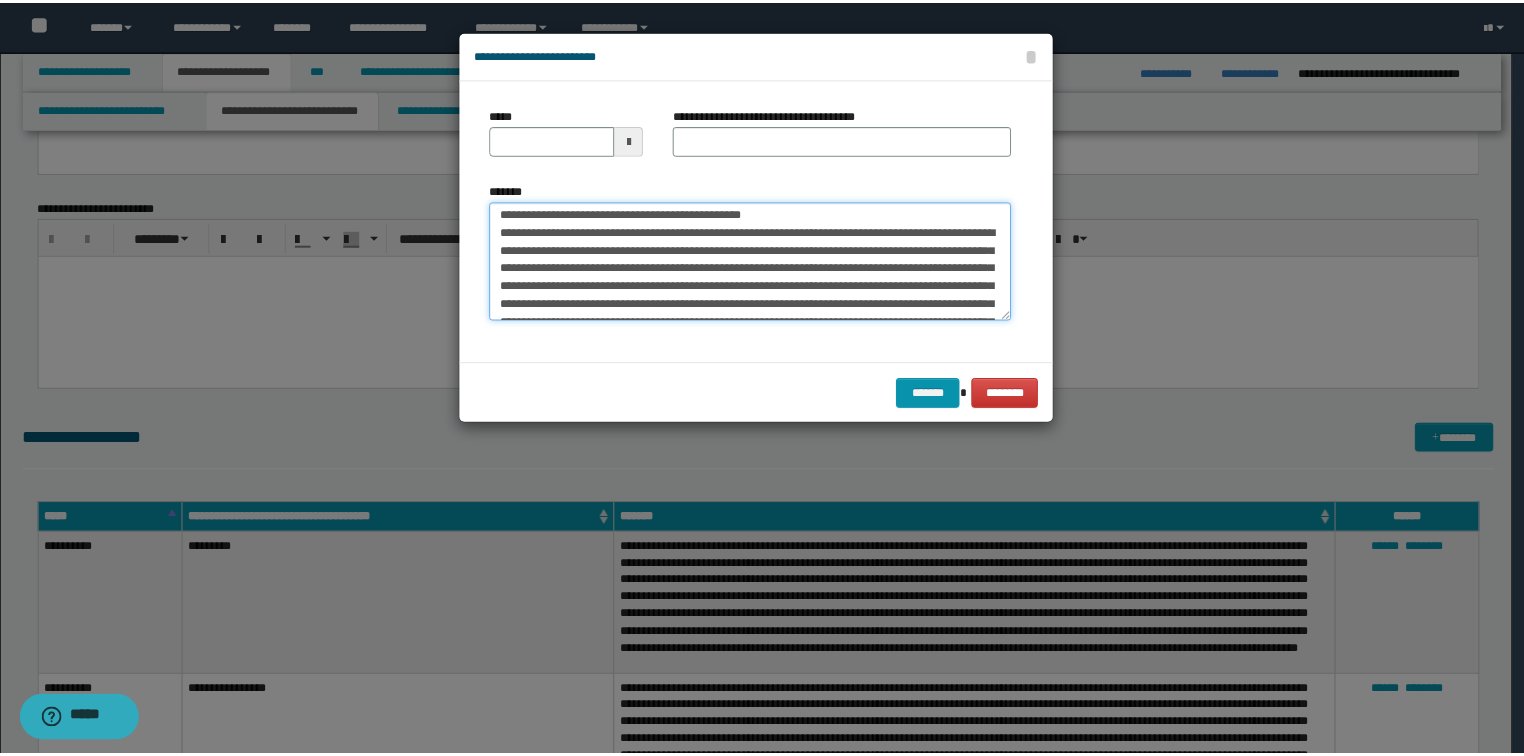 scroll, scrollTop: 0, scrollLeft: 0, axis: both 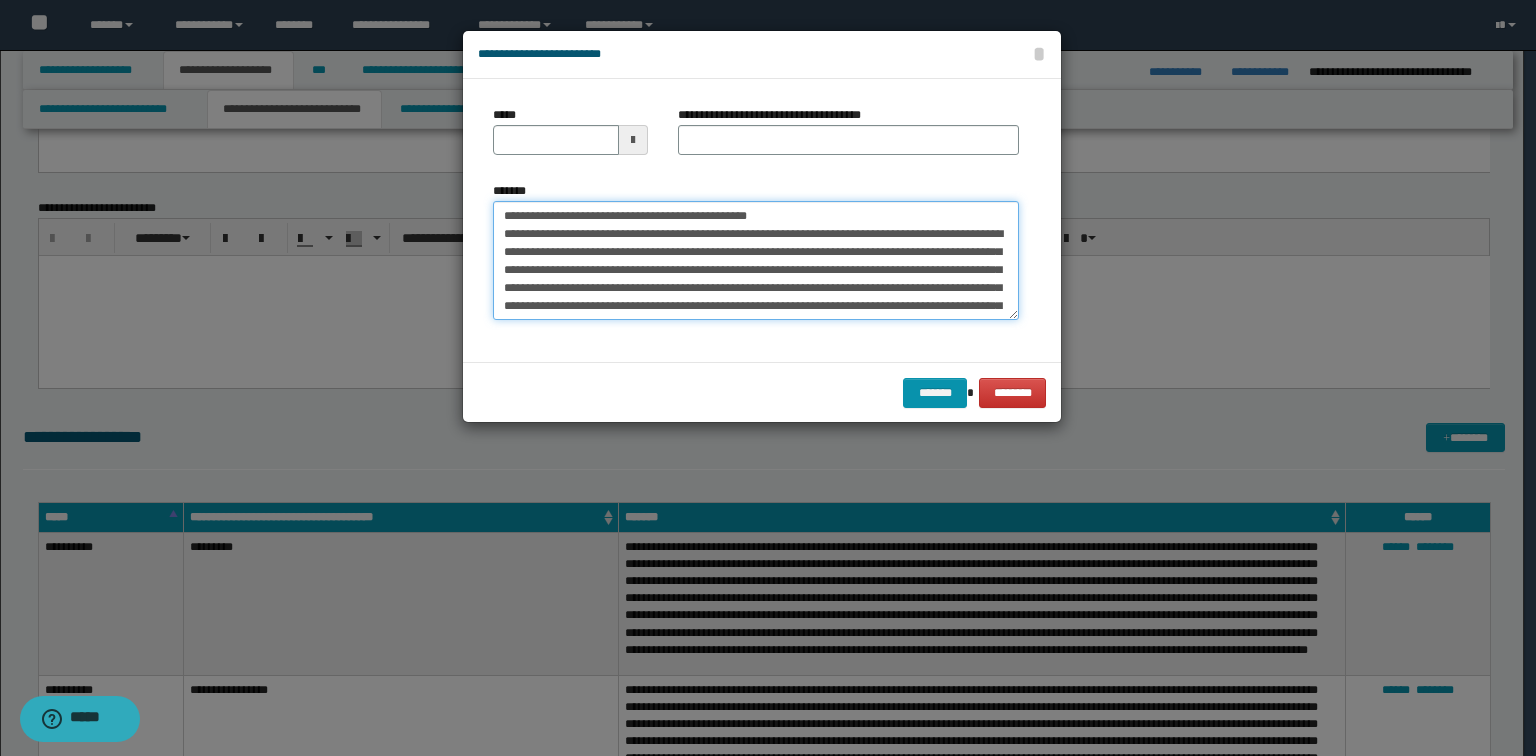 drag, startPoint x: 804, startPoint y: 210, endPoint x: 568, endPoint y: 207, distance: 236.01907 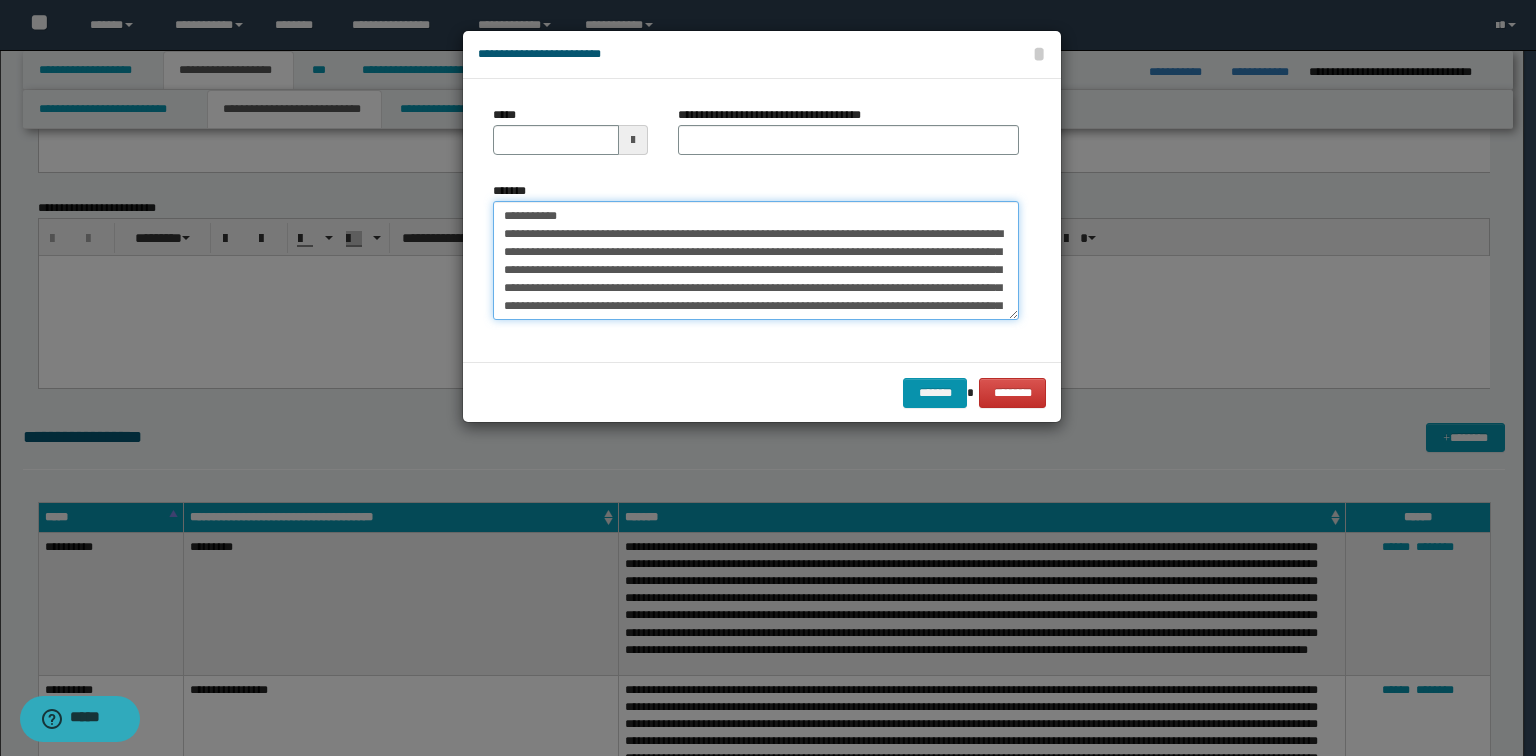 type on "**********" 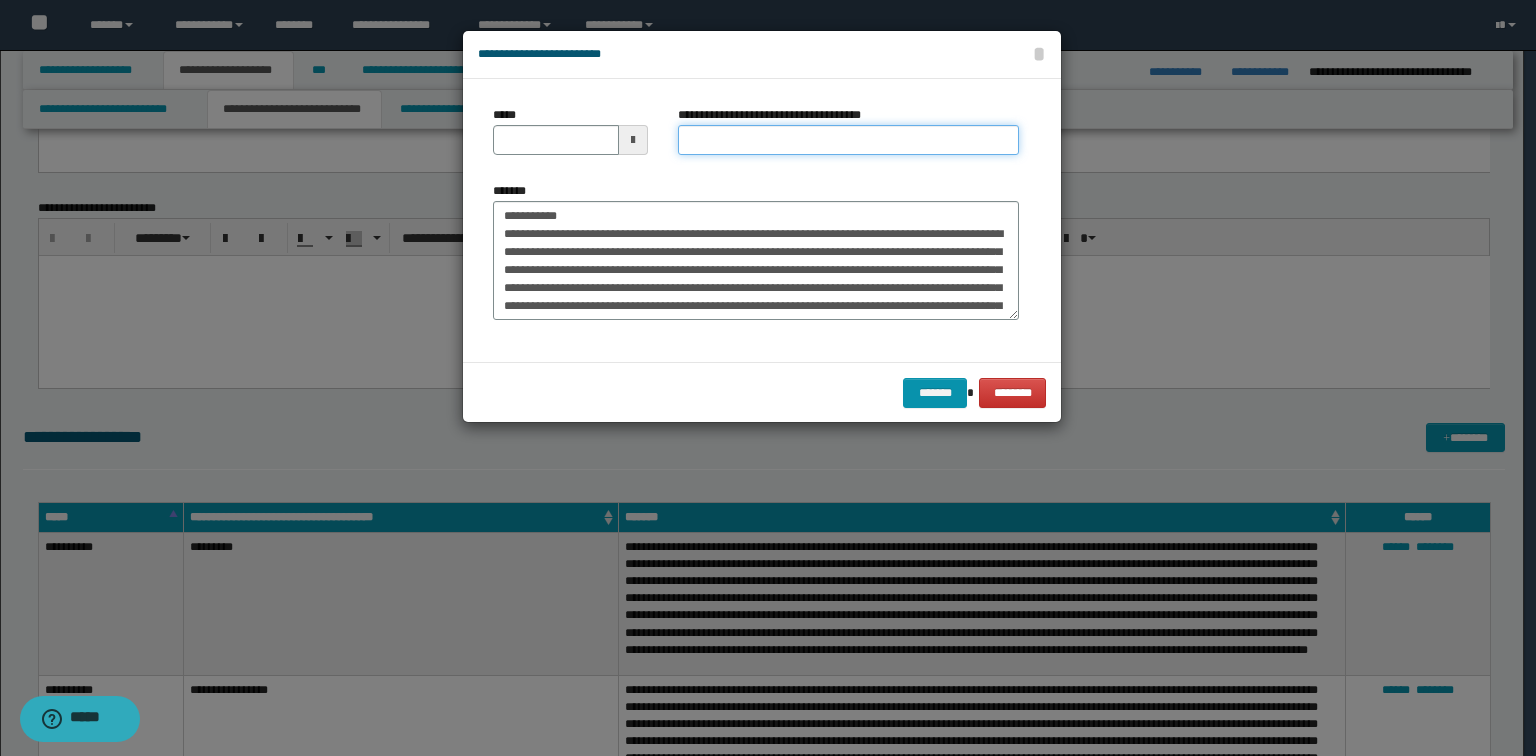 drag, startPoint x: 689, startPoint y: 130, endPoint x: 700, endPoint y: 138, distance: 13.601471 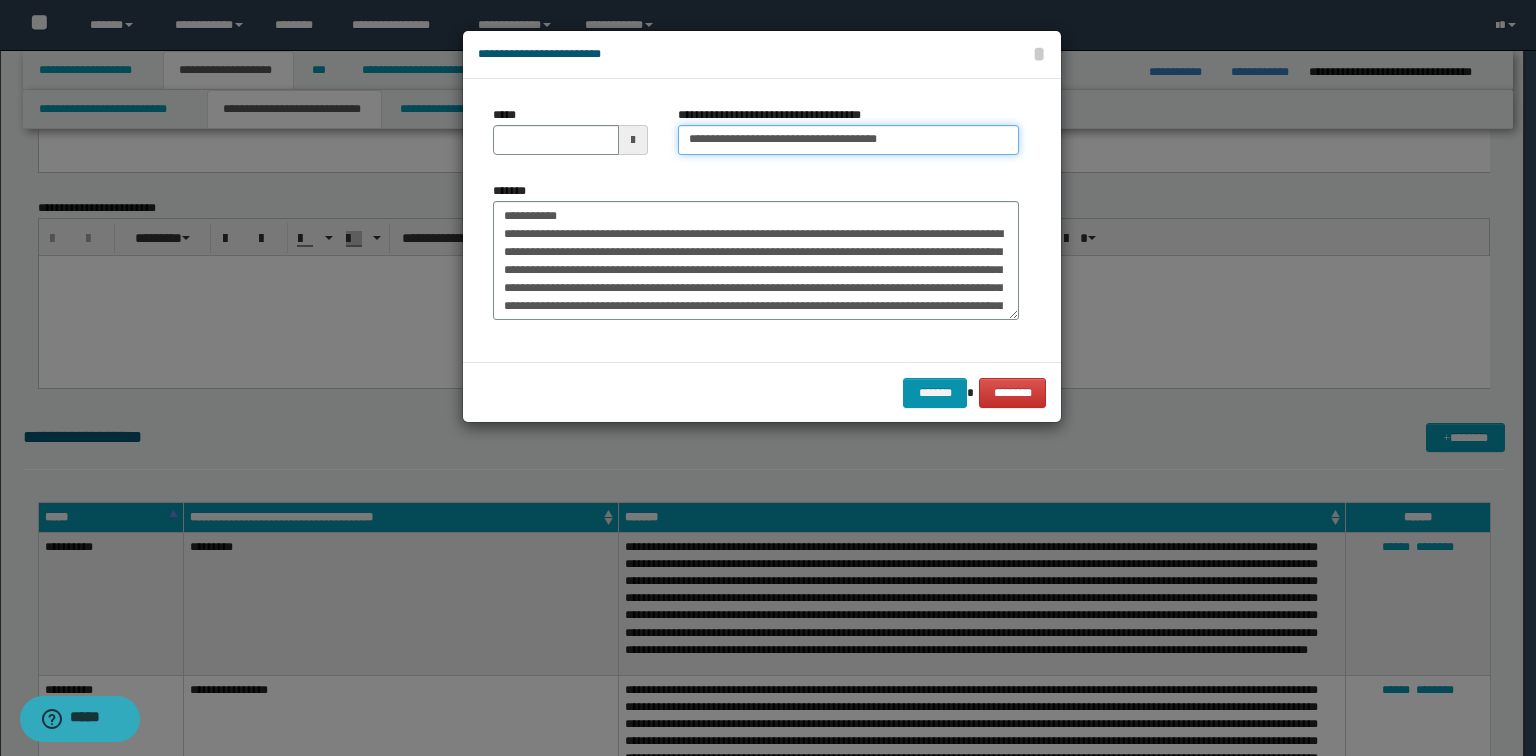 type on "**********" 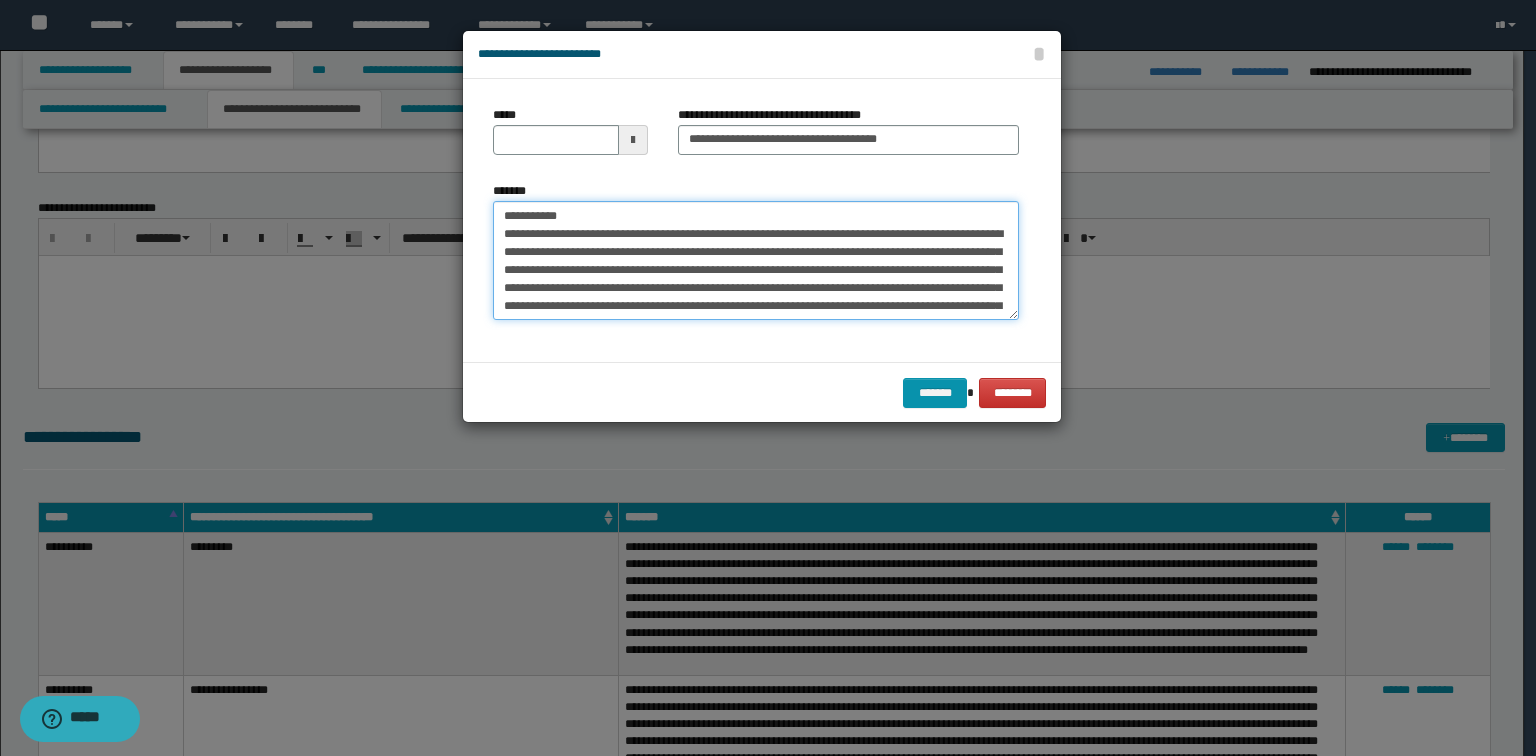 drag, startPoint x: 584, startPoint y: 205, endPoint x: 125, endPoint y: 196, distance: 459.08823 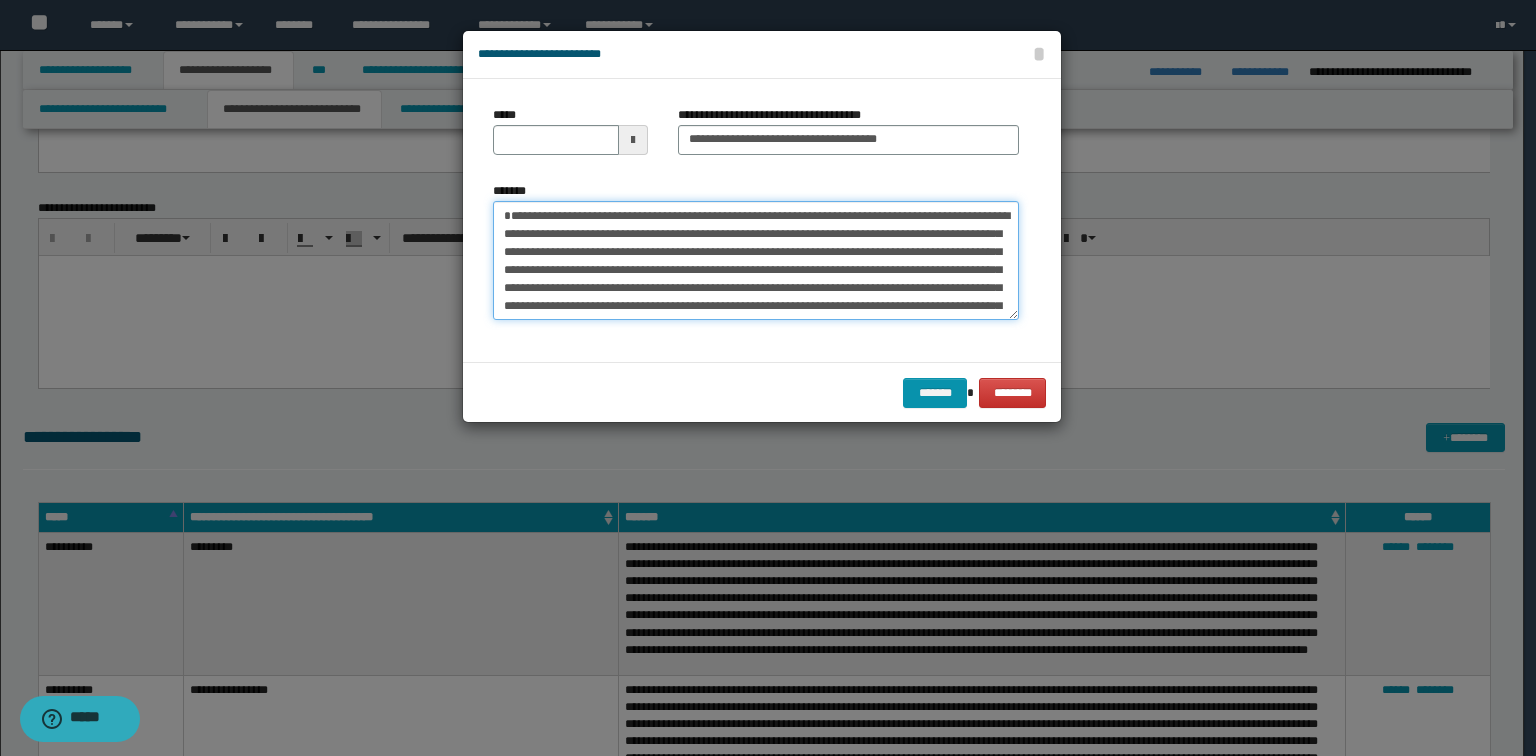 type 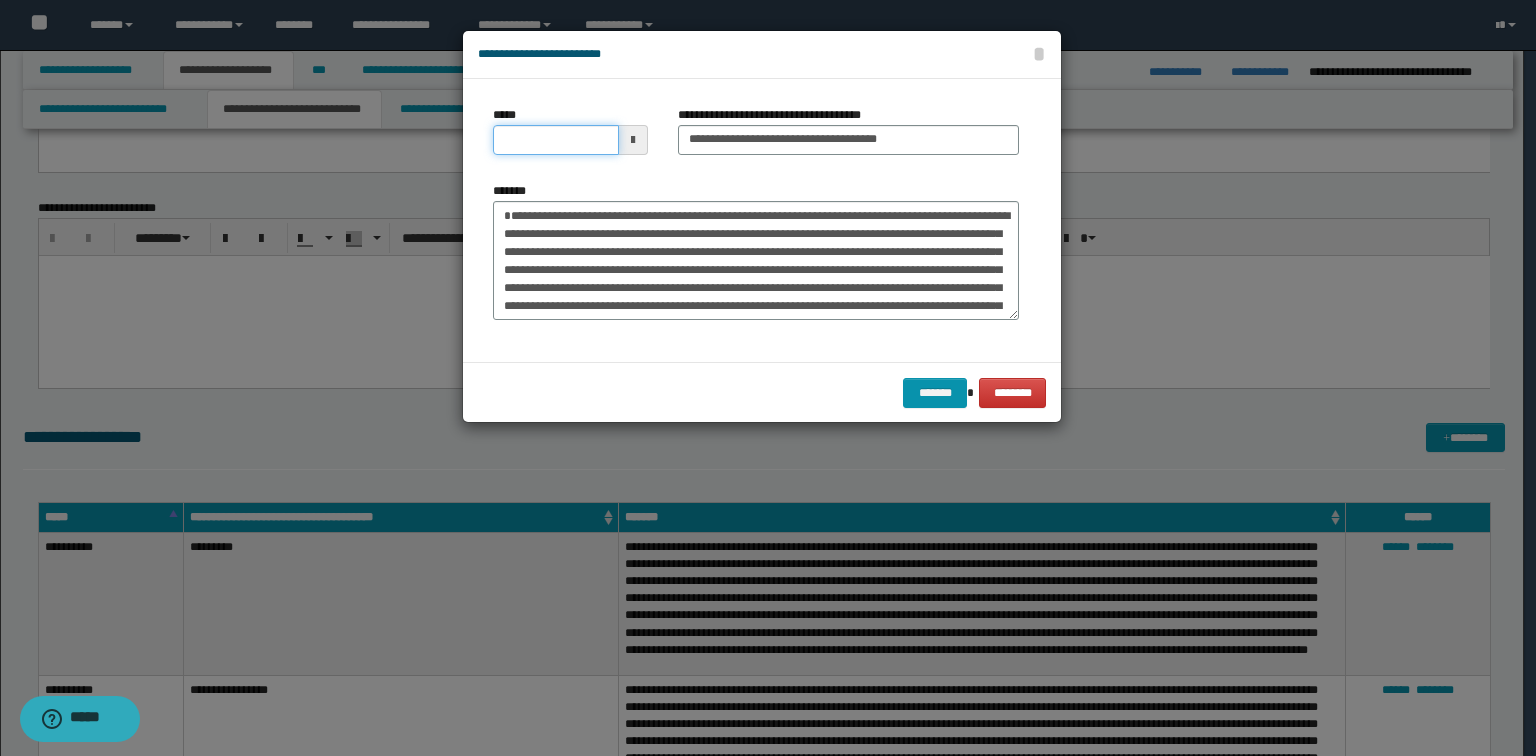 click on "*****" at bounding box center [556, 140] 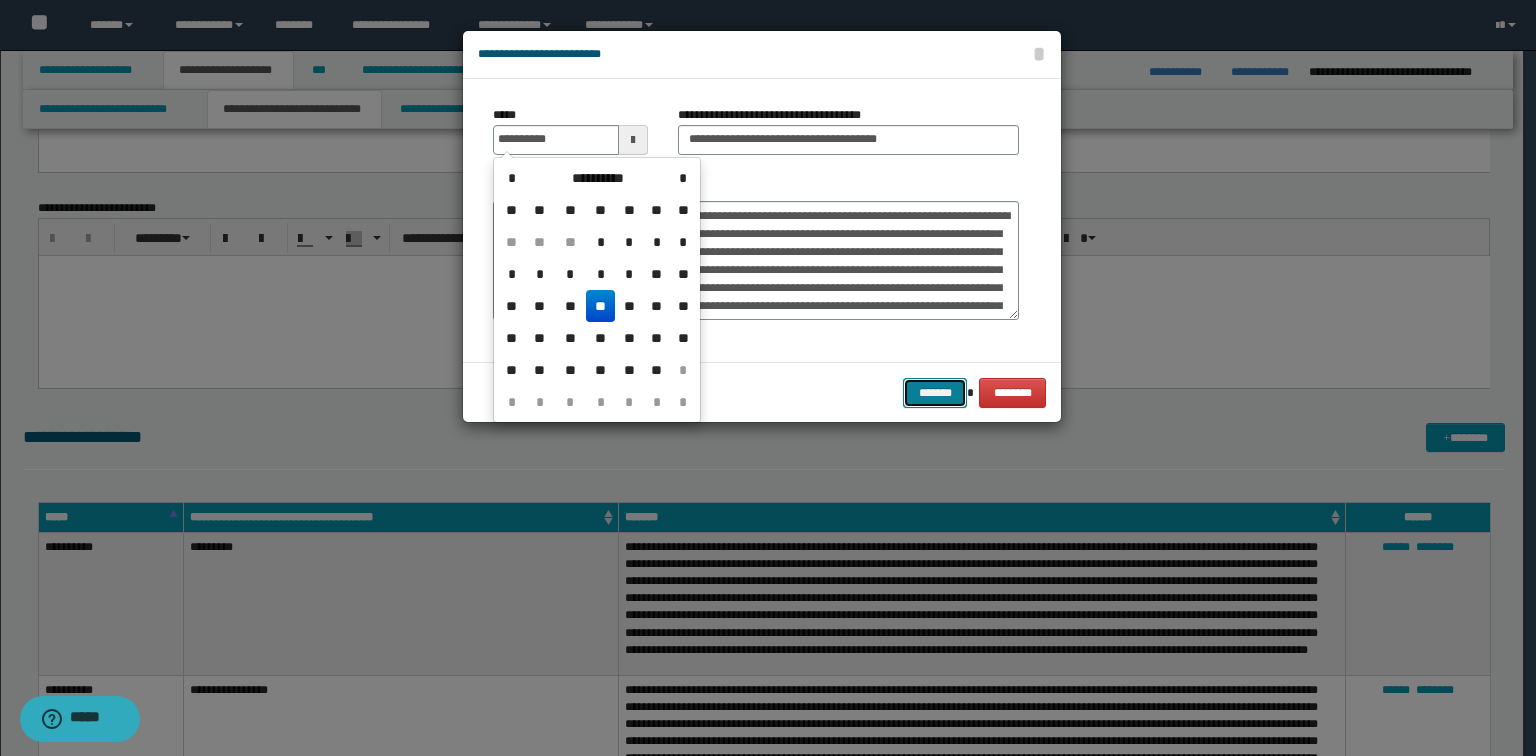 type on "**********" 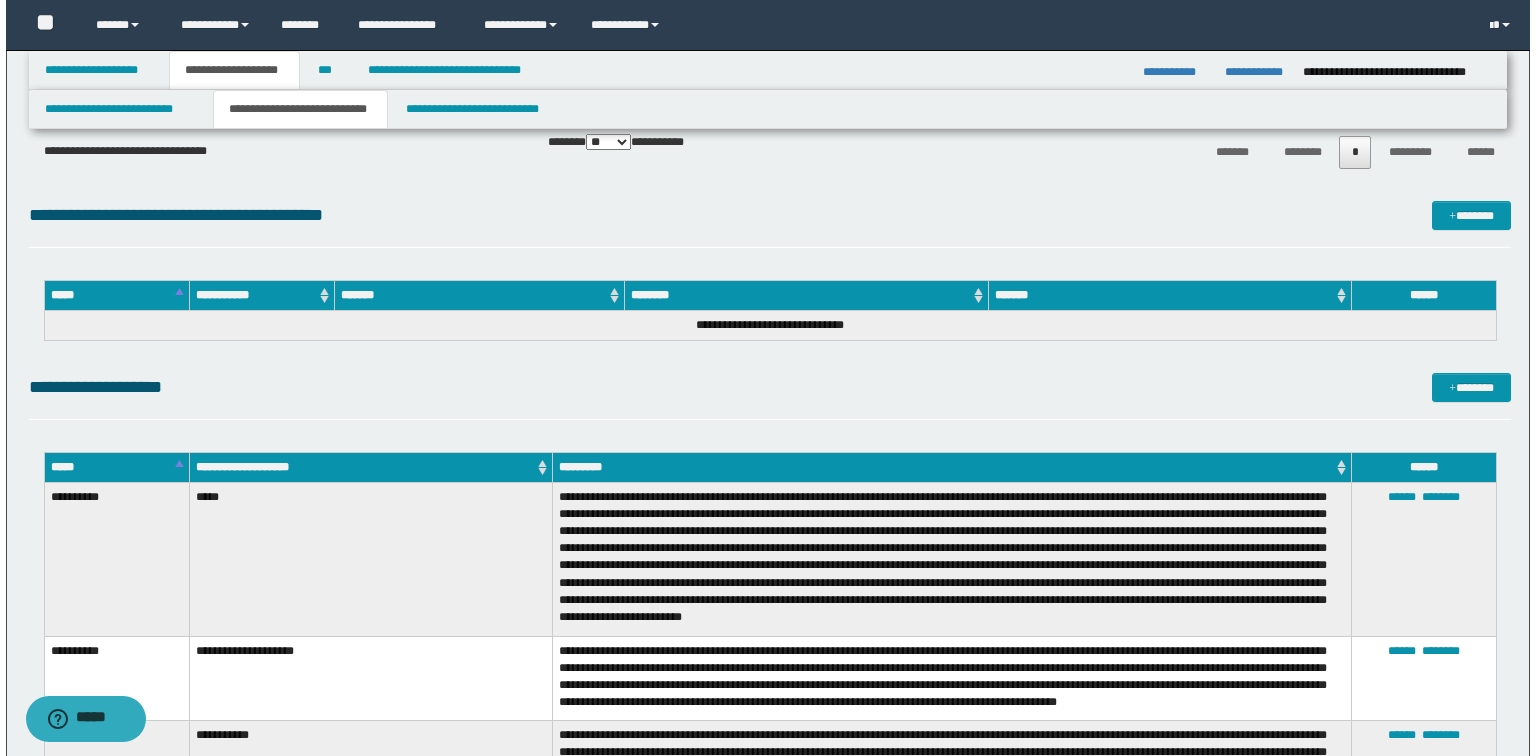 scroll, scrollTop: 13529, scrollLeft: 0, axis: vertical 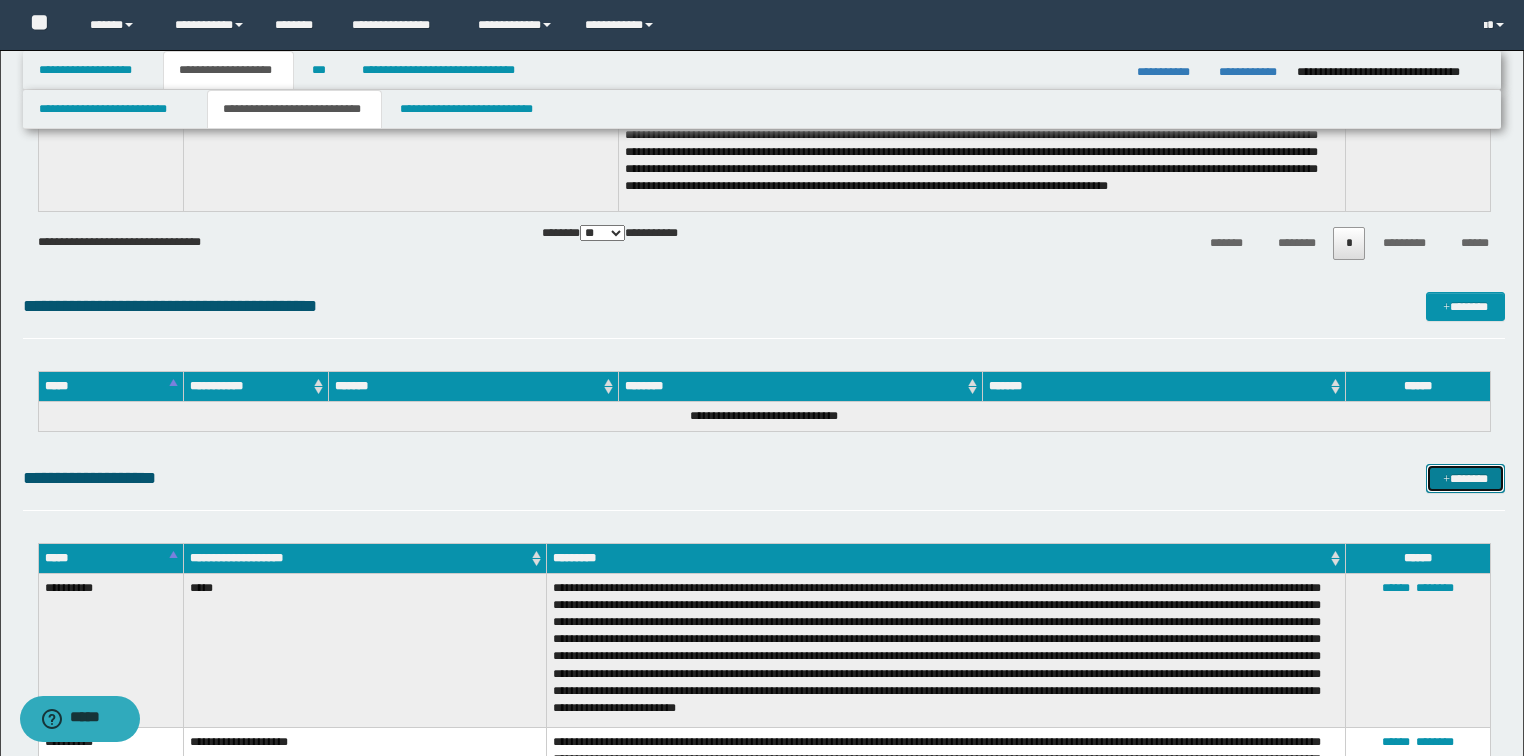 click on "*******" at bounding box center [1465, 479] 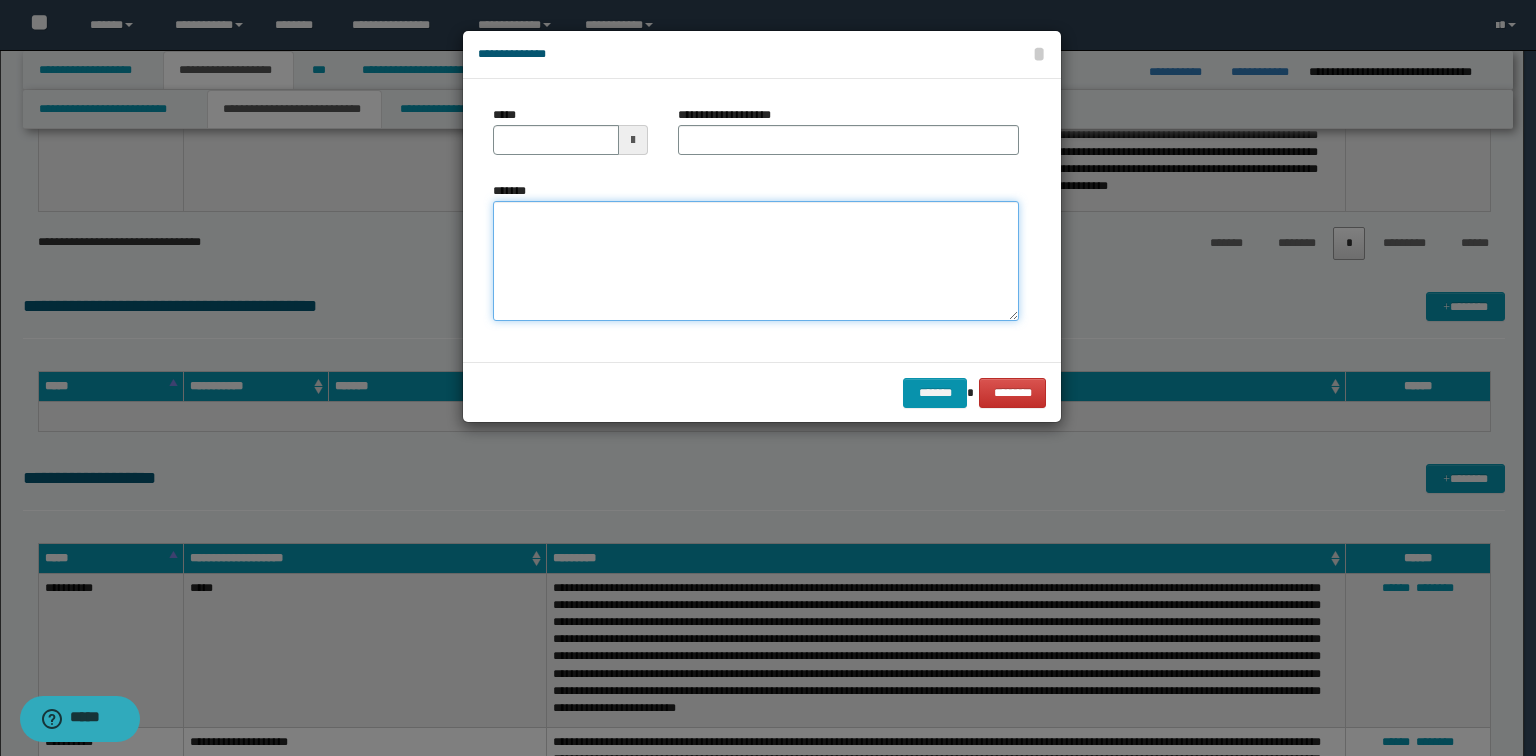click on "*******" at bounding box center (756, 261) 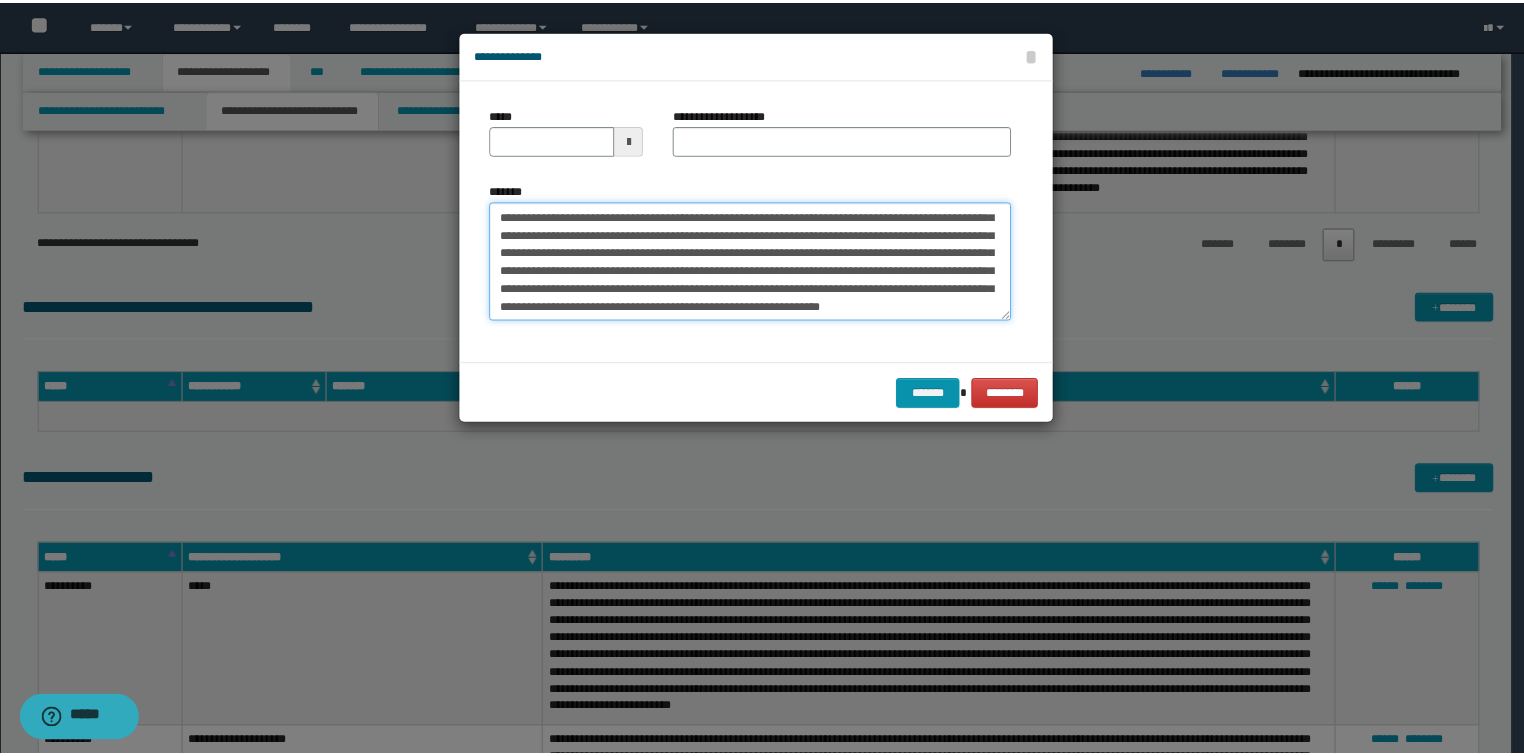 scroll, scrollTop: 0, scrollLeft: 0, axis: both 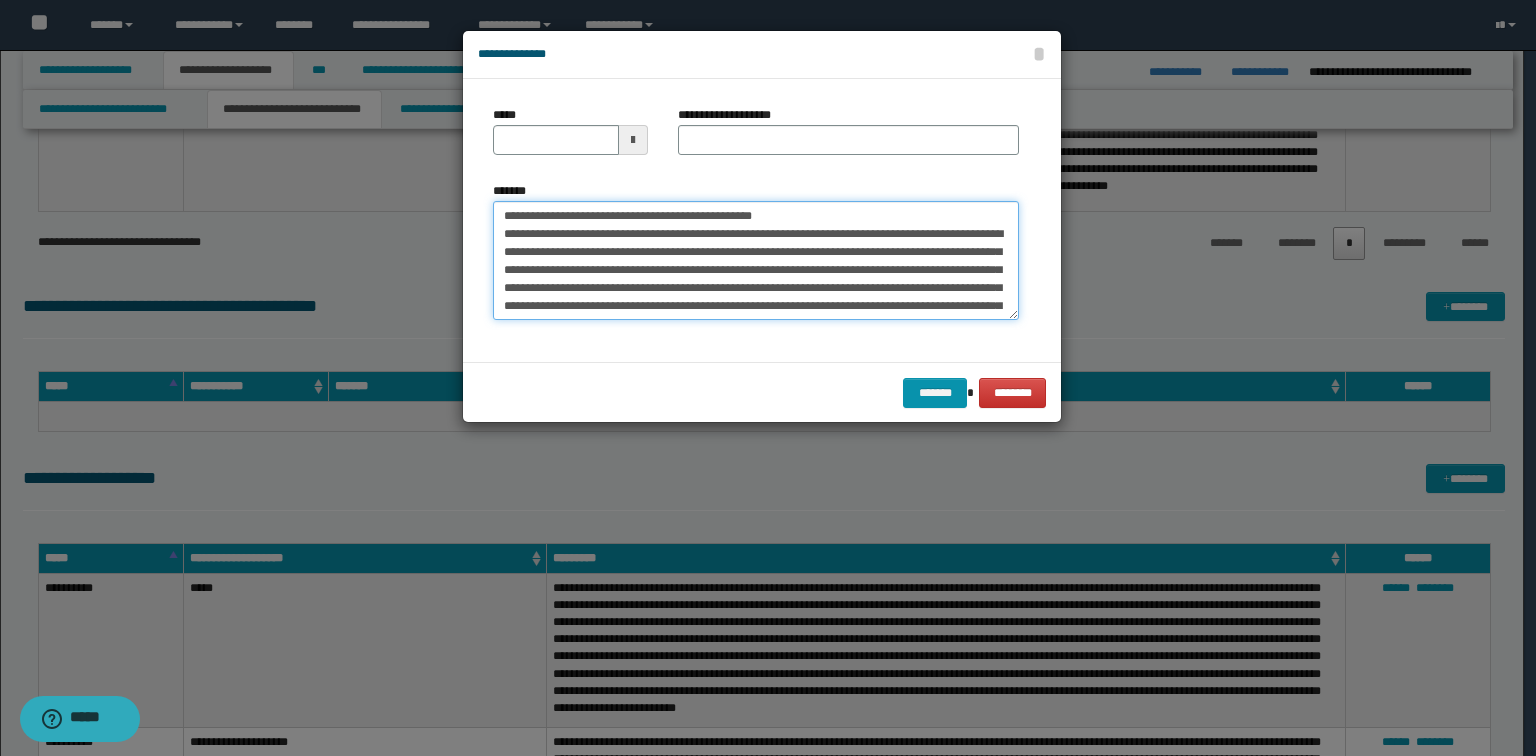 drag, startPoint x: 853, startPoint y: 215, endPoint x: 568, endPoint y: 204, distance: 285.2122 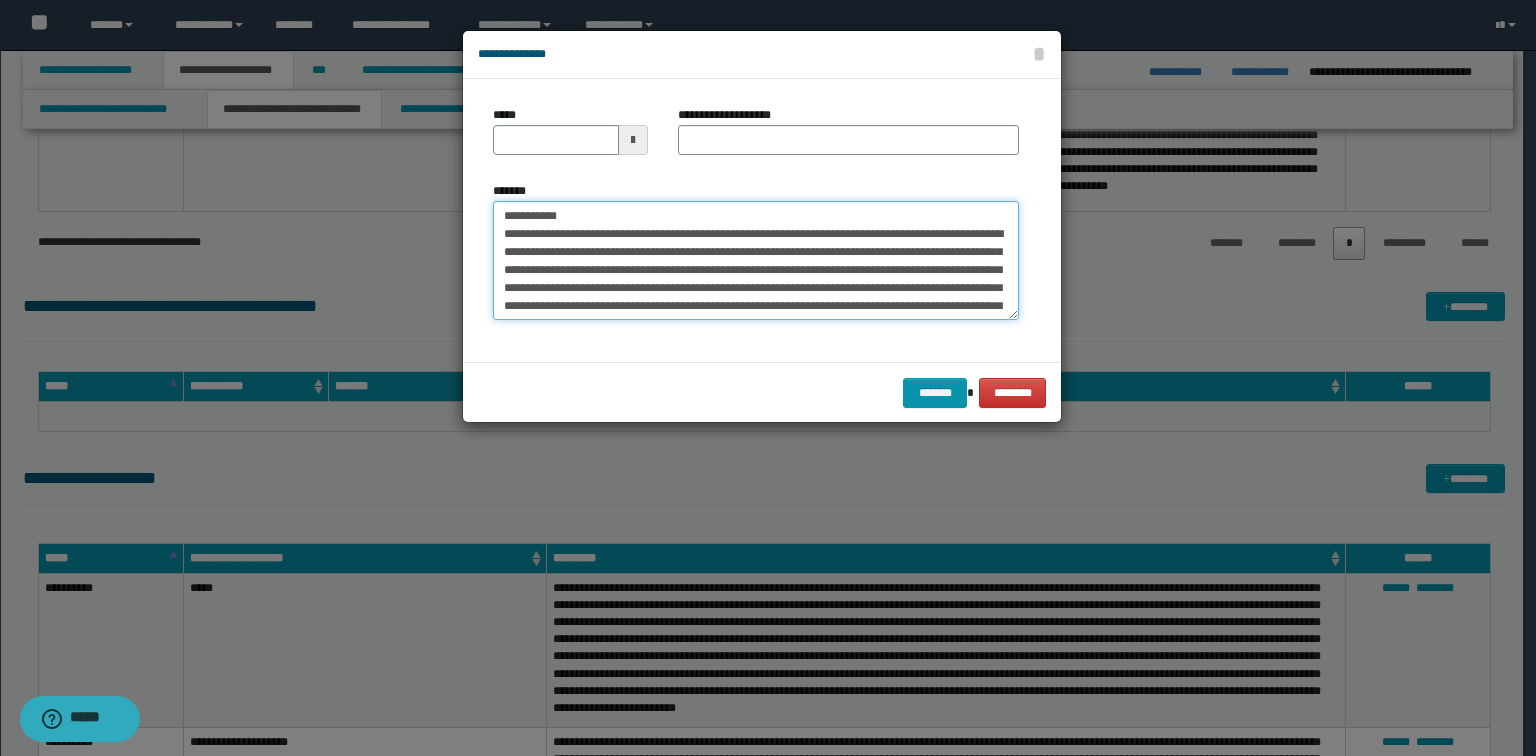 type on "**********" 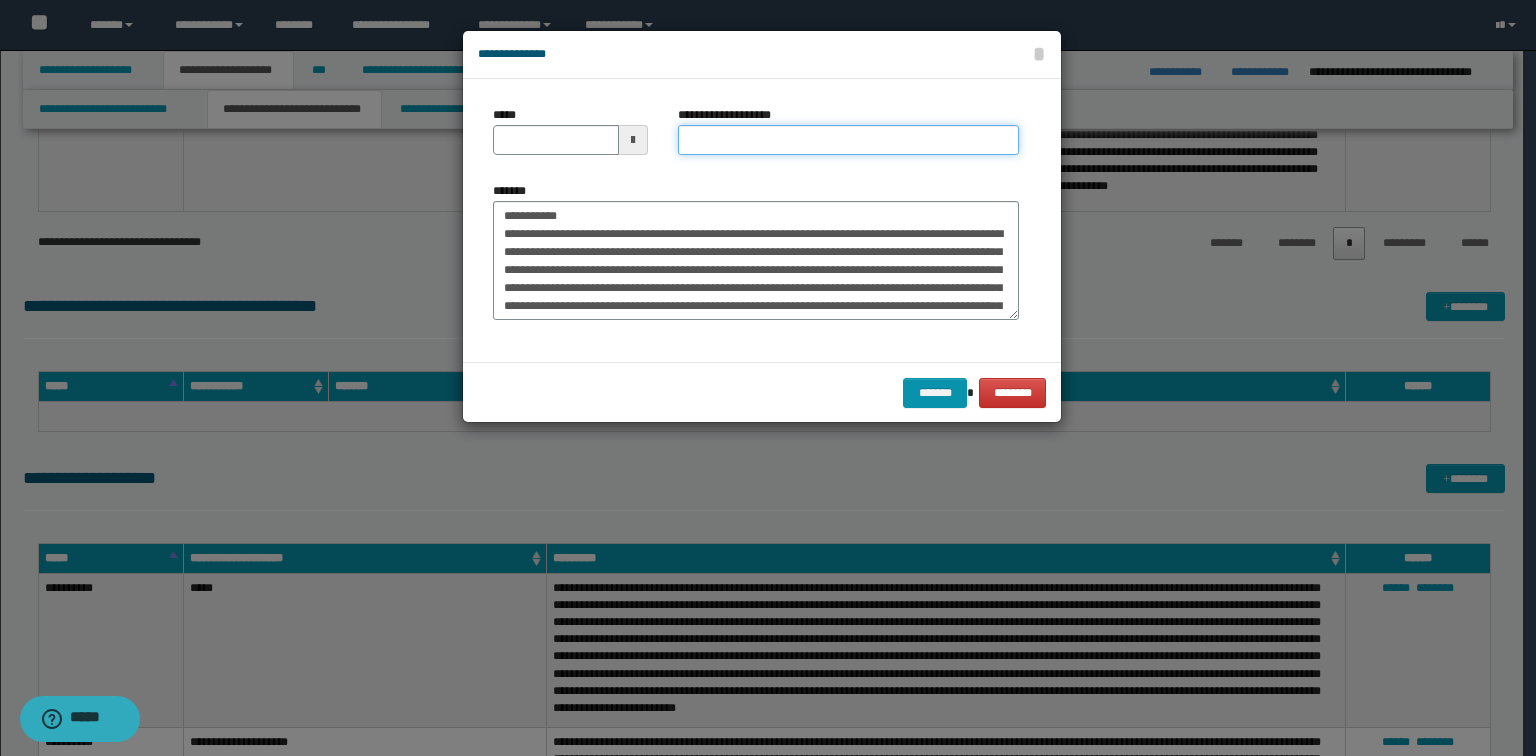 drag, startPoint x: 682, startPoint y: 128, endPoint x: 649, endPoint y: 144, distance: 36.67424 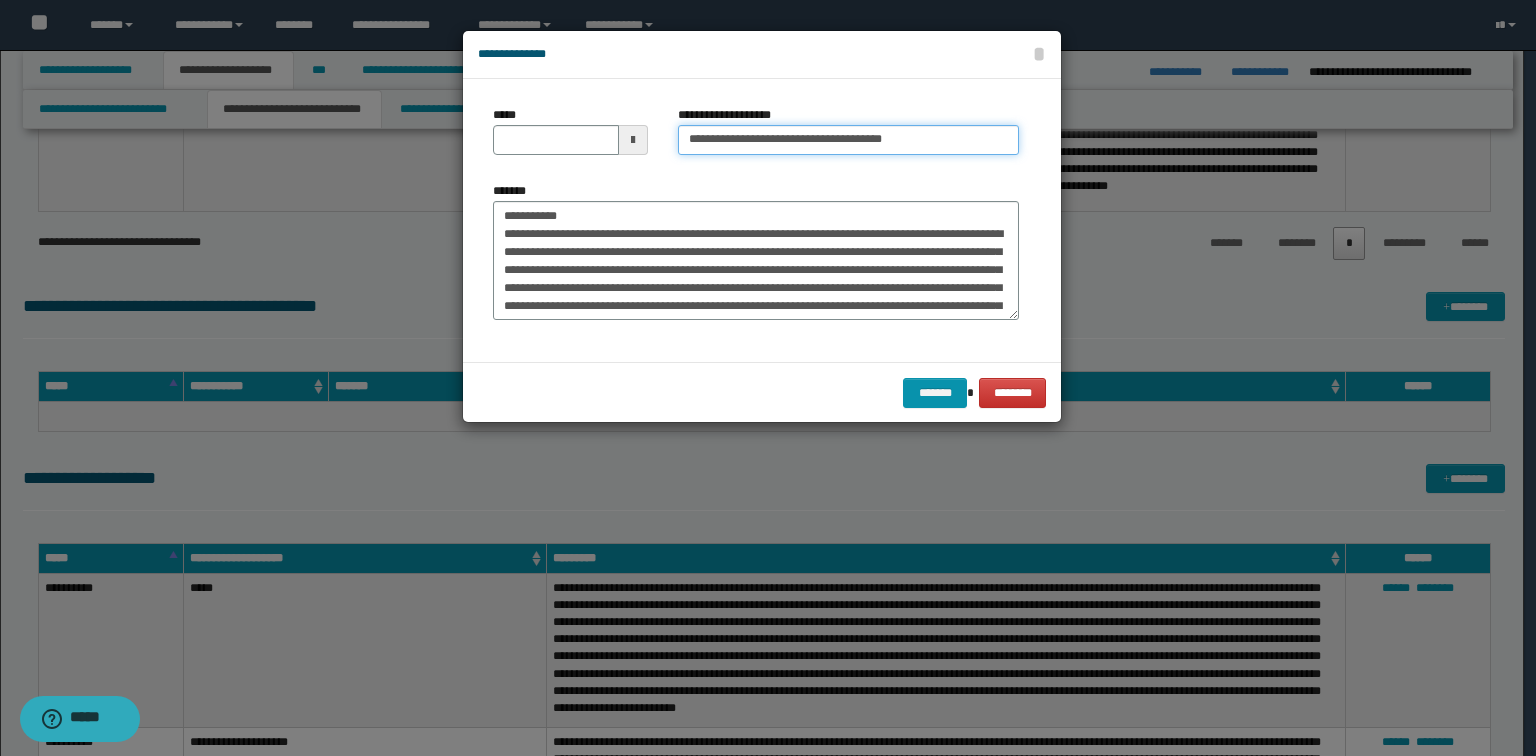 type on "**********" 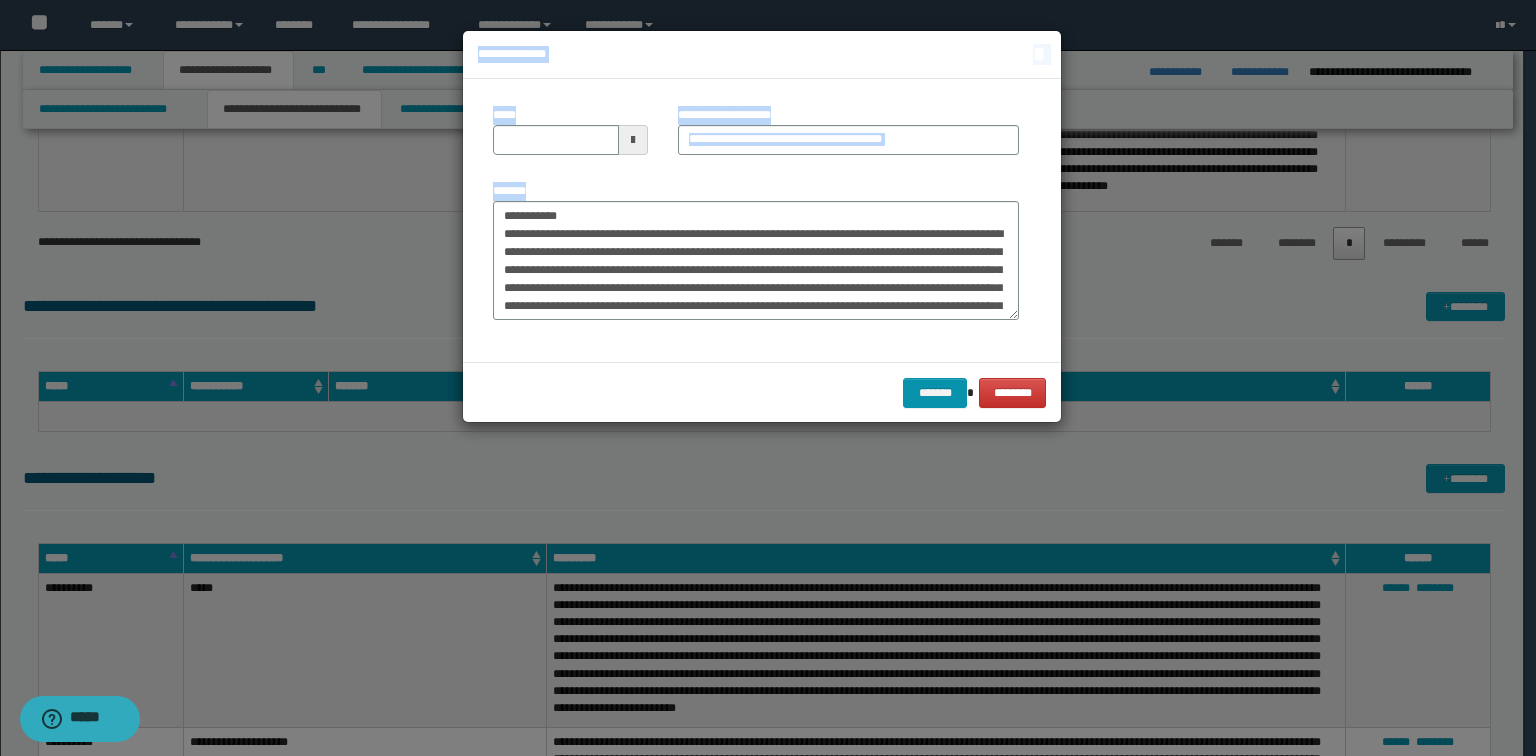 drag, startPoint x: 590, startPoint y: 198, endPoint x: 248, endPoint y: 198, distance: 342 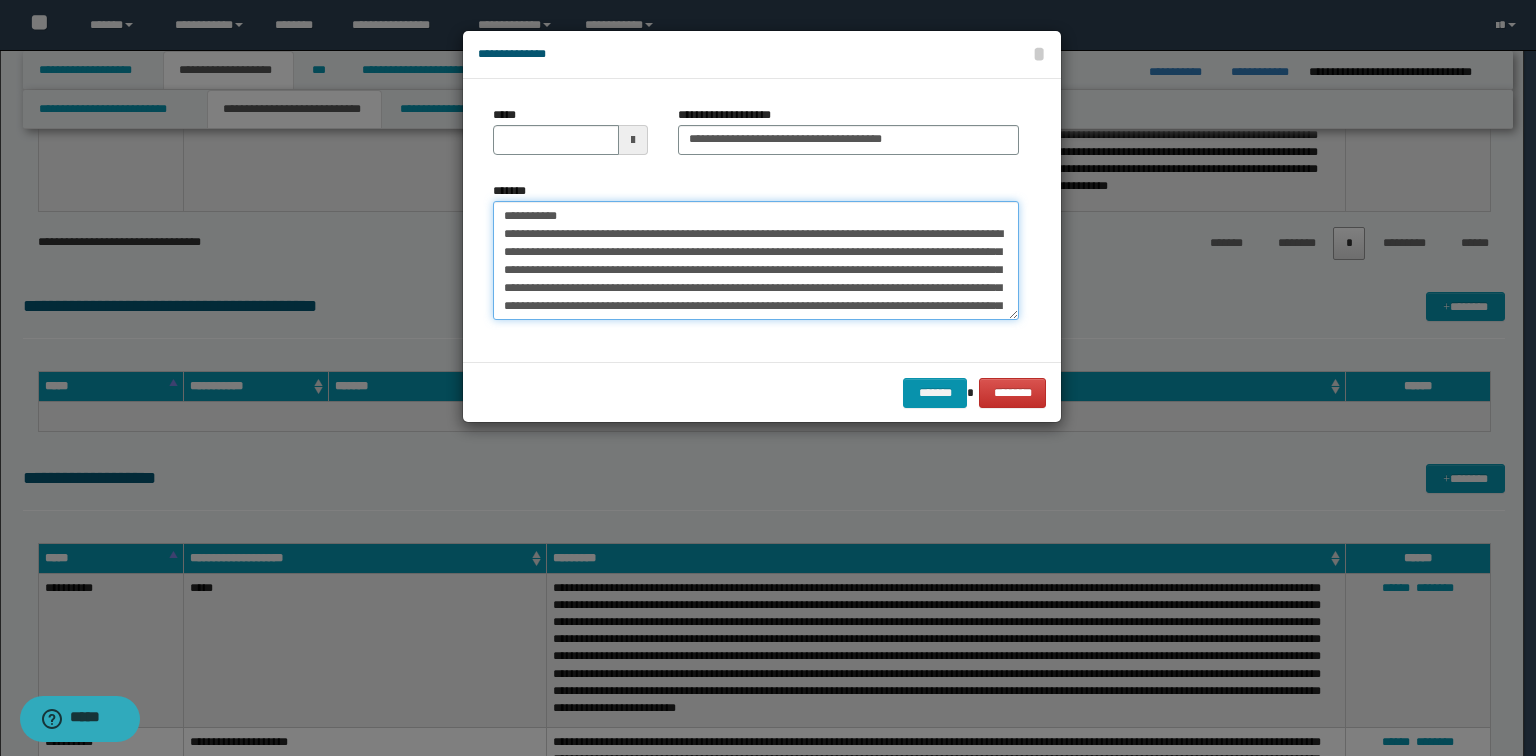 drag, startPoint x: 591, startPoint y: 212, endPoint x: 105, endPoint y: 203, distance: 486.0833 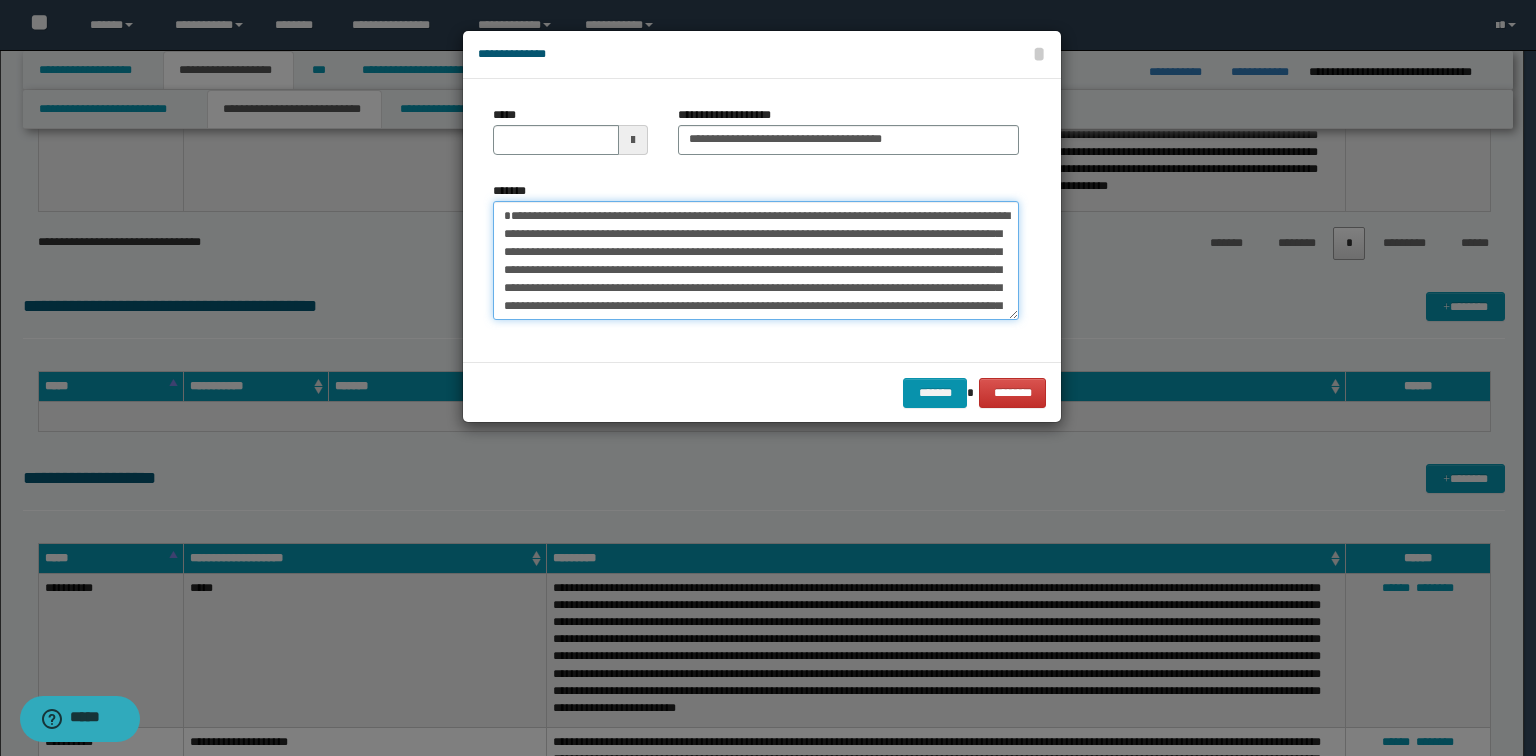 type 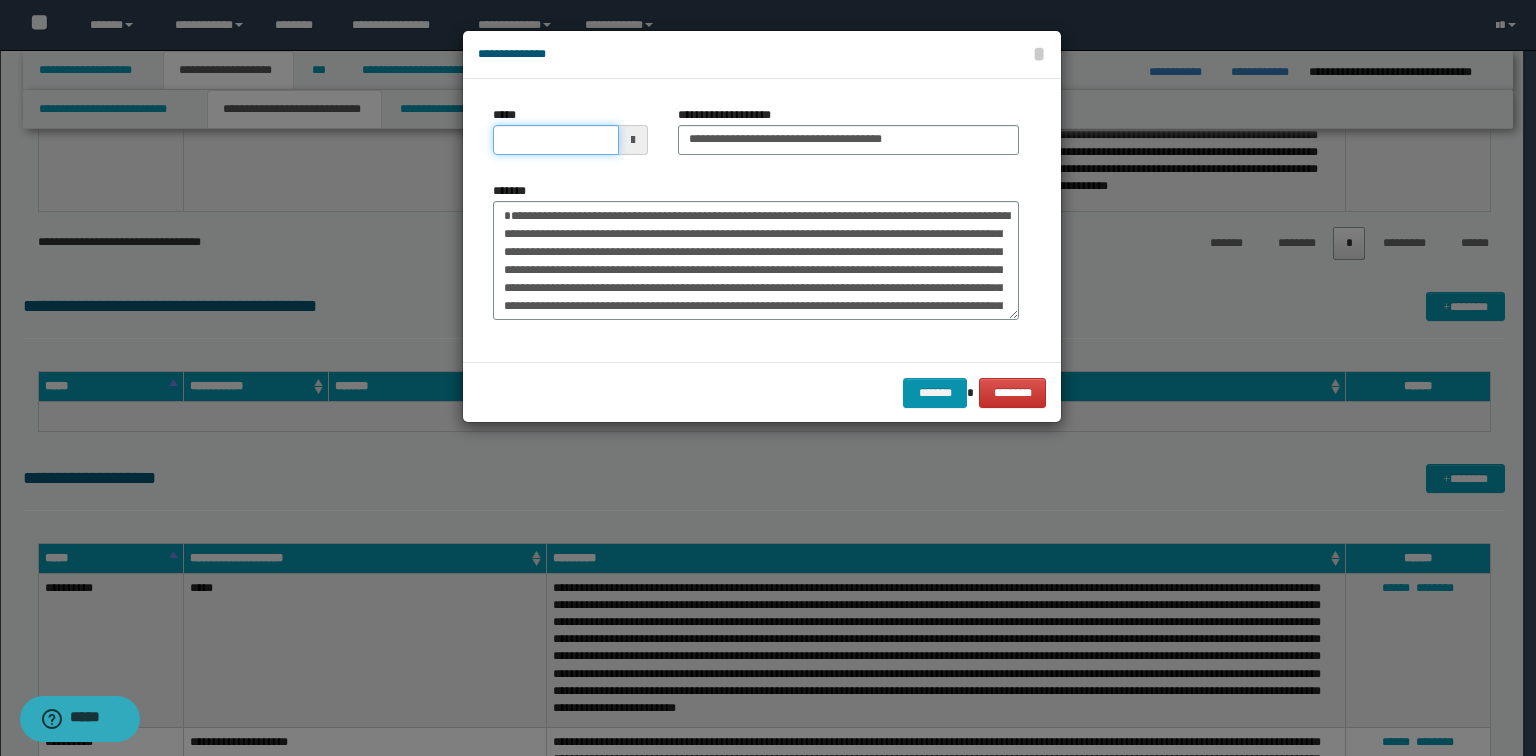 click on "*****" at bounding box center [556, 140] 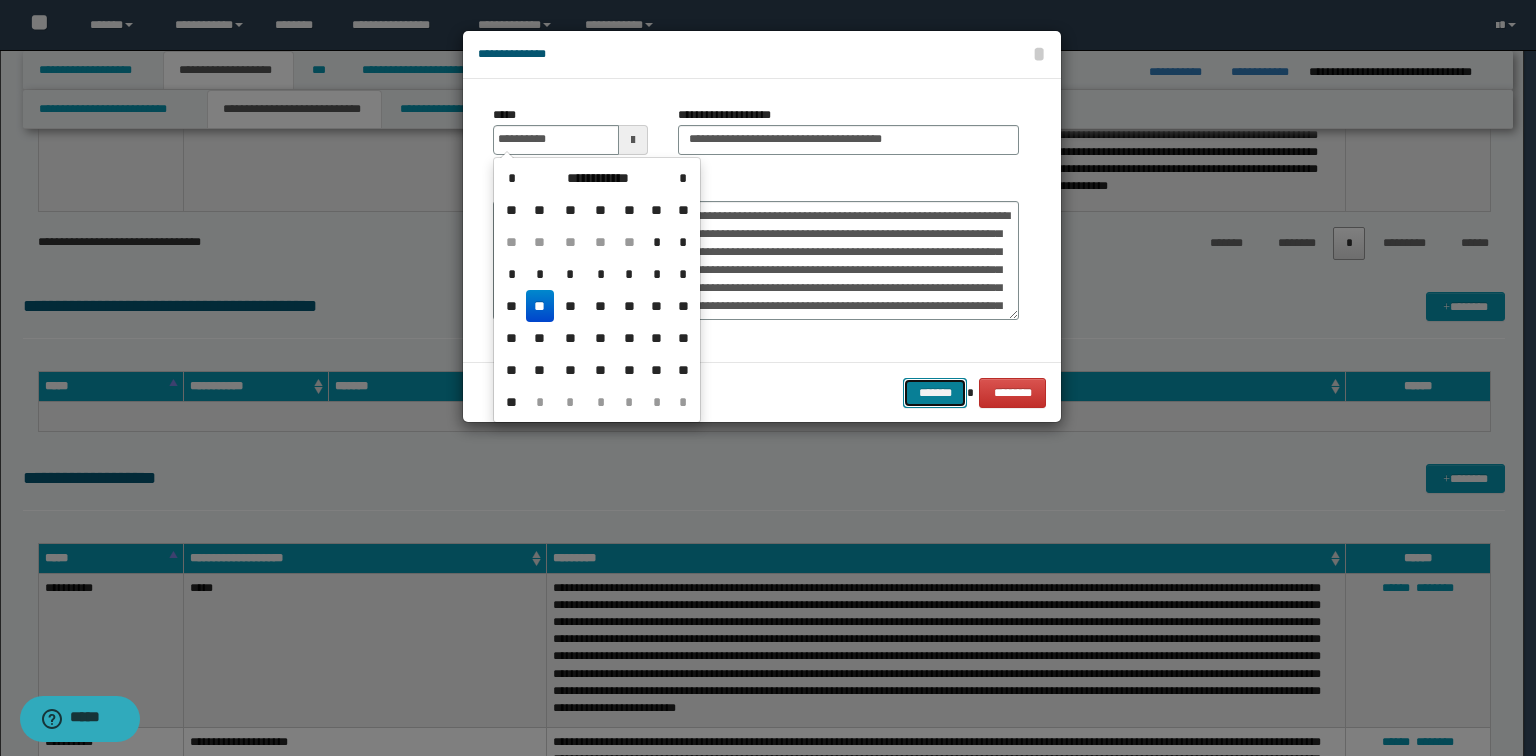 type on "**********" 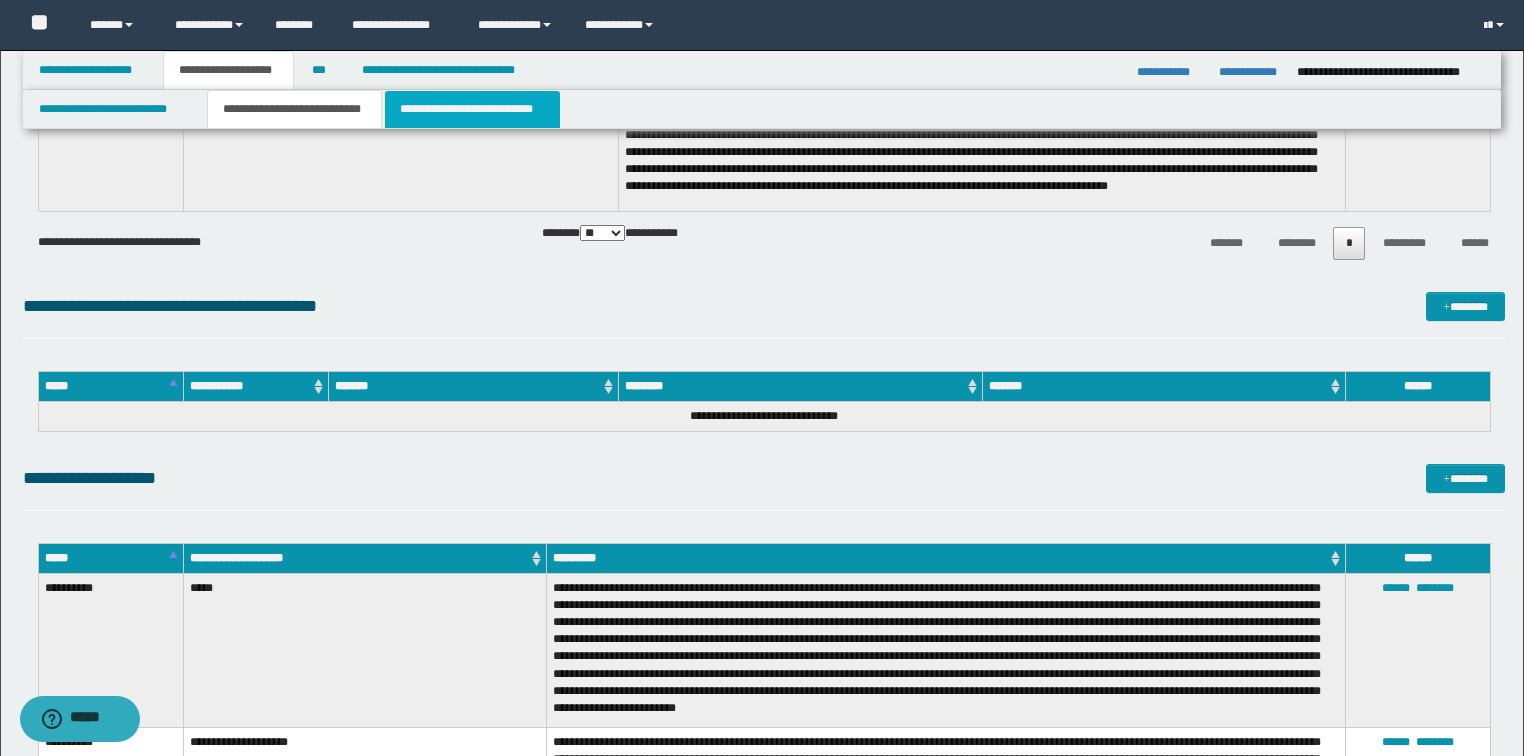 click on "**********" at bounding box center [472, 109] 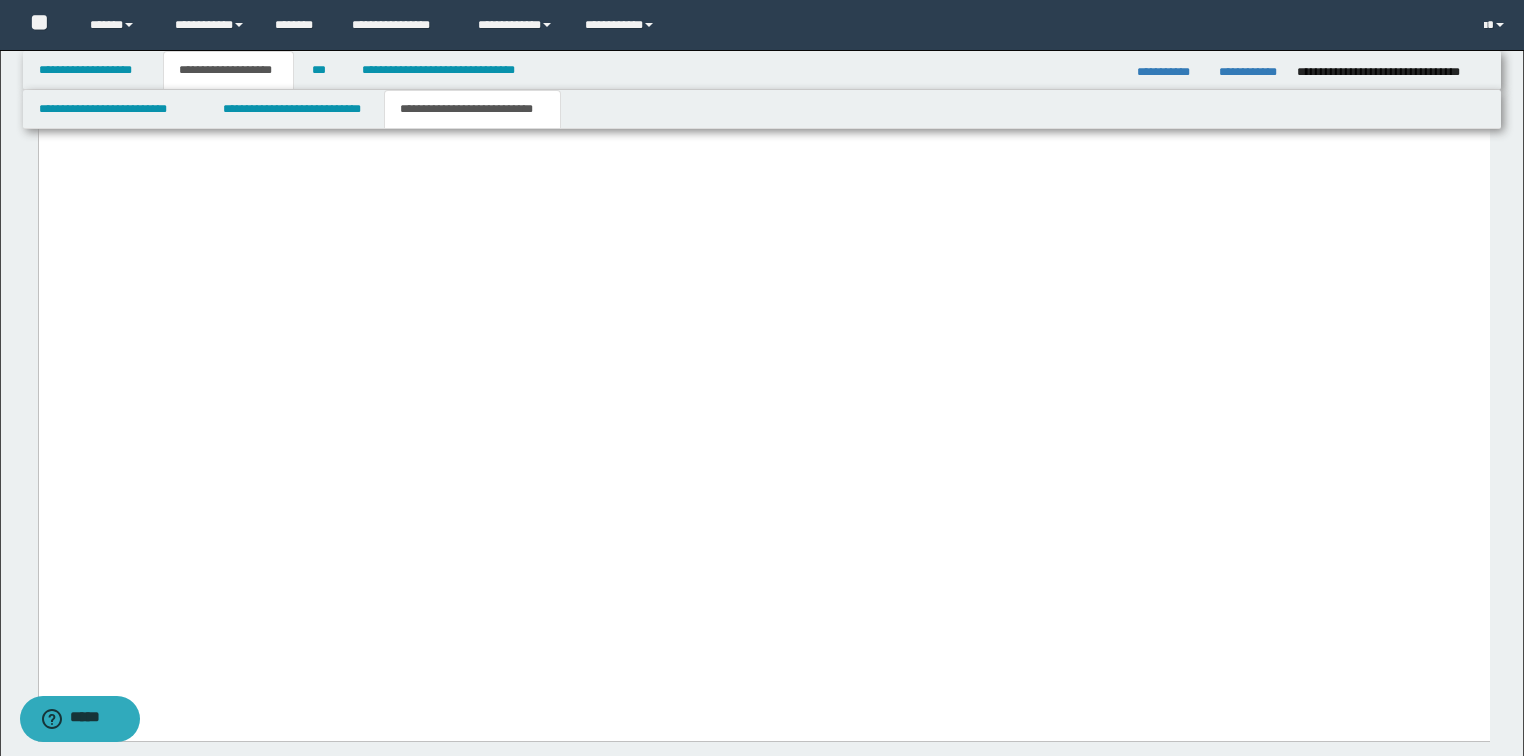 scroll, scrollTop: 9647, scrollLeft: 0, axis: vertical 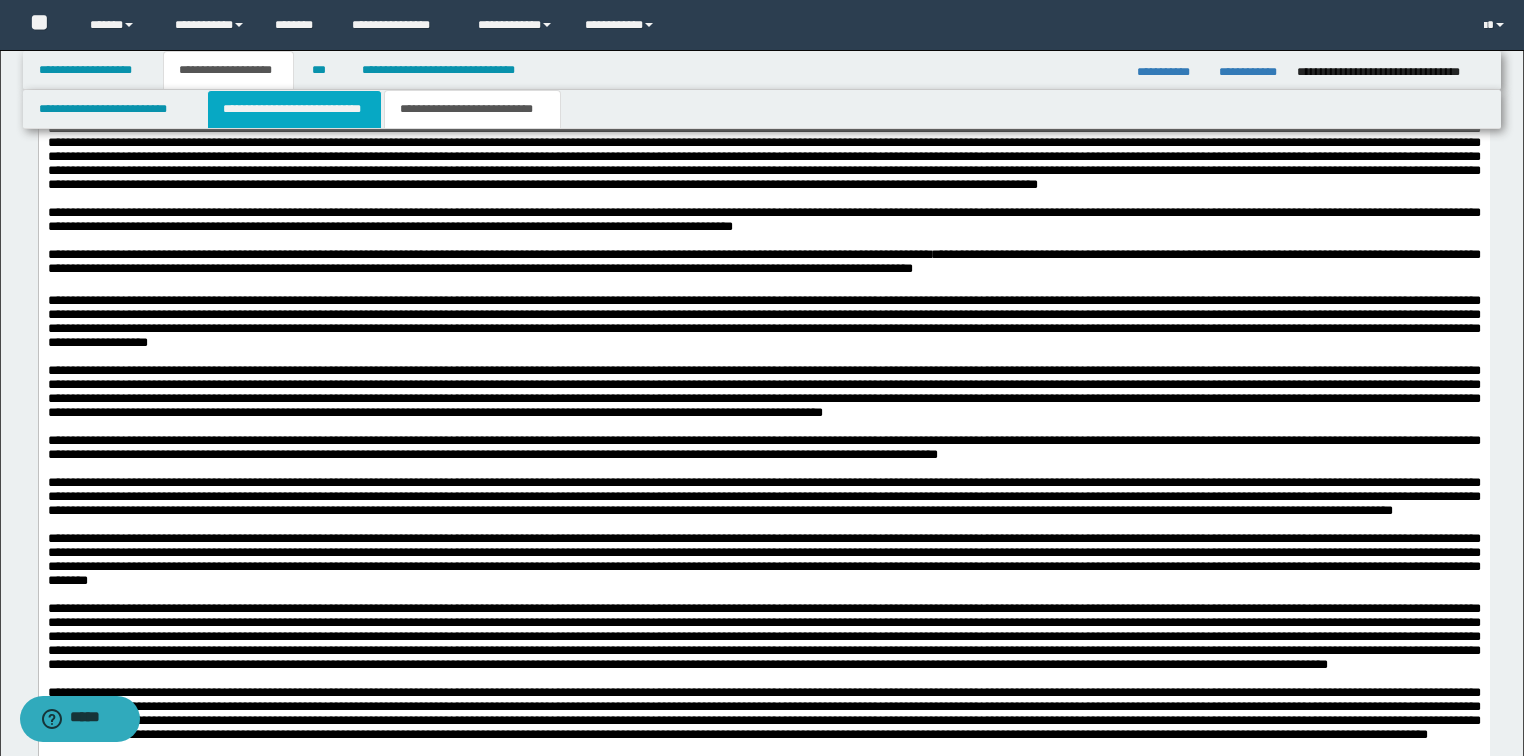 click on "**********" at bounding box center (294, 109) 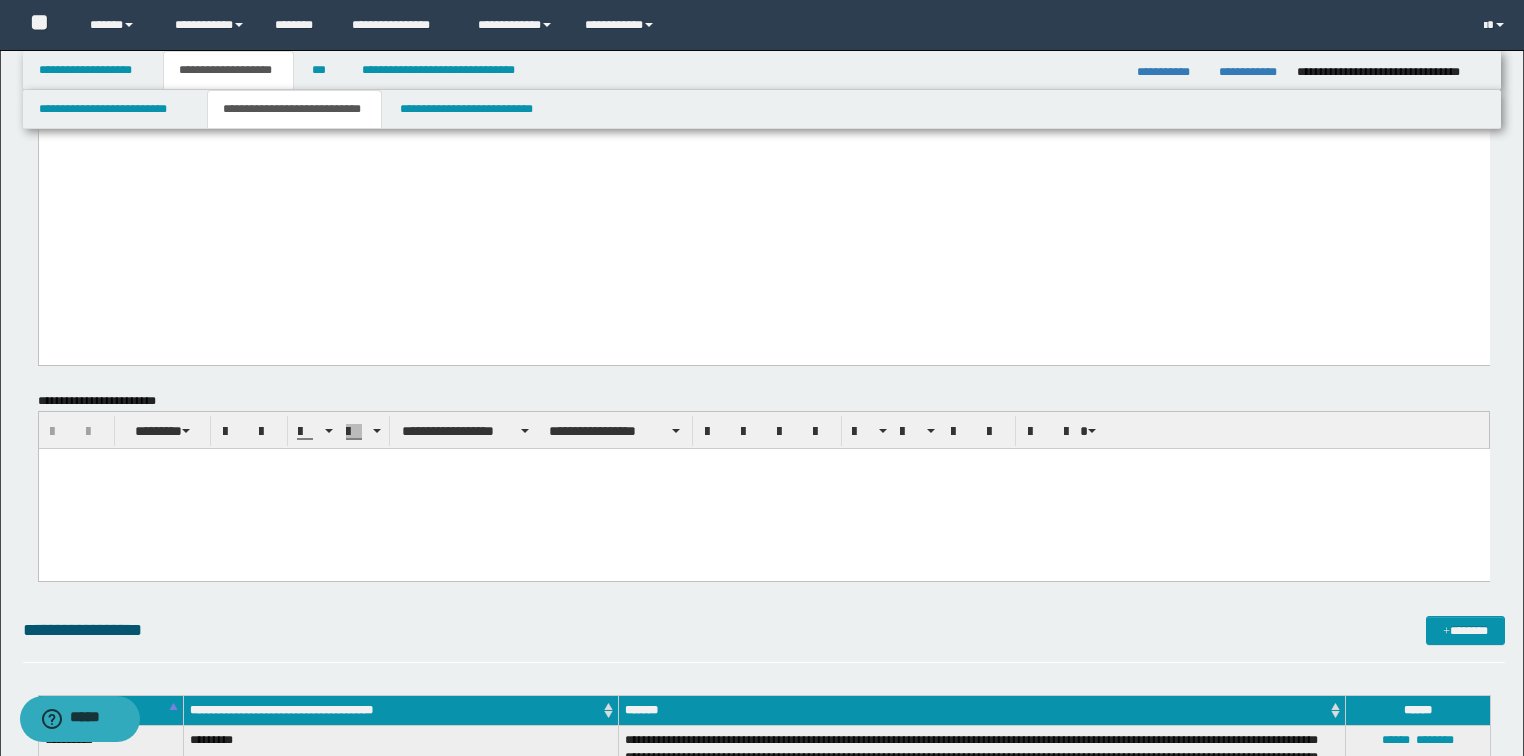 scroll, scrollTop: 7247, scrollLeft: 0, axis: vertical 